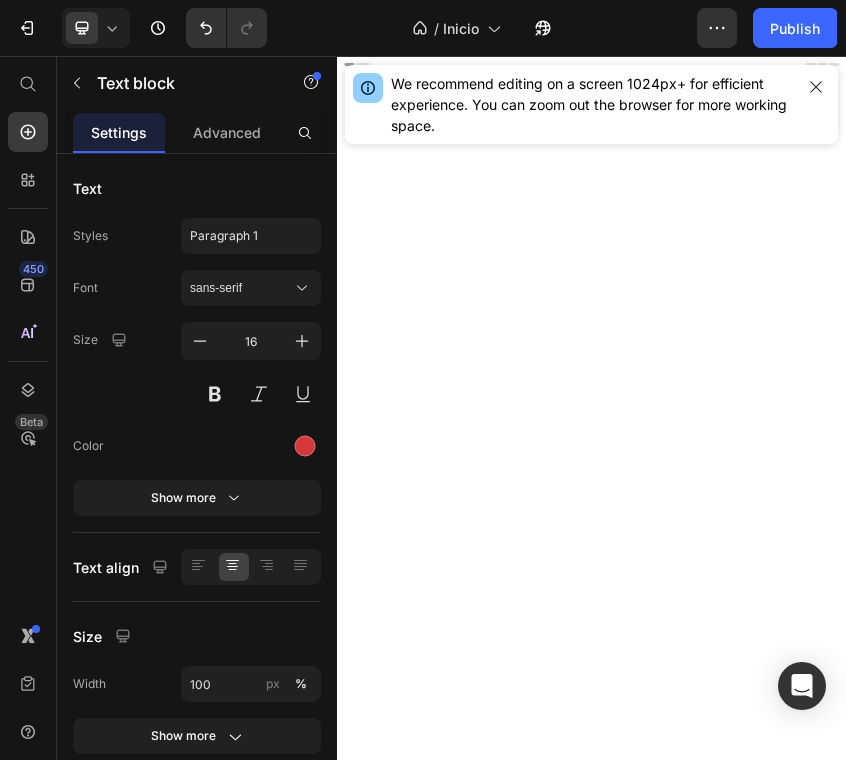 scroll, scrollTop: 3963, scrollLeft: 0, axis: vertical 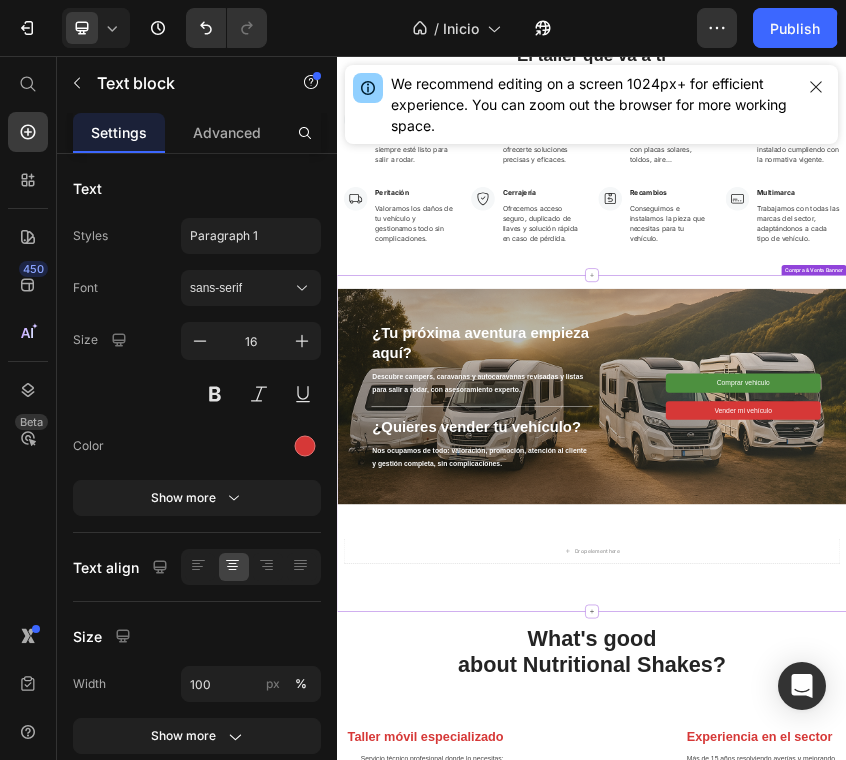 click on "¿Tu próxima aventura empieza aquí? Heading Descubre campers, caravanas y autocaravanas revisadas y listas para salir a rodar, con asesoramiento experto. Text block                Title Line ¿Quieres vender tu vehículo? Heading Nos ocupamos de todo: valoración, promoción, atención al cliente y gestión completa, sin complicaciones. Text block Row Comprar vehiculo Button Vender mi vehículo Button Row" at bounding box center [937, 859] 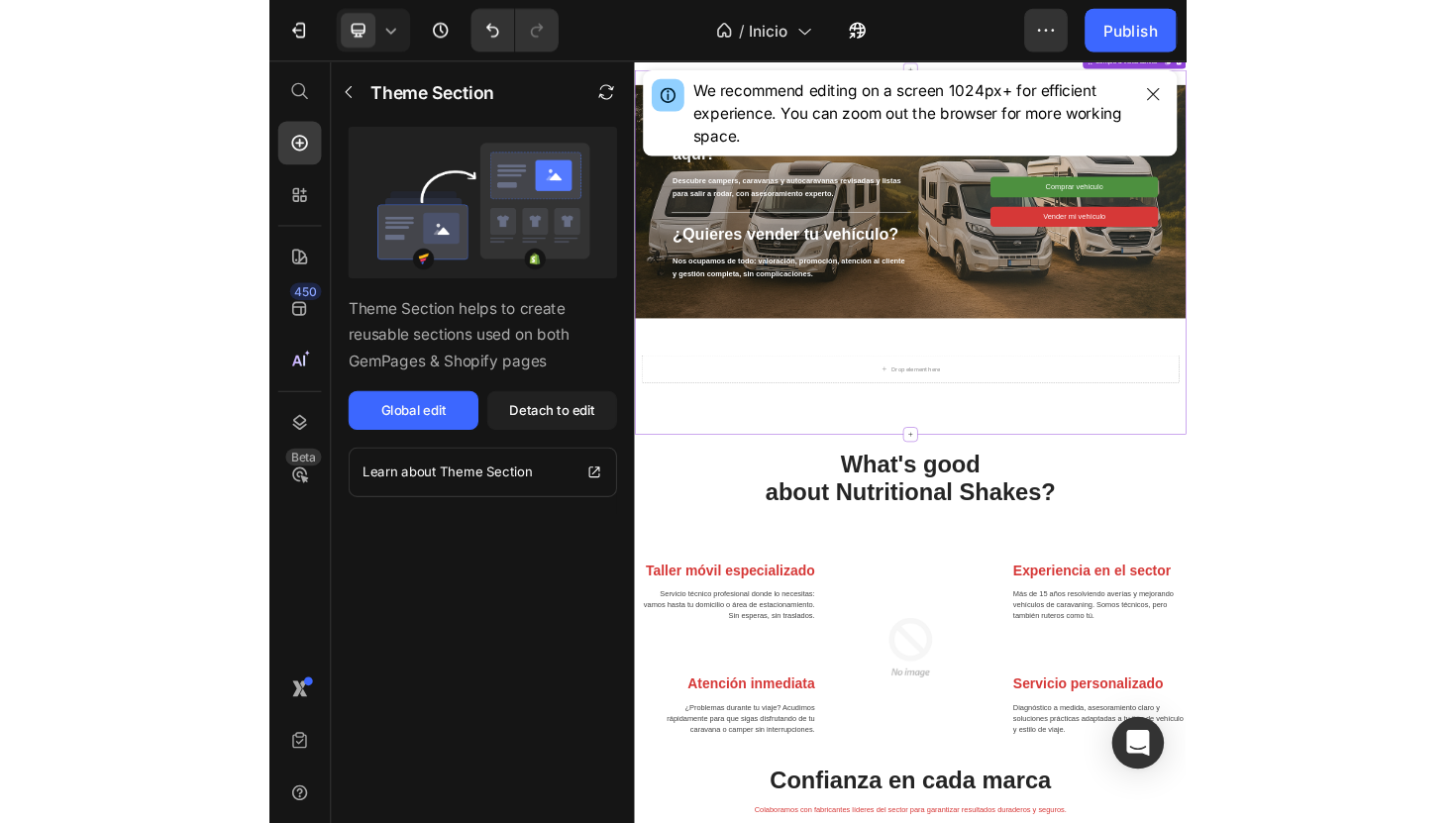 scroll, scrollTop: 1819, scrollLeft: 0, axis: vertical 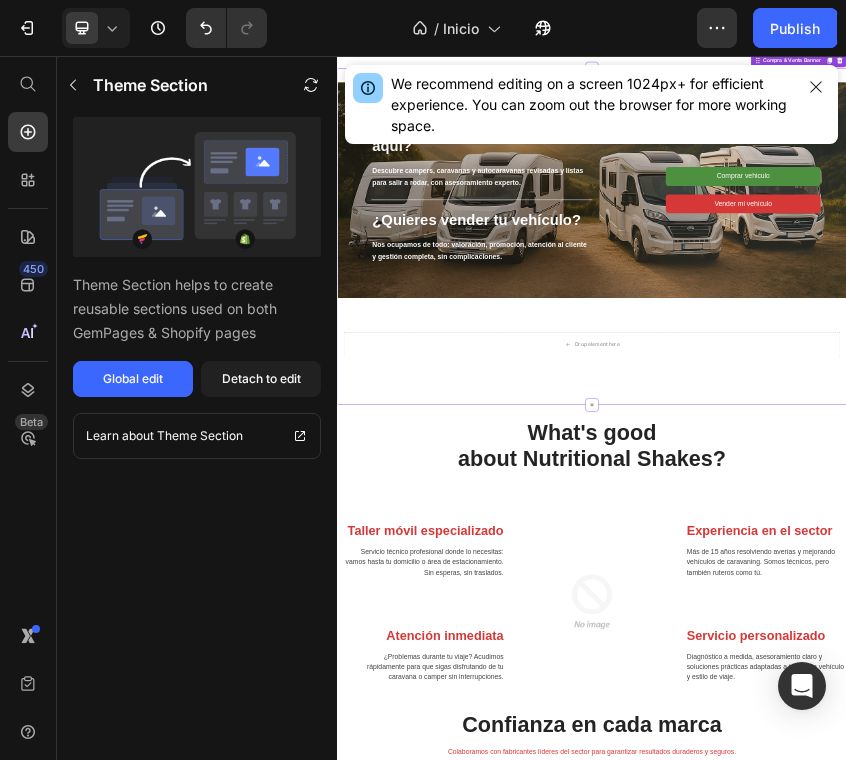 click on "Drop element here Row" at bounding box center [937, 737] 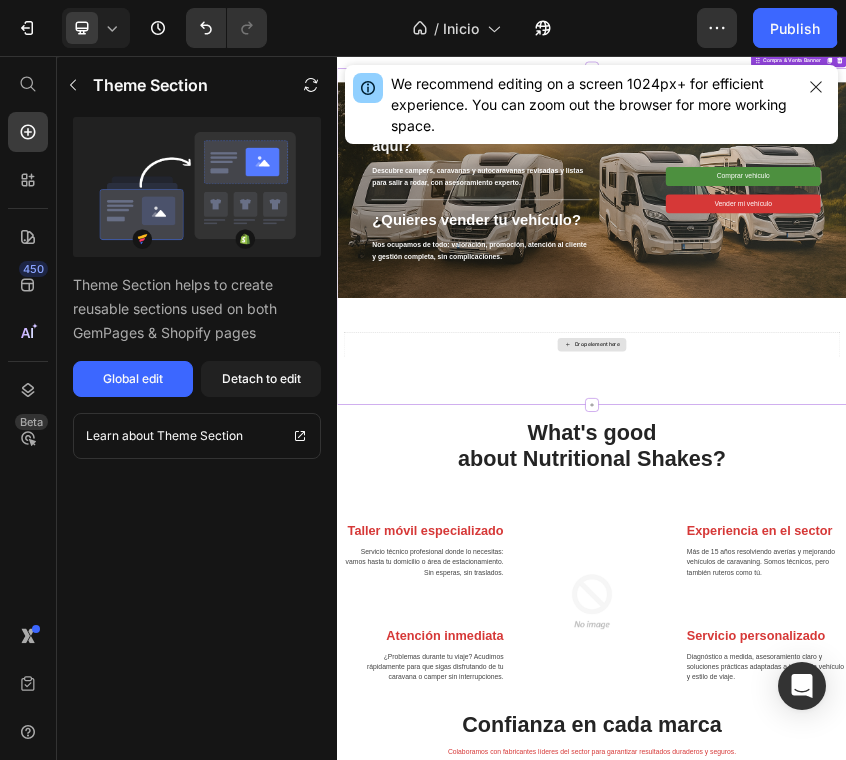 click on "Drop element here" at bounding box center [937, 737] 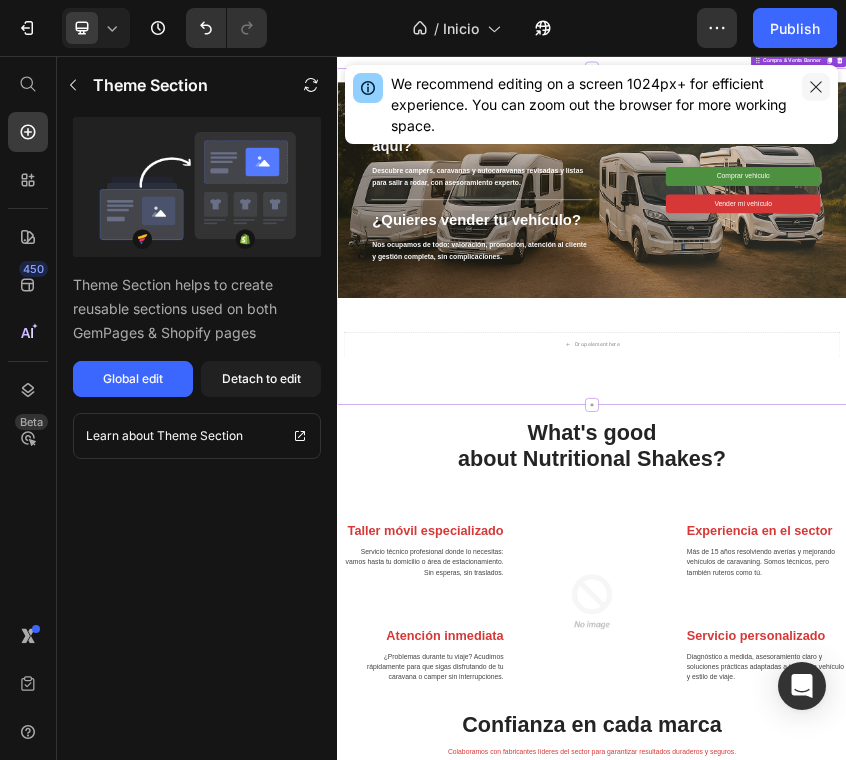 click 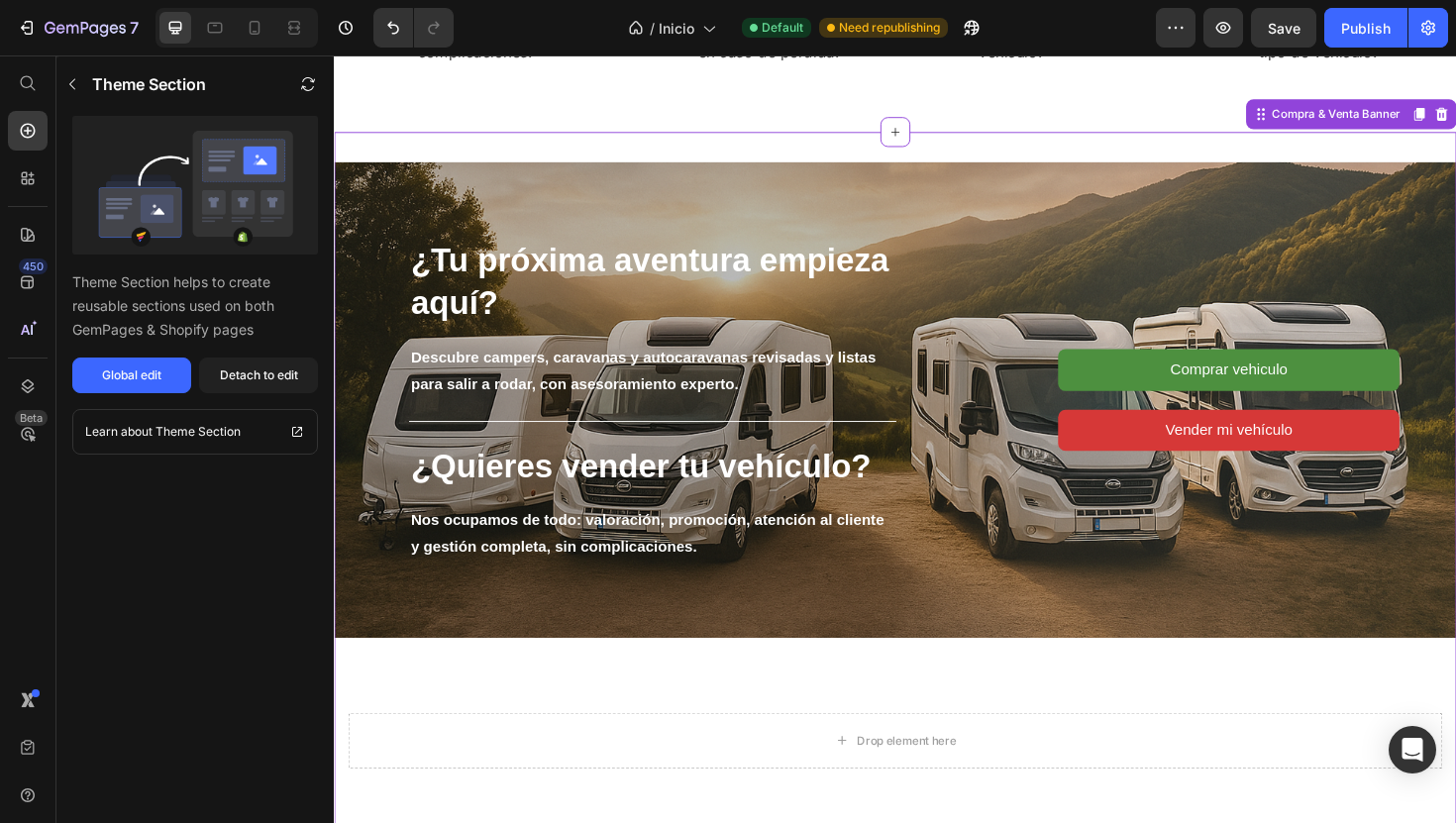 scroll, scrollTop: 1766, scrollLeft: 0, axis: vertical 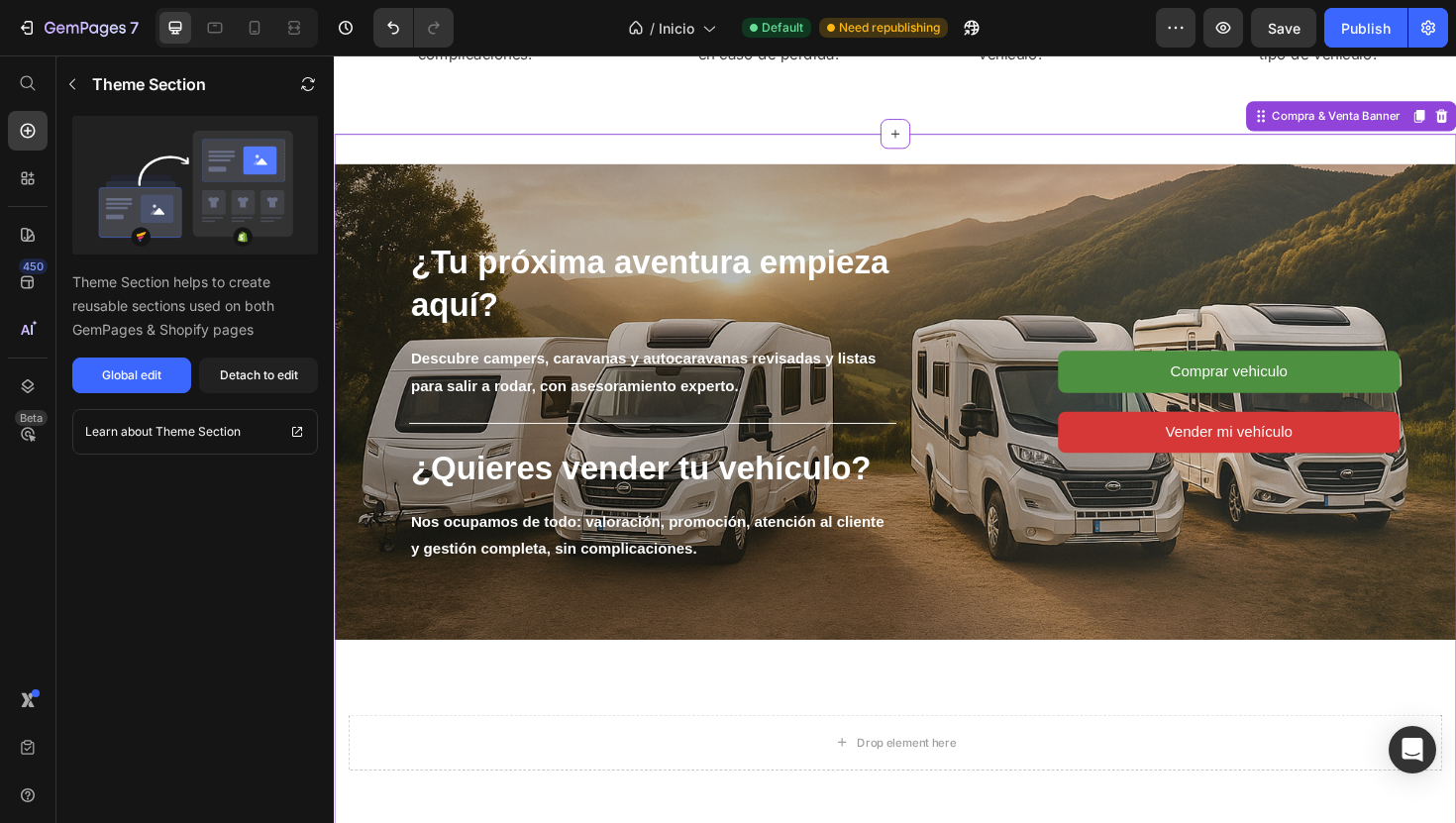 click on "¿Tu próxima aventura empieza aquí?" at bounding box center [668, 296] 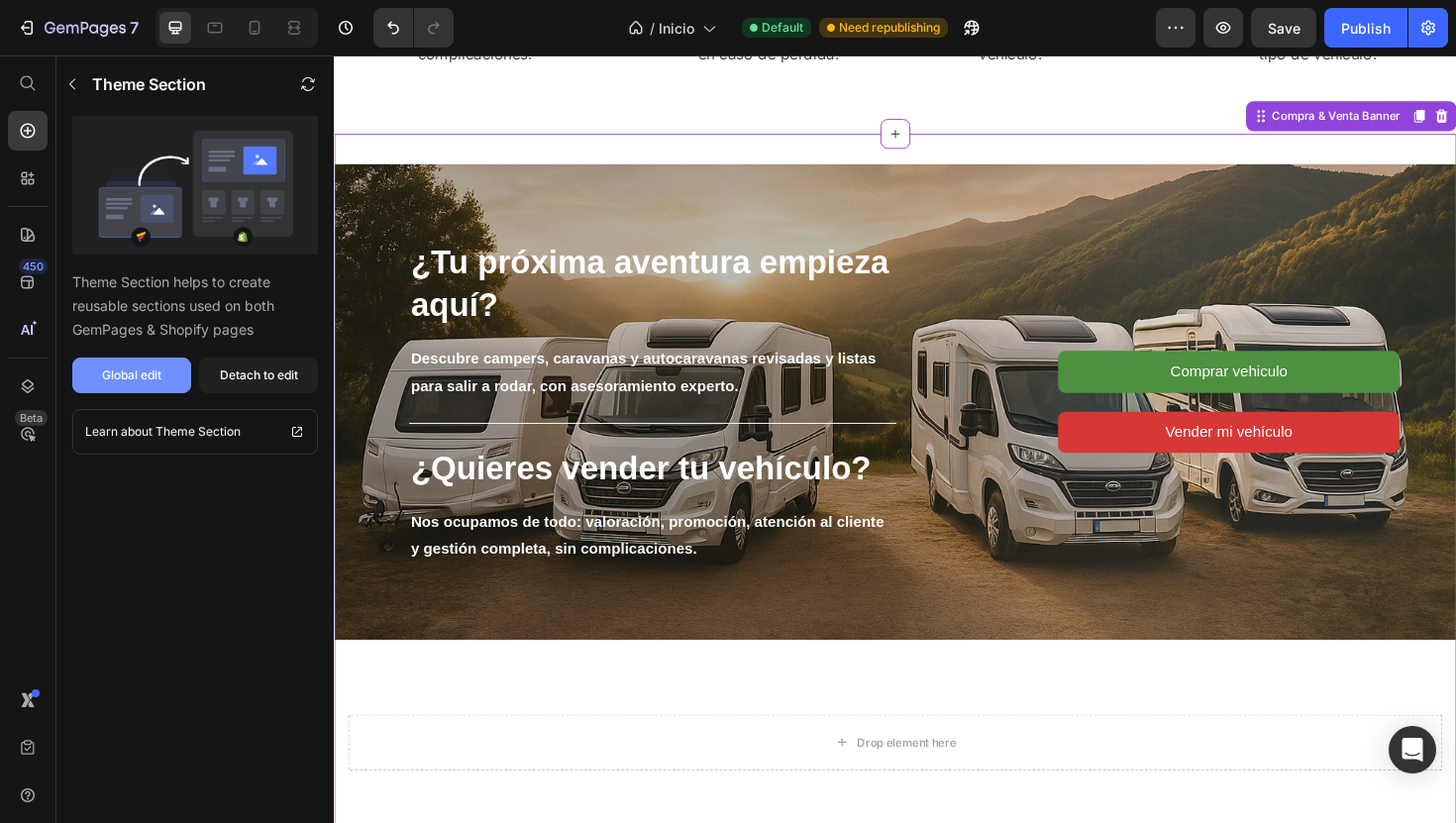 click on "Global edit" at bounding box center [132, 375] 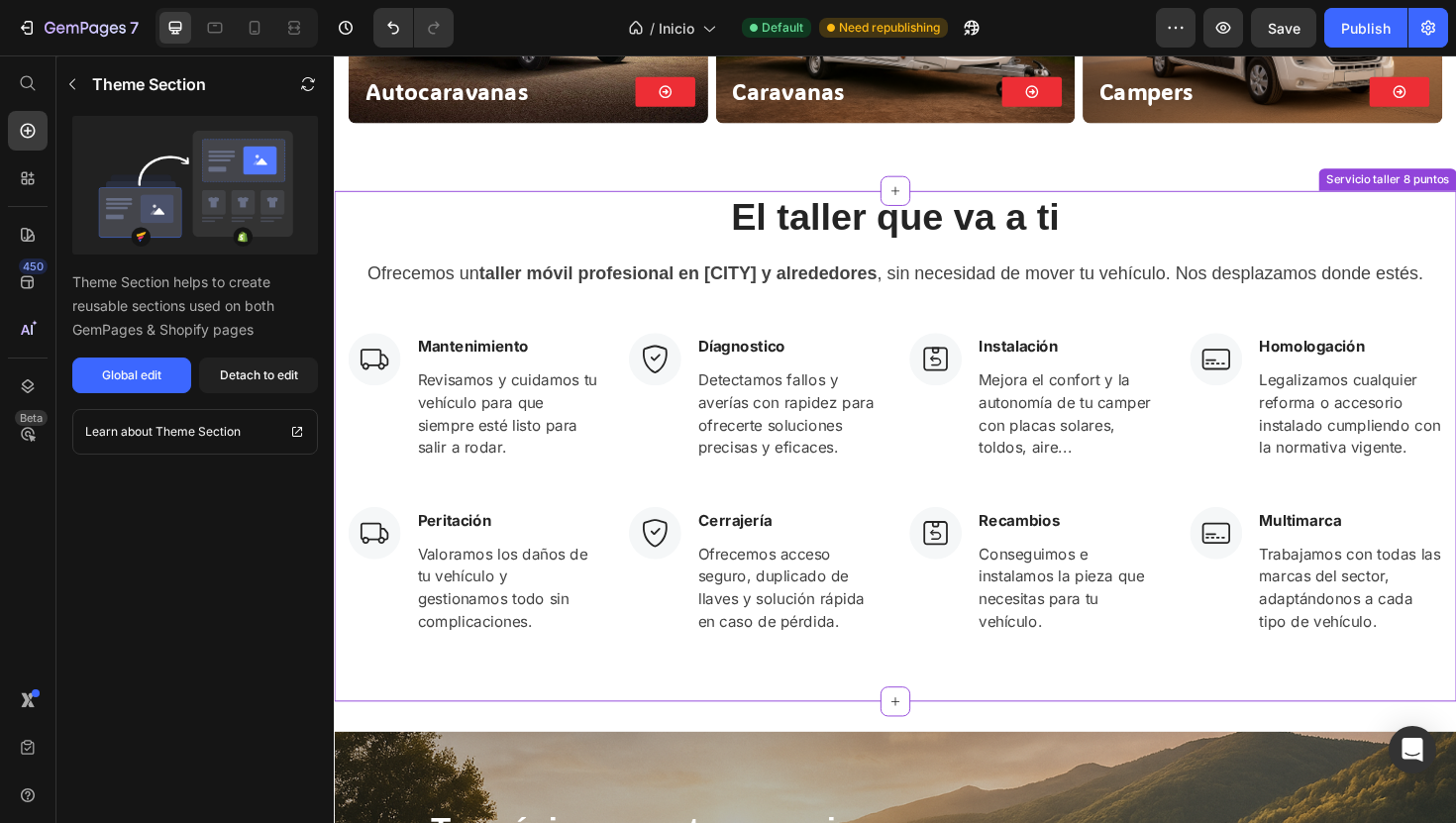scroll, scrollTop: 623, scrollLeft: 0, axis: vertical 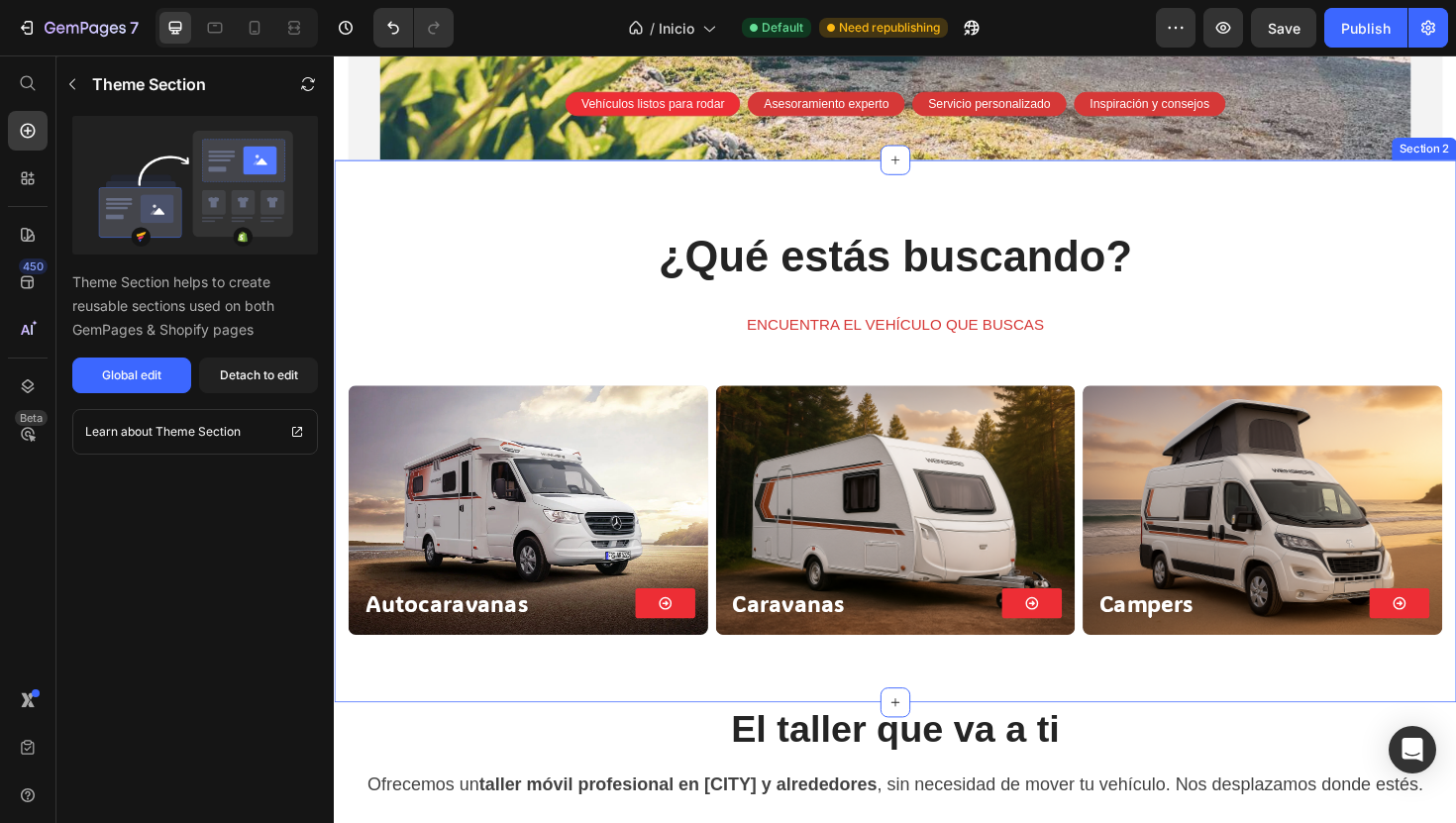 click on "ENCUENTRA EL VEHÍCULO QUE BUSCAS" at bounding box center (928, 341) 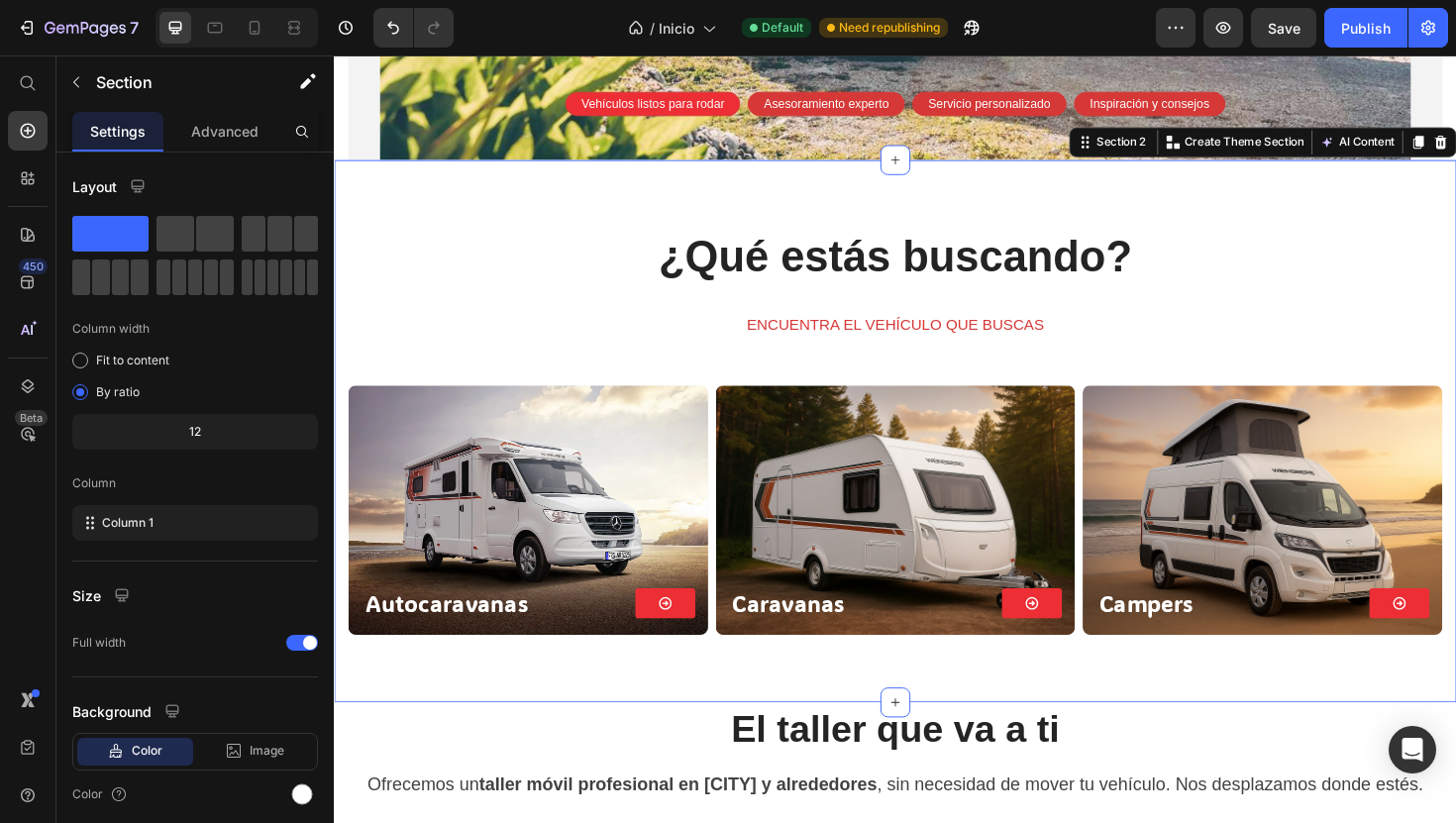 click on "¿Qué estás buscando? Heading ENCUENTRA EL VEHÍCULO QUE BUSCAS Text block Autocaravanas Heading
Button Row Hero Banner Caravanas Heading
Button Row Hero Banner Campers Heading
Button Row Hero Banner Row" at bounding box center (928, 477) 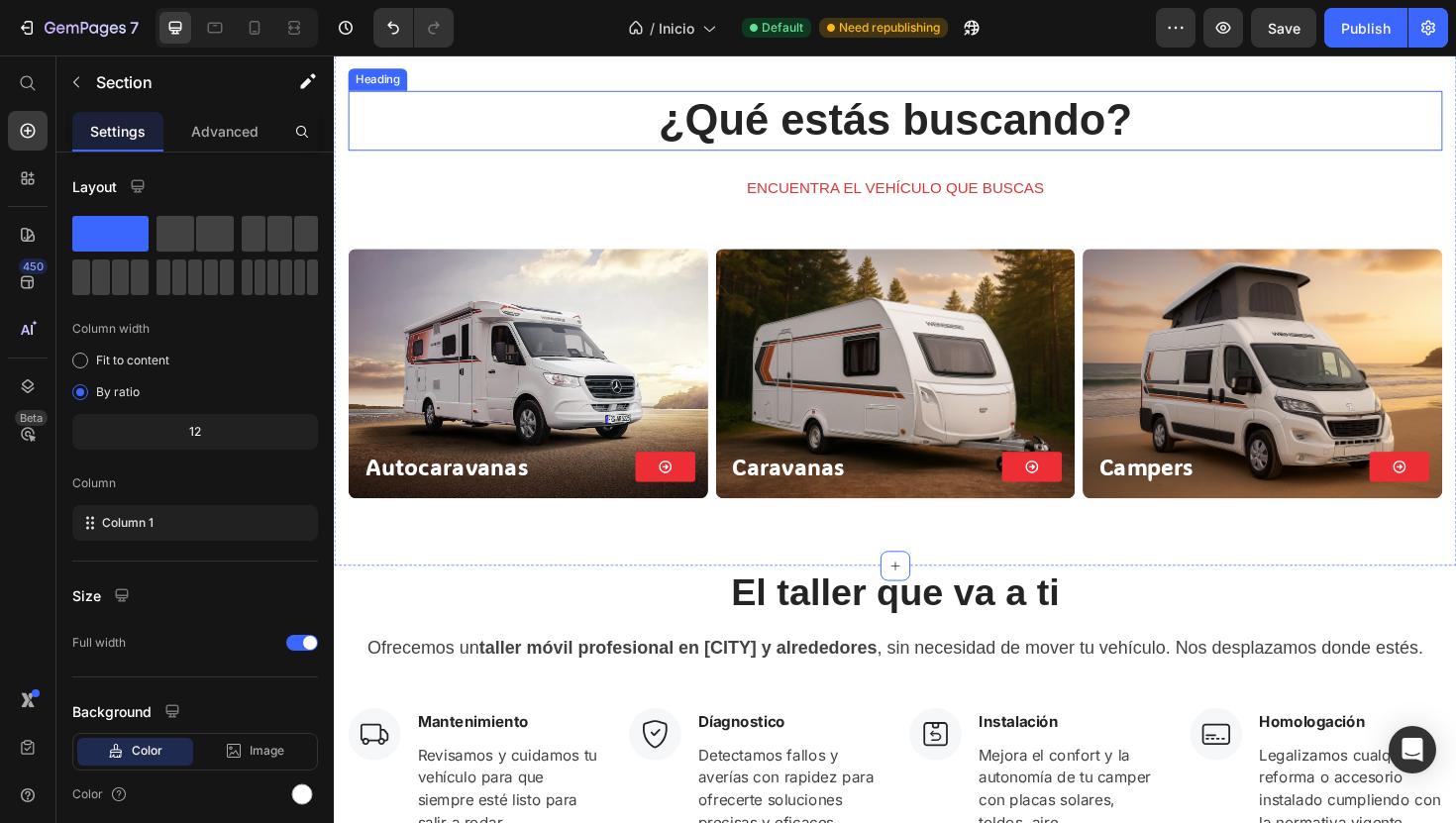 scroll, scrollTop: 785, scrollLeft: 0, axis: vertical 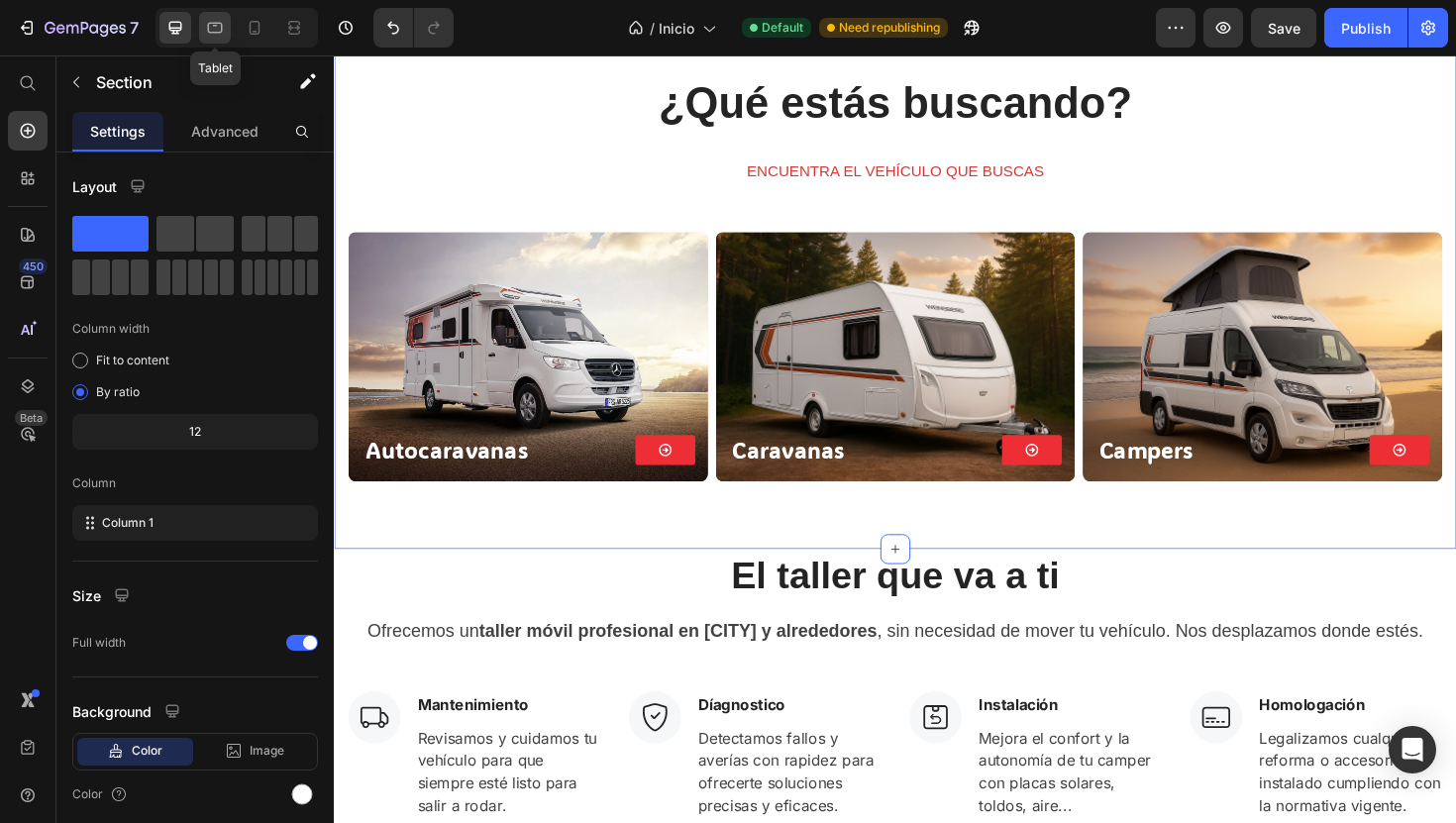click 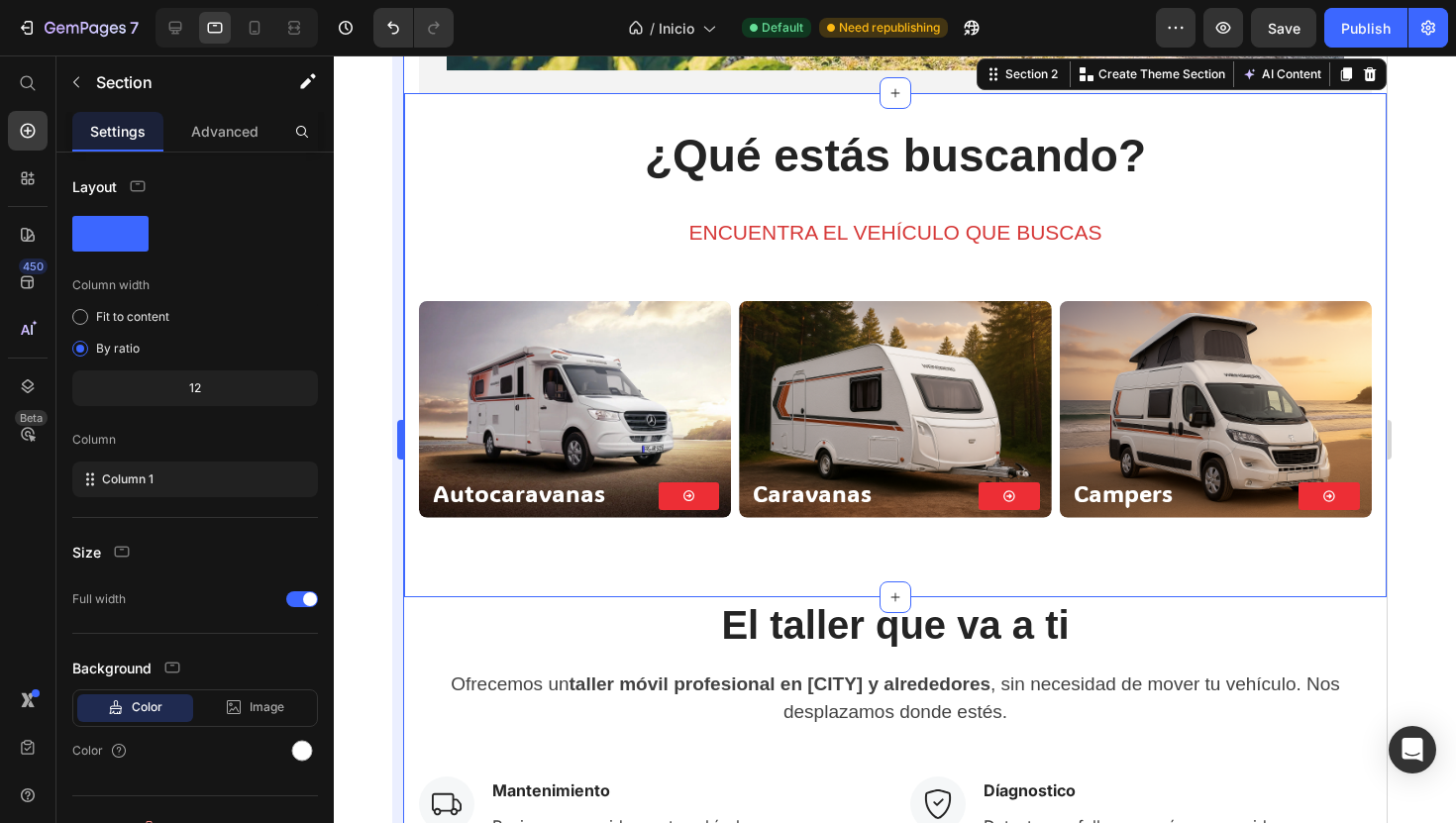 scroll, scrollTop: 615, scrollLeft: 0, axis: vertical 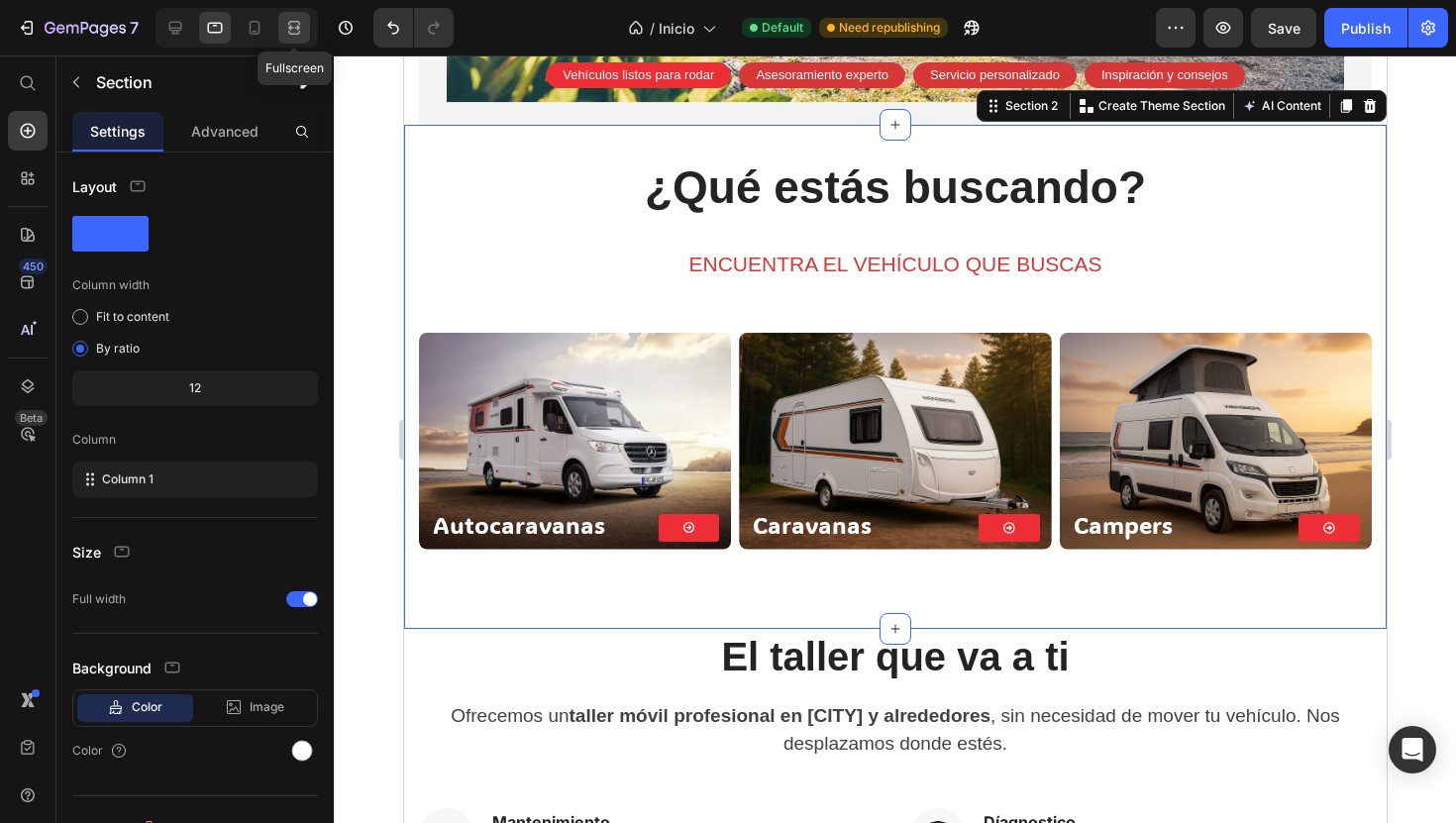 click 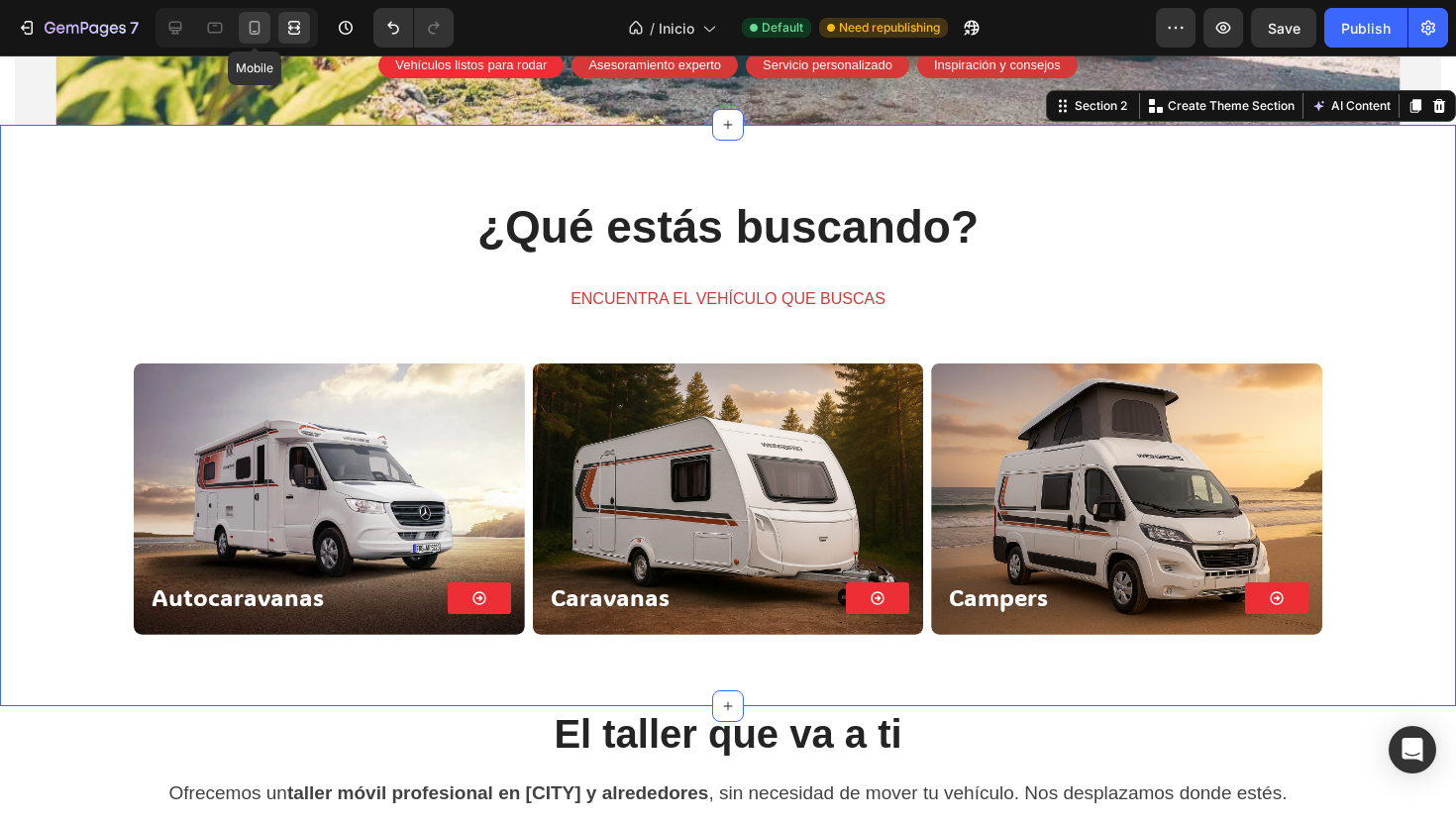 click 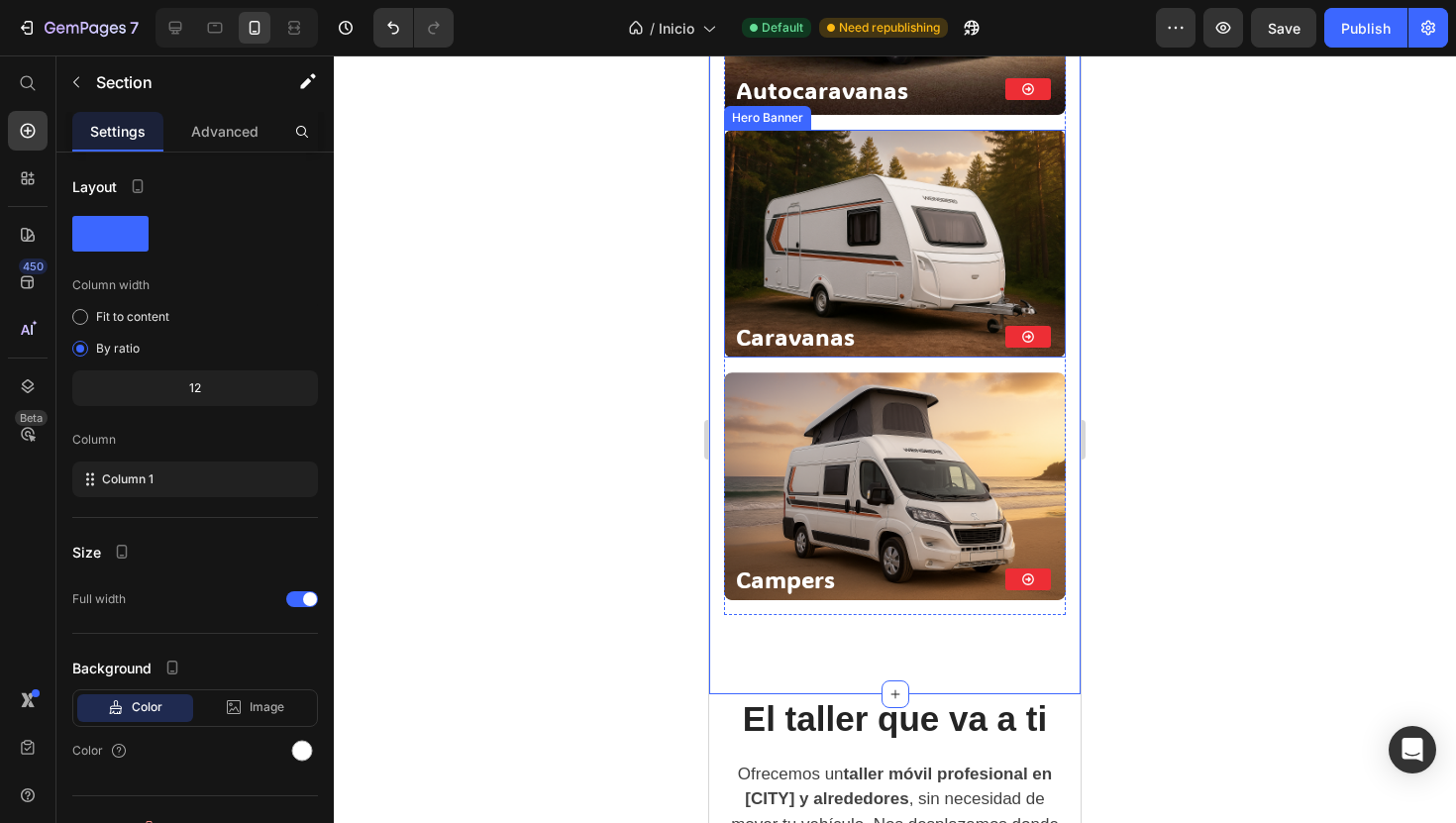 scroll, scrollTop: 905, scrollLeft: 0, axis: vertical 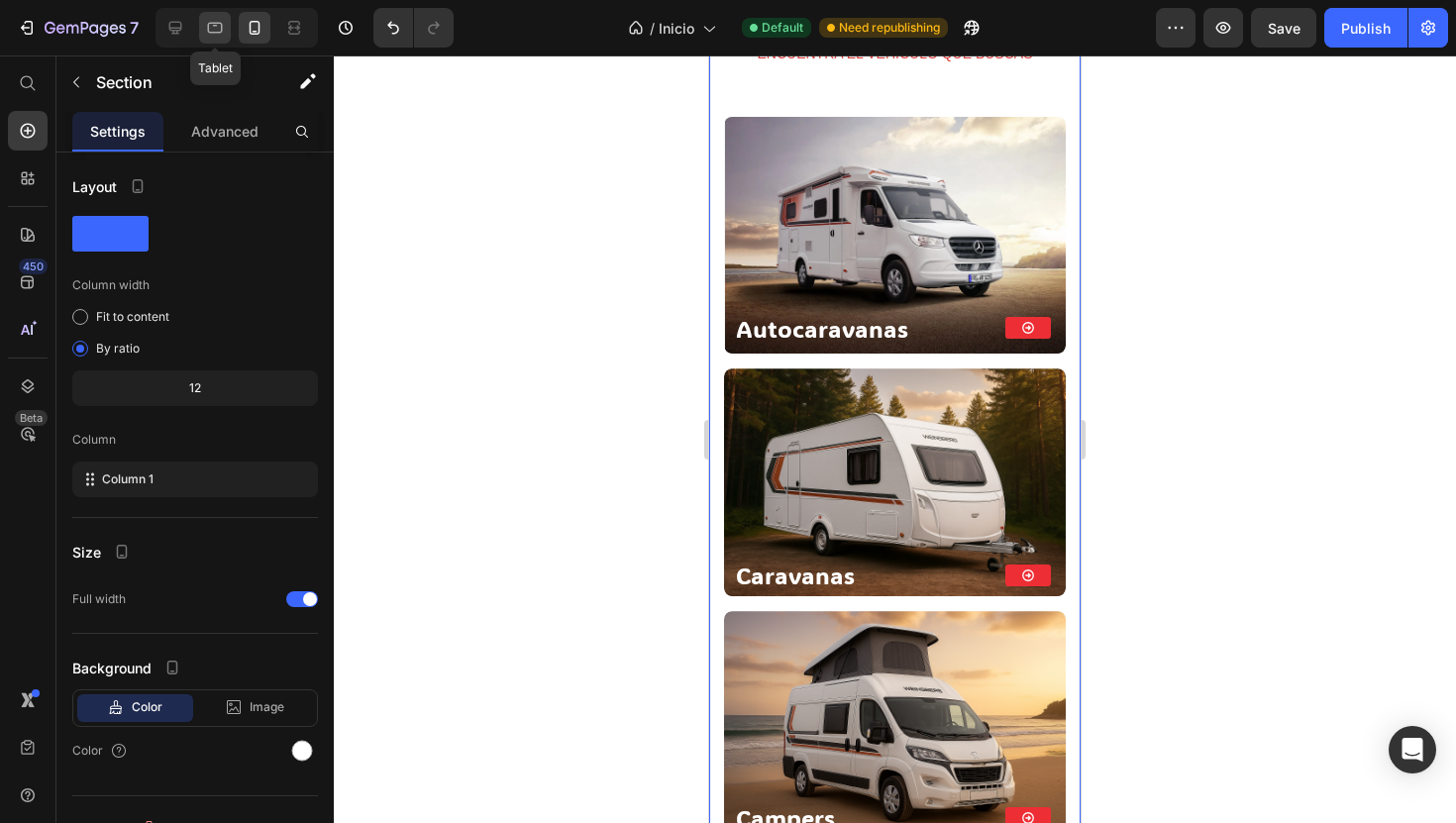 click 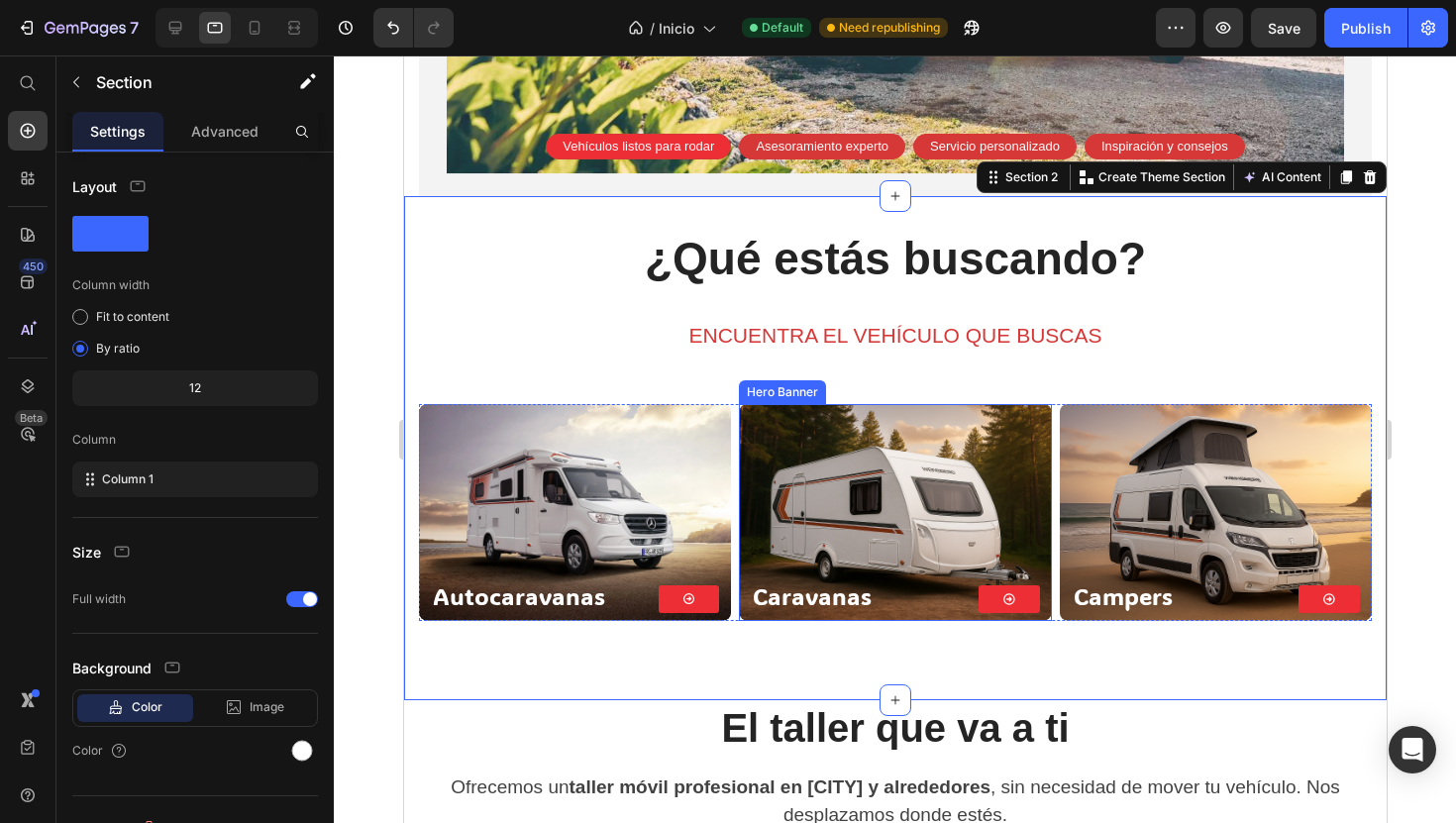 scroll, scrollTop: 538, scrollLeft: 0, axis: vertical 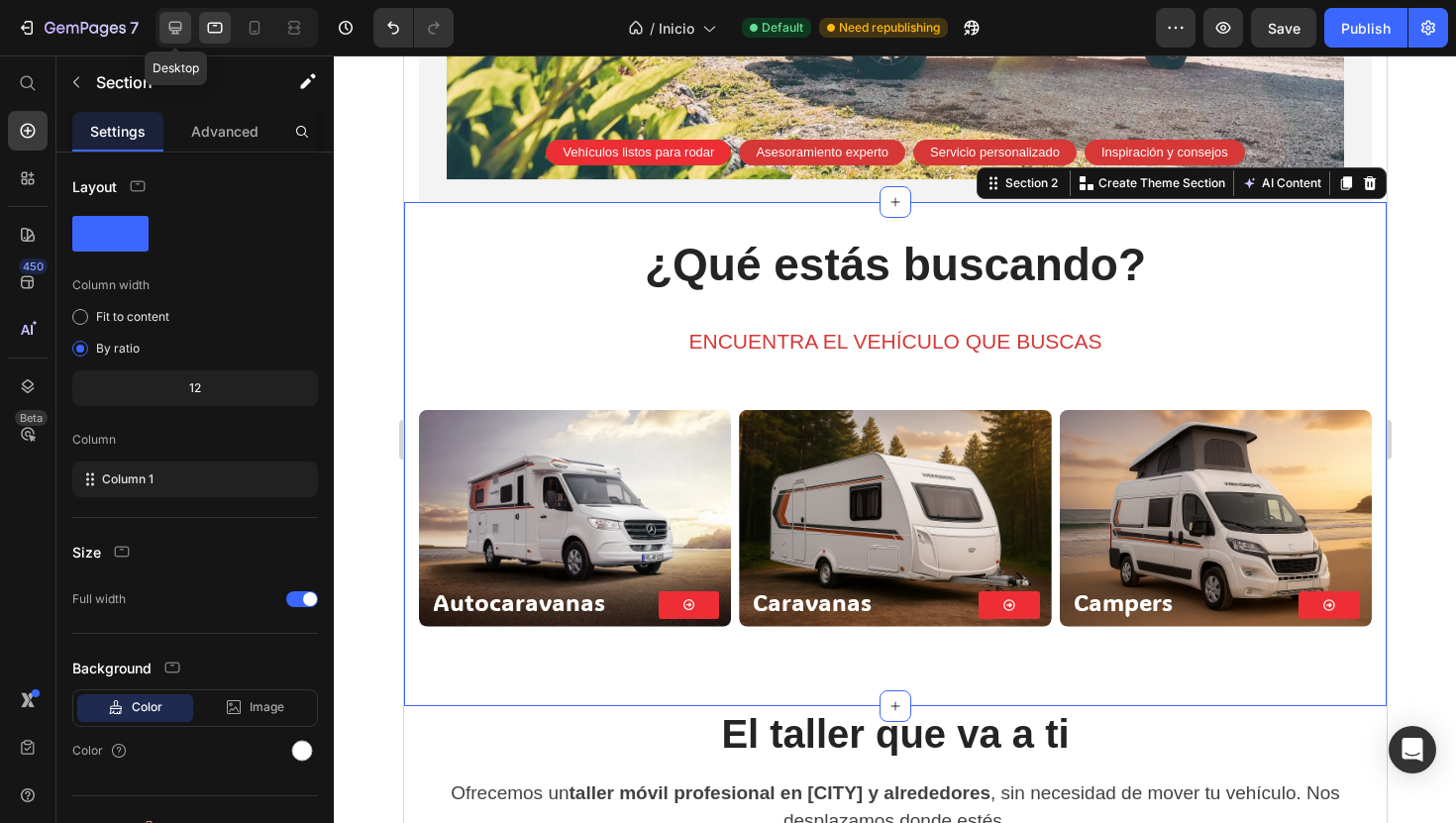 click 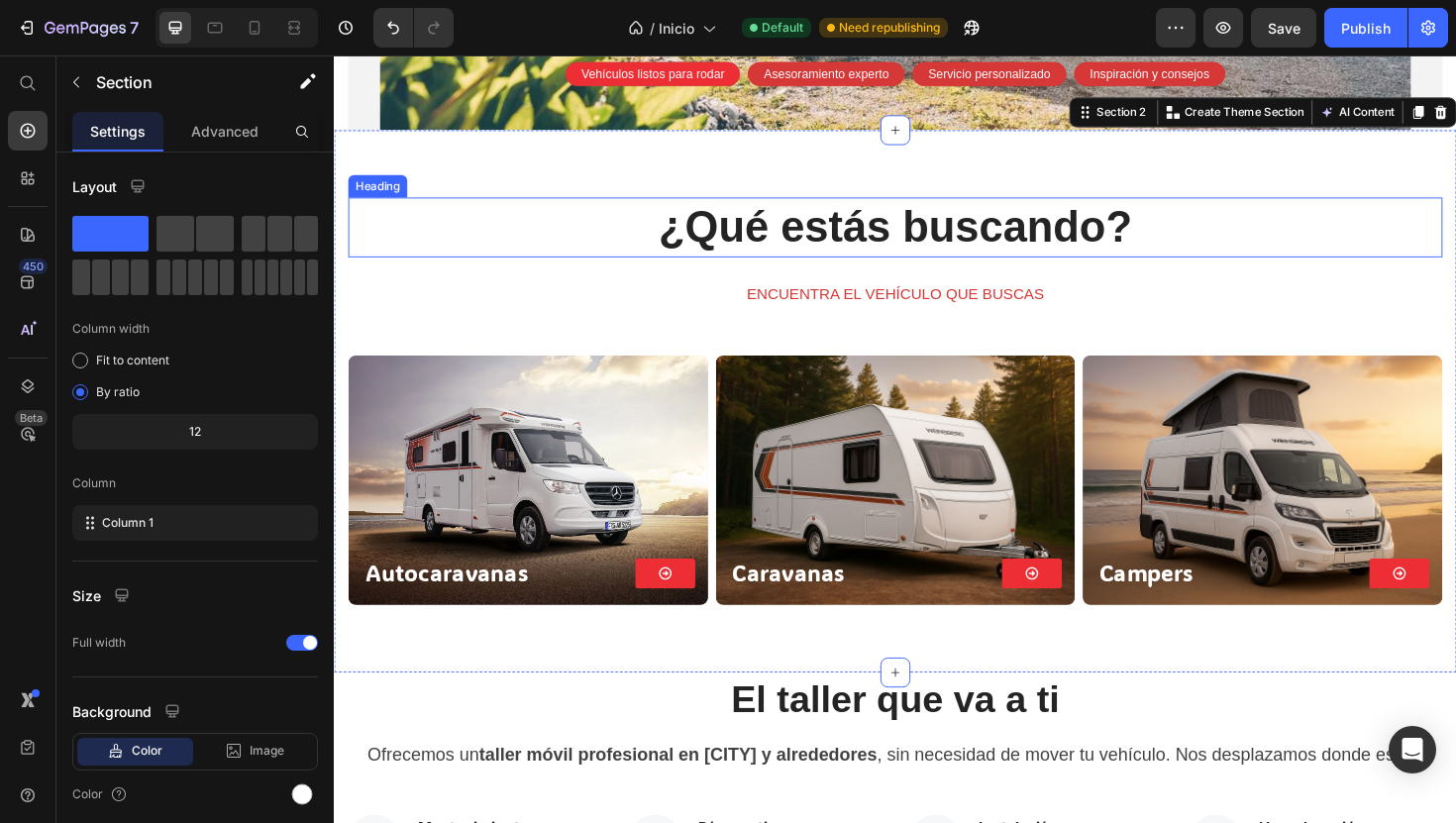 scroll, scrollTop: 665, scrollLeft: 0, axis: vertical 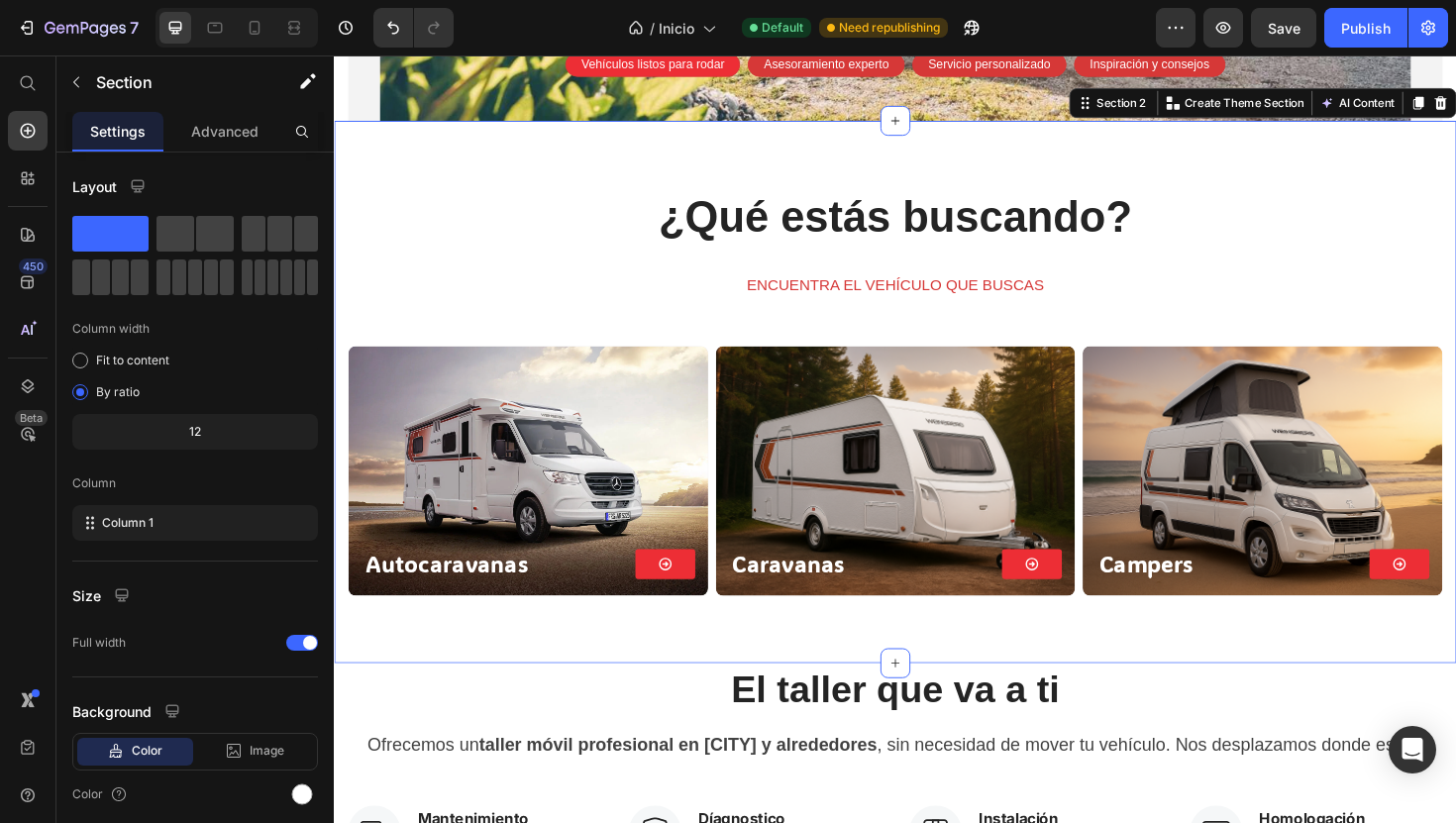 click on "¿Qué estás buscando? Heading ENCUENTRA EL VEHÍCULO QUE BUSCAS Text block Autocaravanas Heading
Button Row Hero Banner Caravanas Heading
Button Row Hero Banner Campers Heading
Button Row Hero Banner Row" at bounding box center (928, 436) 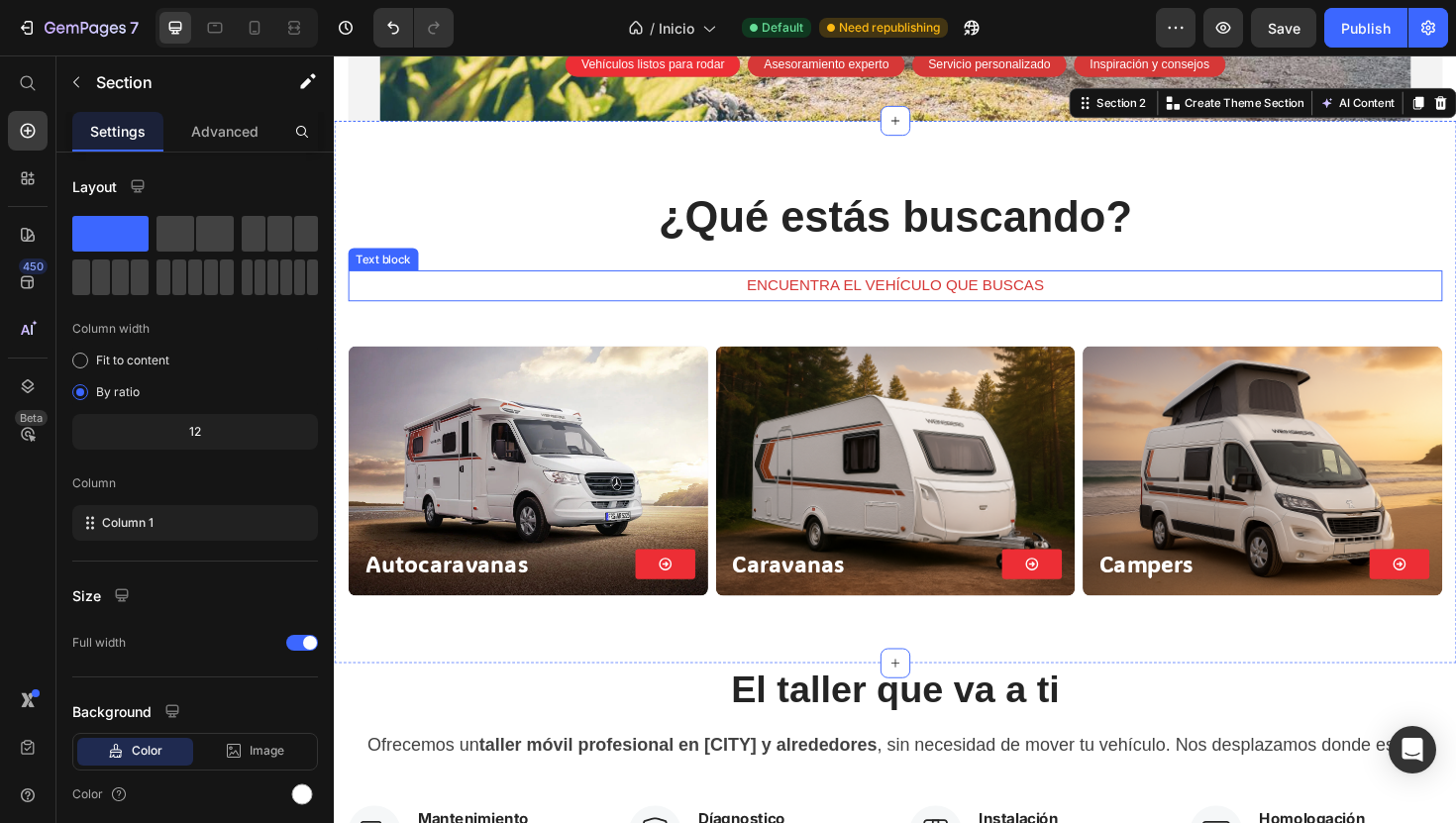 click on "ENCUENTRA EL VEHÍCULO QUE BUSCAS" at bounding box center (928, 299) 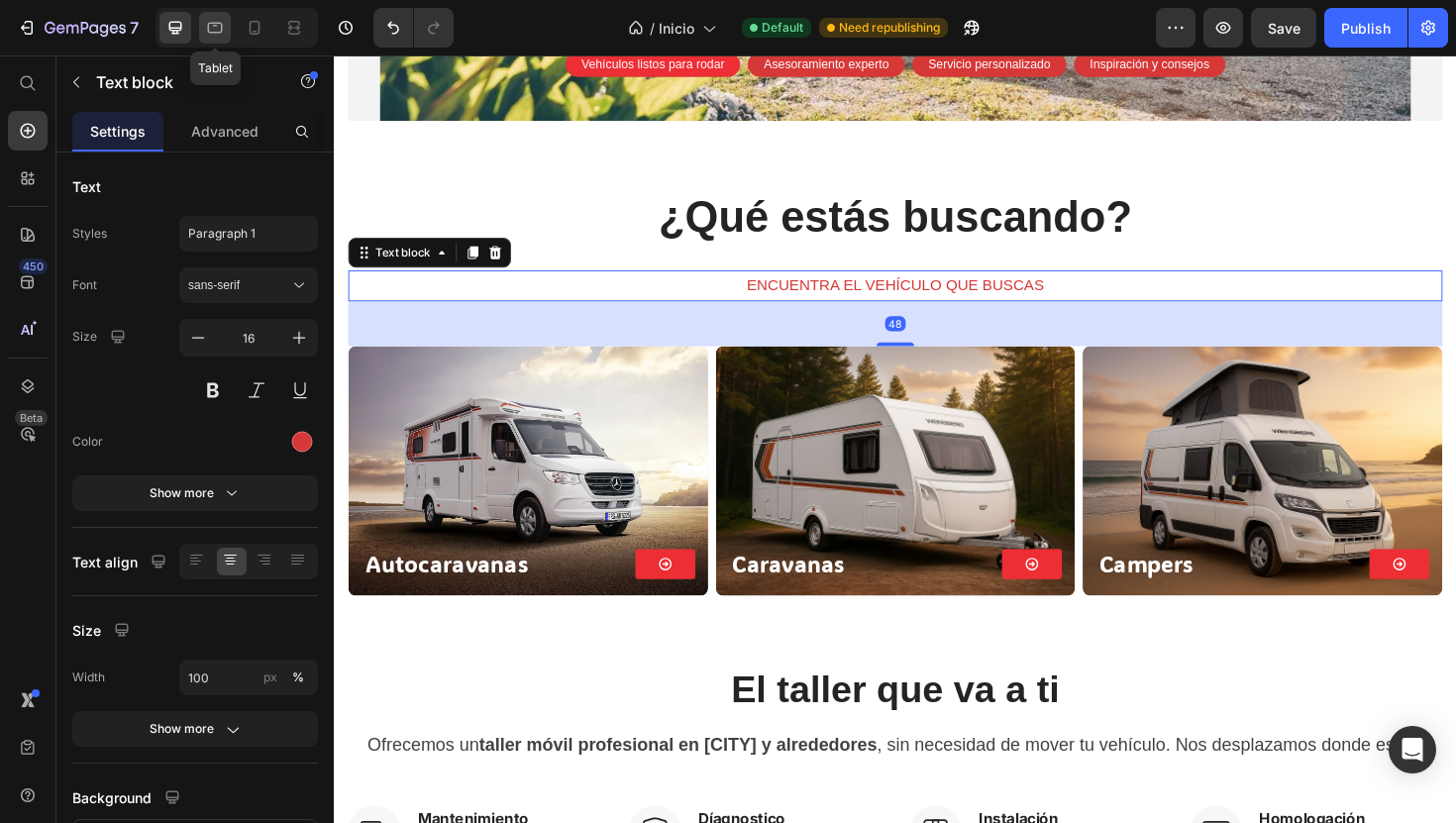 click 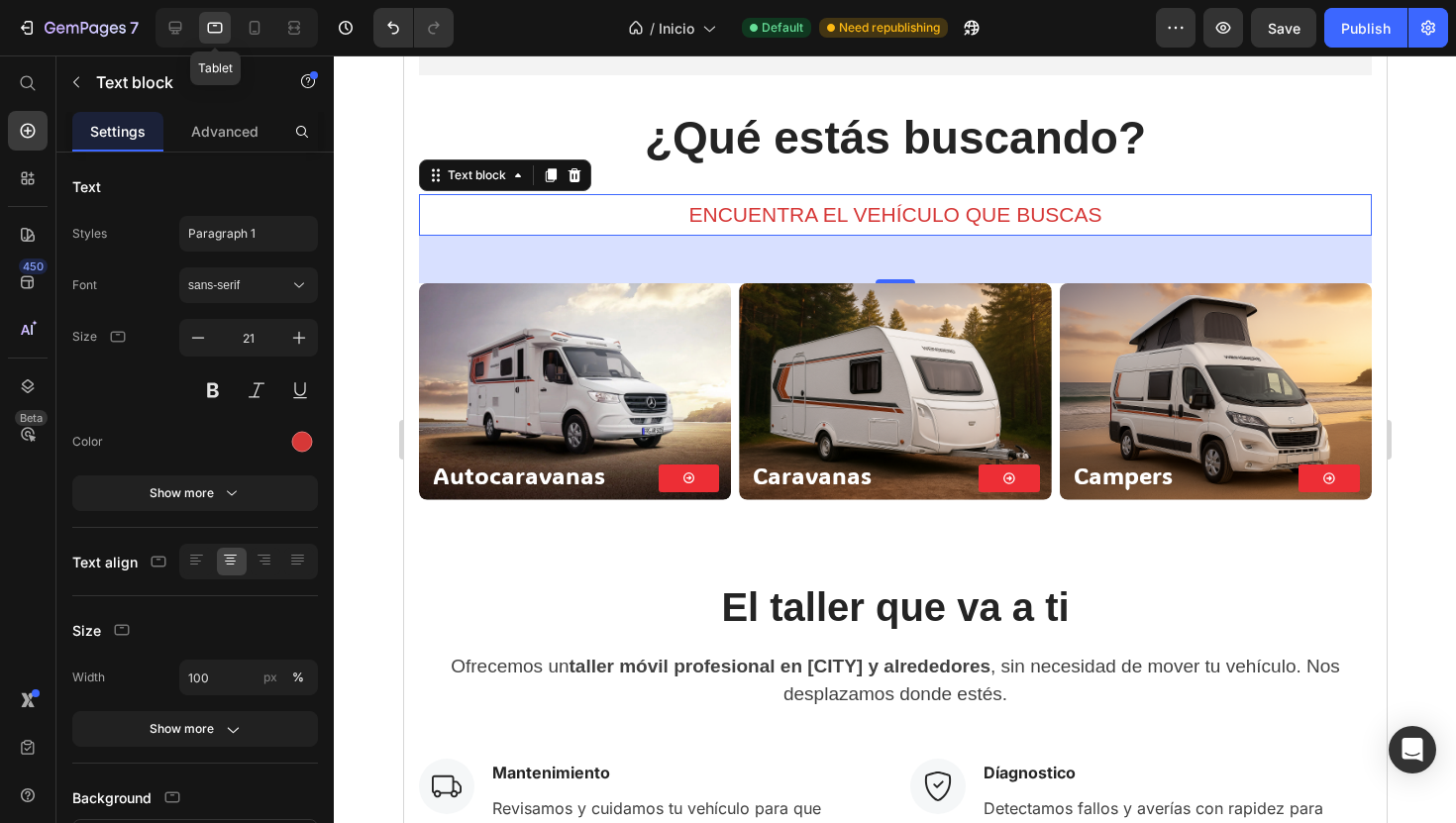 scroll, scrollTop: 734, scrollLeft: 0, axis: vertical 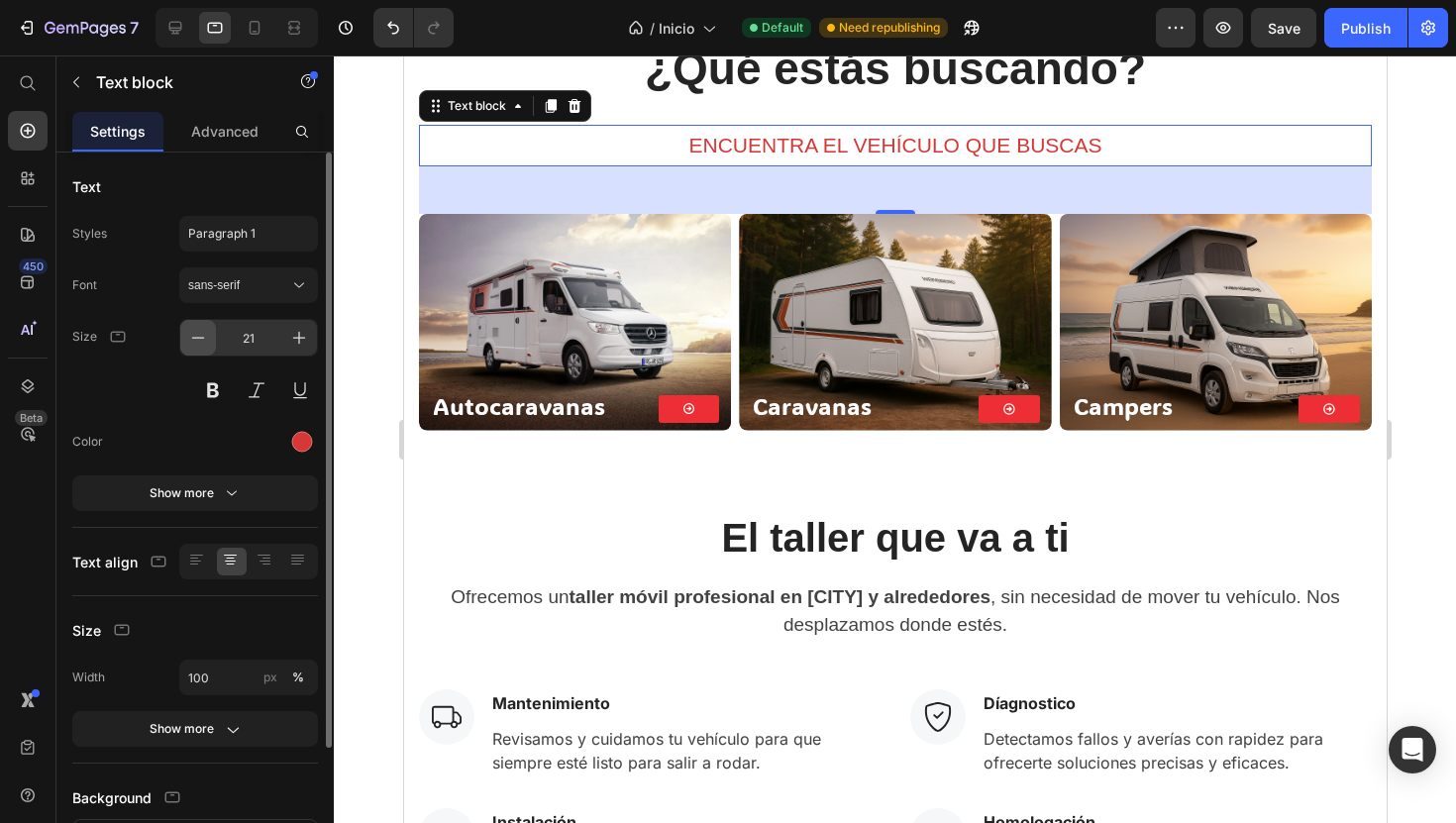 click at bounding box center (198, 338) 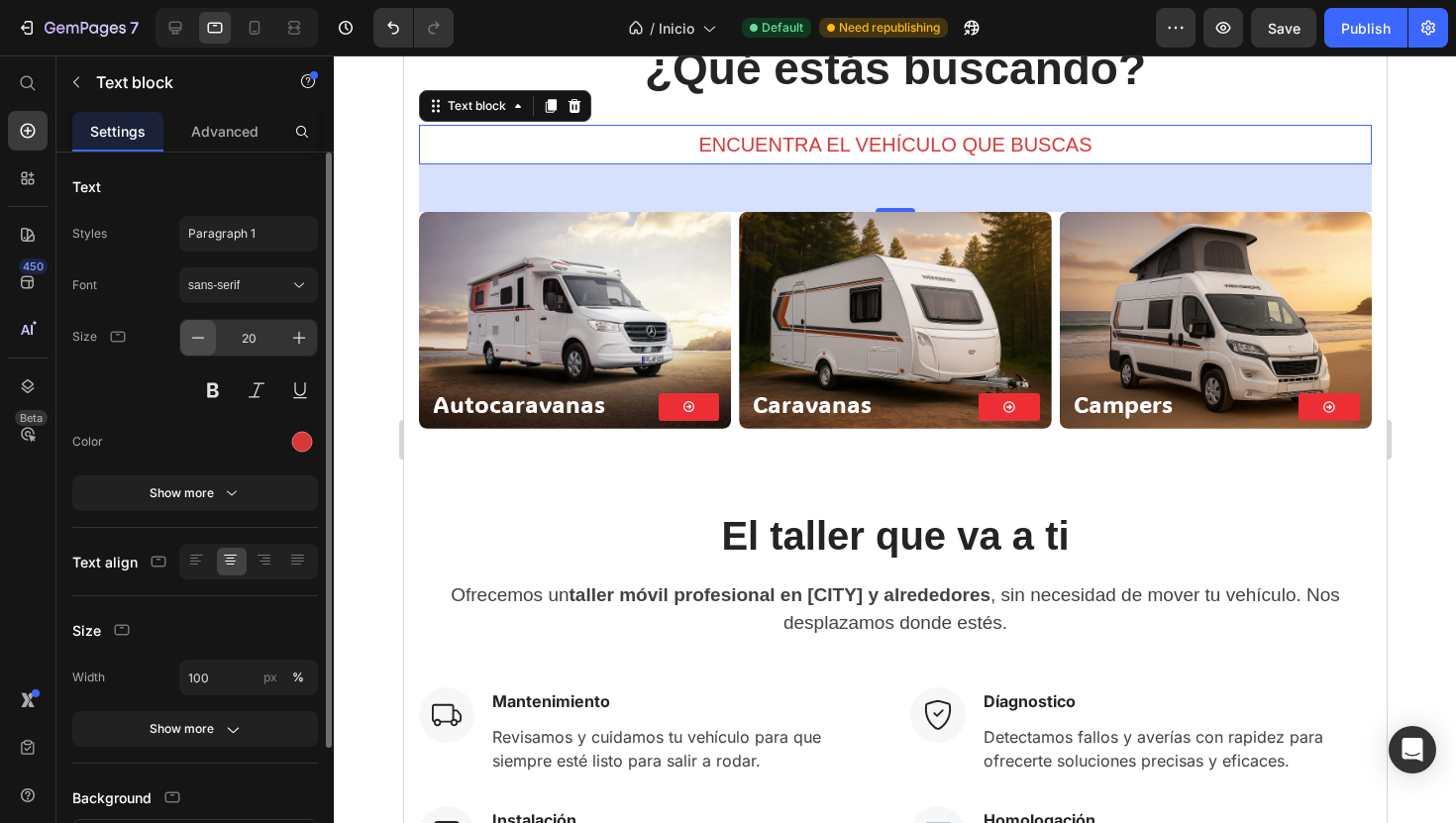 click at bounding box center [198, 338] 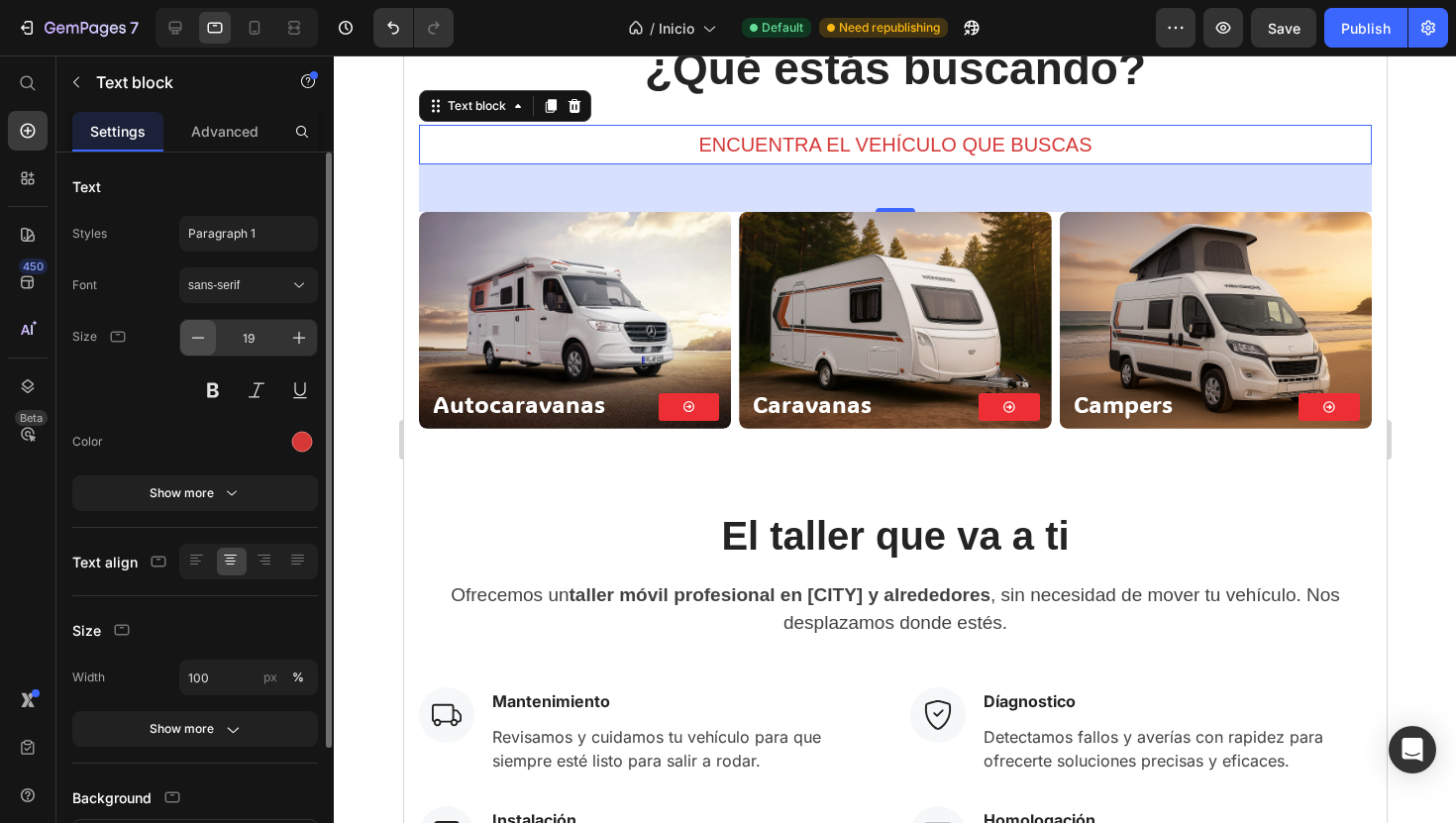 click at bounding box center [198, 338] 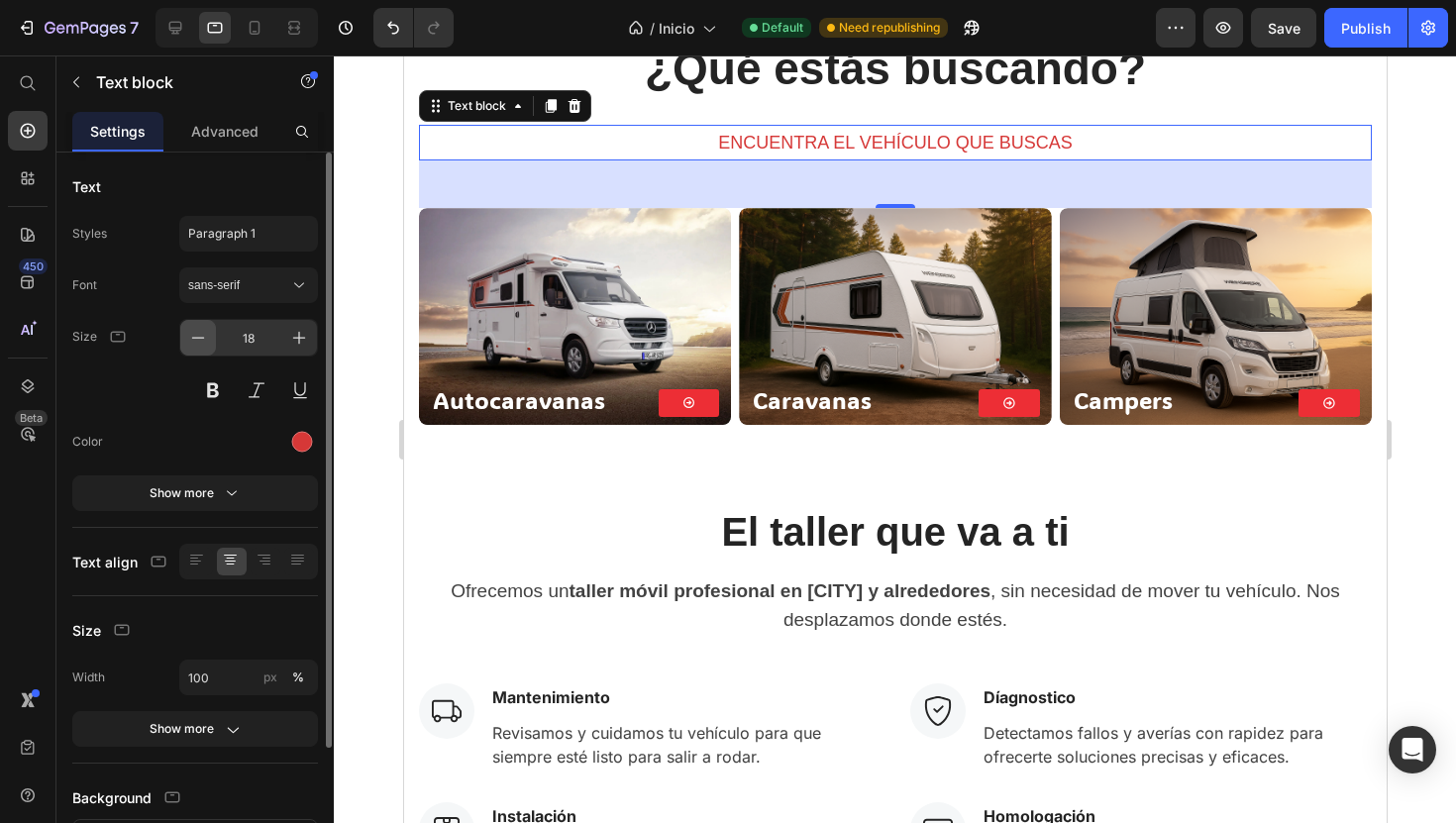 click at bounding box center [198, 338] 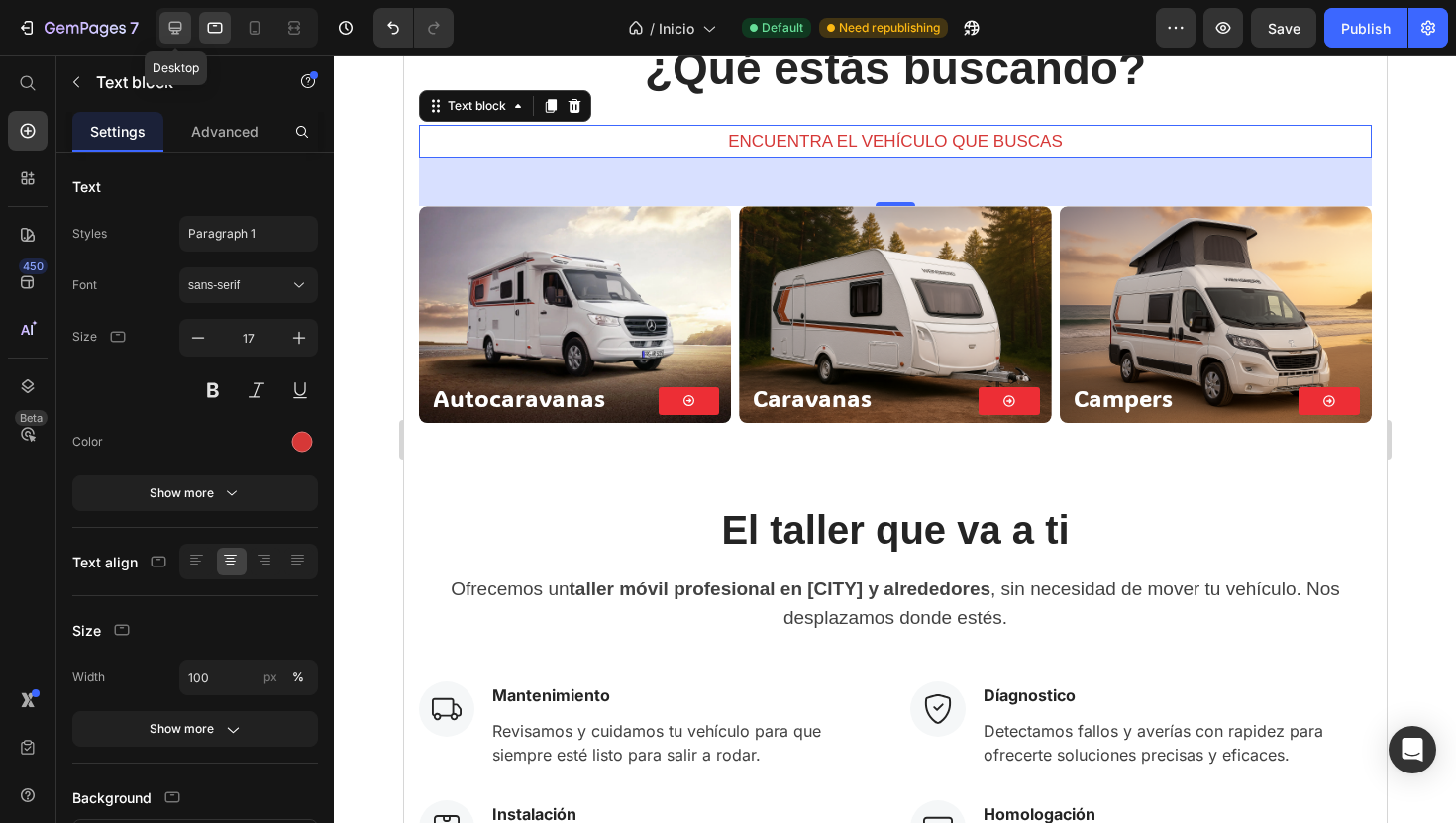 click 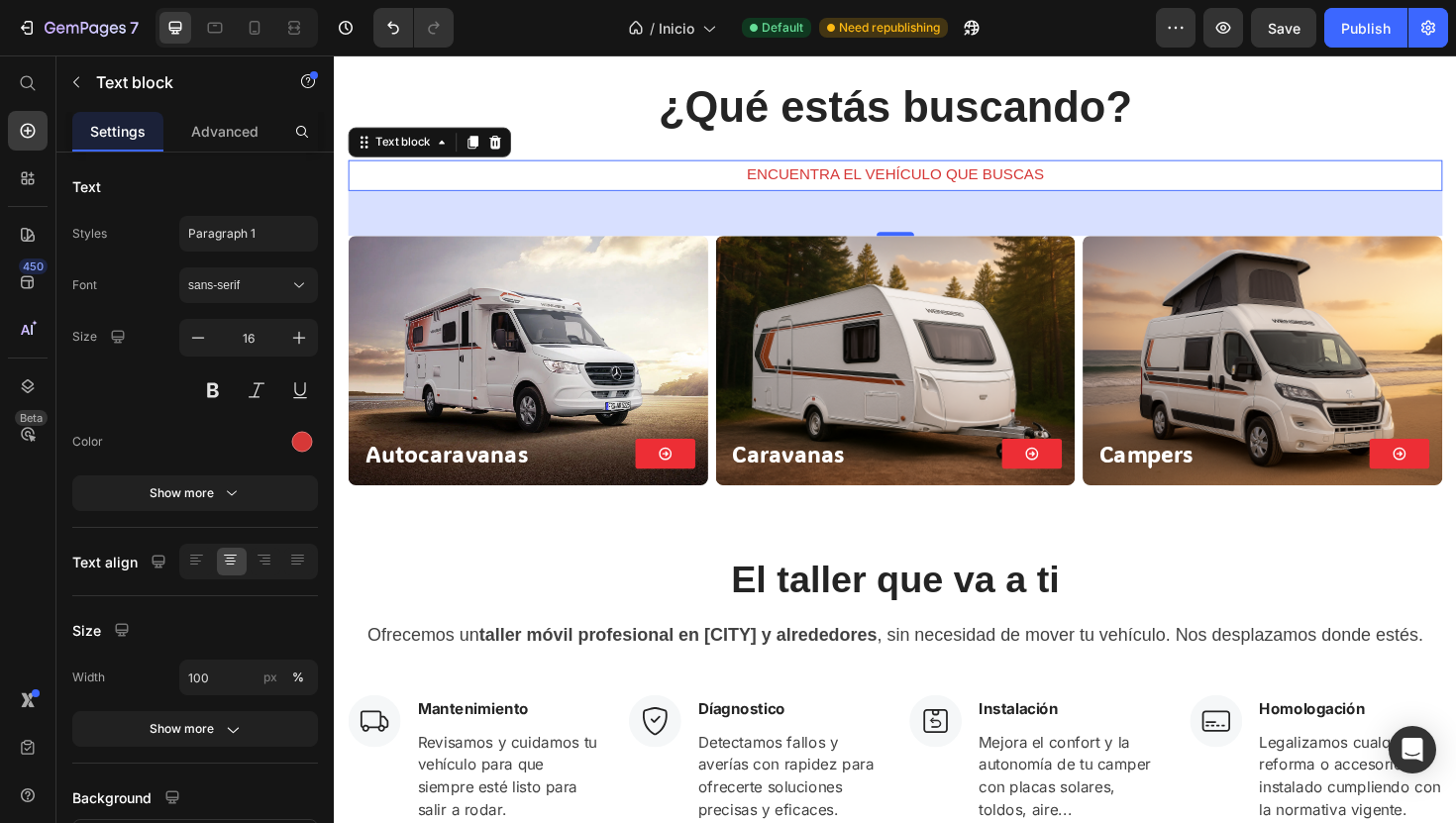 scroll, scrollTop: 823, scrollLeft: 0, axis: vertical 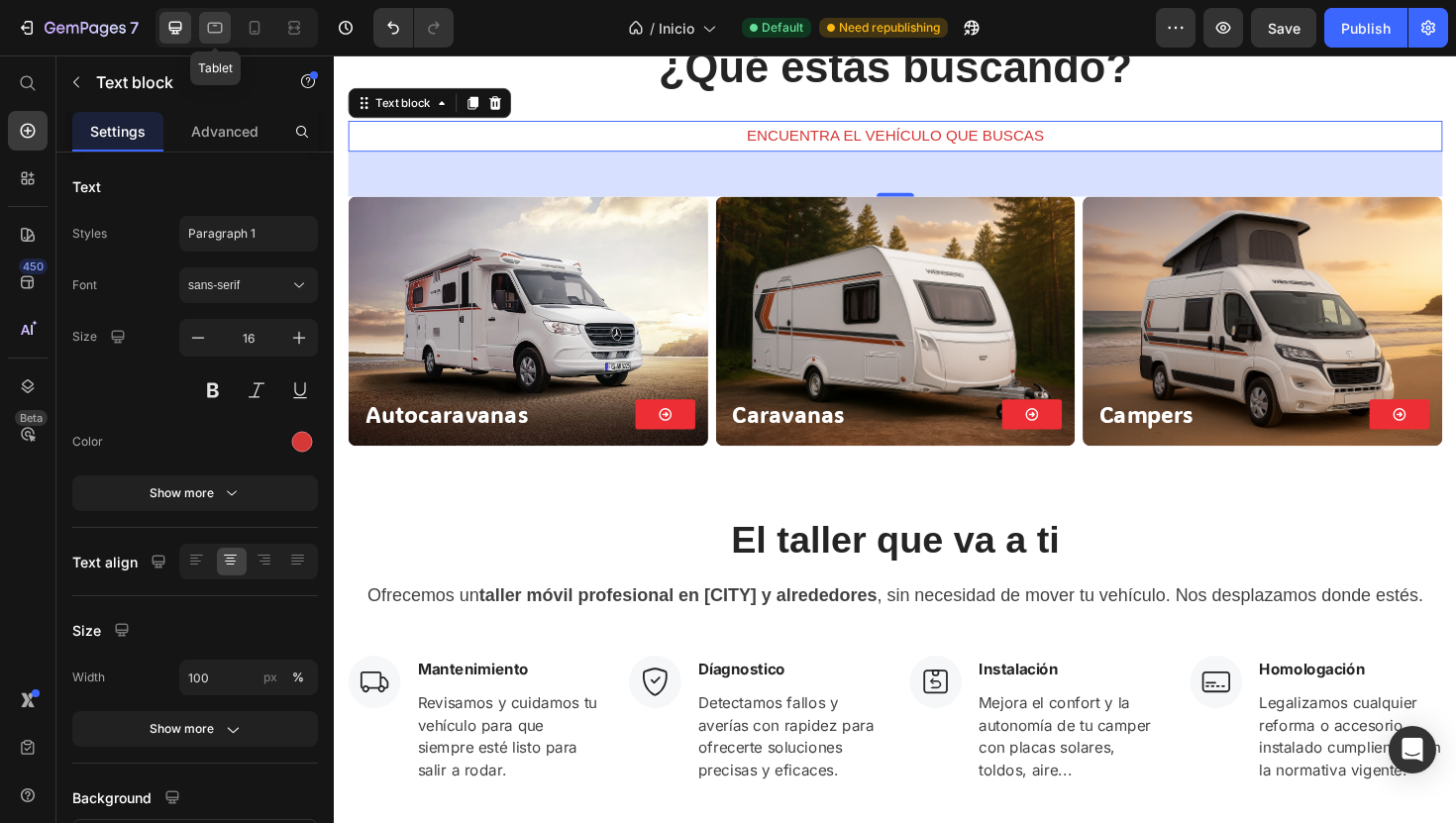 click 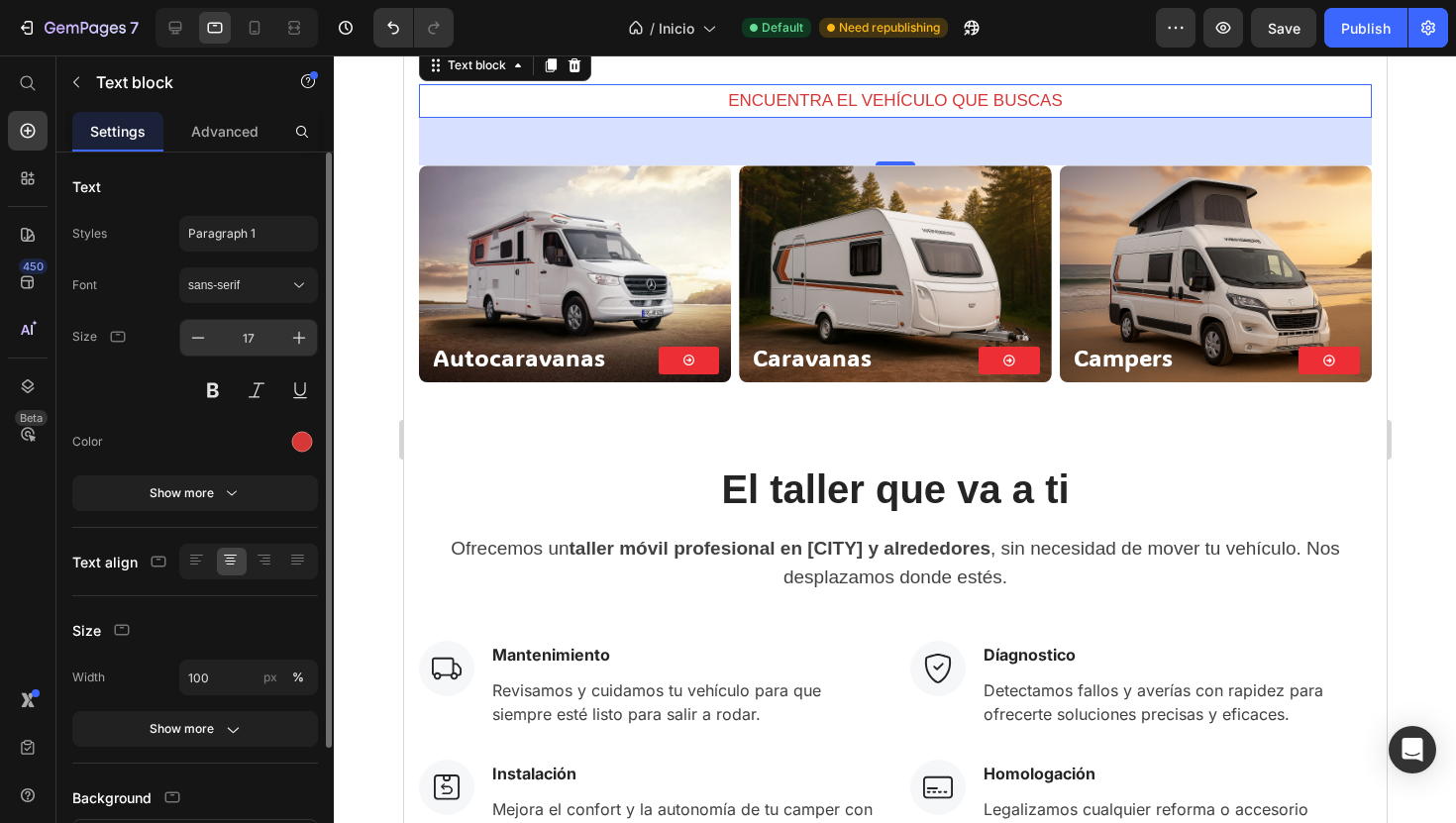 scroll, scrollTop: 734, scrollLeft: 0, axis: vertical 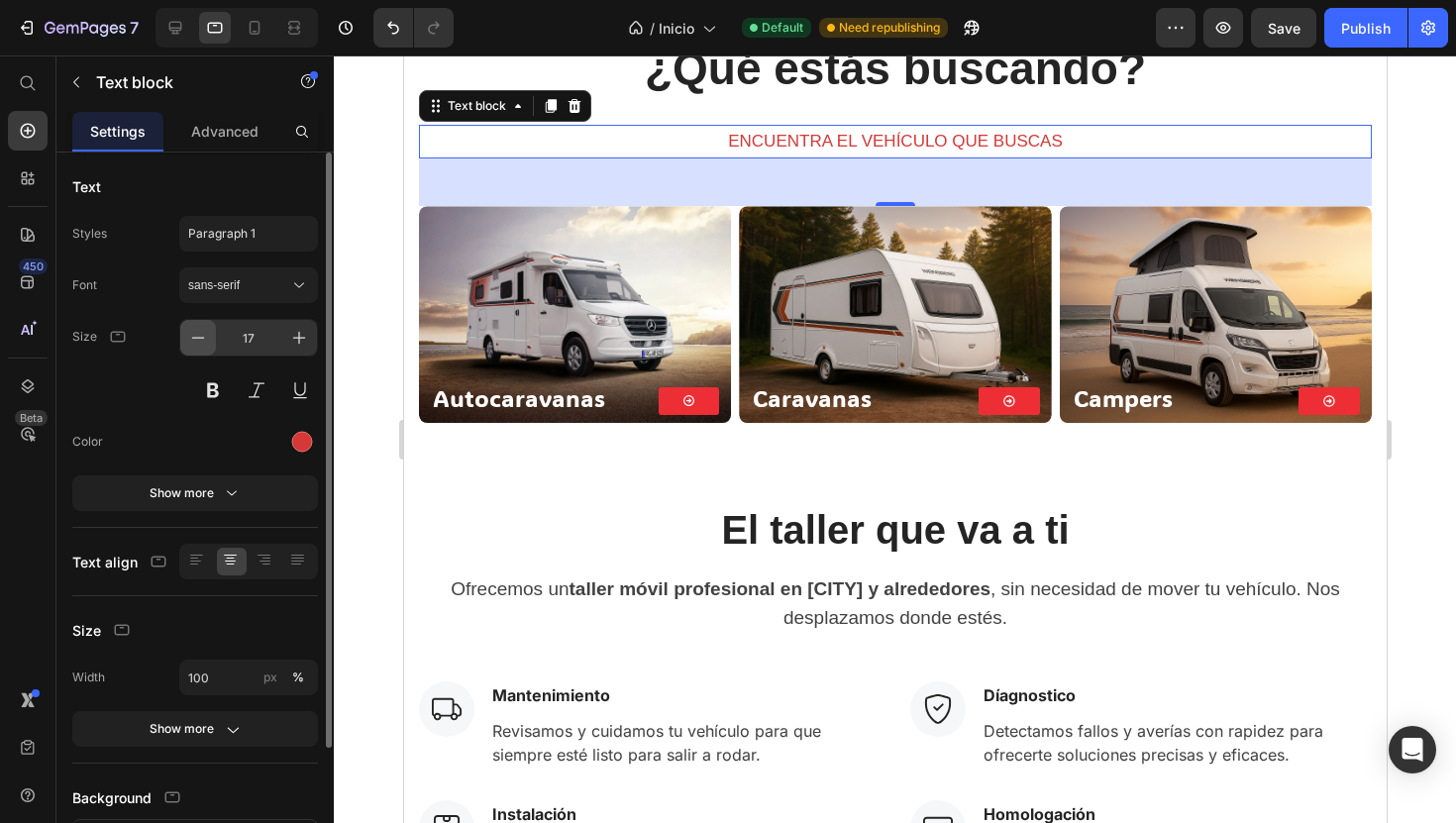 click 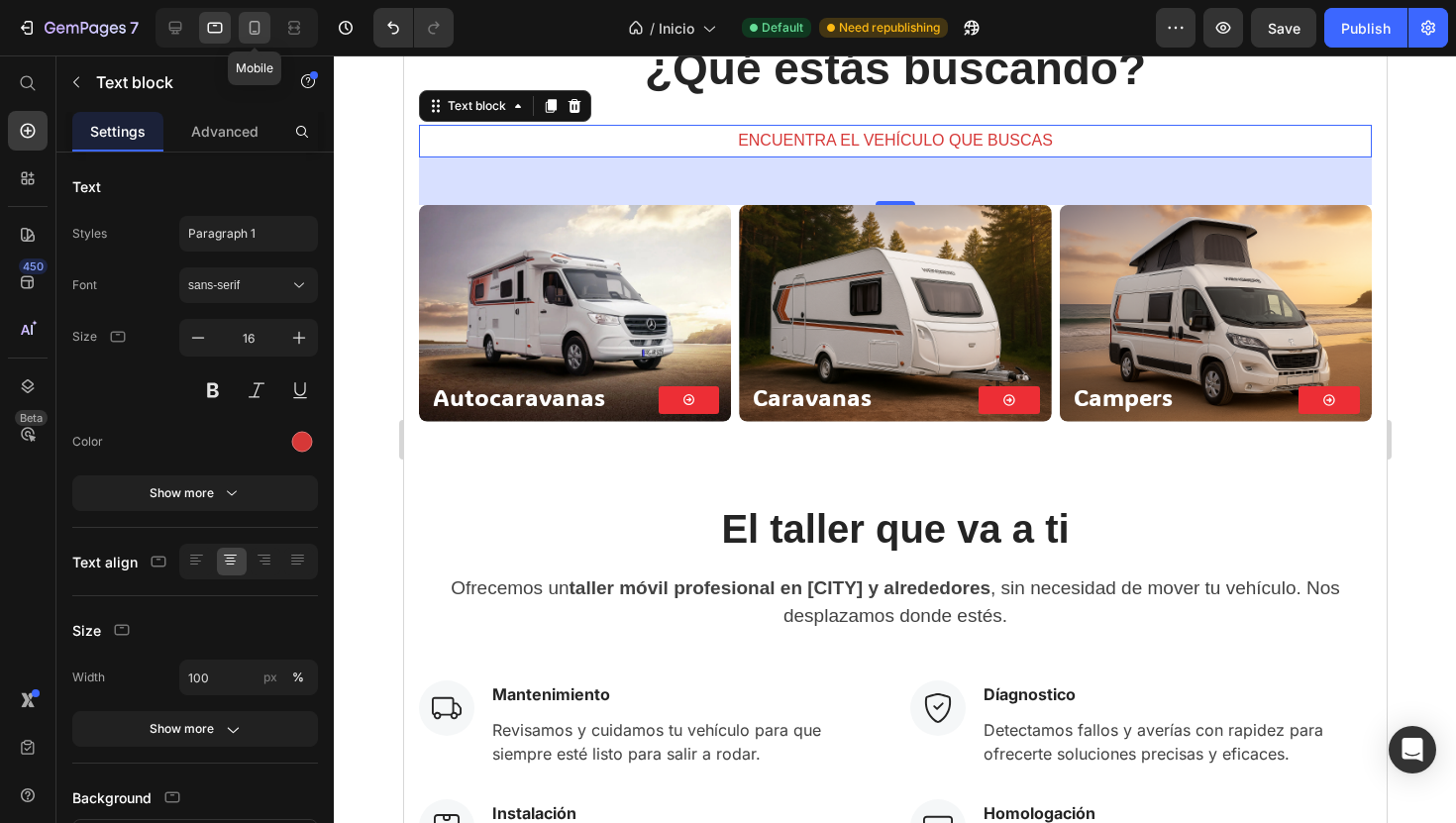 click 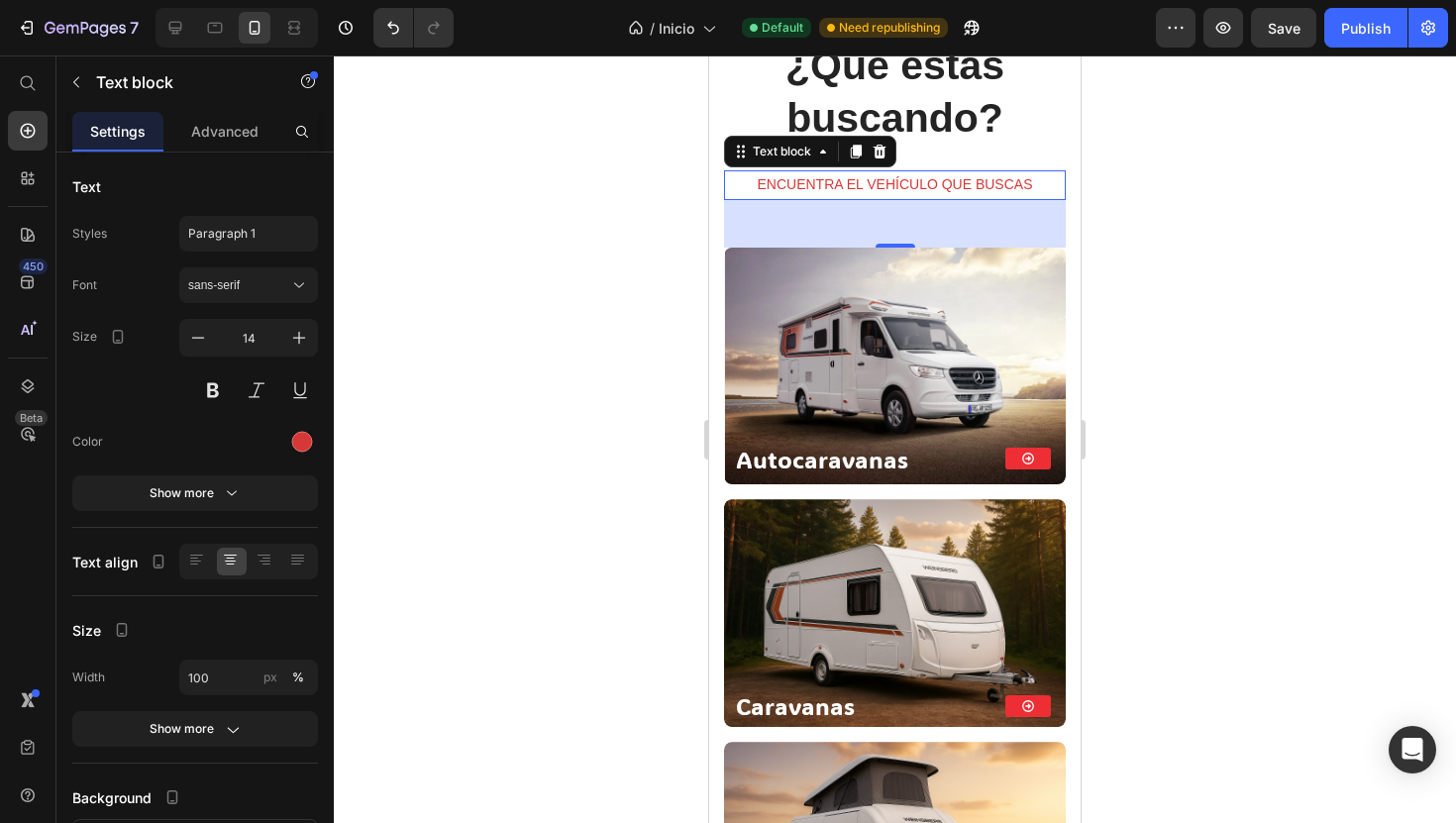 scroll, scrollTop: 820, scrollLeft: 0, axis: vertical 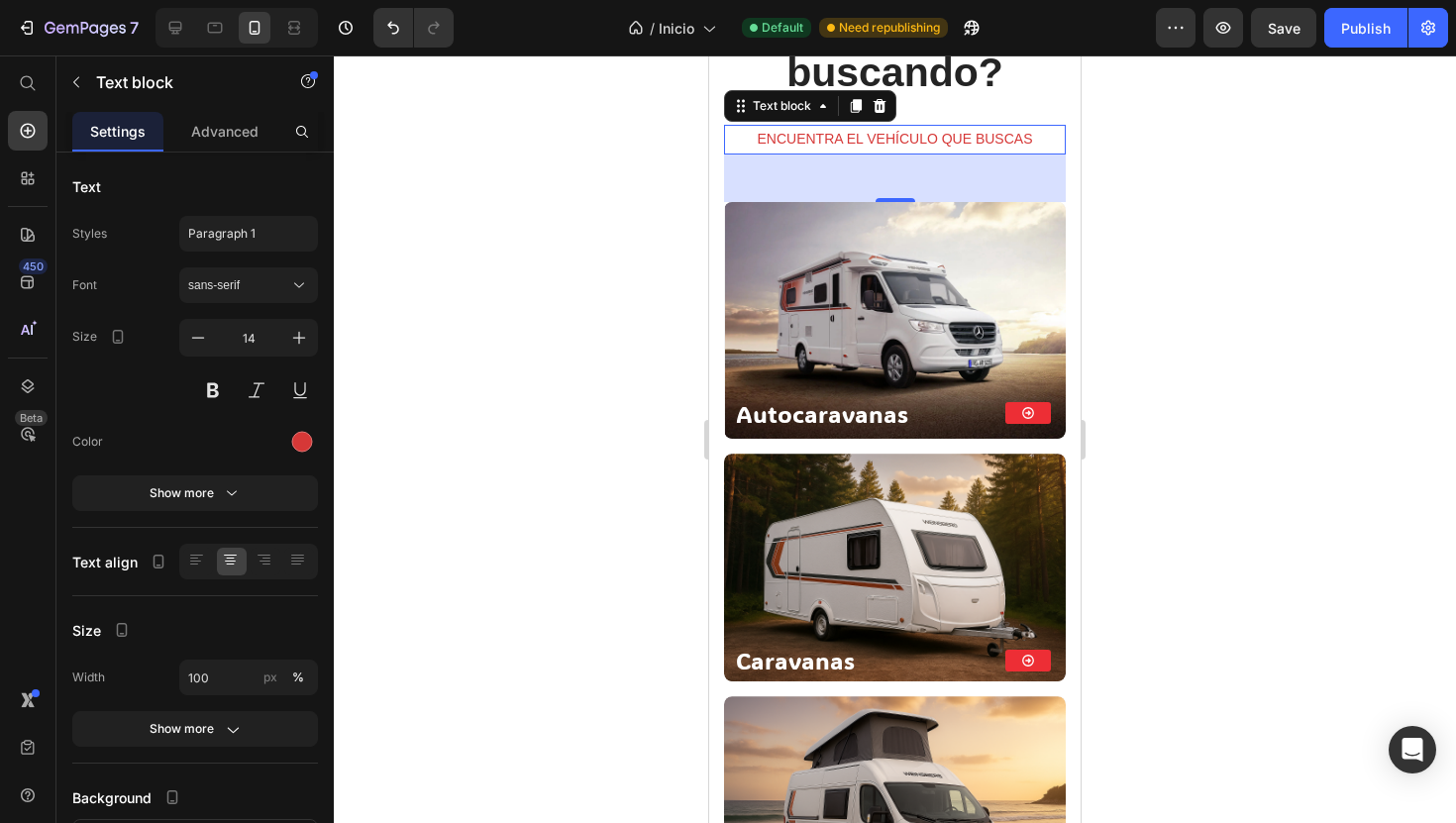 click 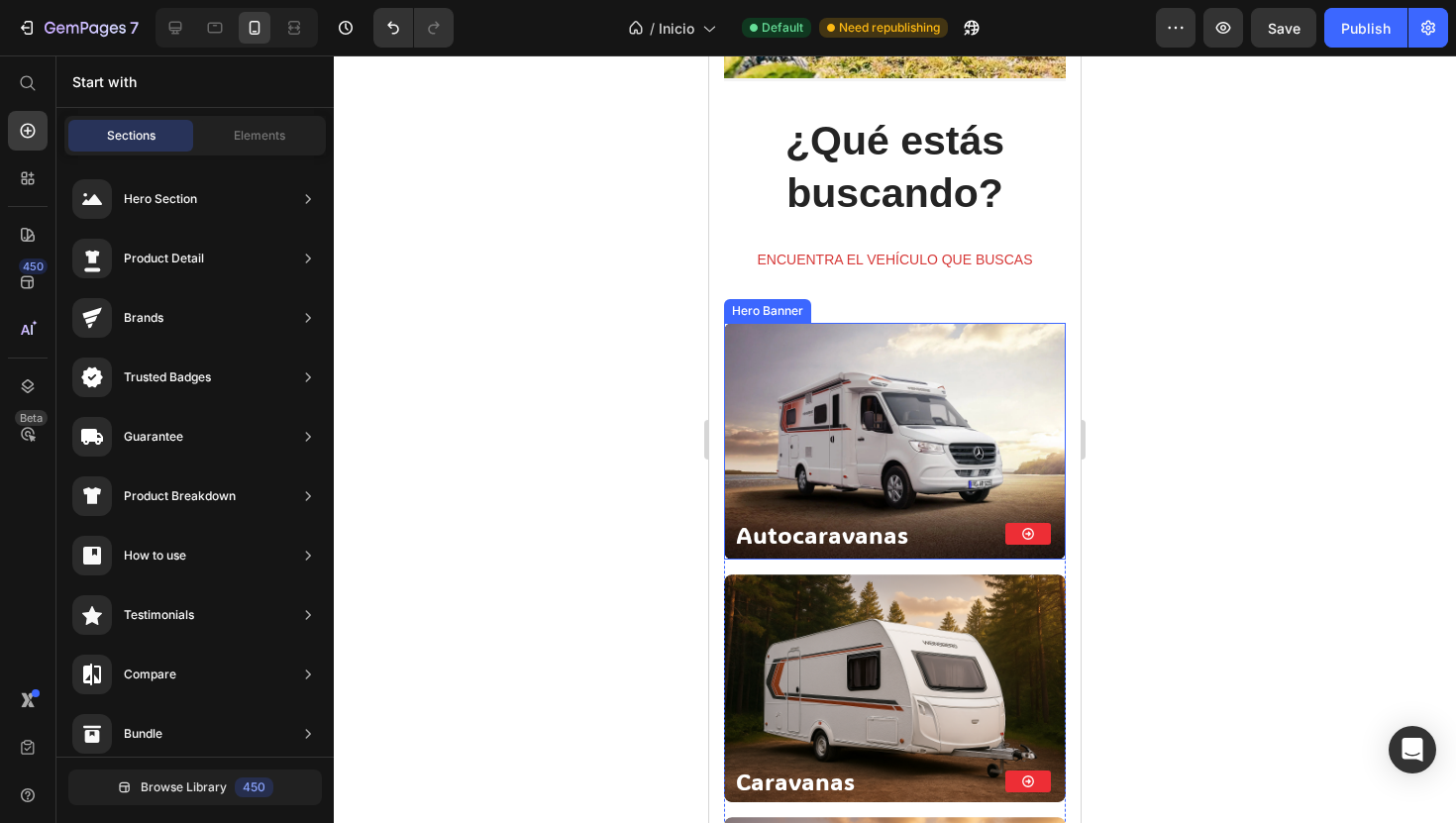 scroll, scrollTop: 661, scrollLeft: 0, axis: vertical 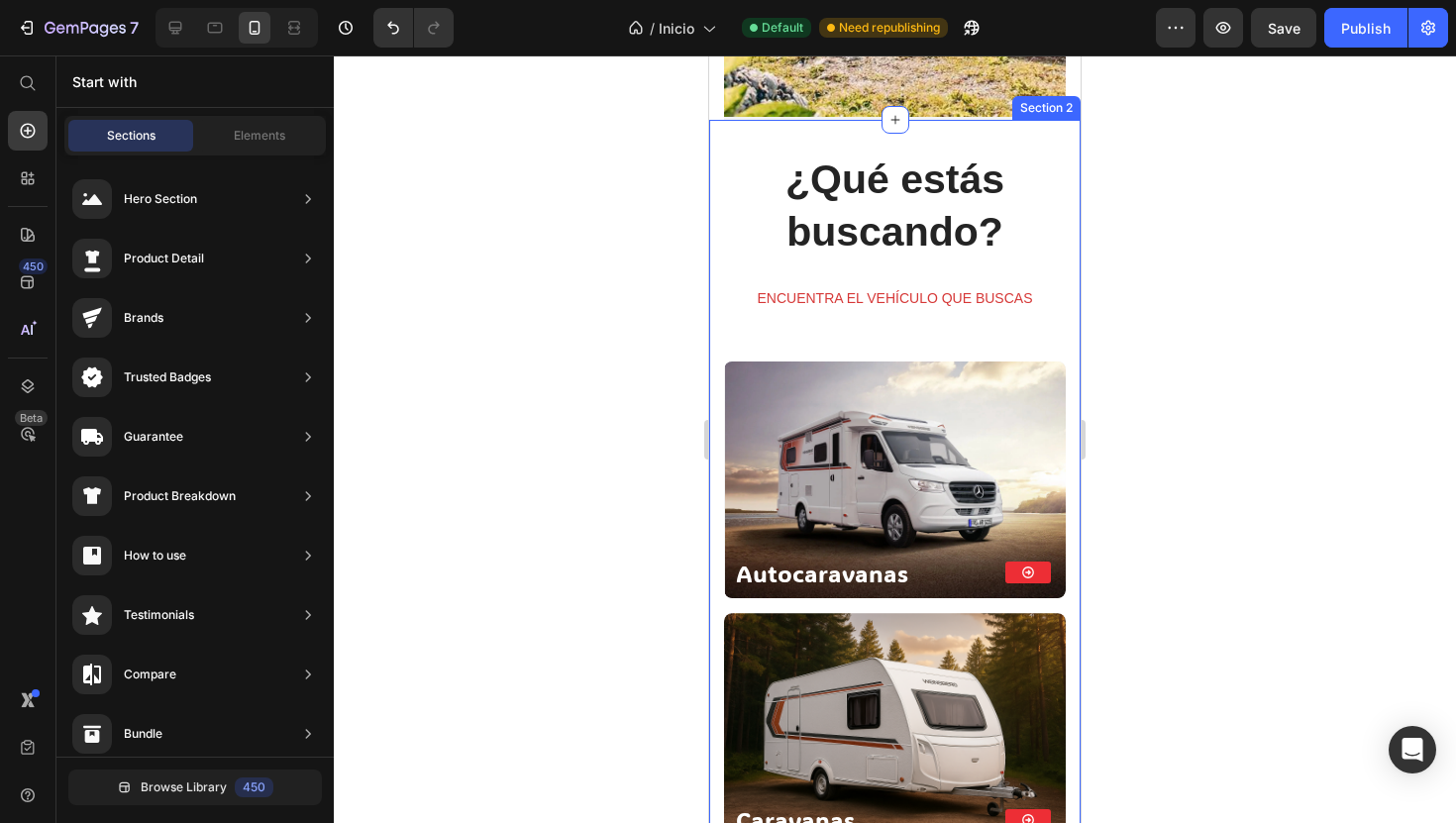click on "¿Qué estás buscando? Heading ENCUENTRA EL VEHÍCULO QUE BUSCAS Text block Autocaravanas Heading
Button Row Hero Banner Caravanas Heading
Button Row Hero Banner Campers Heading
Button Row Hero Banner Row" at bounding box center (894, 649) 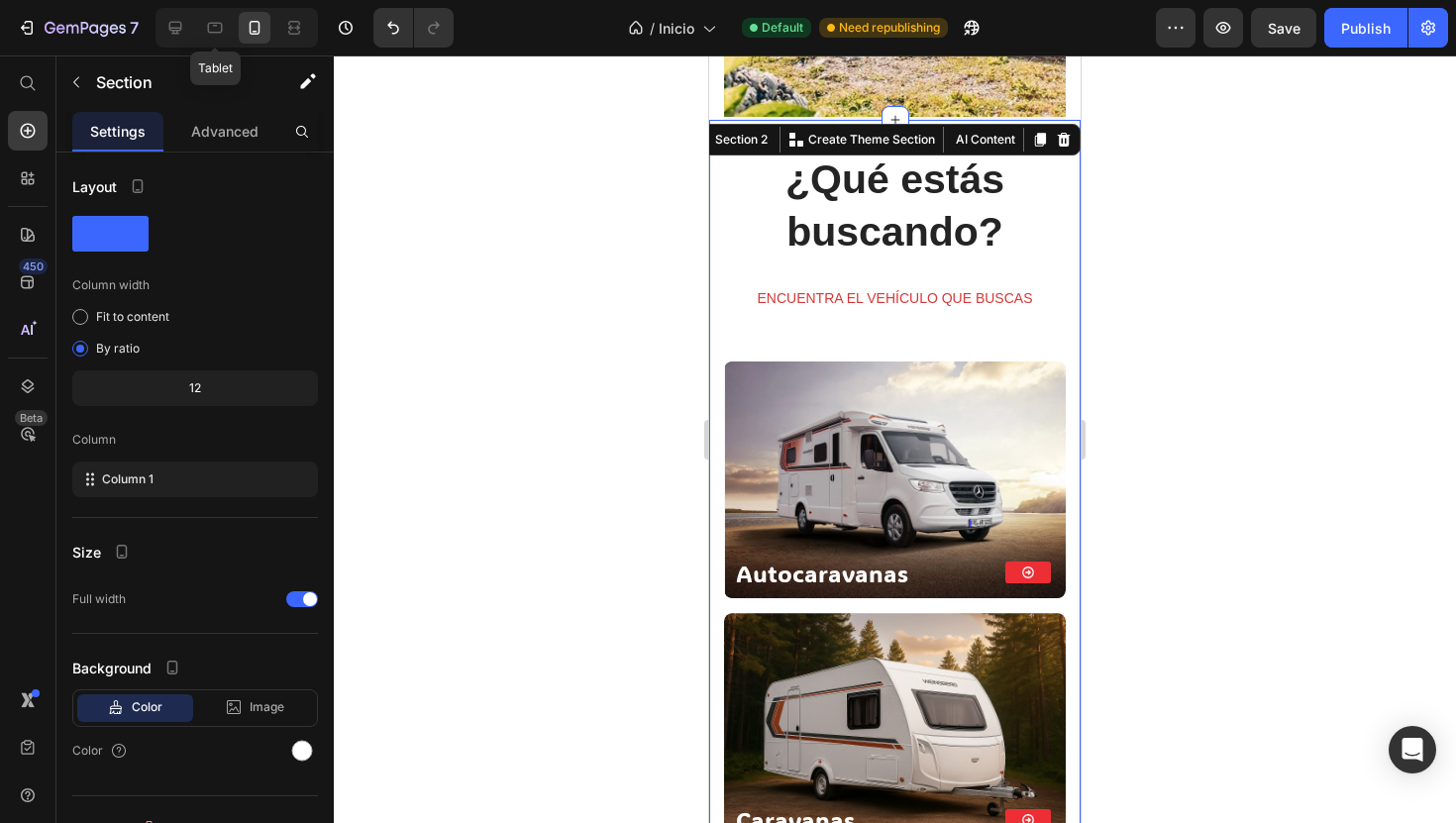 click 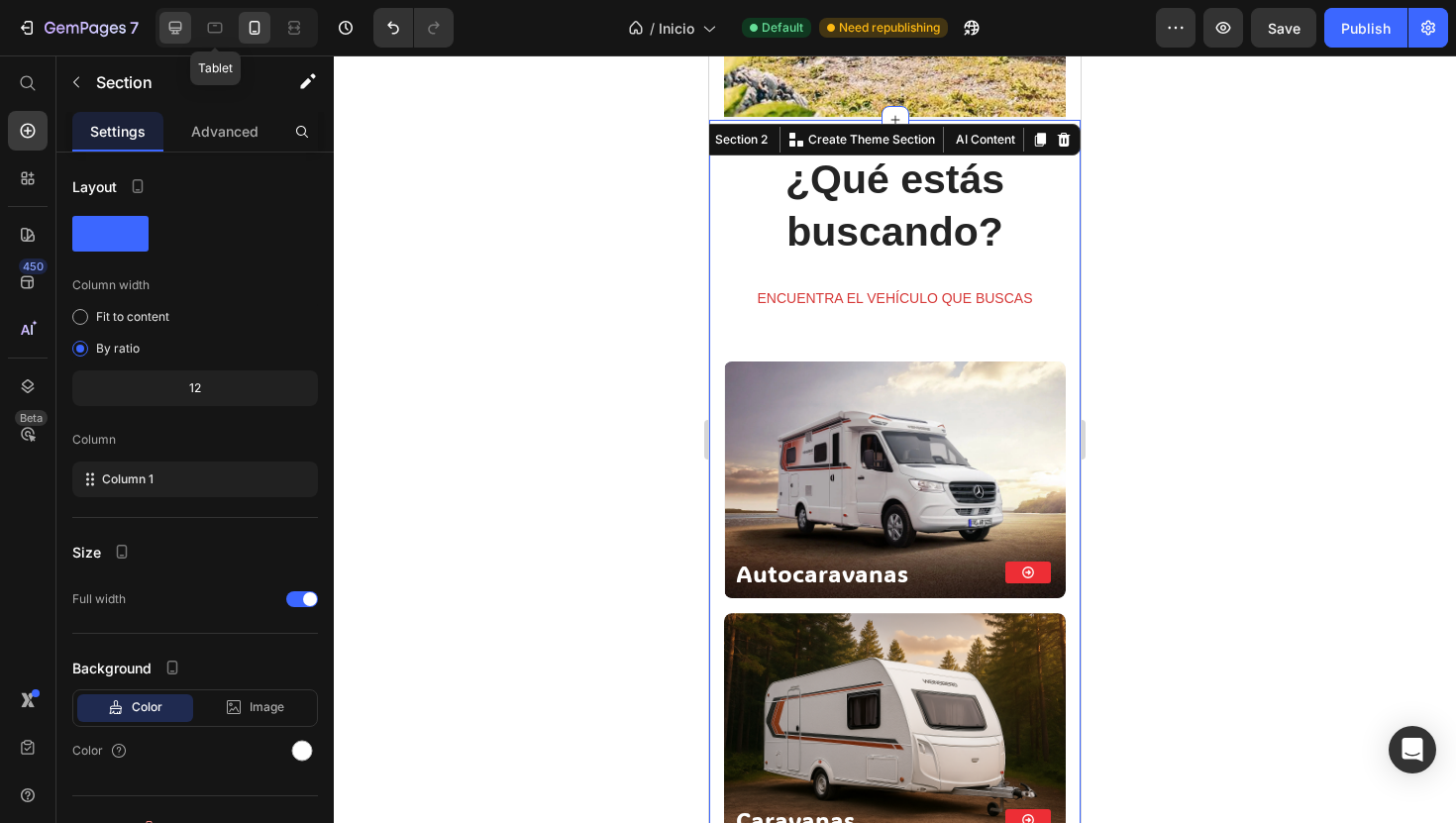 click 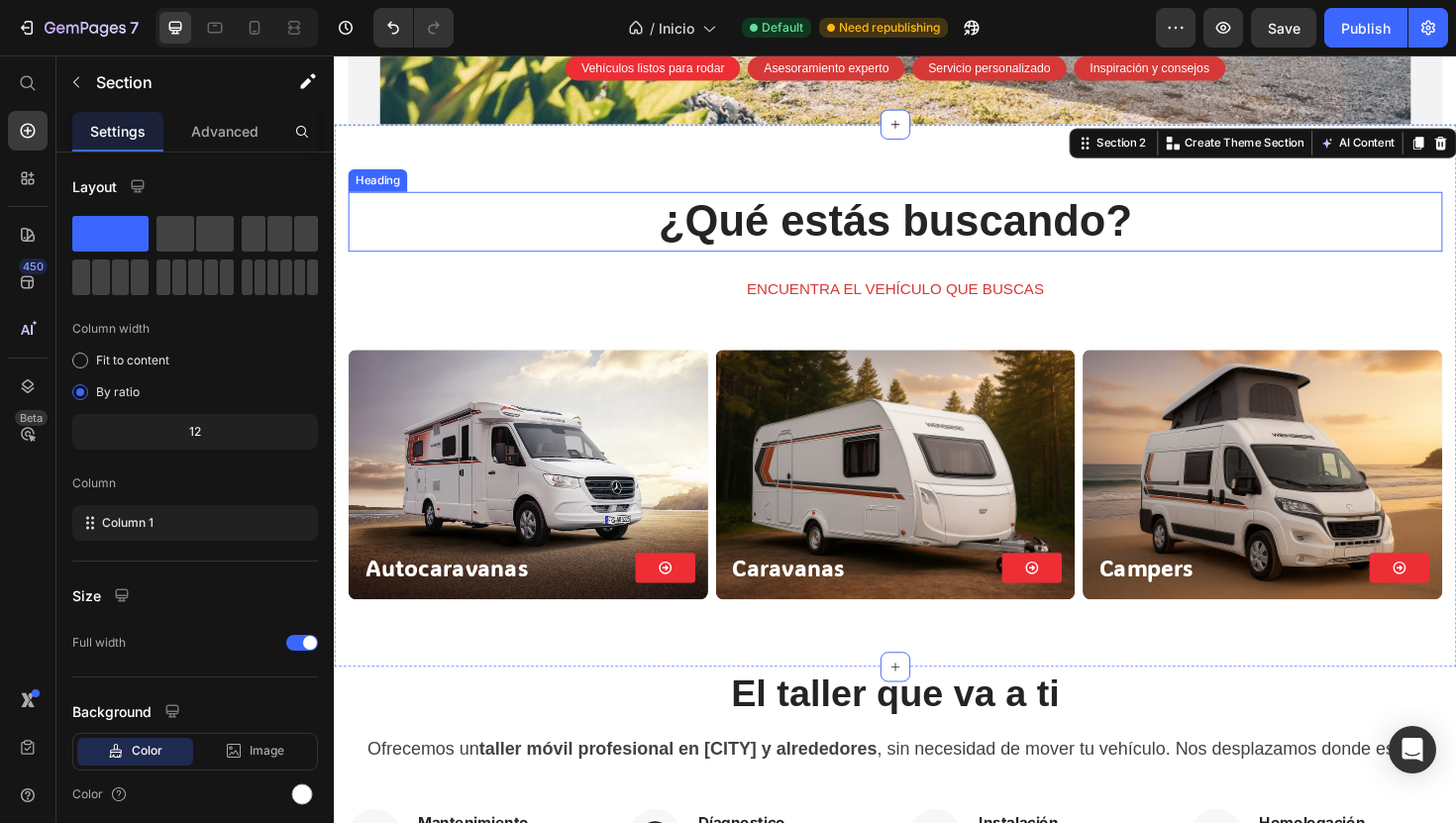 scroll, scrollTop: 665, scrollLeft: 0, axis: vertical 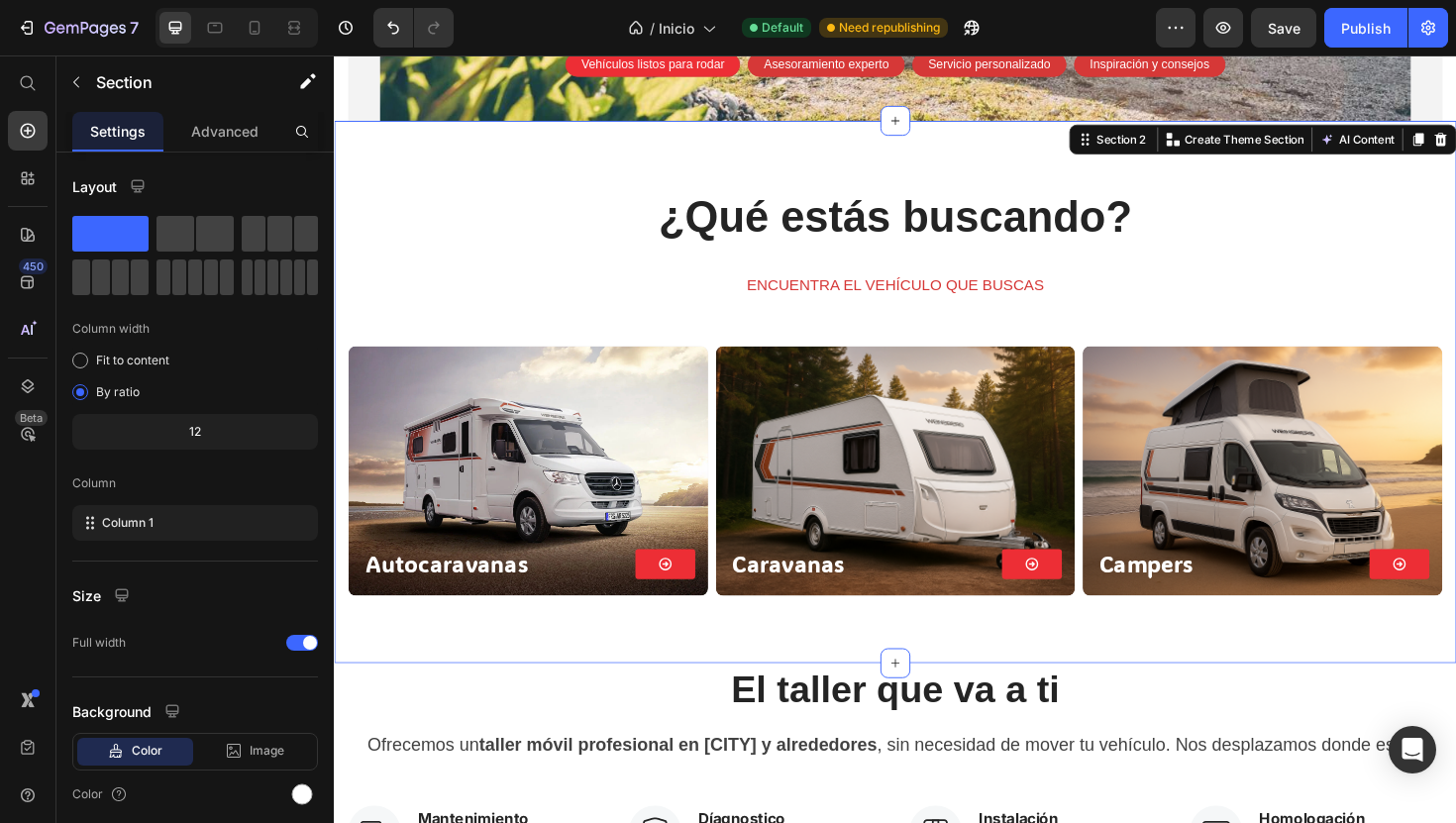 click on "¿Qué estás buscando? Heading ENCUENTRA EL VEHÍCULO QUE BUSCAS Text block Autocaravanas Heading
Button Row Hero Banner Caravanas Heading
Button Row Hero Banner Campers Heading
Button Row Hero Banner Row" at bounding box center (928, 436) 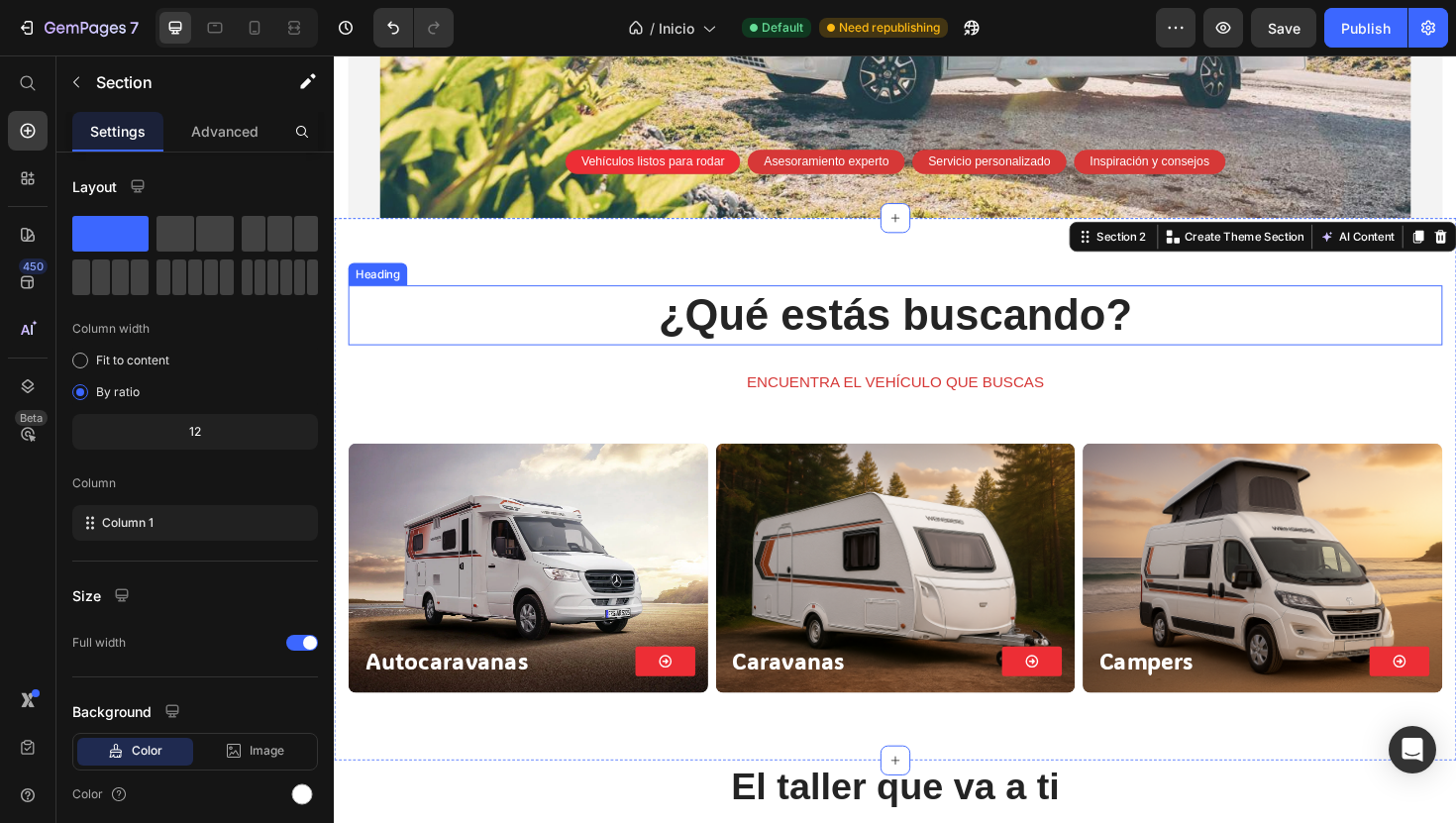 scroll, scrollTop: 585, scrollLeft: 0, axis: vertical 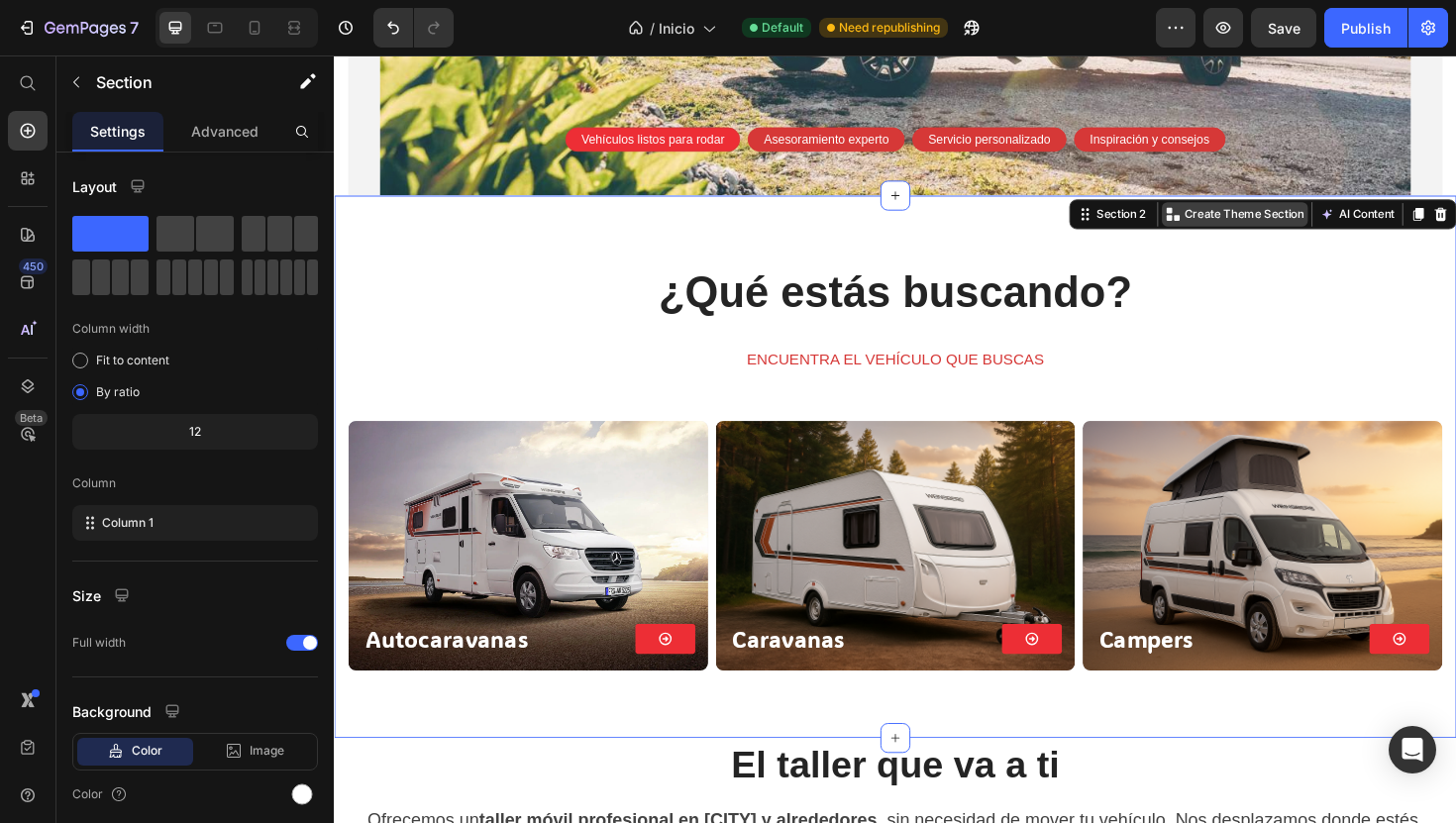 click on "Create Theme Section" at bounding box center [1298, 224] 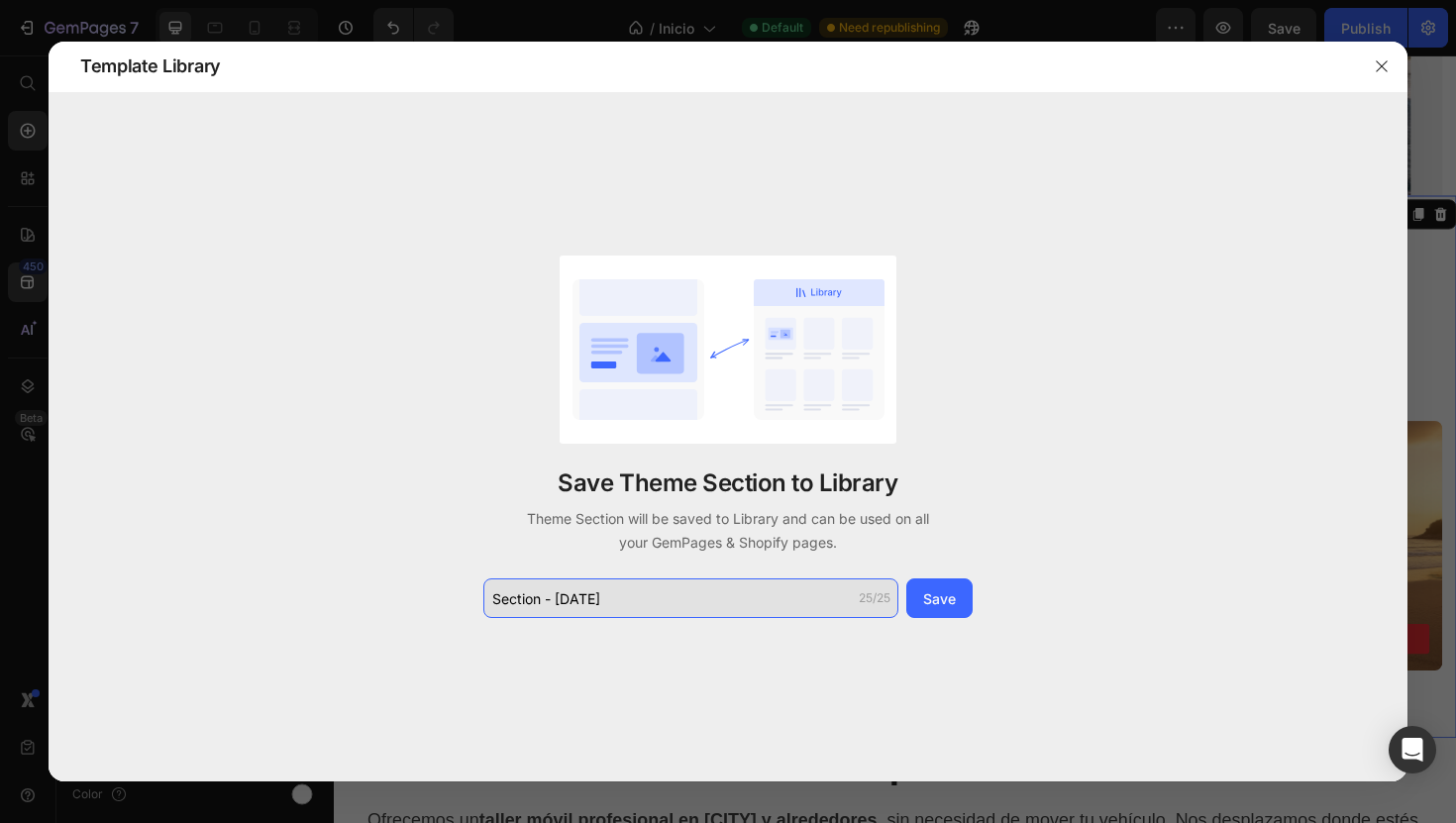 click on "Section - Jul 12 22:50:22" 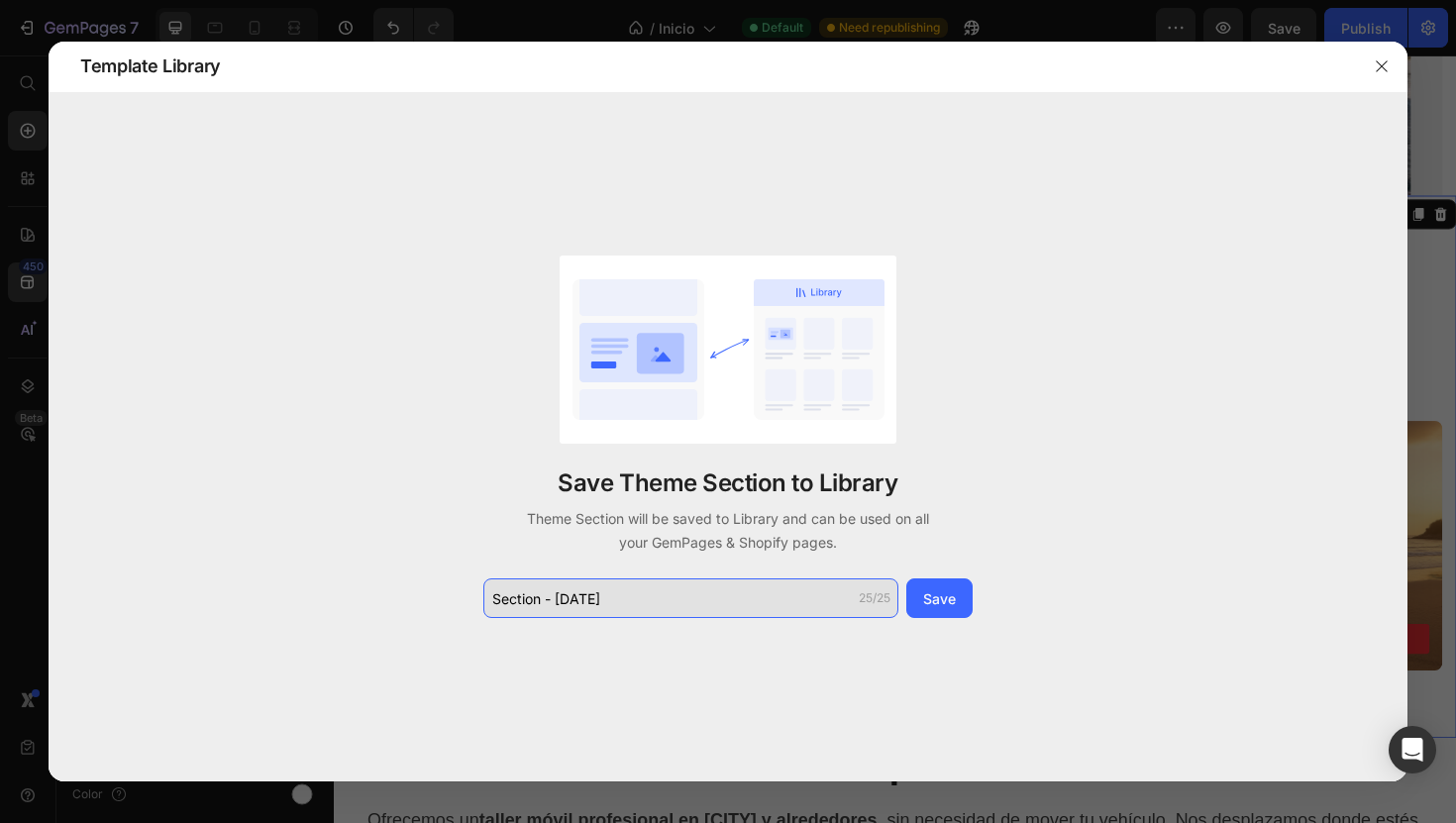 type on "·" 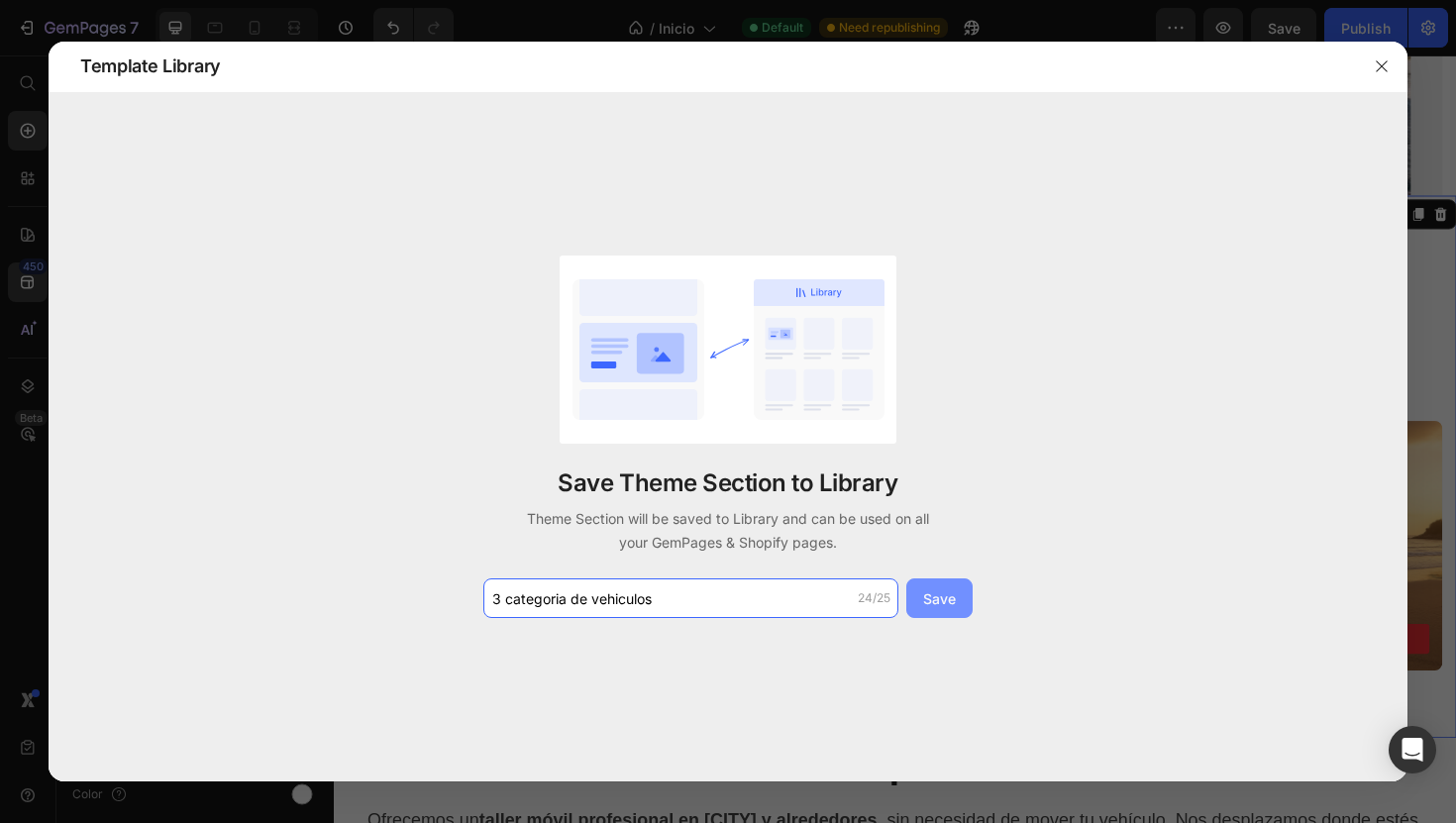 type on "3 categoria de vehiculos" 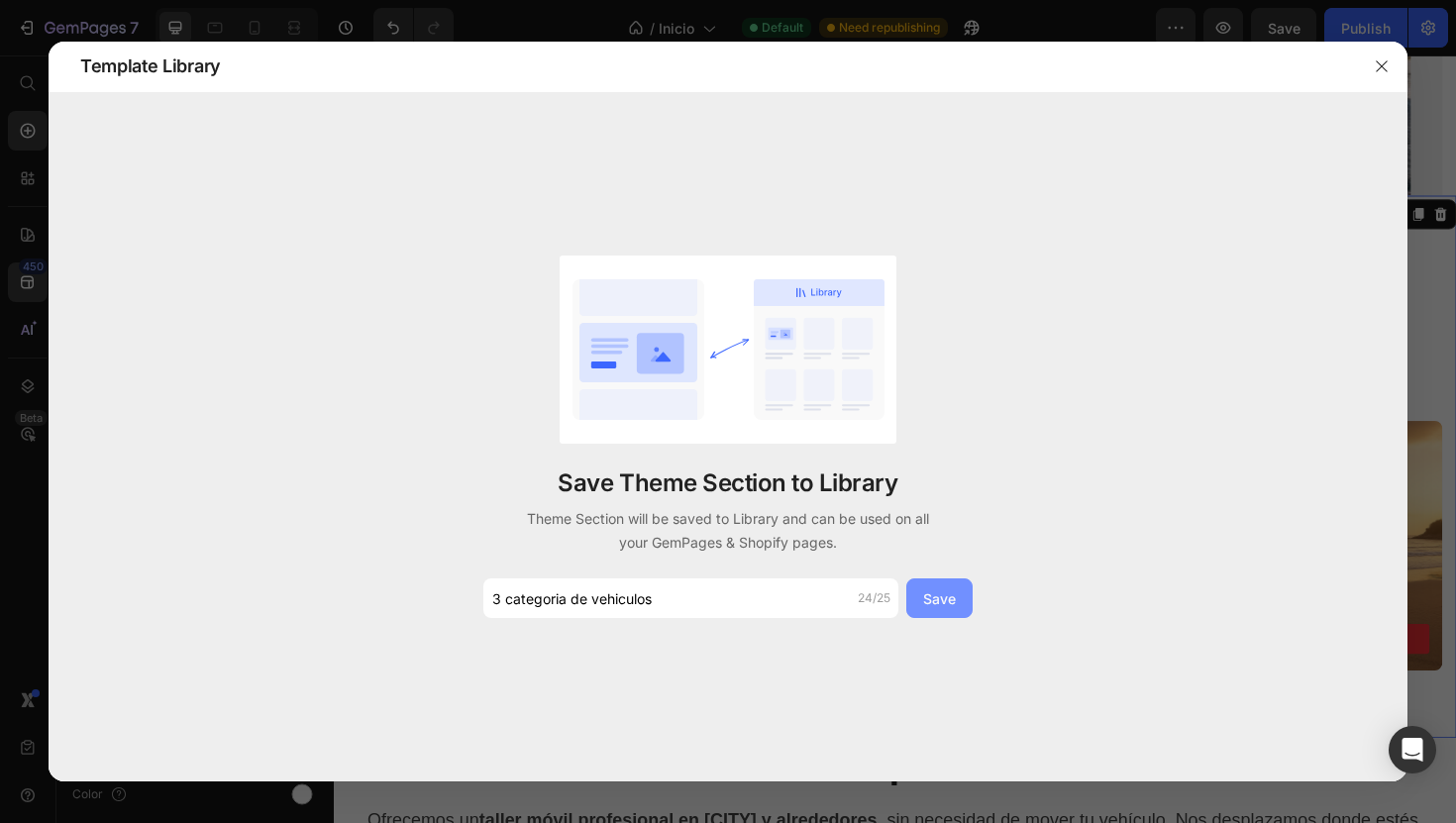 click on "Save" at bounding box center (939, 598) 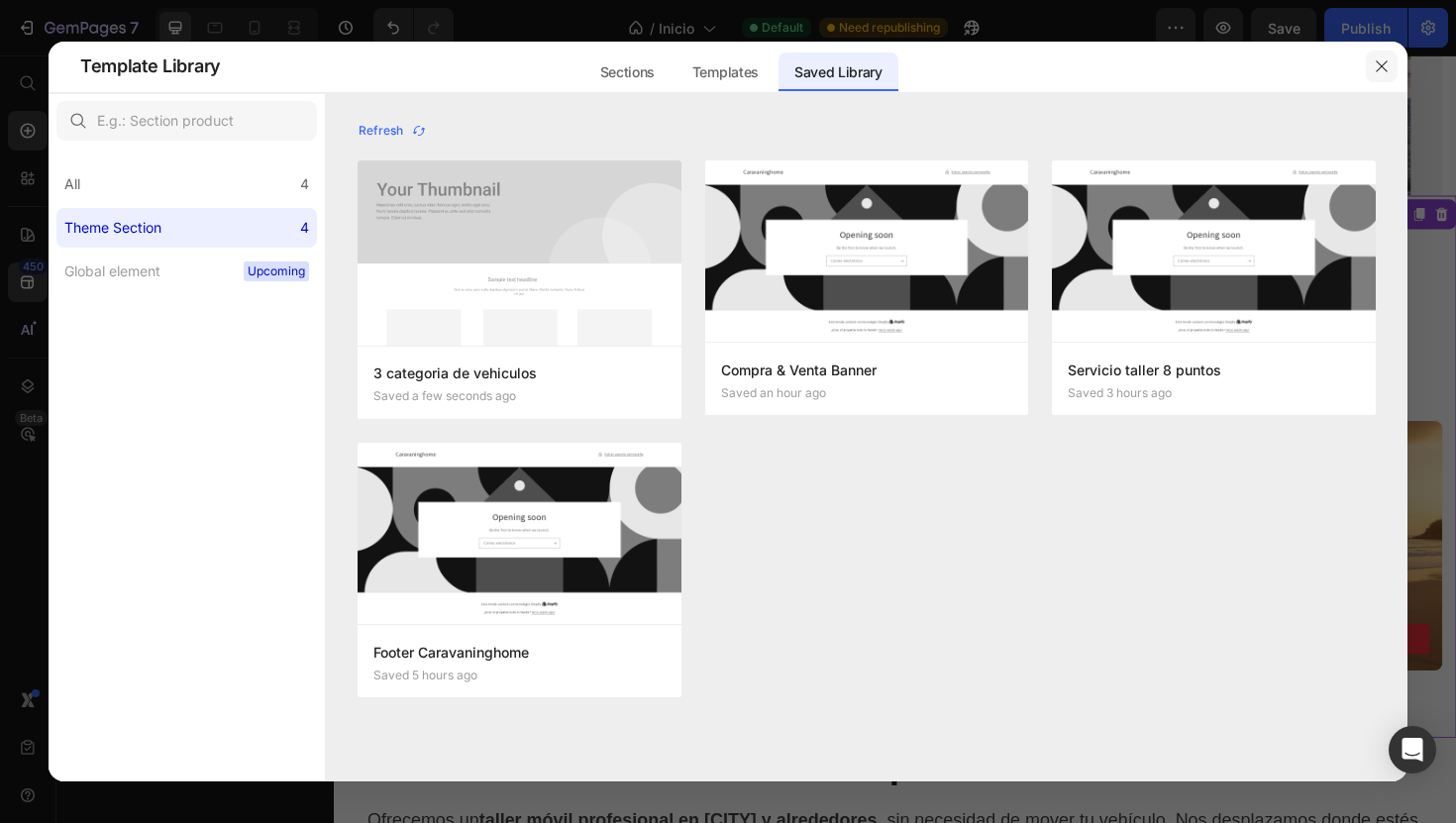 click 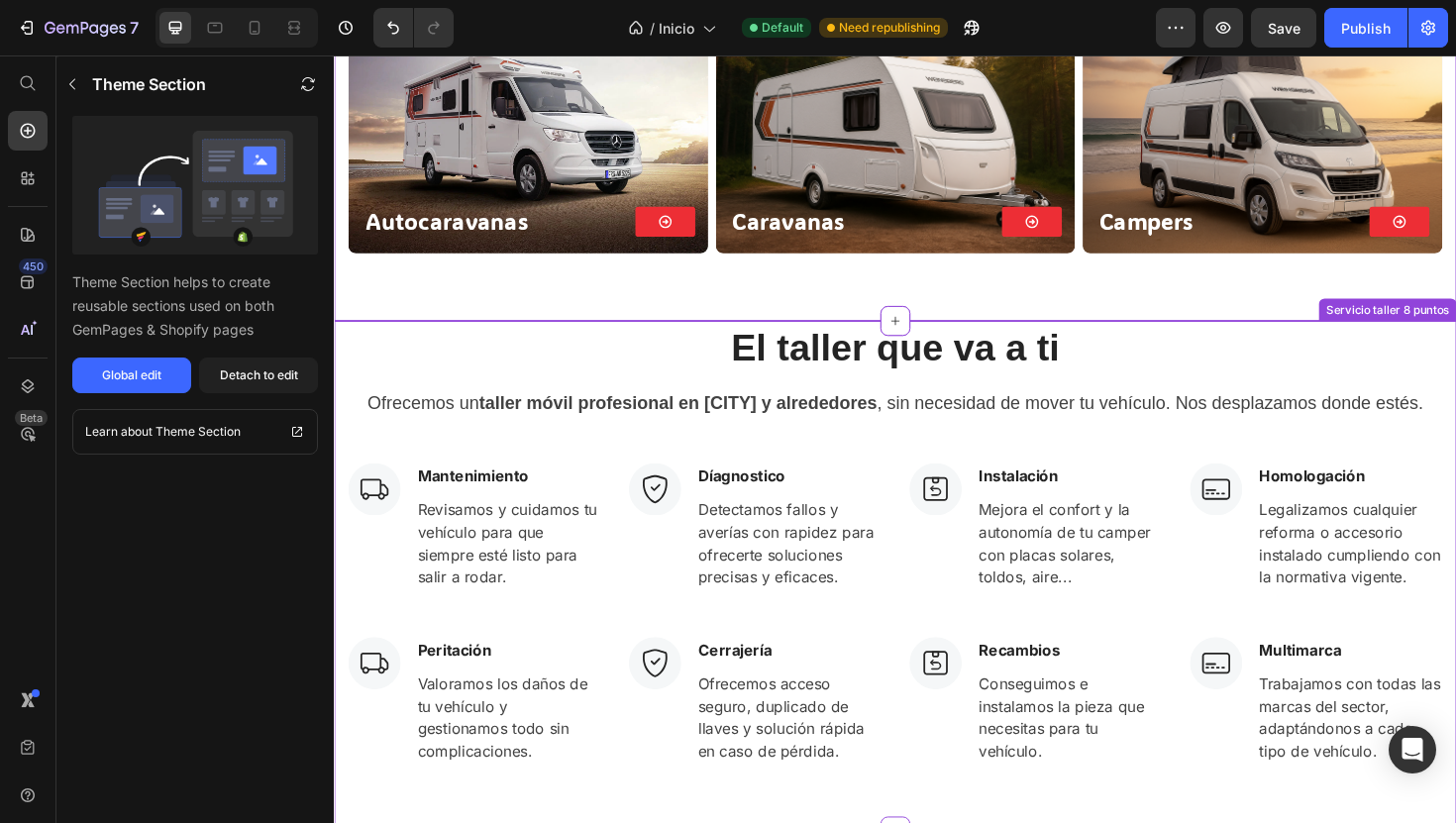 scroll, scrollTop: 998, scrollLeft: 0, axis: vertical 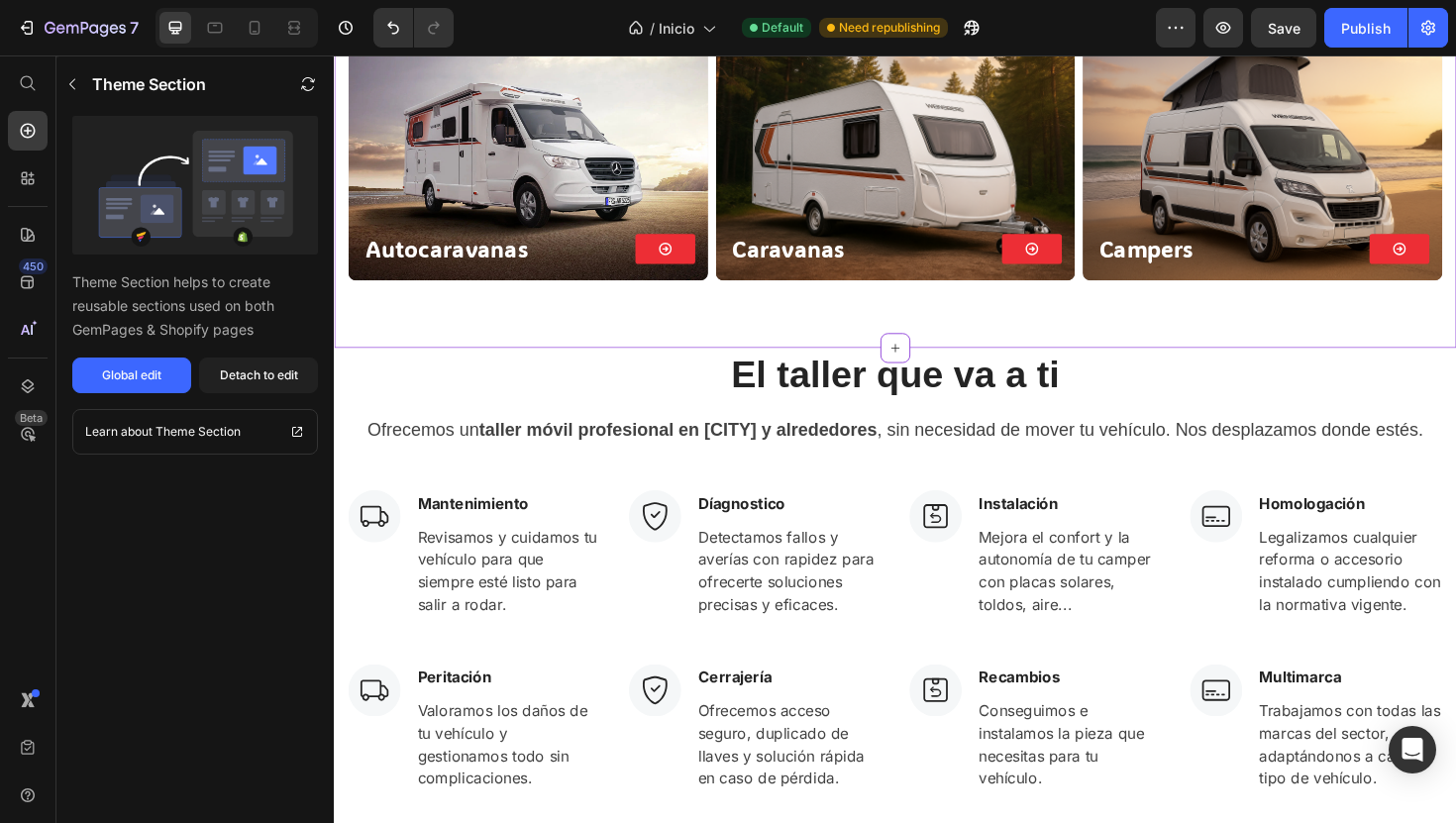 click on "¿Qué estás buscando? Heading ENCUENTRA EL VEHÍCULO QUE BUSCAS Text block Autocaravanas Heading
Button Row Hero Banner Caravanas Heading
Button Row Hero Banner Campers Heading
Button Row Hero Banner Row 3 categoria de vehiculos" at bounding box center [928, 78] 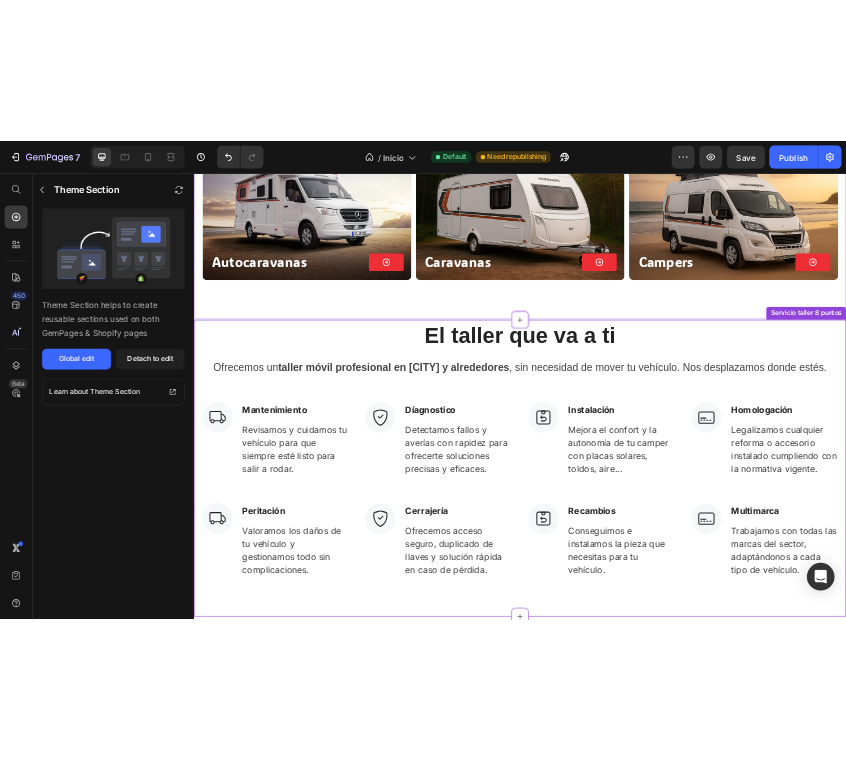 scroll, scrollTop: 1088, scrollLeft: 0, axis: vertical 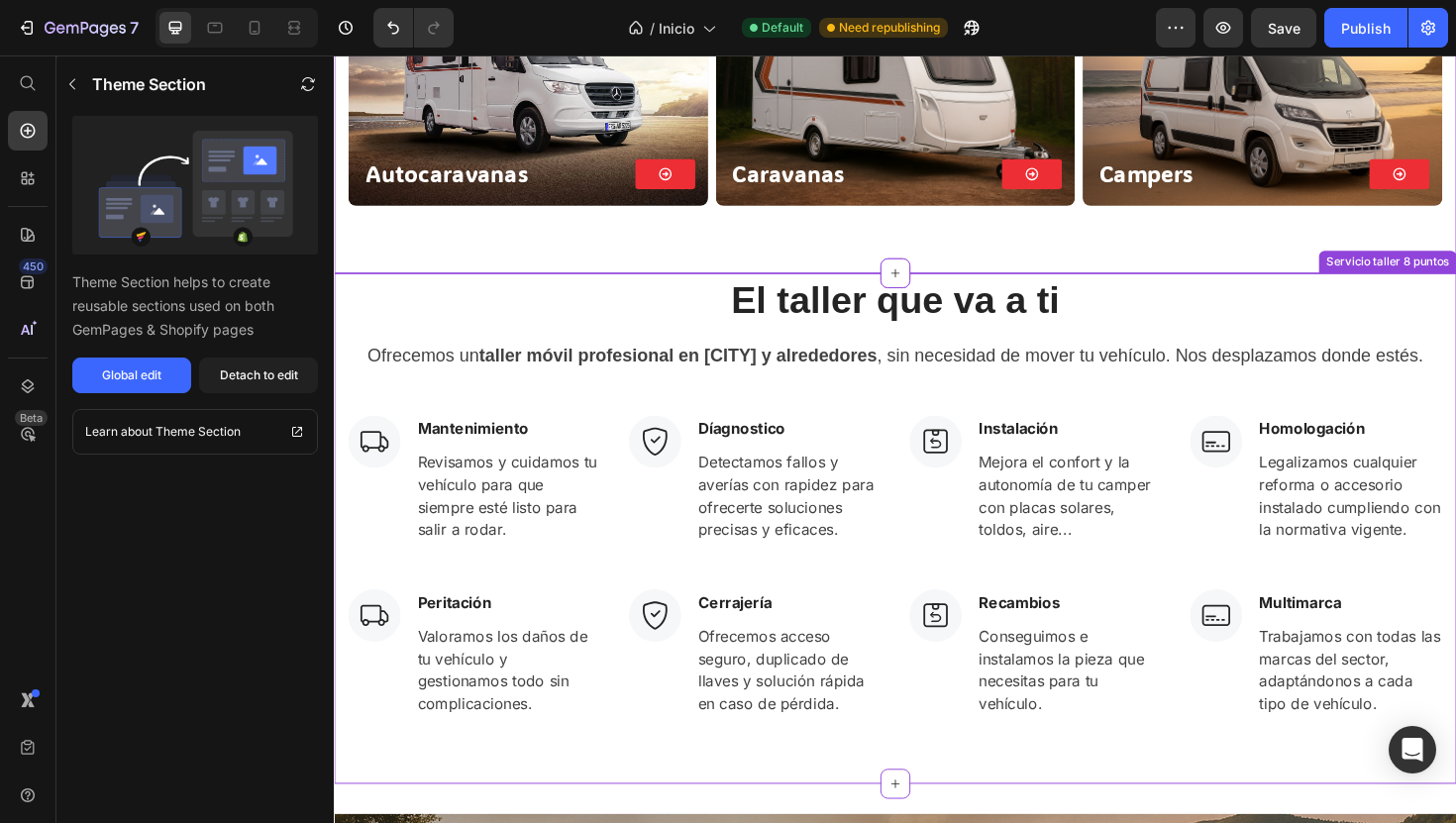 click at bounding box center [376, 464] 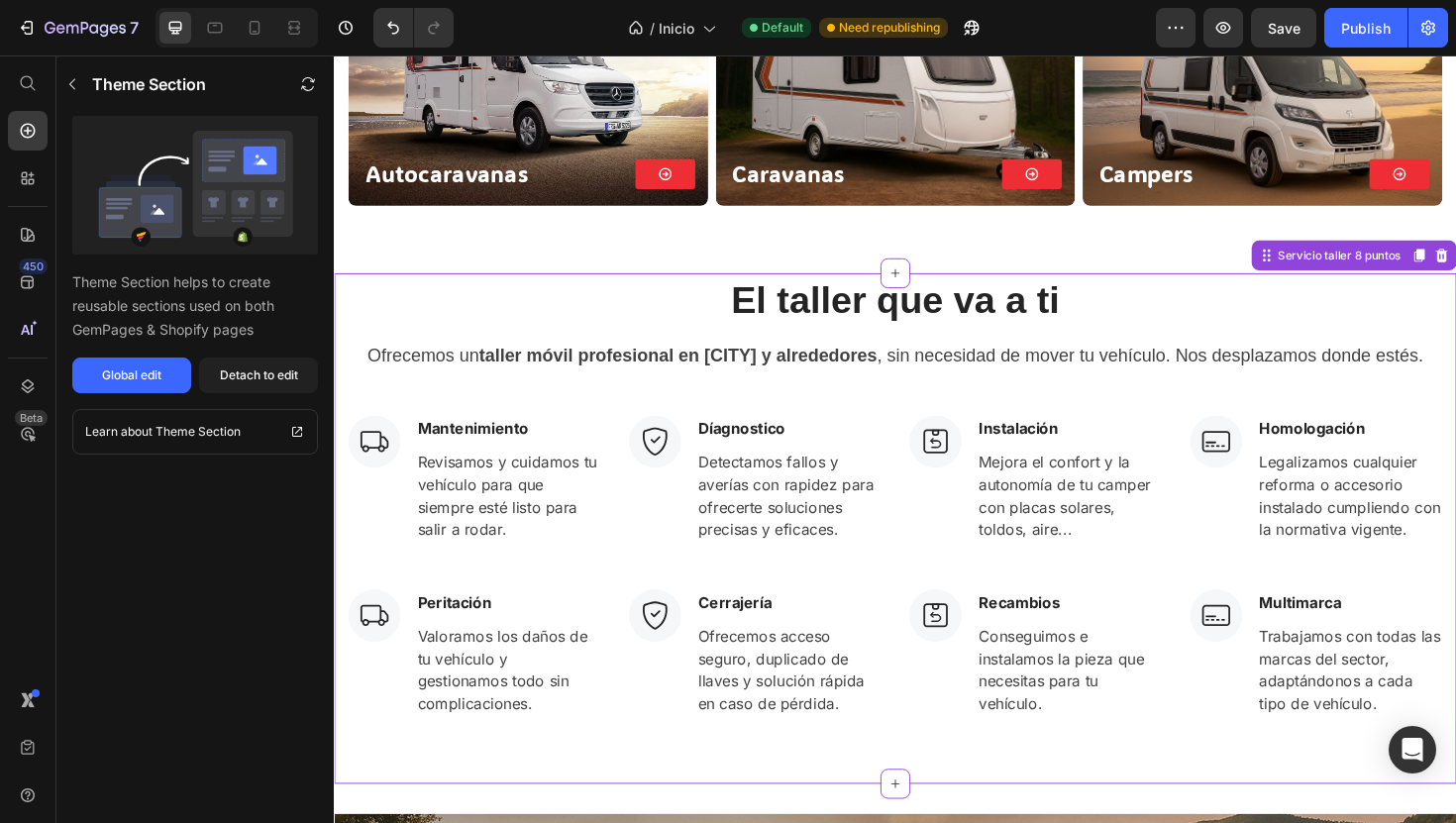 click on "Ofrecemos un  taller móvil profesional en Valencia y alrededores , sin necesidad de mover tu vehículo. Nos desplazamos donde estés." at bounding box center (928, 373) 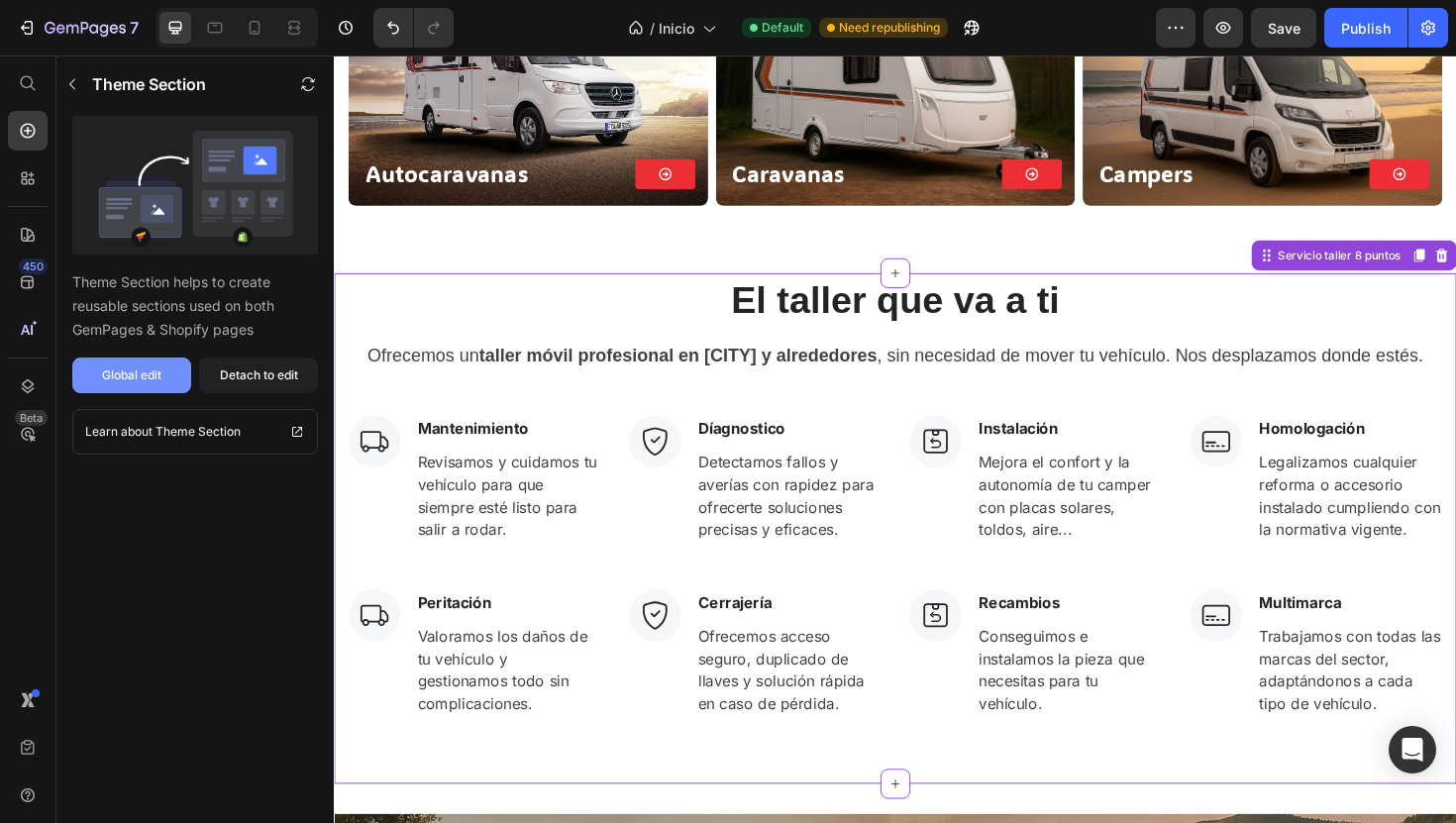click on "Global edit" at bounding box center (132, 375) 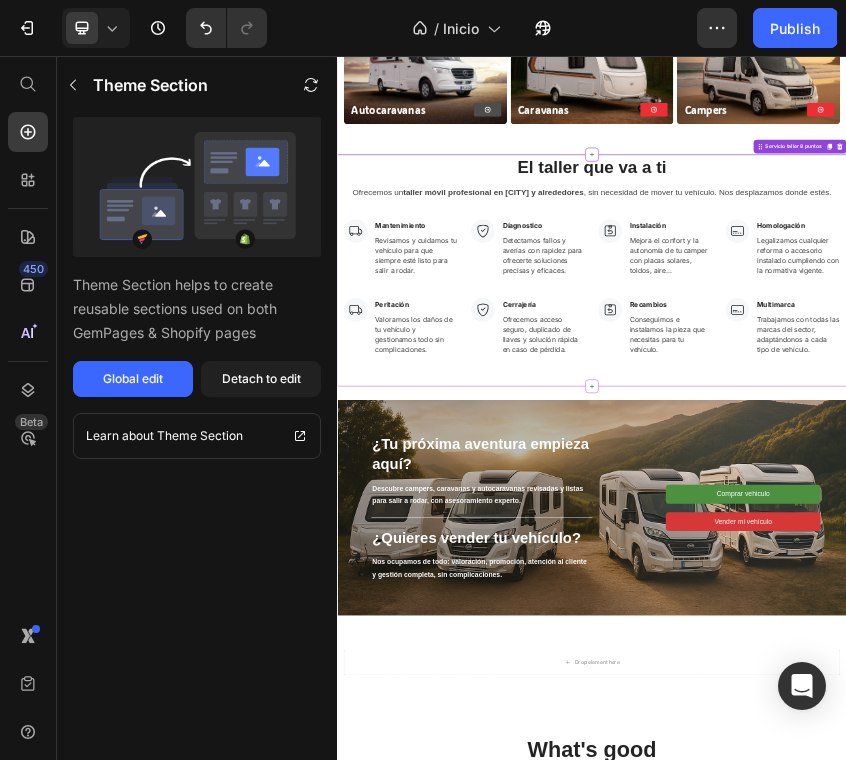 click 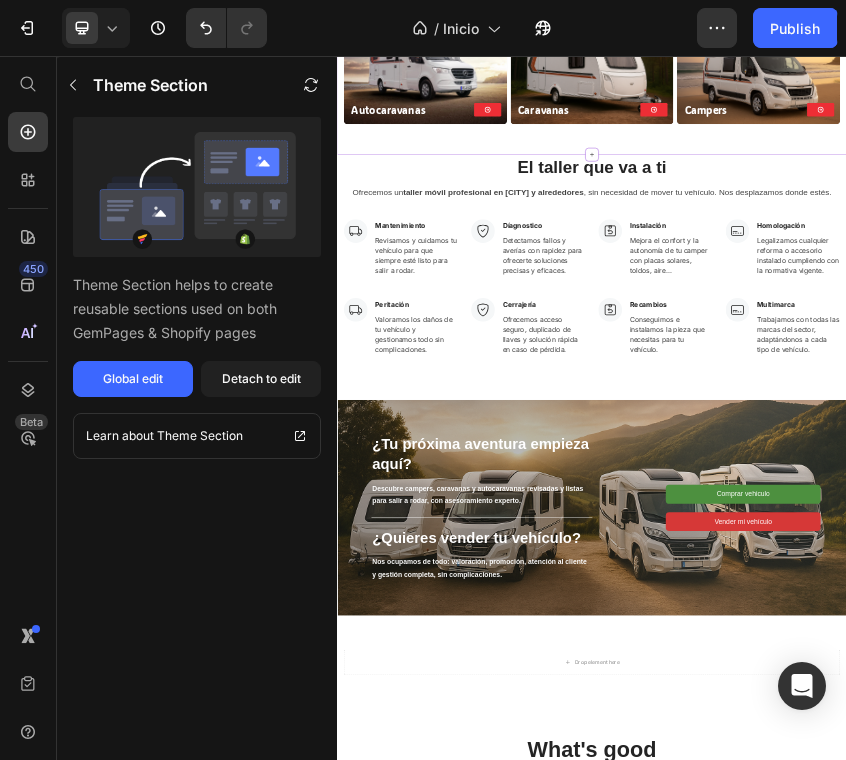 click on "Button" at bounding box center (705, 183) 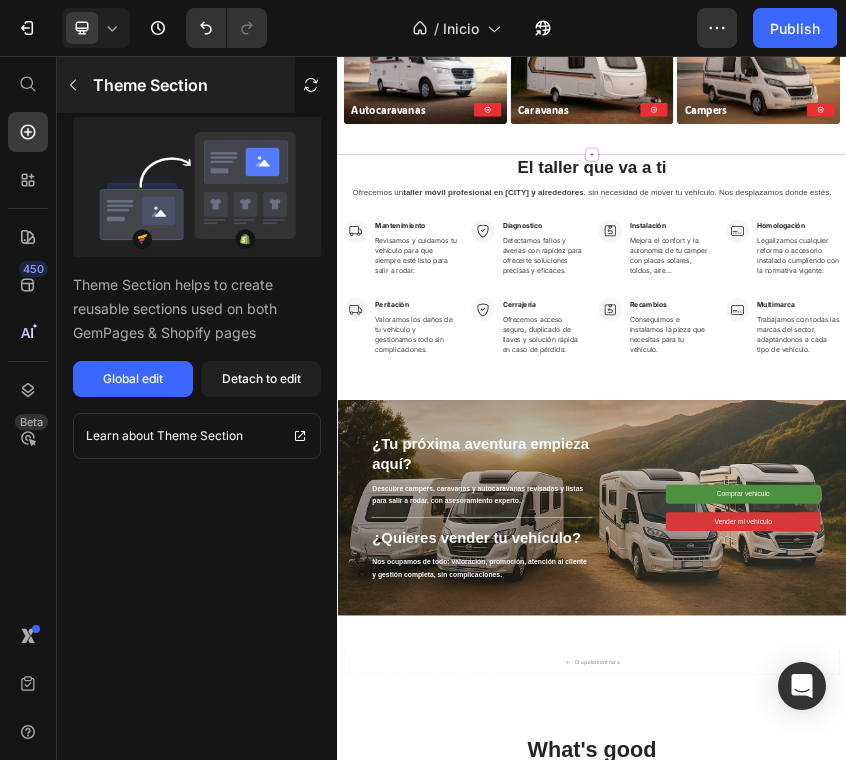click on "Theme Section" at bounding box center (176, 85) 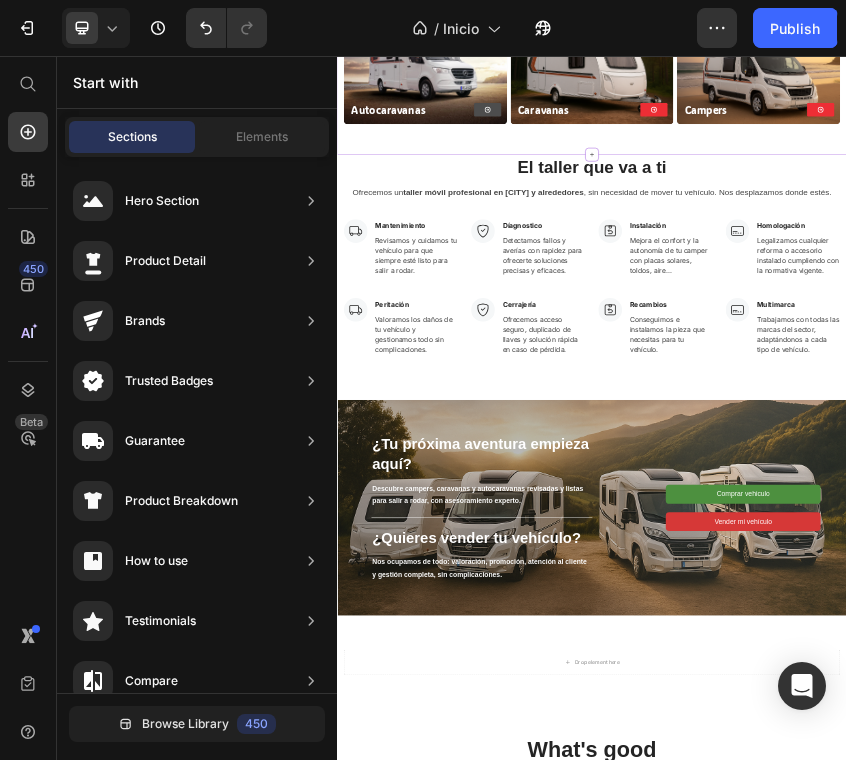 click at bounding box center [691, 183] 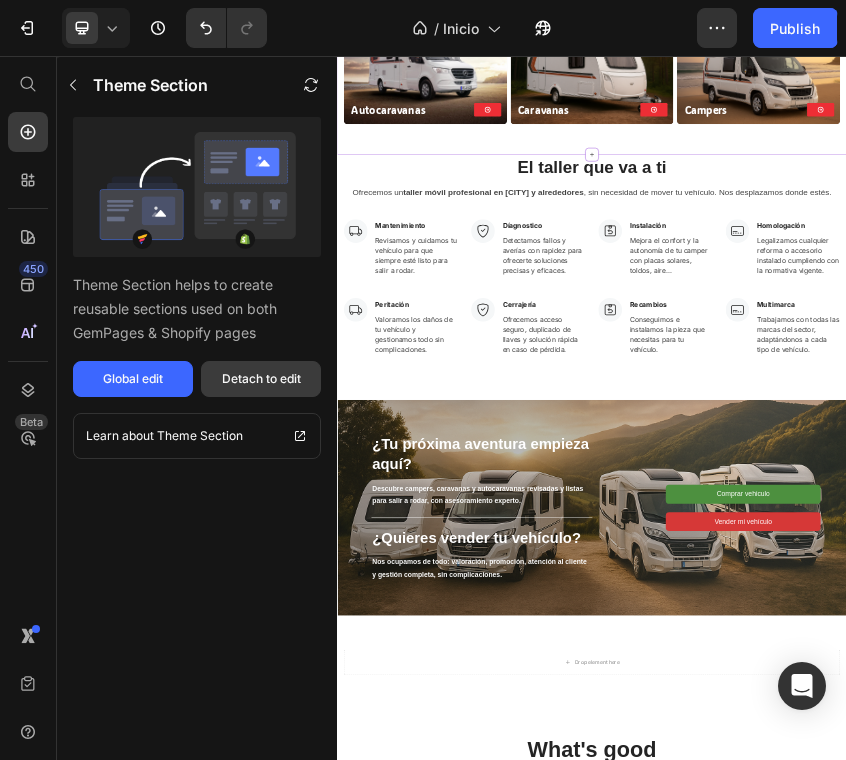 click on "Detach to edit" at bounding box center [261, 379] 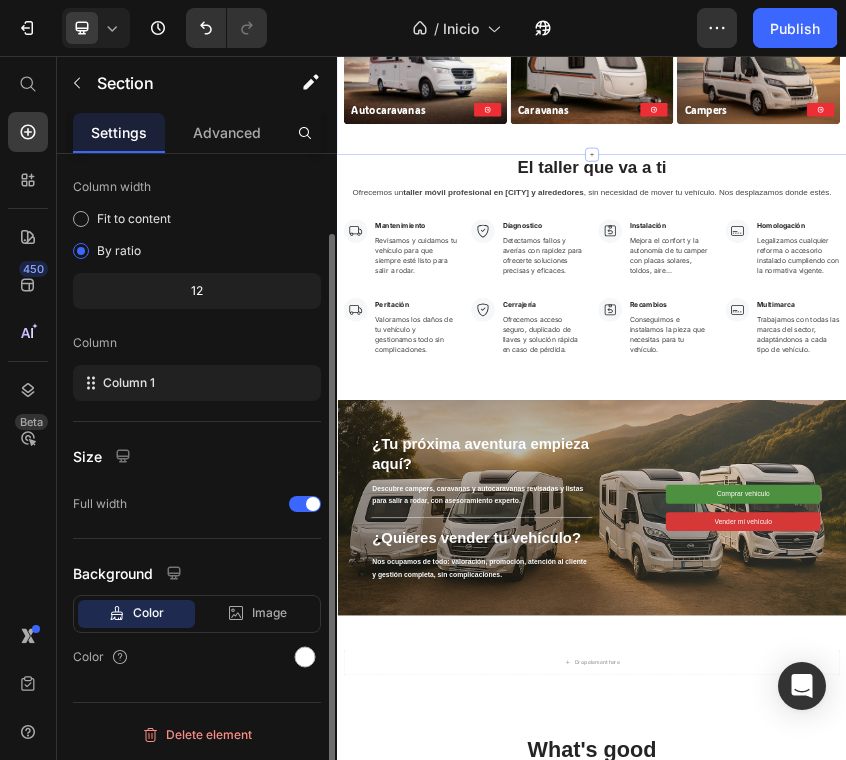 scroll, scrollTop: 0, scrollLeft: 0, axis: both 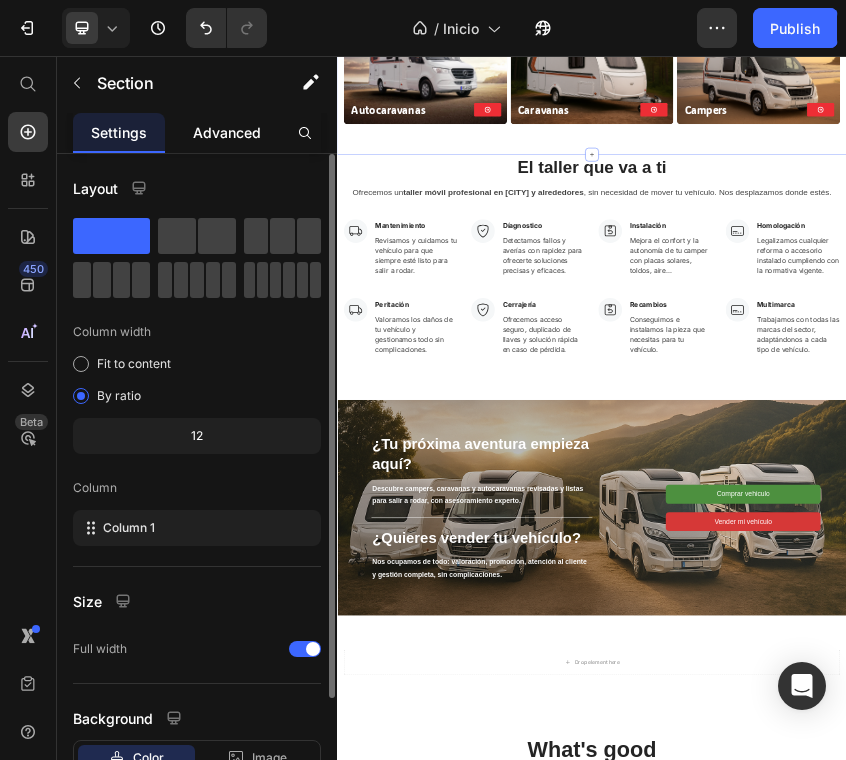 click on "Advanced" at bounding box center (227, 132) 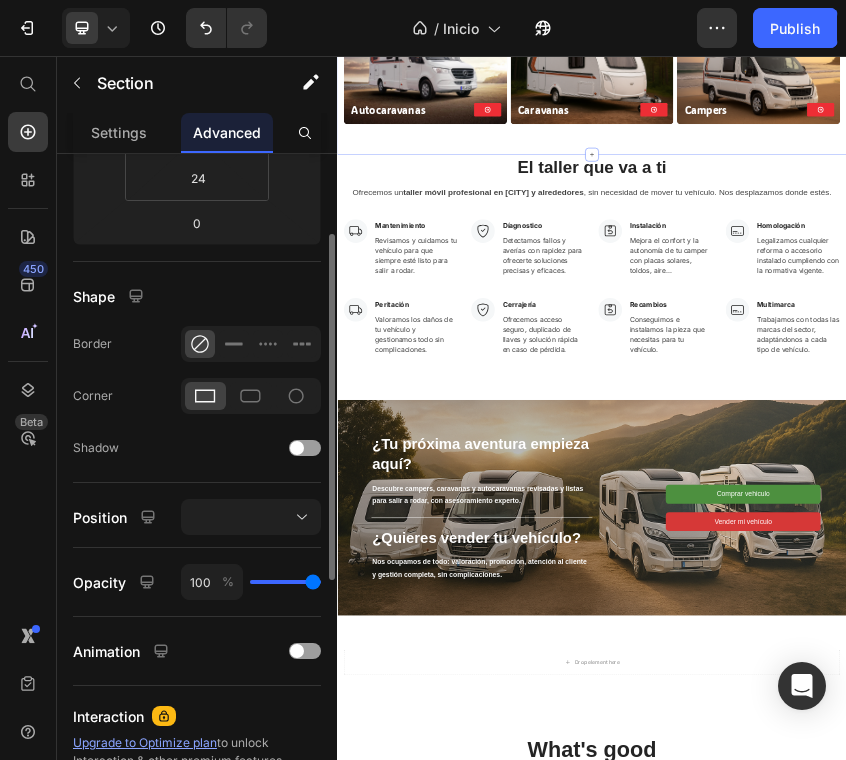 scroll, scrollTop: 492, scrollLeft: 0, axis: vertical 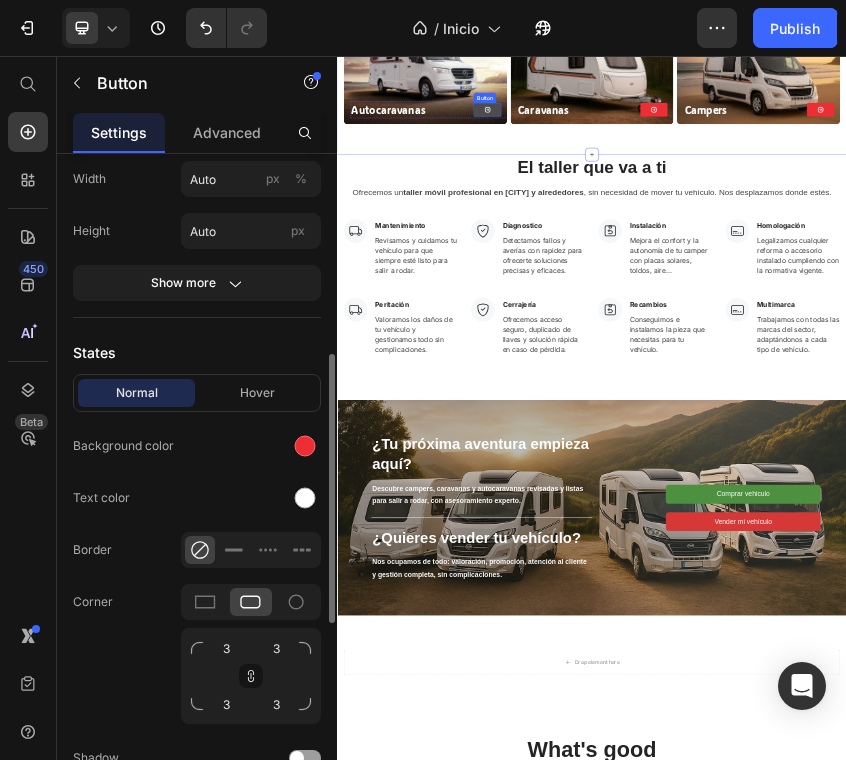click at bounding box center [691, 183] 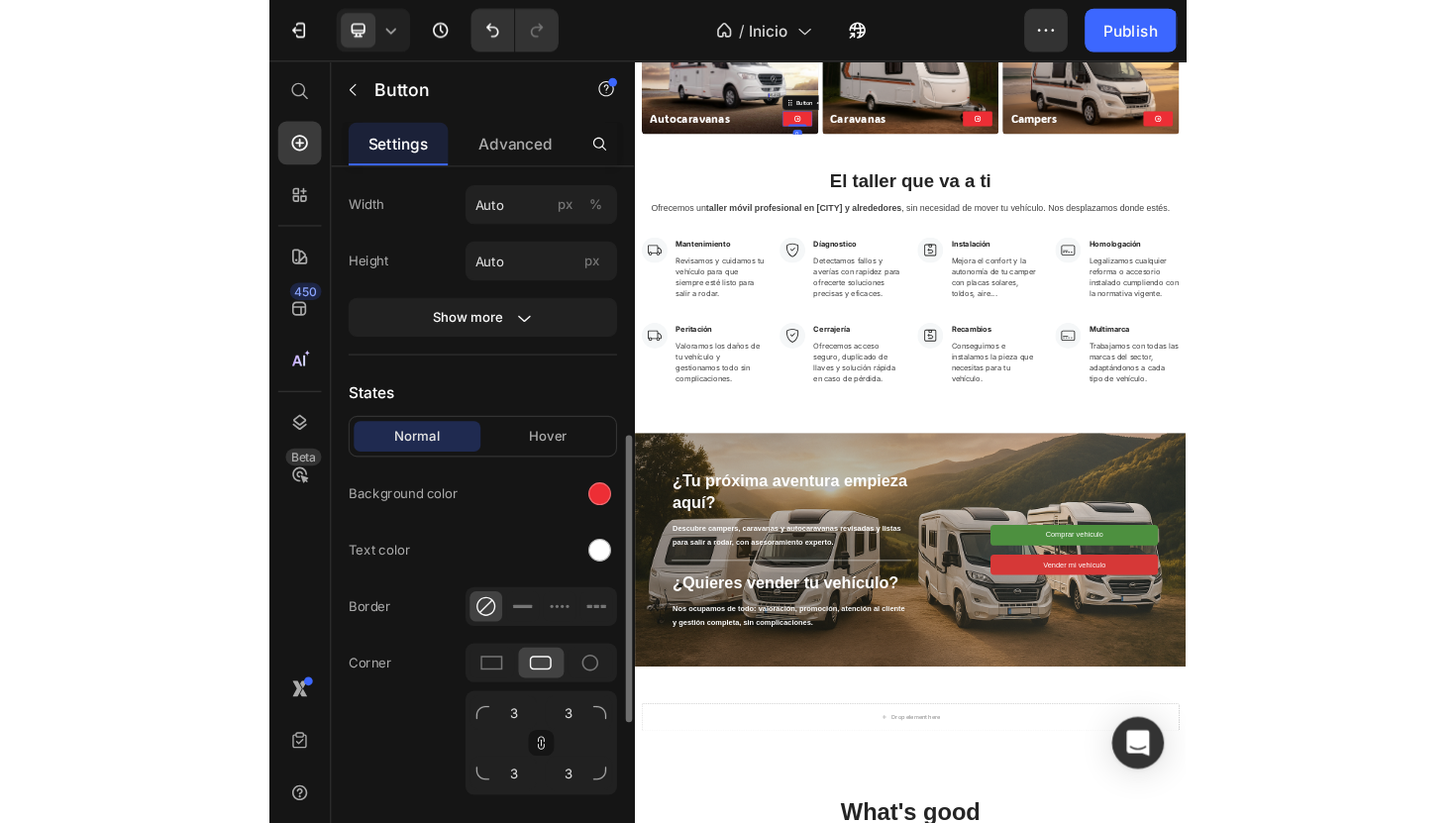 scroll, scrollTop: 516, scrollLeft: 0, axis: vertical 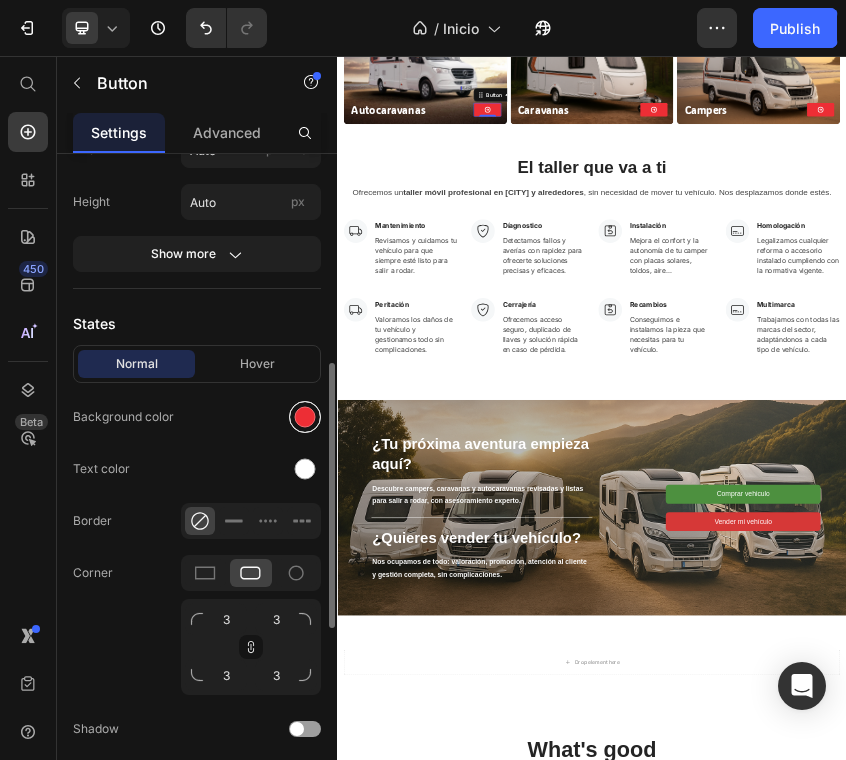 click at bounding box center (305, 417) 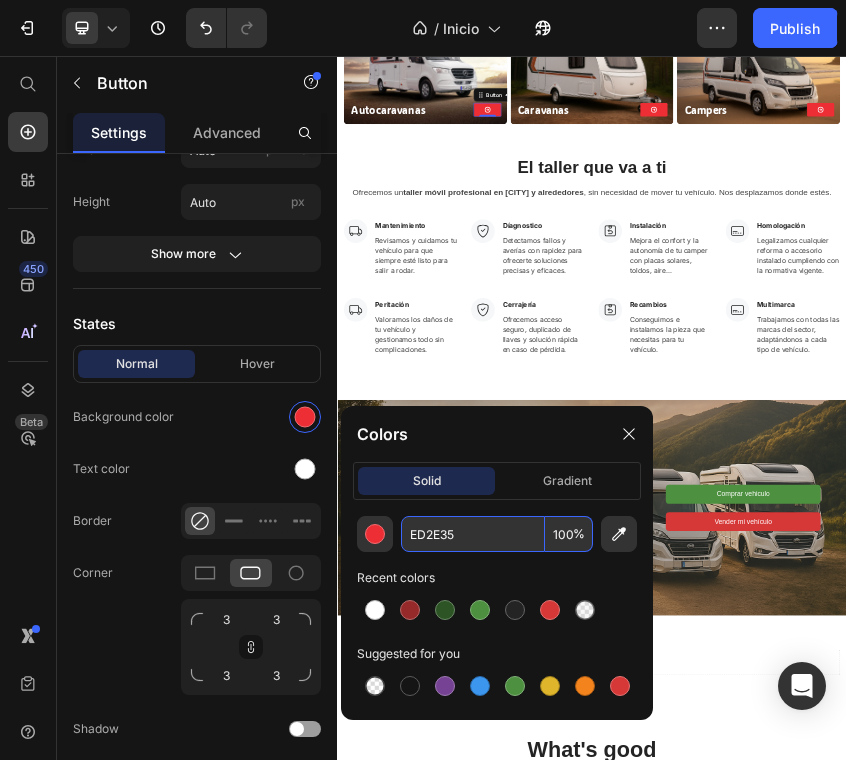 click on "ED2E35" at bounding box center [473, 534] 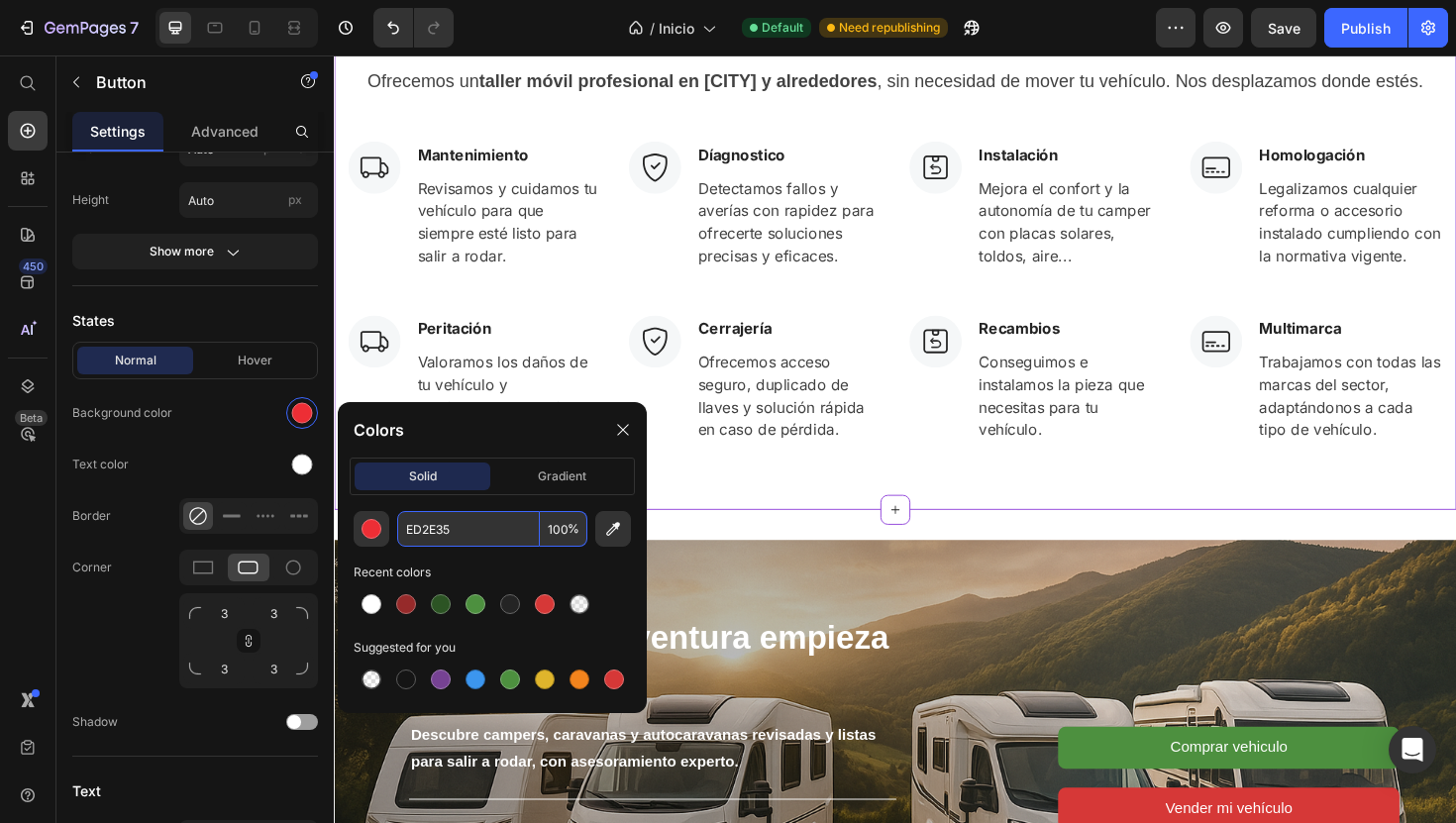 scroll, scrollTop: 1392, scrollLeft: 0, axis: vertical 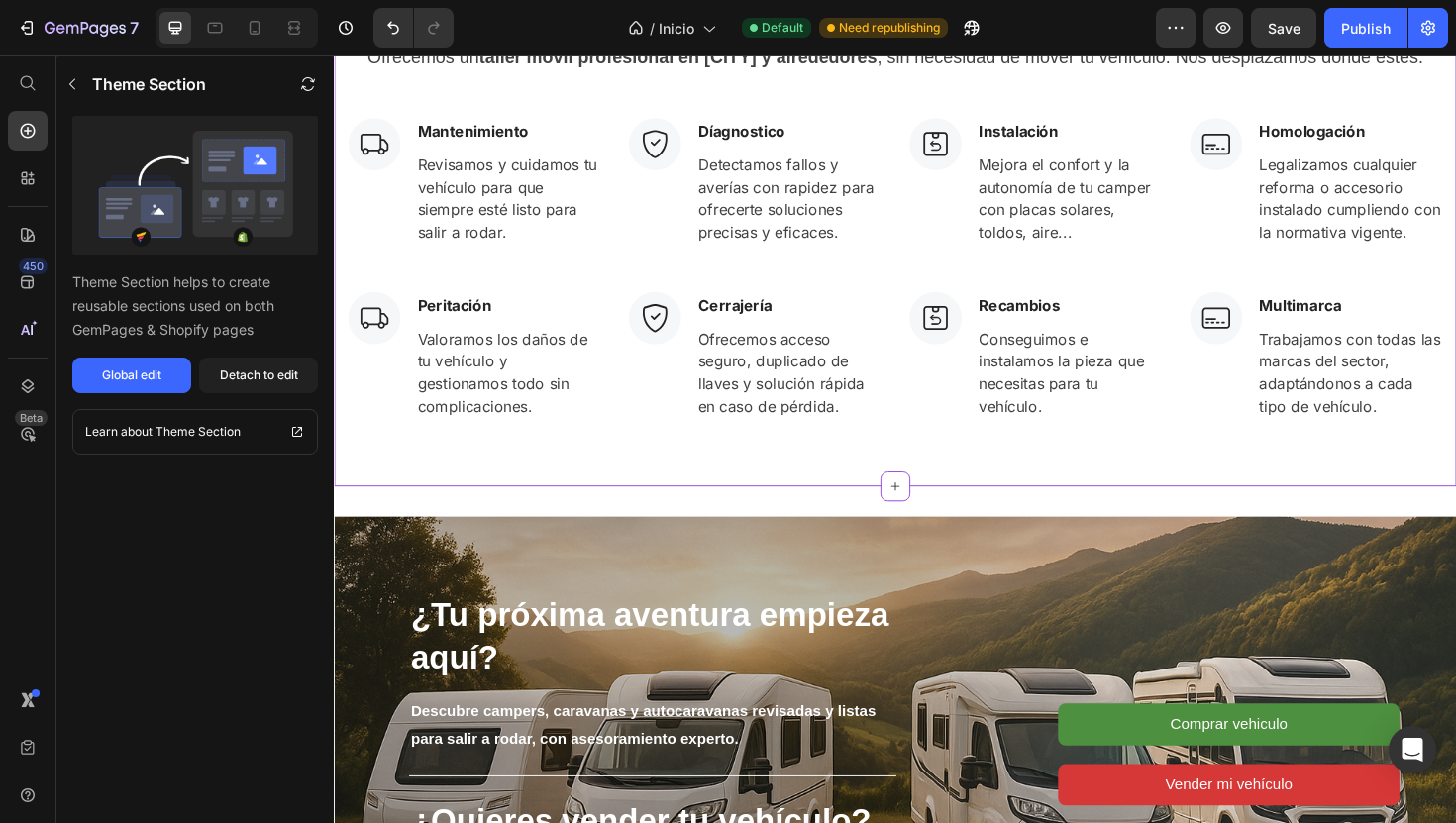 click at bounding box center [376, 150] 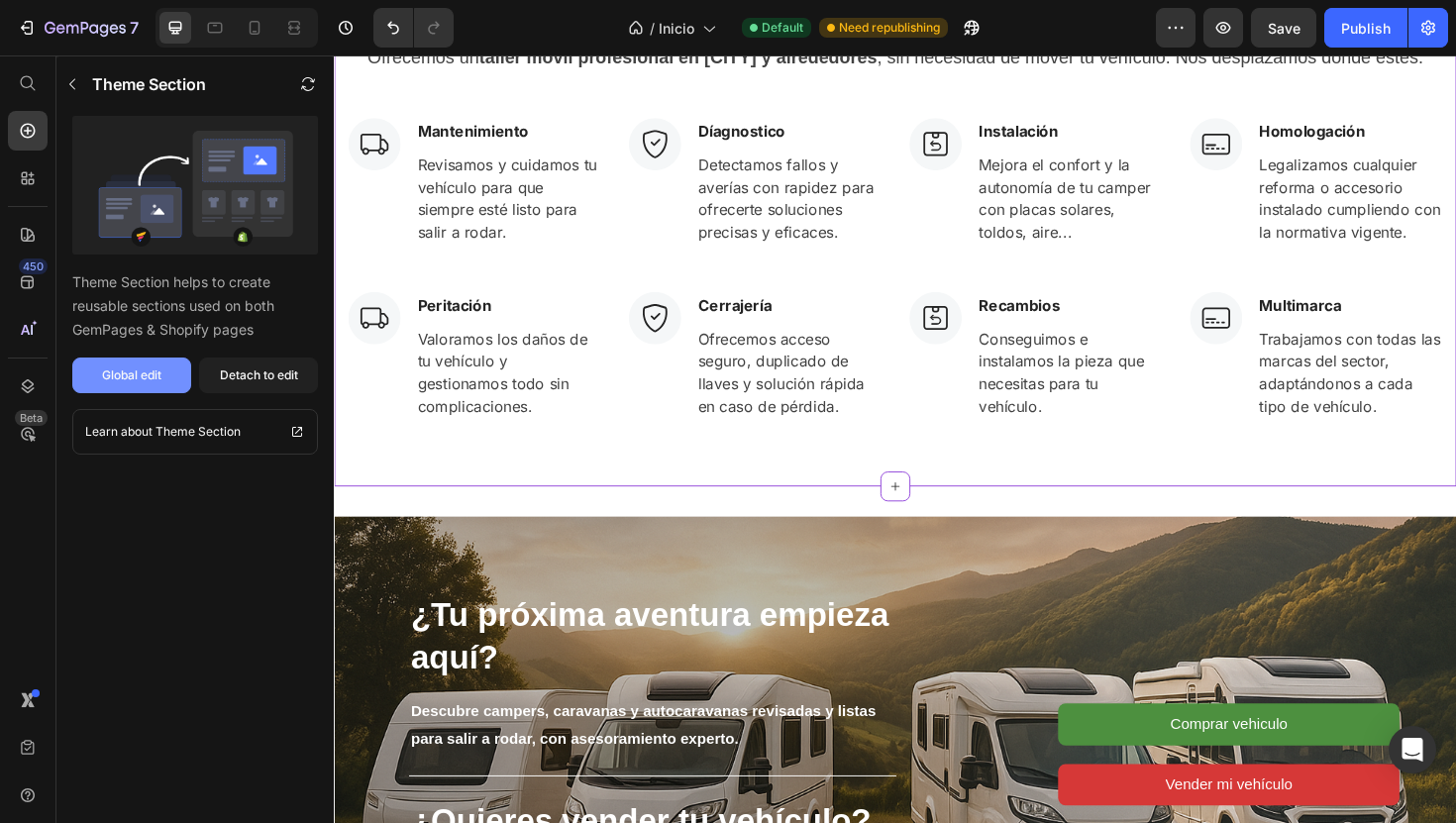 click on "Global edit" at bounding box center (132, 375) 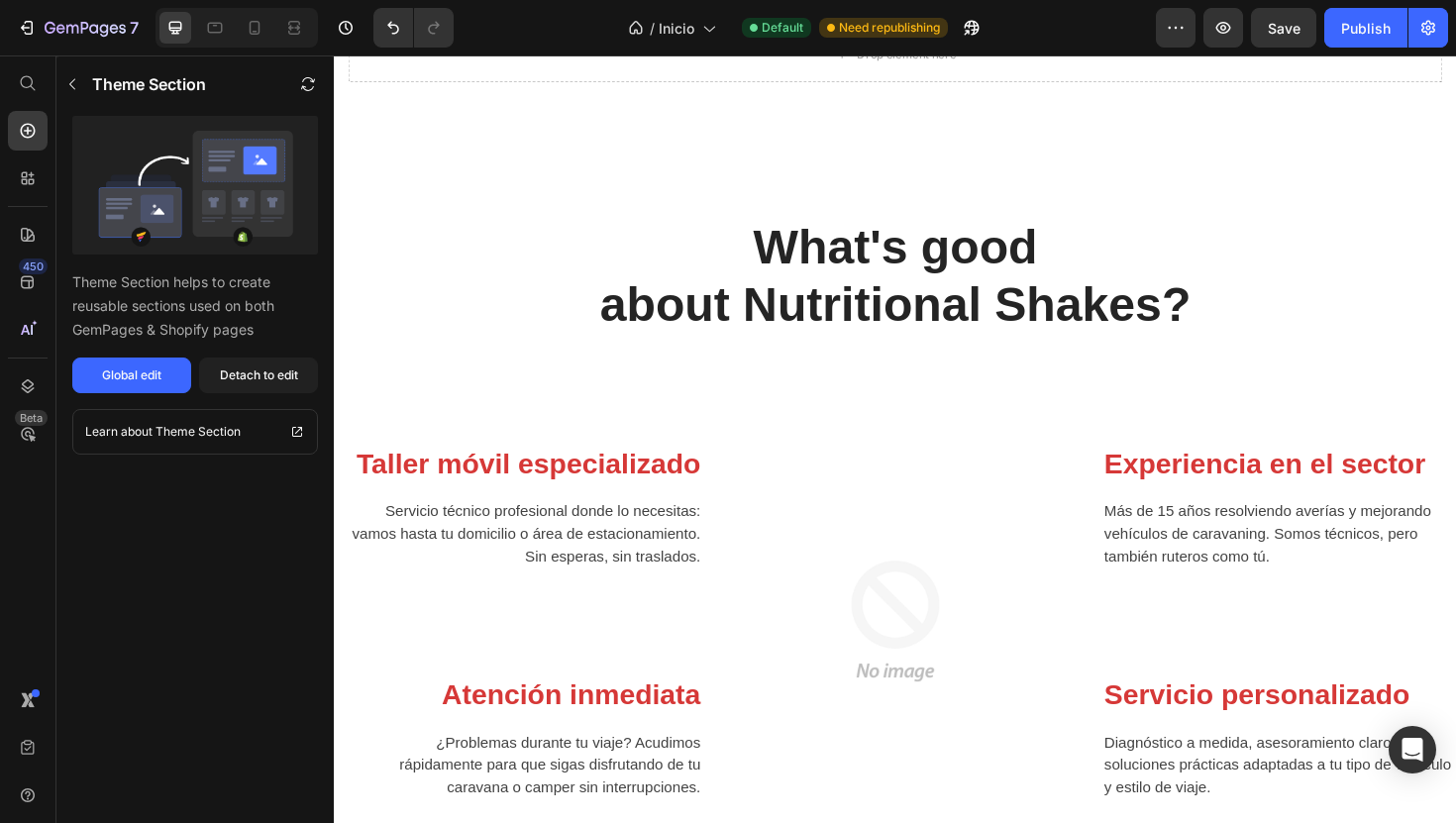 scroll, scrollTop: 2493, scrollLeft: 0, axis: vertical 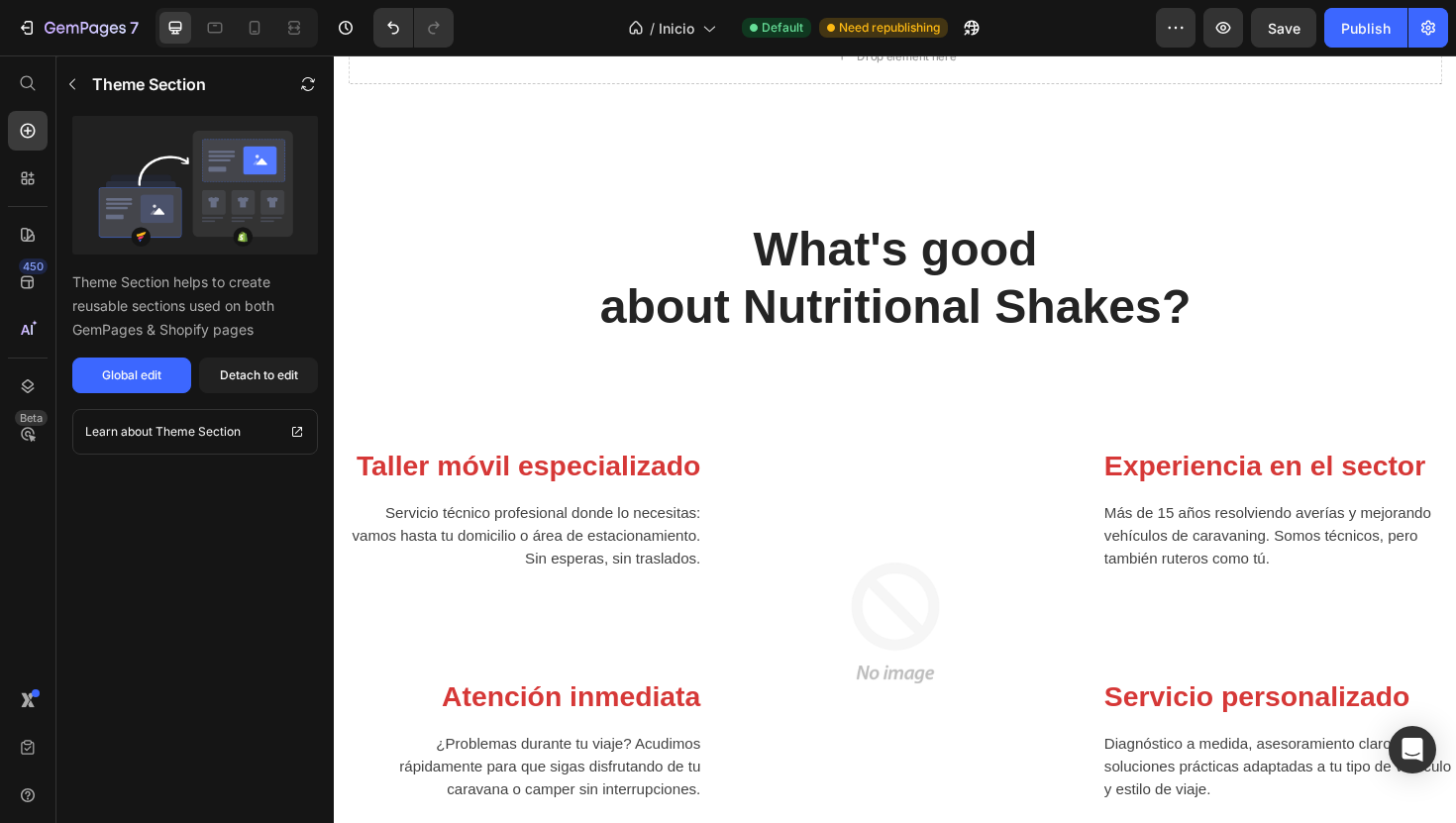 click on "¿Tu próxima aventura empieza aquí? Heading Descubre campers, caravanas y autocaravanas revisadas y listas para salir a rodar, con asesoramiento experto. Text block                Title Line ¿Quieres vender tu vehículo? Heading Nos ocupamos de todo: valoración, promoción, atención al cliente y gestión completa, sin complicaciones. Text block Row Comprar vehiculo Button Vender mi vehículo Button Row Hero Banner Row
Drop element here Row Compra & Venta Banner" at bounding box center (928, -196) 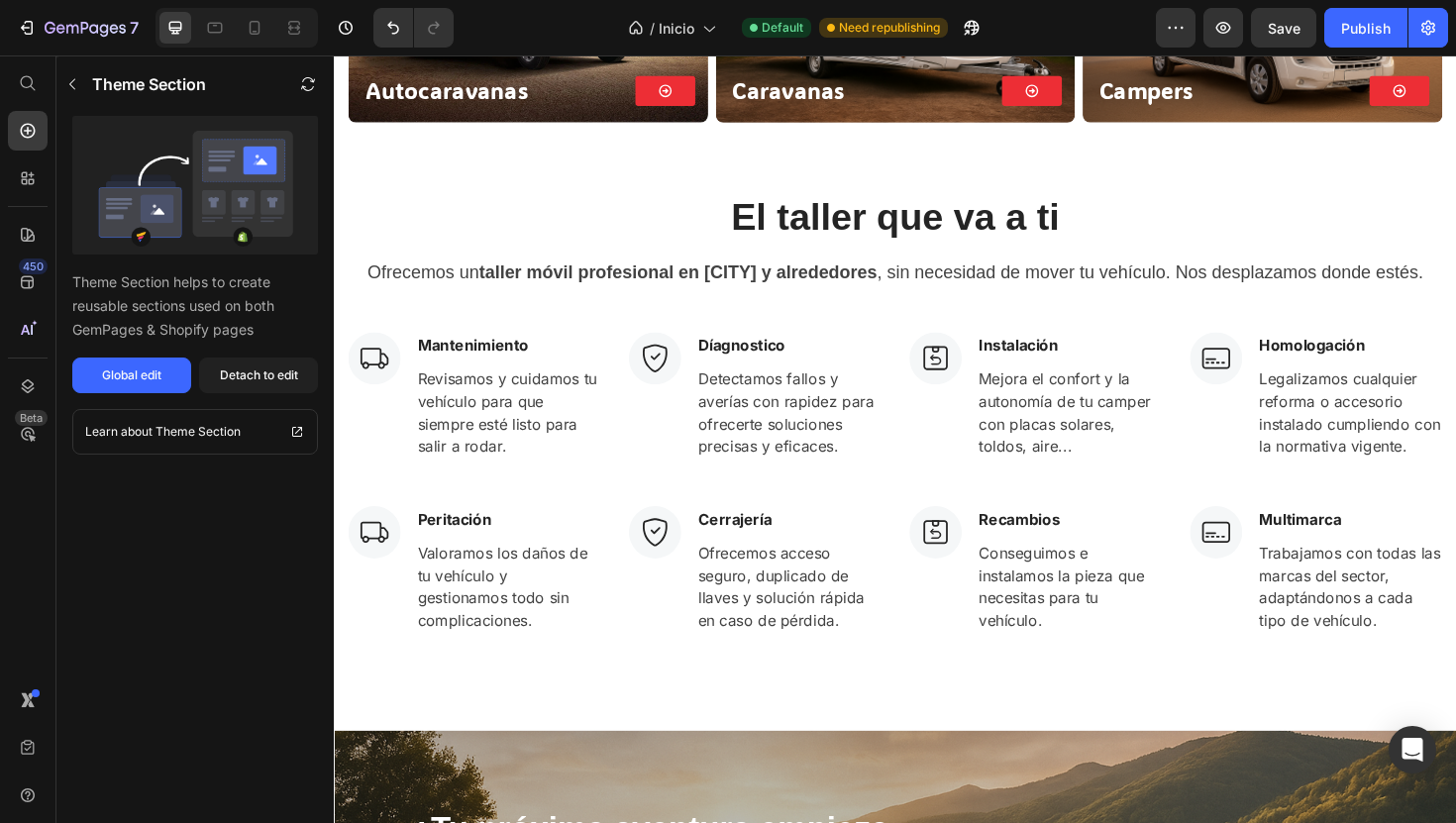 scroll, scrollTop: 1171, scrollLeft: 0, axis: vertical 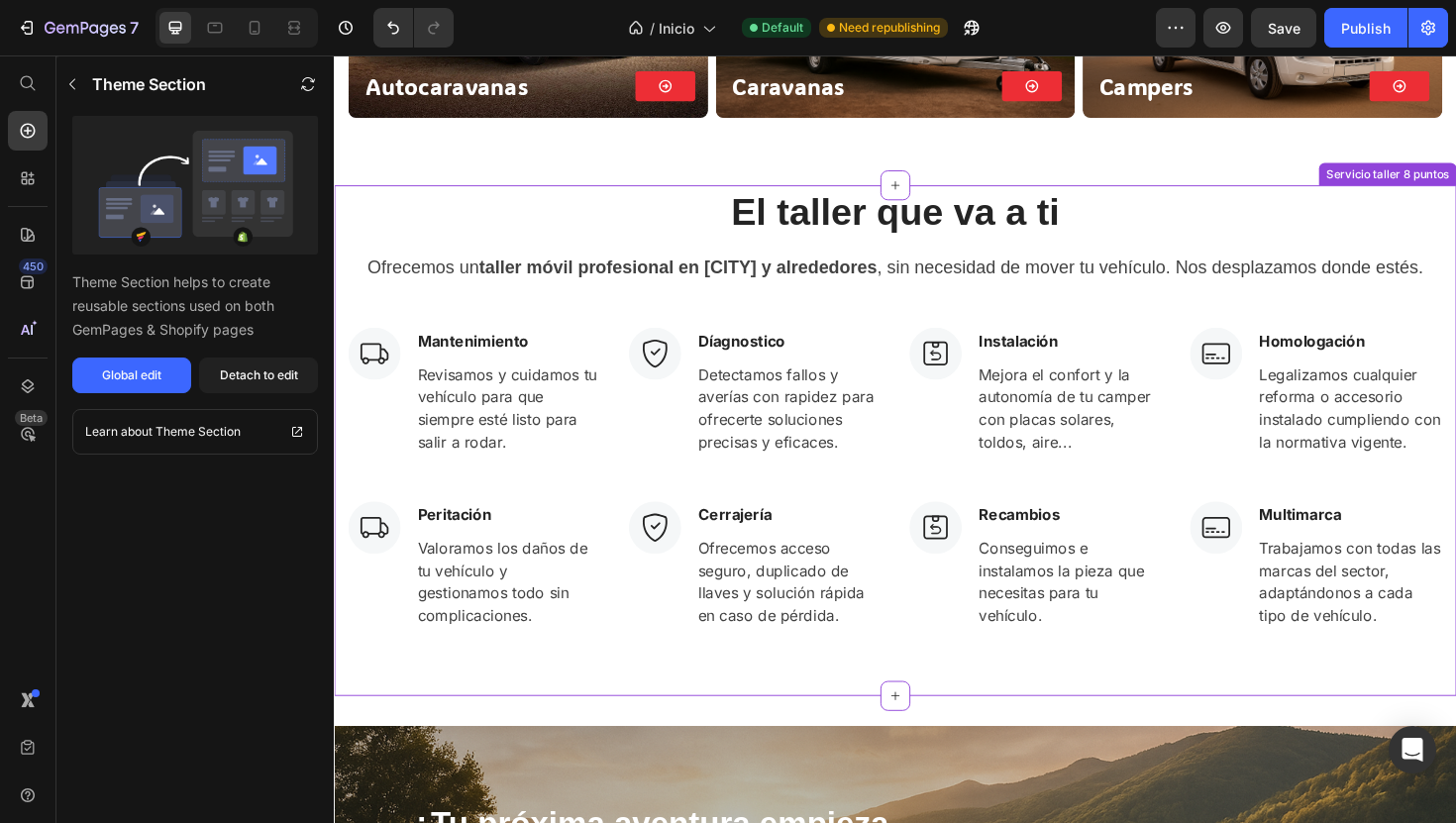 click on "El taller que va a ti Heading Ofrecemos un  taller móvil profesional en Valencia y alrededores , sin necesidad de mover tu vehículo. Nos desplazamos donde estés. Text block Row Image Mantenimiento Text block Revisamos y cuidamos tu vehículo para que siempre esté listo para salir a rodar. Text block Row Image Díagnostico Text block Detectamos fallos y averías con rapidez para ofrecerte soluciones precisas y eficaces. Text block Row Image Instalación Text block Mejora el confort y la autonomía de tu camper con placas solares, toldos, aire... Text block Row Image Homologación Text block Legalizamos cualquier reforma o accesorio instalado cumpliendo con la normativa vigente. Text block Row Row Image Peritación Text block Valoramos los daños de tu vehículo y gestionamos todo sin complicaciones. Text block Row Image Cerrajería Text block Ofrecemos acceso seguro, duplicado de llaves y solución rápida en caso de pérdida. Text block Row Image Recambios Text block Text block Row Image Multimarca Row" at bounding box center [928, 428] 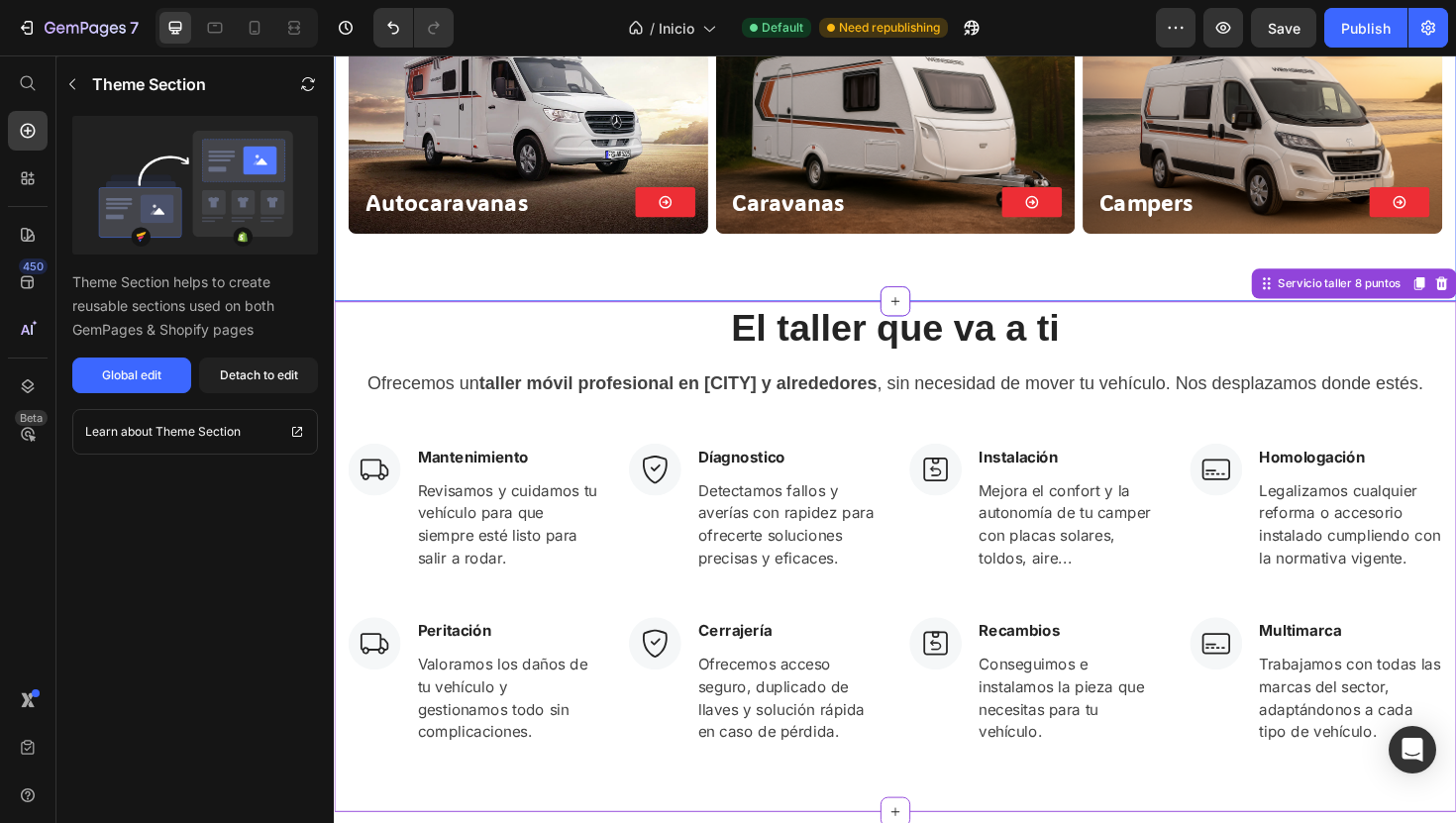 scroll, scrollTop: 1125, scrollLeft: 0, axis: vertical 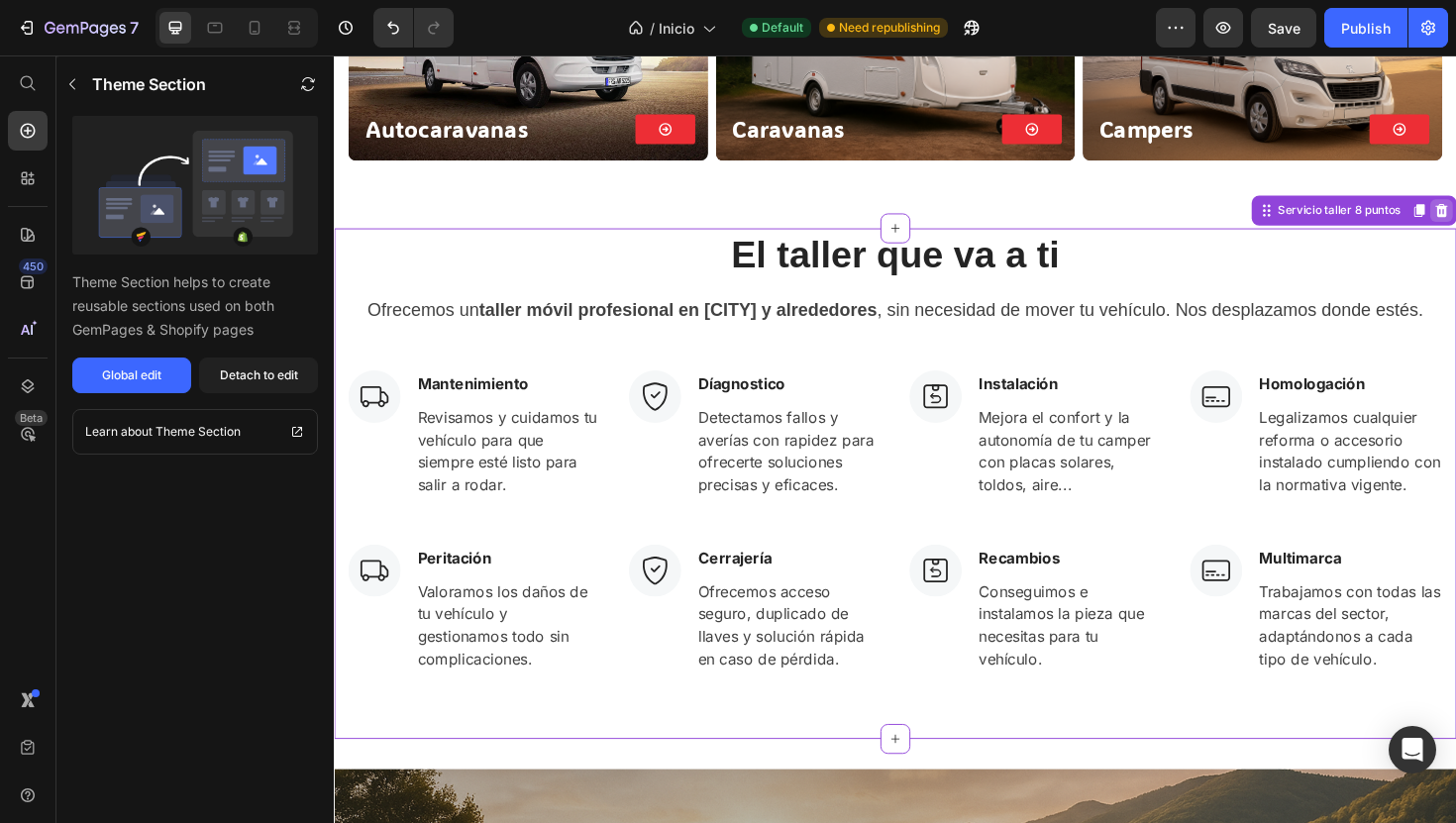 click 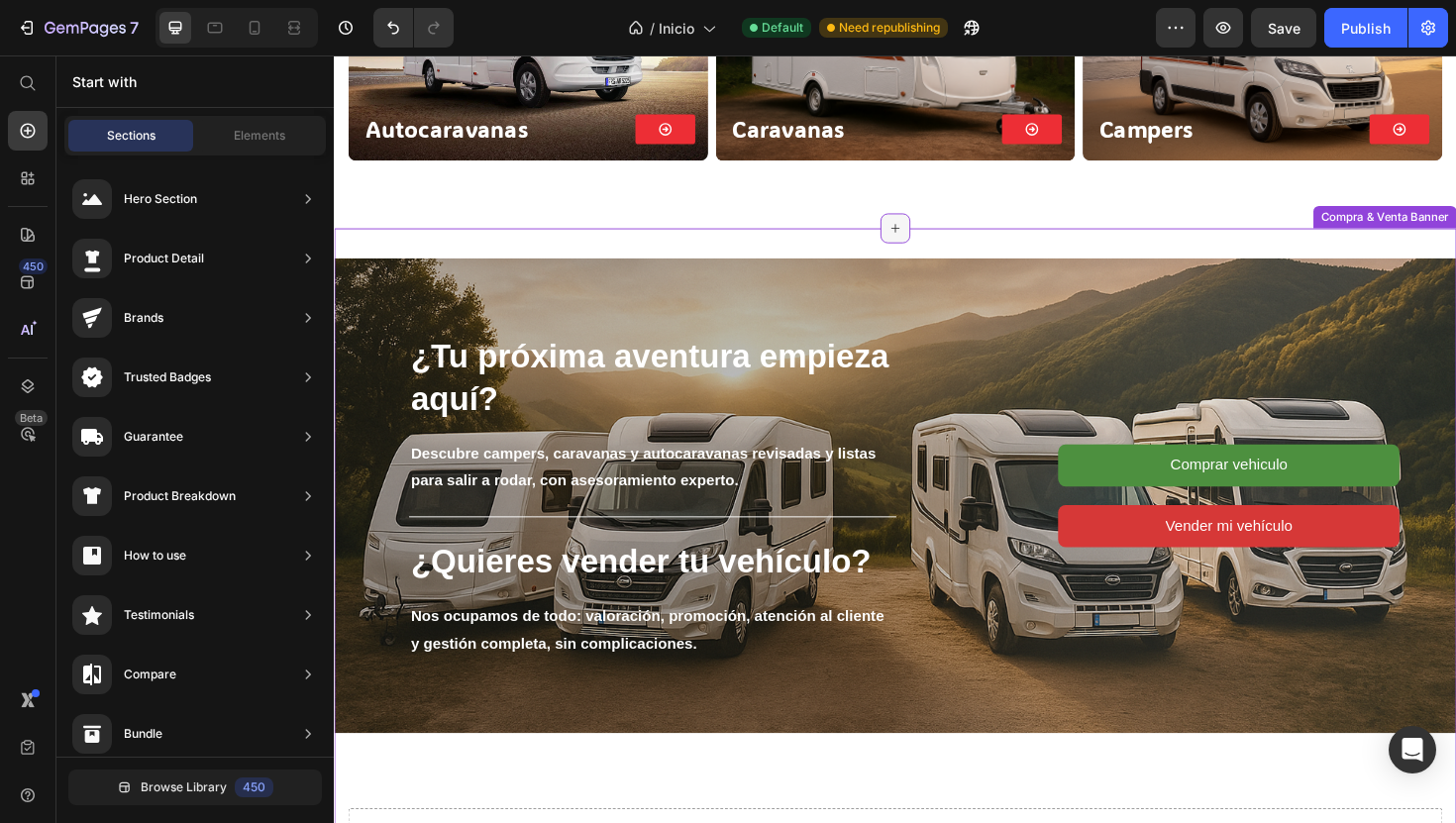 click 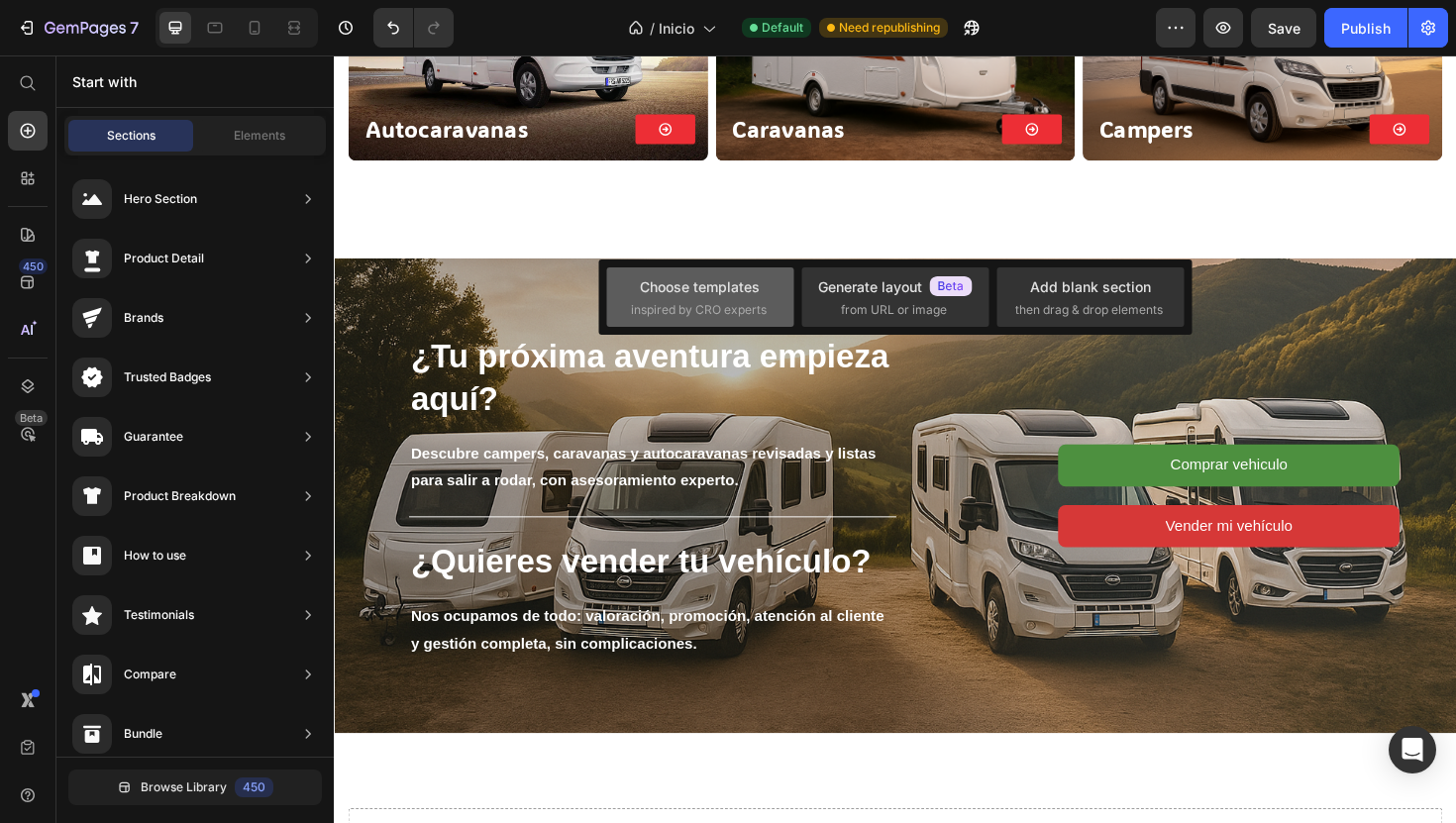 click on "Choose templates  inspired by CRO experts" 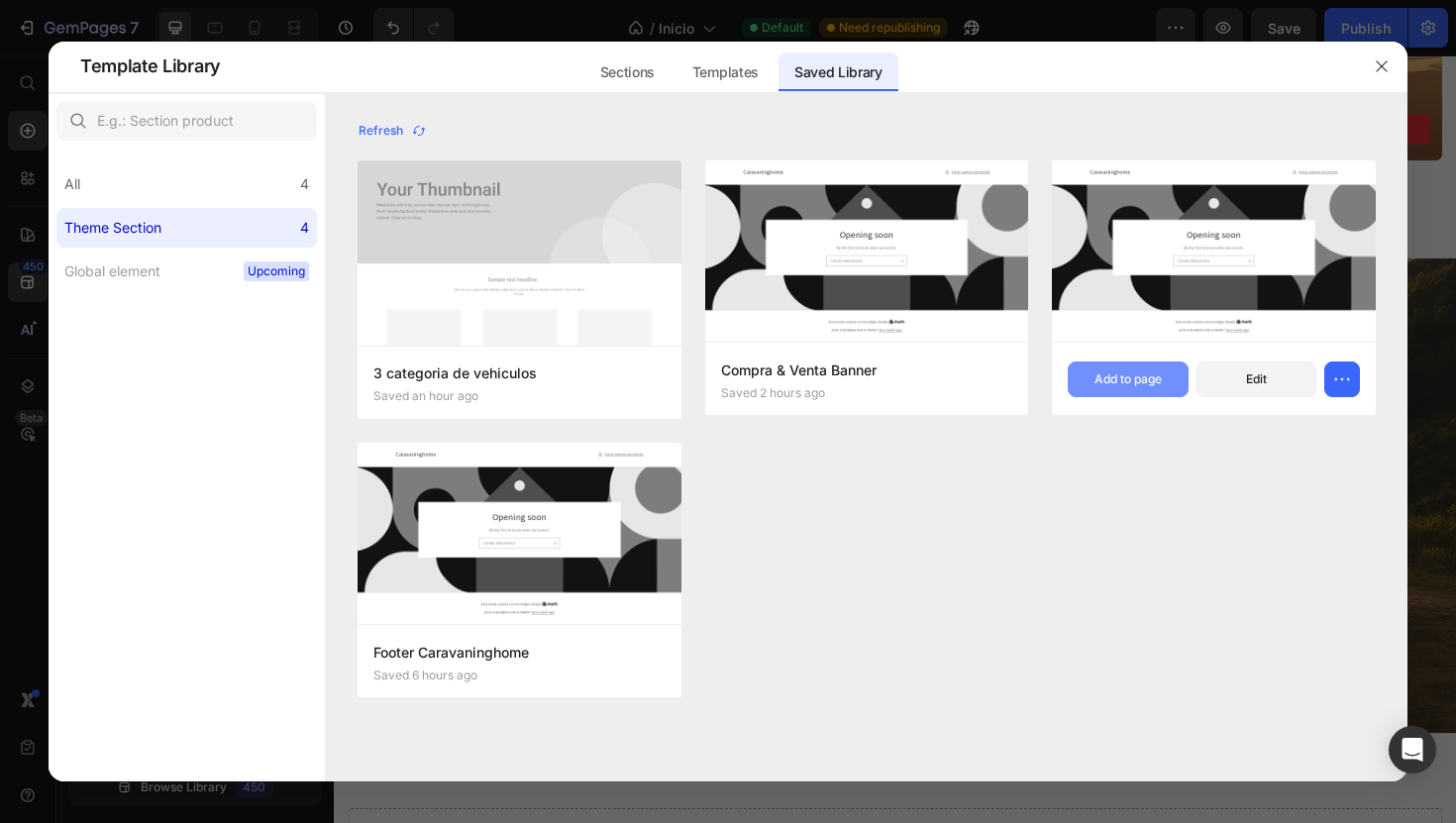 click on "Add to page" at bounding box center [1127, 379] 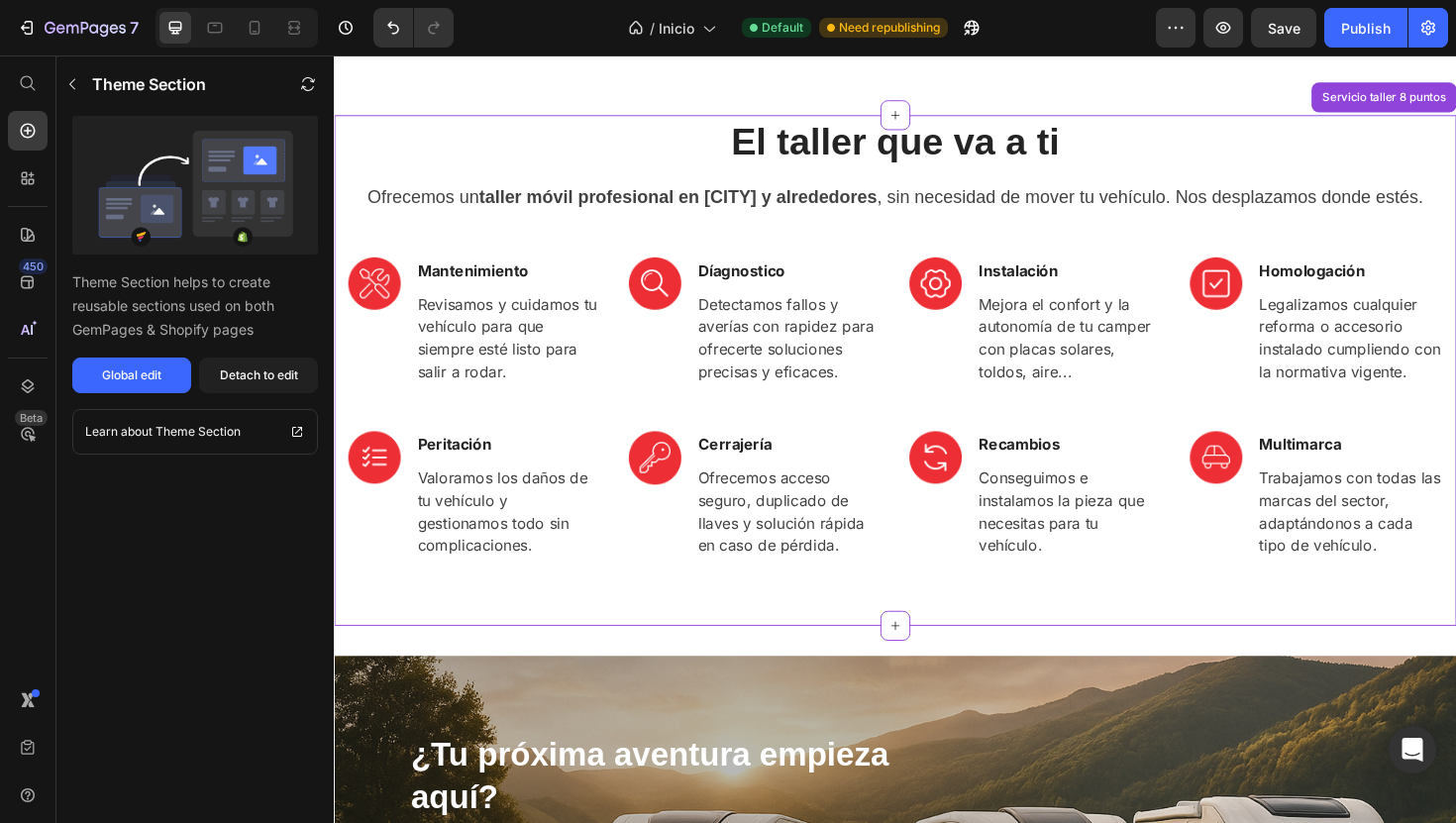 scroll, scrollTop: 1148, scrollLeft: 0, axis: vertical 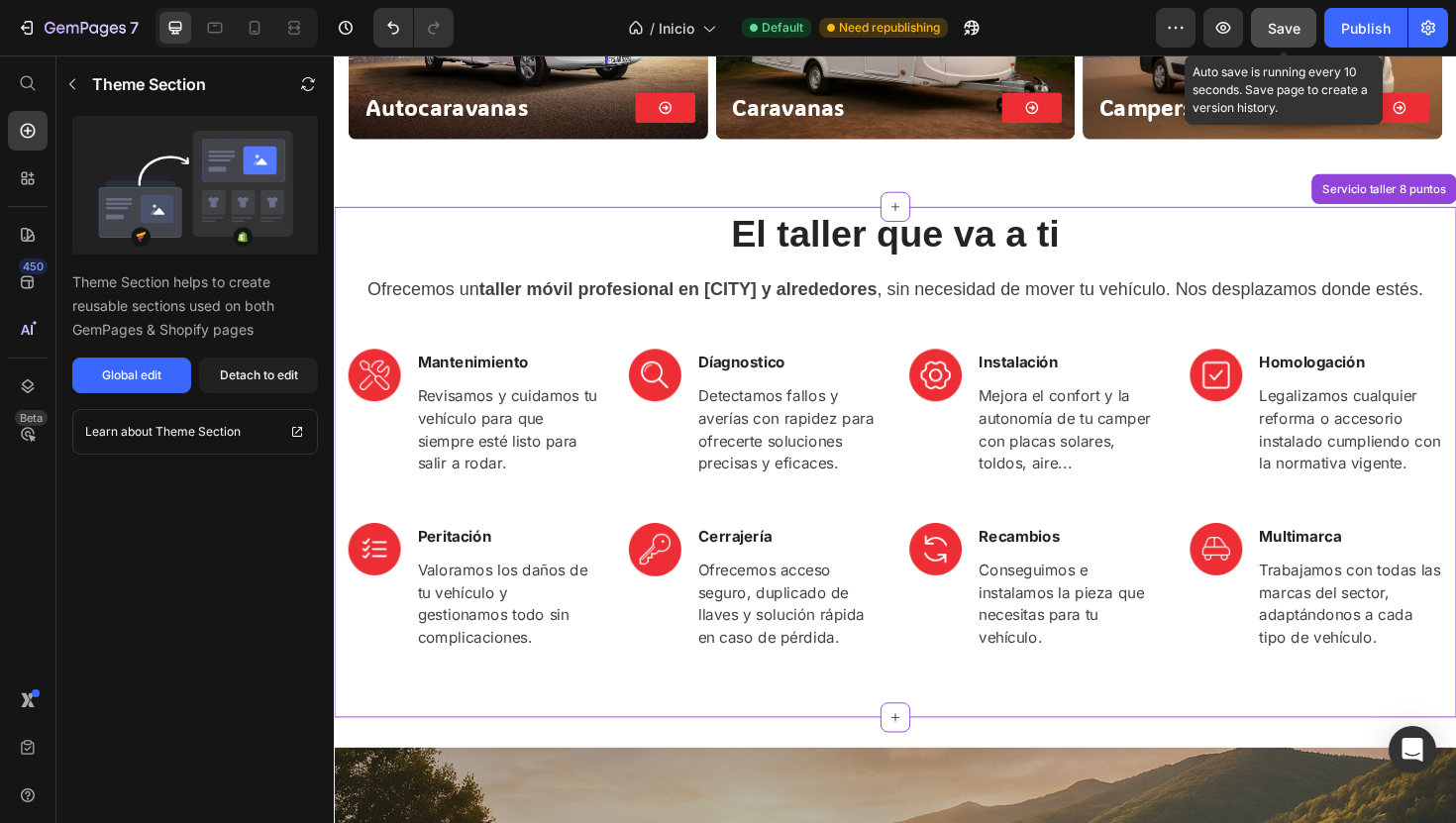click on "Save" 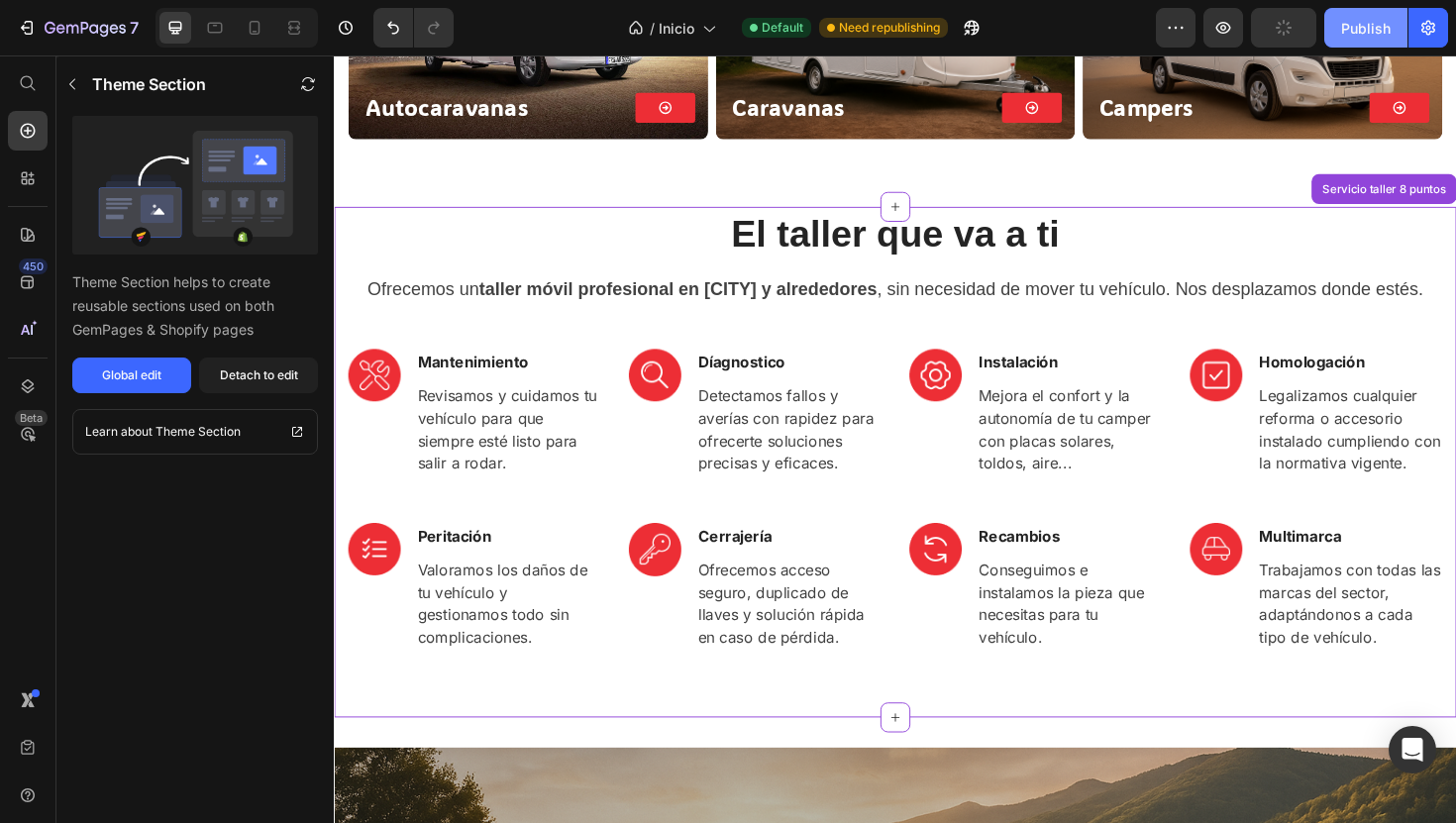 click on "Publish" 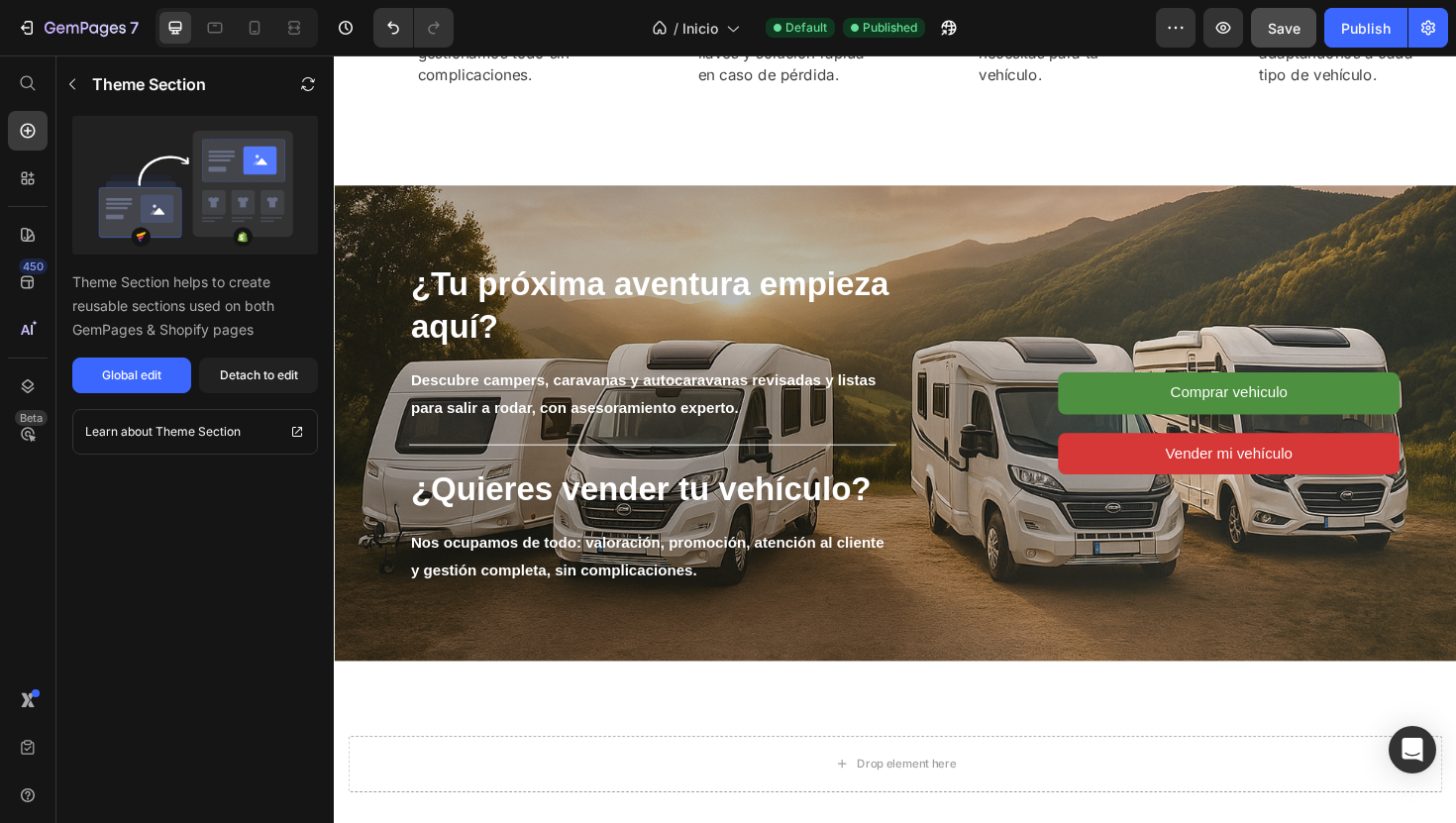scroll, scrollTop: 1726, scrollLeft: 0, axis: vertical 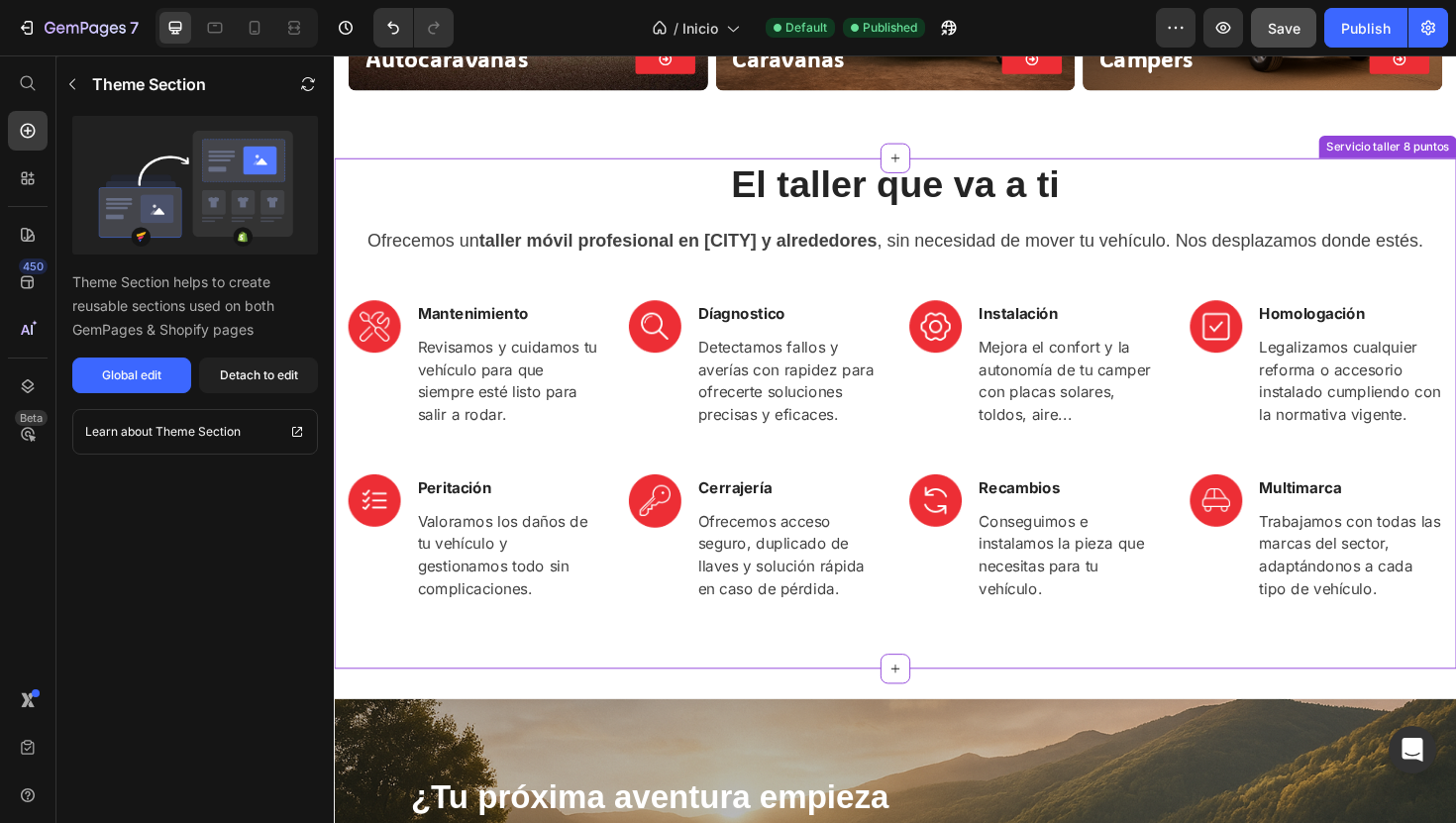 click on "taller móvil profesional en Valencia y alrededores" at bounding box center (698, 251) 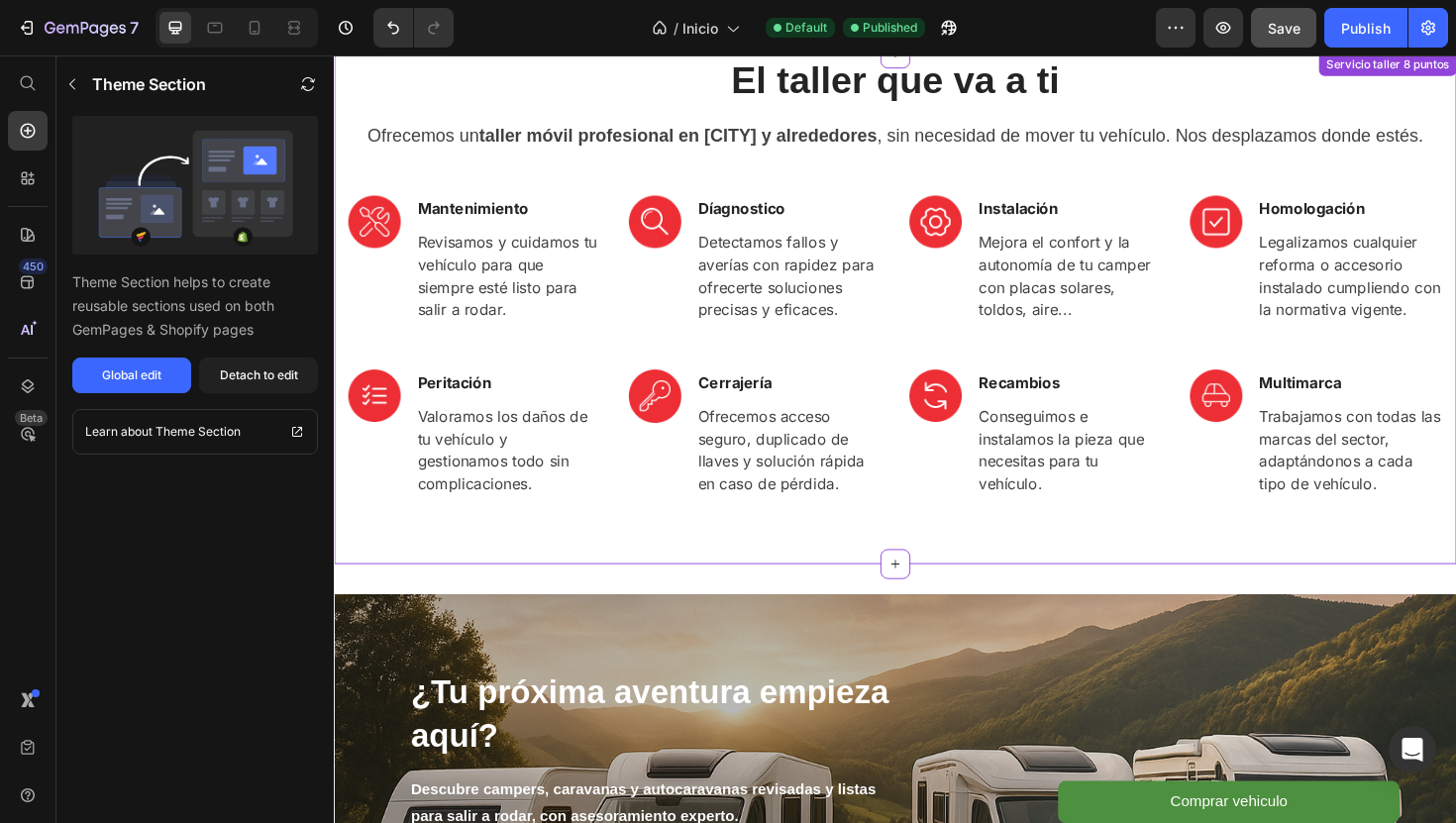 scroll, scrollTop: 1306, scrollLeft: 0, axis: vertical 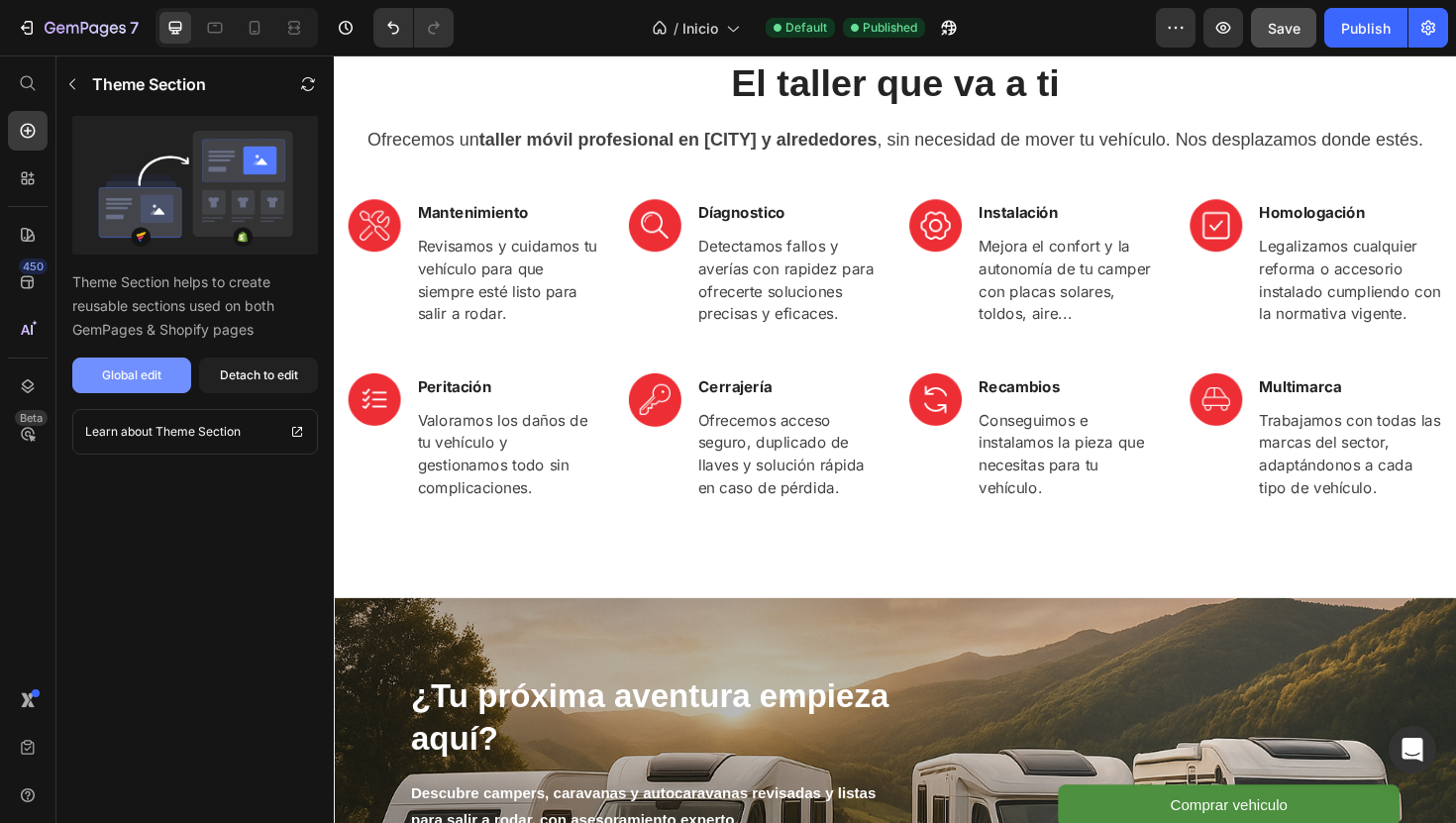 click on "Global edit" at bounding box center [132, 375] 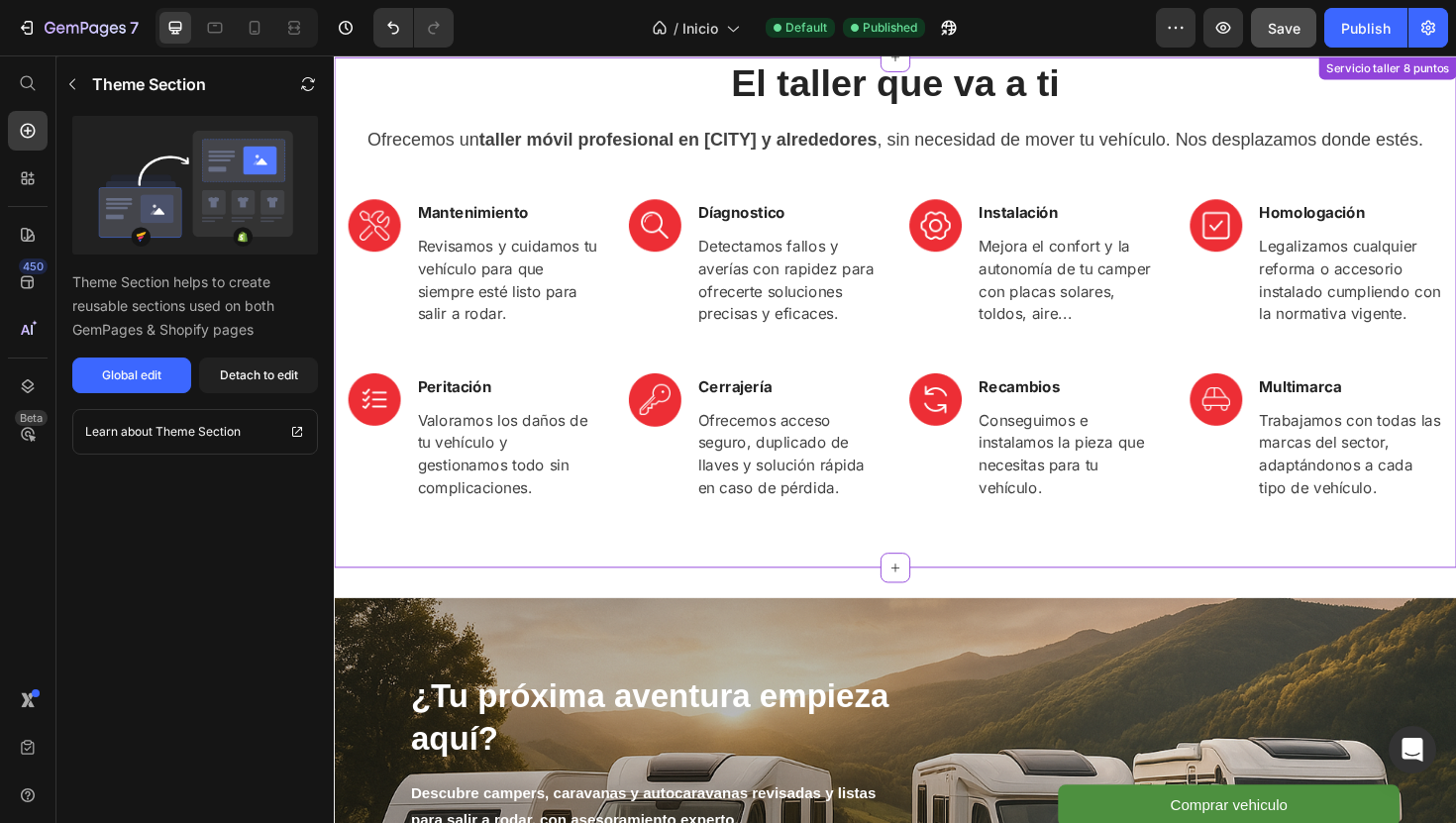 click at bounding box center [376, 236] 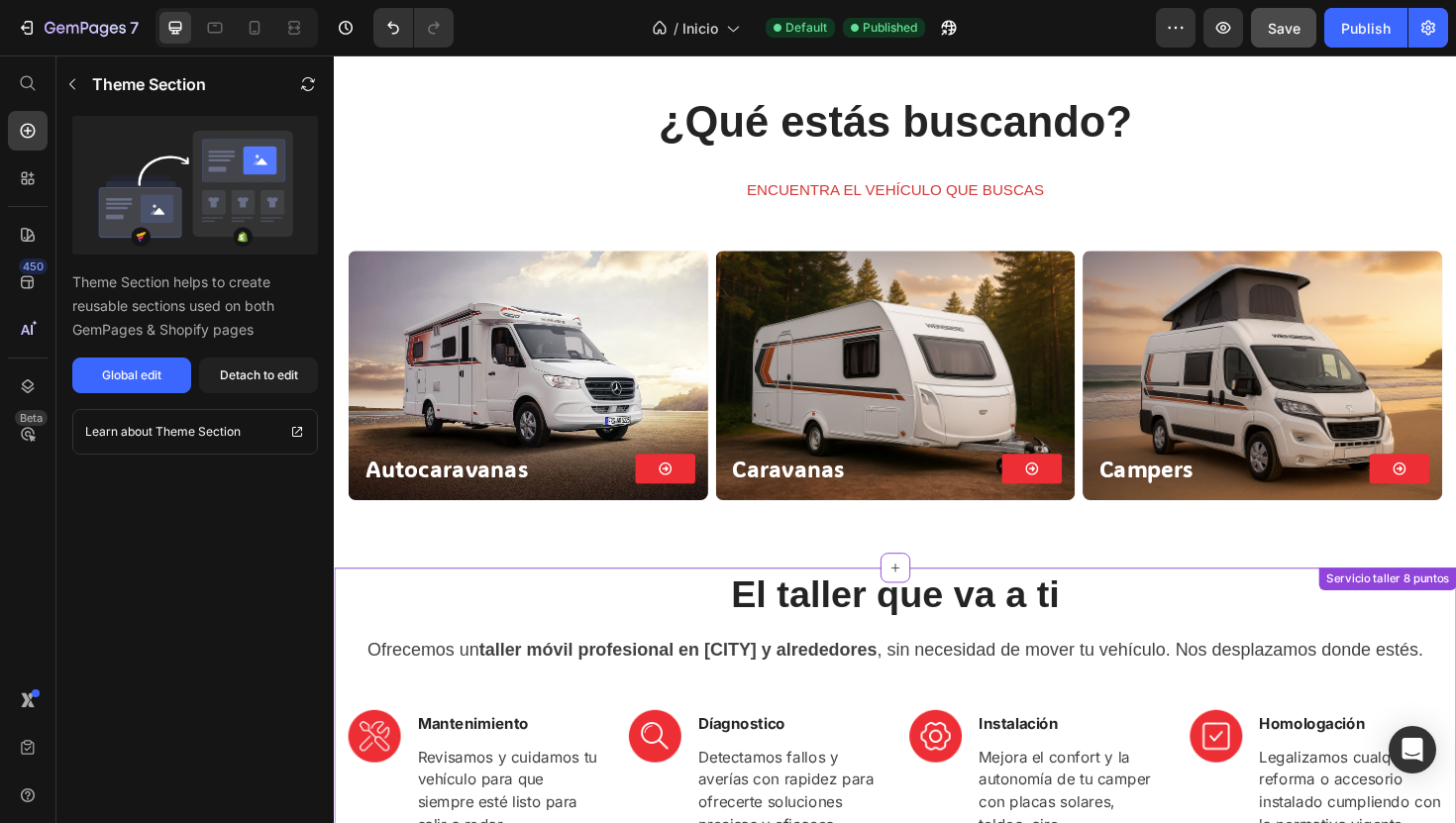 scroll, scrollTop: 653, scrollLeft: 0, axis: vertical 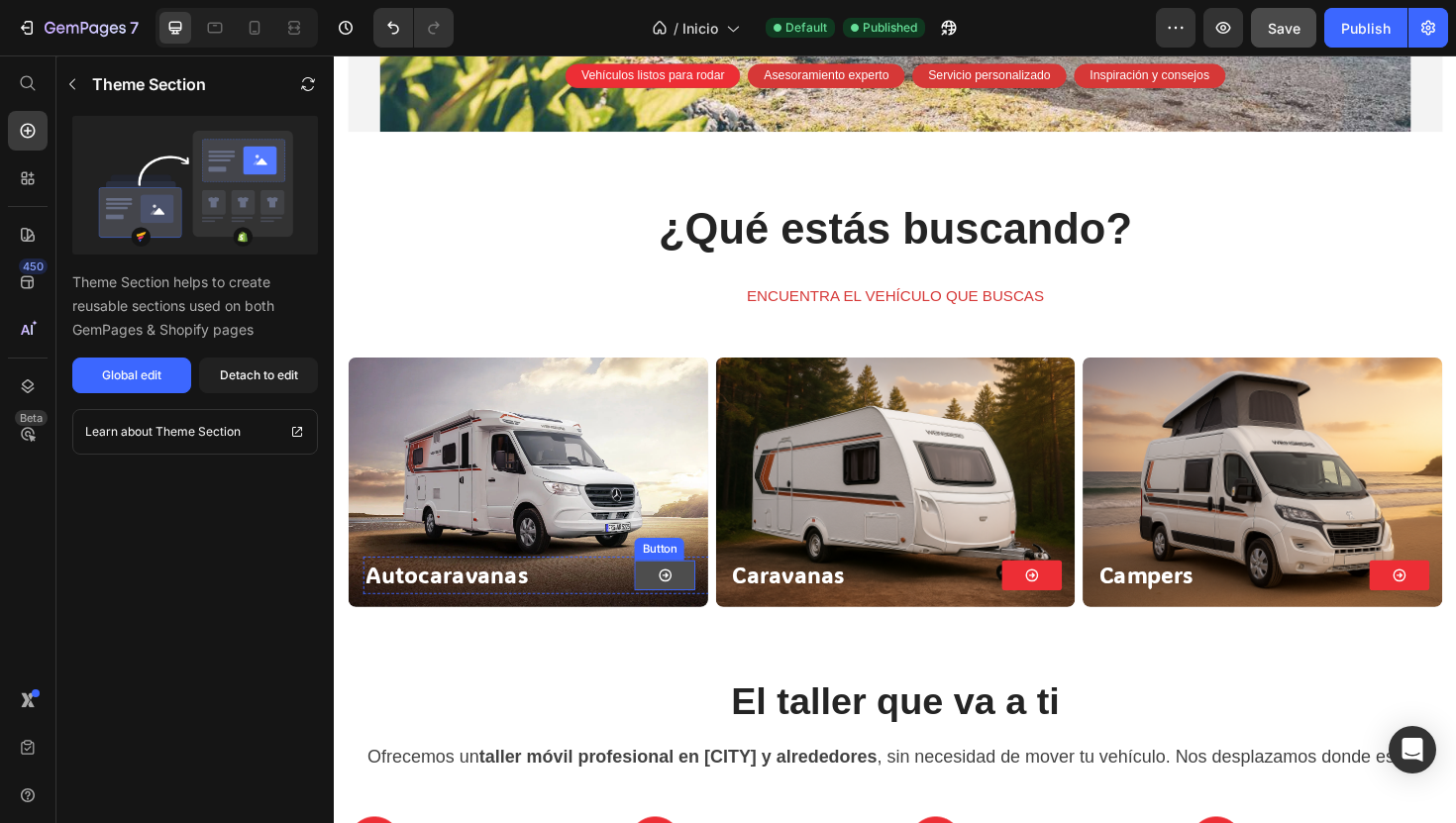 click at bounding box center [684, 606] 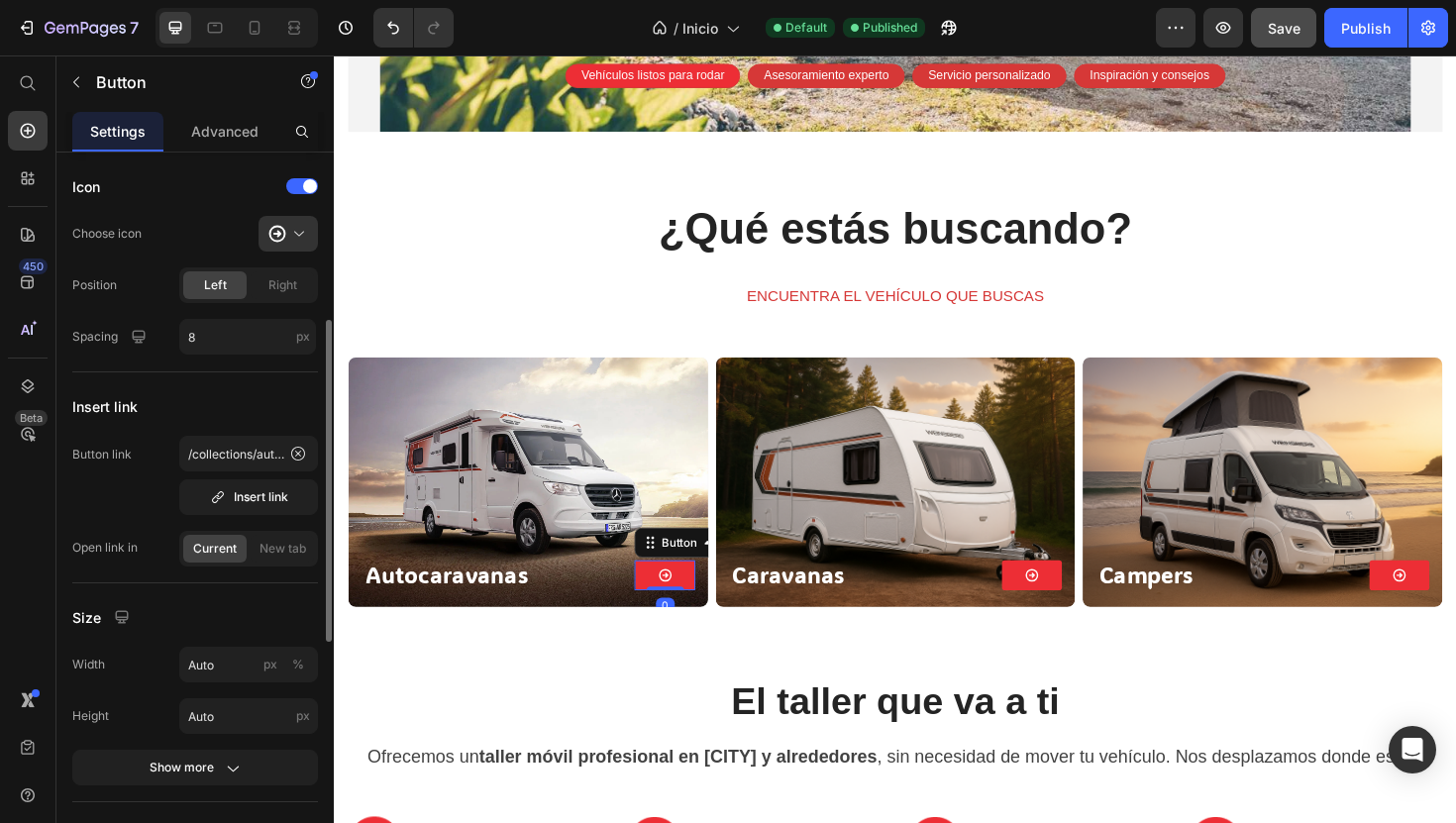 scroll, scrollTop: 464, scrollLeft: 0, axis: vertical 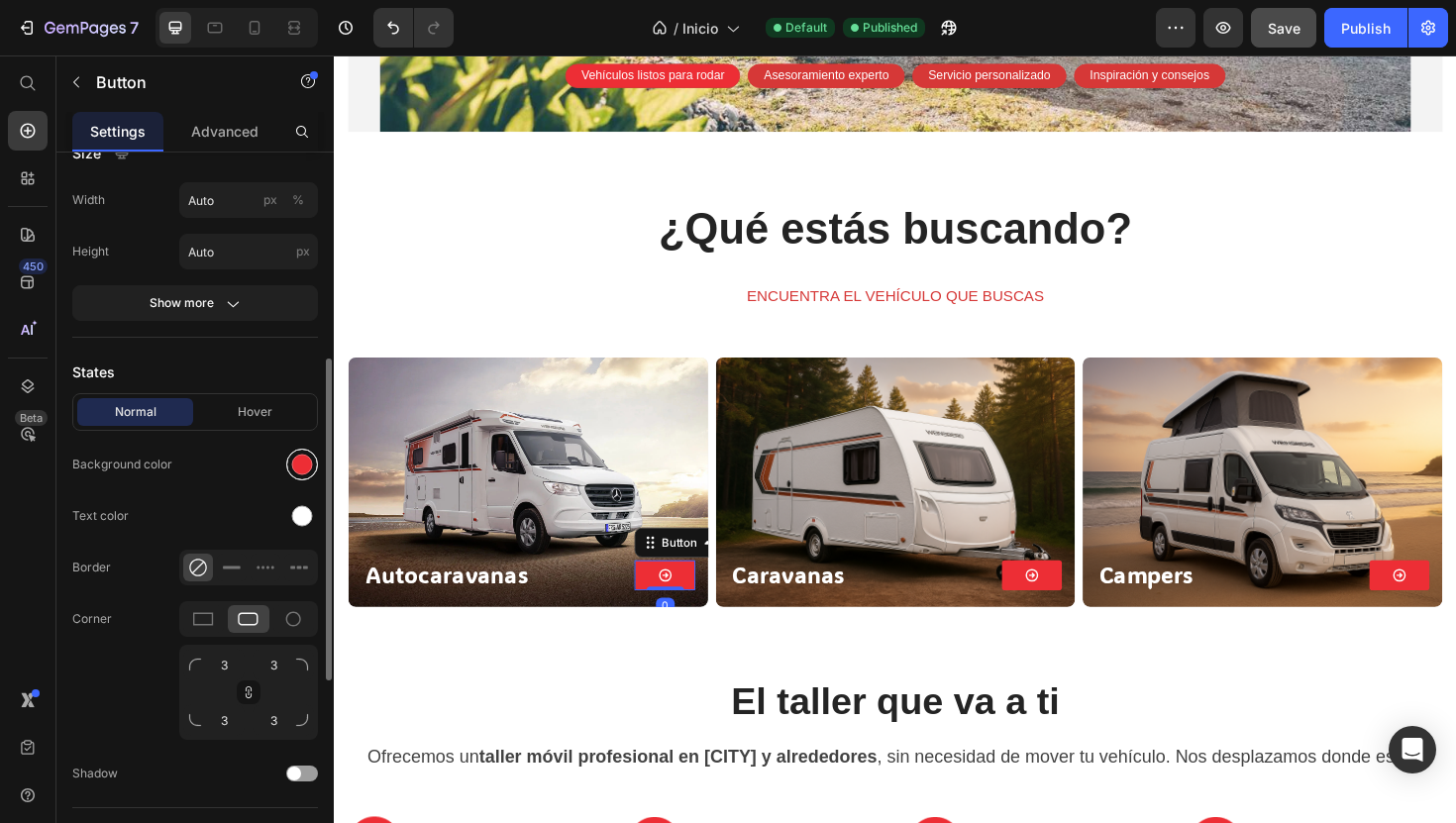 click at bounding box center (302, 464) 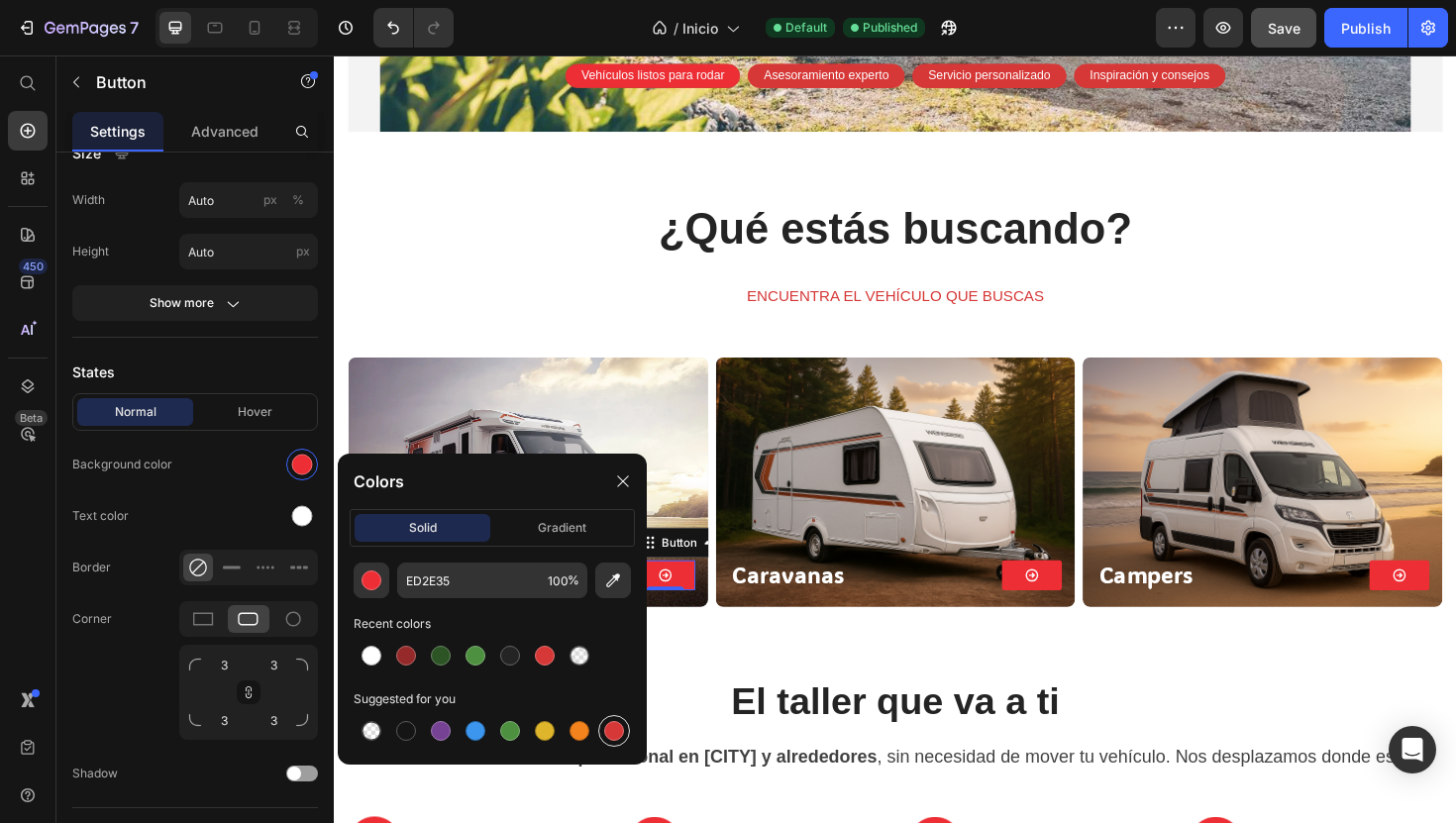 click at bounding box center (614, 731) 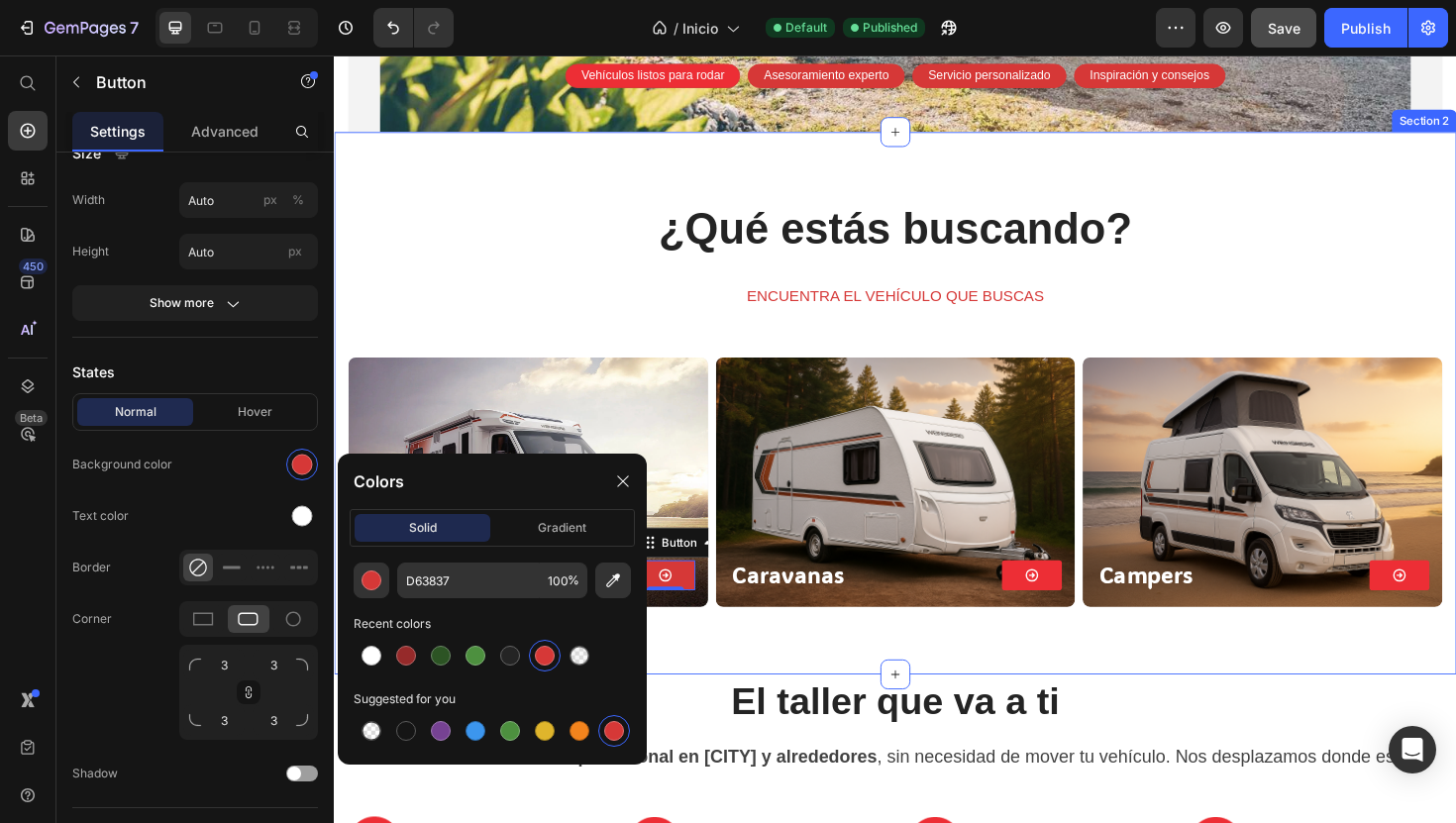 click on "¿Qué estás buscando? Heading ENCUENTRA EL VEHÍCULO QUE BUSCAS Text block Autocaravanas Heading
Button   0 Row Hero Banner Caravanas Heading
Button Row Hero Banner Campers Heading
Button Row Hero Banner Row" at bounding box center (928, 448) 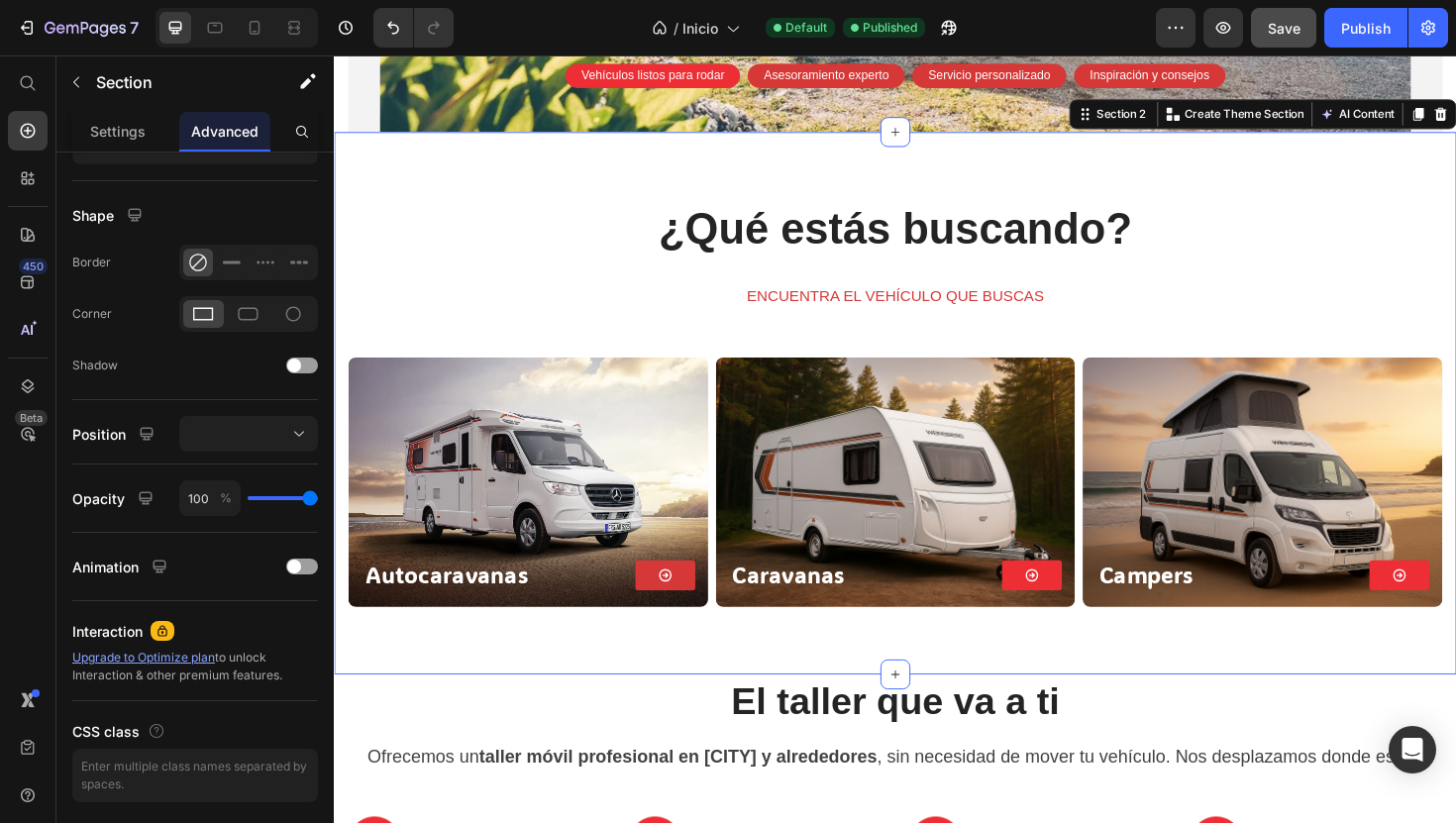 scroll, scrollTop: 0, scrollLeft: 0, axis: both 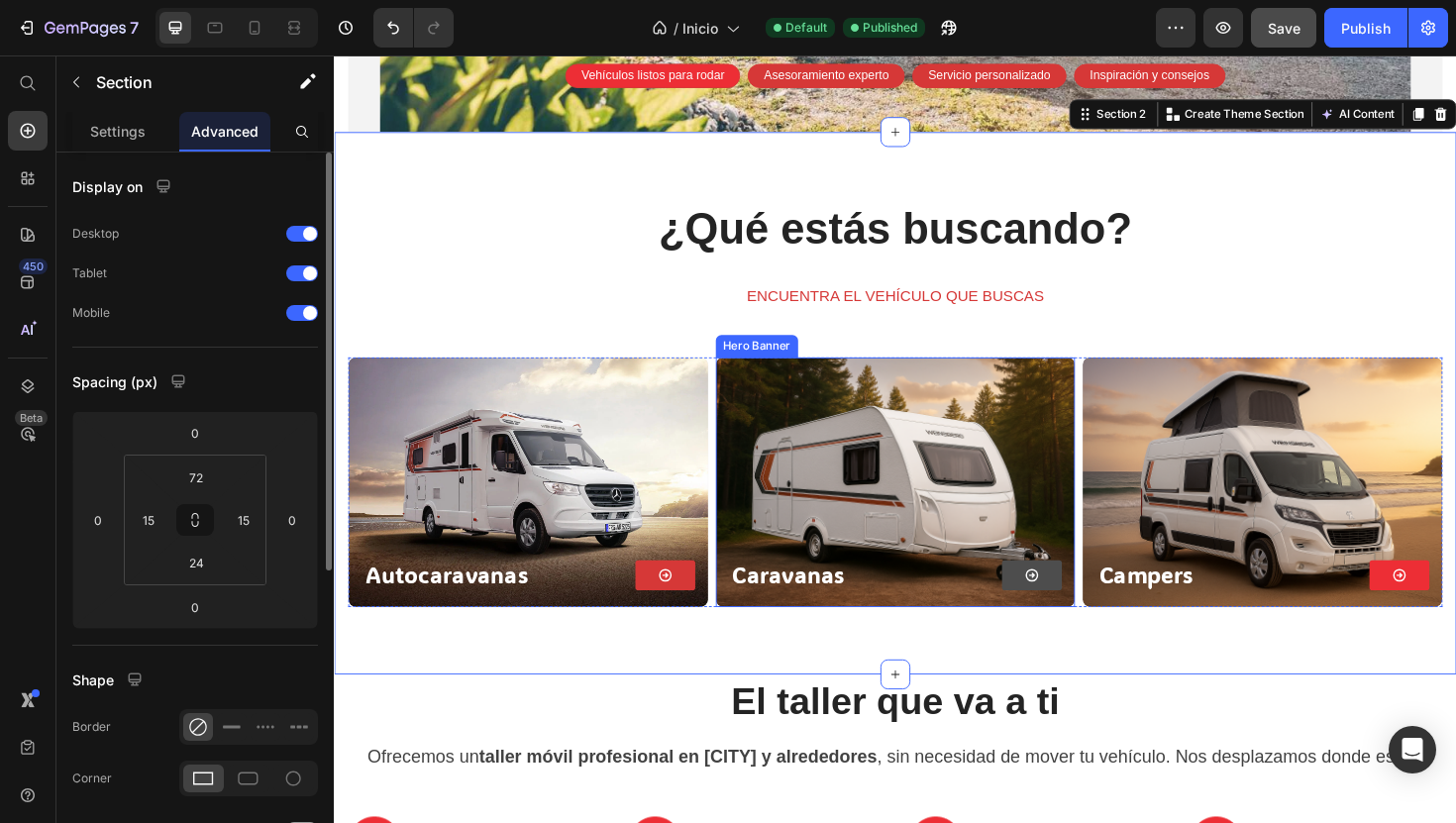 click at bounding box center [1073, 606] 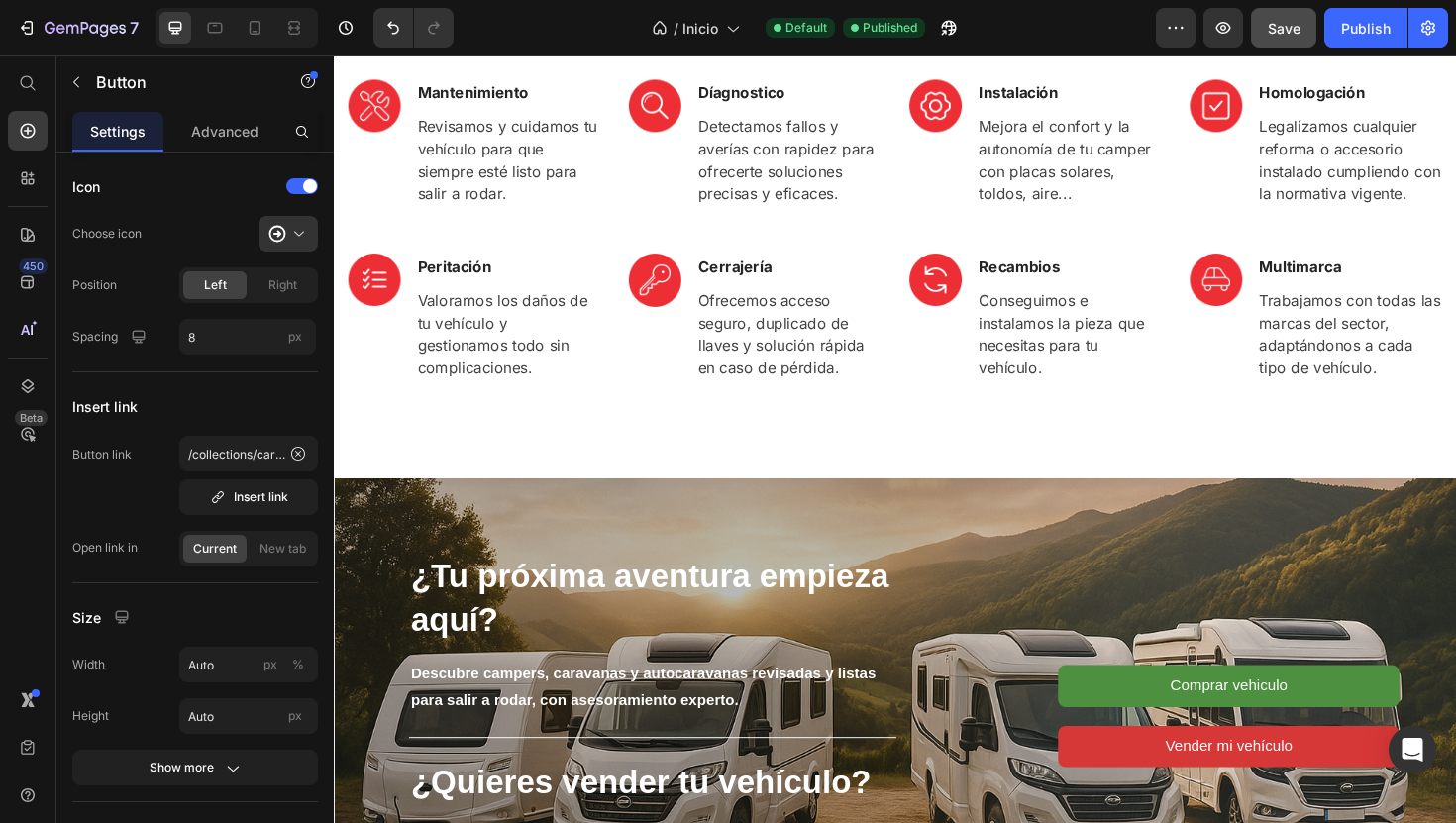 scroll, scrollTop: 1327, scrollLeft: 0, axis: vertical 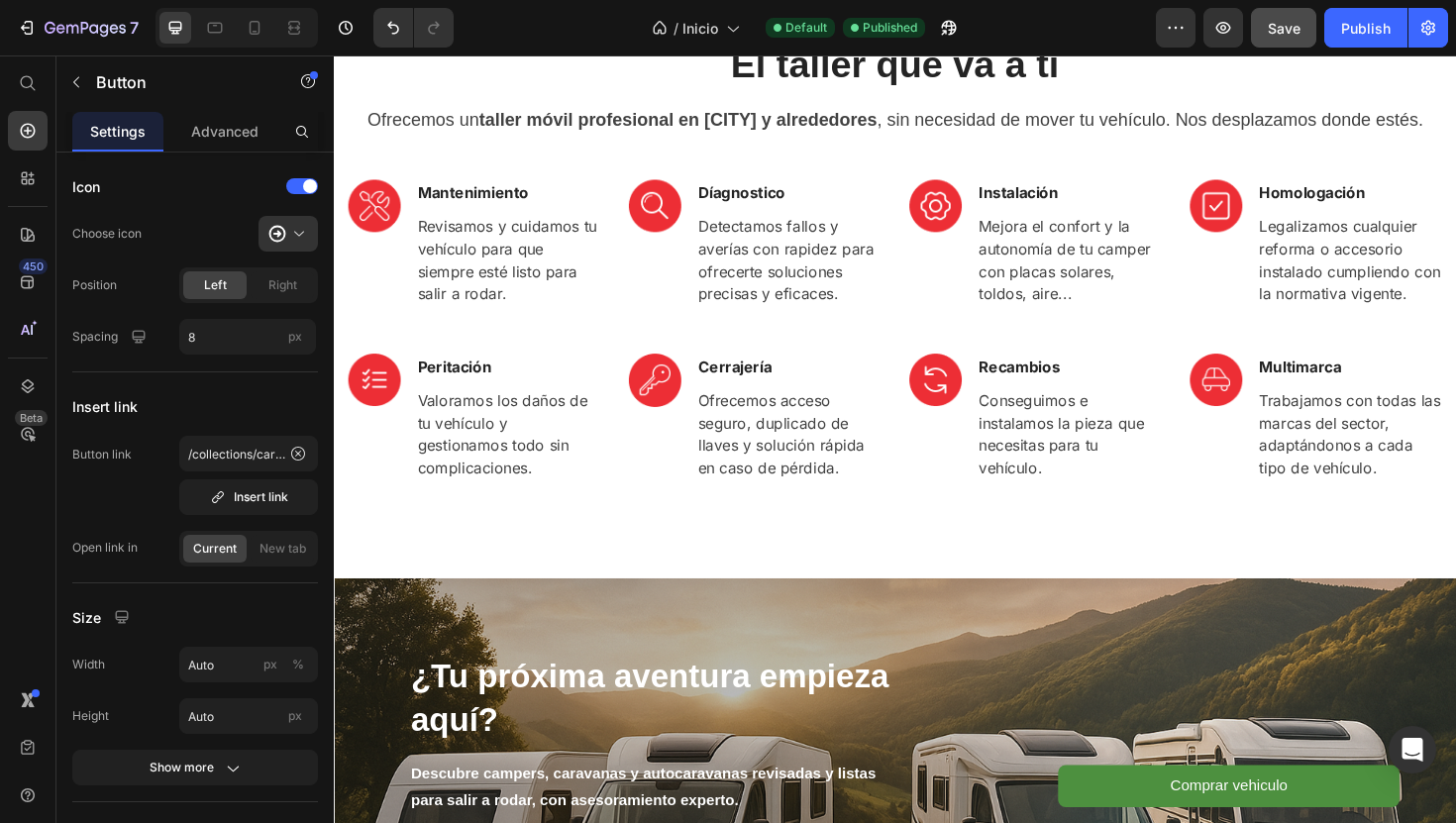 click at bounding box center [237, 28] 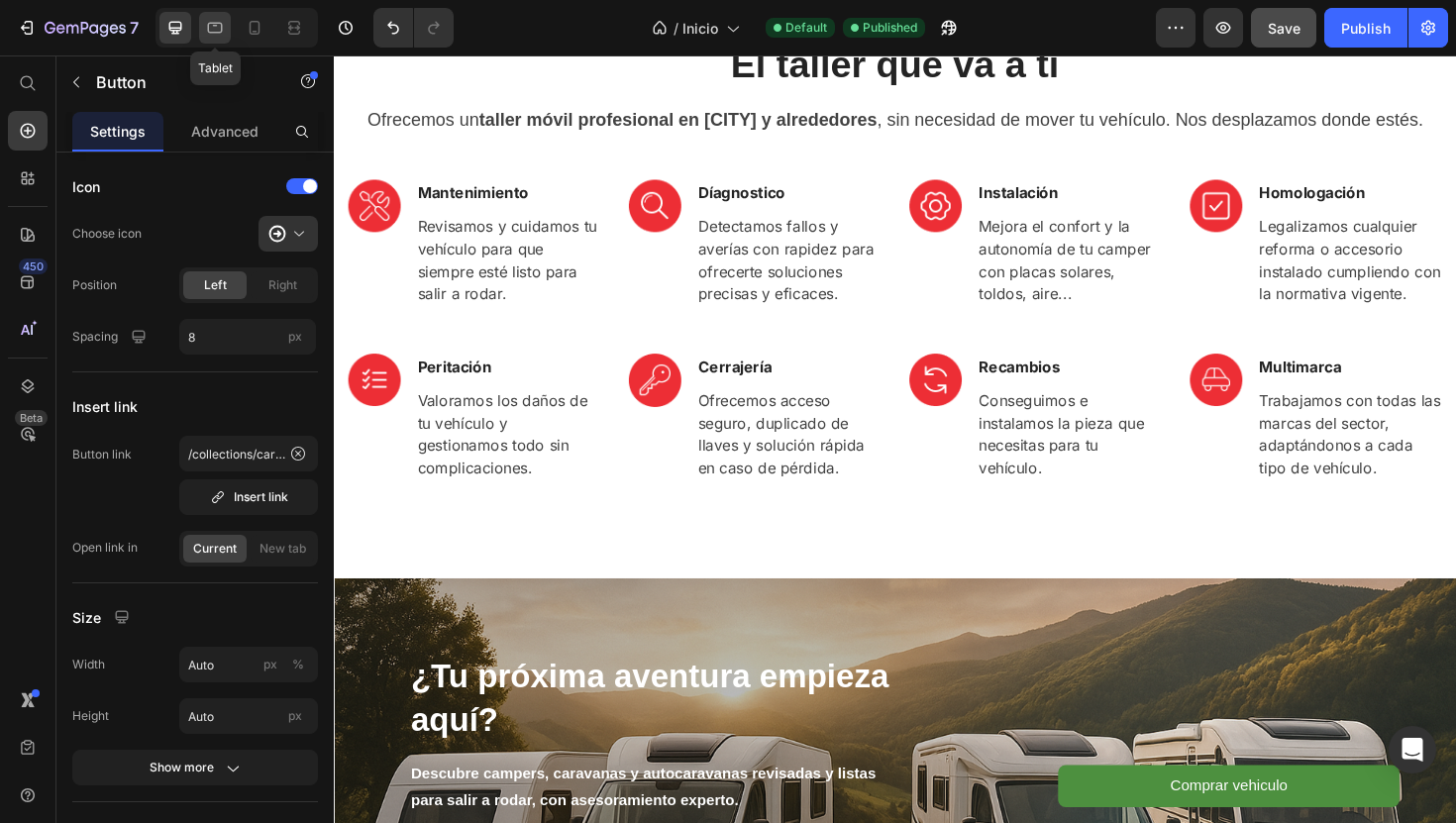 click 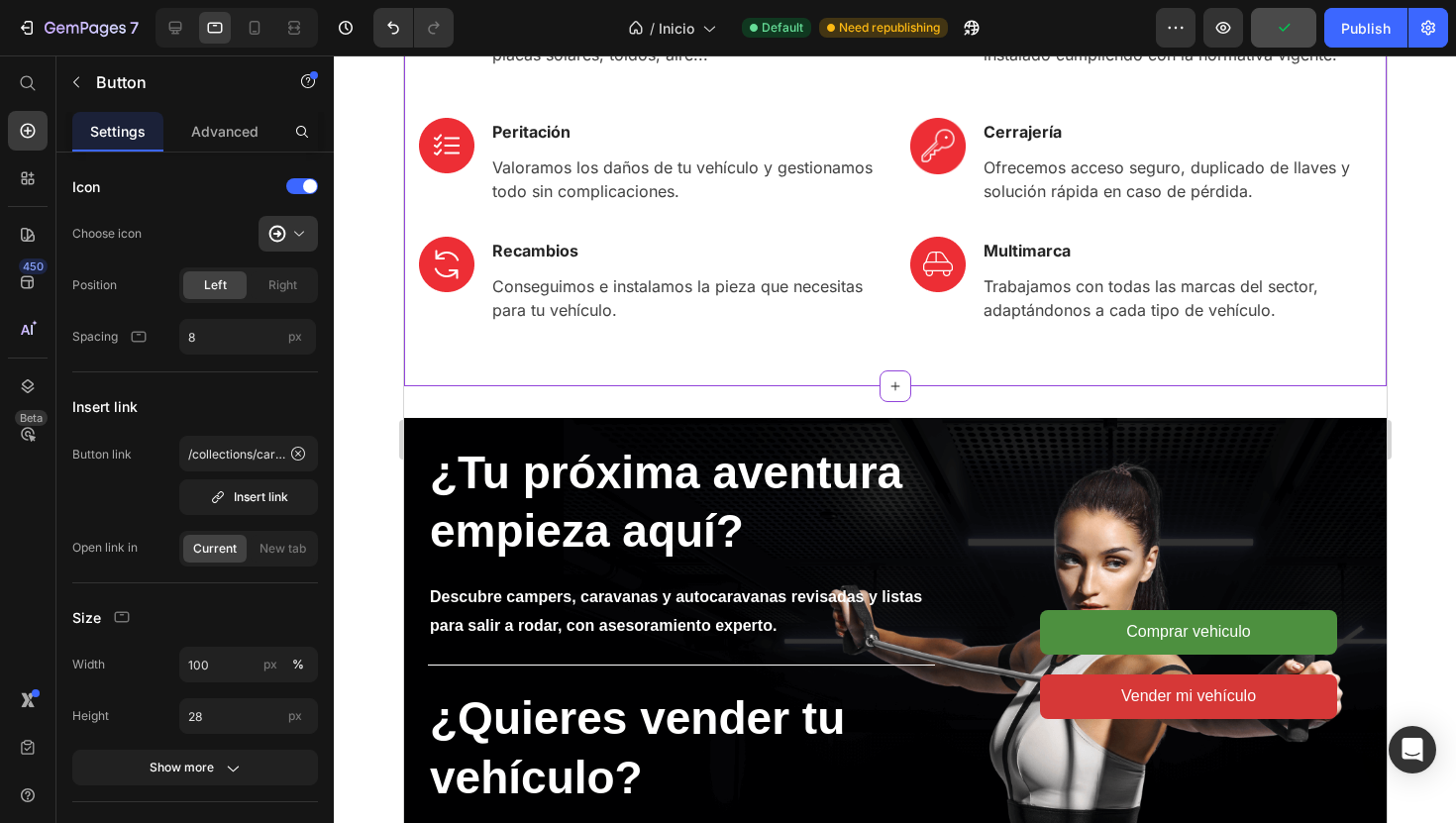 scroll, scrollTop: 1463, scrollLeft: 0, axis: vertical 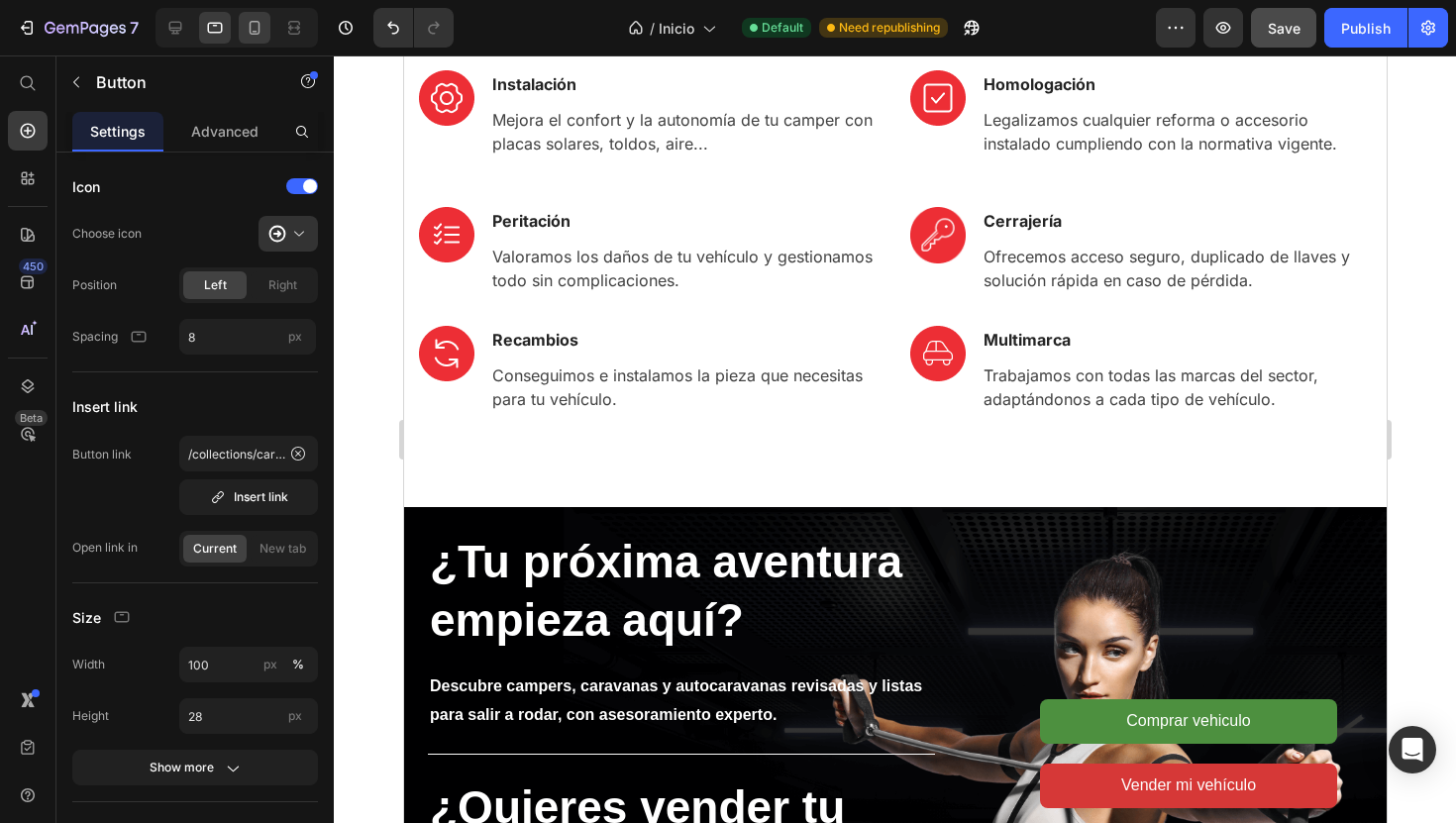 click 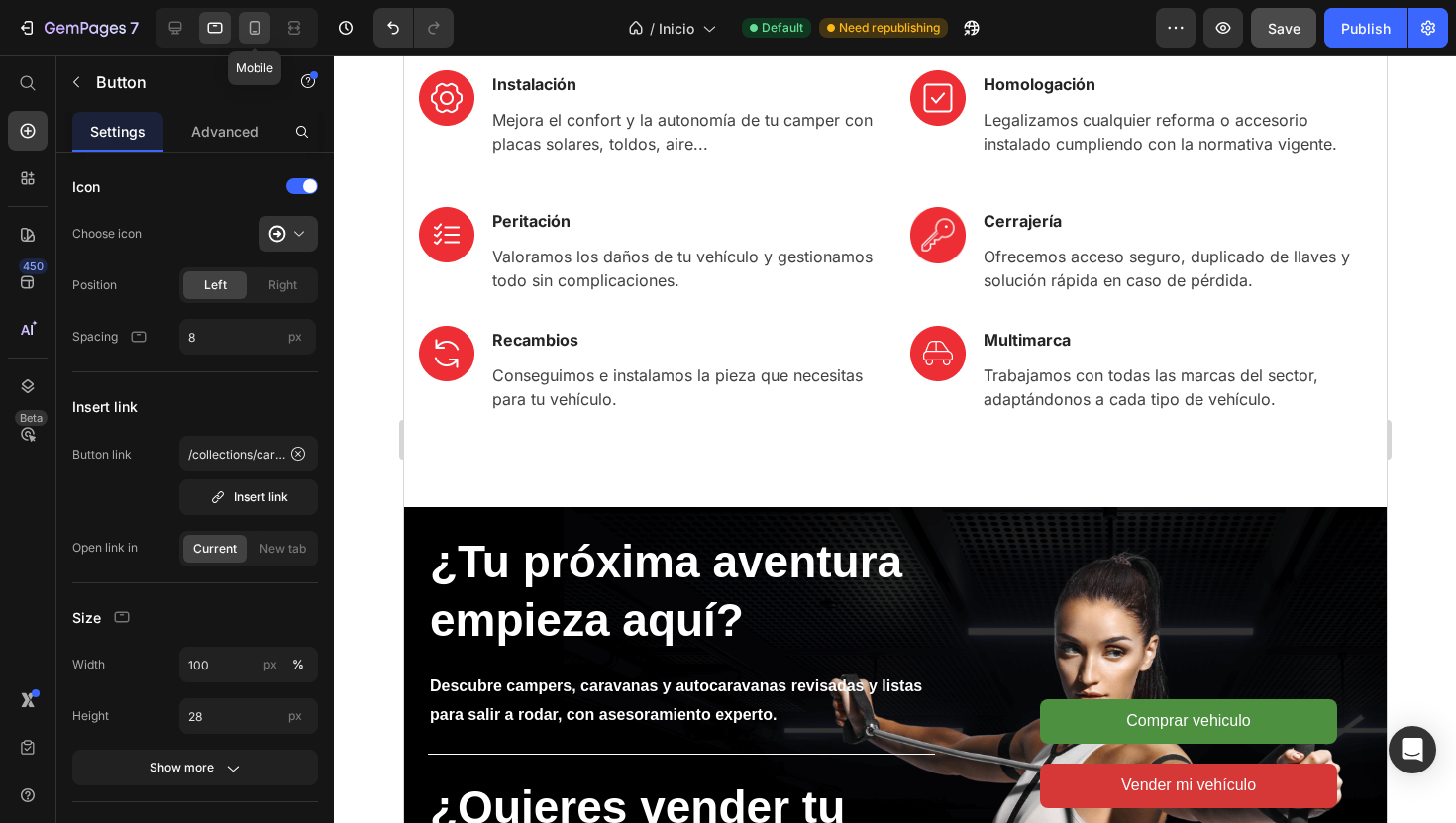 click 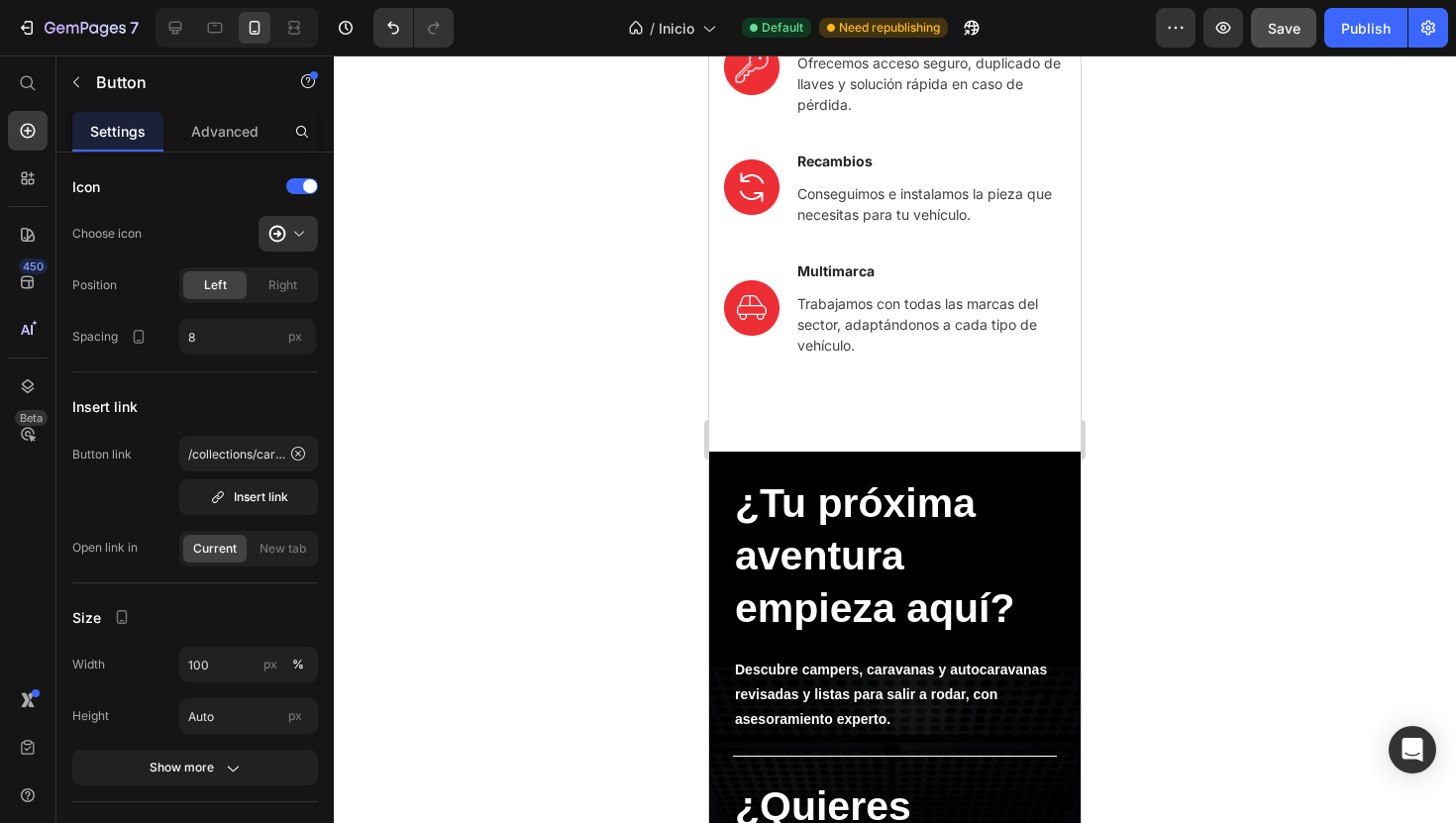 scroll, scrollTop: 2267, scrollLeft: 0, axis: vertical 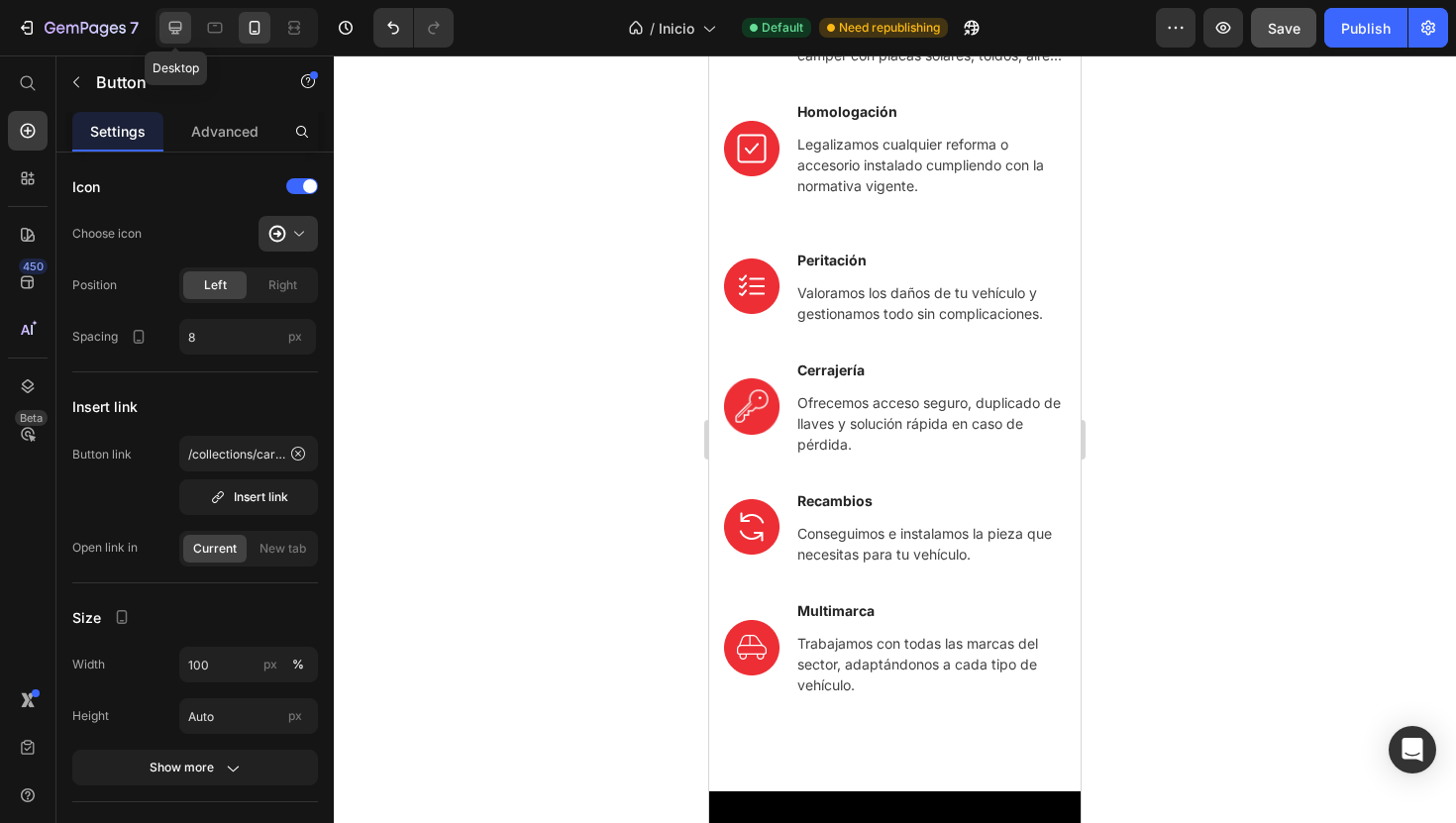 click 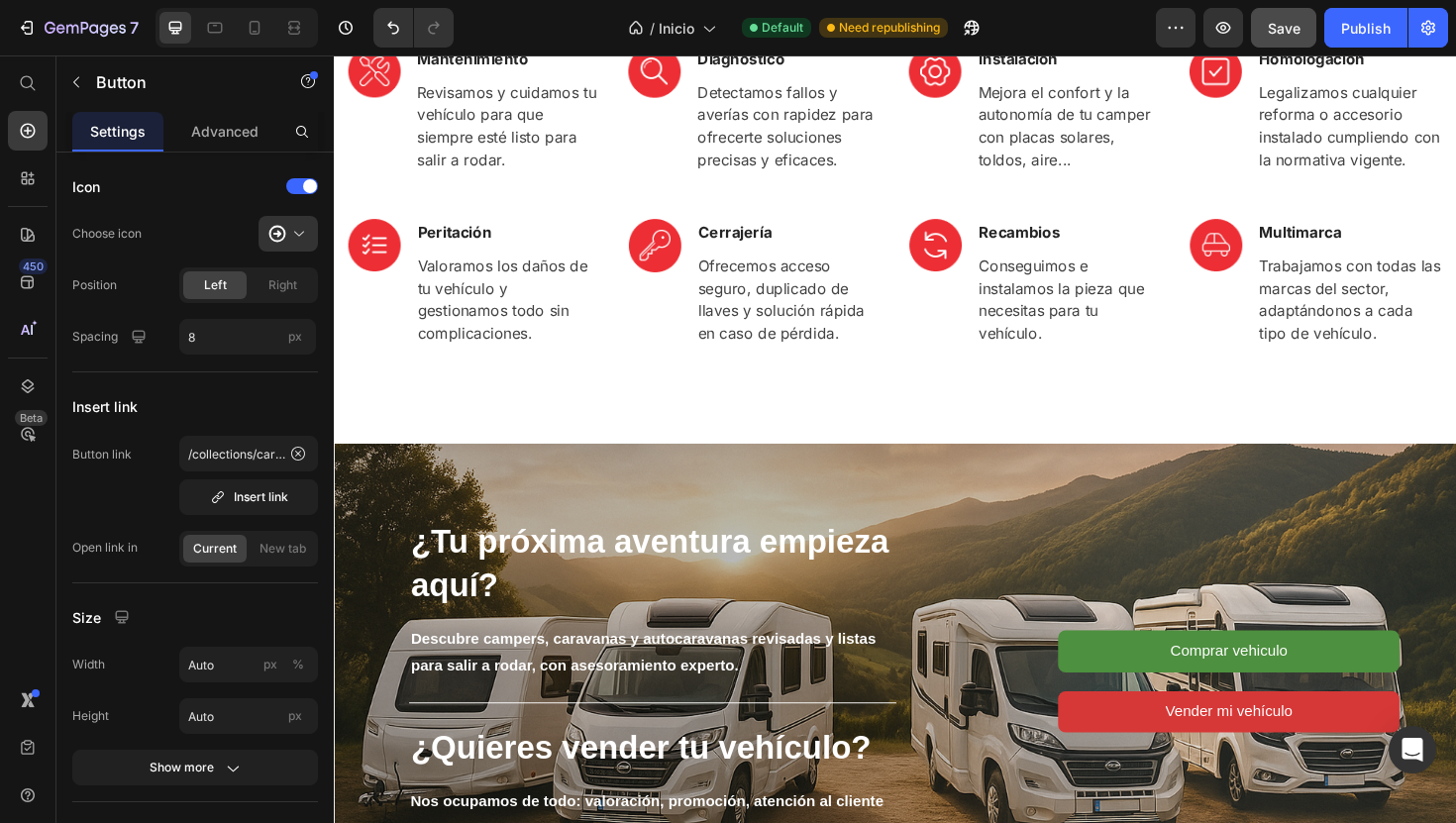 scroll, scrollTop: 1415, scrollLeft: 0, axis: vertical 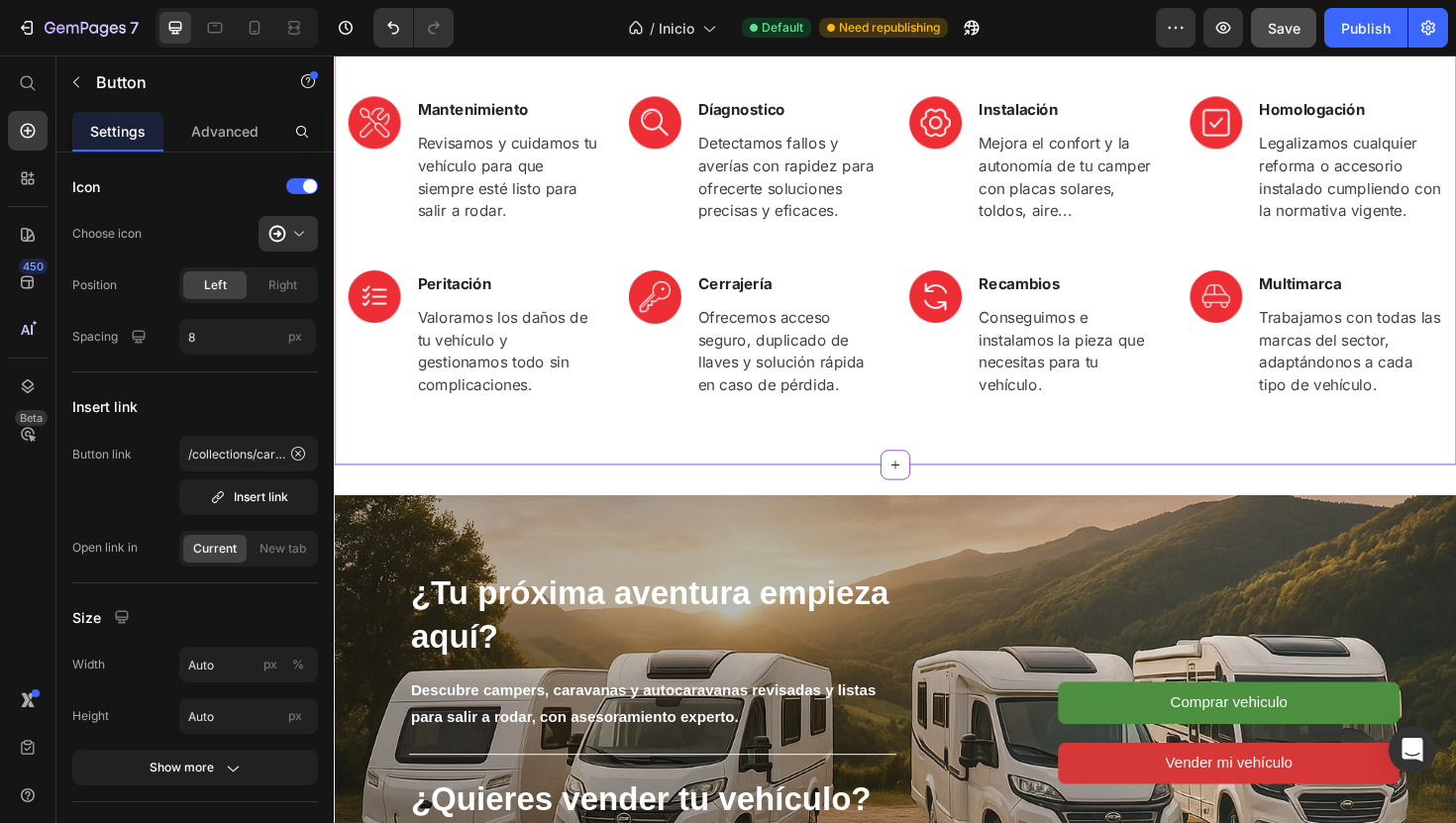 click on "El taller que va a ti Heading Ofrecemos un  taller móvil profesional en Valencia y alrededores , sin necesidad de mover tu vehículo. Nos desplazamos donde estés. Text block Row Image Mantenimiento Text block Revisamos y cuidamos tu vehículo para que siempre esté listo para salir a rodar. Text block Row Image Díagnostico Text block Detectamos fallos y averías con rapidez para ofrecerte soluciones precisas y eficaces. Text block Row Image Instalación Text block Mejora el confort y la autonomía de tu camper con placas solares, toldos, aire... Text block Row Image Homologación Text block Legalizamos cualquier reforma o accesorio instalado cumpliendo con la normativa vigente. Text block Row Row Image Peritación Text block Valoramos los daños de tu vehículo y gestionamos todo sin complicaciones. Text block Row Image Cerrajería Text block Ofrecemos acceso seguro, duplicado de llaves y solución rápida en caso de pérdida. Text block Row Image Recambios Text block Text block Row Image Multimarca Row" at bounding box center (928, 219) 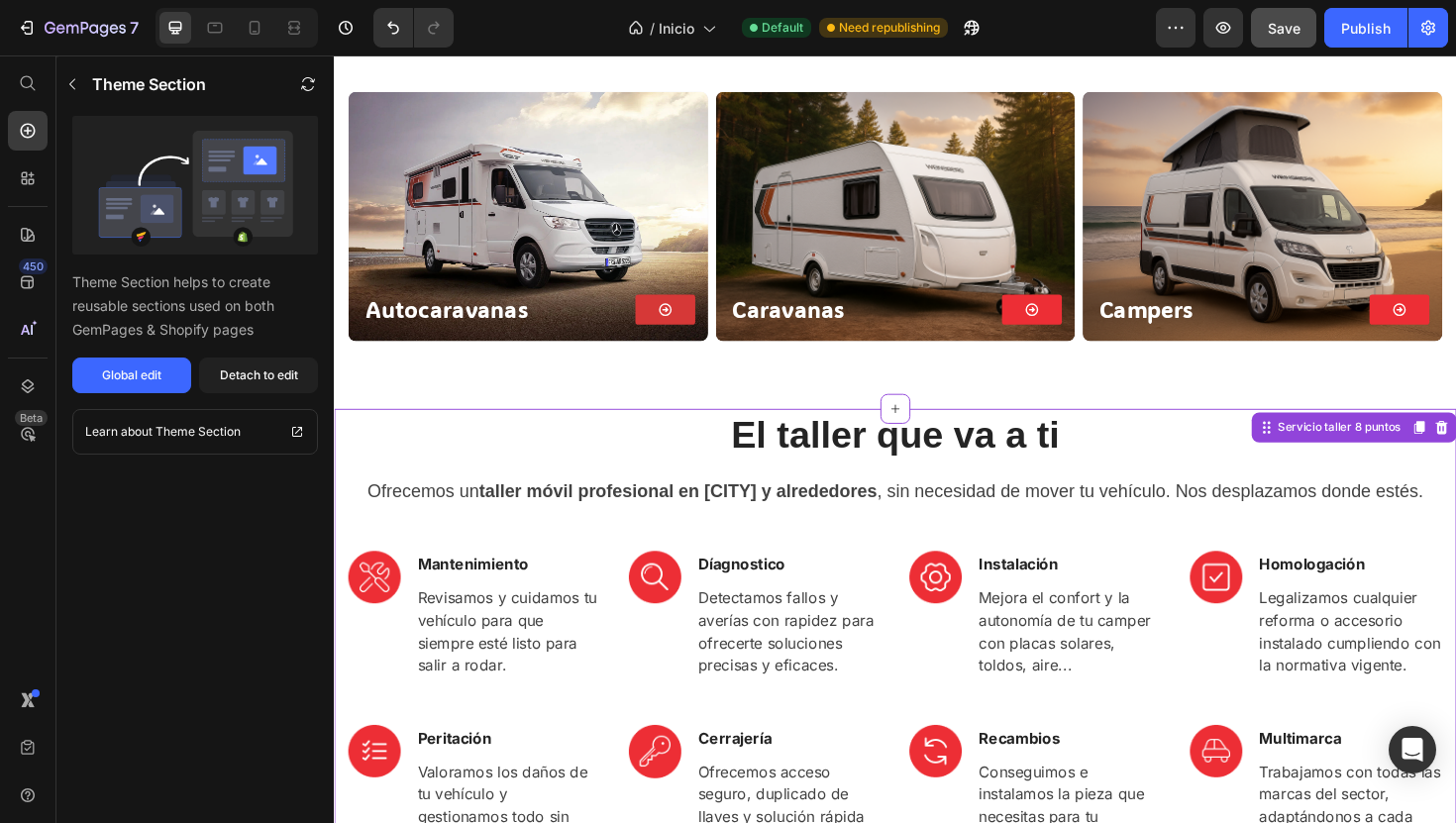 scroll, scrollTop: 915, scrollLeft: 0, axis: vertical 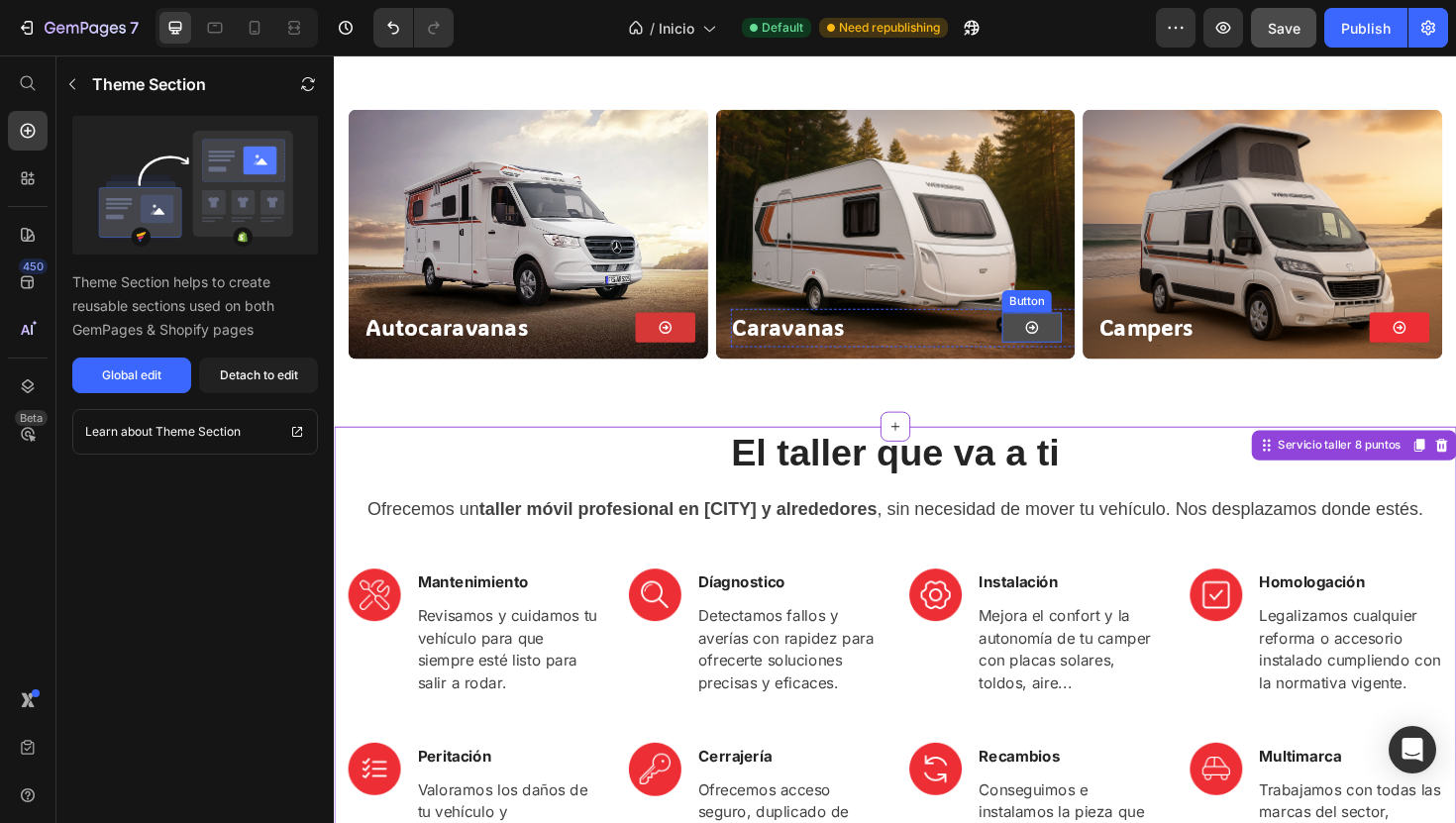 click at bounding box center [1073, 344] 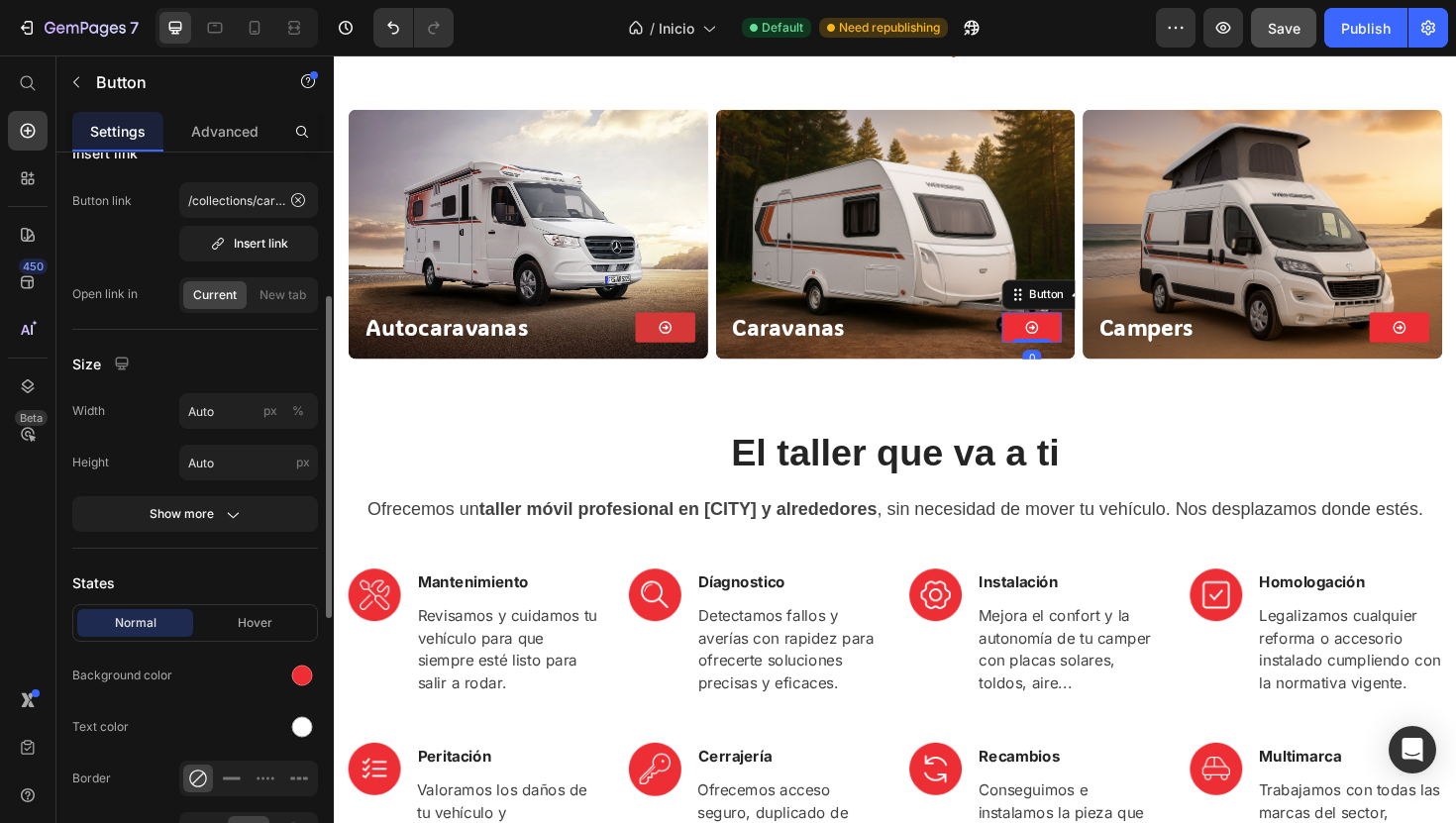 scroll, scrollTop: 275, scrollLeft: 0, axis: vertical 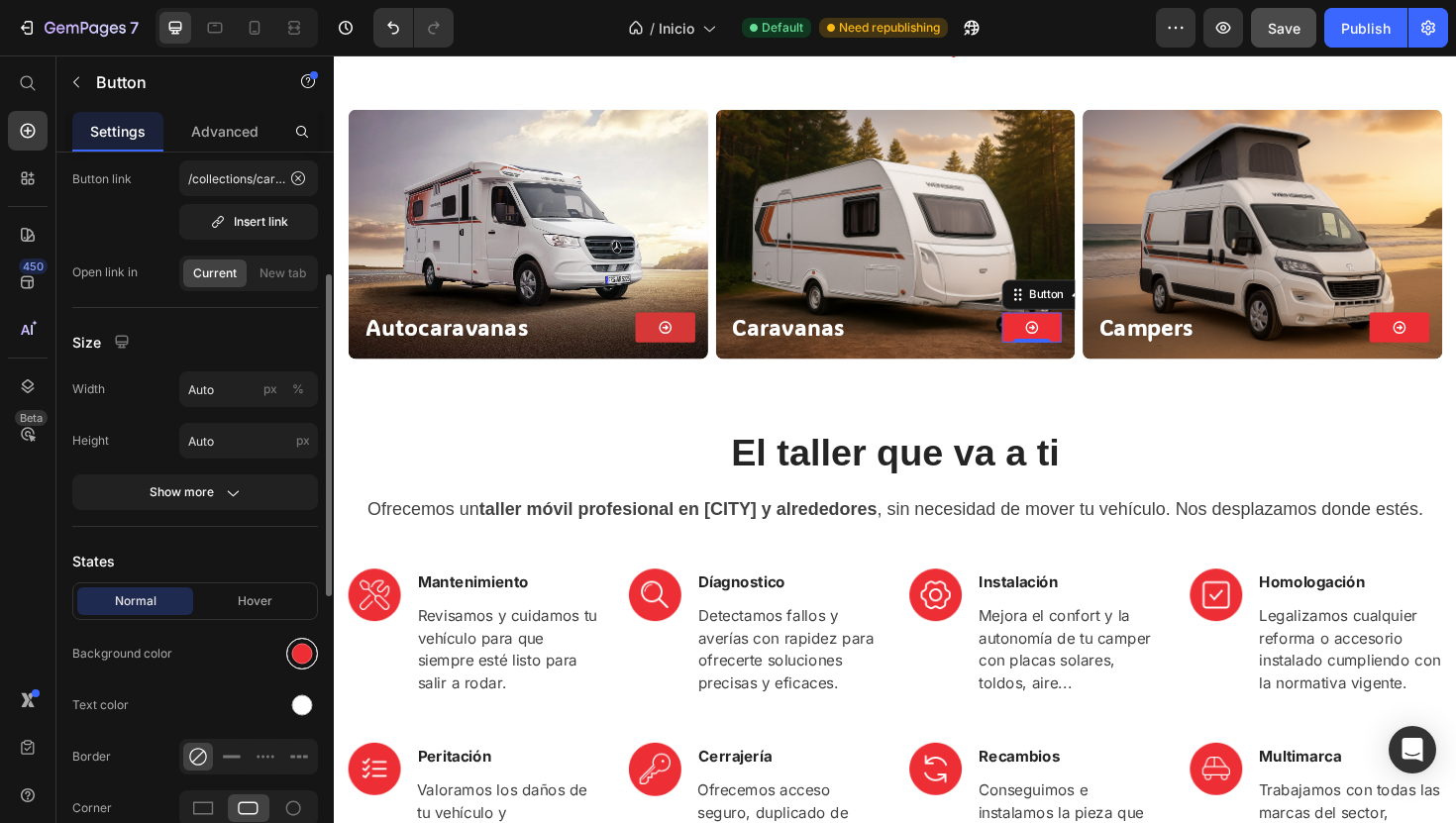 click at bounding box center [302, 654] 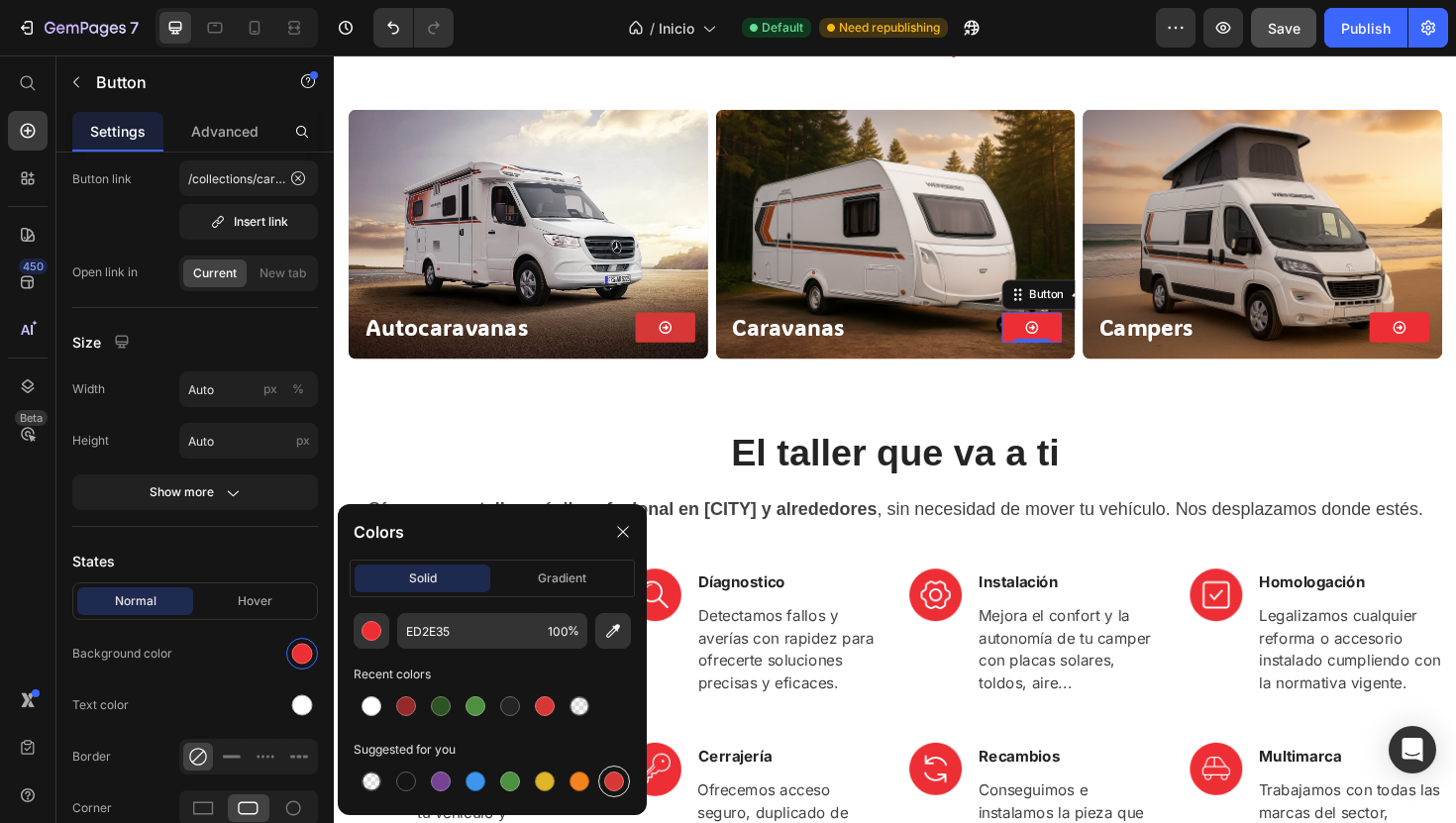 click at bounding box center (614, 781) 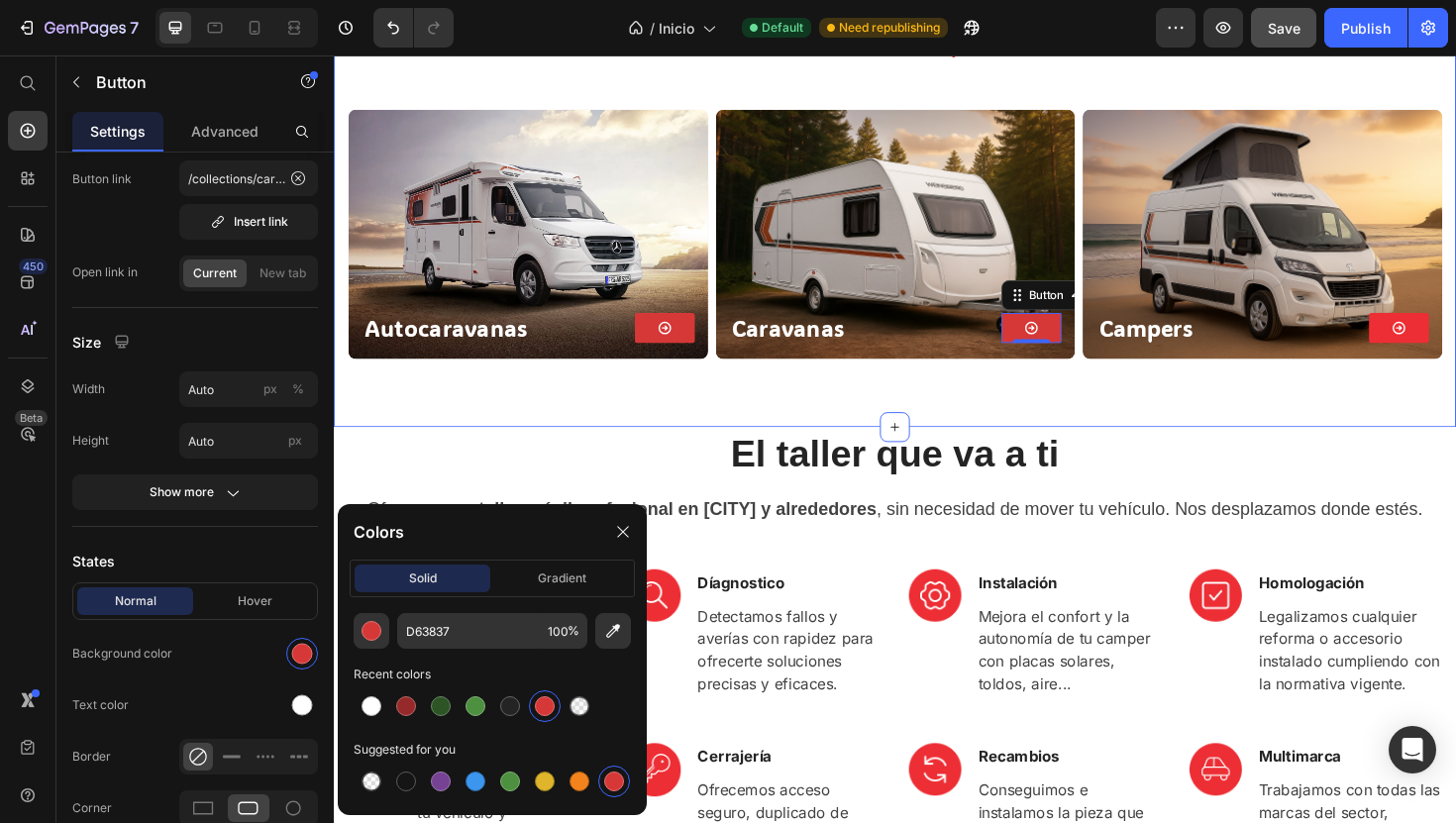 click on "¿Qué estás buscando? Heading ENCUENTRA EL VEHÍCULO QUE BUSCAS Text block Autocaravanas Heading
Button Row Hero Banner Caravanas Heading
Button   0 Row Hero Banner Campers Heading
Button Row Hero Banner Row Section 2" at bounding box center (928, 161) 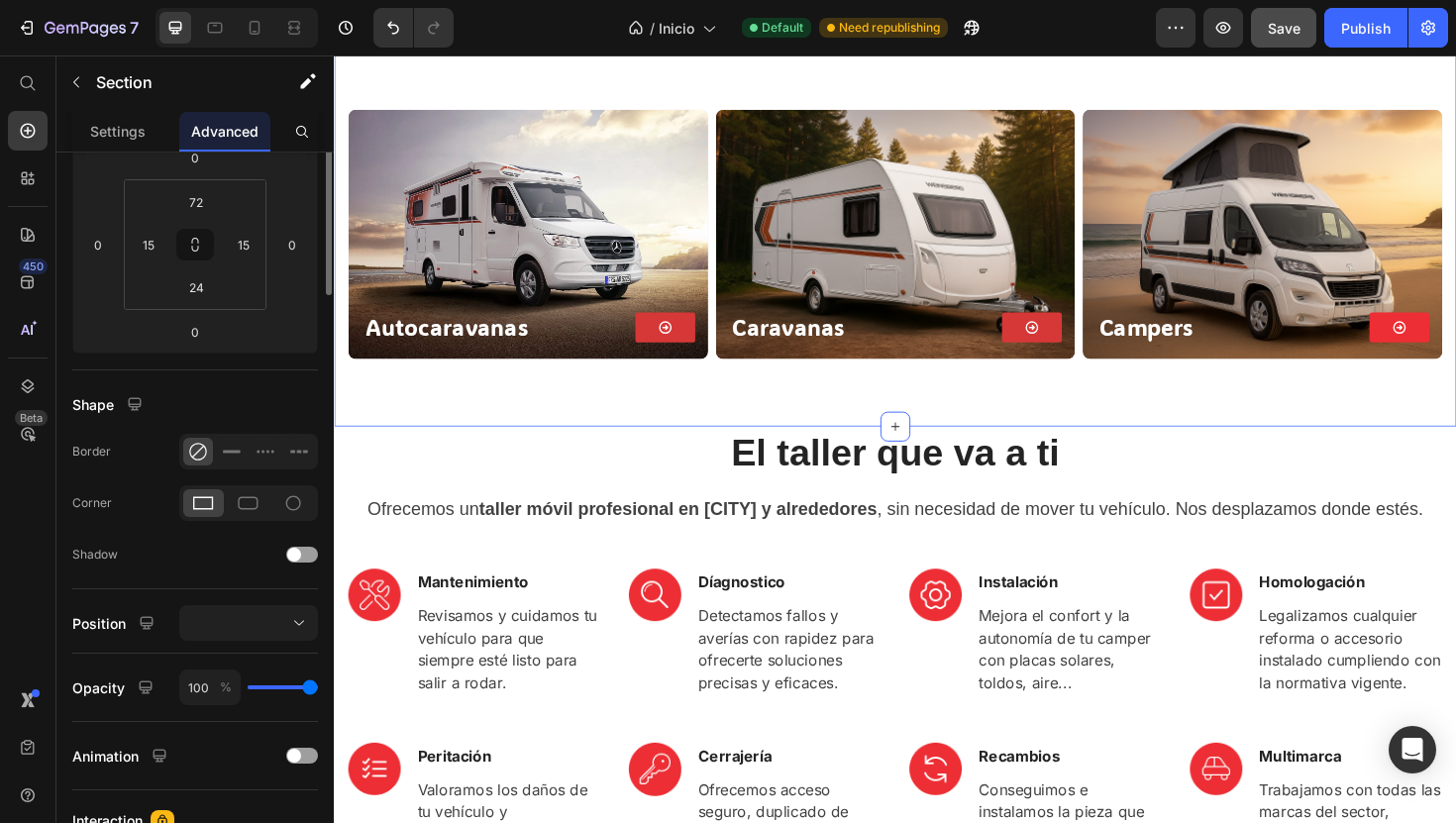 scroll, scrollTop: 0, scrollLeft: 0, axis: both 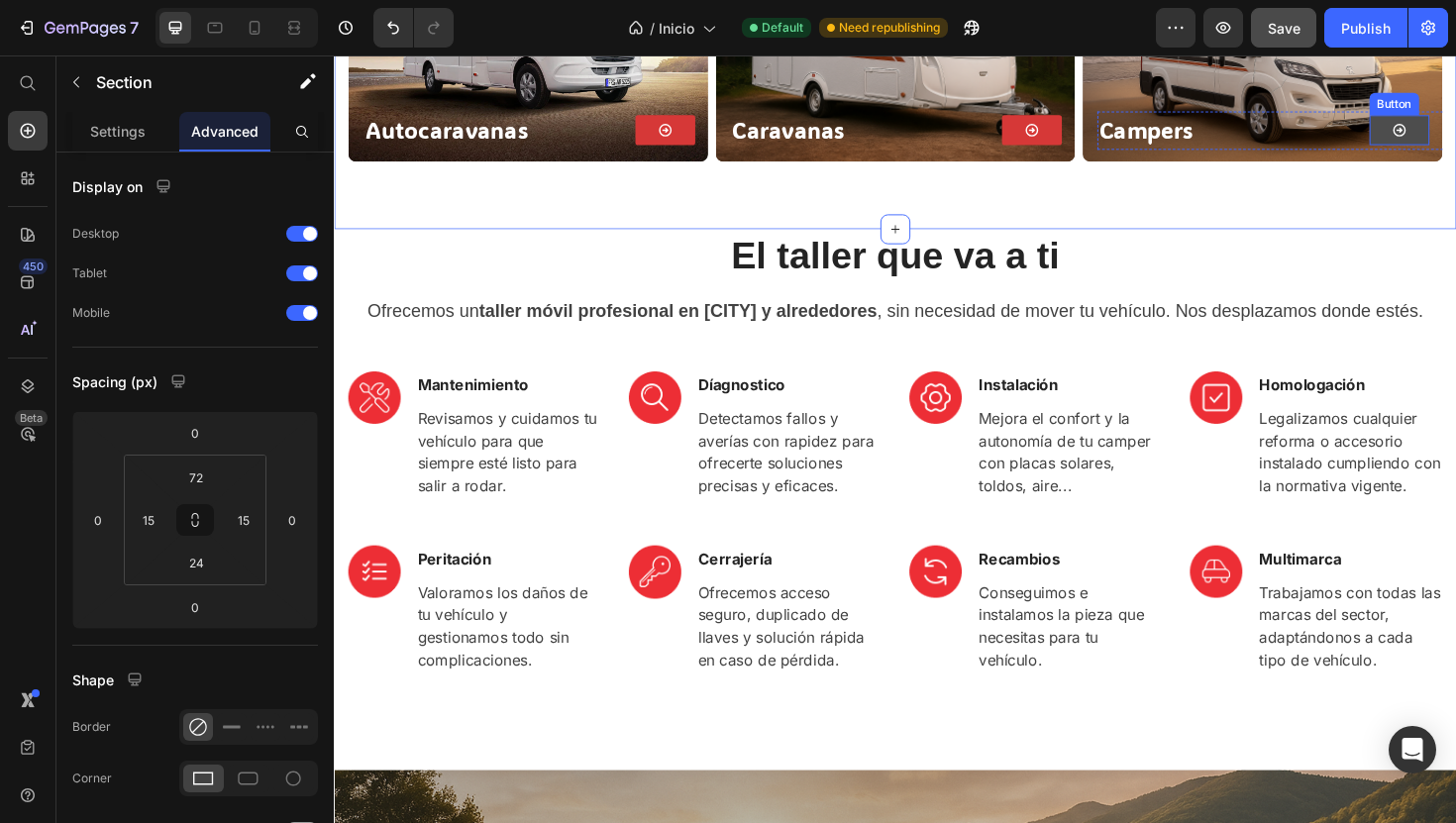 click 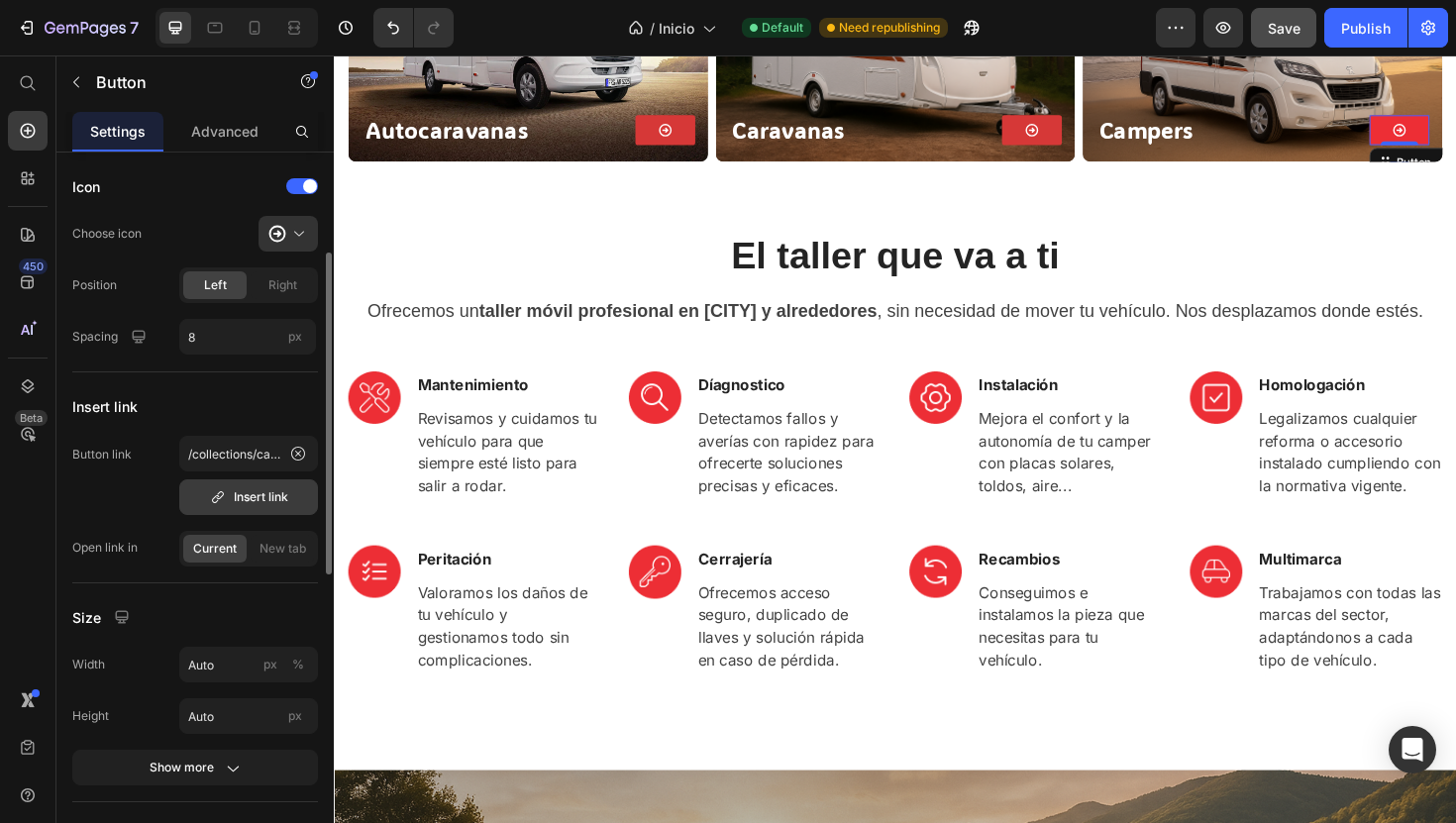 scroll, scrollTop: 269, scrollLeft: 0, axis: vertical 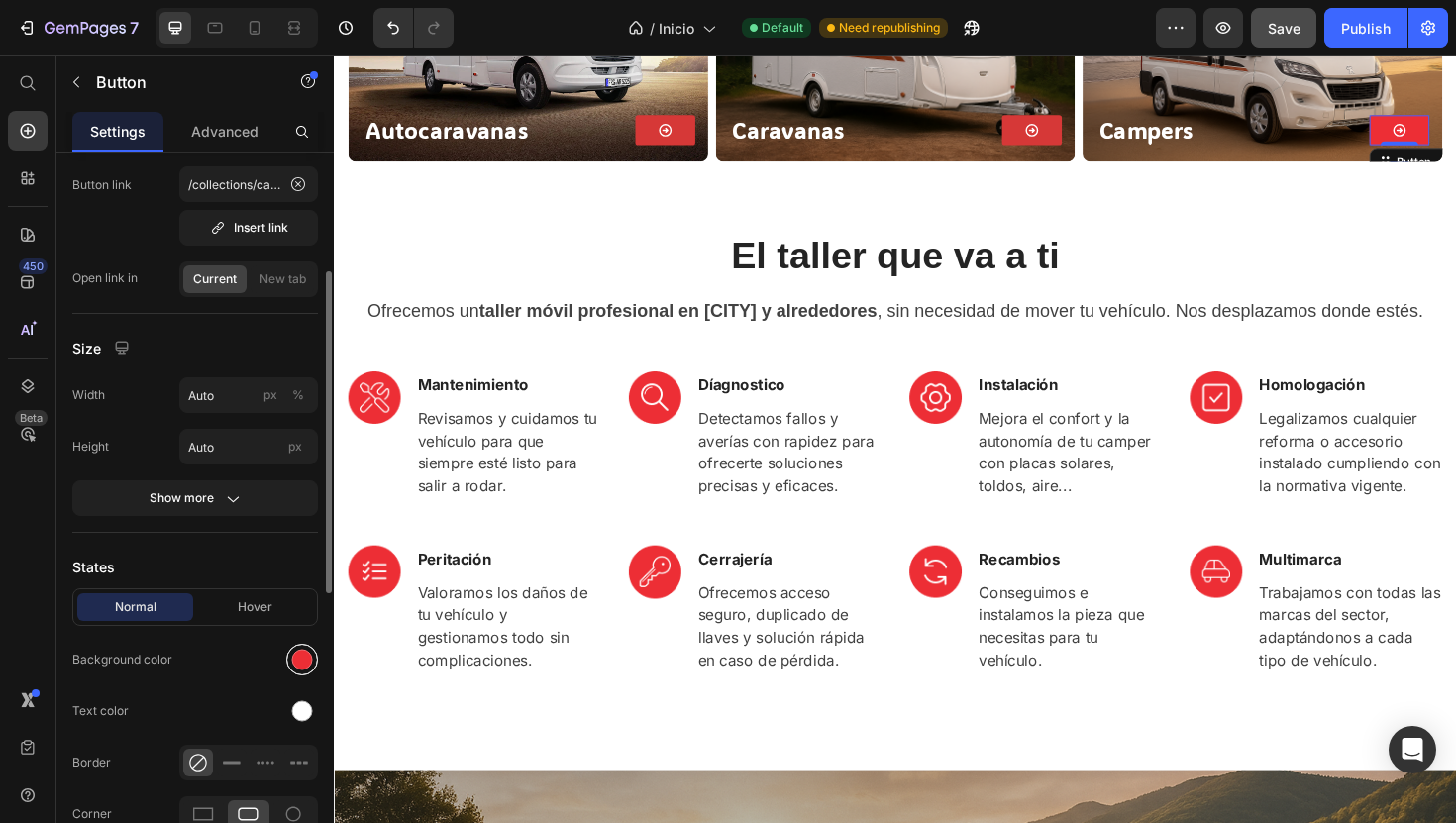 click at bounding box center [302, 660] 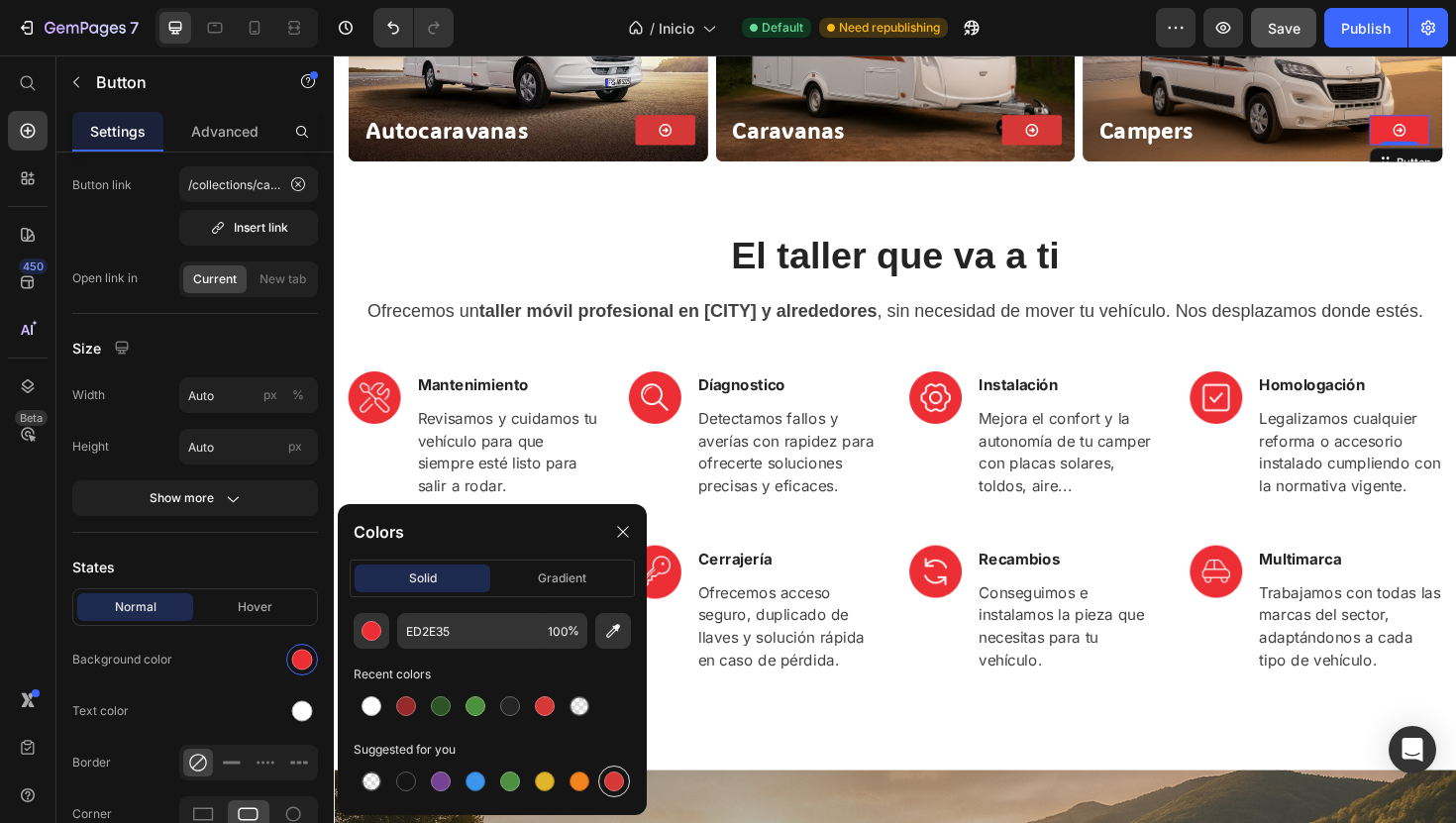 click at bounding box center [614, 781] 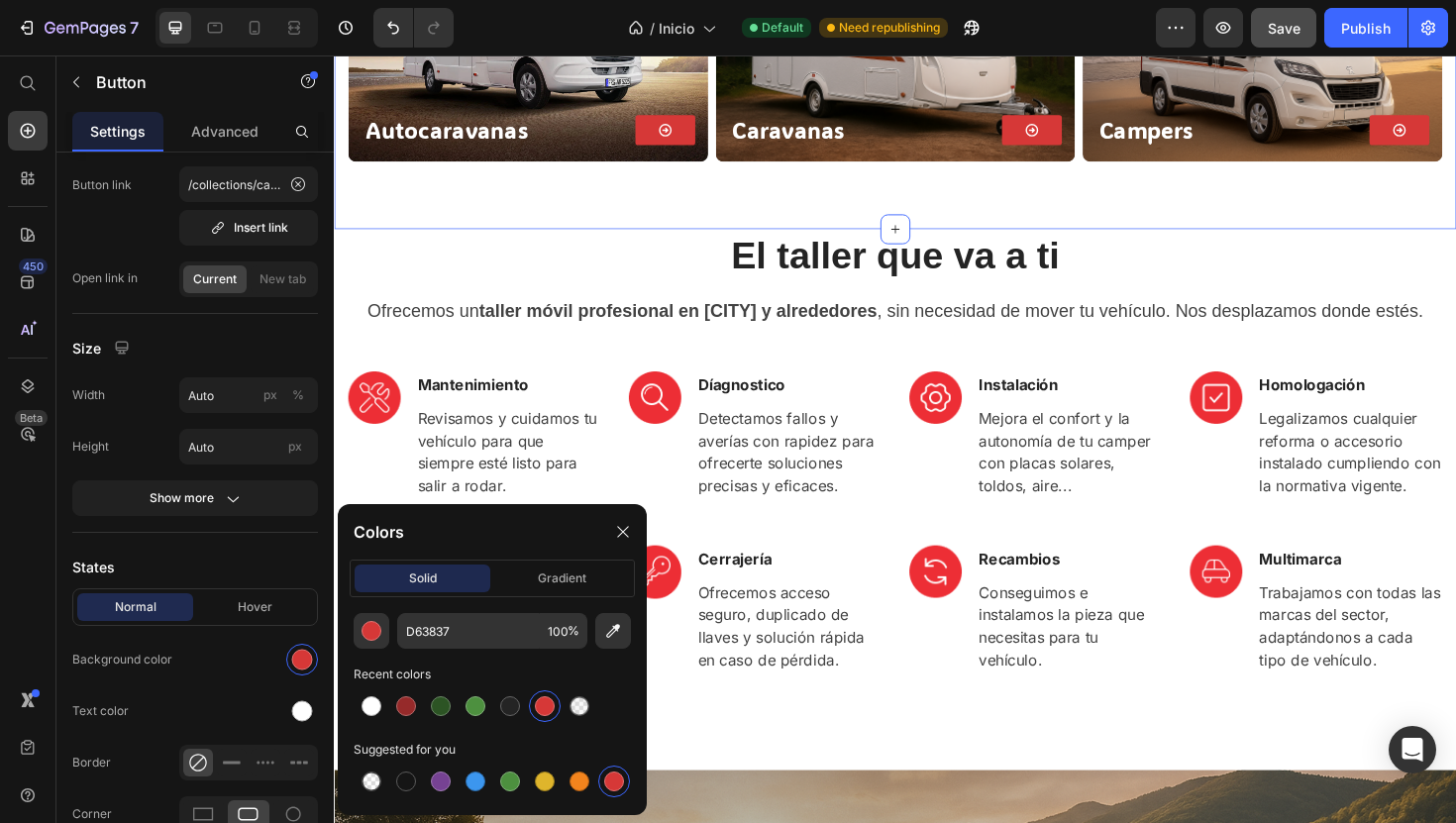 click on "¿Qué estás buscando? Heading ENCUENTRA EL VEHÍCULO QUE BUSCAS Text block Autocaravanas Heading
Button Row Hero Banner Caravanas Heading
Button Row Hero Banner Campers Heading
Button Row Hero Banner Row" at bounding box center (928, -24) 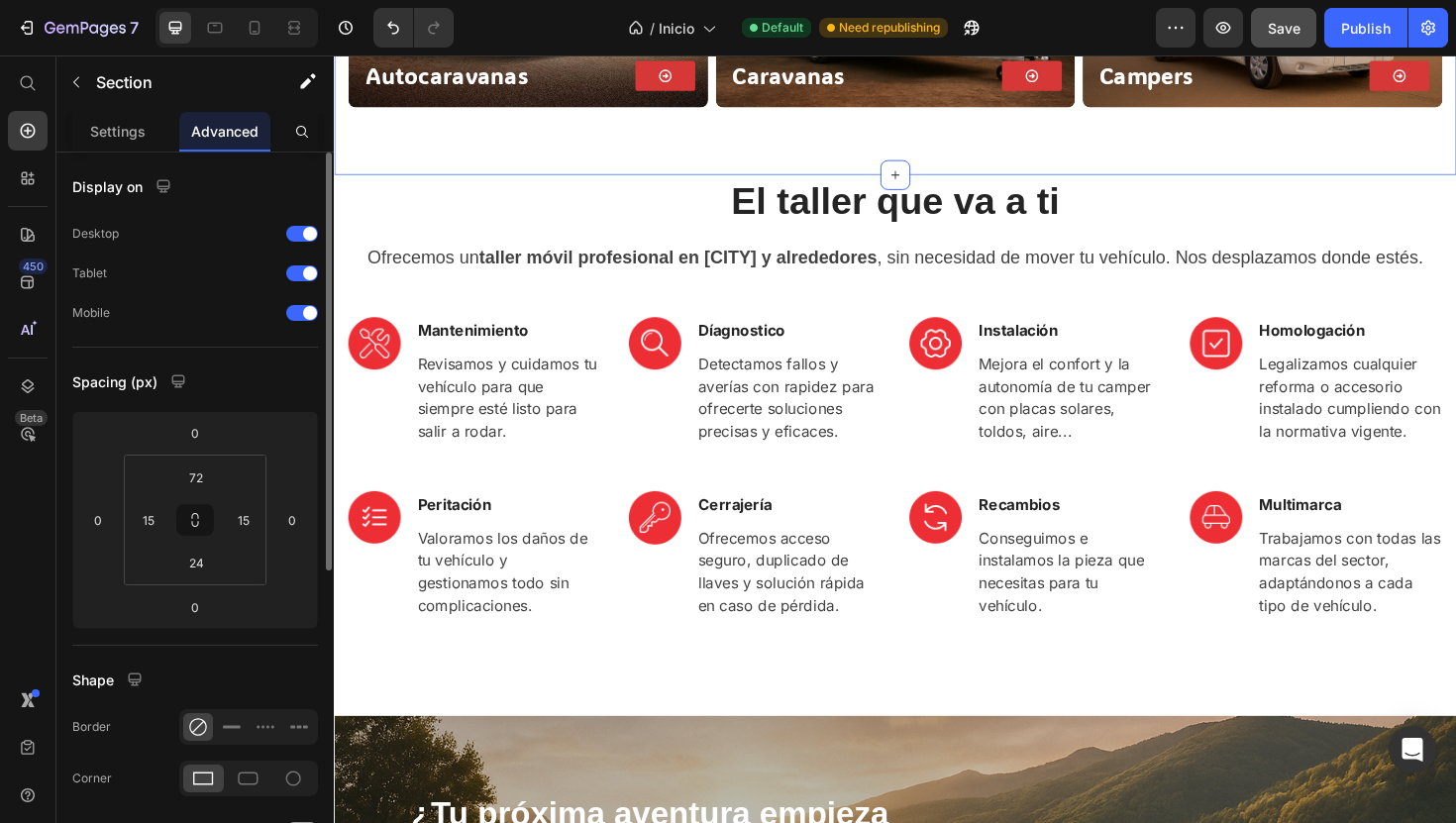 scroll, scrollTop: 1191, scrollLeft: 0, axis: vertical 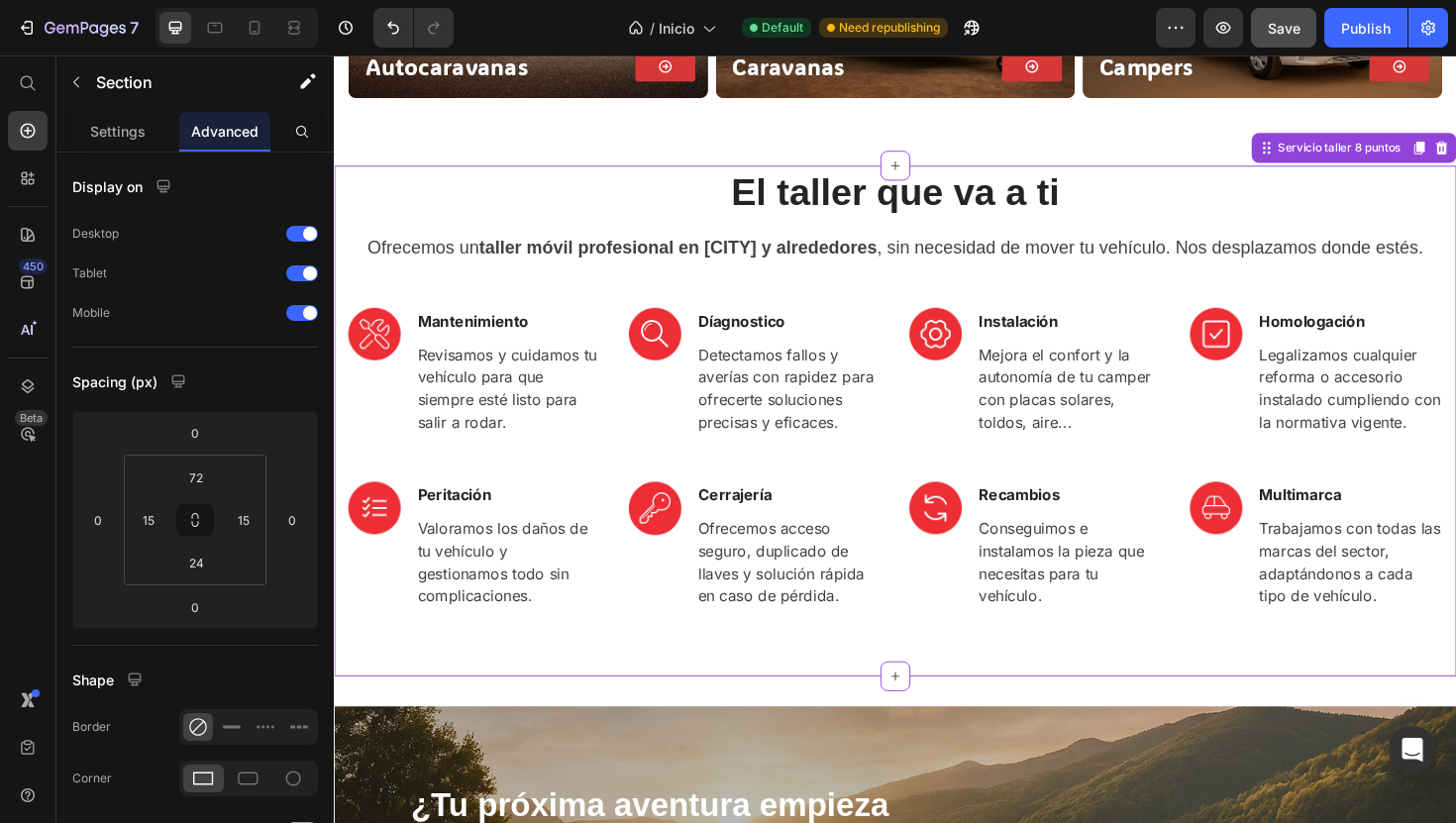 click at bounding box center [674, 351] 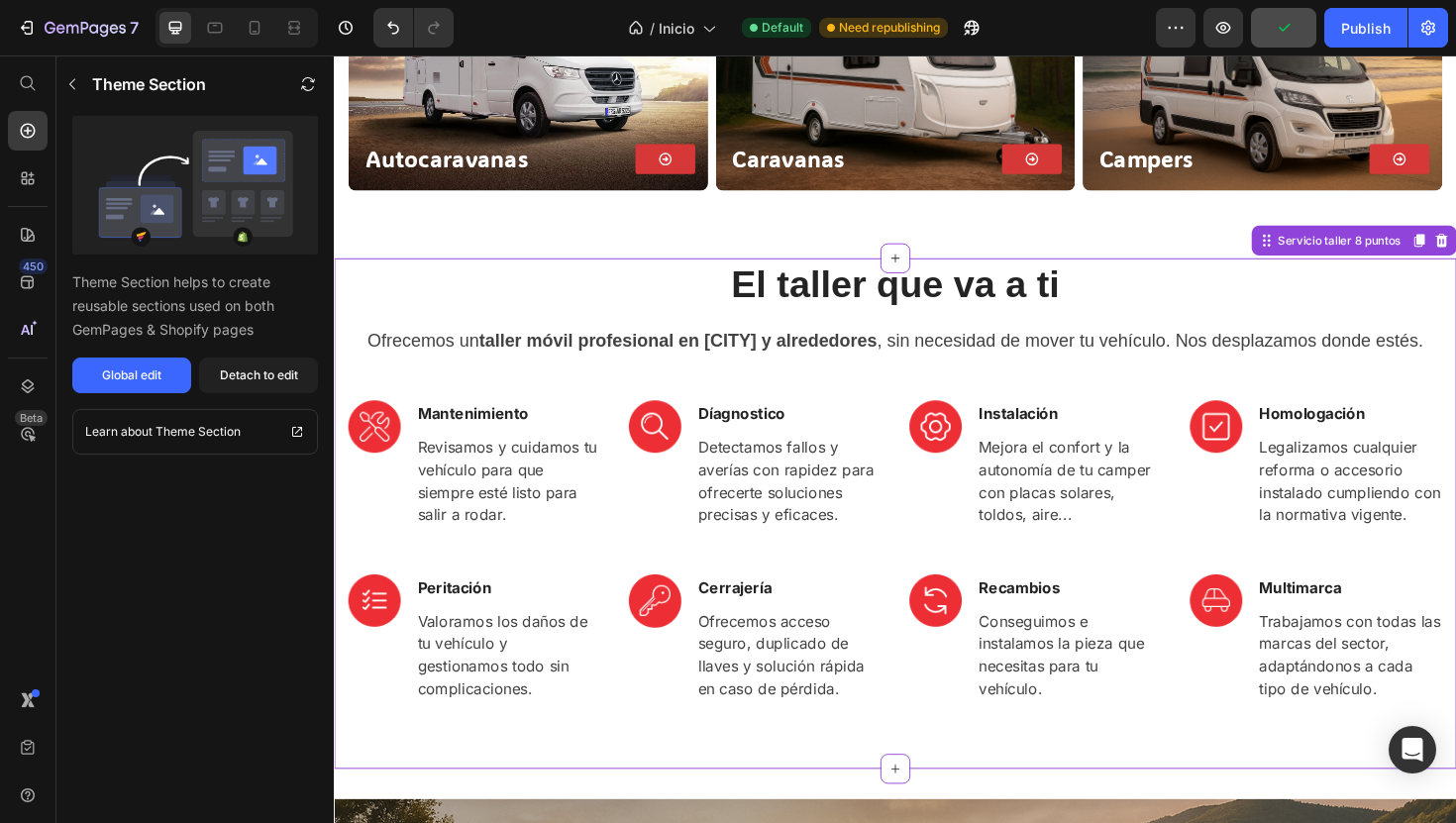 scroll, scrollTop: 1164, scrollLeft: 0, axis: vertical 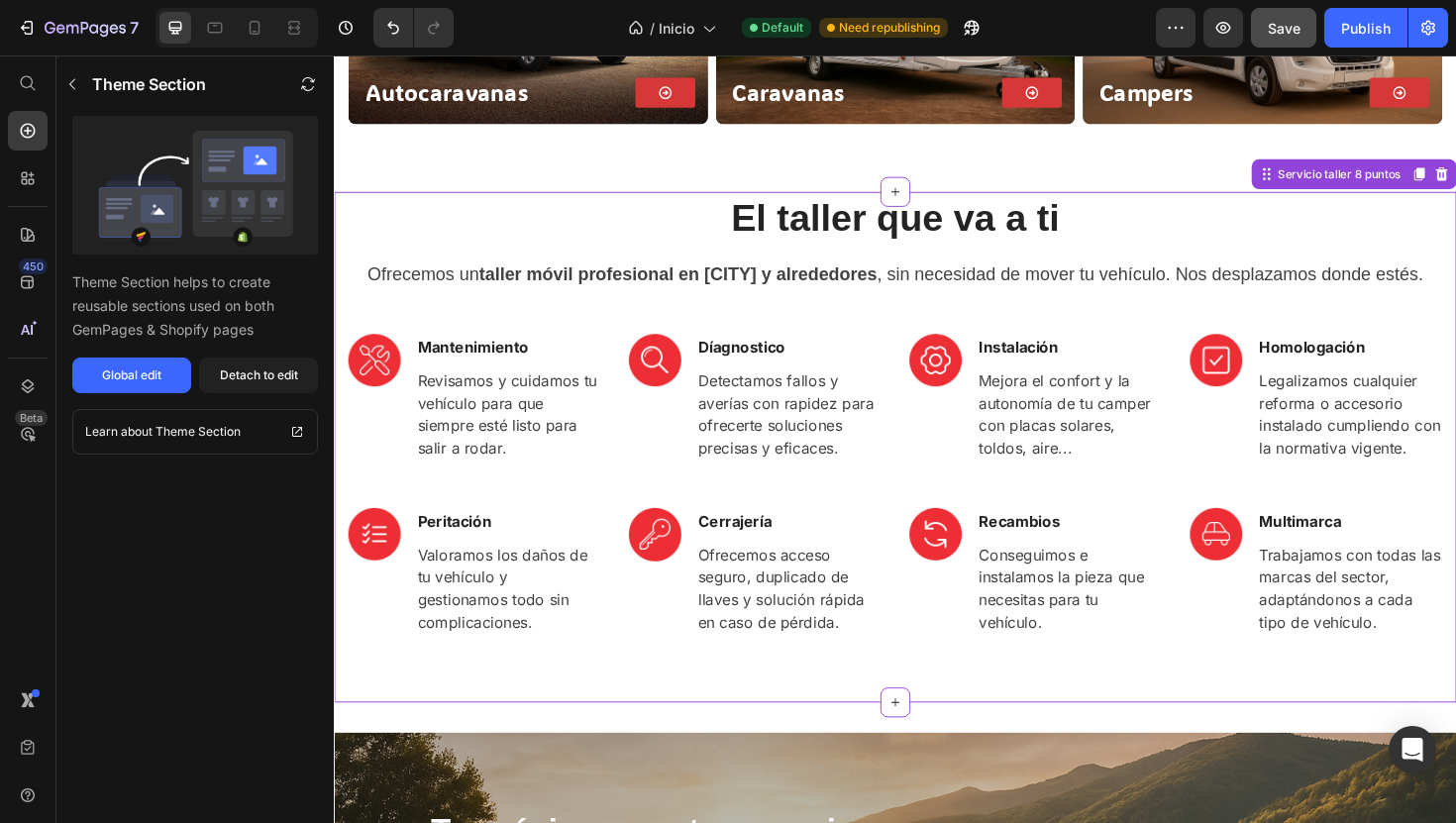 click on "Save" 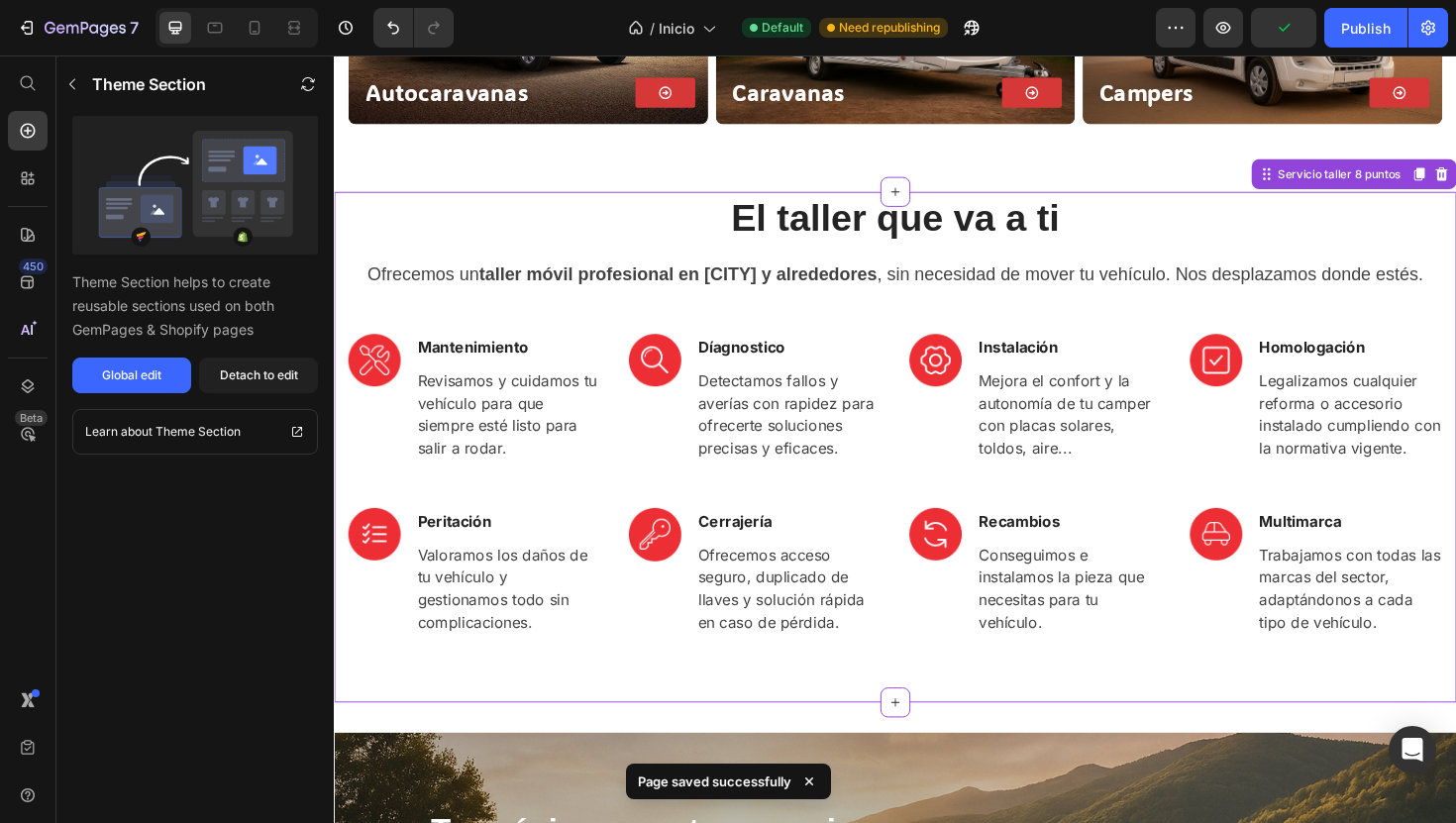 click on "El taller que va a ti" at bounding box center (928, 228) 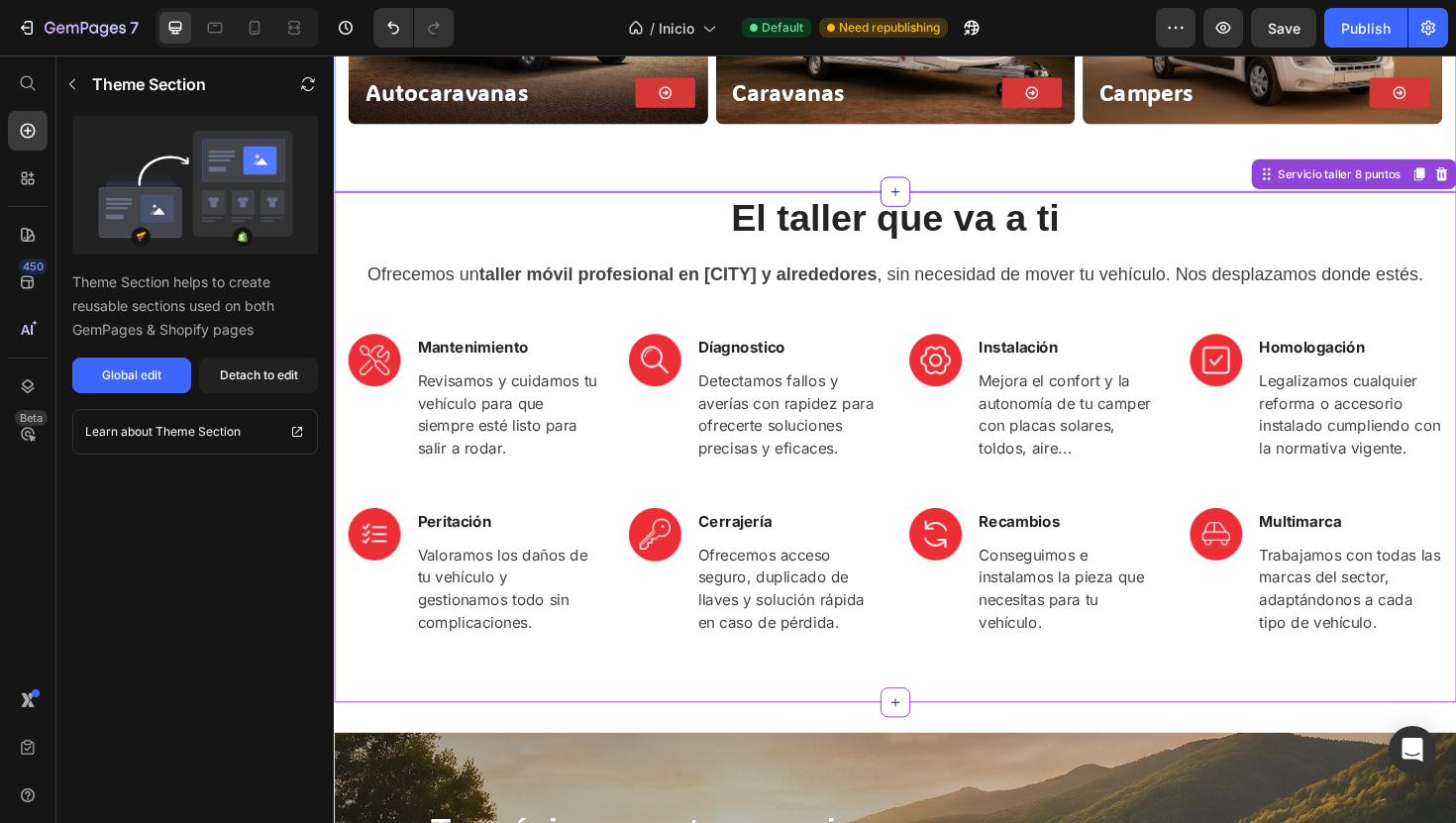 click on "El taller que va a ti" at bounding box center (928, 228) 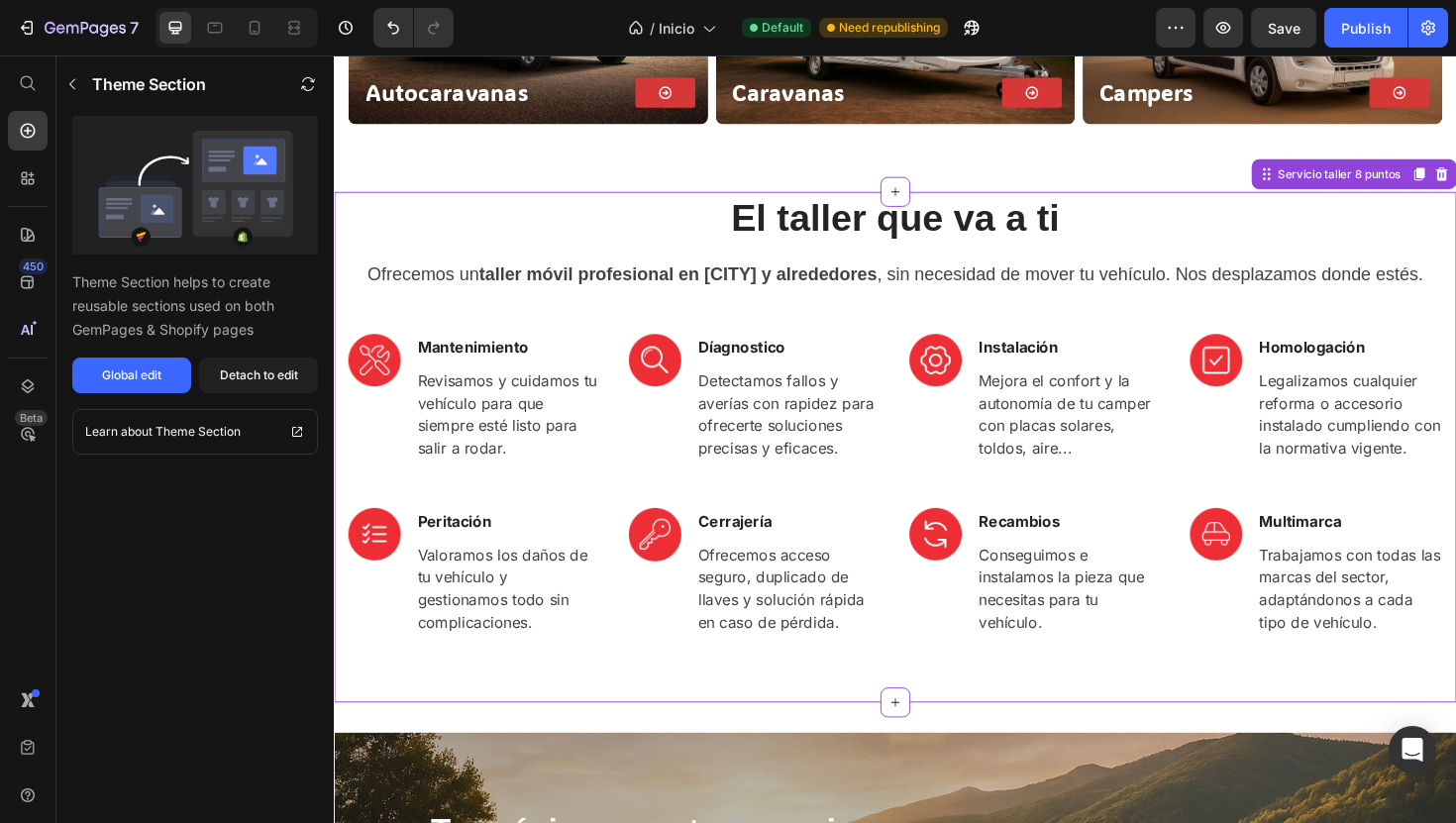 click on "El taller que va a ti" at bounding box center [928, 228] 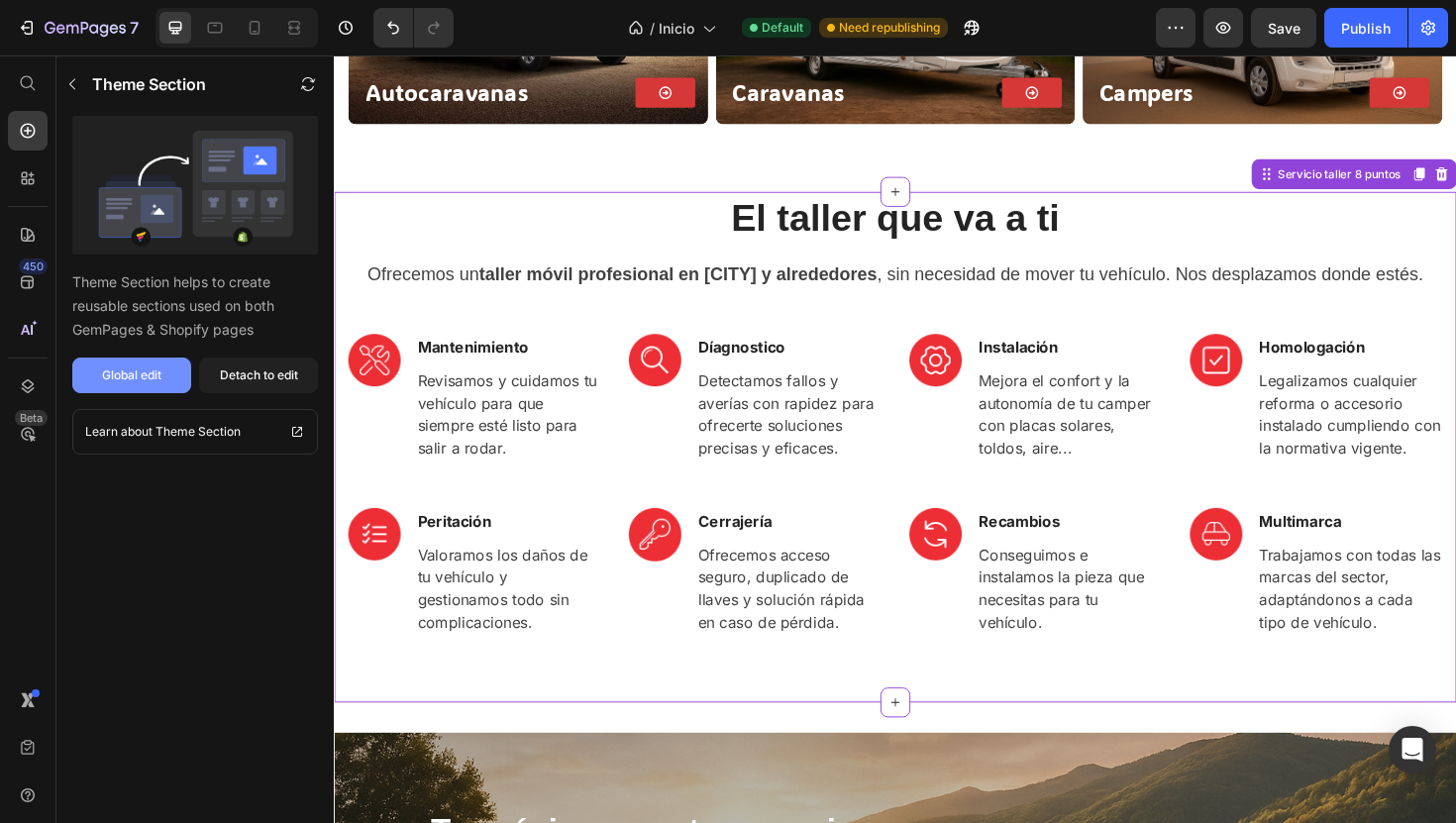 click on "Global edit" at bounding box center [132, 375] 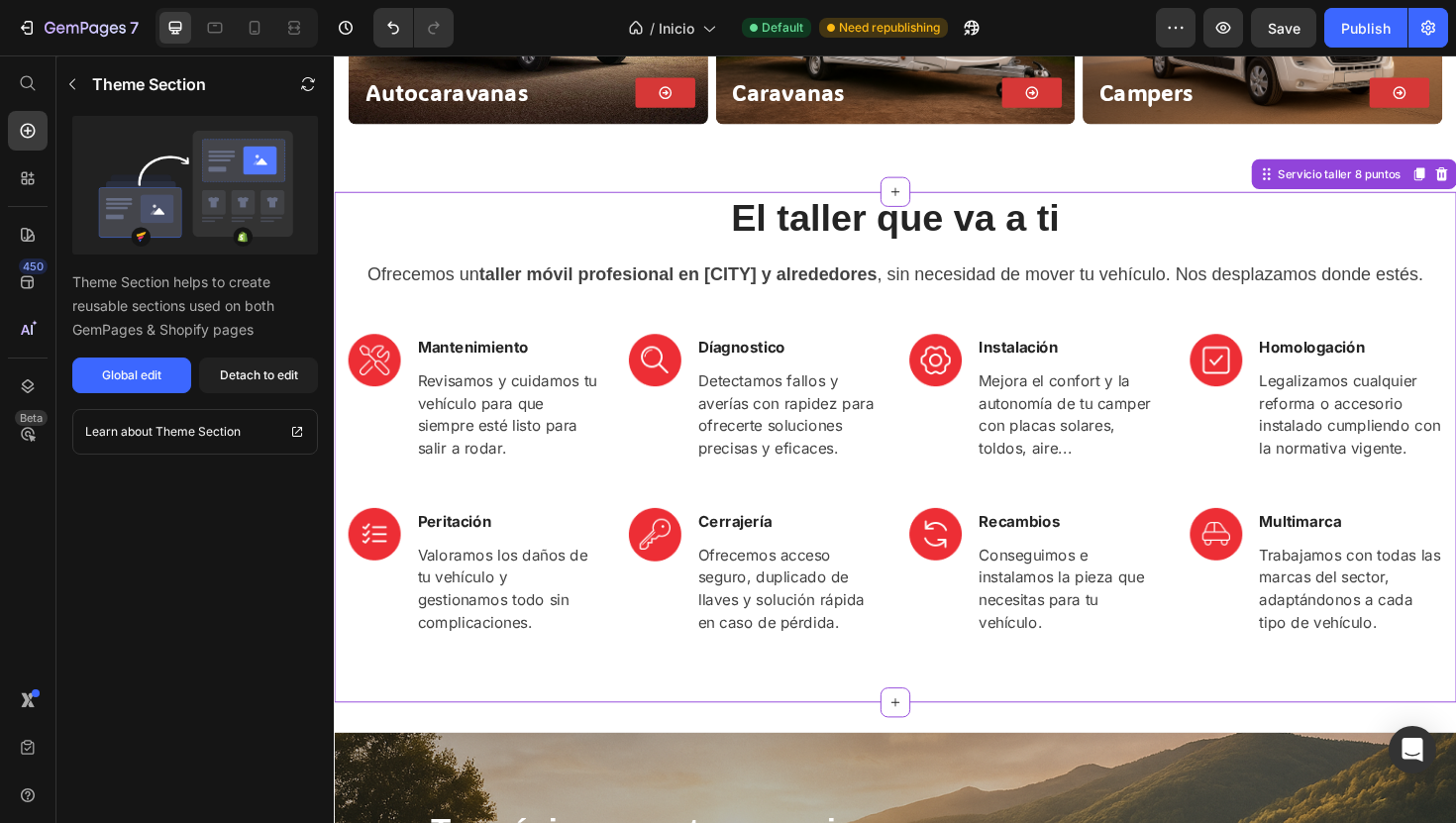 click on "El taller que va a ti" at bounding box center (928, 228) 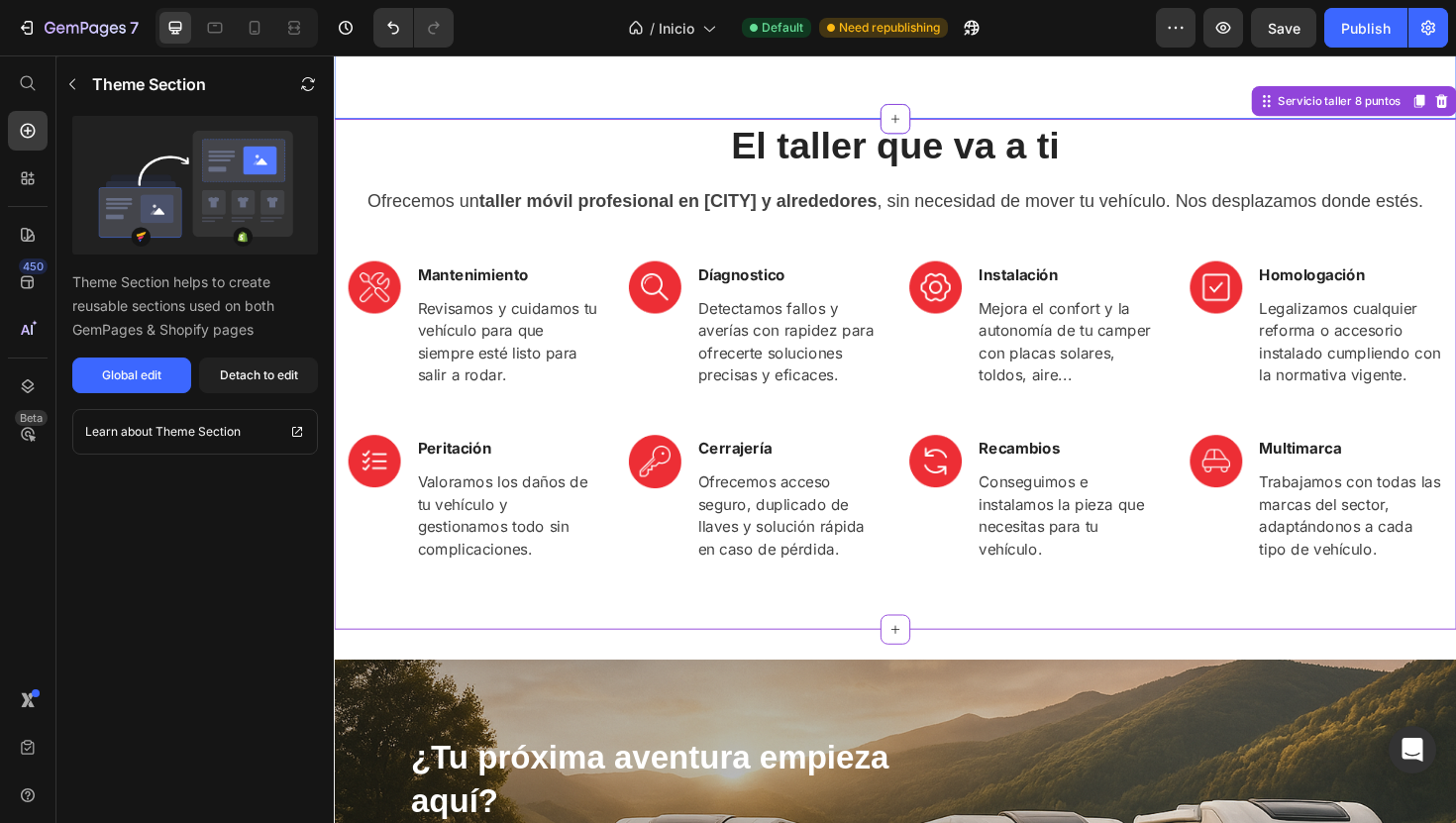 scroll, scrollTop: 1260, scrollLeft: 0, axis: vertical 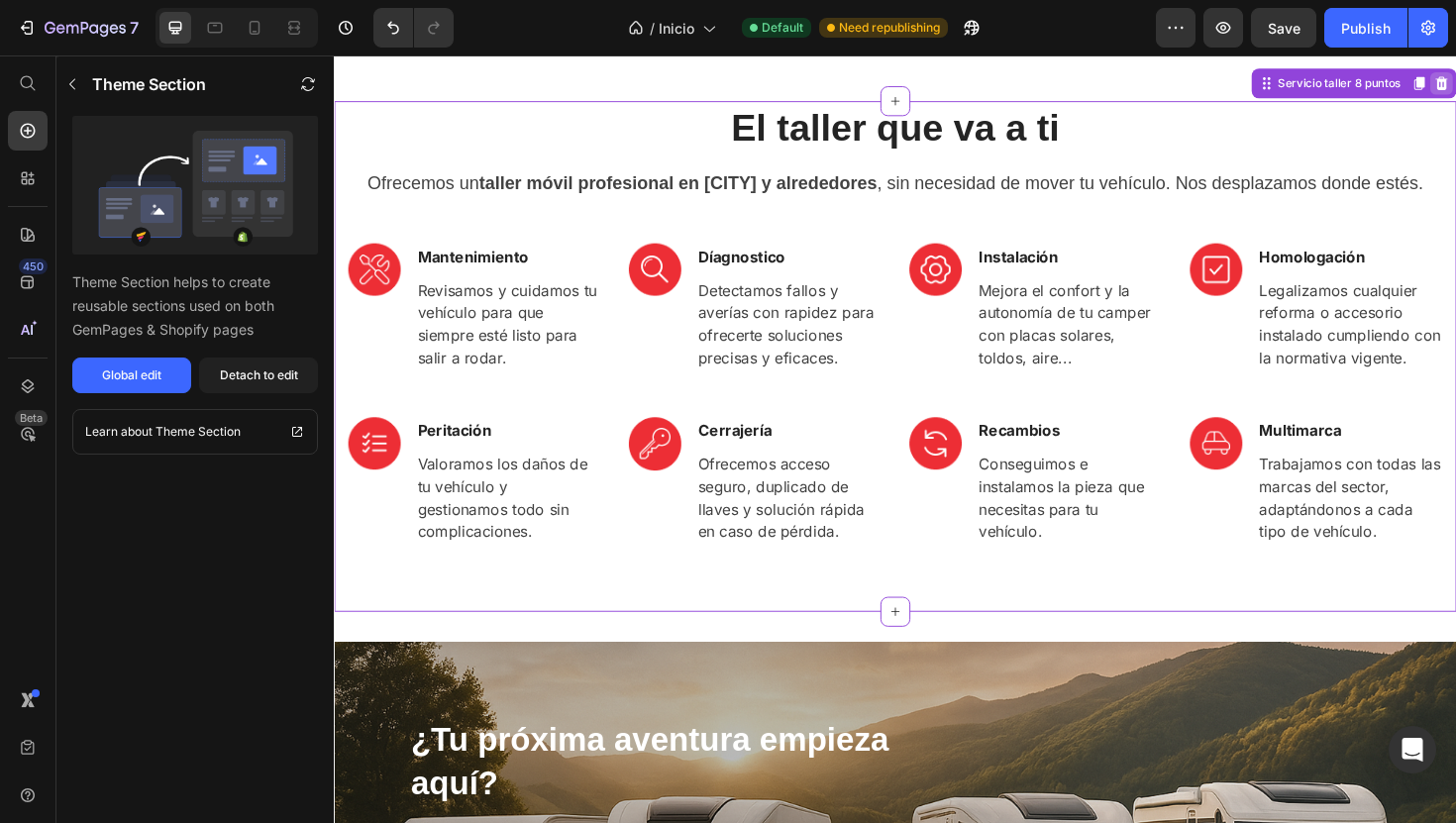 click 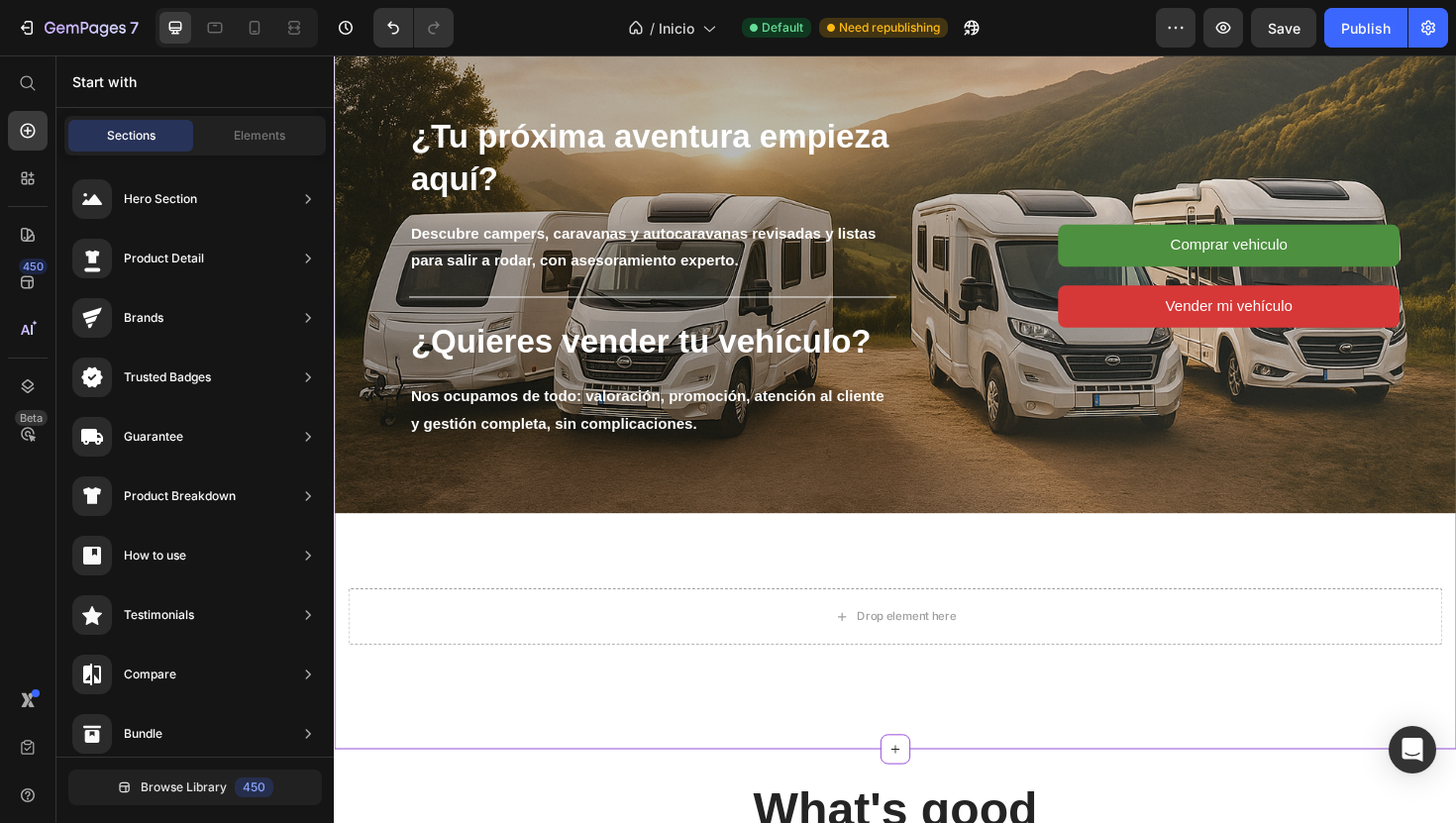 scroll, scrollTop: 1069, scrollLeft: 0, axis: vertical 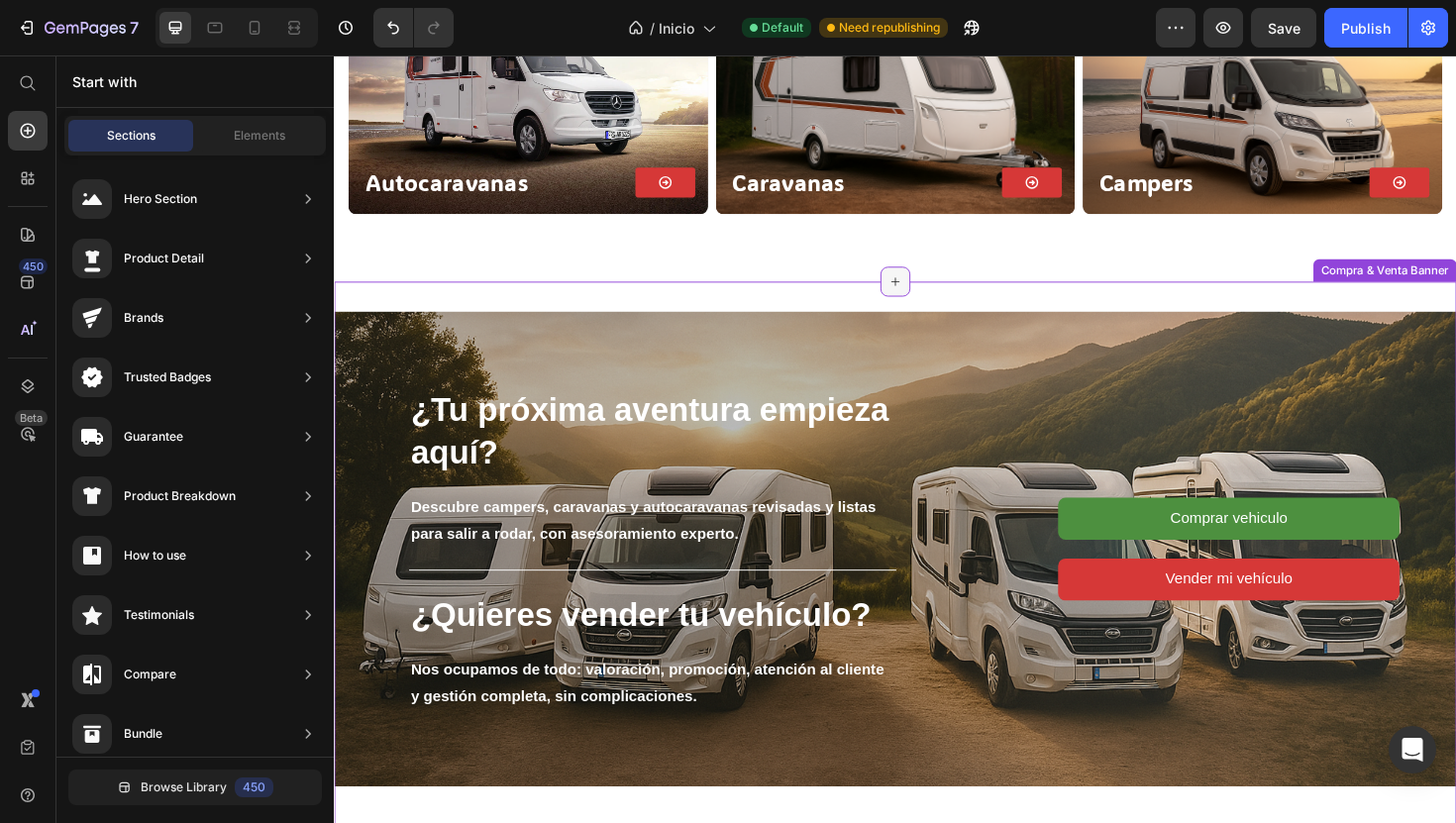 click 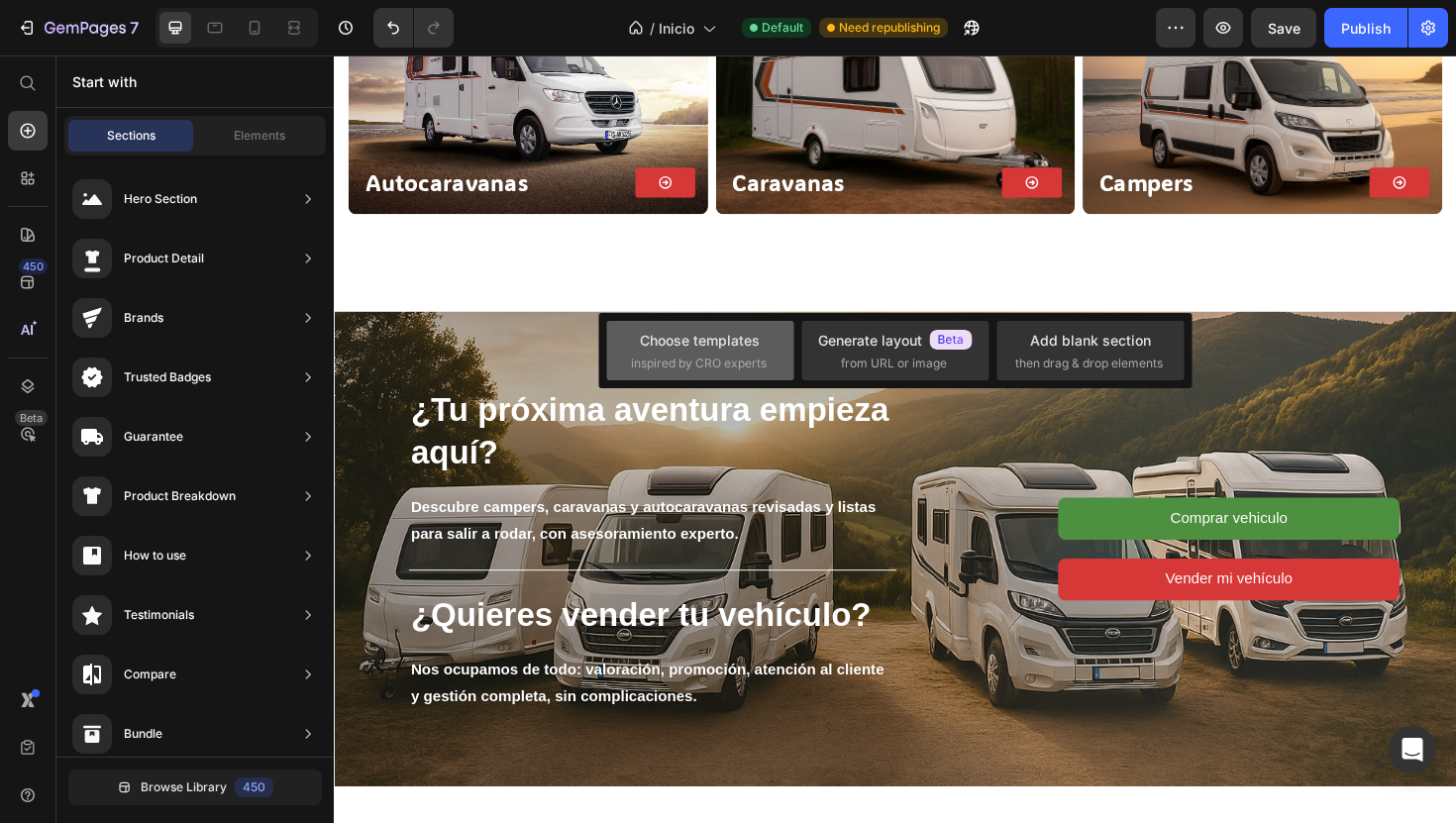 click on "Choose templates" at bounding box center (699, 340) 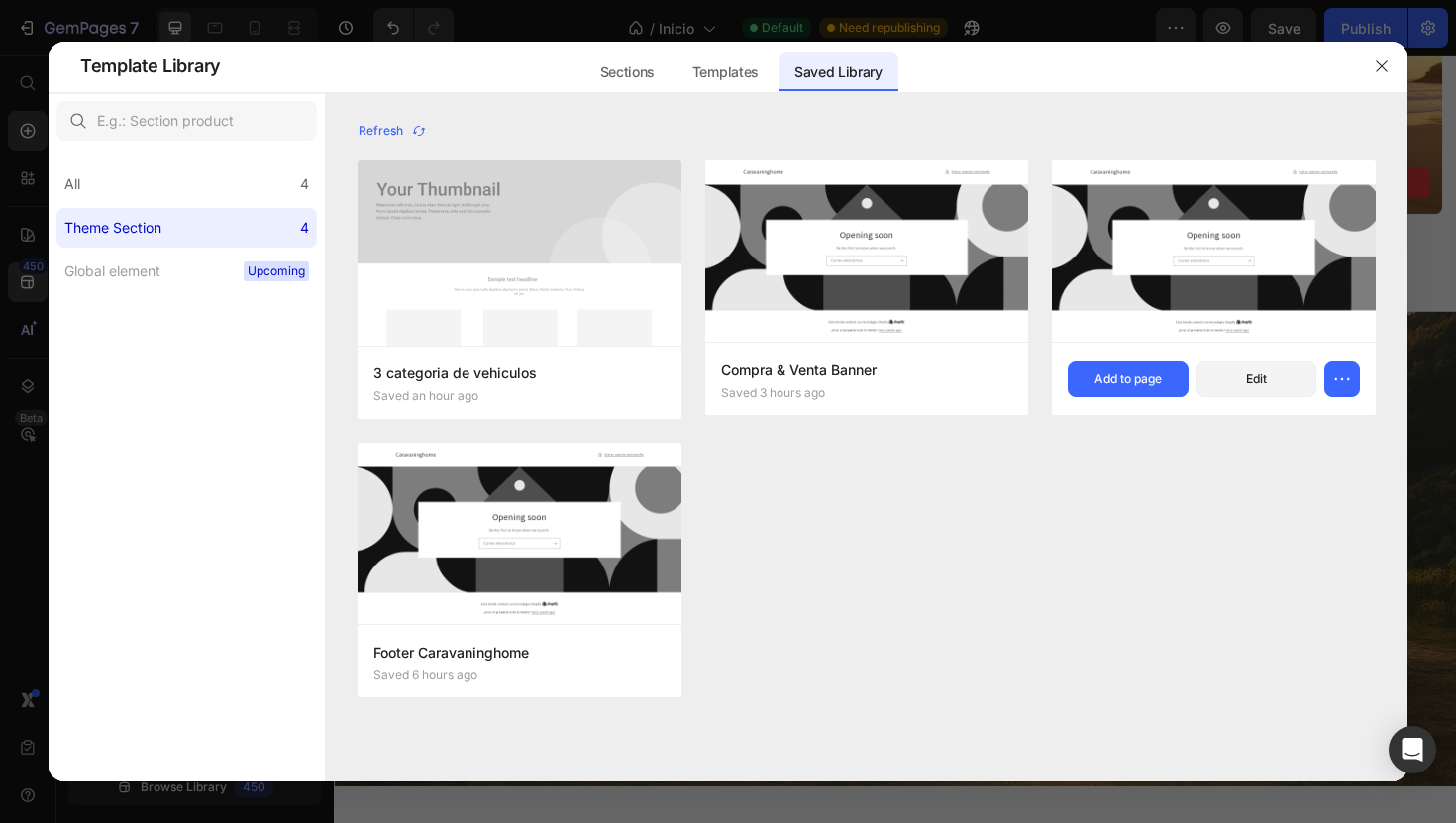 click at bounding box center [1213, 252] 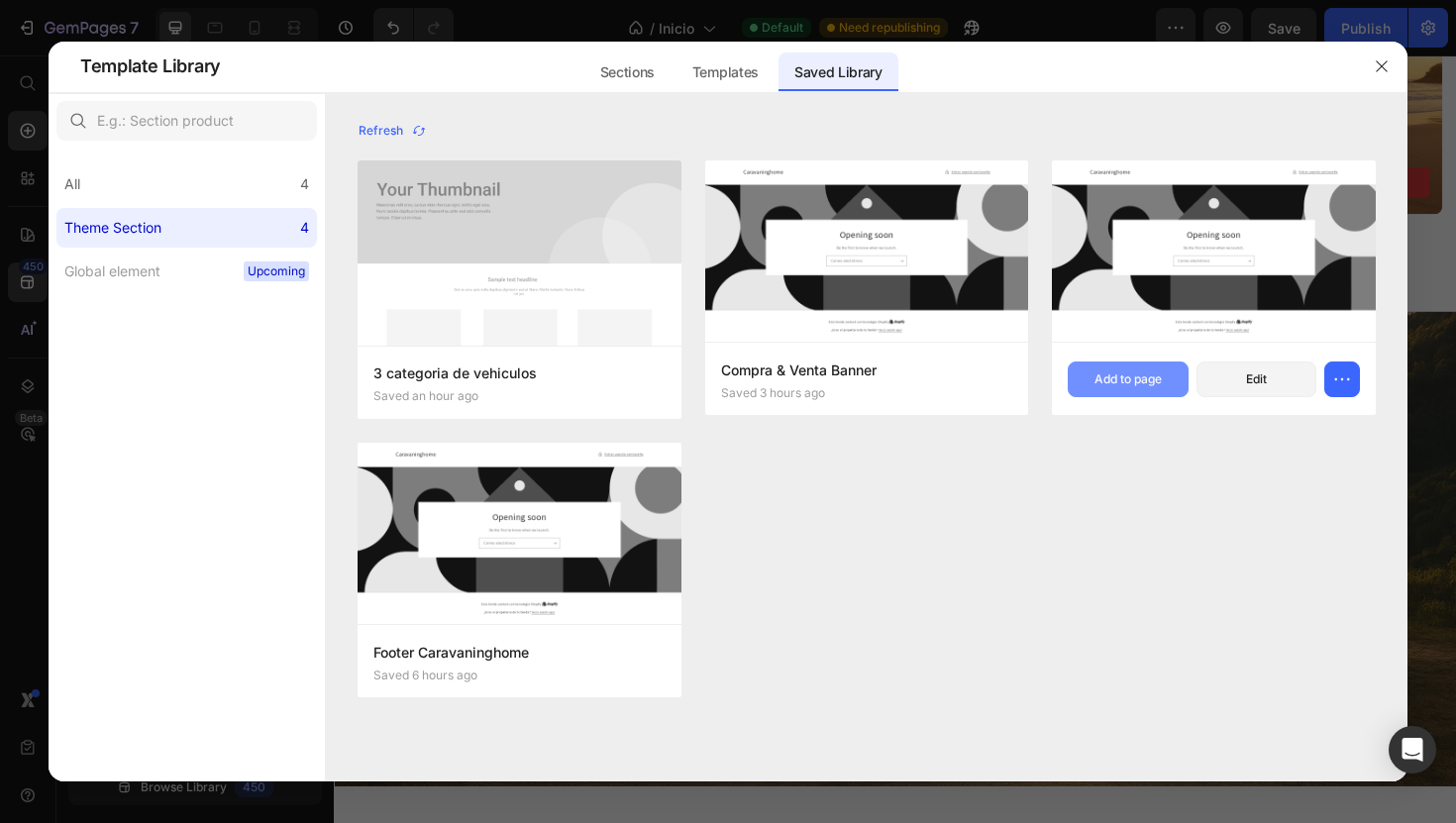 click on "Add to page" at bounding box center [1127, 379] 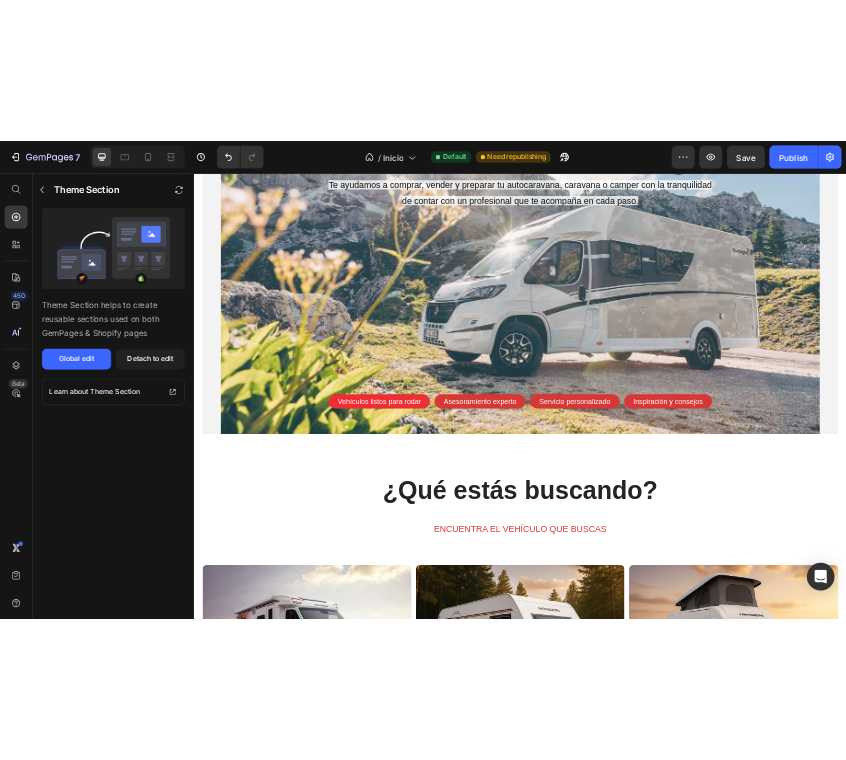 scroll, scrollTop: 132, scrollLeft: 0, axis: vertical 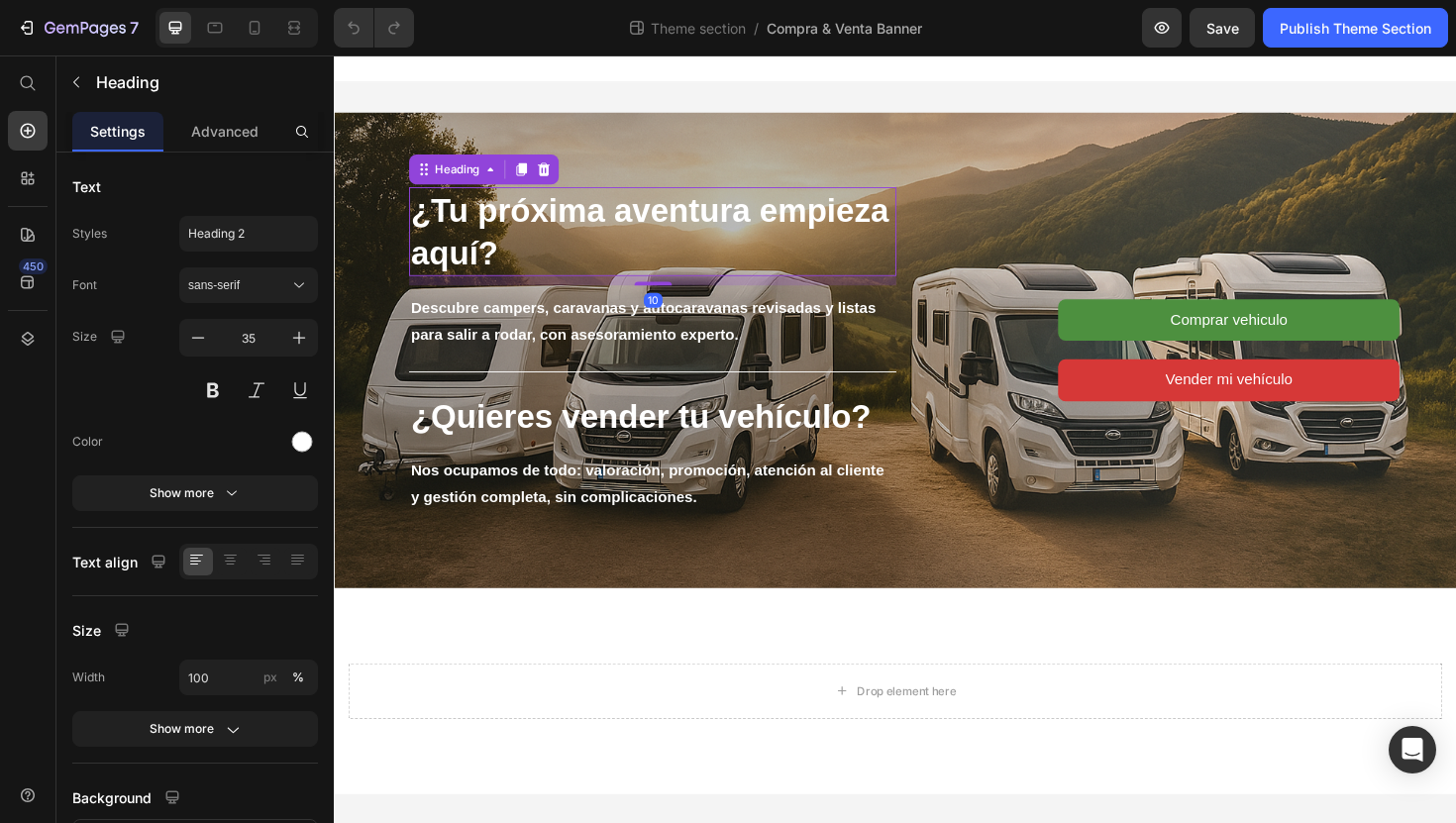 click on "¿Tu próxima aventura empieza aquí?" at bounding box center (668, 242) 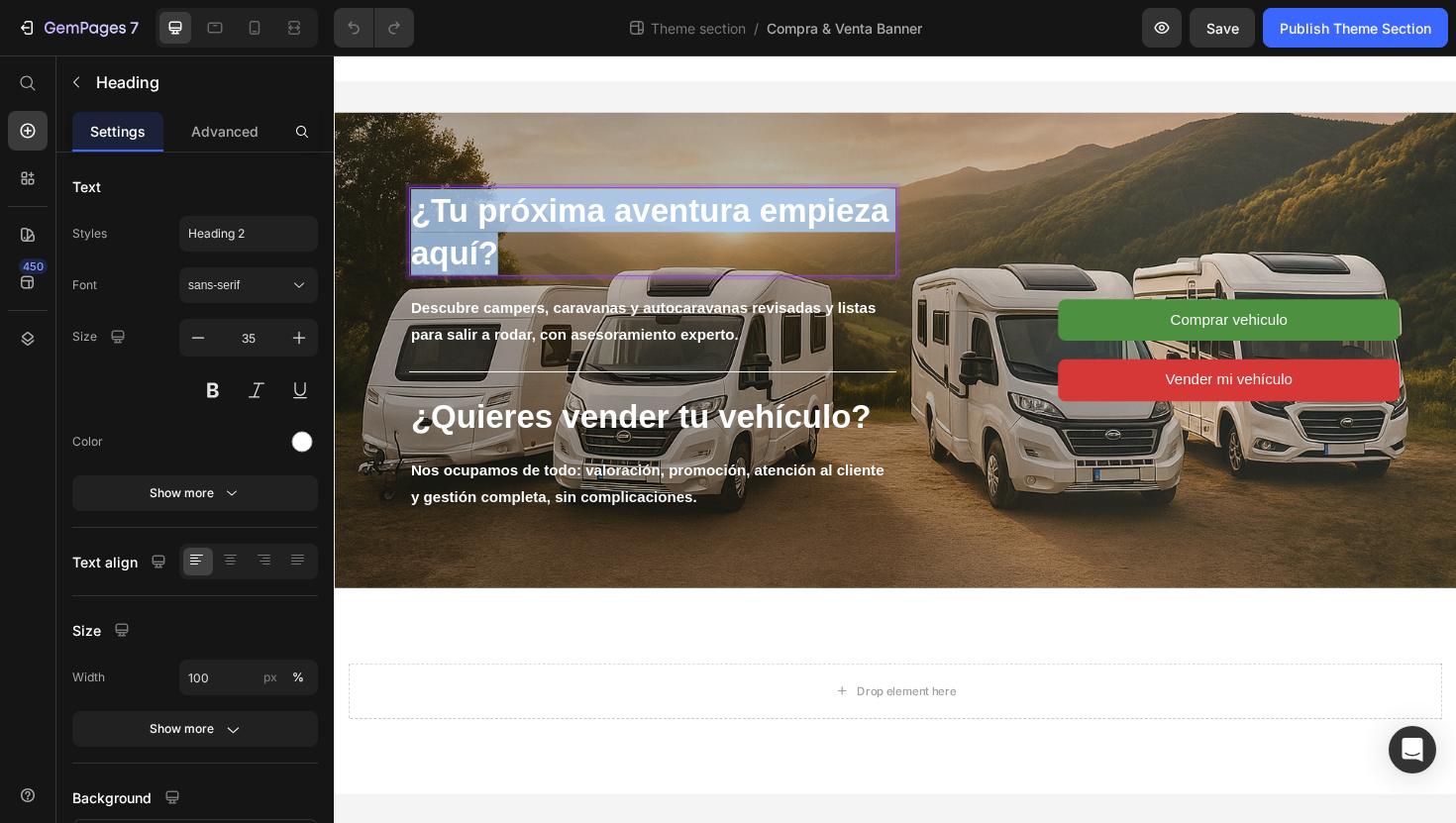 click on "¿Tu próxima aventura empieza aquí?" at bounding box center [668, 242] 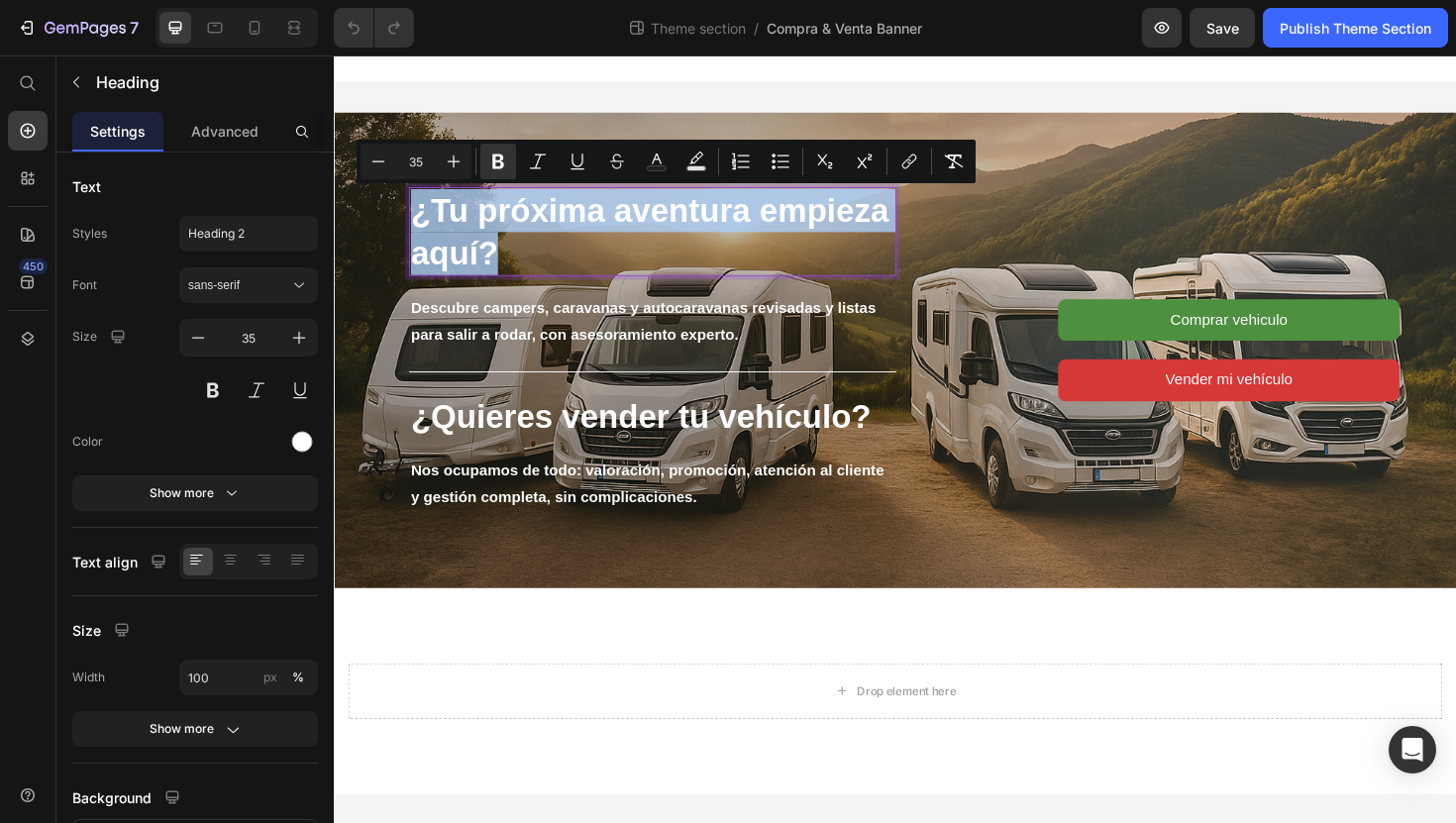 copy on "¿Tu próxima aventura empieza aquí?" 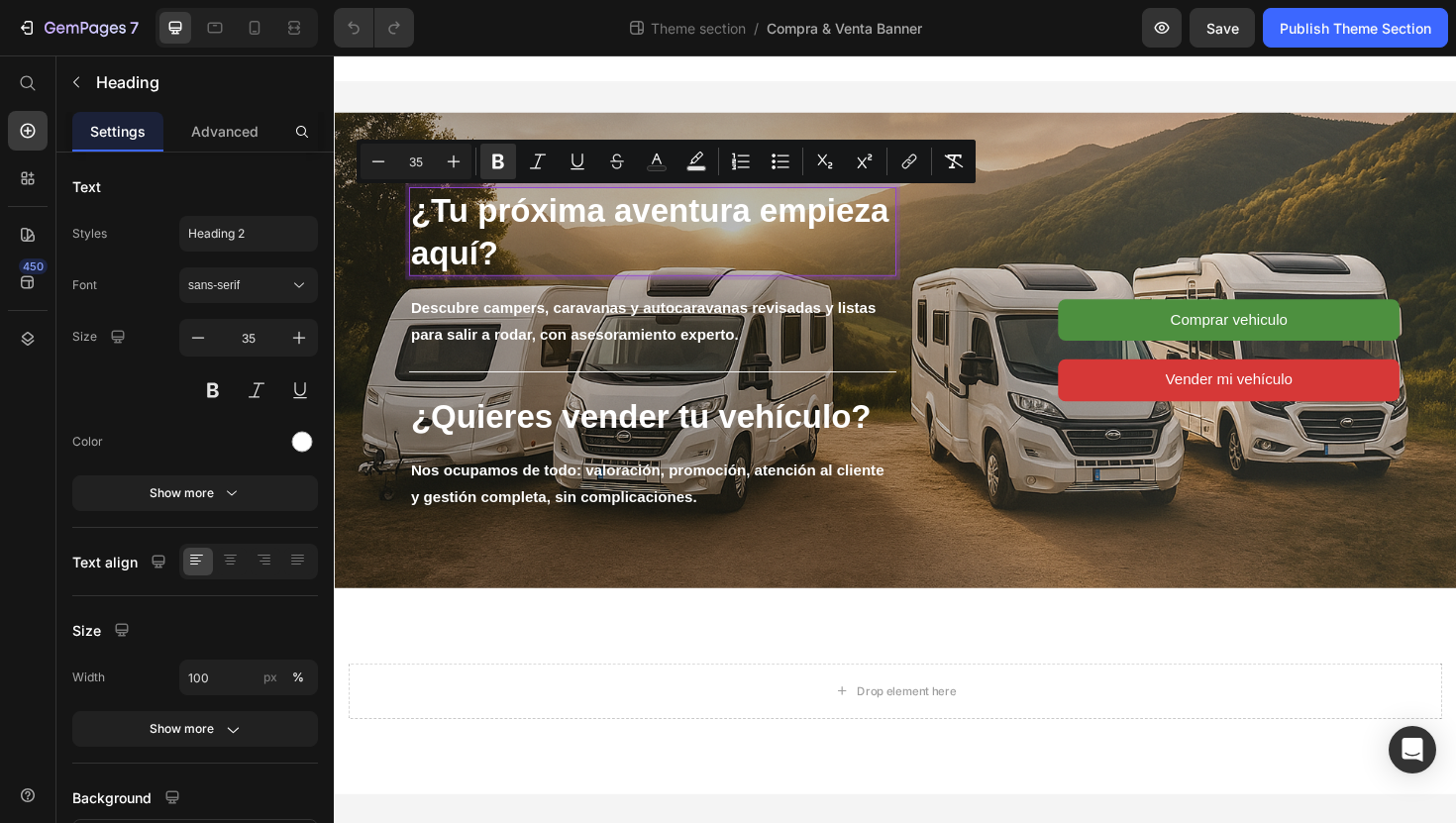 scroll, scrollTop: 0, scrollLeft: 0, axis: both 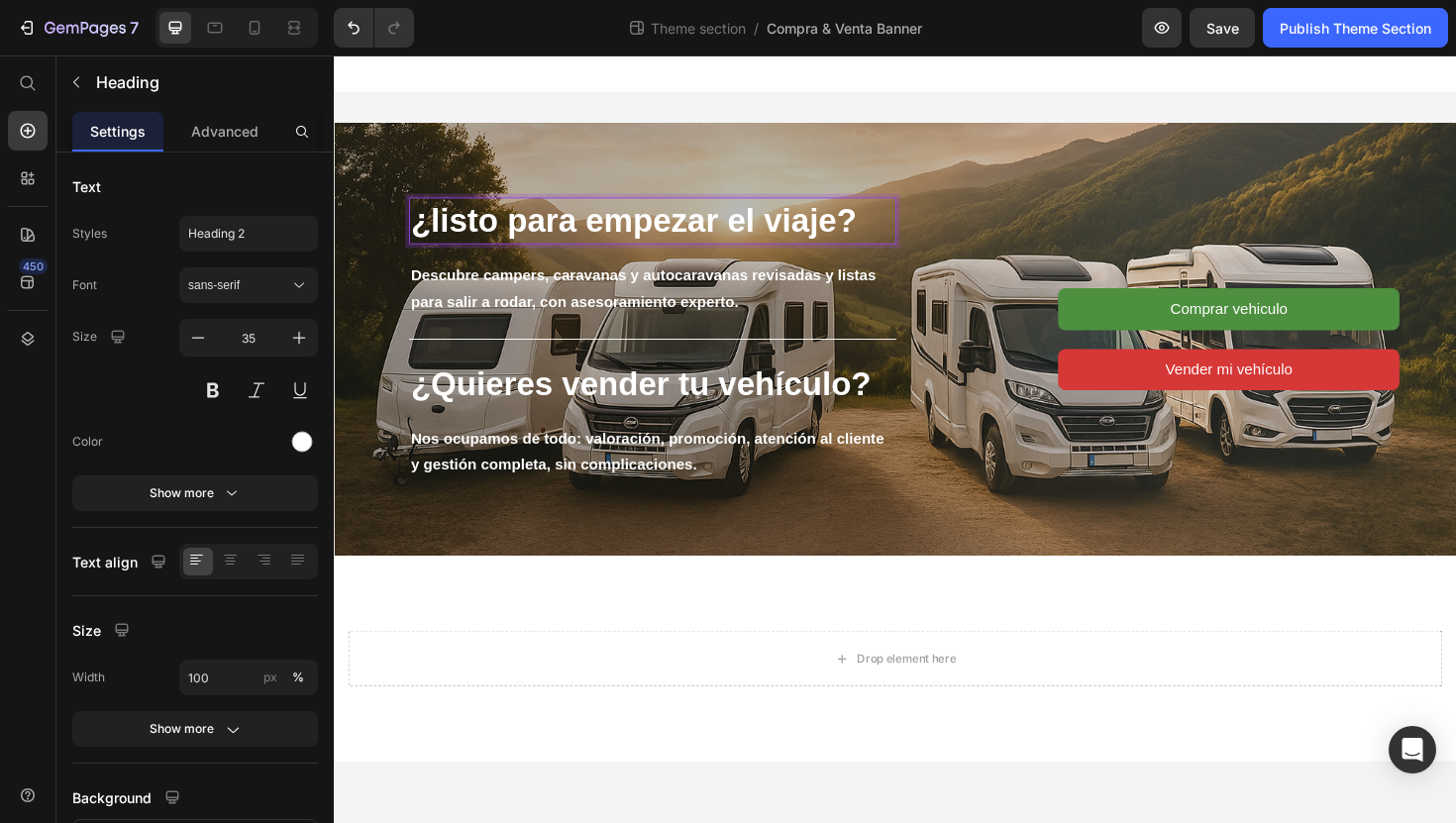 click on "¿listo para empezar el viaje?" at bounding box center (651, 230) 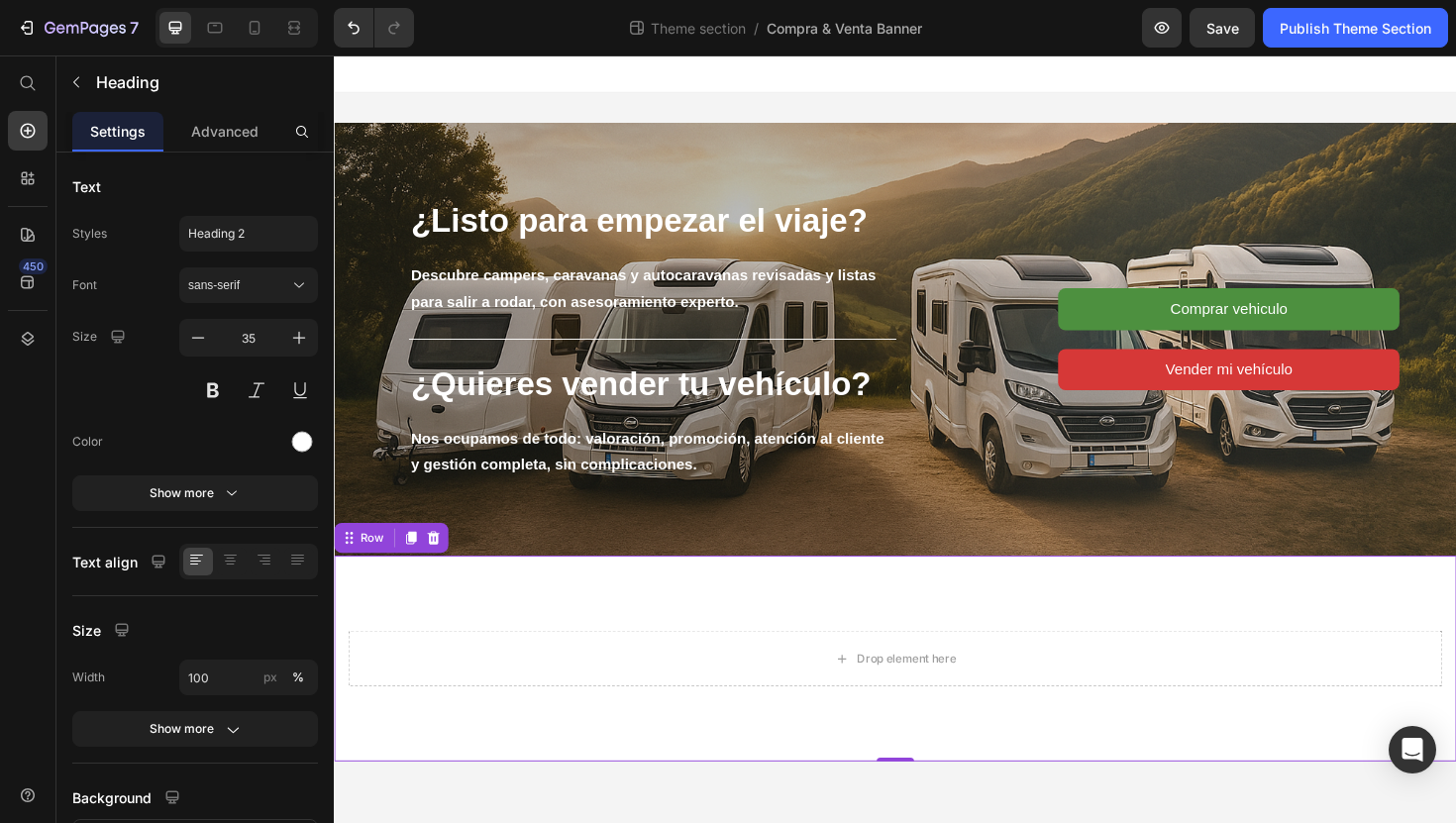 click on "Drop element here Row   0" at bounding box center (928, 694) 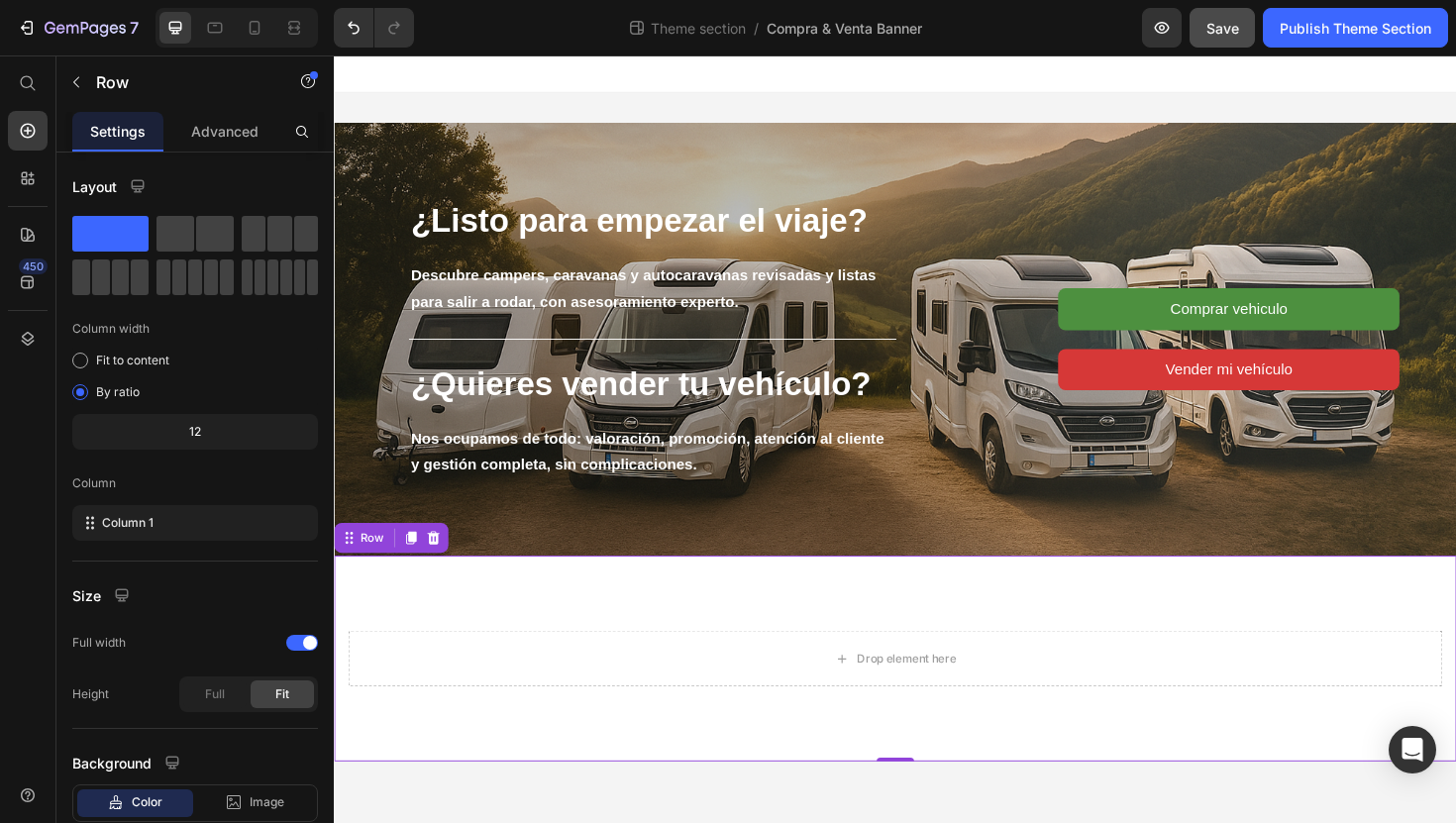 click on "Save" at bounding box center [1222, 28] 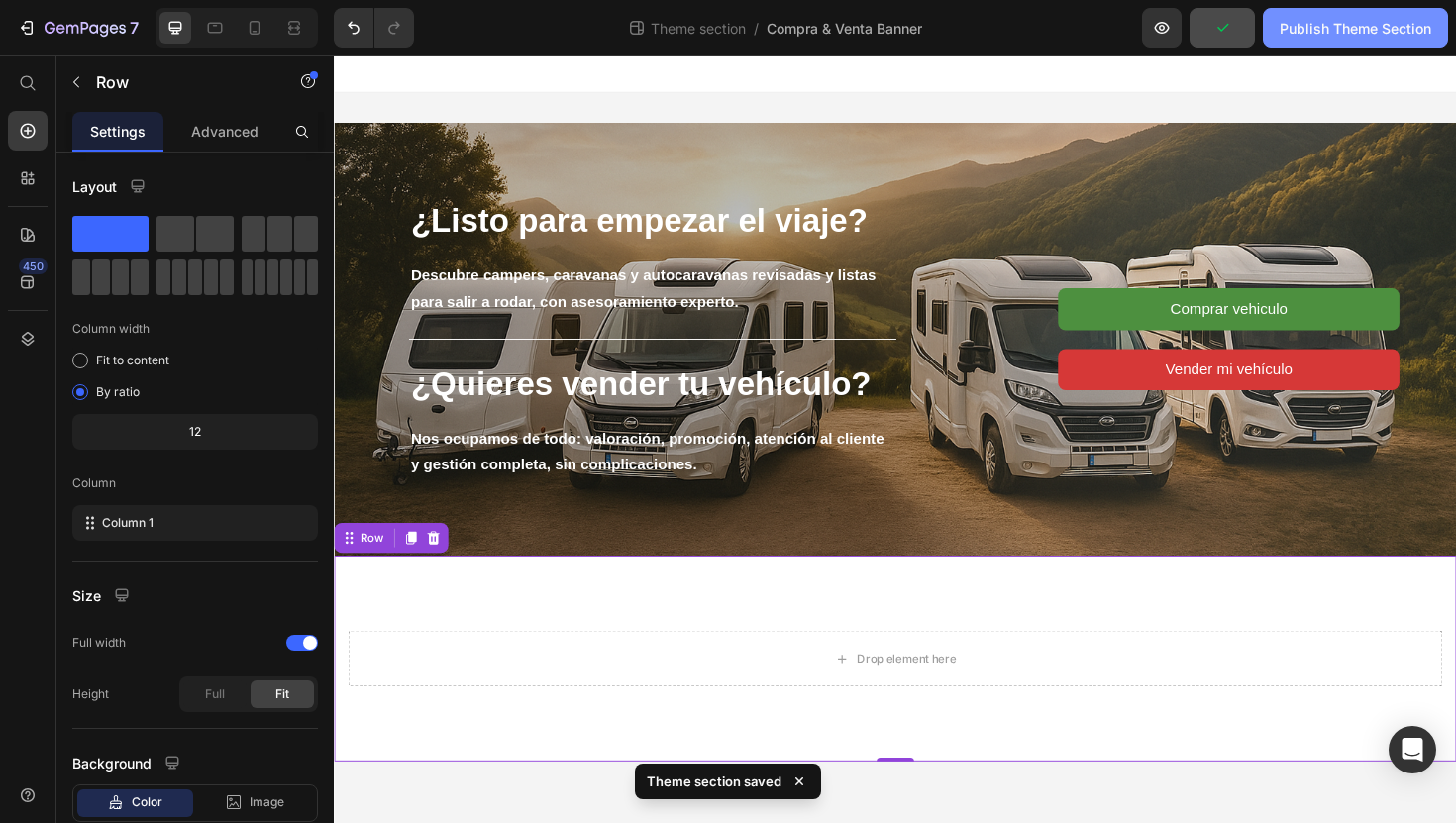click on "Publish Theme Section" at bounding box center [1355, 28] 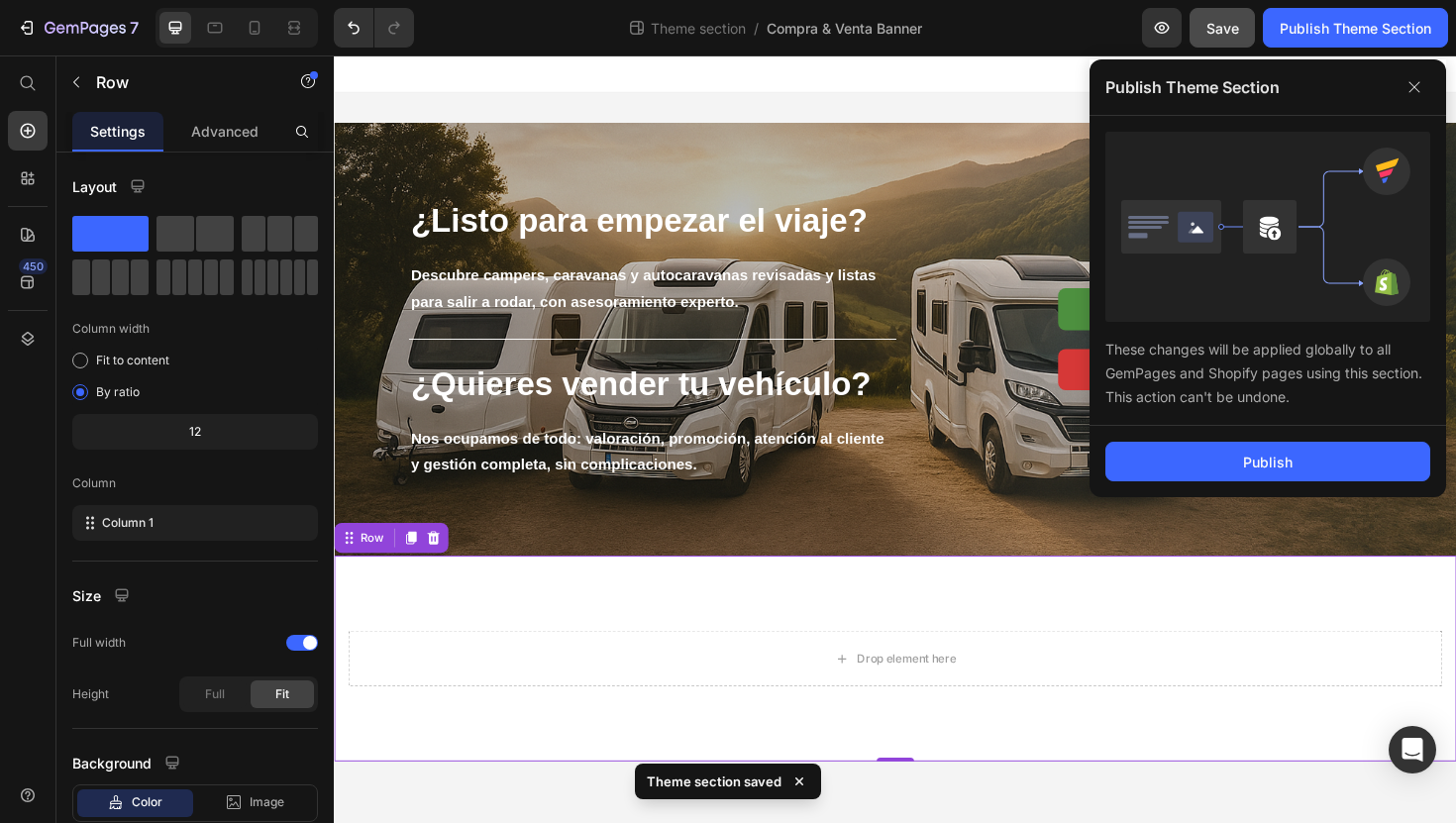 click on "Publish" 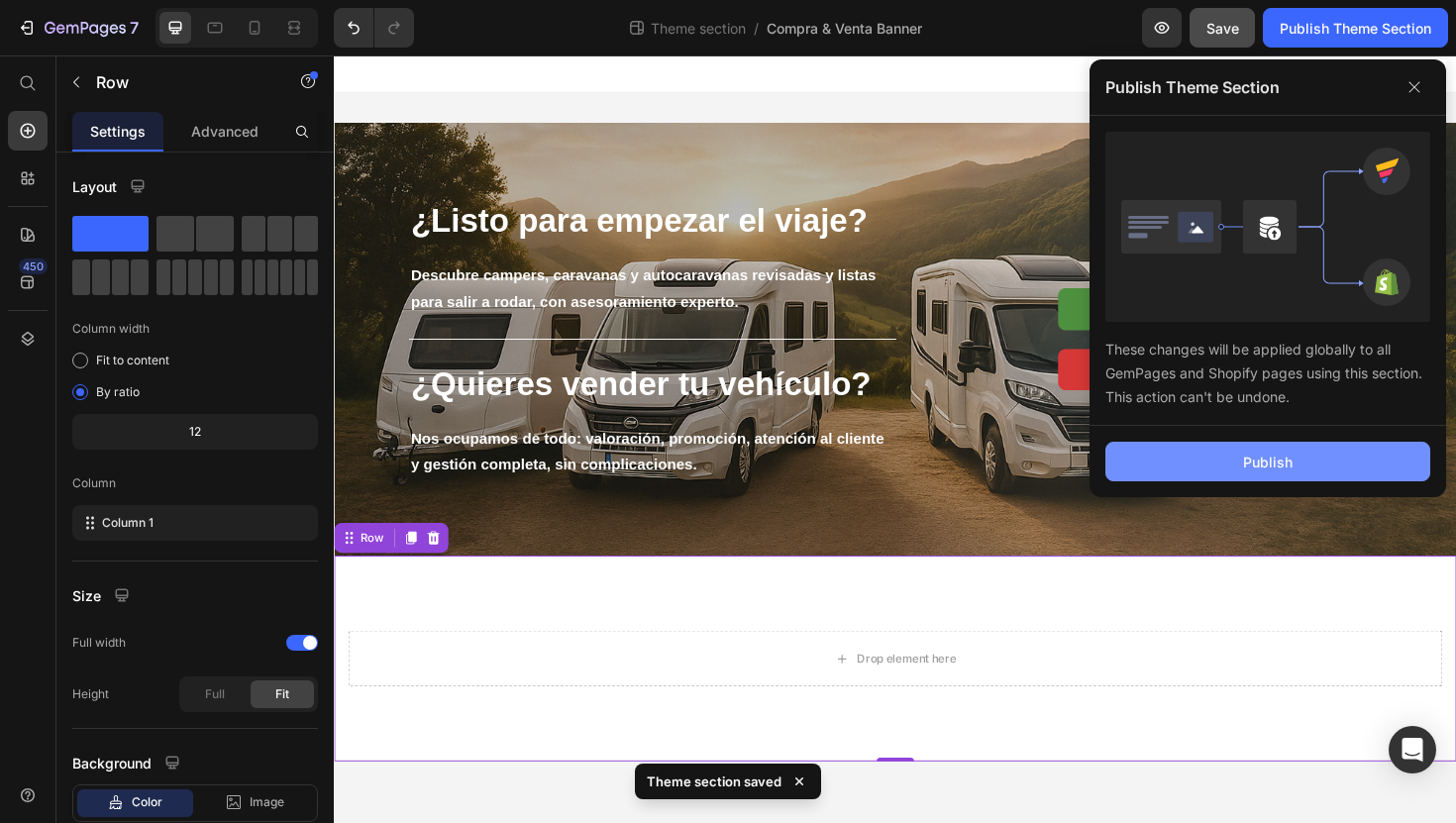 click on "Publish" 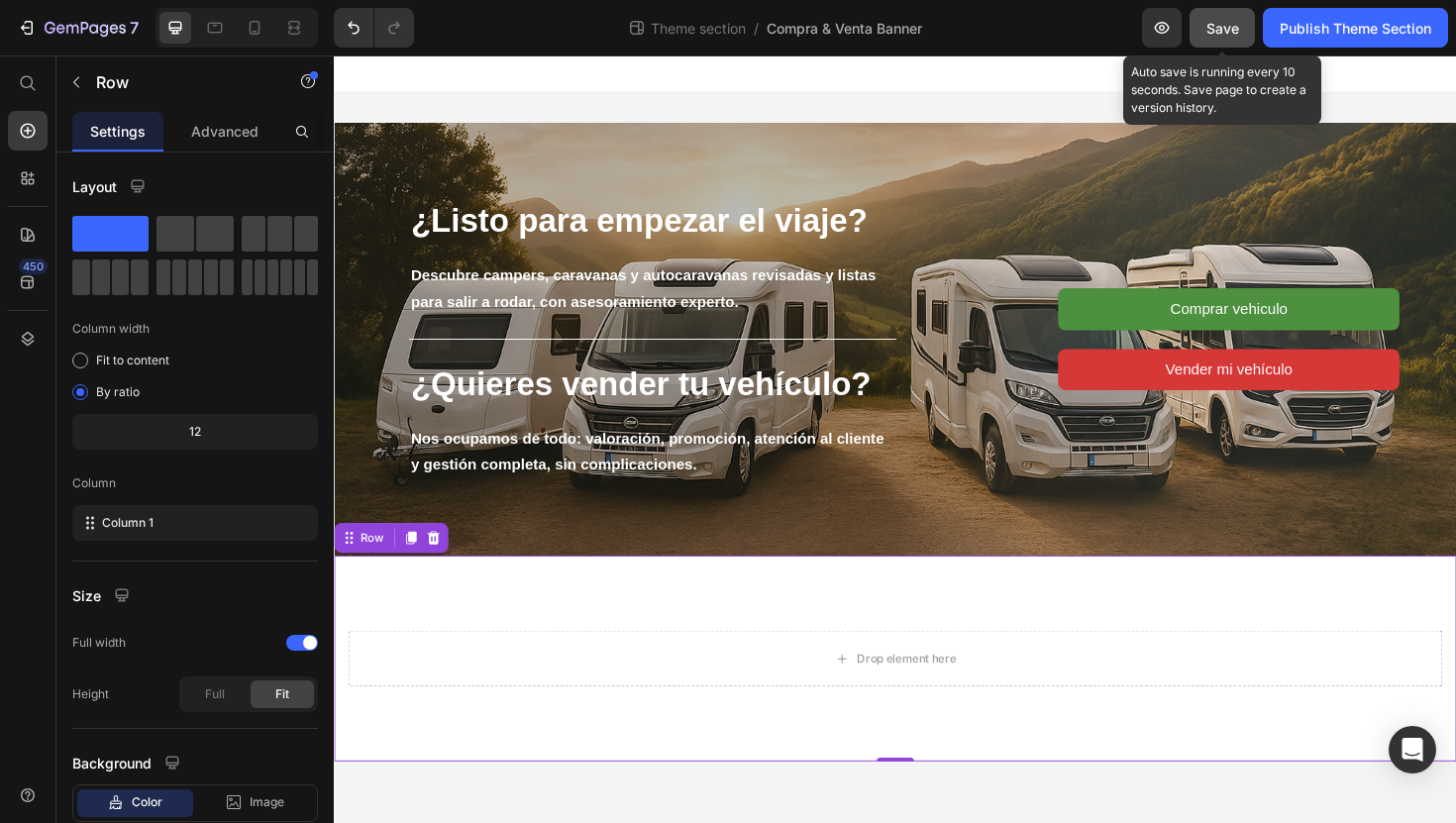 click on "Save" 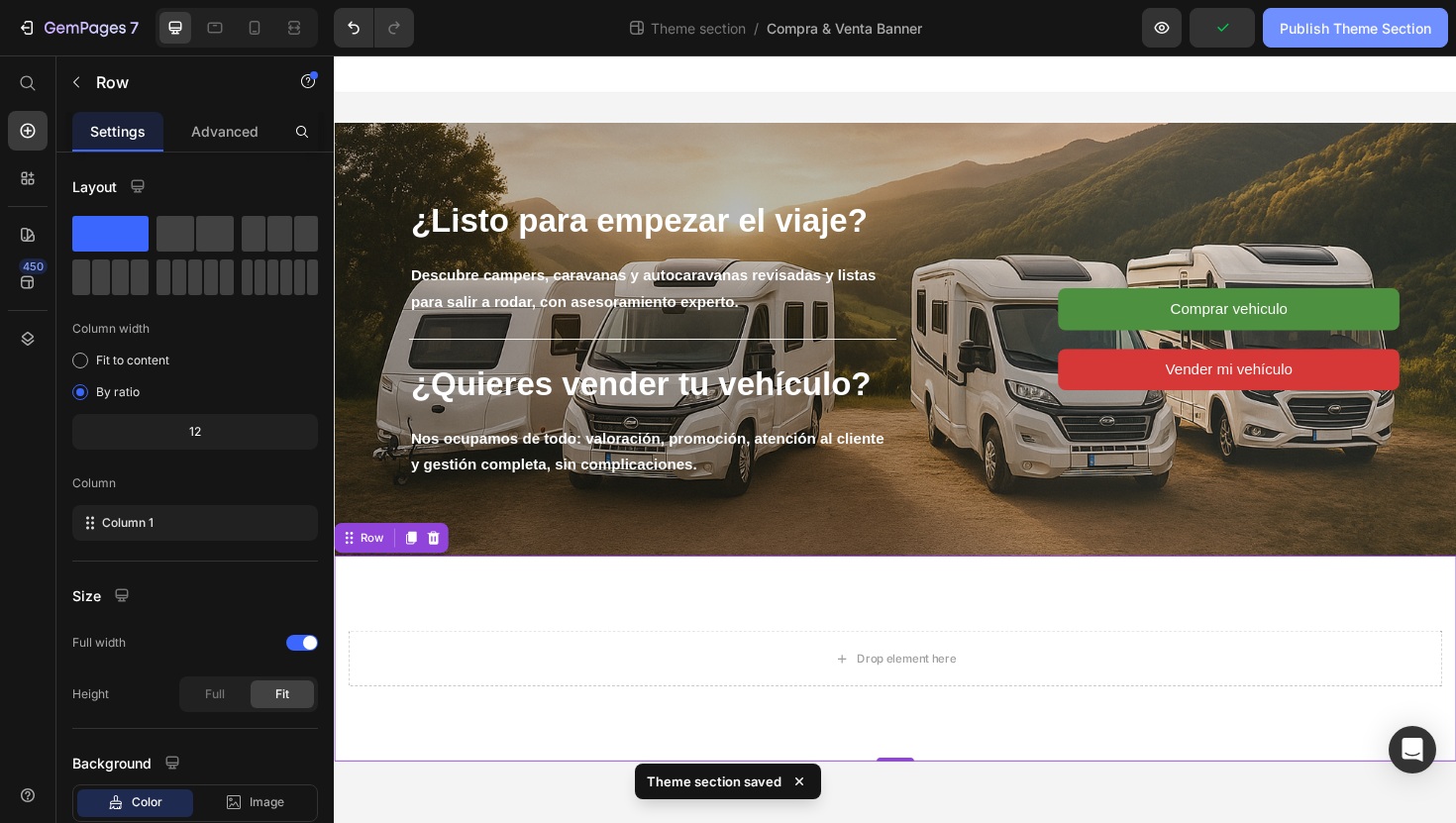 click on "Publish Theme Section" at bounding box center (1355, 28) 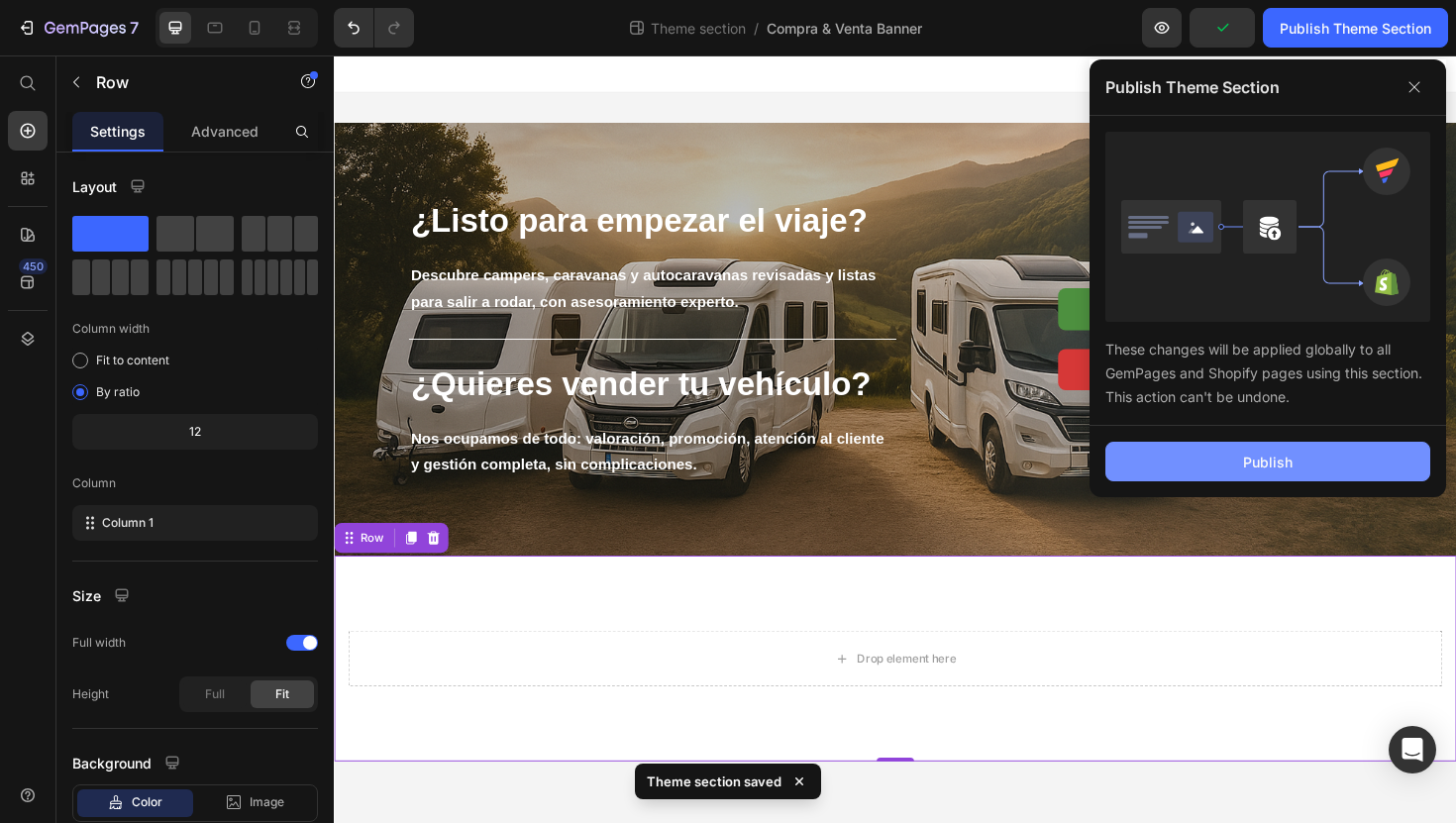 click on "Publish" 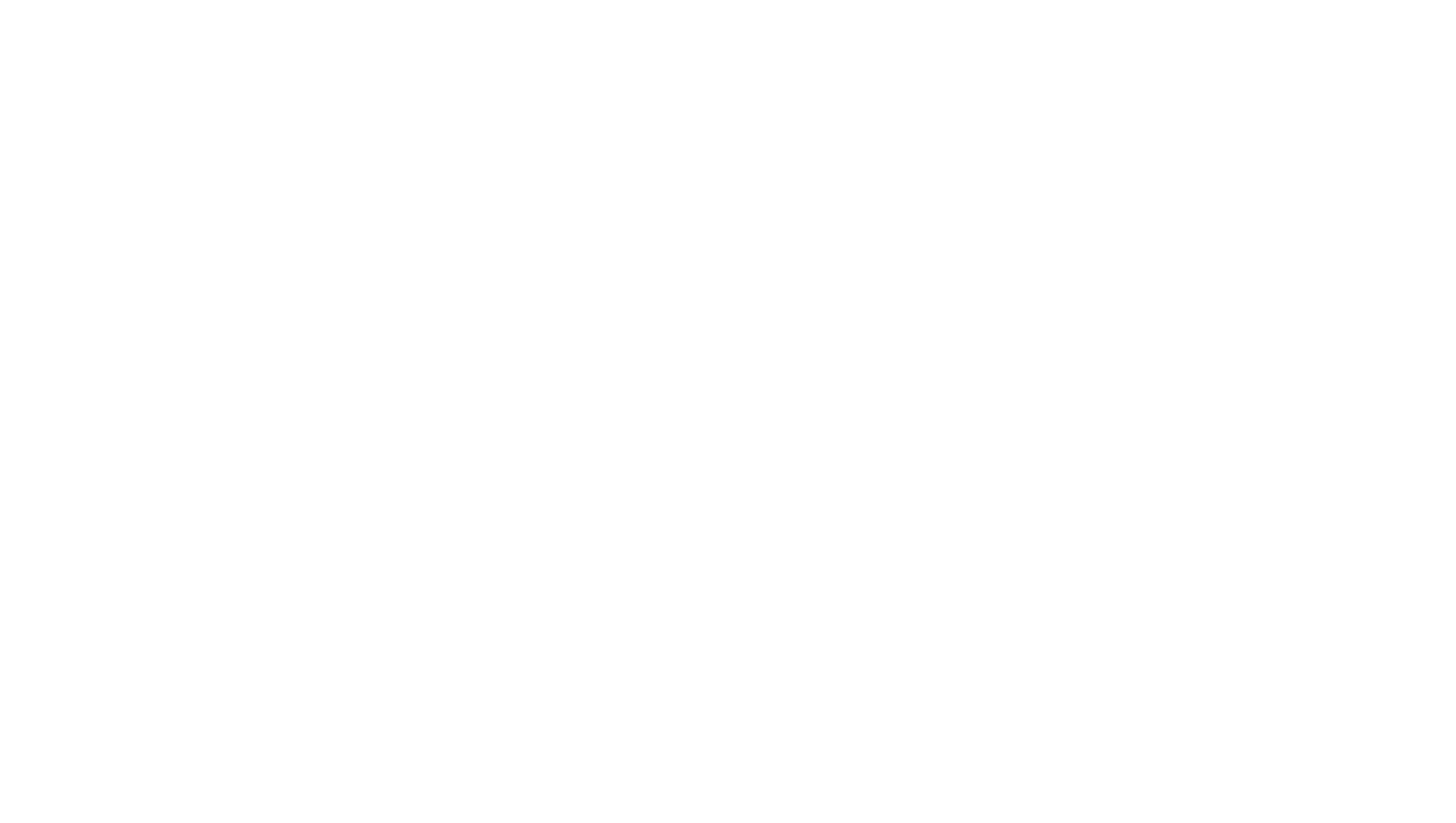 scroll, scrollTop: 0, scrollLeft: 0, axis: both 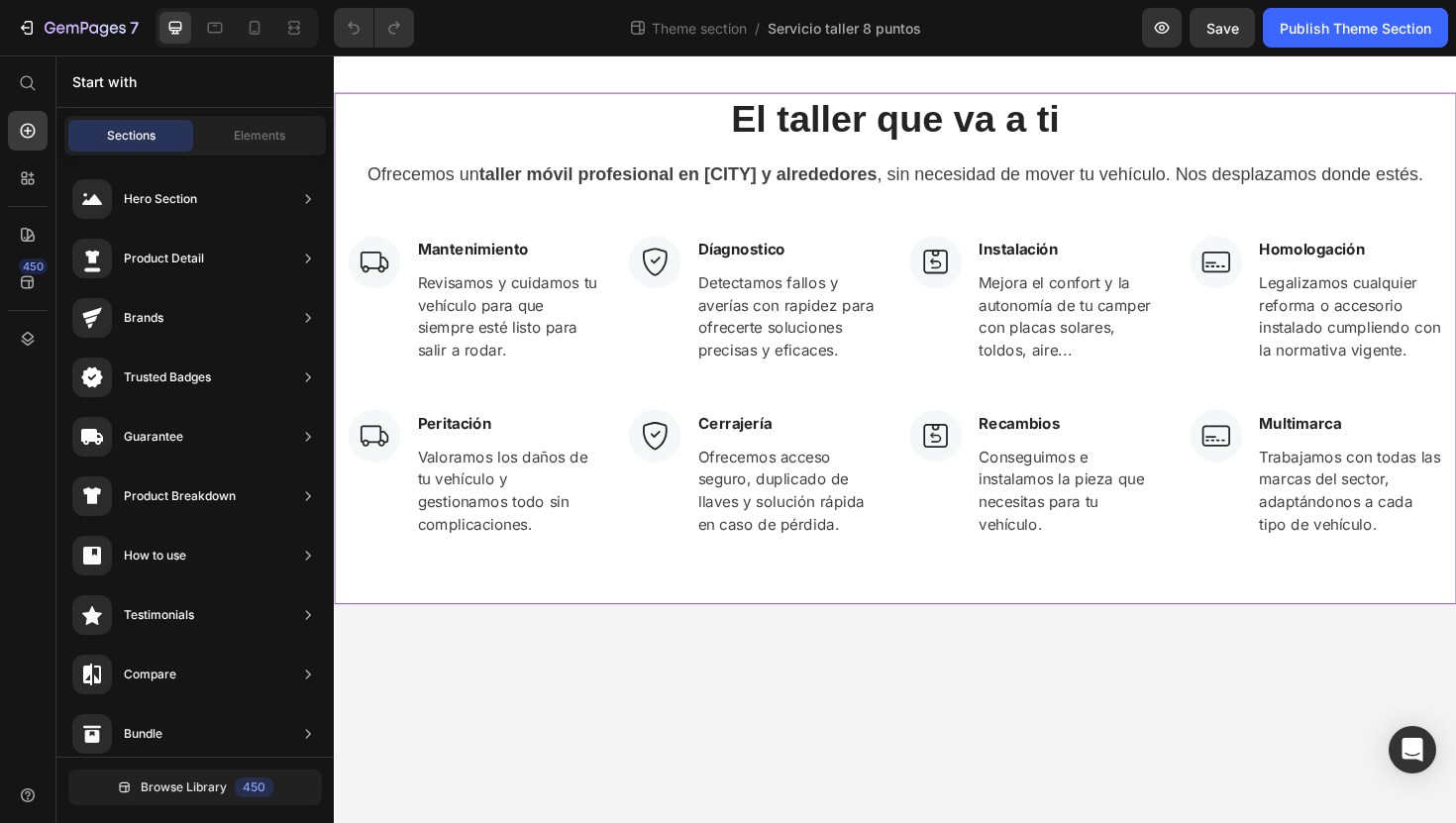 click on "El taller que va a ti Heading Ofrecemos un  taller móvil profesional en [CITY] y alrededores , sin necesidad de mover tu vehículo. Nos desplazamos donde estés. Text block Row Image Mantenimiento Text block Revisamos y cuidamos tu vehículo para que siempre esté listo para salir a rodar. Text block Row Image Díagnostico Text block Detectamos fallos y averías con rapidez para ofrecerte soluciones precisas y eficaces. Text block Row Image Instalación Text block Mejora el confort y la autonomía de tu camper con placas solares, toldos, aire... Text block Row Image Homologación Text block Legalizamos cualquier reforma o accesorio instalado cumpliendo con la normativa vigente. Text block Row Row Image Peritación Text block Valoramos los daños de tu vehículo y gestionamos todo sin complicaciones. Text block Row Image Cerrajería Text block Ofrecemos acceso seguro, duplicado de llaves y solución rápida en caso de pérdida. Text block Row Image Recambios Text block Text block Row Image Multimarca Row" at bounding box center [928, 330] 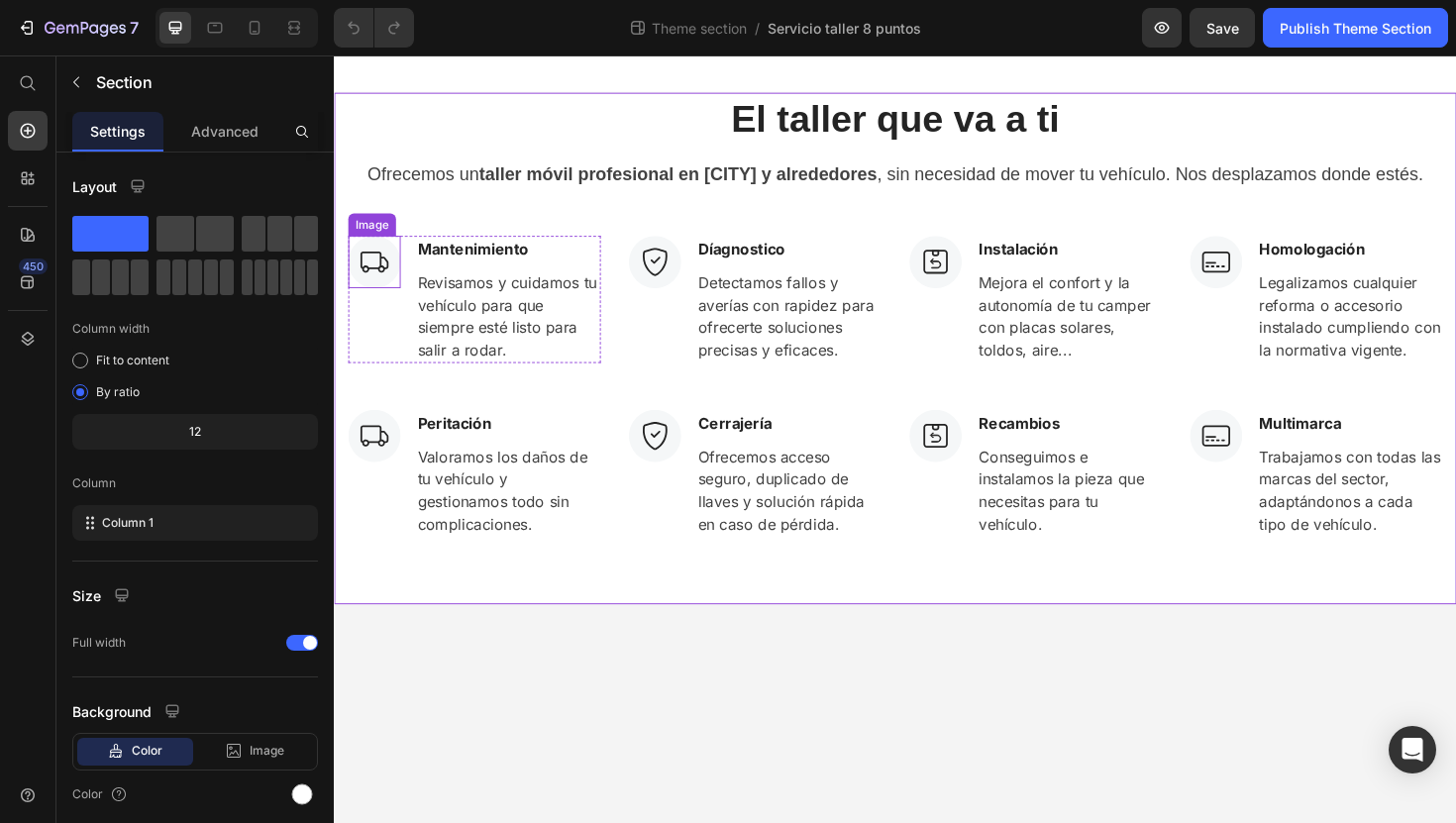 click at bounding box center (376, 274) 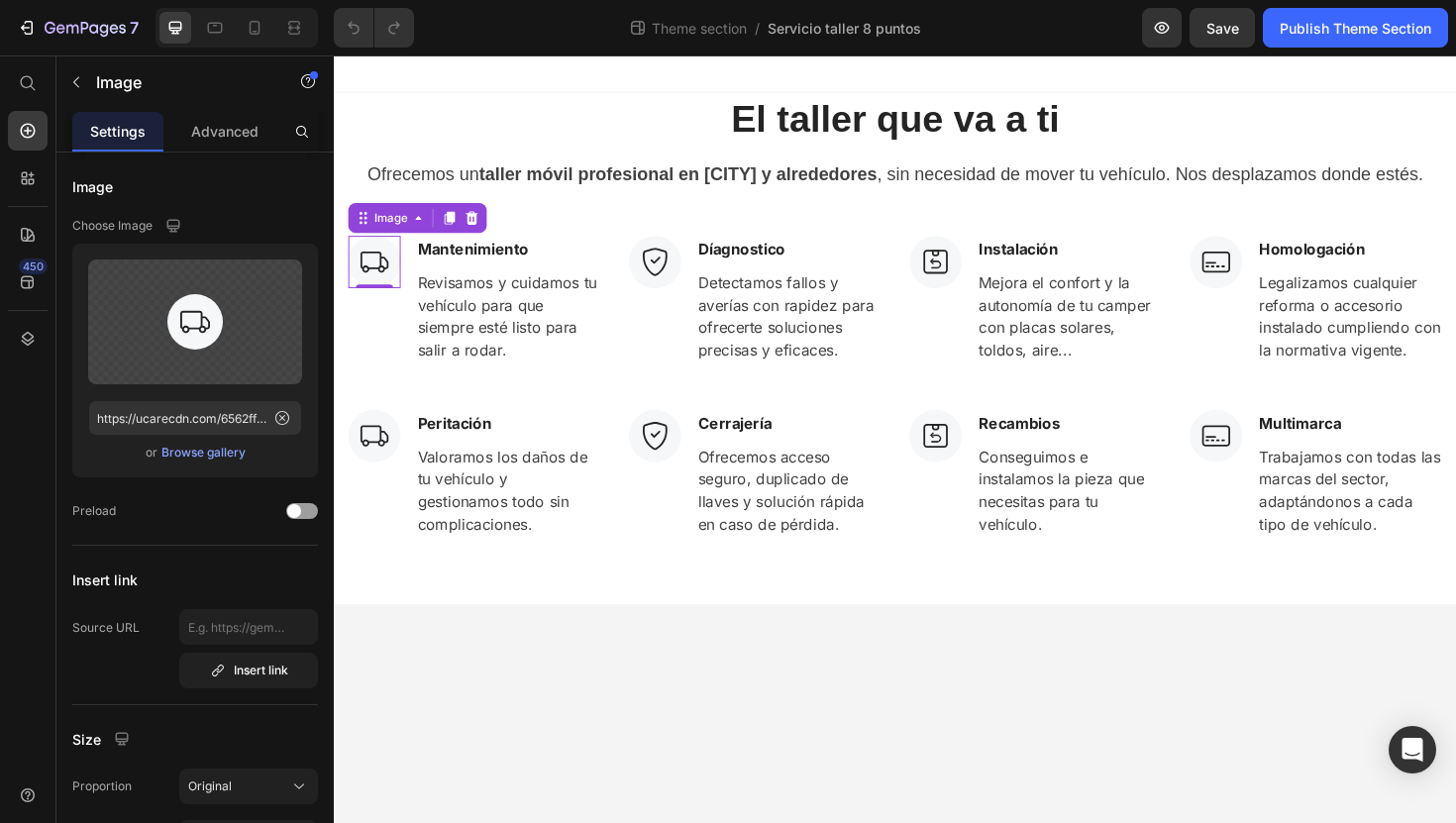 click on "El taller que va a ti Heading Ofrecemos un  taller móvil profesional en [CITY] y alrededores , sin necesidad de mover tu vehículo. Nos desplazamos donde estés. Text block Row Image   0 Mantenimiento Text block Revisamos y cuidamos tu vehículo para que siempre esté listo para salir a rodar. Text block Row Image Díagnostico Text block Detectamos fallos y averías con rapidez para ofrecerte soluciones precisas y eficaces. Text block Row Image Instalación Text block Mejora el confort y la autonomía de tu camper con placas solares, toldos, aire... Text block Row Image Homologación Text block Legalizamos cualquier reforma o accesorio instalado cumpliendo con la normativa vigente. Text block Row Row Image Peritación Text block Valoramos los daños de tu vehículo y gestionamos todo sin complicaciones. Text block Row Image Cerrajería Text block Ofrecemos acceso seguro, duplicado de llaves y solución rápida en caso de pérdida. Text block Row Image Recambios Text block Text block Row Image Multimarca" at bounding box center [928, 462] 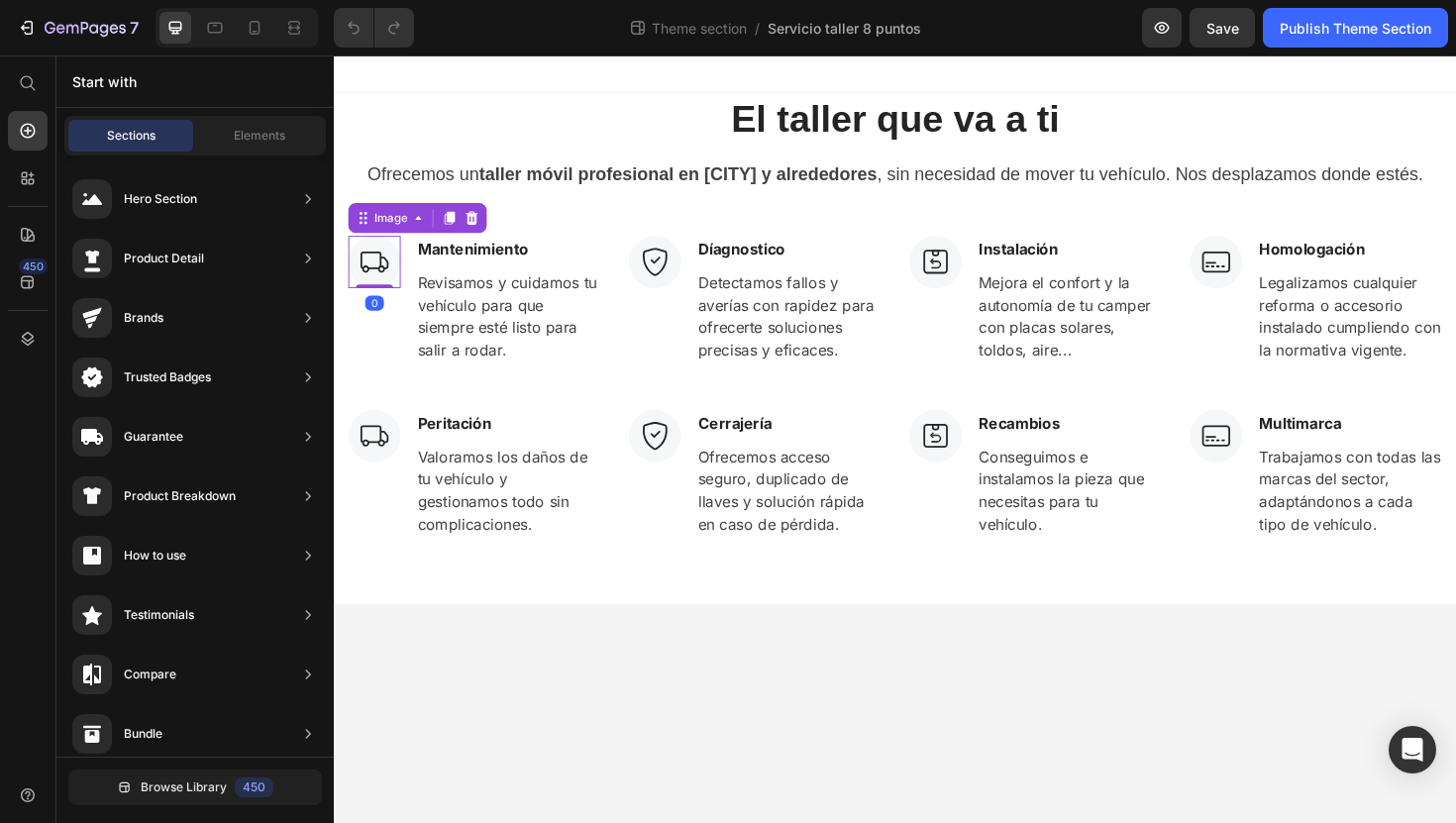 click at bounding box center (376, 274) 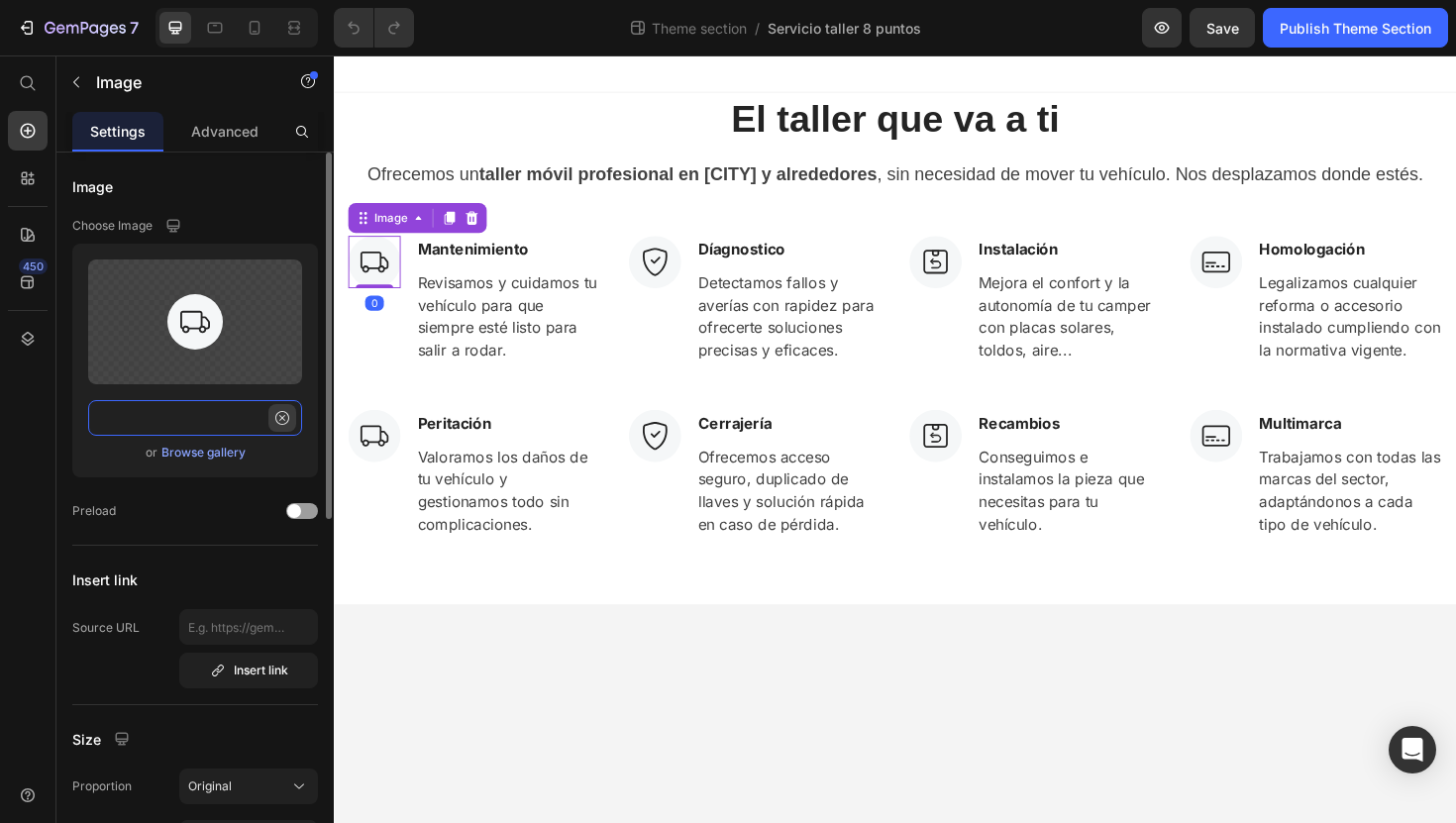 scroll, scrollTop: 0, scrollLeft: 252, axis: horizontal 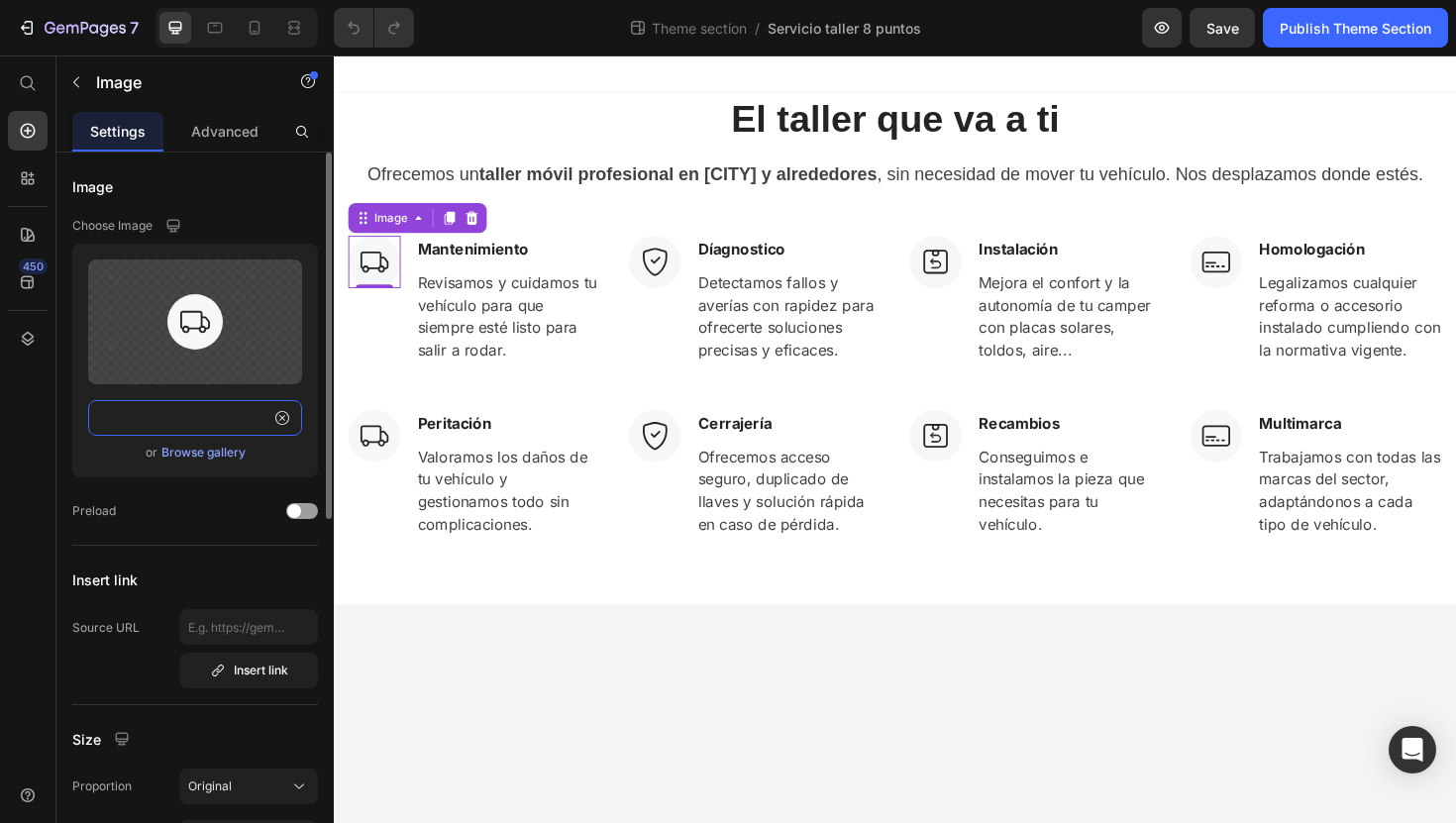 drag, startPoint x: 233, startPoint y: 423, endPoint x: 175, endPoint y: 431, distance: 58.549125 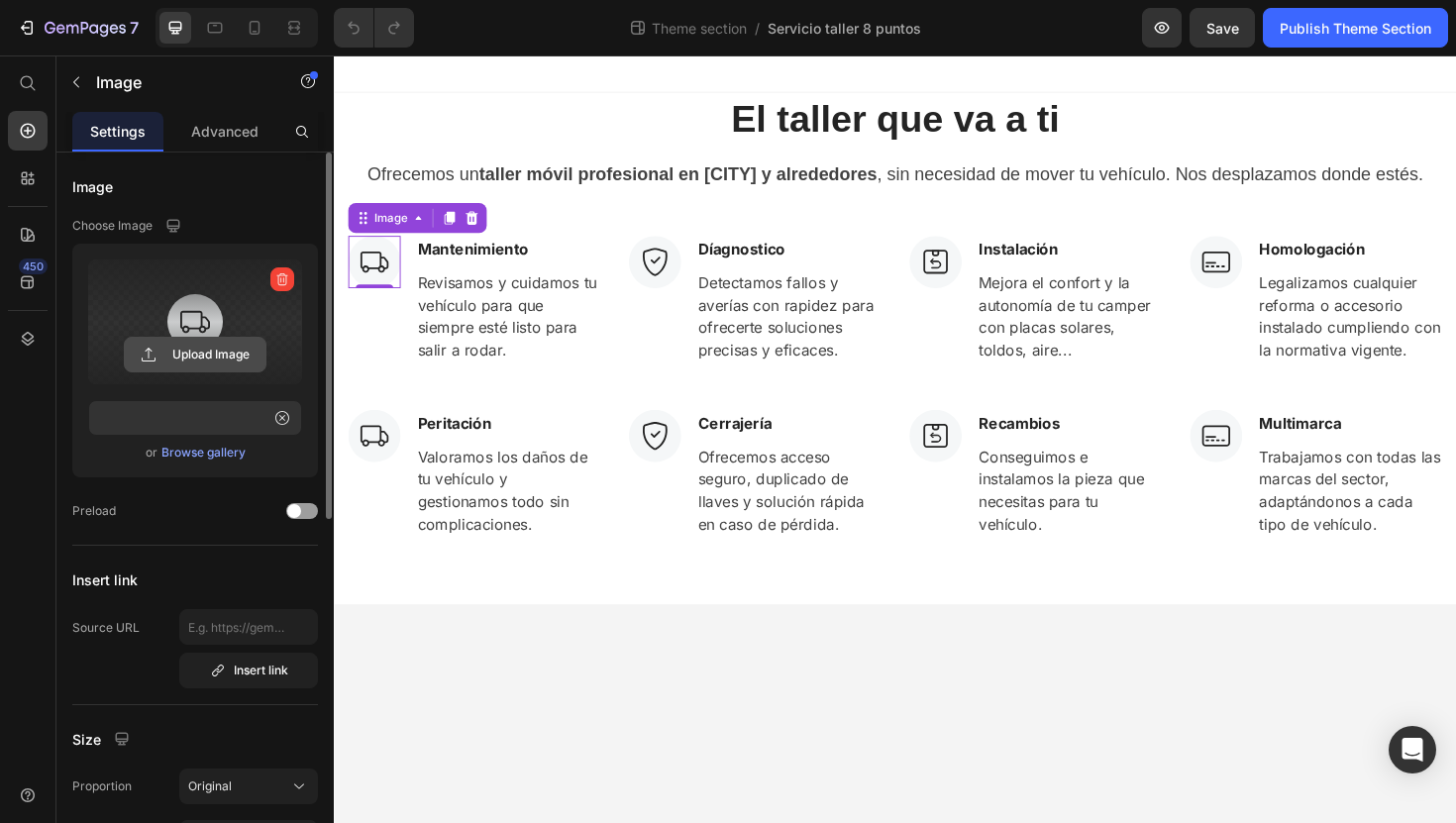 click 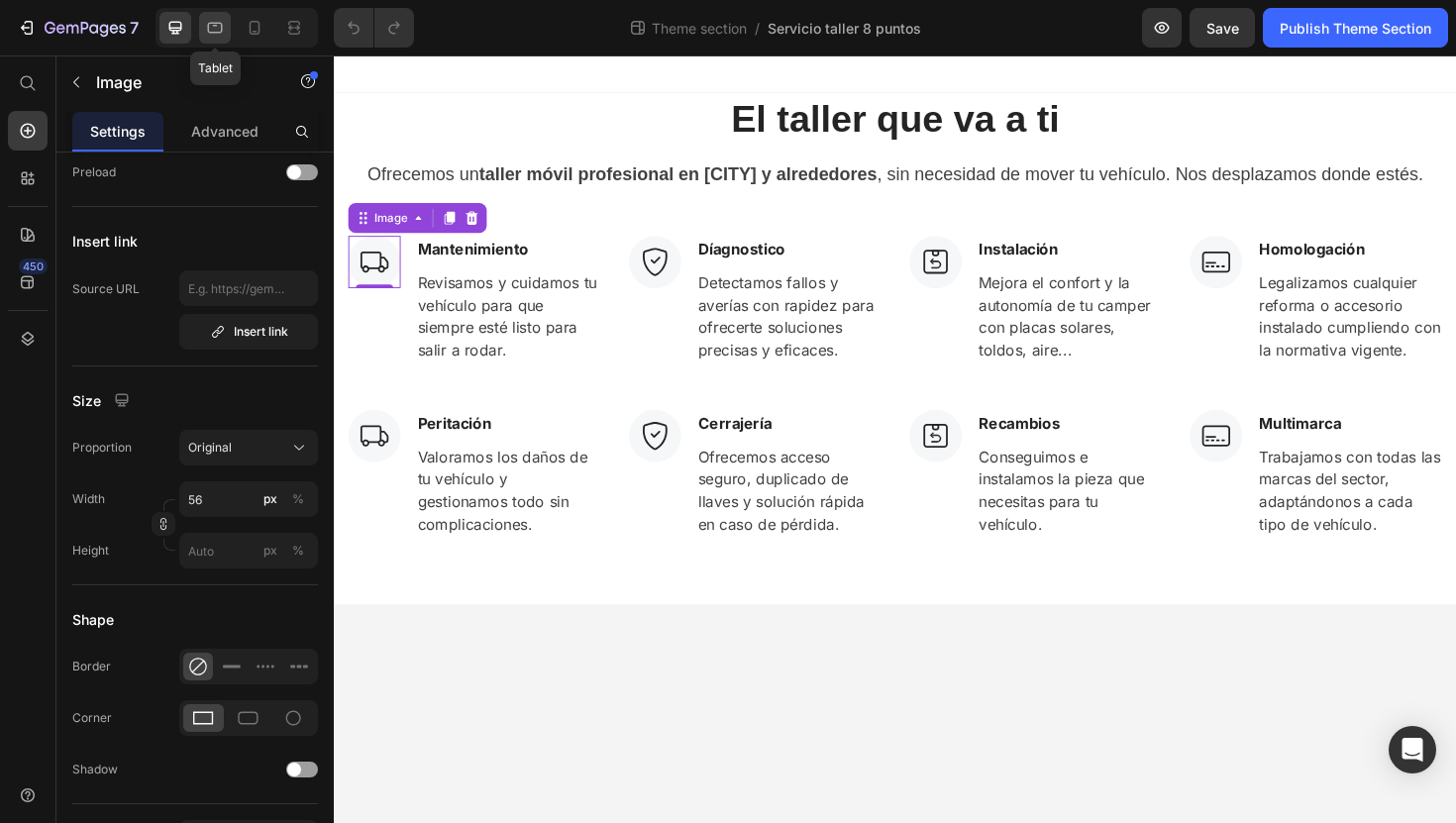 click 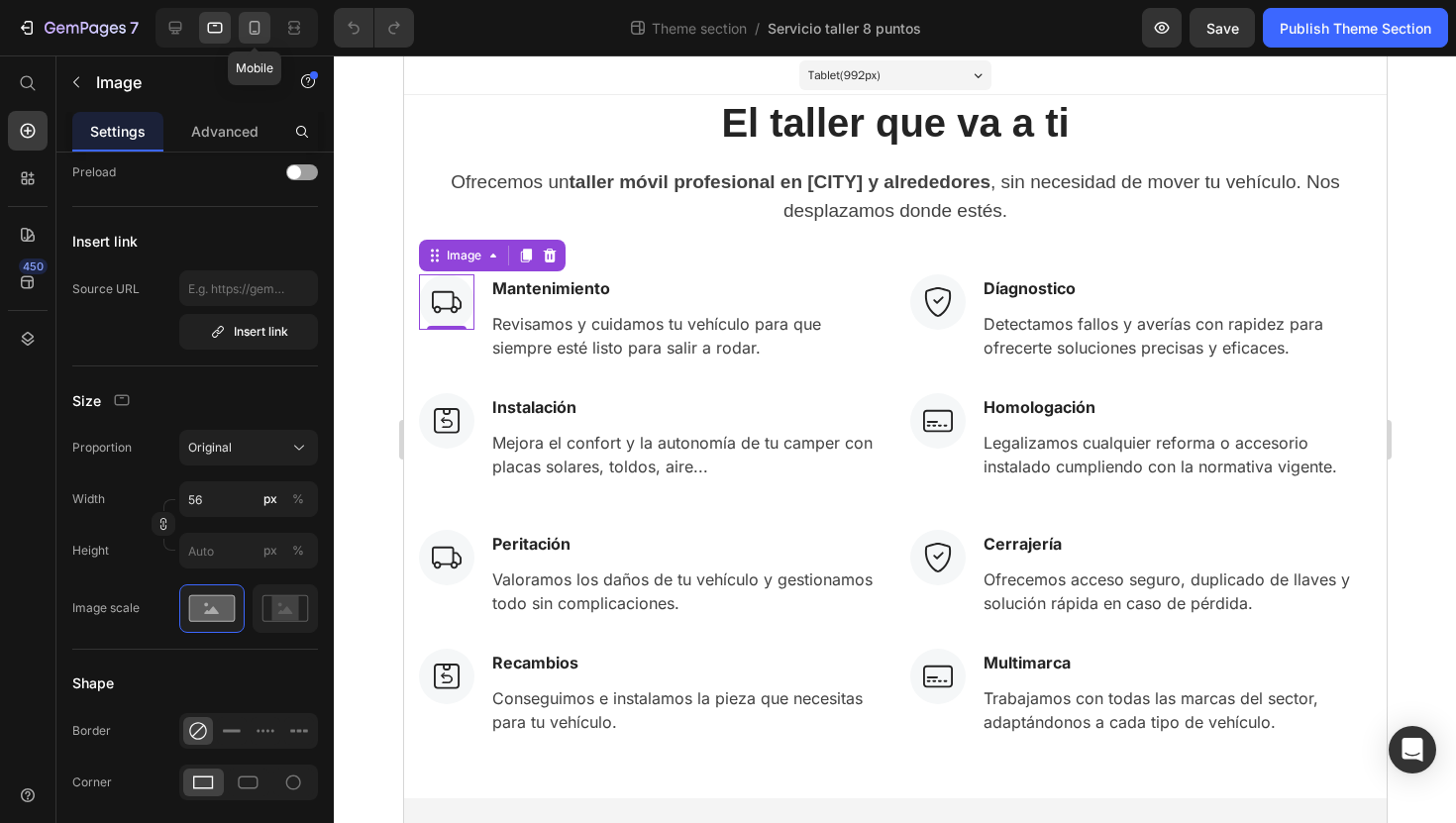 click 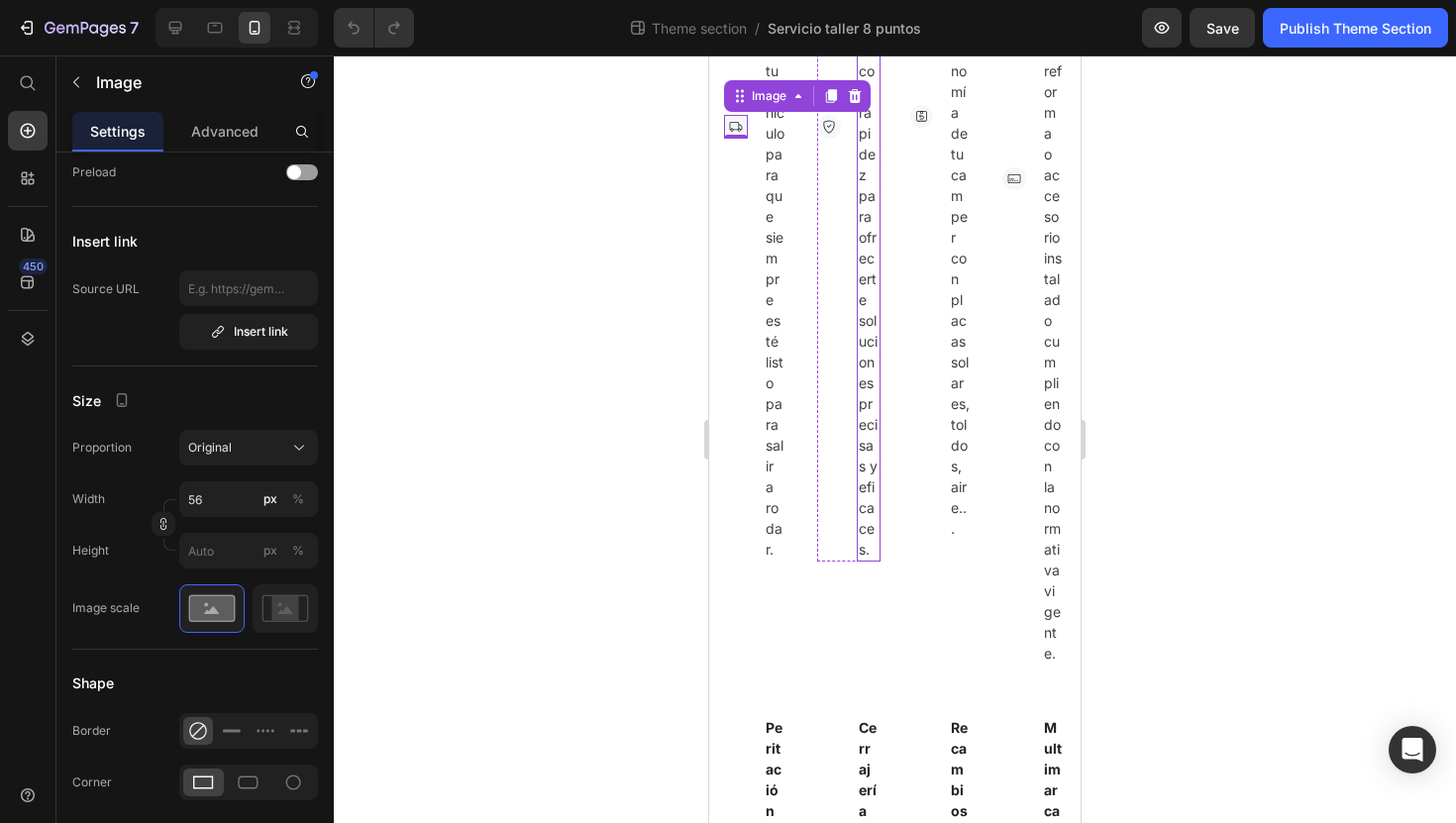 scroll, scrollTop: 0, scrollLeft: 0, axis: both 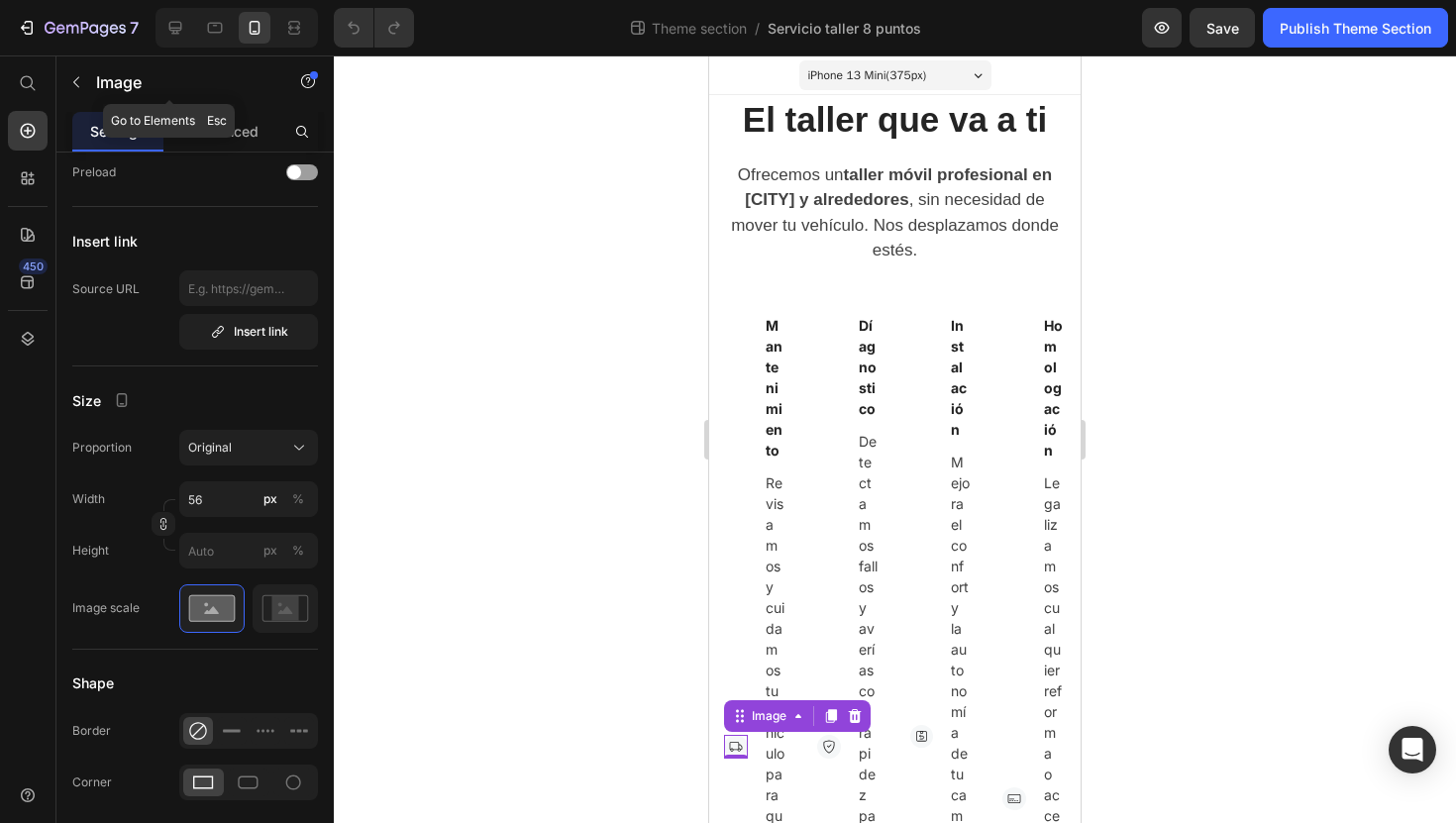 click at bounding box center (237, 28) 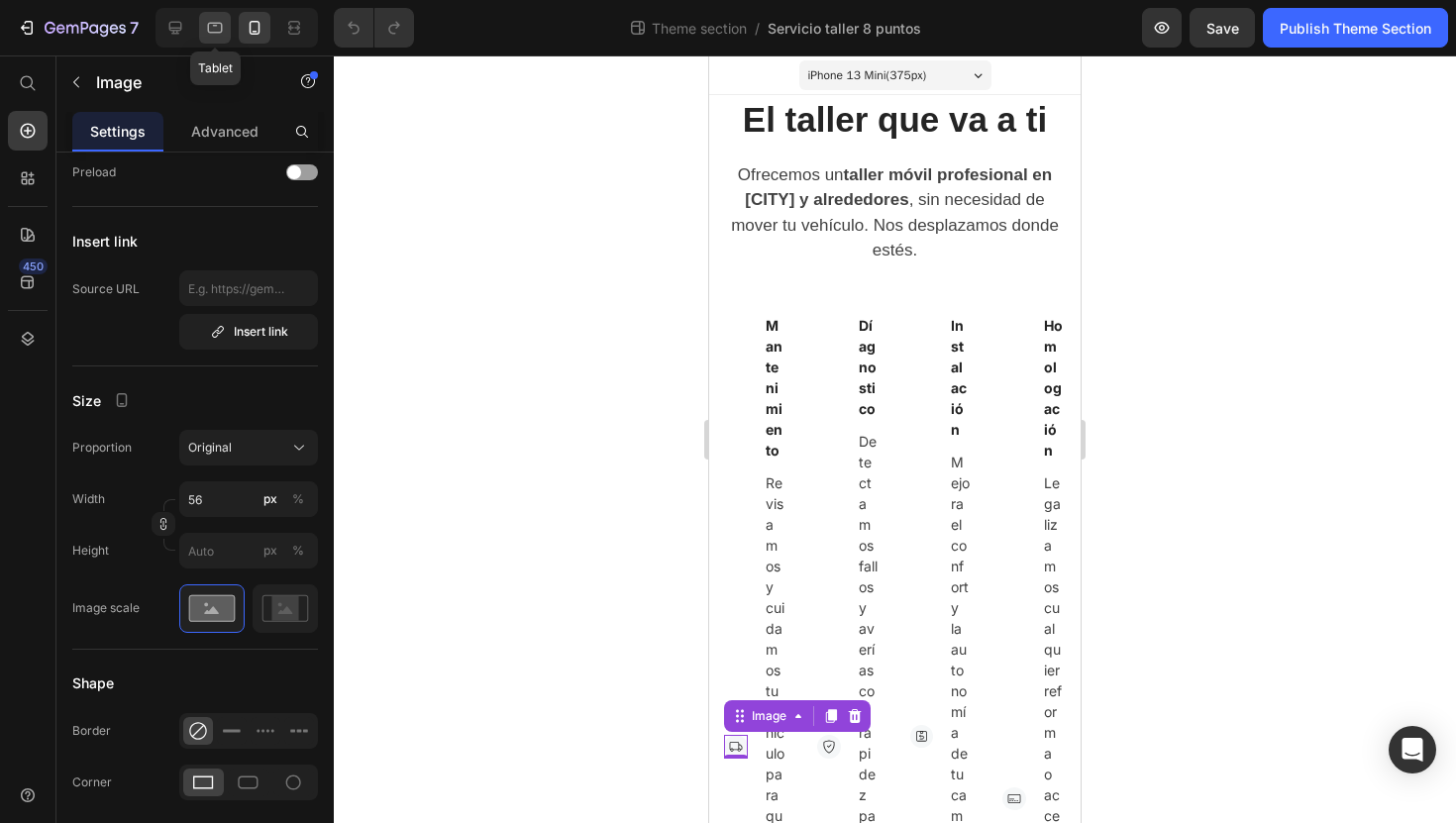 click 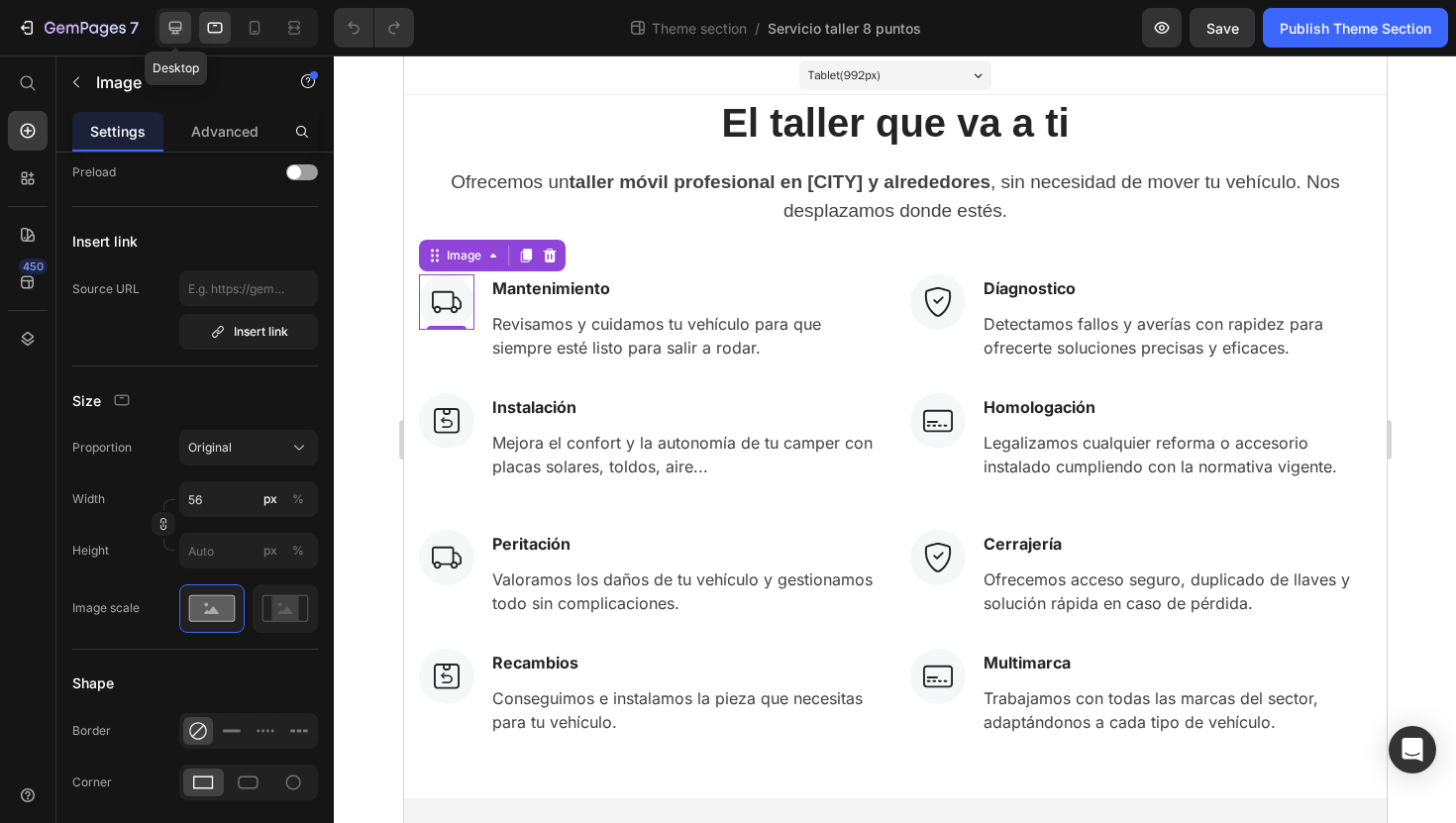 click 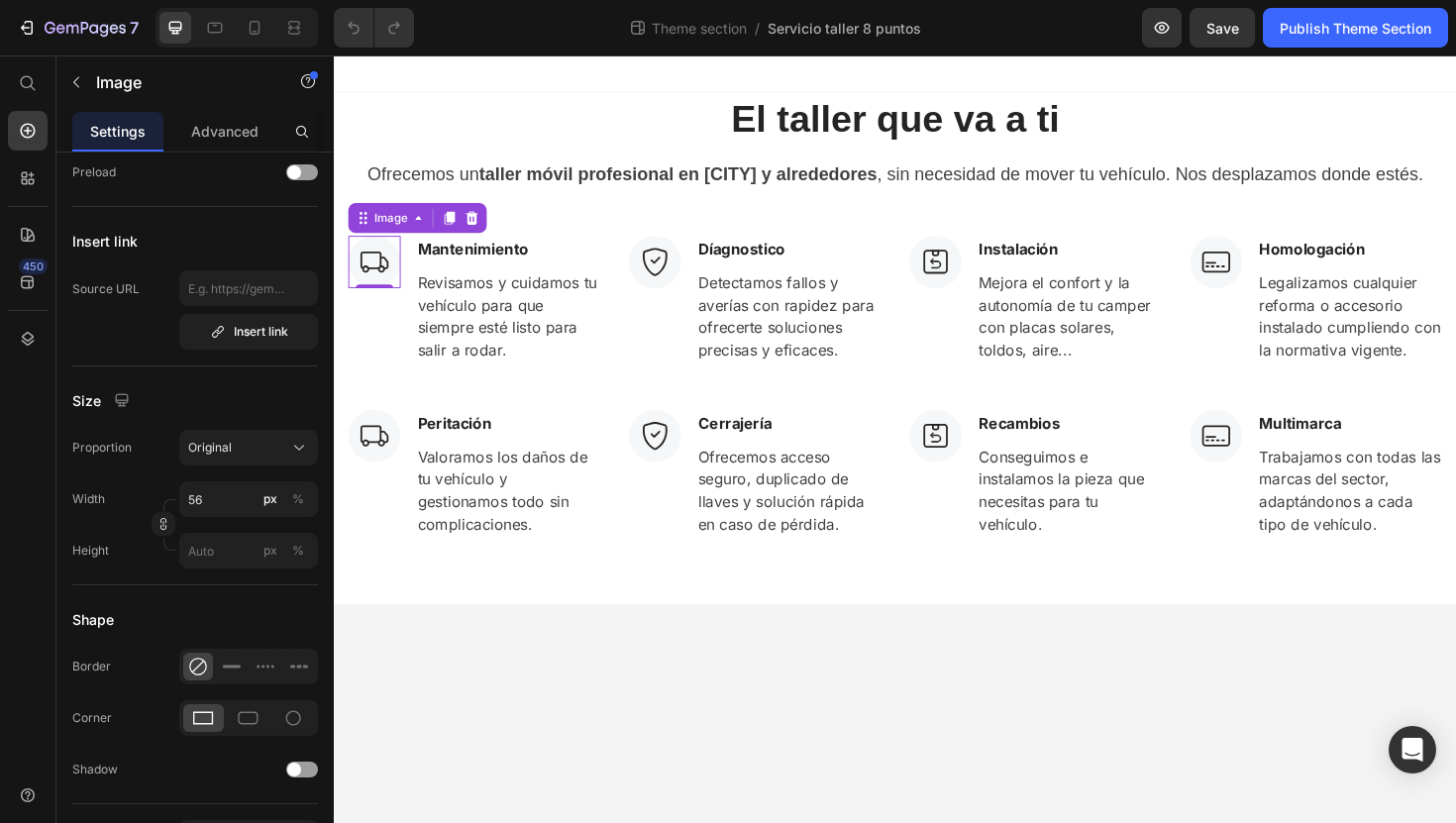 click at bounding box center (237, 28) 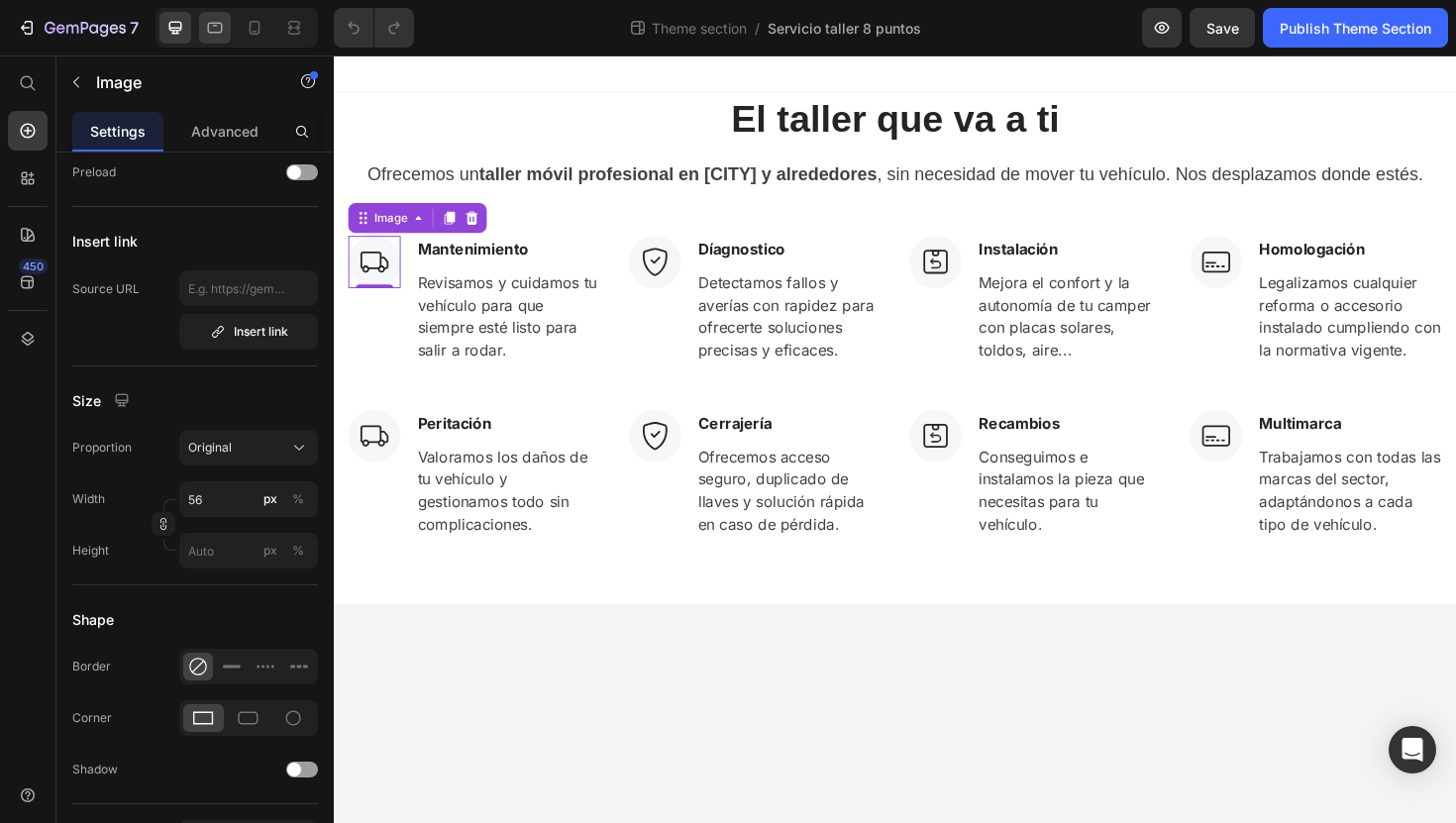 click 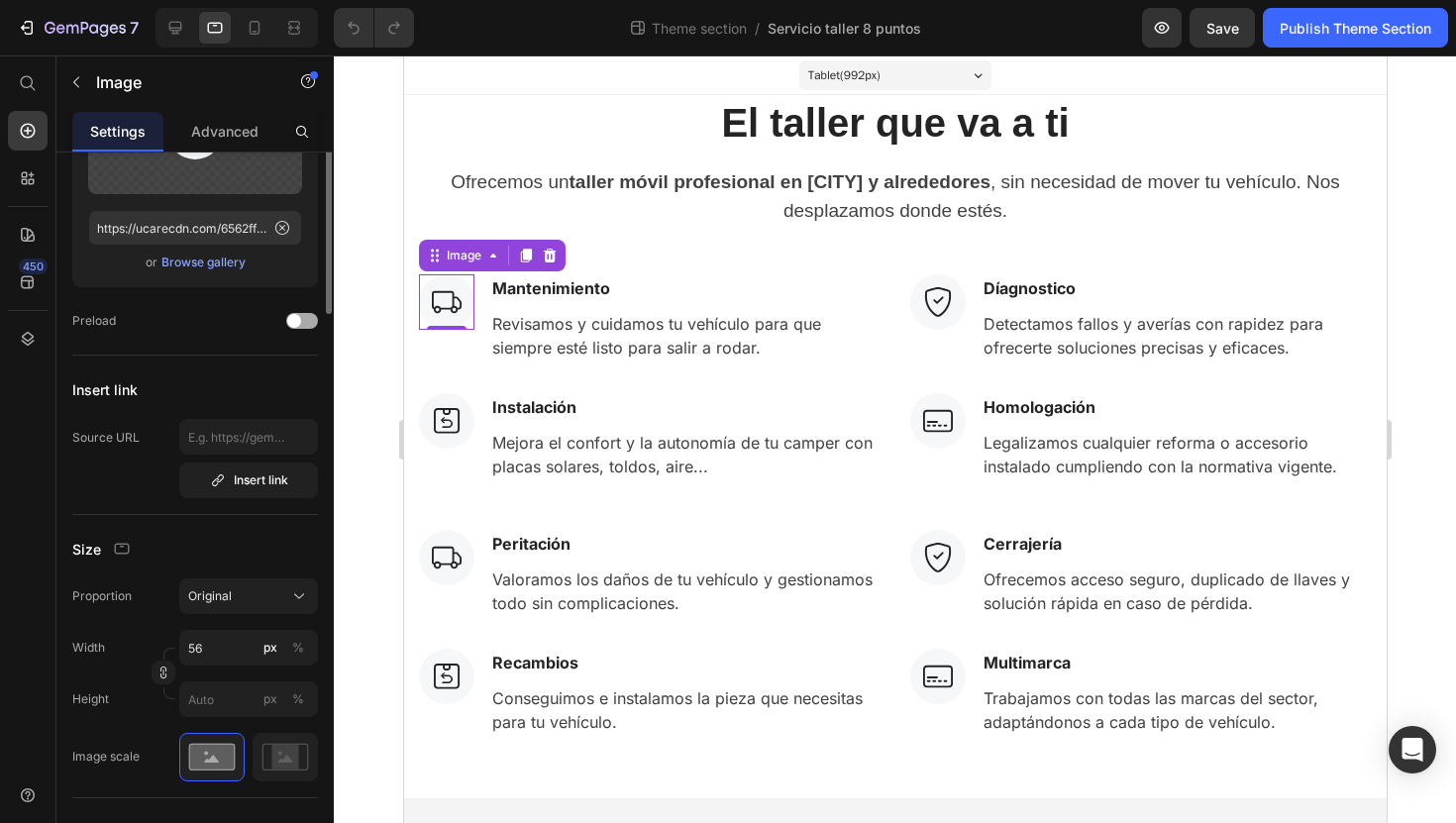 scroll, scrollTop: 0, scrollLeft: 0, axis: both 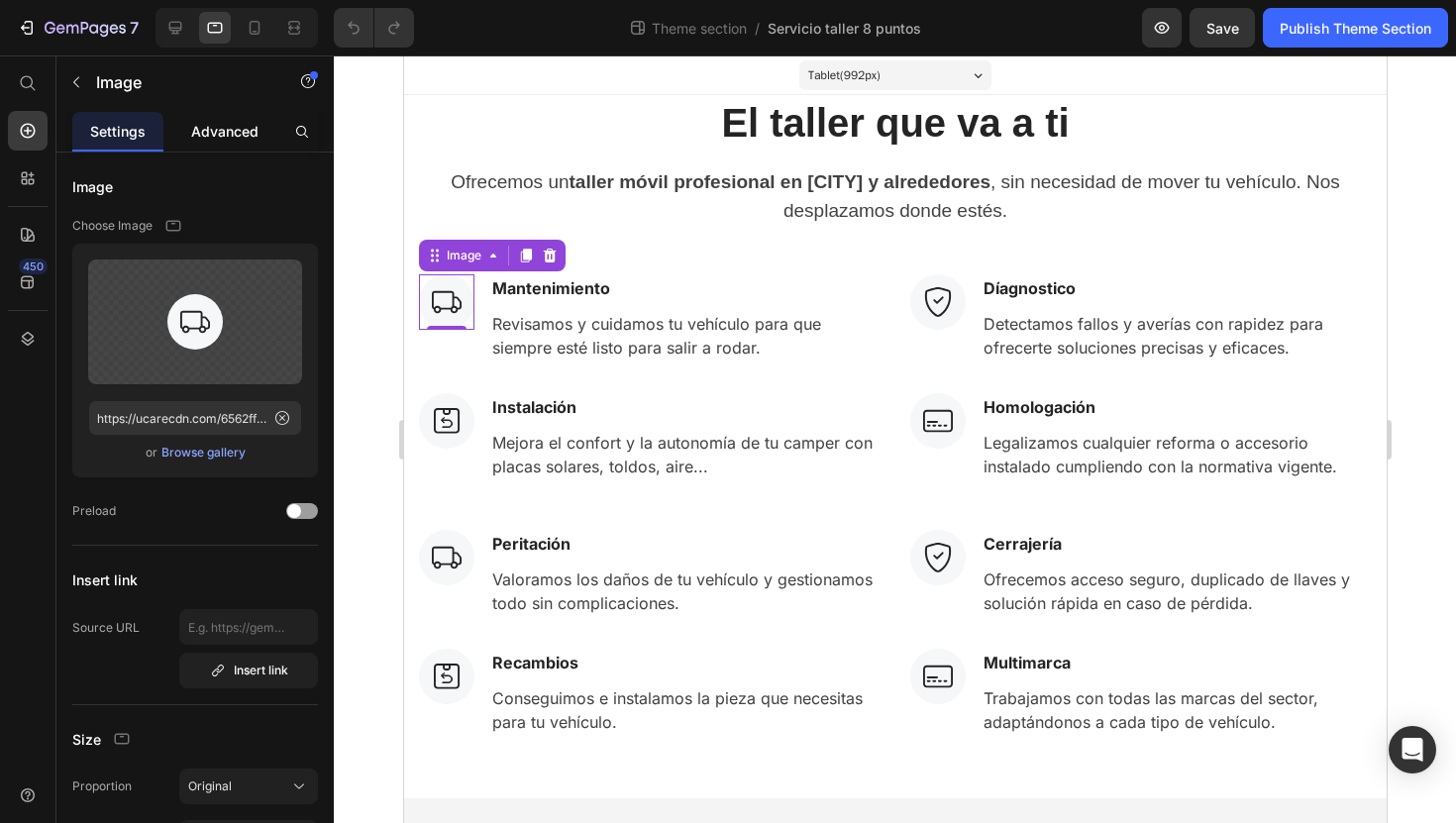 click on "Advanced" at bounding box center [225, 131] 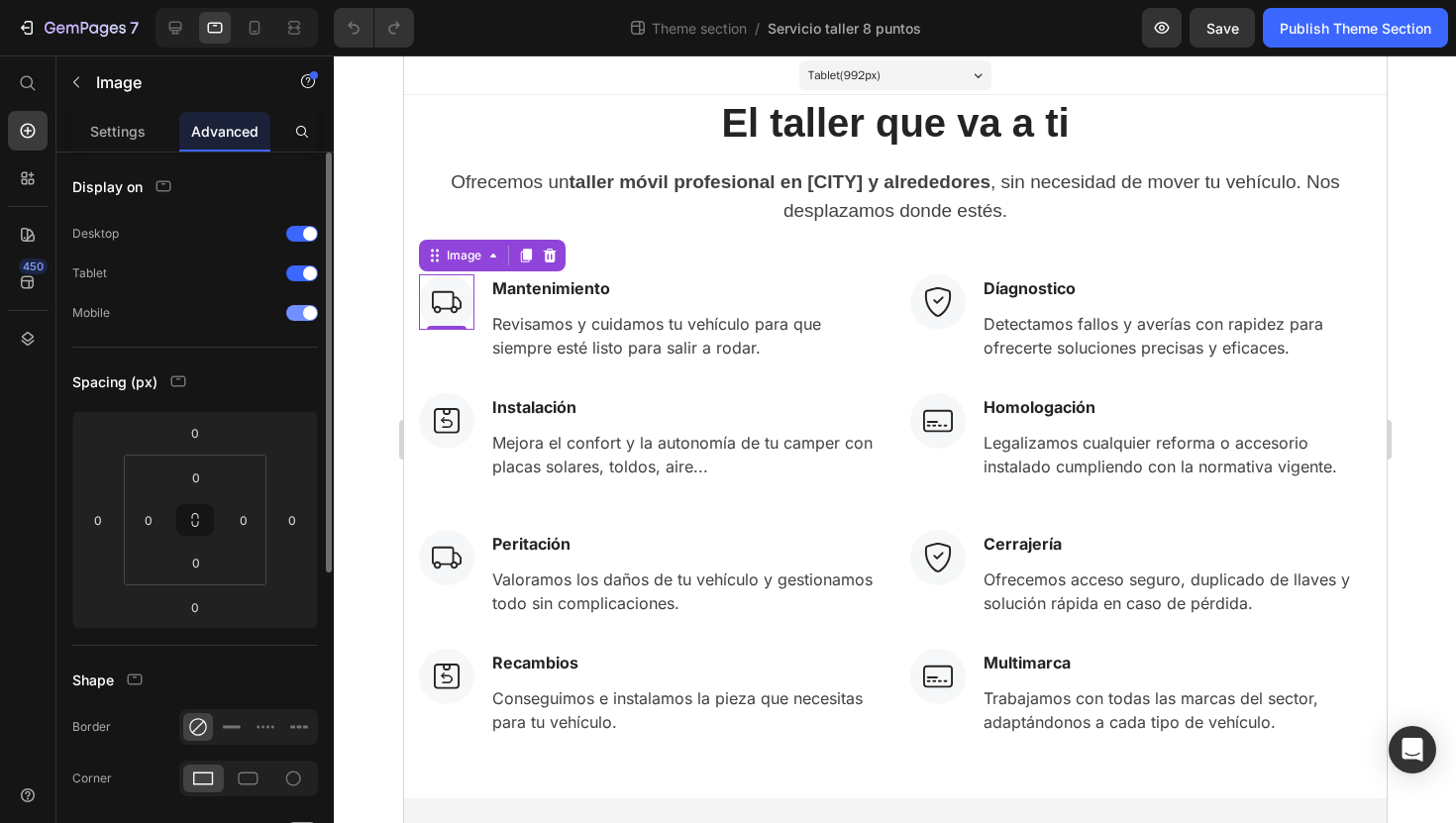 click at bounding box center [310, 313] 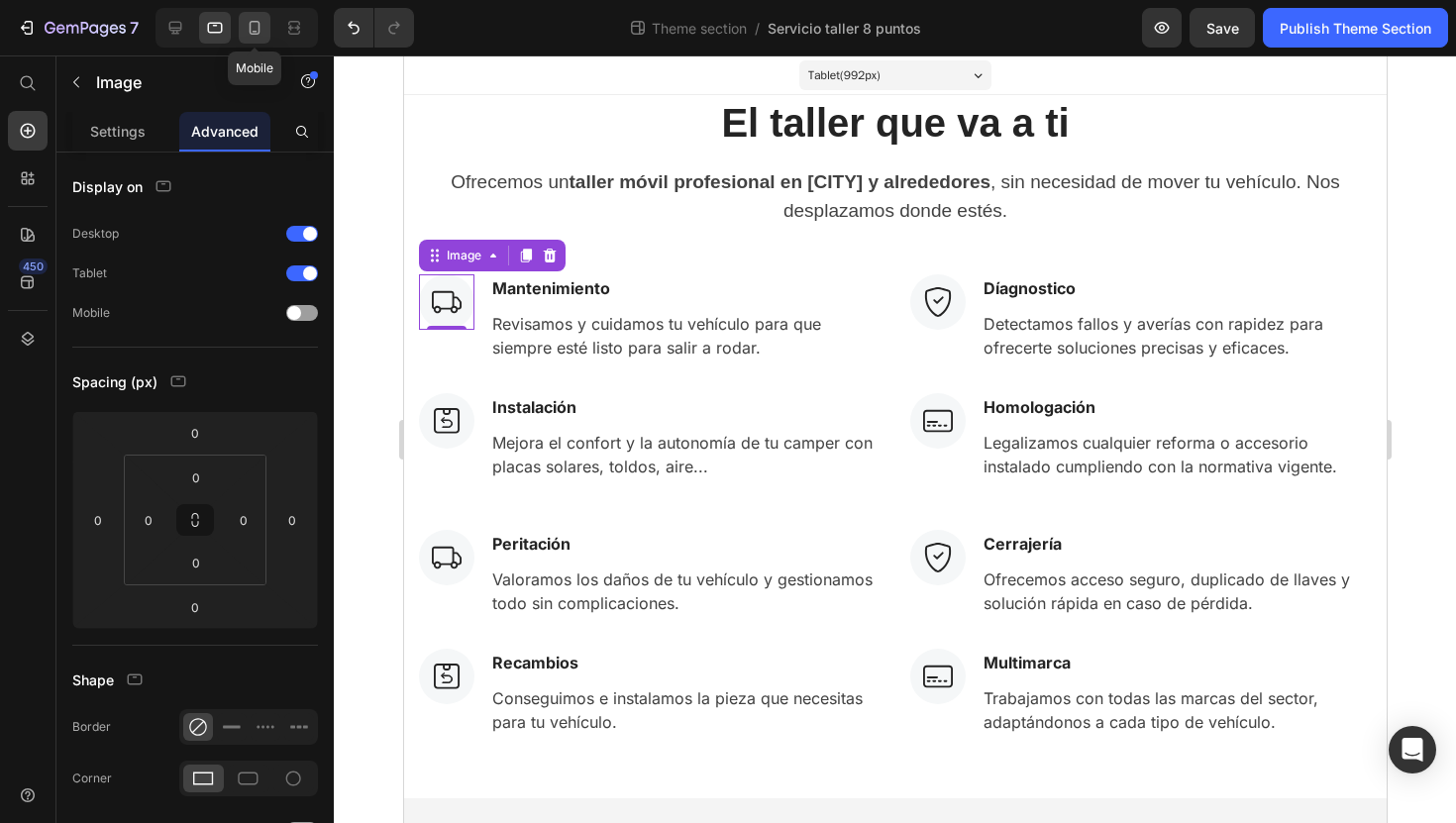click 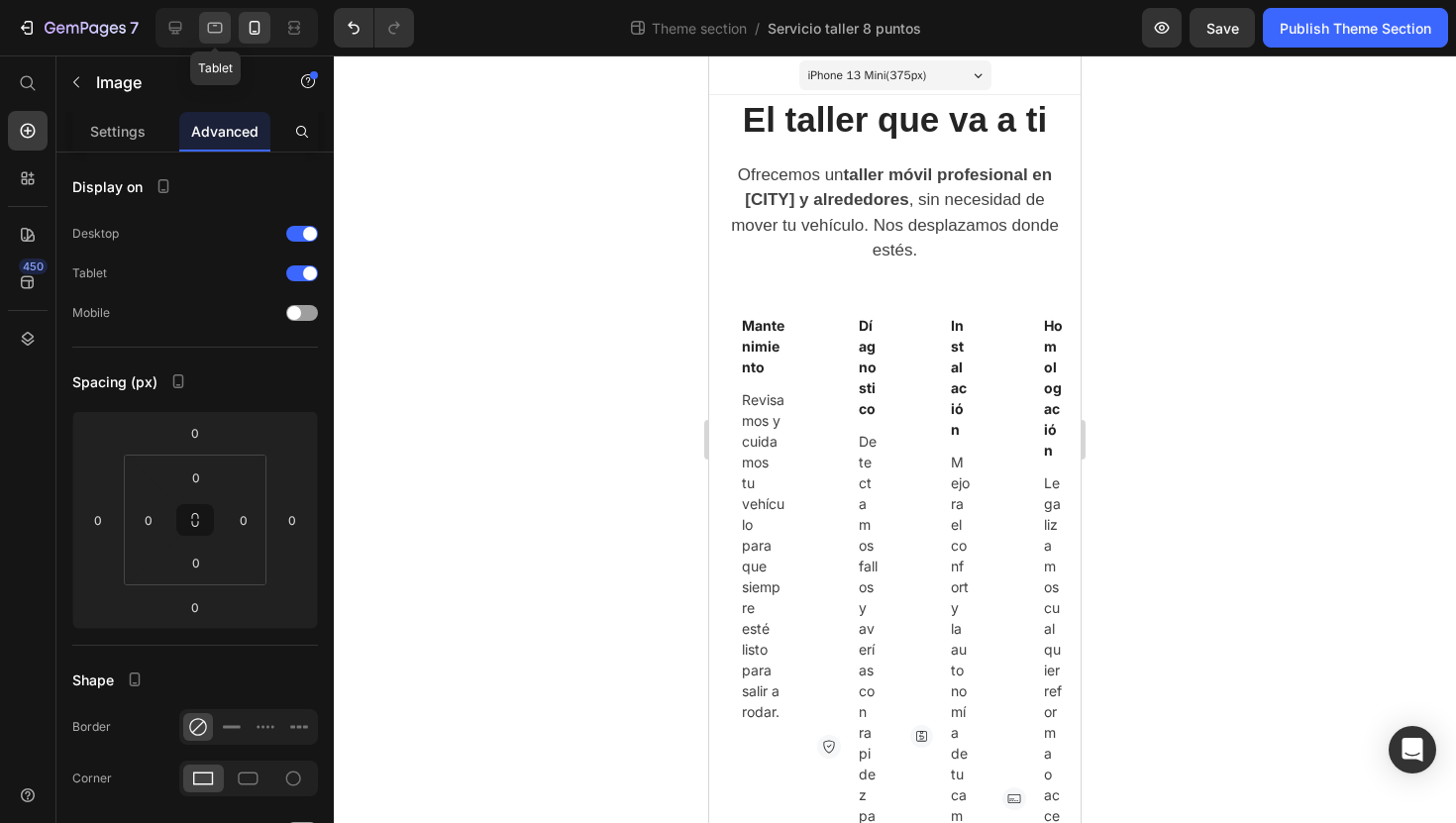 click 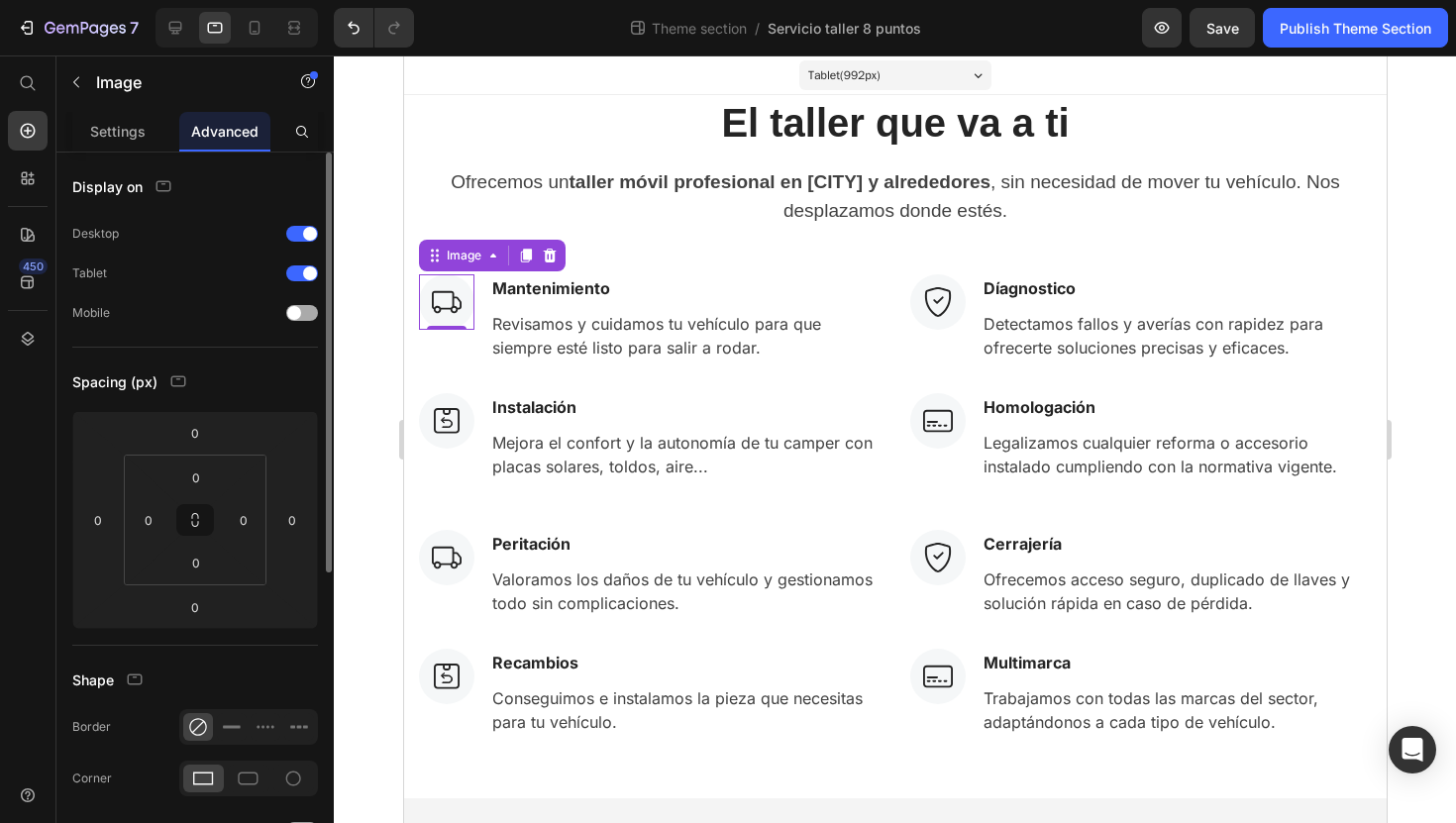 click on "Mobile" at bounding box center (195, 313) 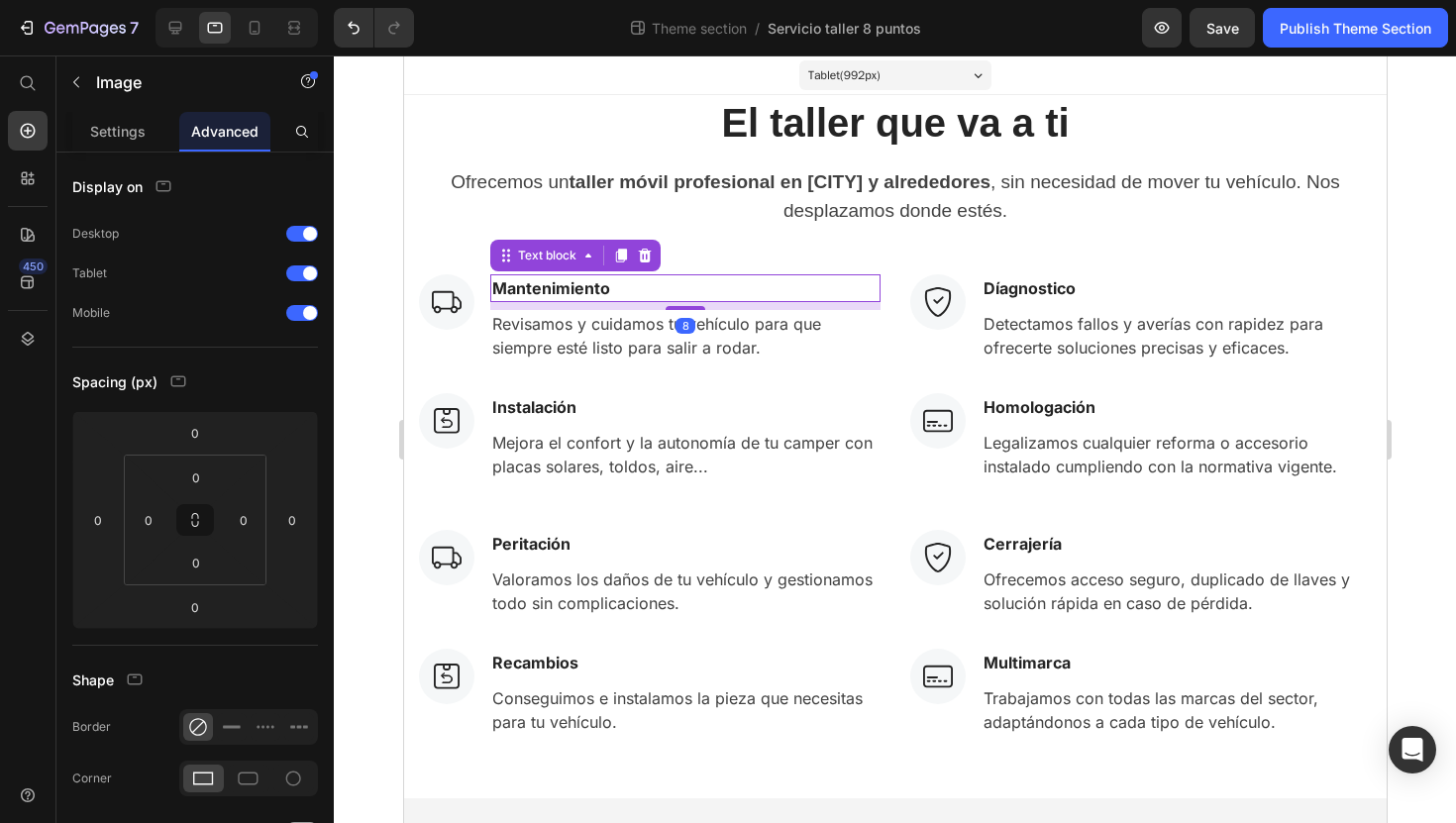 click on "Mantenimiento" at bounding box center (684, 288) 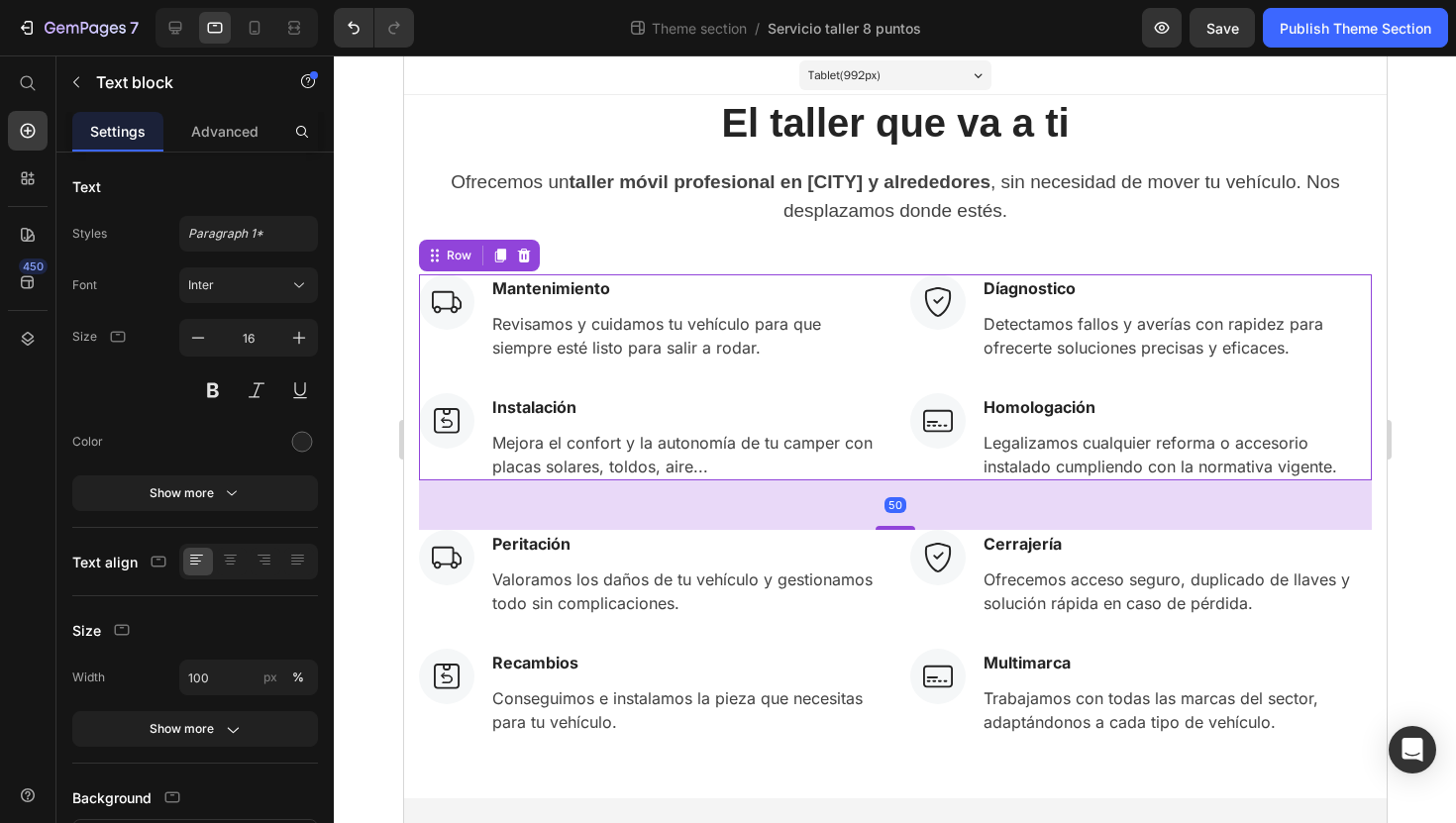 click on "Image Mantenimiento Text block Revisamos y cuidamos tu vehículo para que siempre esté listo para salir a rodar. Text block Row Image Díagnostico Text block Detectamos fallos y averías con rapidez para ofrecerte soluciones precisas y eficaces. Text block Row Image Instalación Text block Mejora el confort y la autonomía de tu camper con placas solares, toldos, aire... Text block Row Image Homologación Text block Legalizamos cualquier reforma o accesorio instalado cumpliendo con la normativa vigente. Text block Row Row   50" at bounding box center [894, 377] 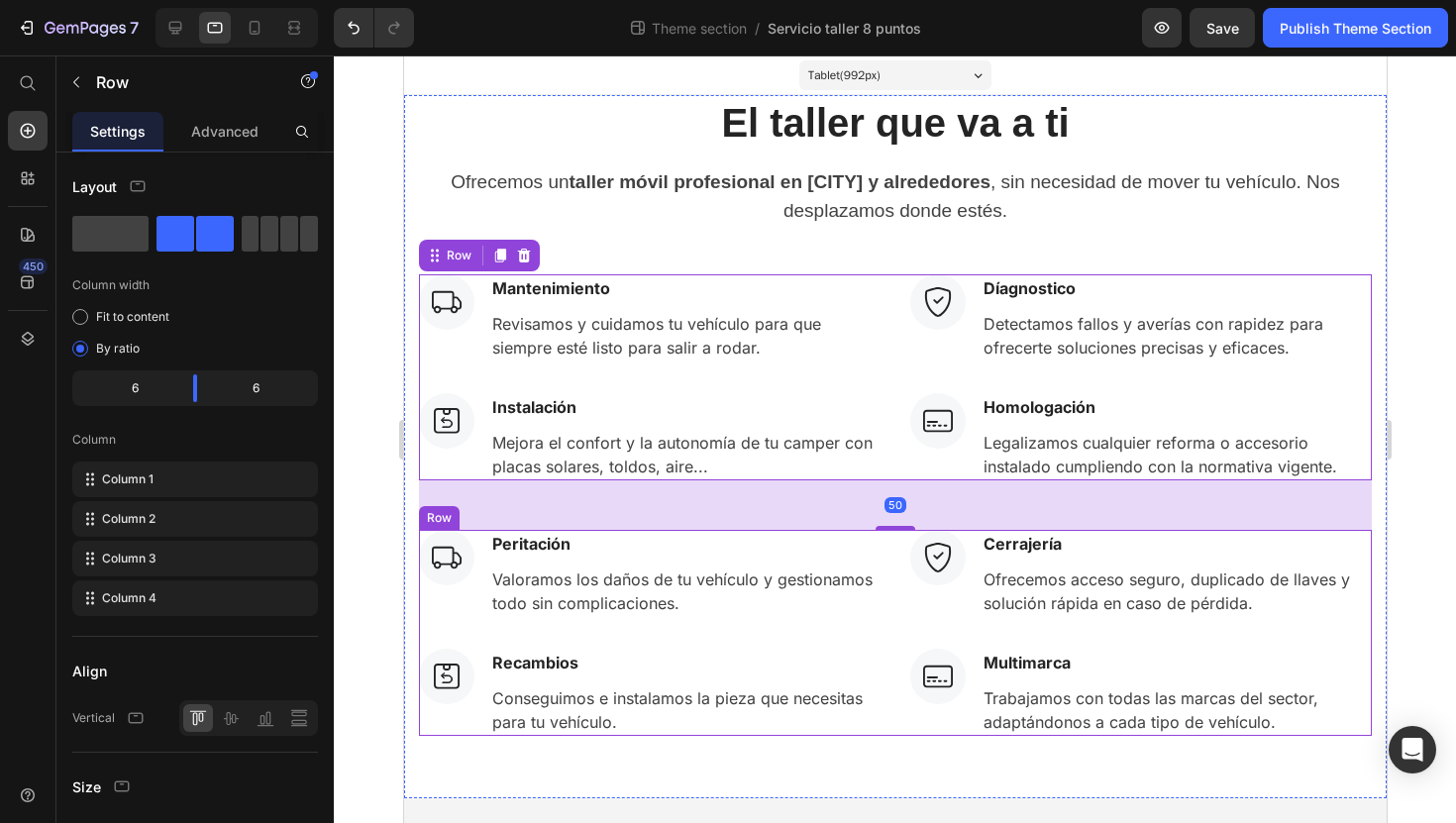 click on "Image Peritación Text block Valoramos los daños de tu vehículo y gestionamos todo sin complicaciones. Text block Row Image Cerrajería Text block Ofrecemos acceso seguro, duplicado de llaves y solución rápida en caso de pérdida. Text block Row Image Recambios Text block Conseguimos e instalamos la pieza que necesitas para tu vehículo. Text block Row Image Multimarca Text block Trabajamos con todas las marcas del sector, adaptándonos a cada tipo de vehículo. Text block Row Row" at bounding box center (894, 633) 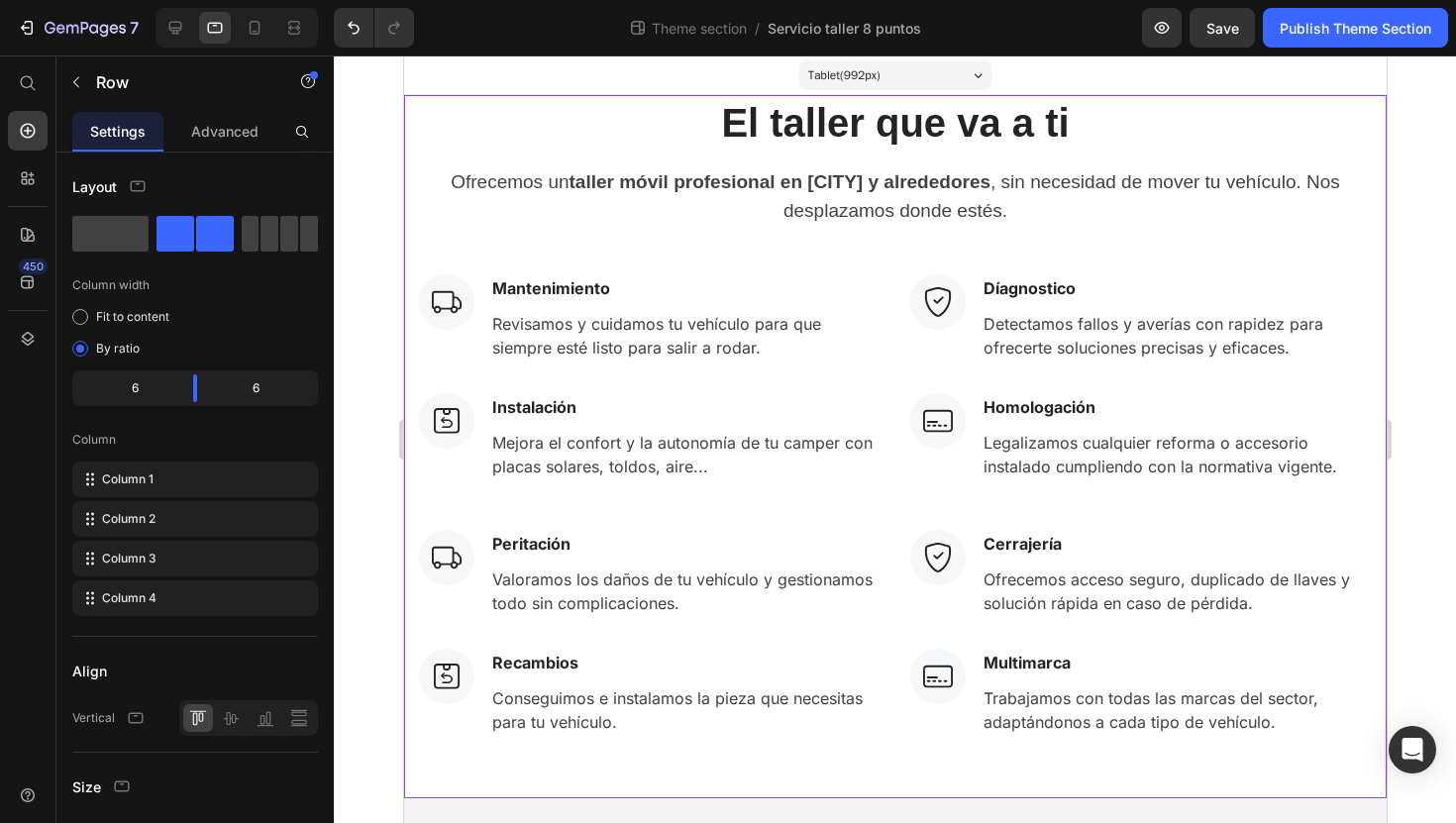 click on "El taller que va a ti Heading Ofrecemos un  taller móvil profesional en [CITY] y alrededores , sin necesidad de mover tu vehículo. Nos desplazamos donde estés. Text block Row Image Mantenimiento Text block Revisamos y cuidamos tu vehículo para que siempre esté listo para salir a rodar. Text block Row Image Díagnostico Text block Detectamos fallos y averías con rapidez para ofrecerte soluciones precisas y eficaces. Text block Row Image Instalación Text block Mejora el confort y la autonomía de tu camper con placas solares, toldos, aire... Text block Row Image Homologación Text block Legalizamos cualquier reforma o accesorio instalado cumpliendo con la normativa vigente. Text block Row Row Image Peritación Text block Valoramos los daños de tu vehículo y gestionamos todo sin complicaciones. Text block Row Image Cerrajería Text block Ofrecemos acceso seguro, duplicado de llaves y solución rápida en caso de pérdida. Text block Row Image Recambios Text block Text block Row Image Multimarca Row" at bounding box center [894, 415] 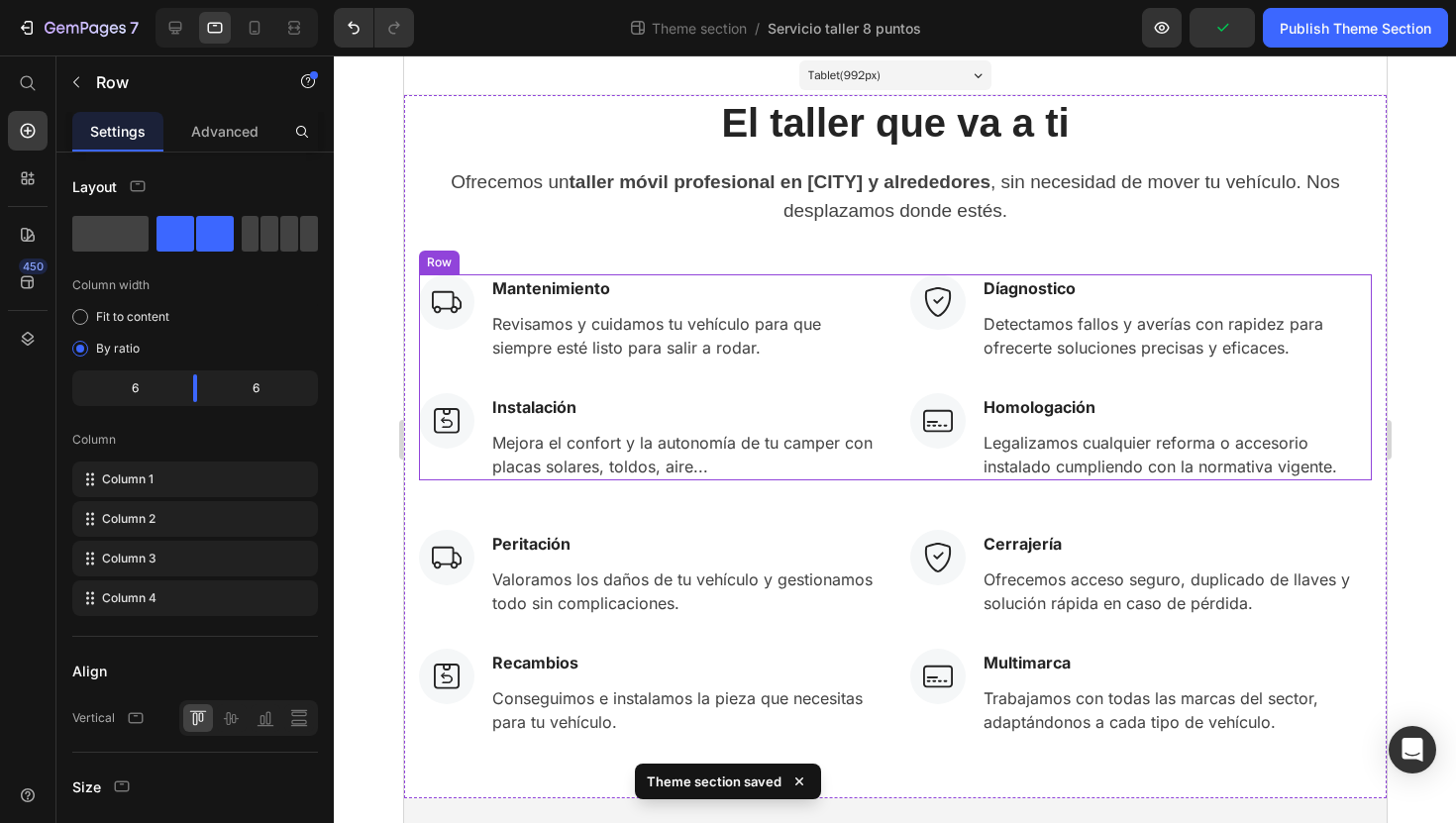 click on "Image Mantenimiento Text block Revisamos y cuidamos tu vehículo para que siempre esté listo para salir a rodar. Text block Row Image Díagnostico Text block Detectamos fallos y averías con rapidez para ofrecerte soluciones precisas y eficaces. Text block Row Image Instalación Text block Mejora el confort y la autonomía de tu camper con placas solares, toldos, aire... Text block Row Image Homologación Text block Legalizamos cualquier reforma o accesorio instalado cumpliendo con la normativa vigente. Text block Row Row" at bounding box center (894, 377) 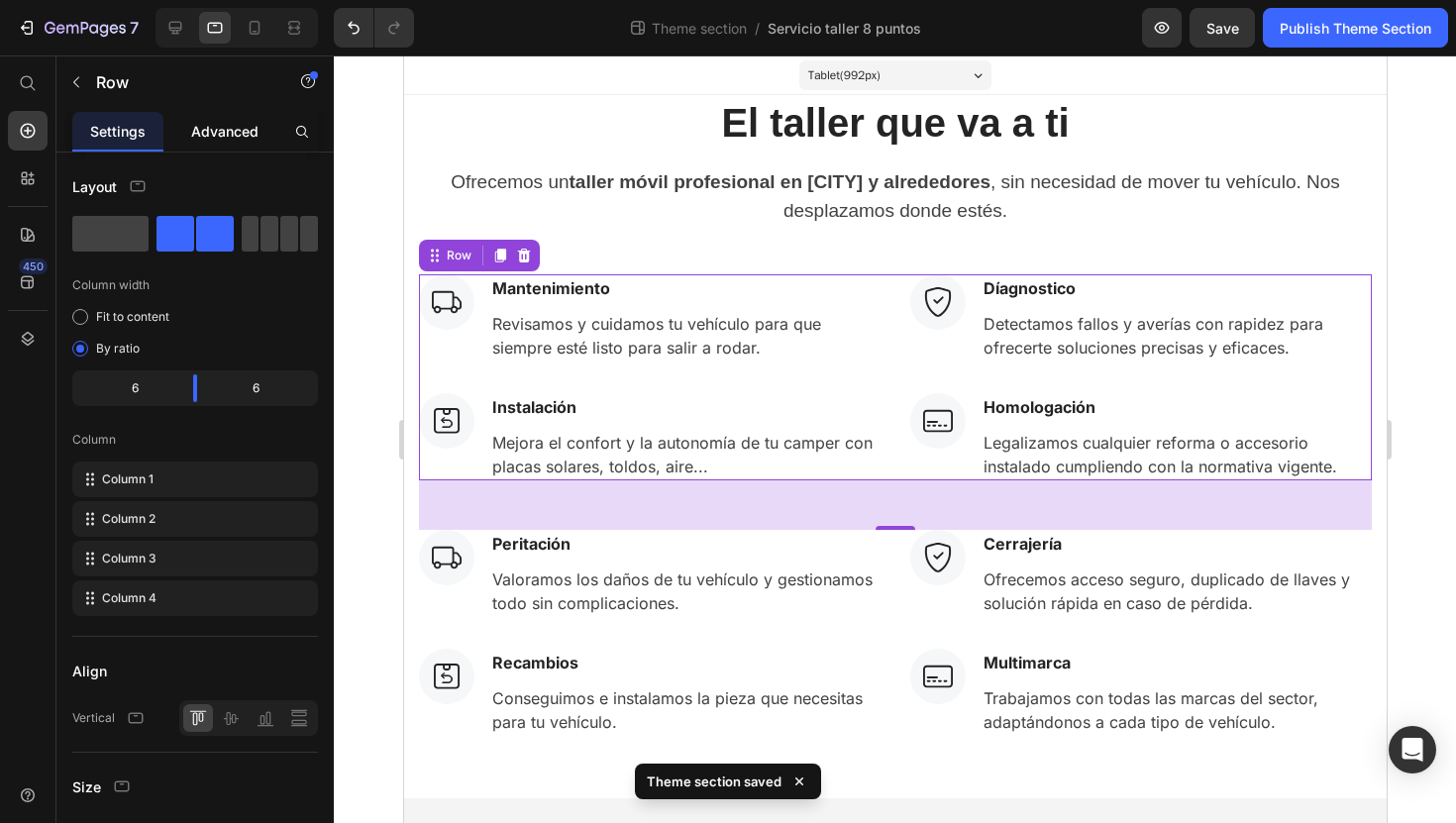 click on "Advanced" at bounding box center (225, 131) 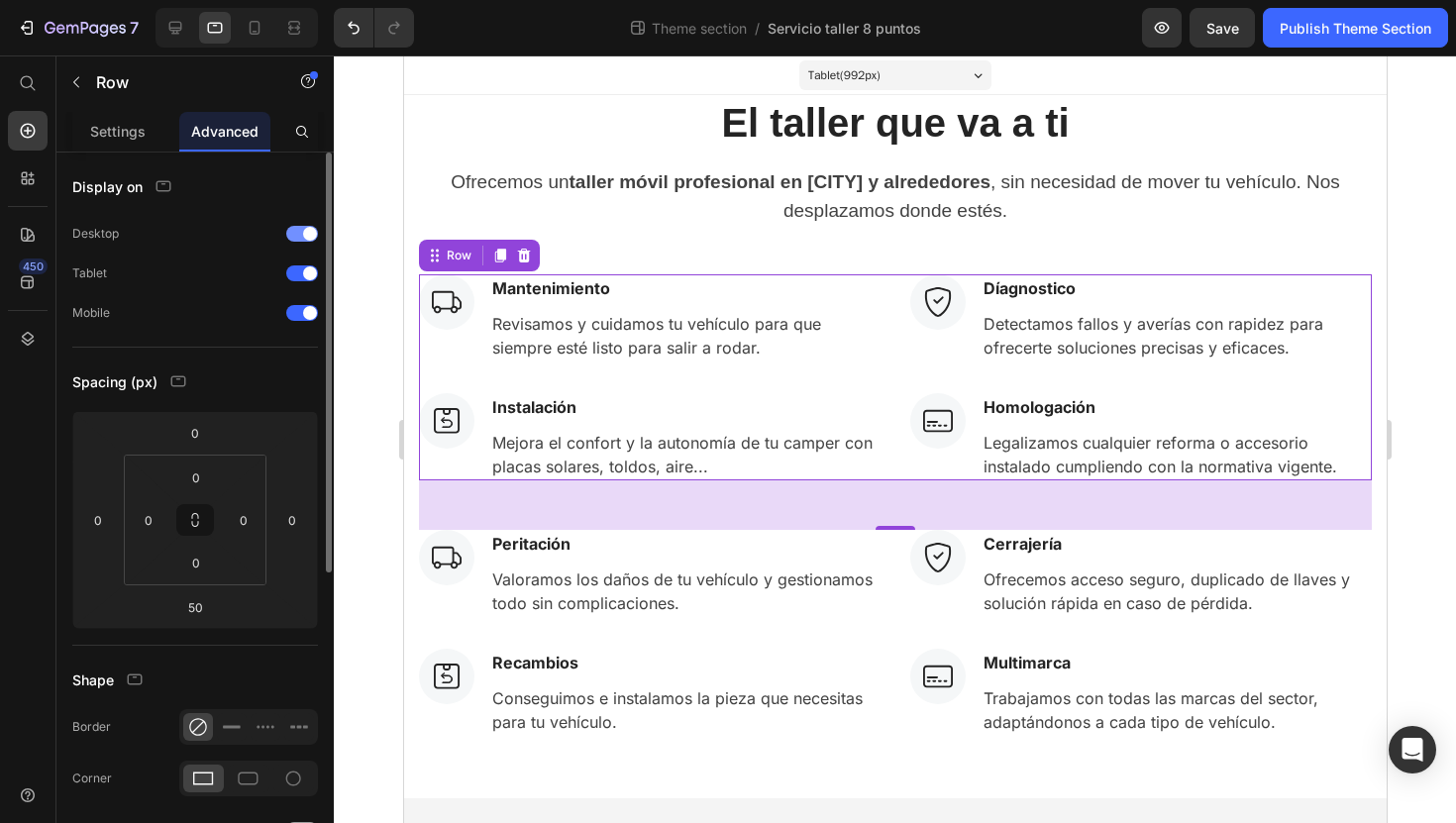 click on "Desktop" at bounding box center (195, 234) 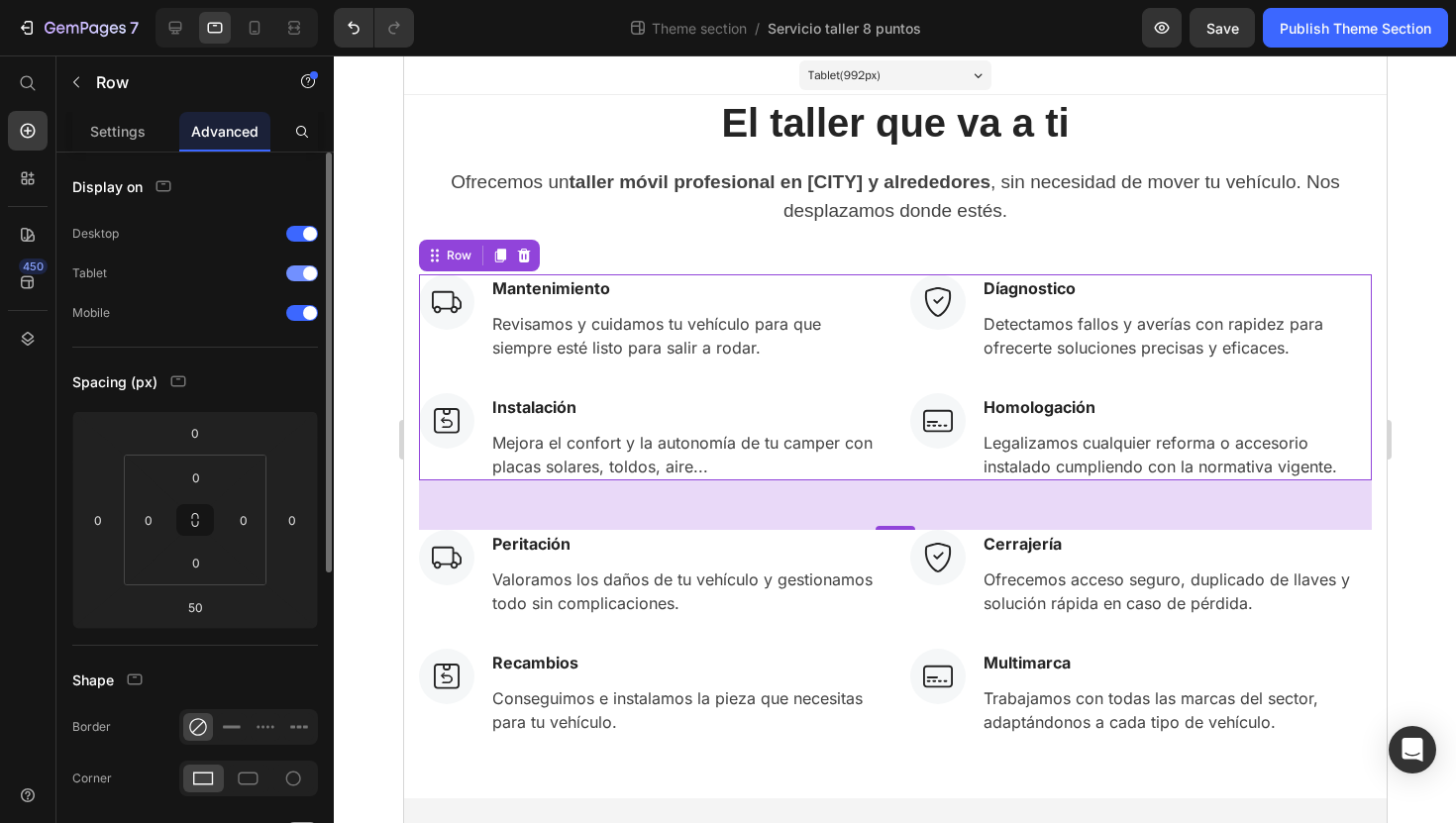 click on "Tablet" at bounding box center [195, 273] 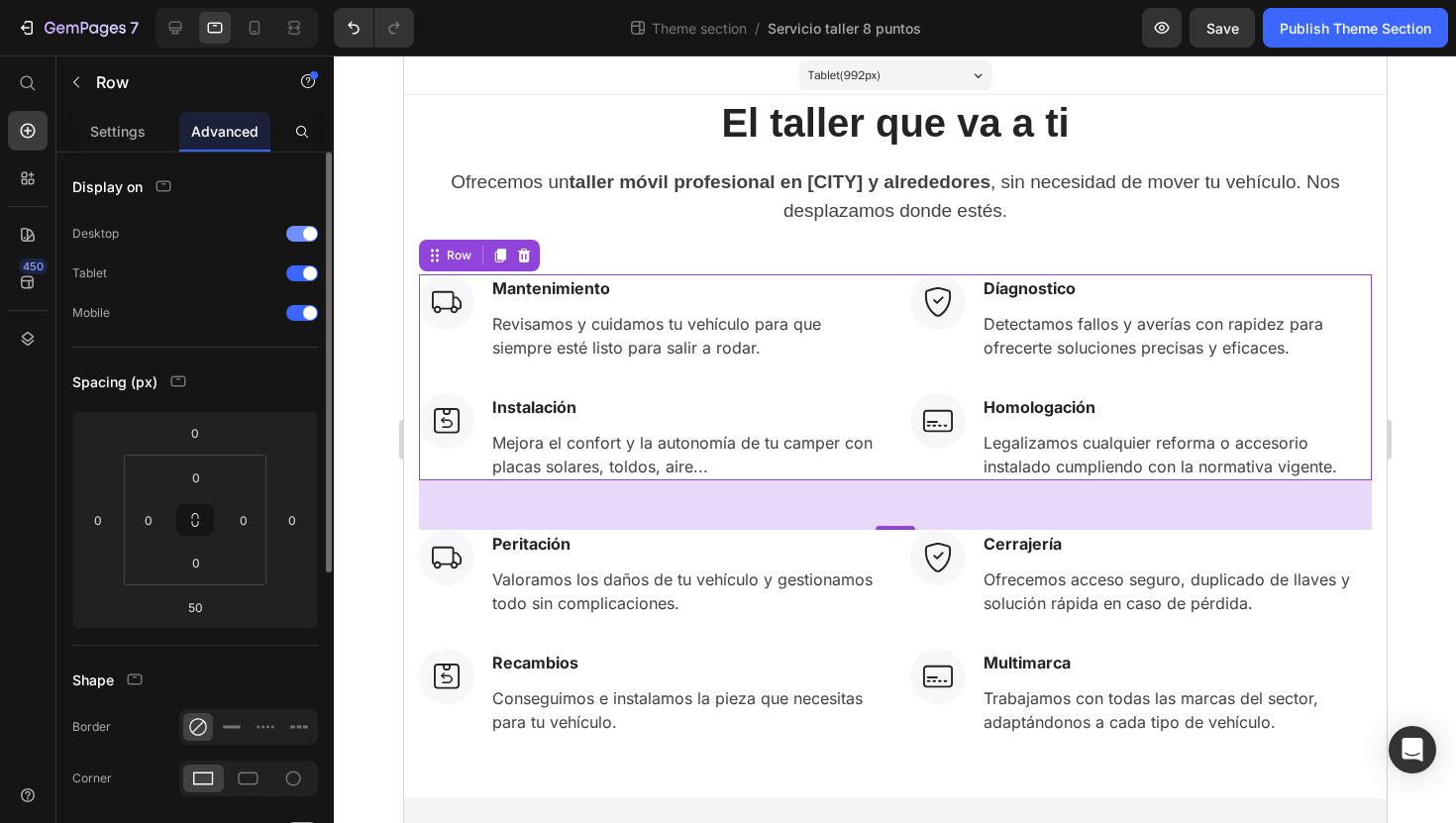 click at bounding box center [310, 234] 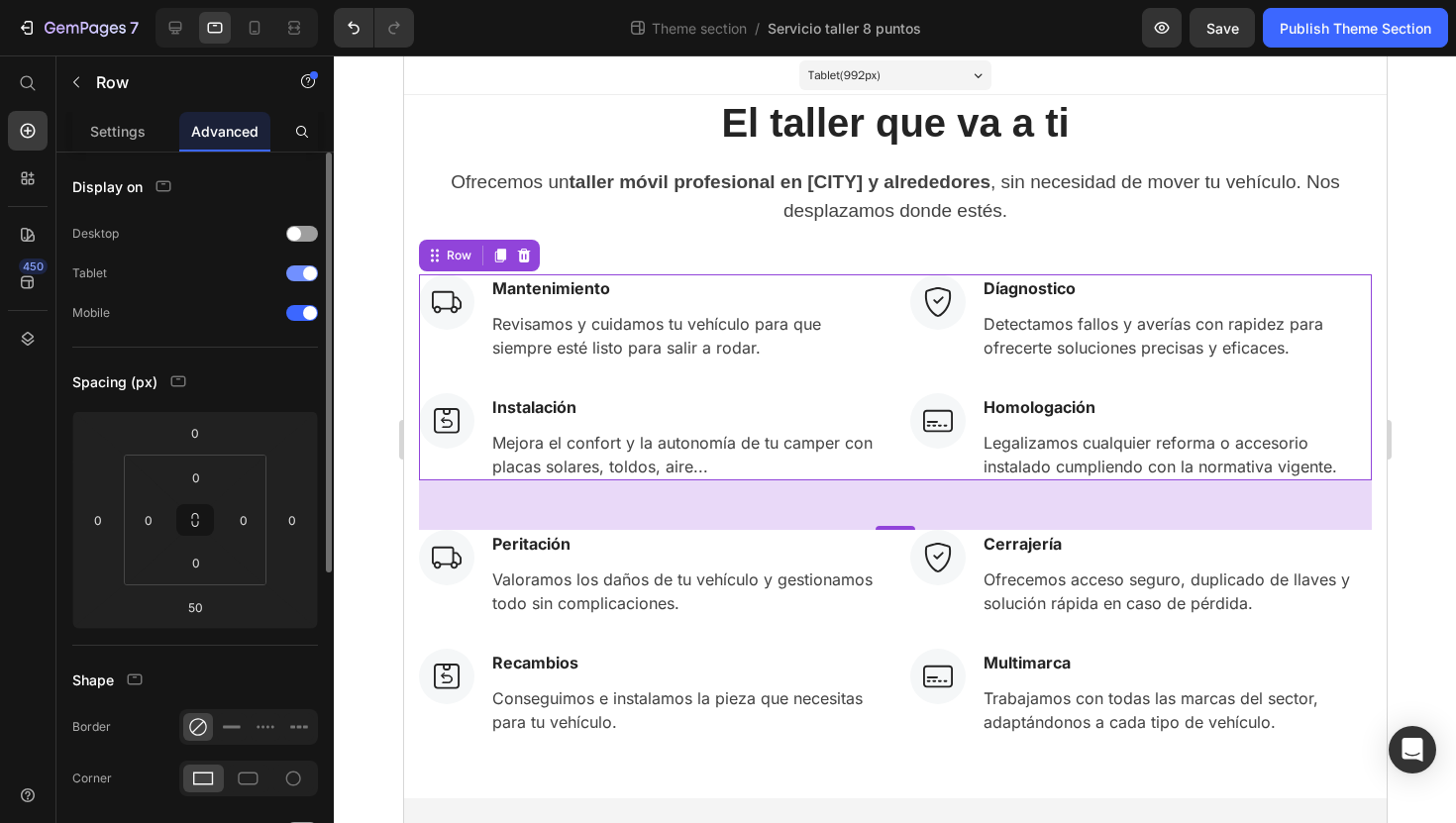 click on "Tablet" at bounding box center [195, 273] 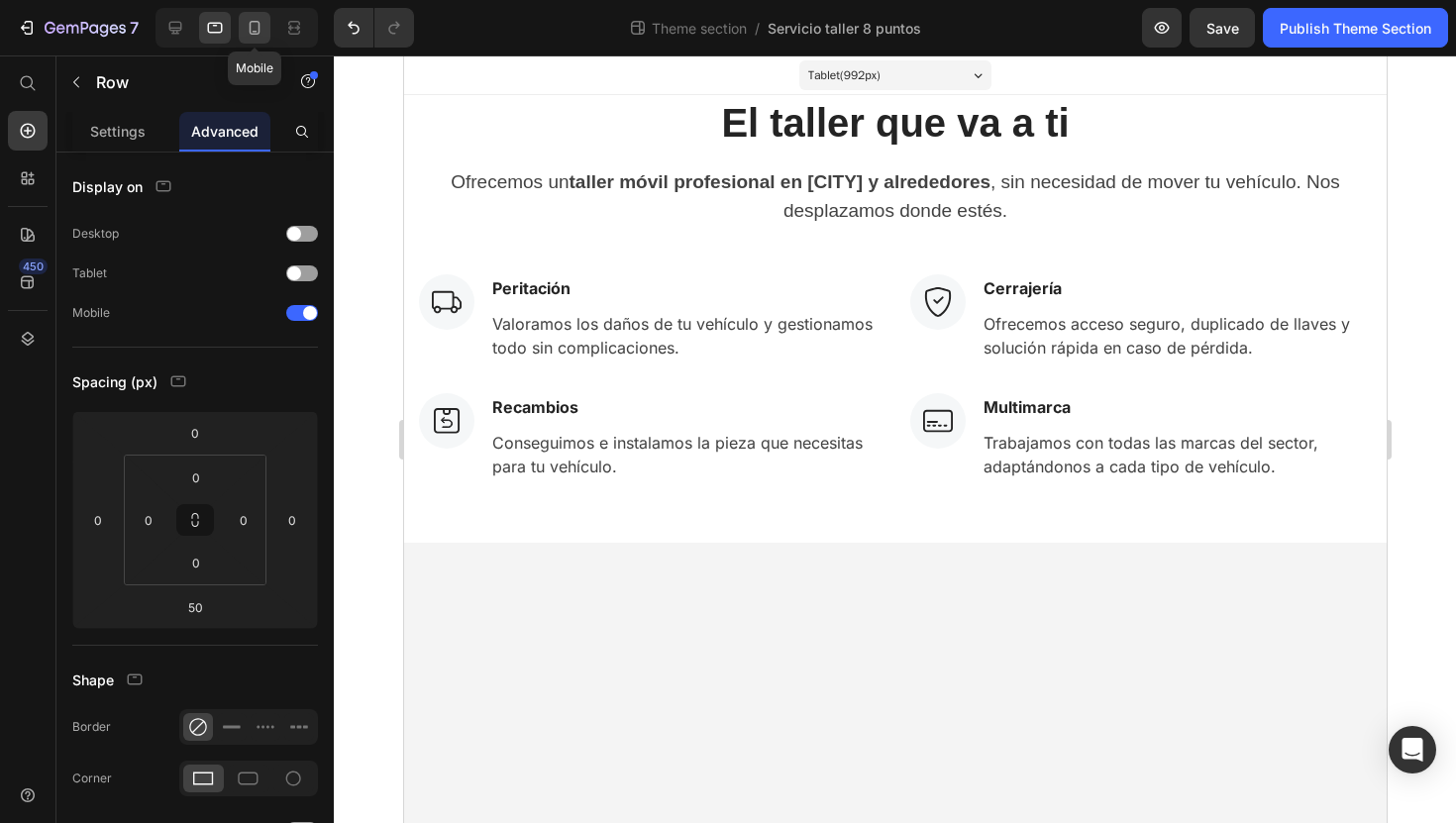 click 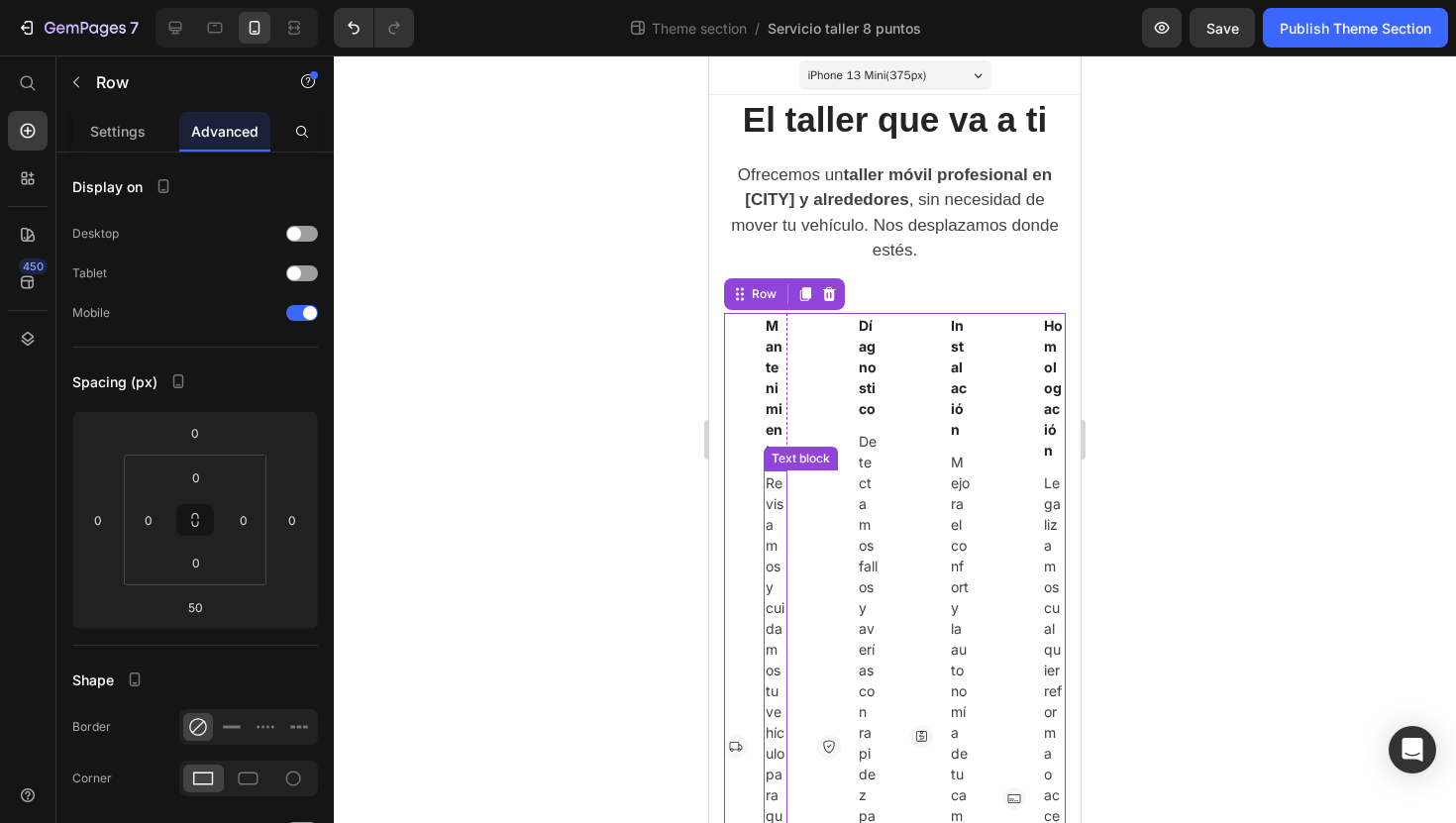 scroll, scrollTop: 19, scrollLeft: 0, axis: vertical 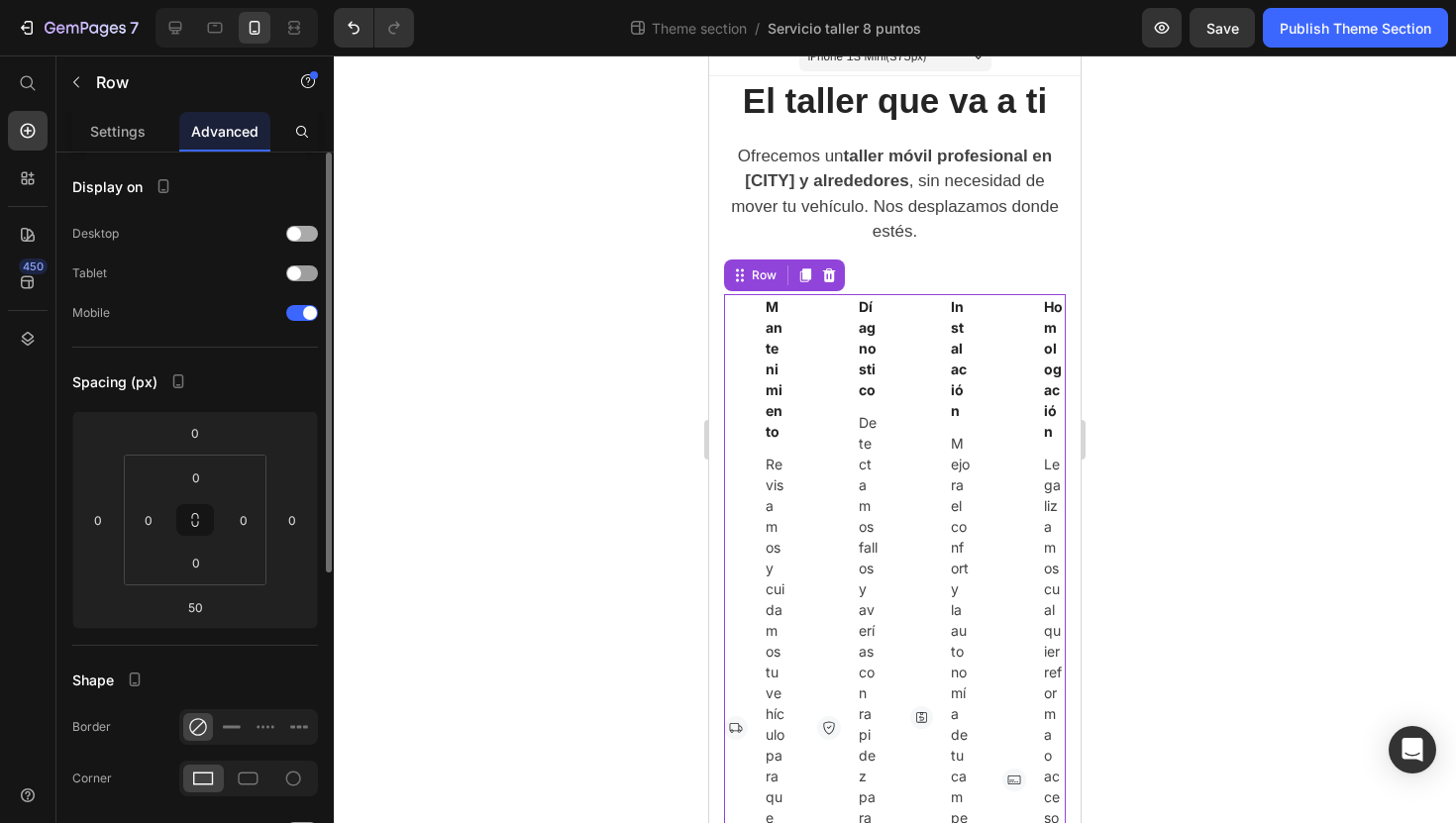 click on "Desktop" at bounding box center [195, 234] 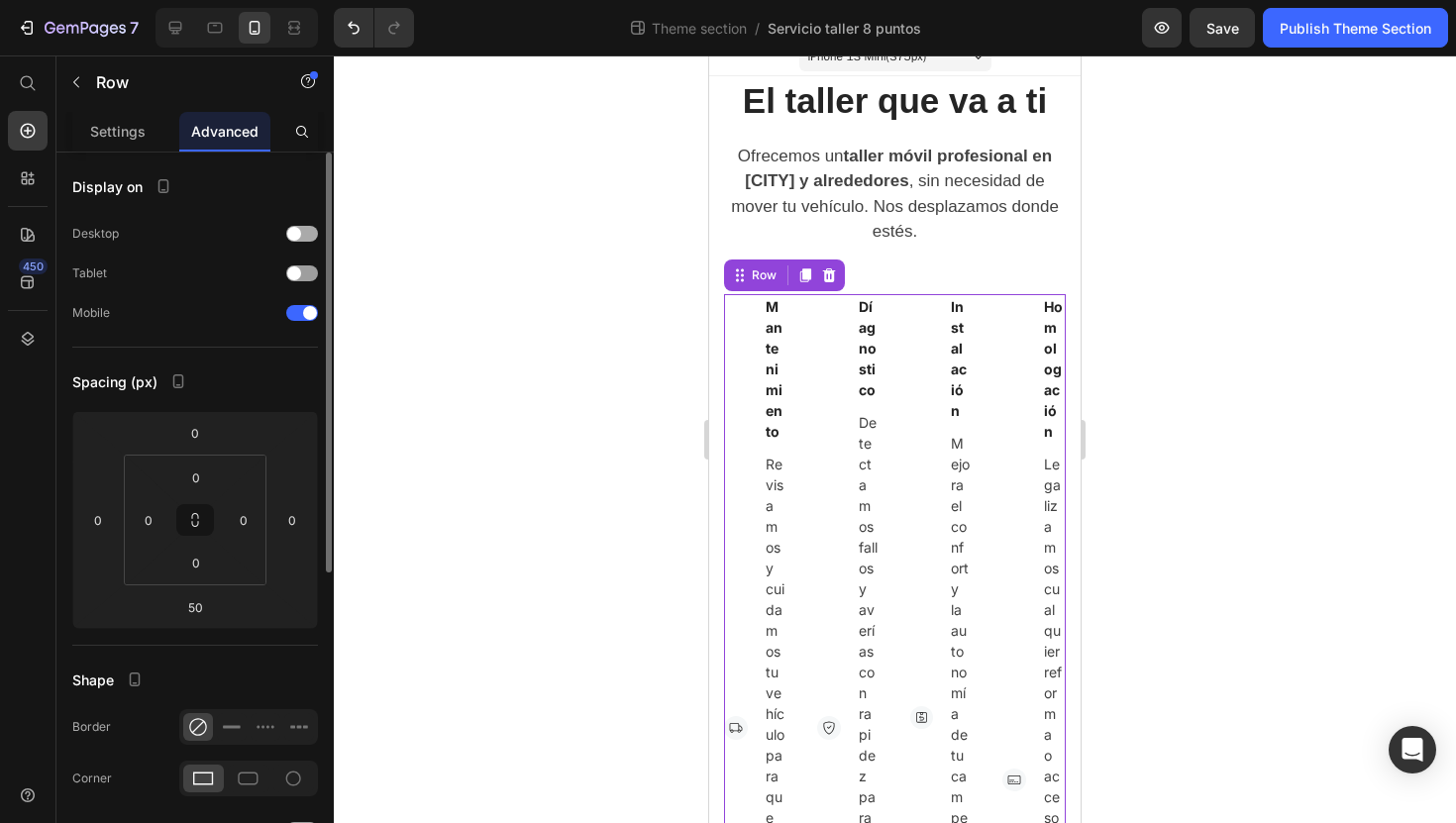click on "Desktop" at bounding box center [195, 234] 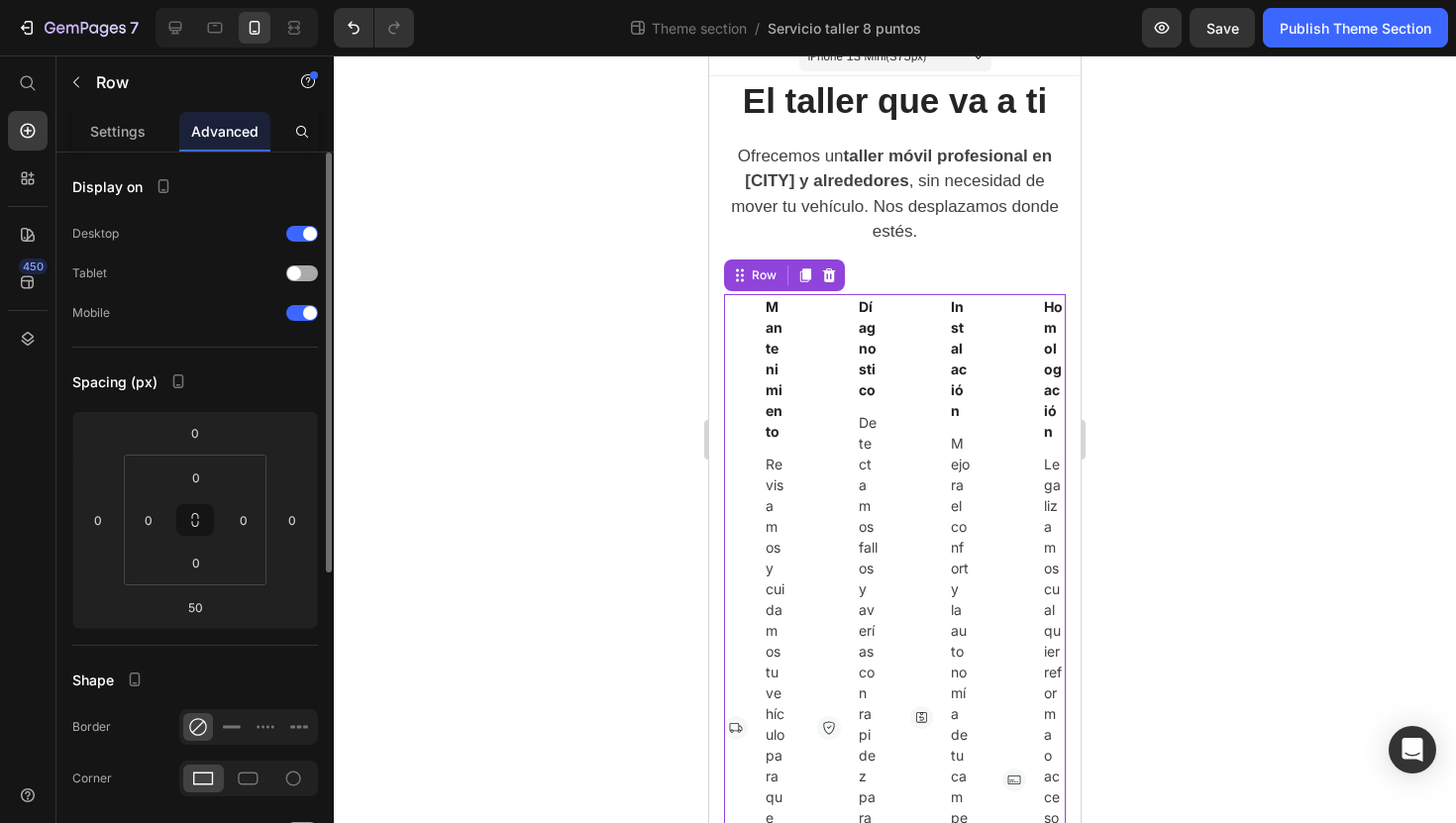 click at bounding box center (294, 273) 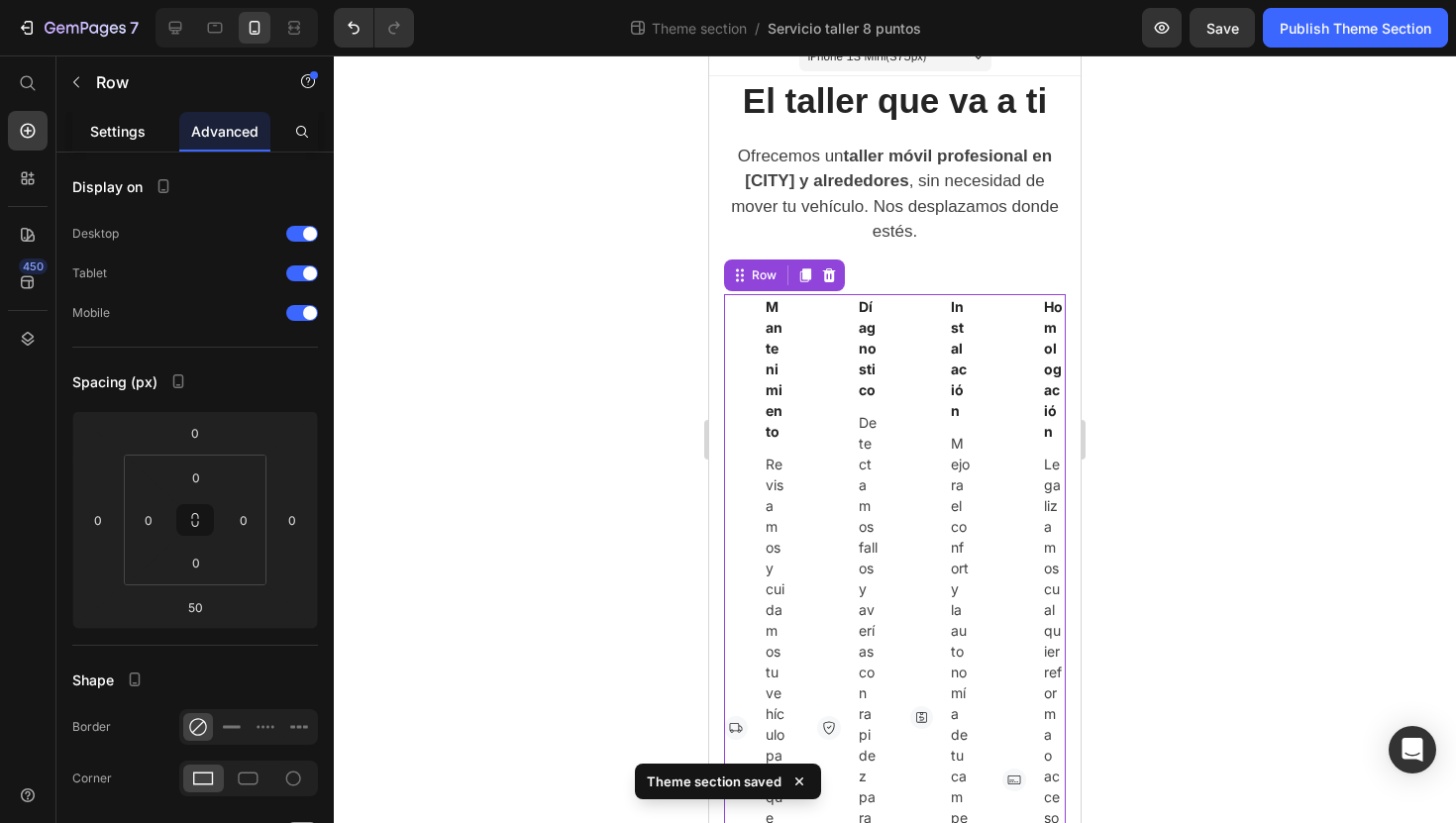 click on "Settings" 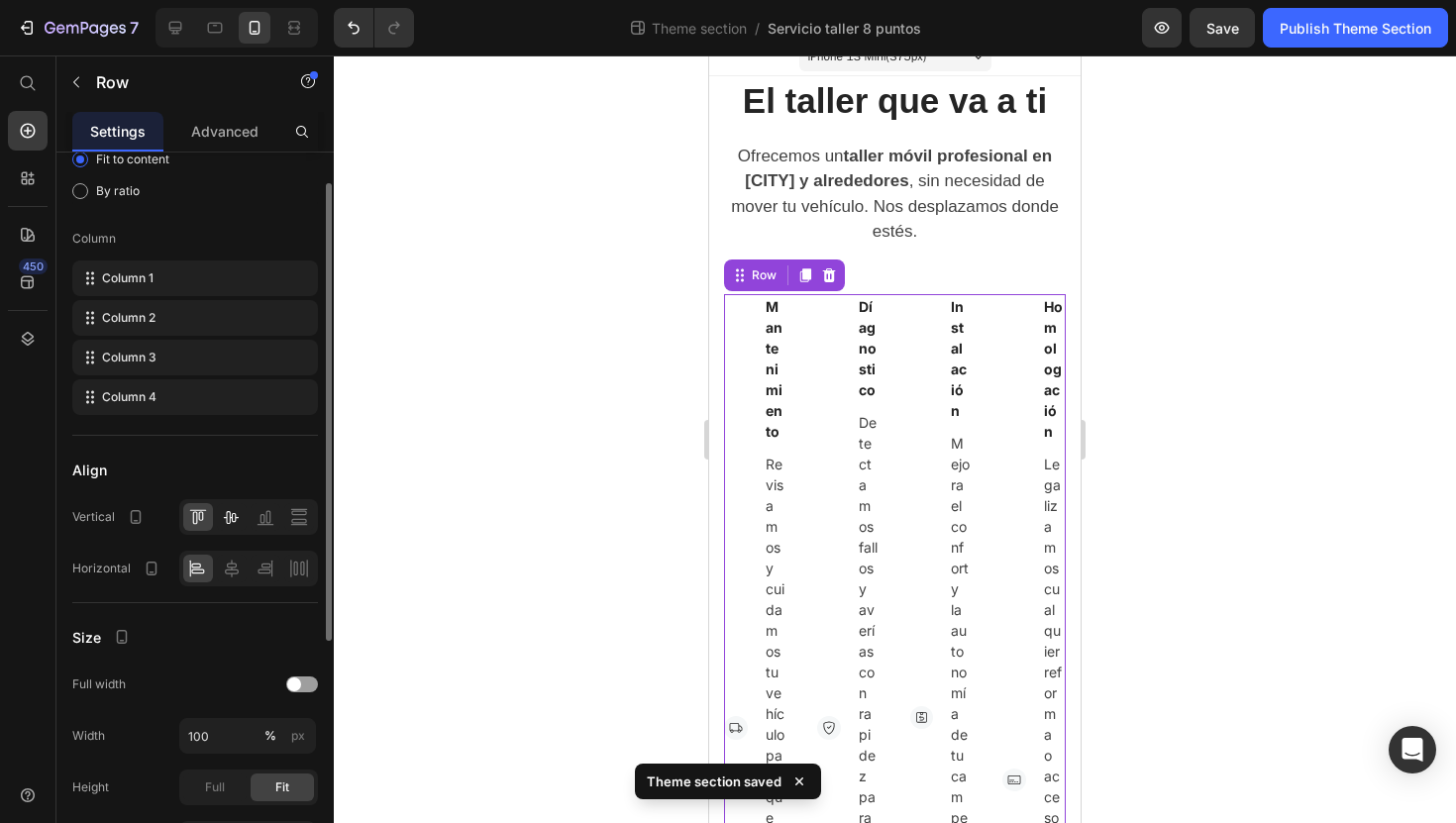 scroll, scrollTop: 75, scrollLeft: 0, axis: vertical 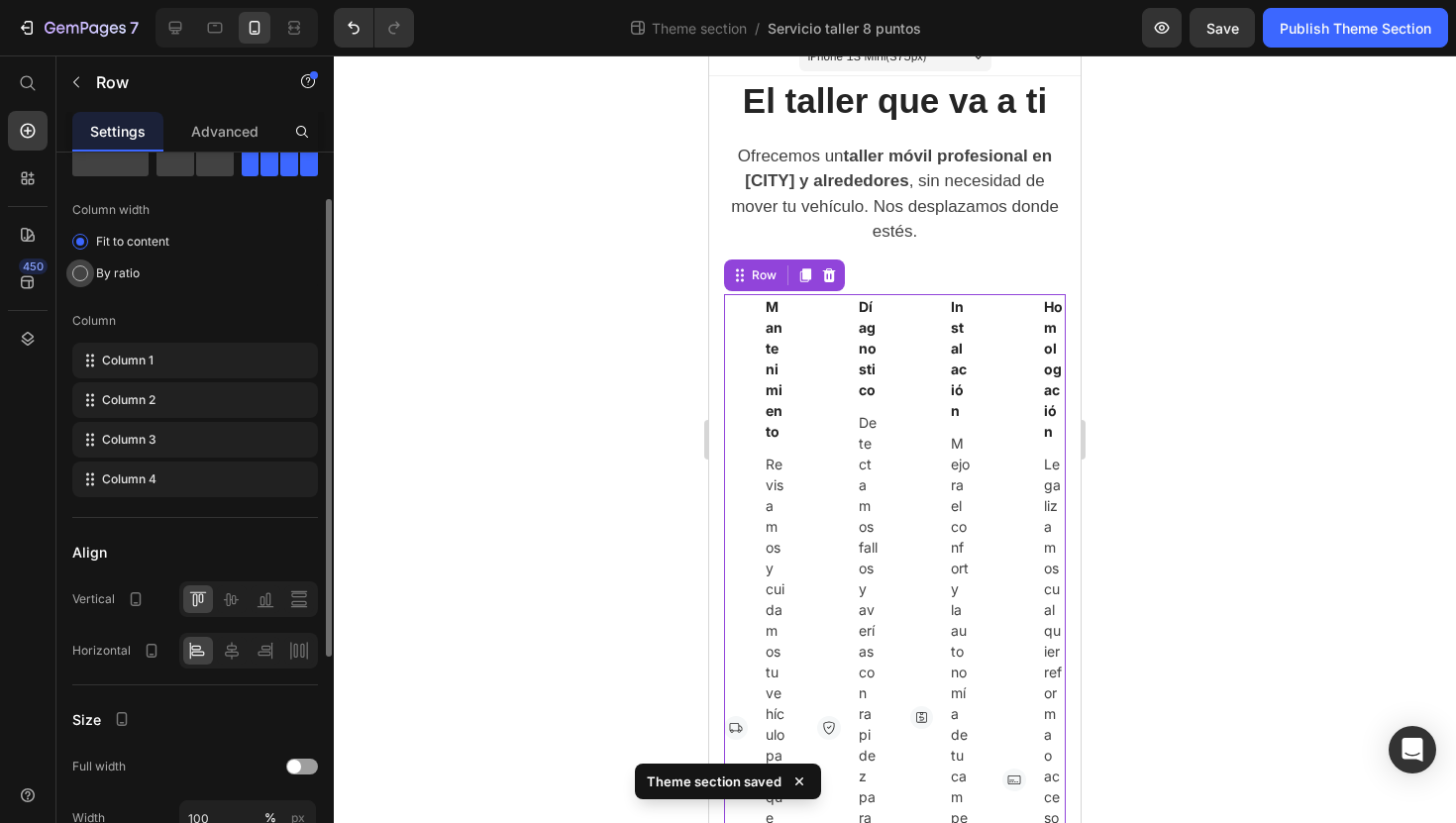 click on "By ratio" at bounding box center [118, 273] 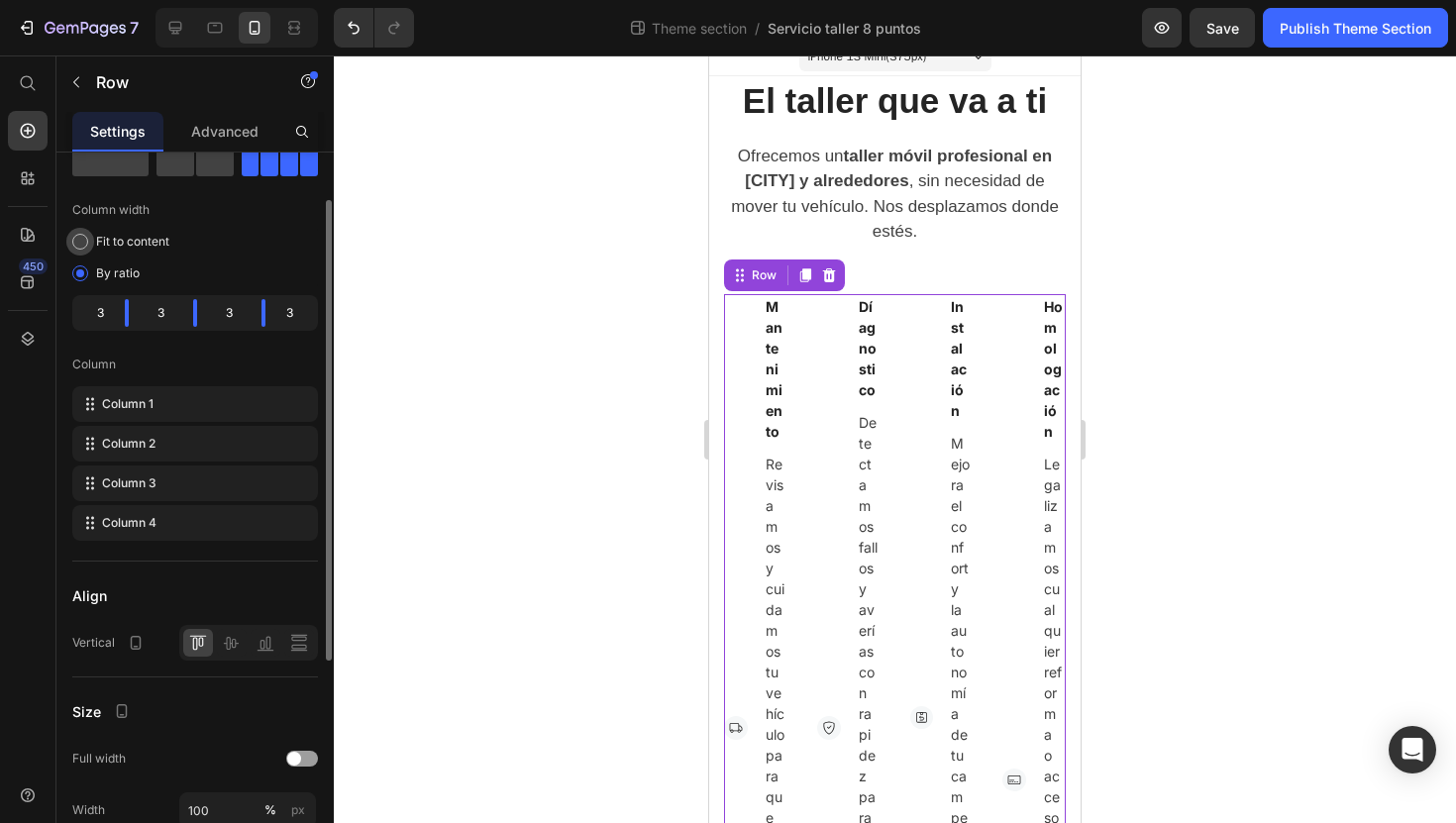 click on "Fit to content" at bounding box center (133, 242) 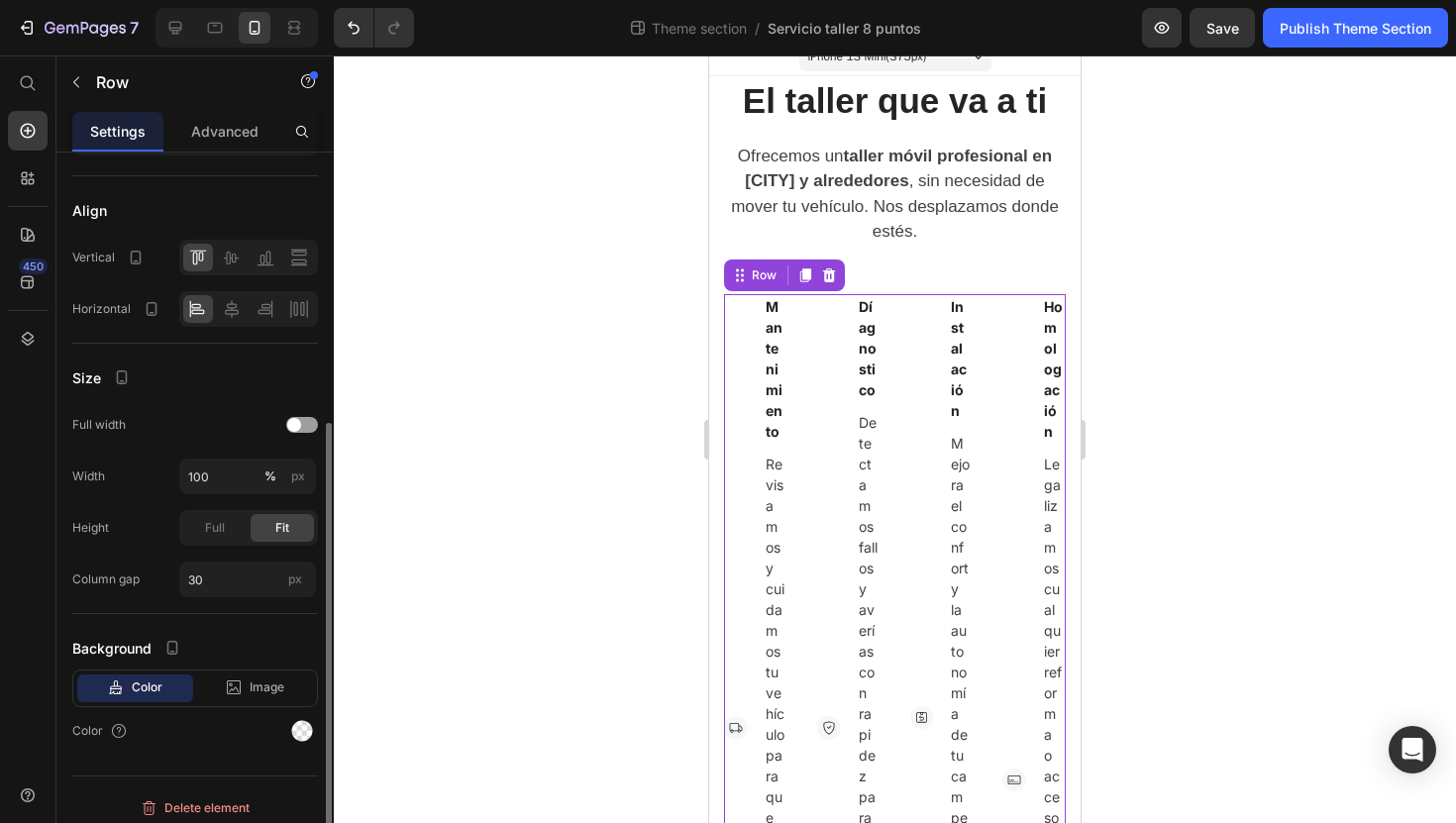 scroll, scrollTop: 423, scrollLeft: 0, axis: vertical 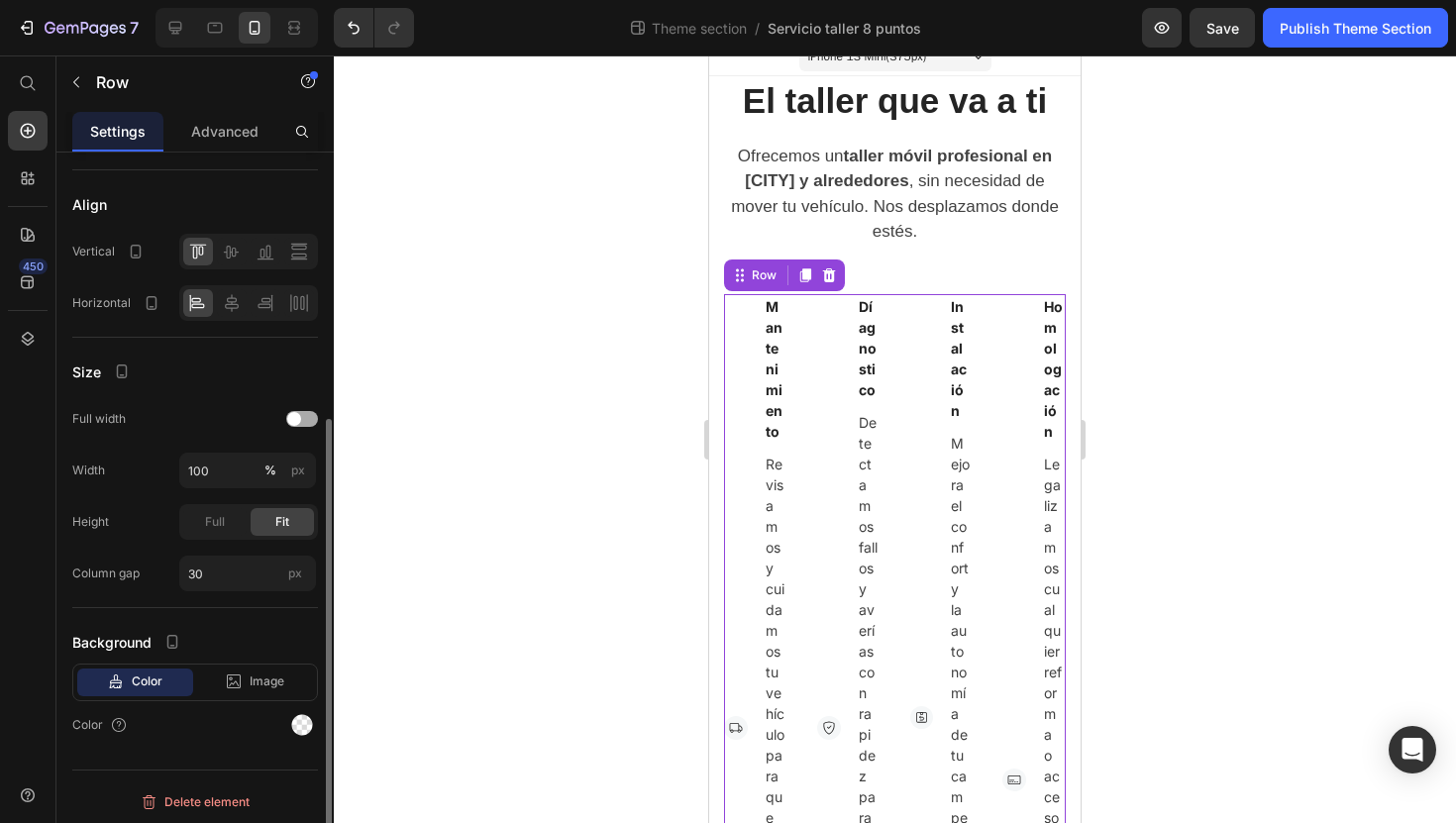 click on "Full width" 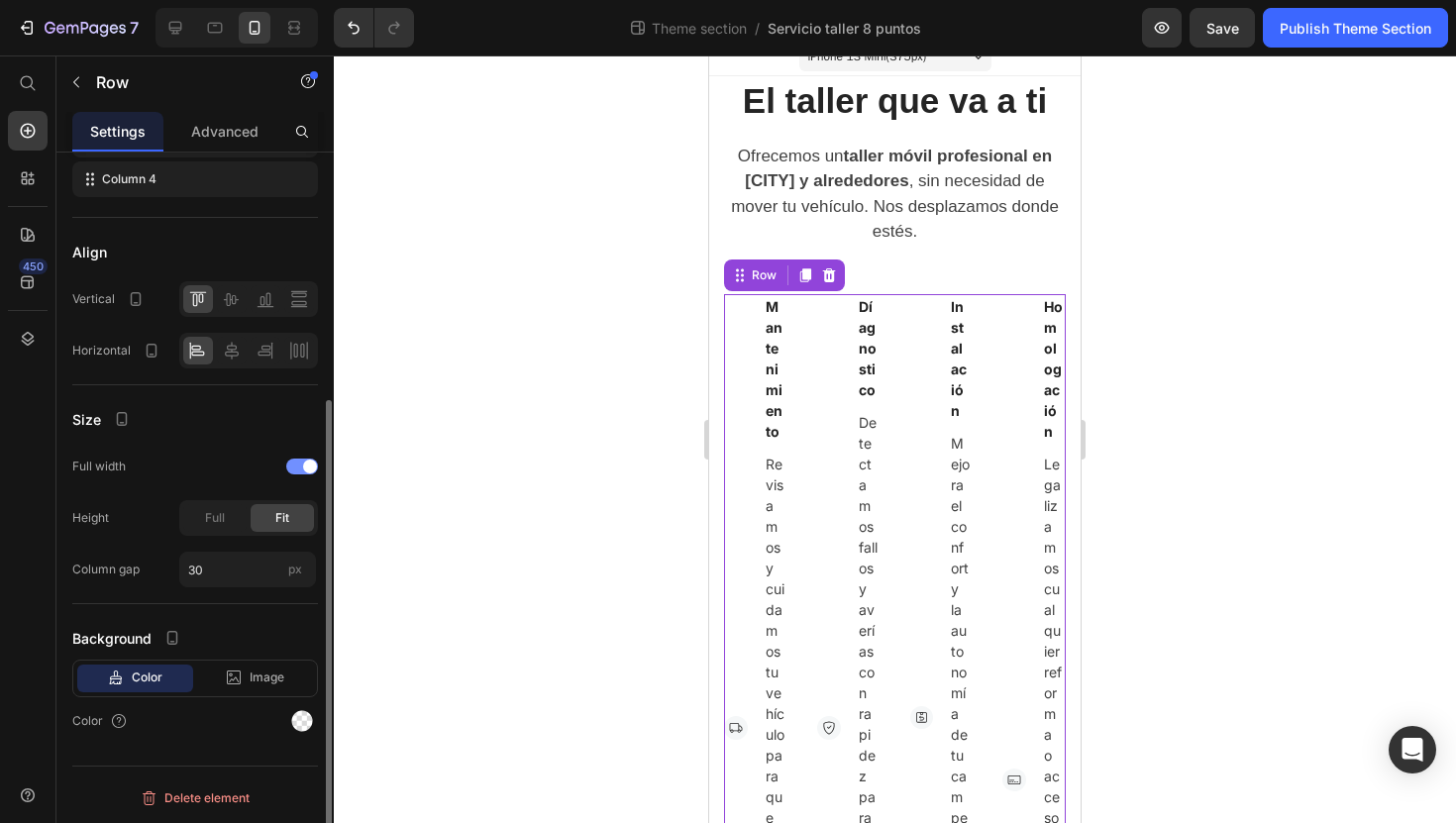scroll, scrollTop: 375, scrollLeft: 0, axis: vertical 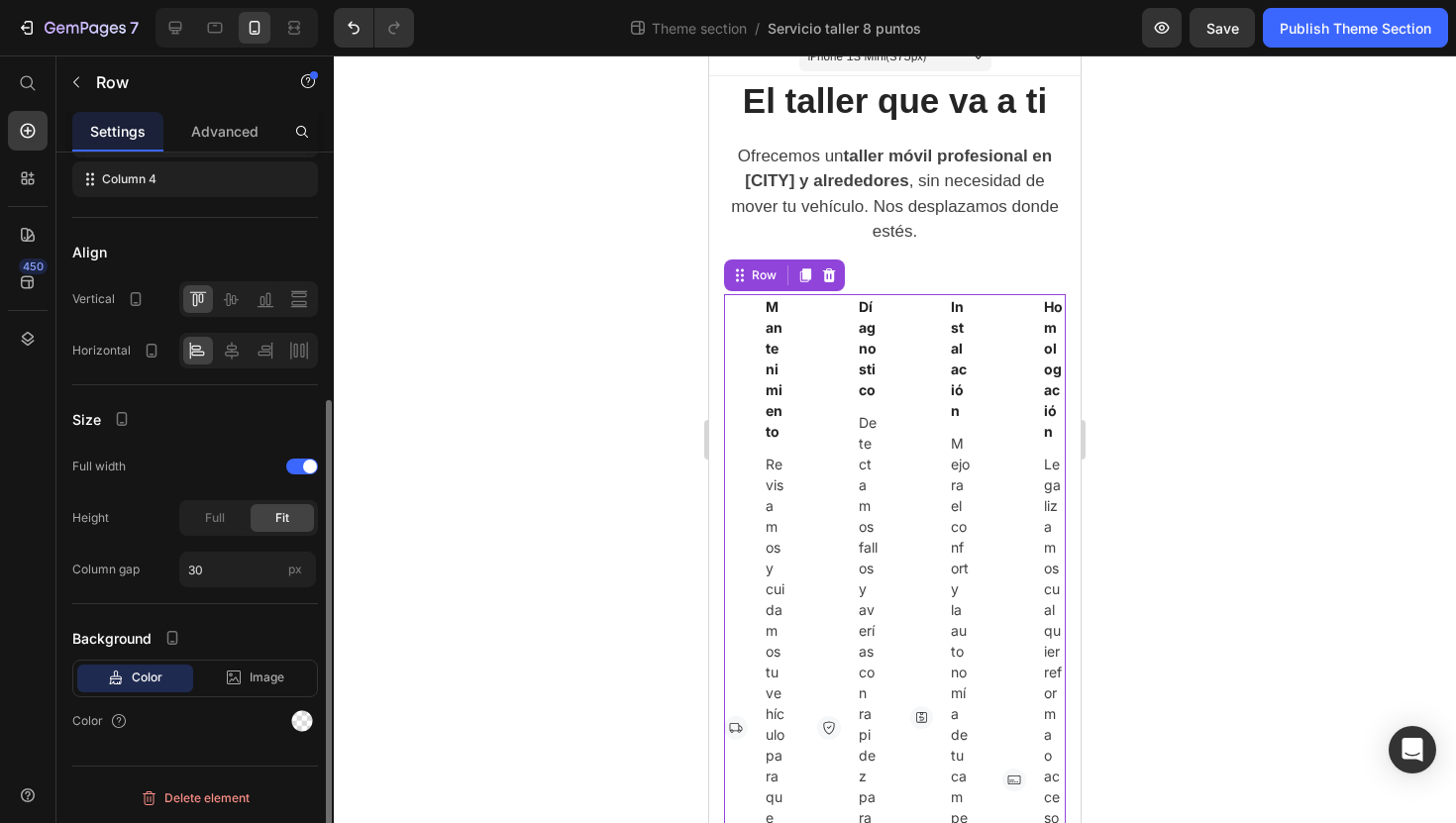 click on "Size Full width Height Full Fit Column gap 30 px" 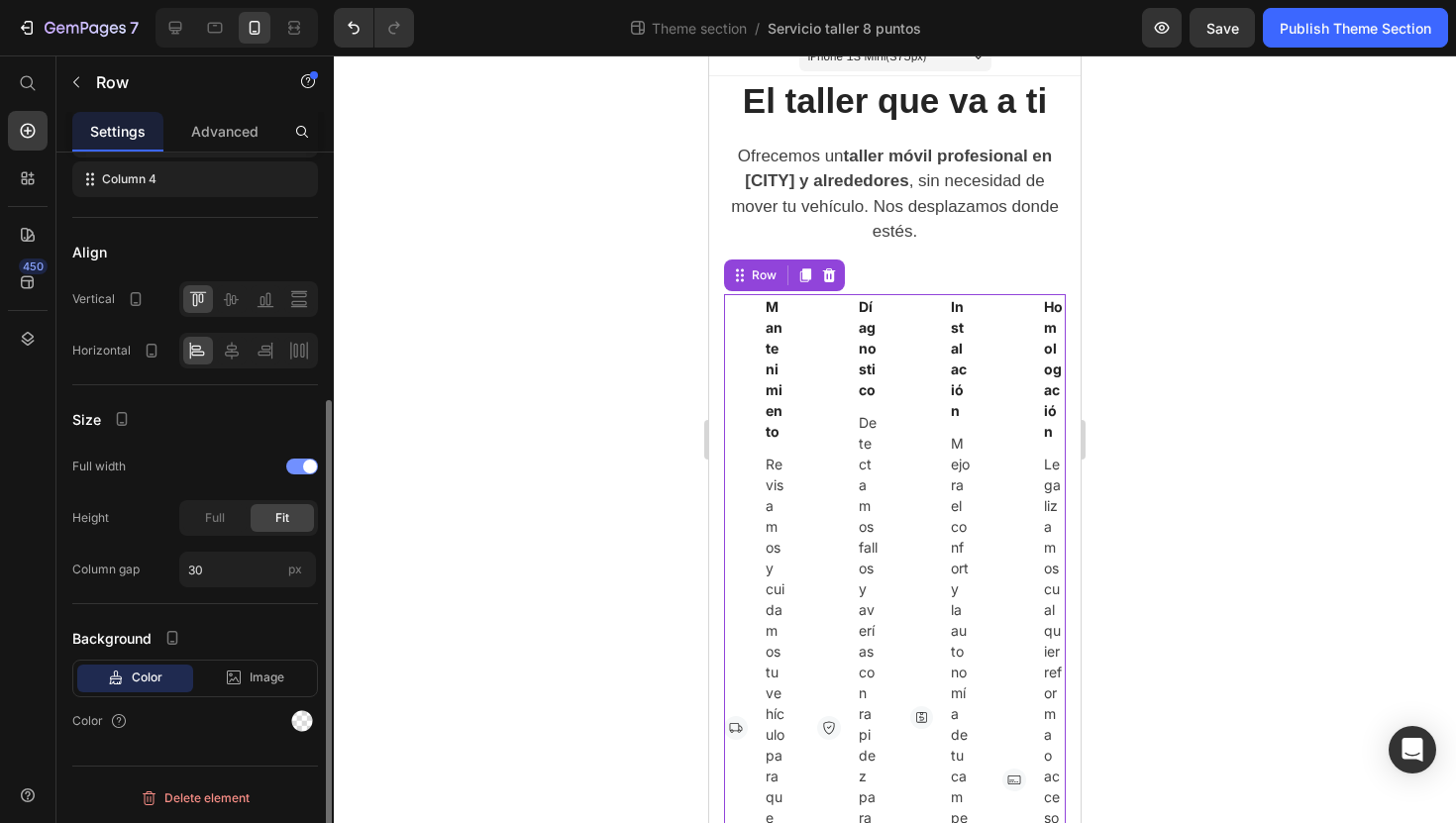 click on "Full width" 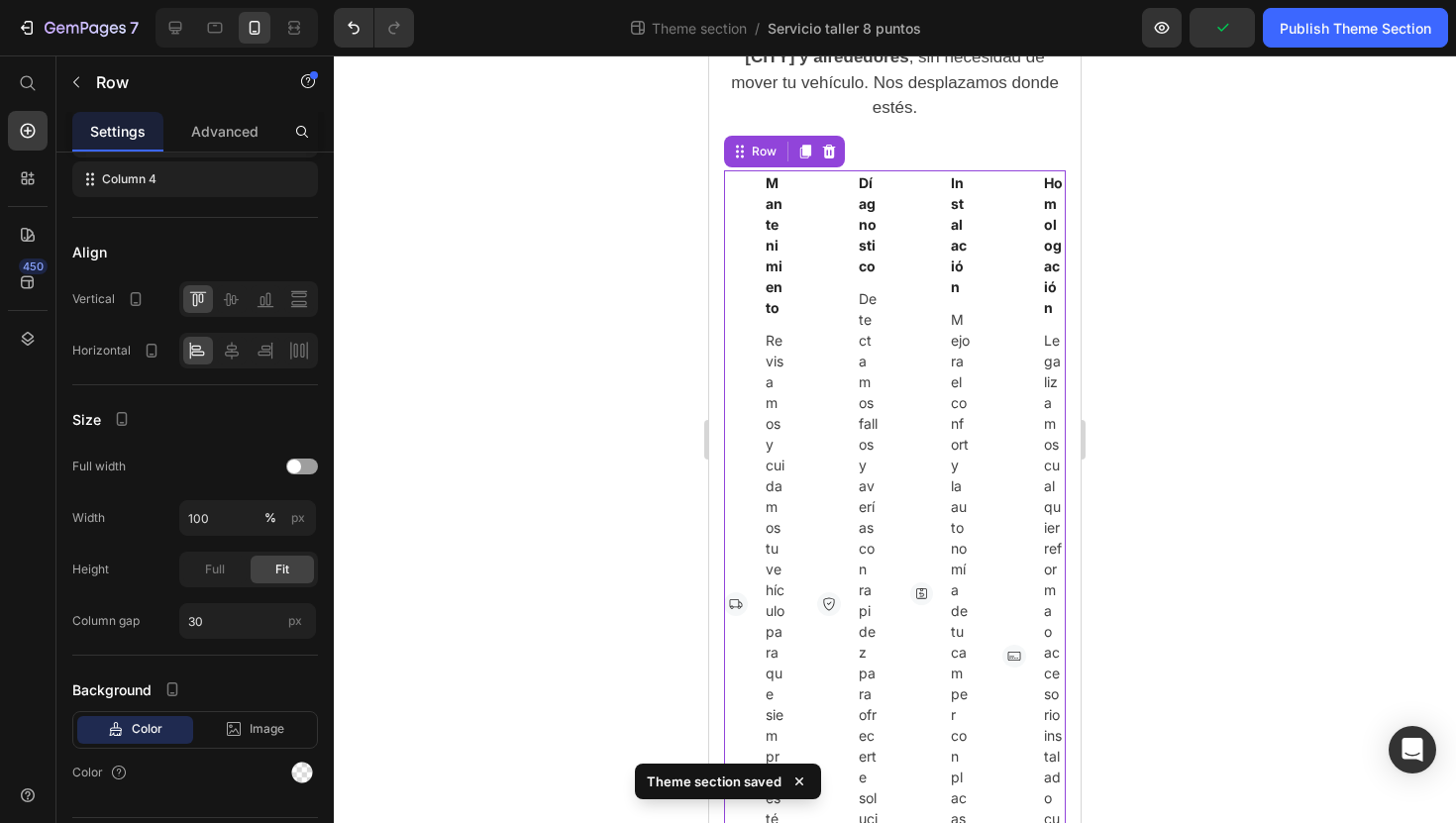 scroll, scrollTop: 0, scrollLeft: 0, axis: both 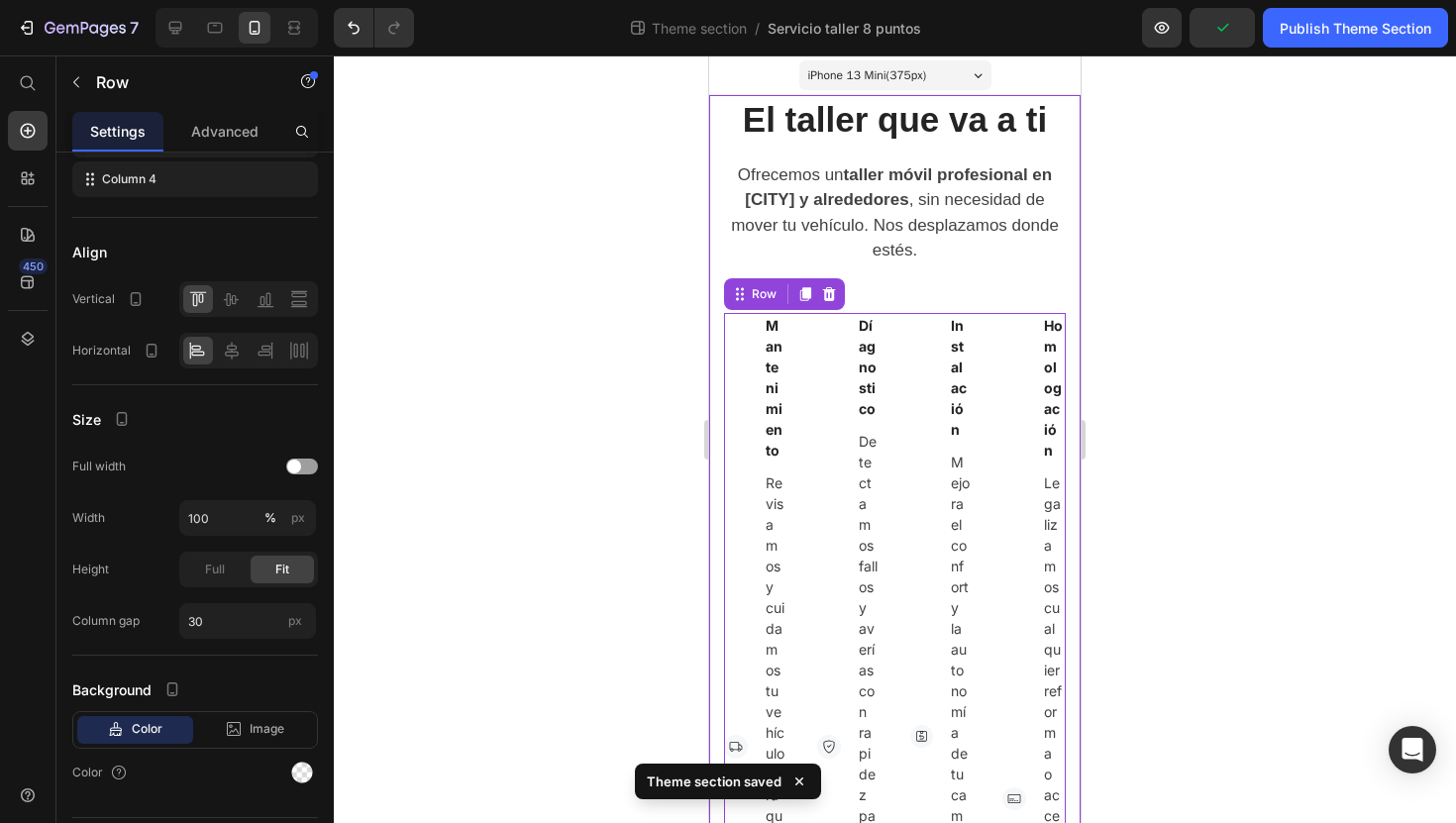click on "El taller que va a ti Heading Ofrecemos un  taller móvil profesional en [CITY] y alrededores , sin necesidad de mover tu vehículo. Nos desplazamos donde estés. Text block Row Image Mantenimiento Text block Revisamos y cuidamos tu vehículo para que siempre esté listo para salir a rodar. Text block Row Image Díagnostico Text block Detectamos fallos y averías con rapidez para ofrecerte soluciones precisas y eficaces. Text block Row Image Instalación Text block Mejora el confort y la autonomía de tu camper con placas solares, toldos, aire... Text block Row Image Homologación Text block Legalizamos cualquier reforma o accesorio instalado cumpliendo con la normativa vigente. Text block Row Row   50 Image Peritación Text block Valoramos los daños de tu vehículo y gestionamos todo sin complicaciones. Text block Row Image Cerrajería Text block Ofrecemos acceso seguro, duplicado de llaves y solución rápida en caso de pérdida. Text block Row Image Recambios Text block Text block Row Image Multimarca" at bounding box center [894, 1149] 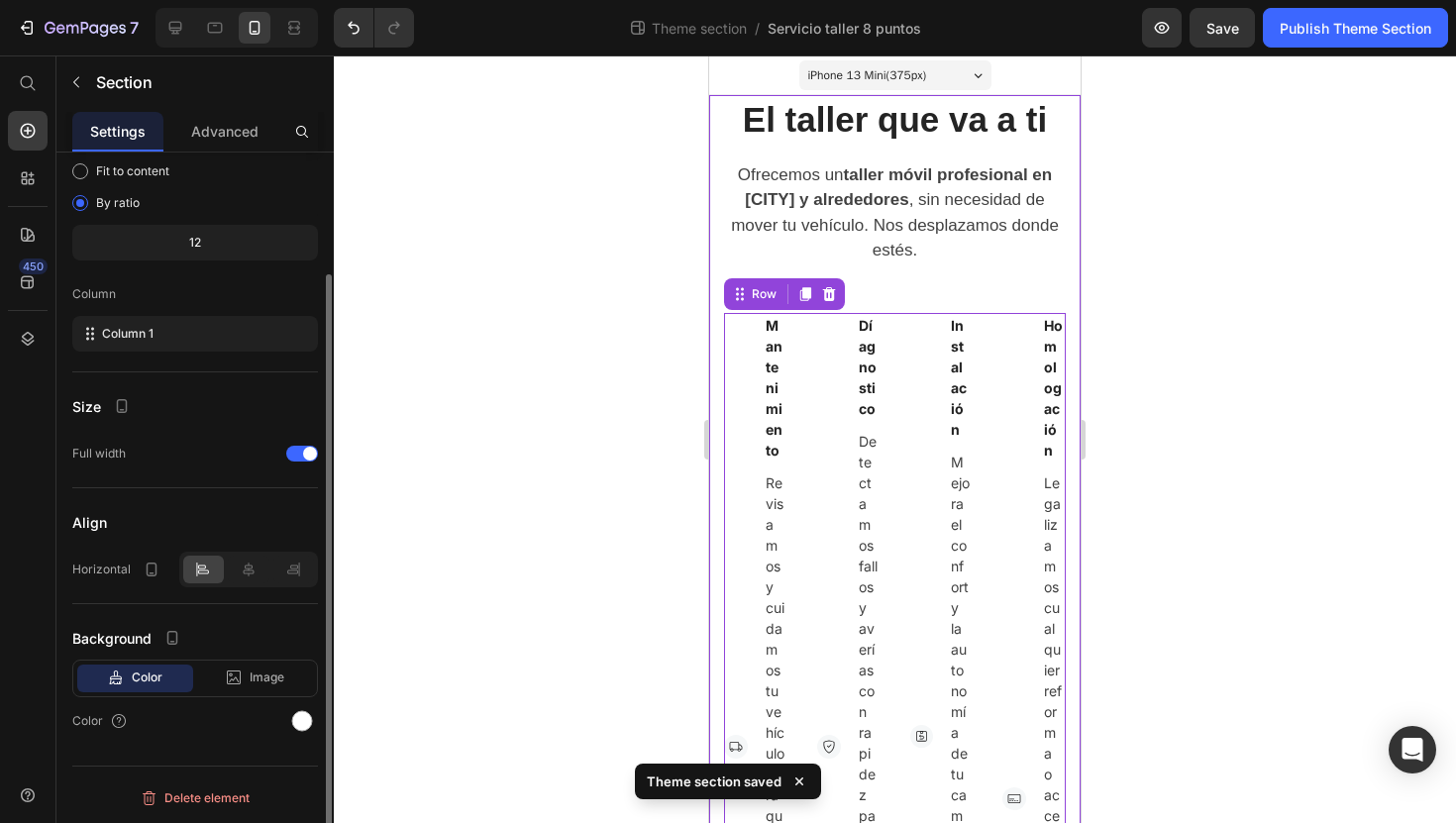 scroll, scrollTop: 0, scrollLeft: 0, axis: both 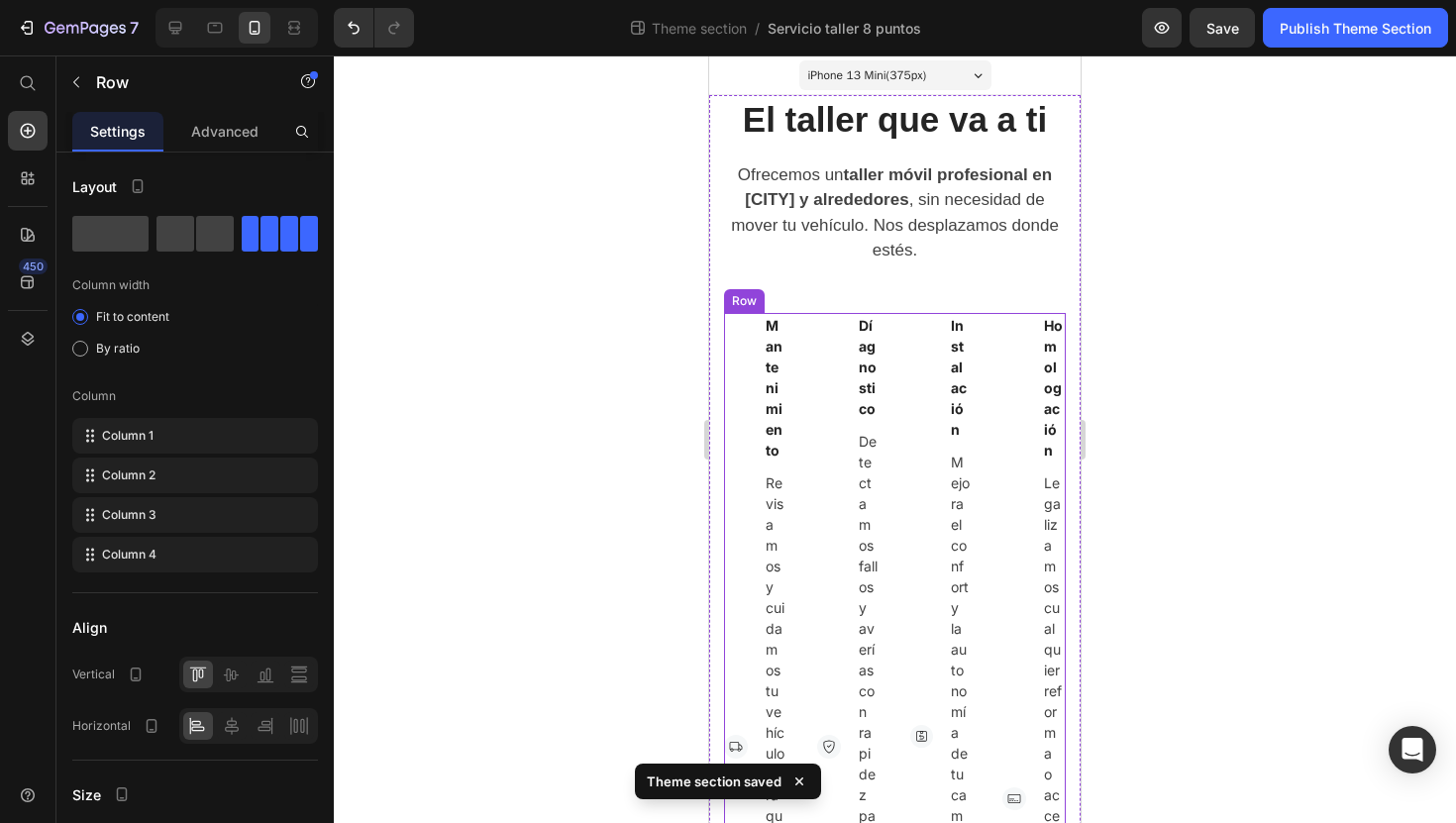 click on "Image Mantenimiento Text block Revisamos y cuidamos tu vehículo para que siempre esté listo para salir a rodar. Text block Row Image Díagnostico Text block Detectamos fallos y averías con rapidez para ofrecerte soluciones precisas y eficaces. Text block Row Image Instalación Text block Mejora el confort y la autonomía de tu camper con placas solares, toldos, aire... Text block Row Image Homologación Text block Legalizamos cualquier reforma o accesorio instalado cumpliendo con la normativa vigente. Text block Row Row" at bounding box center (894, 799) 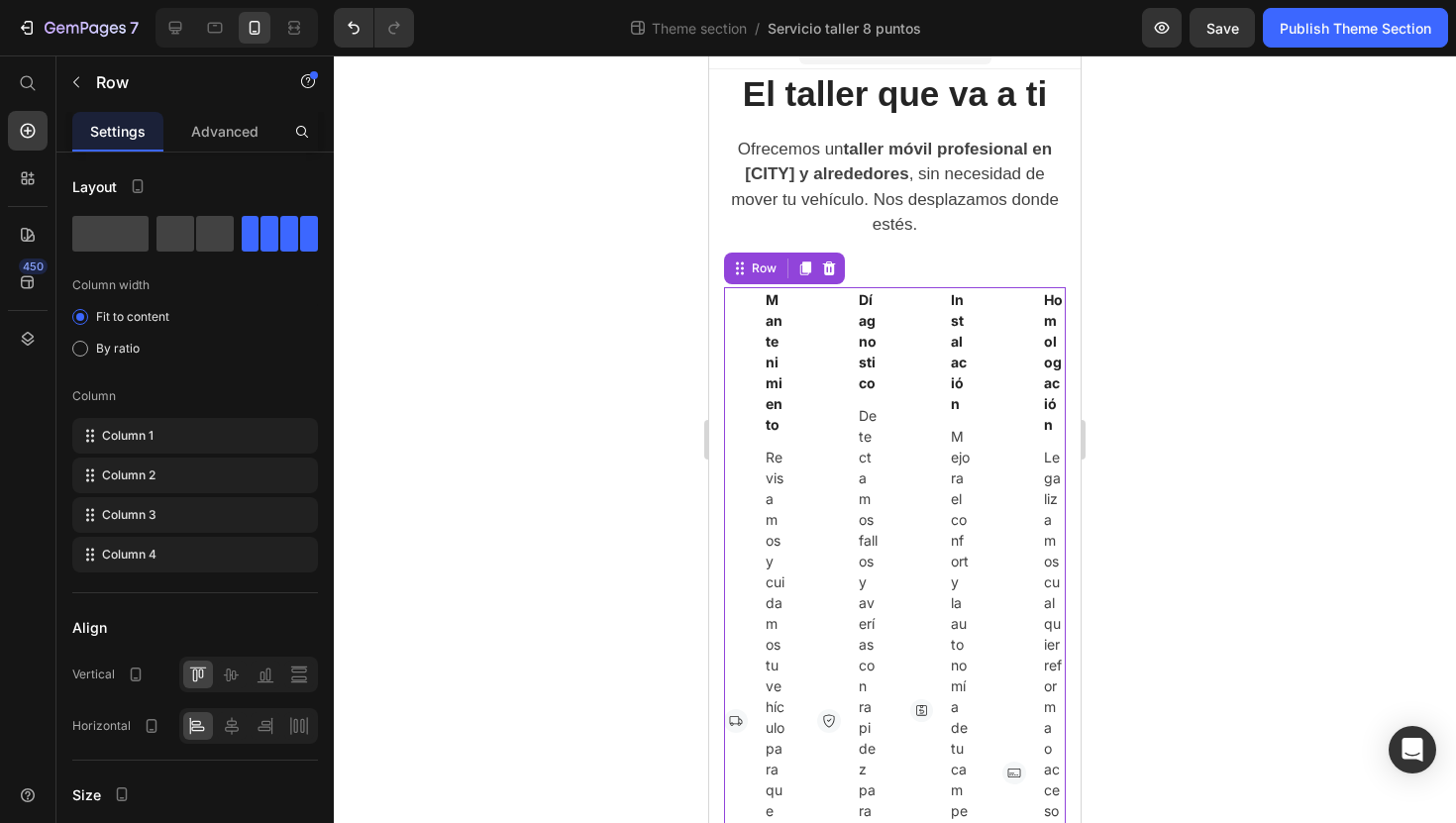 scroll, scrollTop: 0, scrollLeft: 0, axis: both 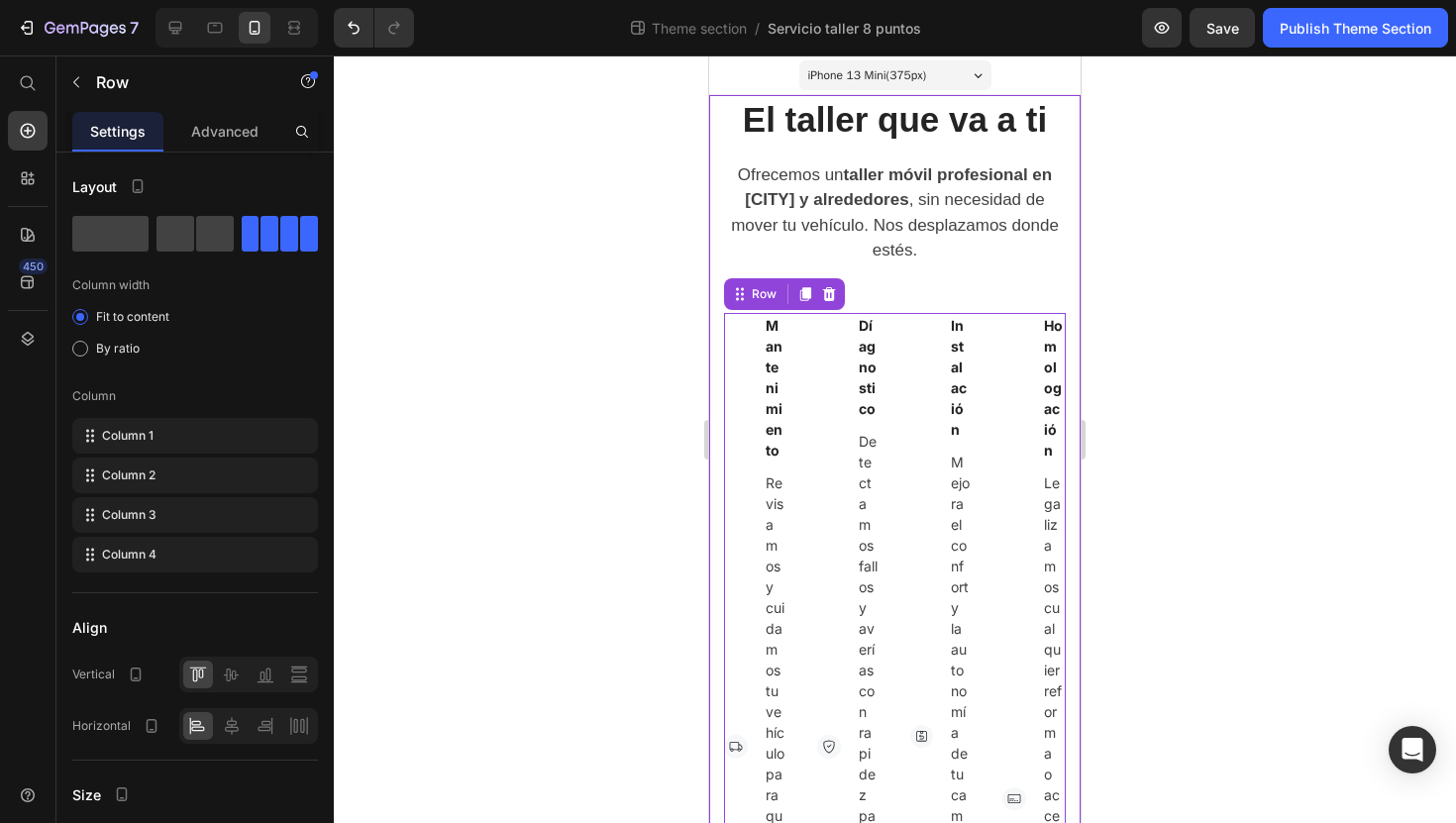 click on "El taller que va a ti Heading Ofrecemos un  taller móvil profesional en [CITY] y alrededores , sin necesidad de mover tu vehículo. Nos desplazamos donde estés. Text block Row Image Mantenimiento Text block Revisamos y cuidamos tu vehículo para que siempre esté listo para salir a rodar. Text block Row Image Díagnostico Text block Detectamos fallos y averías con rapidez para ofrecerte soluciones precisas y eficaces. Text block Row Image Instalación Text block Mejora el confort y la autonomía de tu camper con placas solares, toldos, aire... Text block Row Image Homologación Text block Legalizamos cualquier reforma o accesorio instalado cumpliendo con la normativa vigente. Text block Row Row   50 Image Peritación Text block Valoramos los daños de tu vehículo y gestionamos todo sin complicaciones. Text block Row Image Cerrajería Text block Ofrecemos acceso seguro, duplicado de llaves y solución rápida en caso de pérdida. Text block Row Image Recambios Text block Text block Row Image Multimarca" at bounding box center (894, 1149) 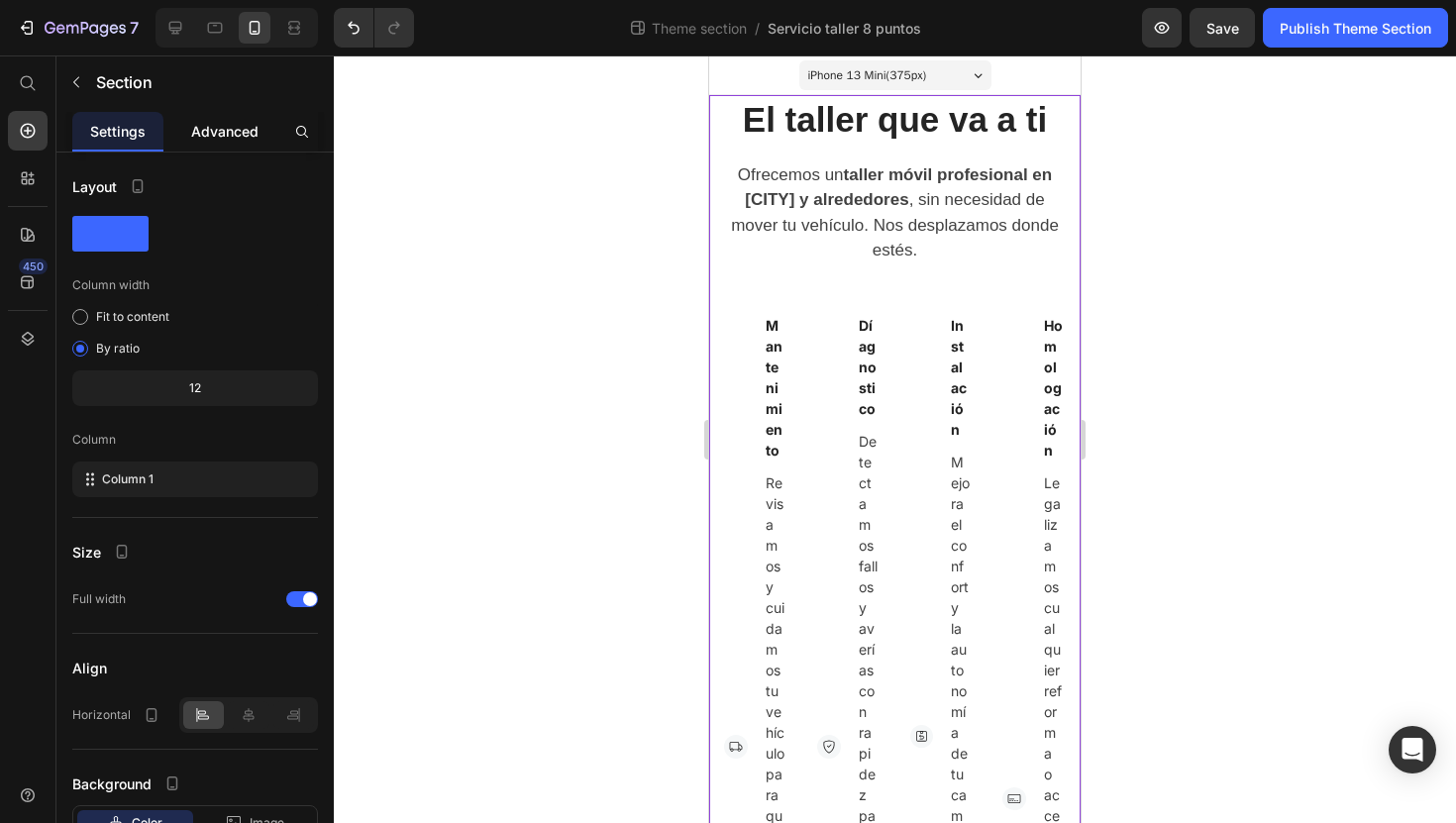 click on "Advanced" 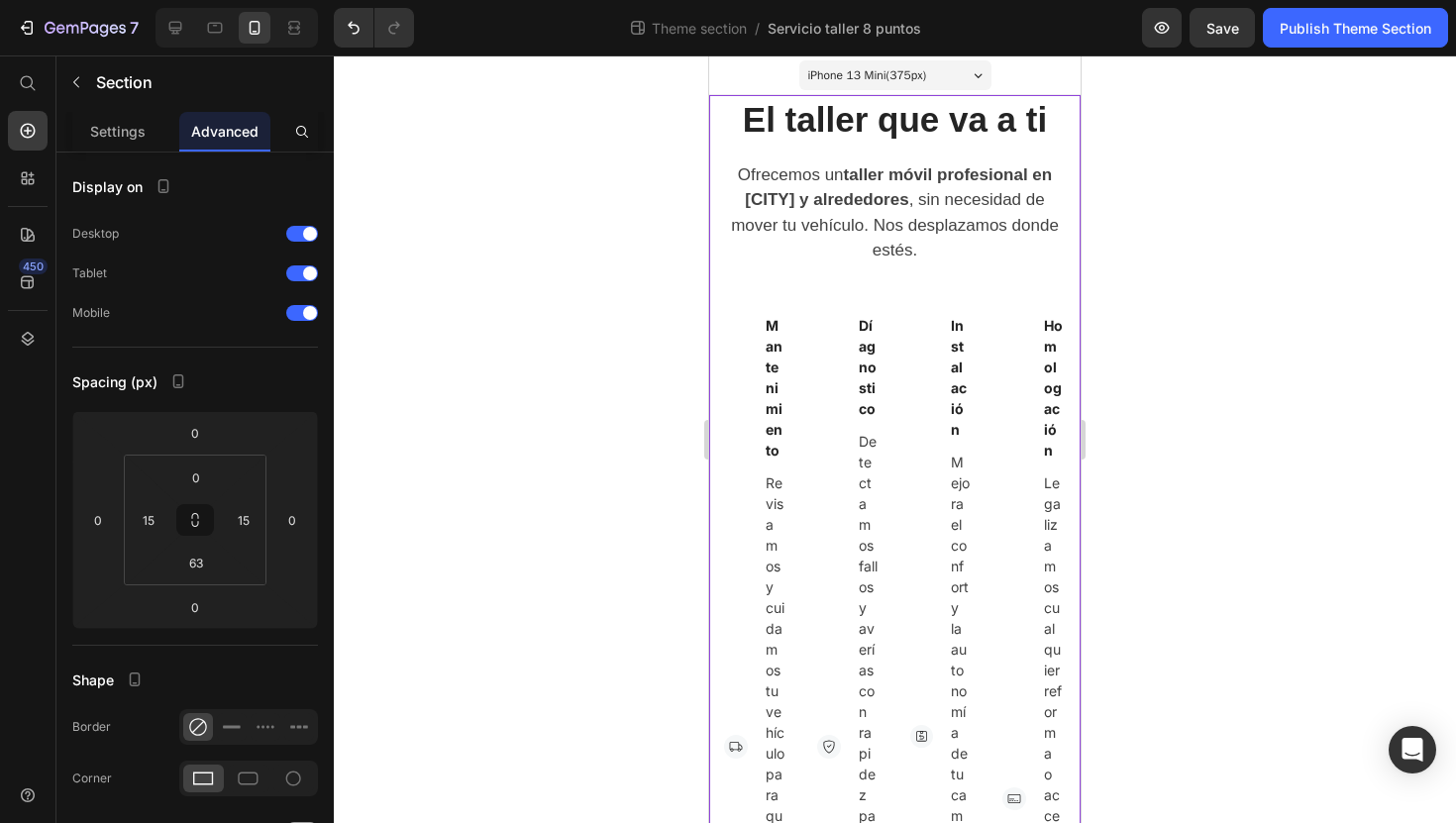 click on "El taller que va a ti Heading Ofrecemos un  taller móvil profesional en [CITY] y alrededores , sin necesidad de mover tu vehículo. Nos desplazamos donde estés. Text block Row Image Mantenimiento Text block Revisamos y cuidamos tu vehículo para que siempre esté listo para salir a rodar. Text block Row Image Díagnostico Text block Detectamos fallos y averías con rapidez para ofrecerte soluciones precisas y eficaces. Text block Row Image Instalación Text block Mejora el confort y la autonomía de tu camper con placas solares, toldos, aire... Text block Row Image Homologación Text block Legalizamos cualquier reforma o accesorio instalado cumpliendo con la normativa vigente. Text block Row Row Image Peritación Text block Valoramos los daños de tu vehículo y gestionamos todo sin complicaciones. Text block Row Image Cerrajería Text block Ofrecemos acceso seguro, duplicado de llaves y solución rápida en caso de pérdida. Text block Row Image Recambios Text block Text block Row Image Multimarca Row" at bounding box center [894, 1149] 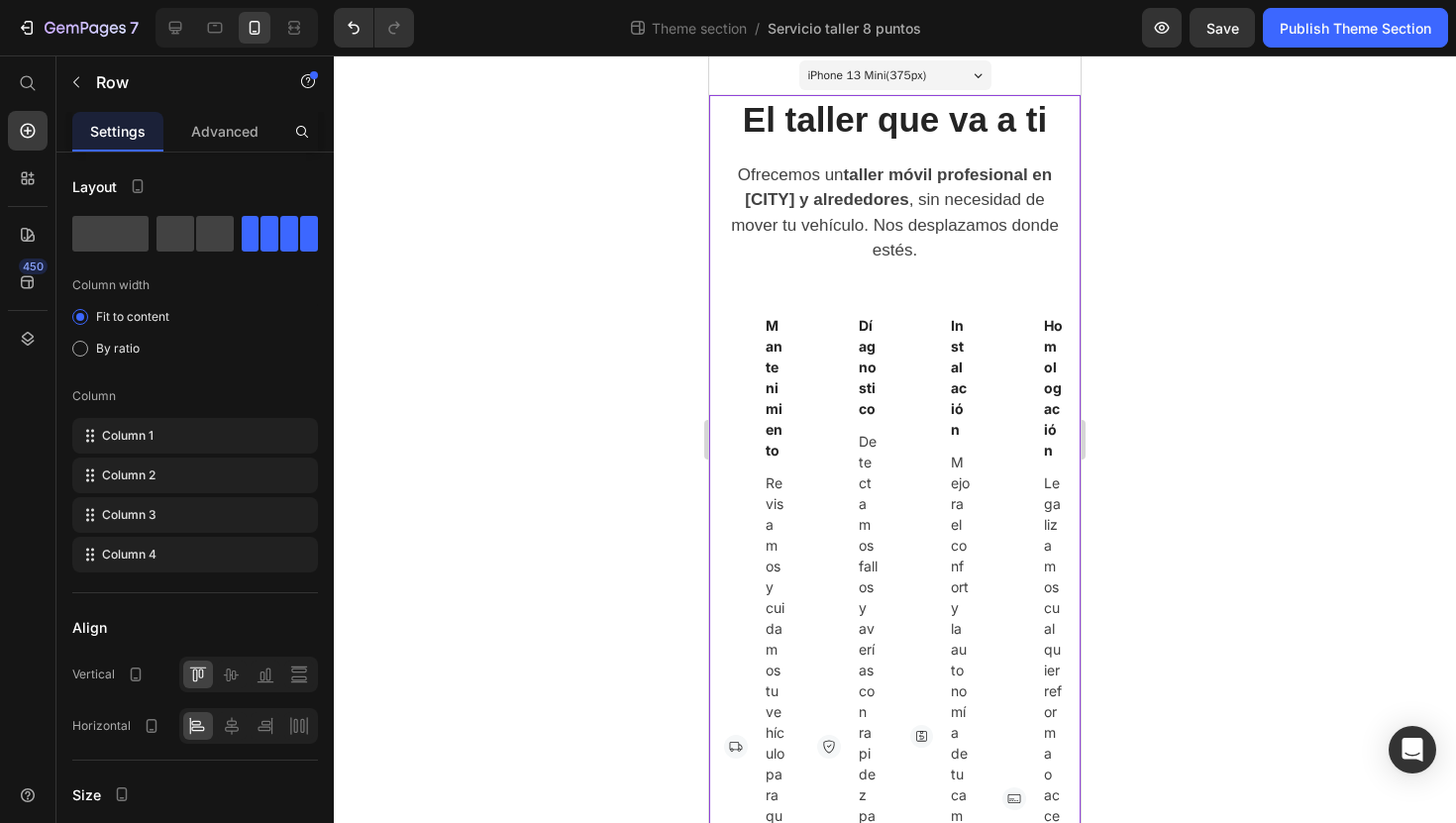 click on "Image Mantenimiento Text block Revisamos y cuidamos tu vehículo para que siempre esté listo para salir a rodar. Text block Row Image Díagnostico Text block Detectamos fallos y averías con rapidez para ofrecerte soluciones precisas y eficaces. Text block Row Image Instalación Text block Mejora el confort y la autonomía de tu camper con placas solares, toldos, aire... Text block Row Image Homologación Text block Legalizamos cualquier reforma o accesorio instalado cumpliendo con la normativa vigente. Text block Row Row" at bounding box center [894, 799] 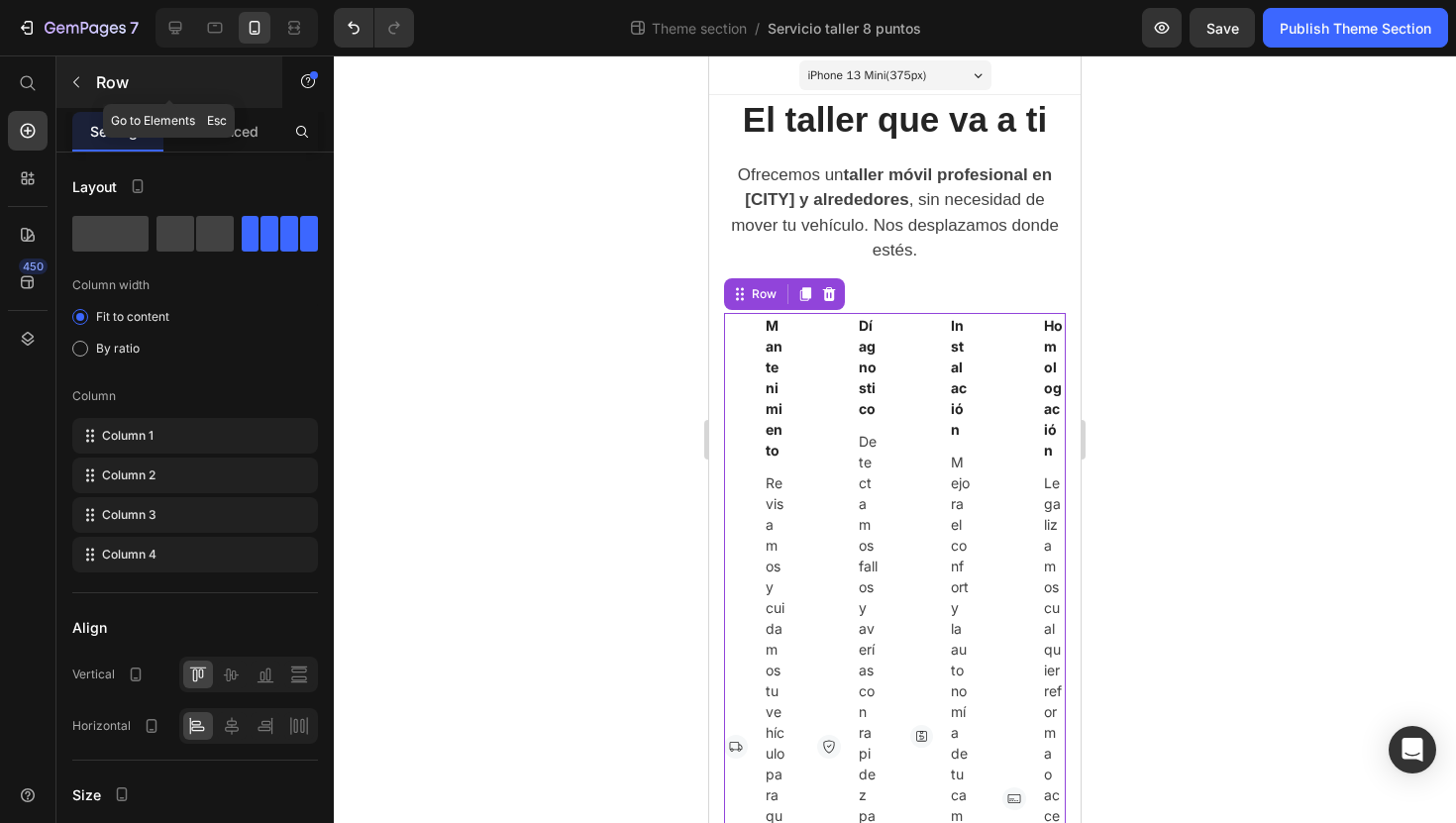 click on "Row" at bounding box center (169, 82) 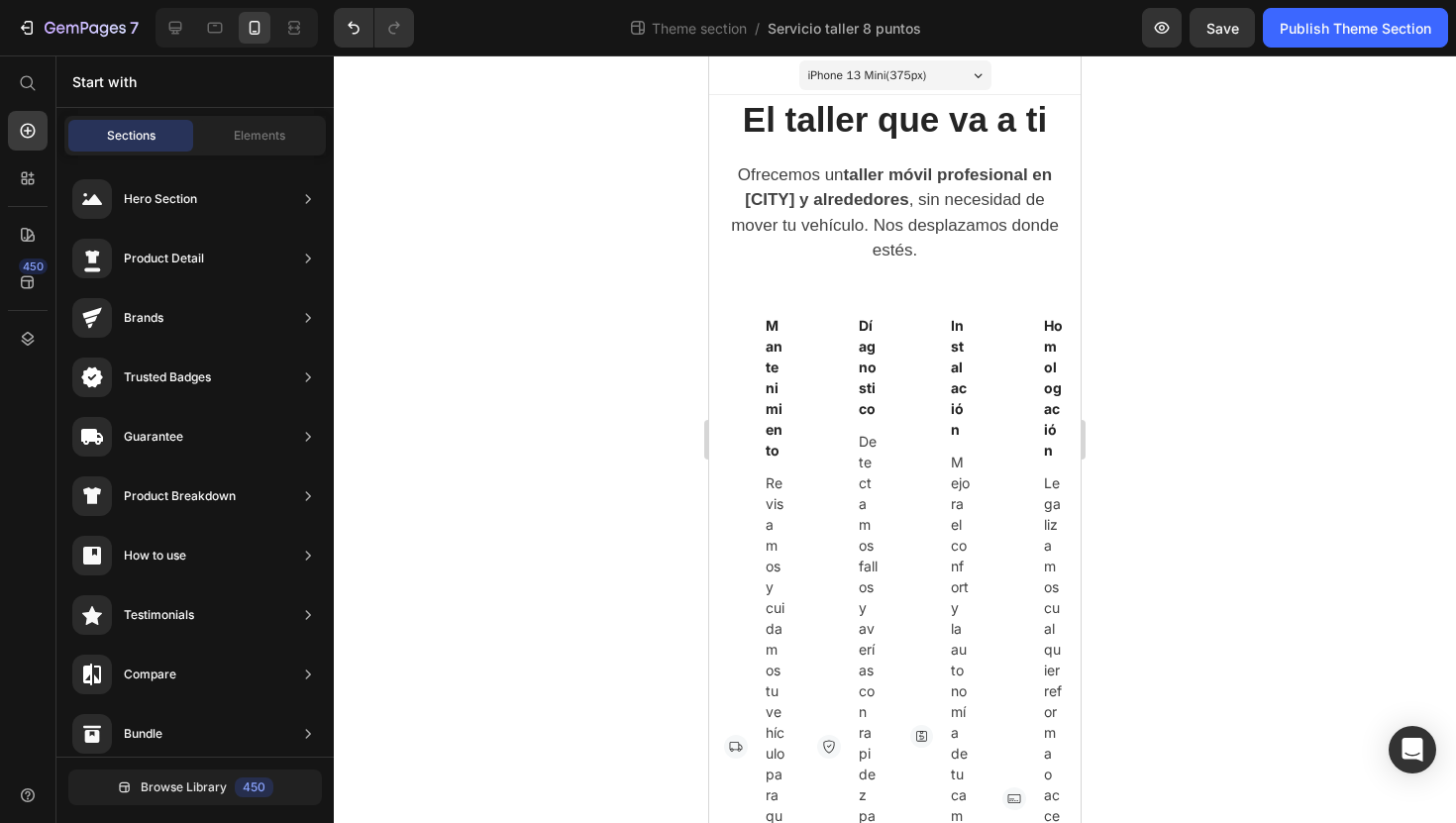 click at bounding box center (237, 28) 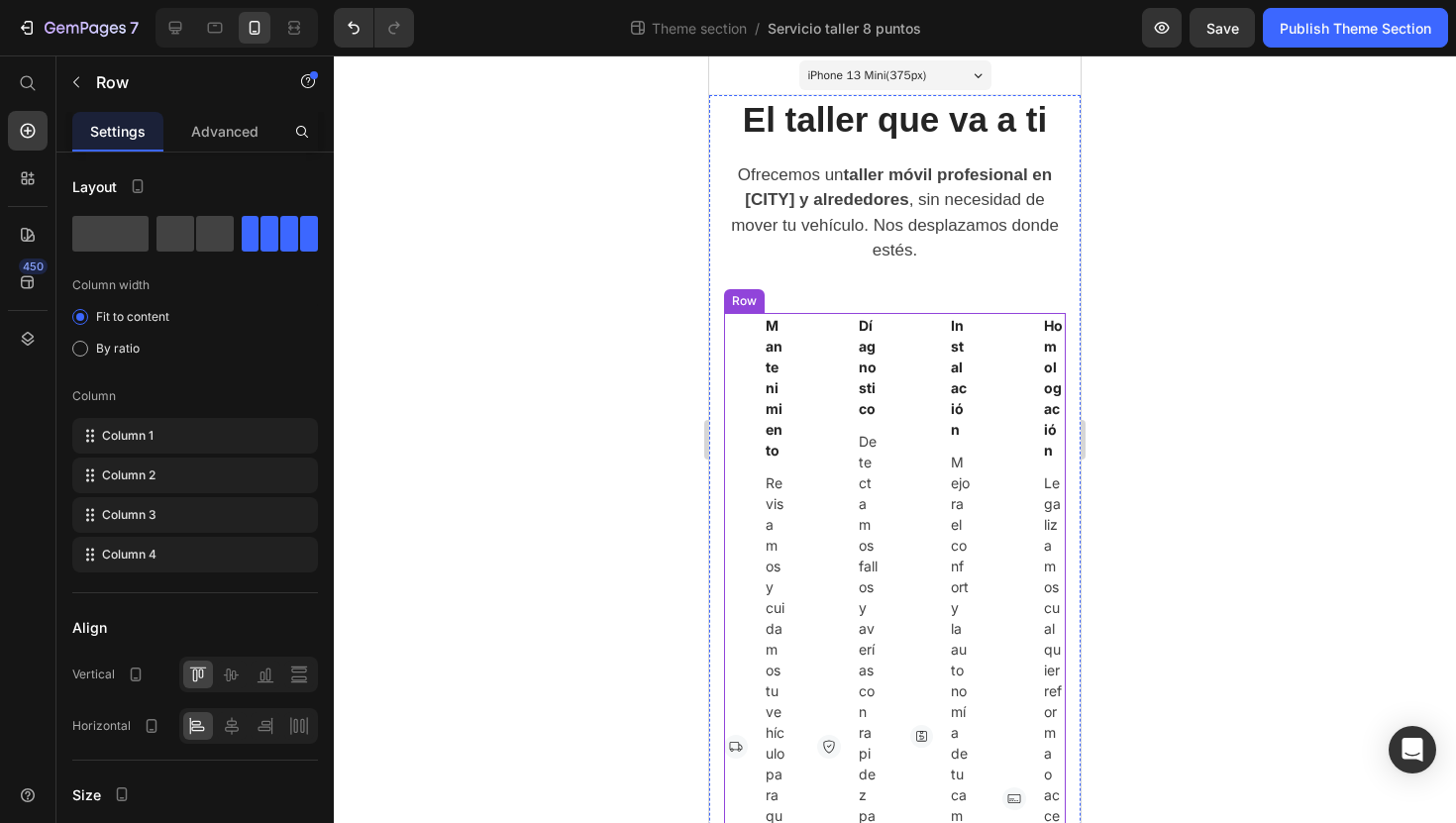 click on "Image Mantenimiento Text block Revisamos y cuidamos tu vehículo para que siempre esté listo para salir a rodar. Text block Row Image Díagnostico Text block Detectamos fallos y averías con rapidez para ofrecerte soluciones precisas y eficaces. Text block Row Image Instalación Text block Mejora el confort y la autonomía de tu camper con placas solares, toldos, aire... Text block Row Image Homologación Text block Legalizamos cualquier reforma o accesorio instalado cumpliendo con la normativa vigente. Text block Row Row" at bounding box center (894, 799) 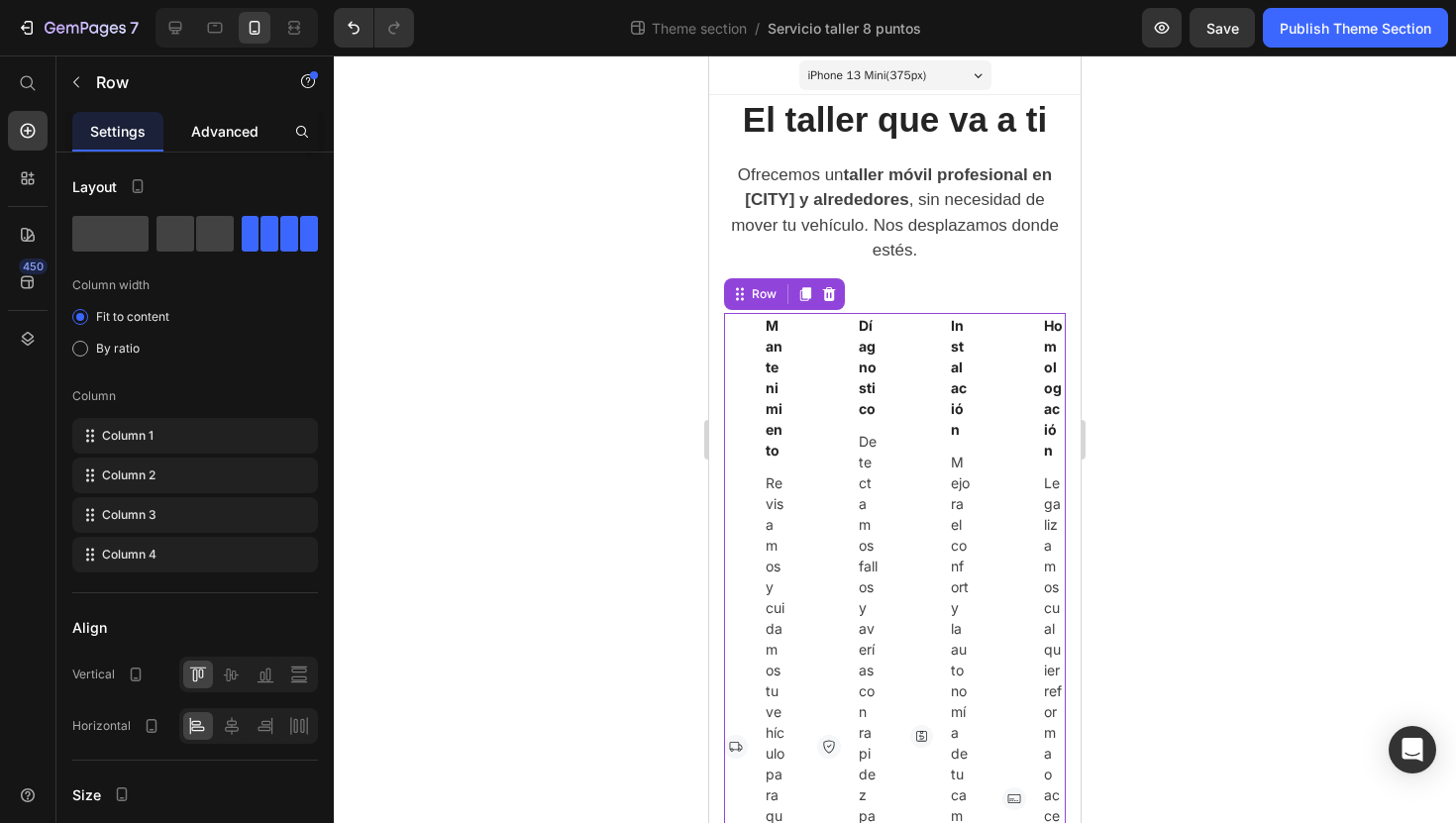 click on "Advanced" at bounding box center (225, 131) 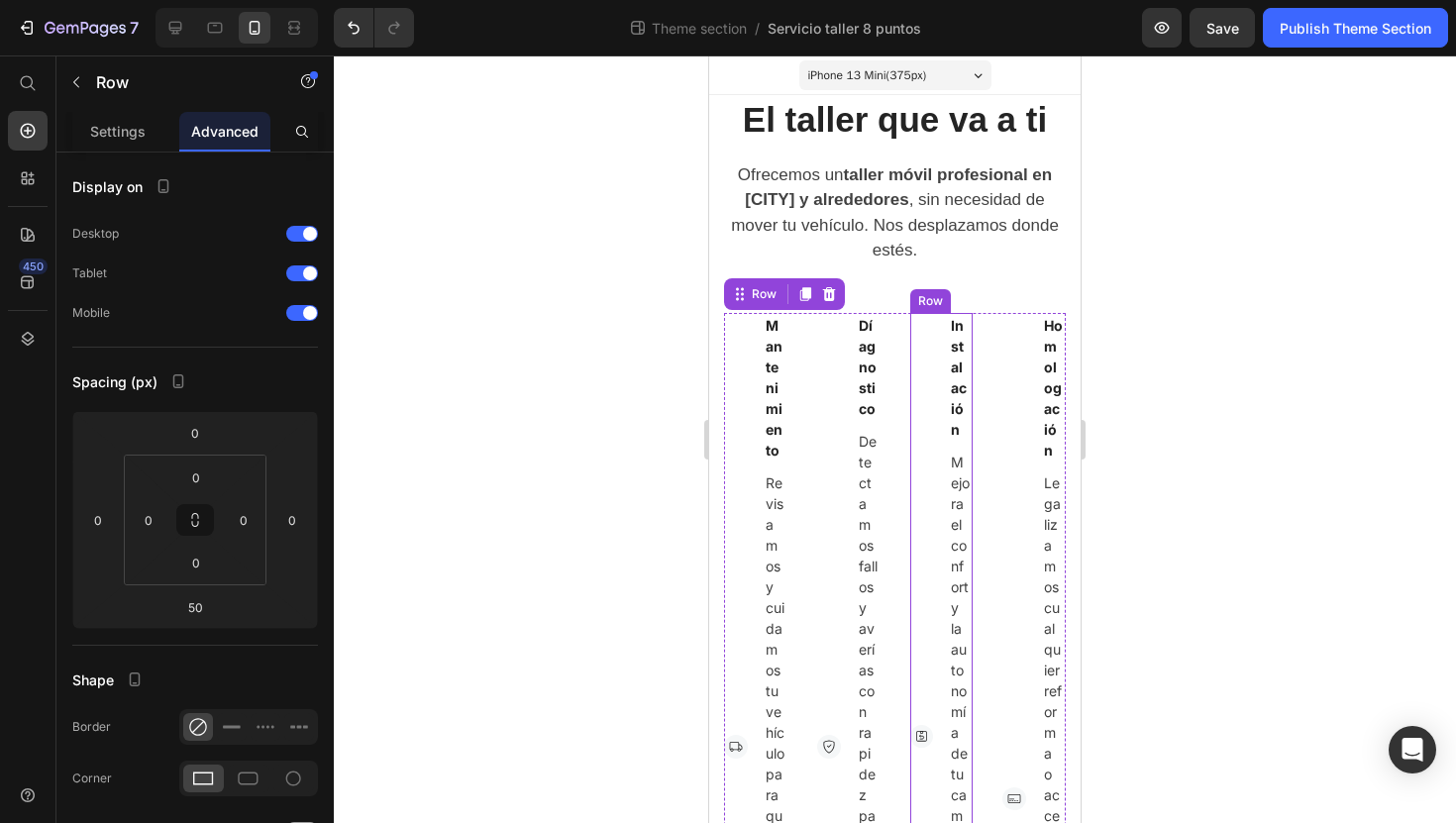 click on "El taller que va a ti Heading Ofrecemos un  taller móvil profesional en [CITY] y alrededores , sin necesidad de mover tu vehículo. Nos desplazamos donde estés. Text block Row Image Mantenimiento Text block Revisamos y cuidamos tu vehículo para que siempre esté listo para salir a rodar. Text block Row Image Díagnostico Text block Detectamos fallos y averías con rapidez para ofrecerte soluciones precisas y eficaces. Text block Row Image Instalación Text block Mejora el confort y la autonomía de tu camper con placas solares, toldos, aire... Text block Row Image Homologación Text block Legalizamos cualquier reforma o accesorio instalado cumpliendo con la normativa vigente. Text block Row Row   50 Image Peritación Text block Valoramos los daños de tu vehículo y gestionamos todo sin complicaciones. Text block Row Image Cerrajería Text block Ofrecemos acceso seguro, duplicado de llaves y solución rápida en caso de pérdida. Text block Row Image Recambios Text block Text block Row Image Multimarca" at bounding box center [894, 1149] 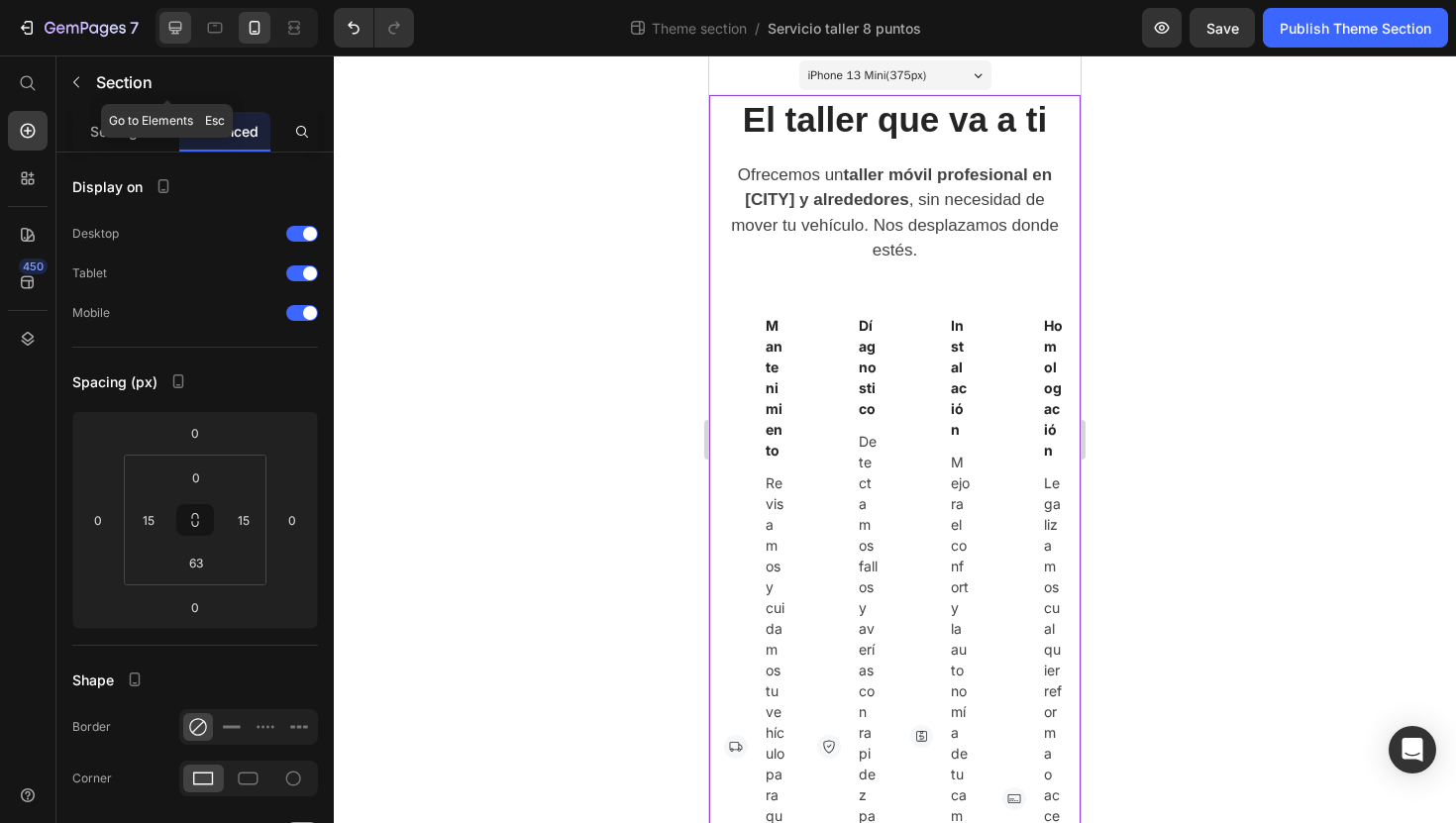 click 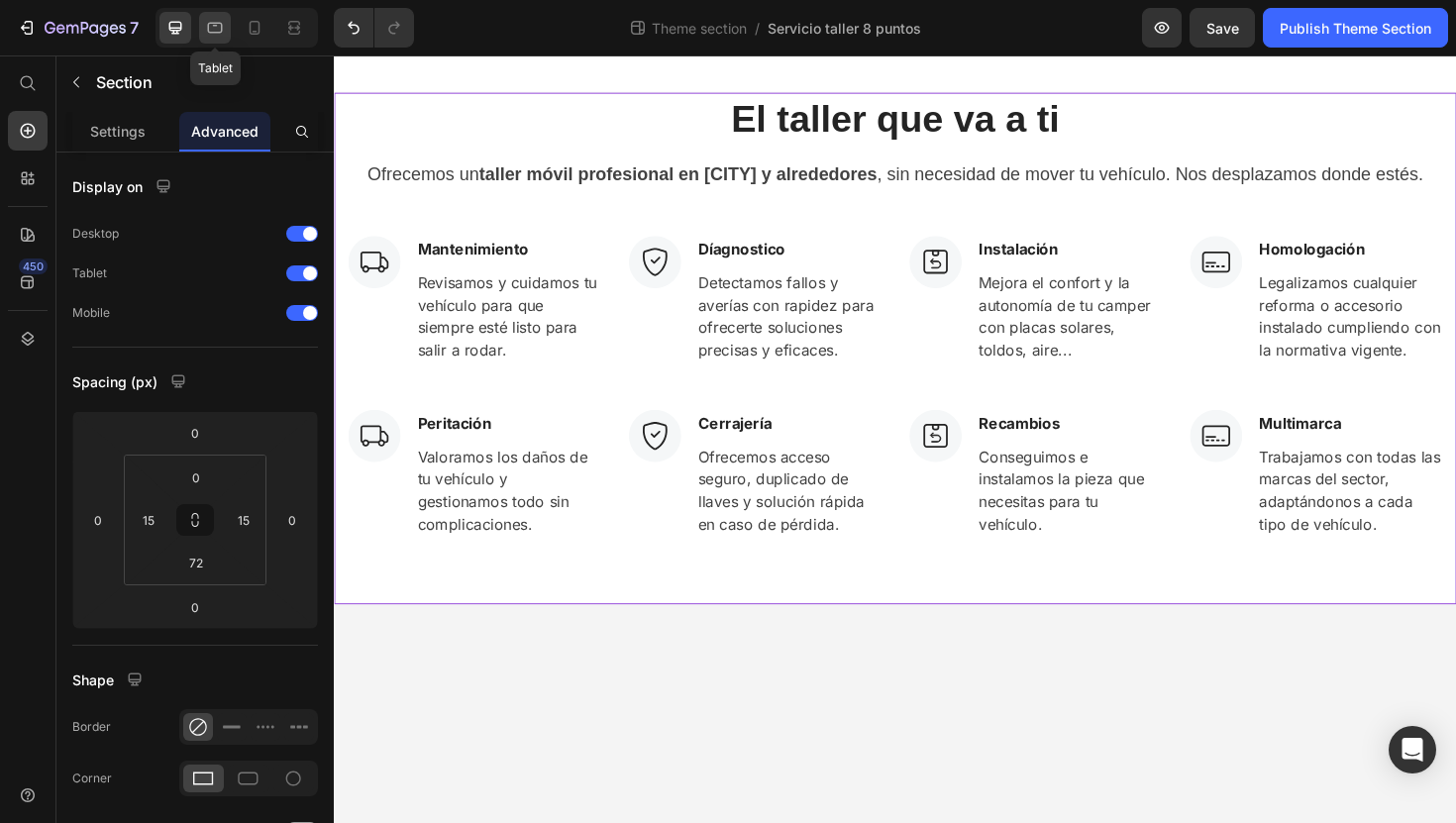 click 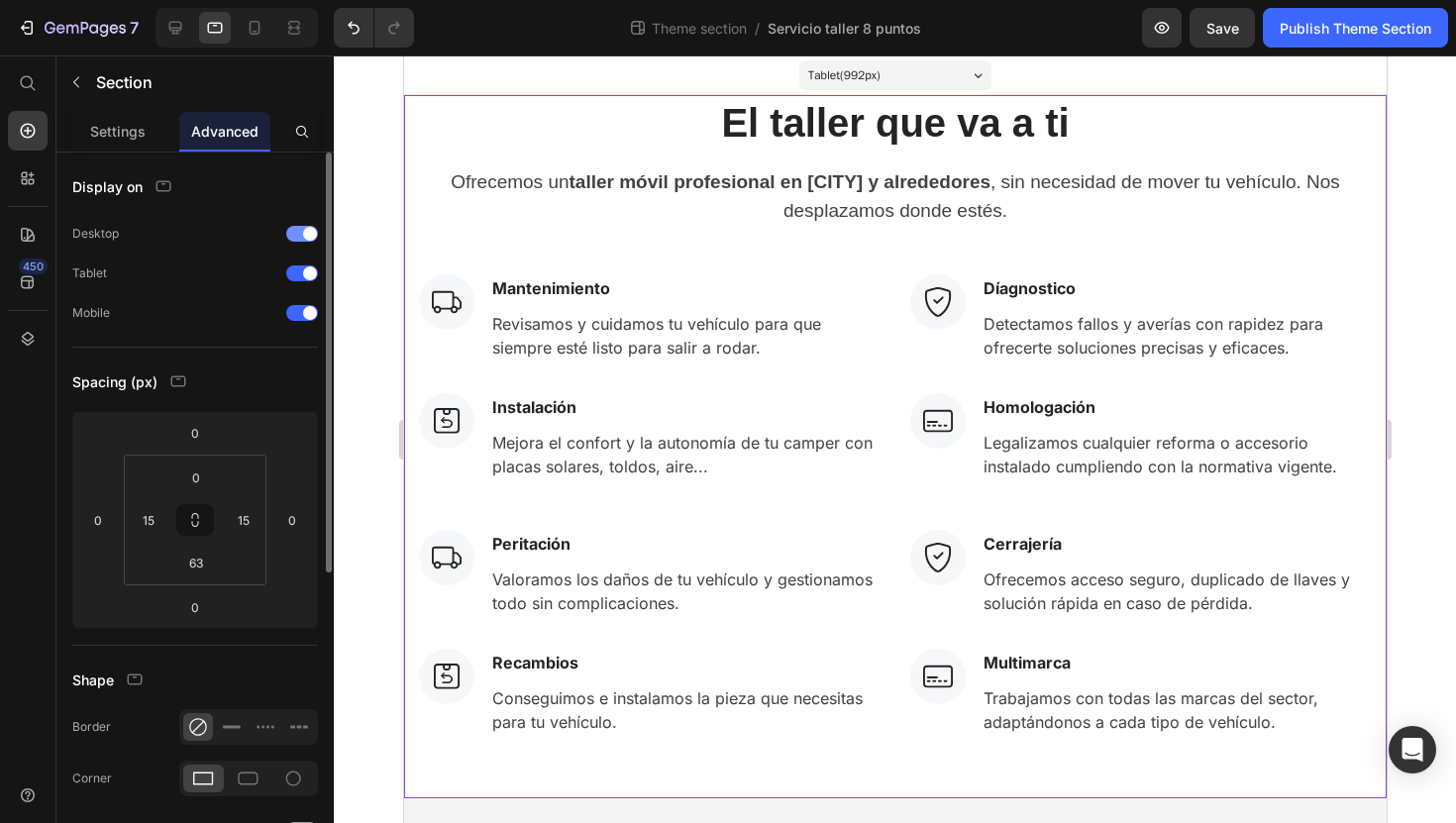 click at bounding box center [310, 234] 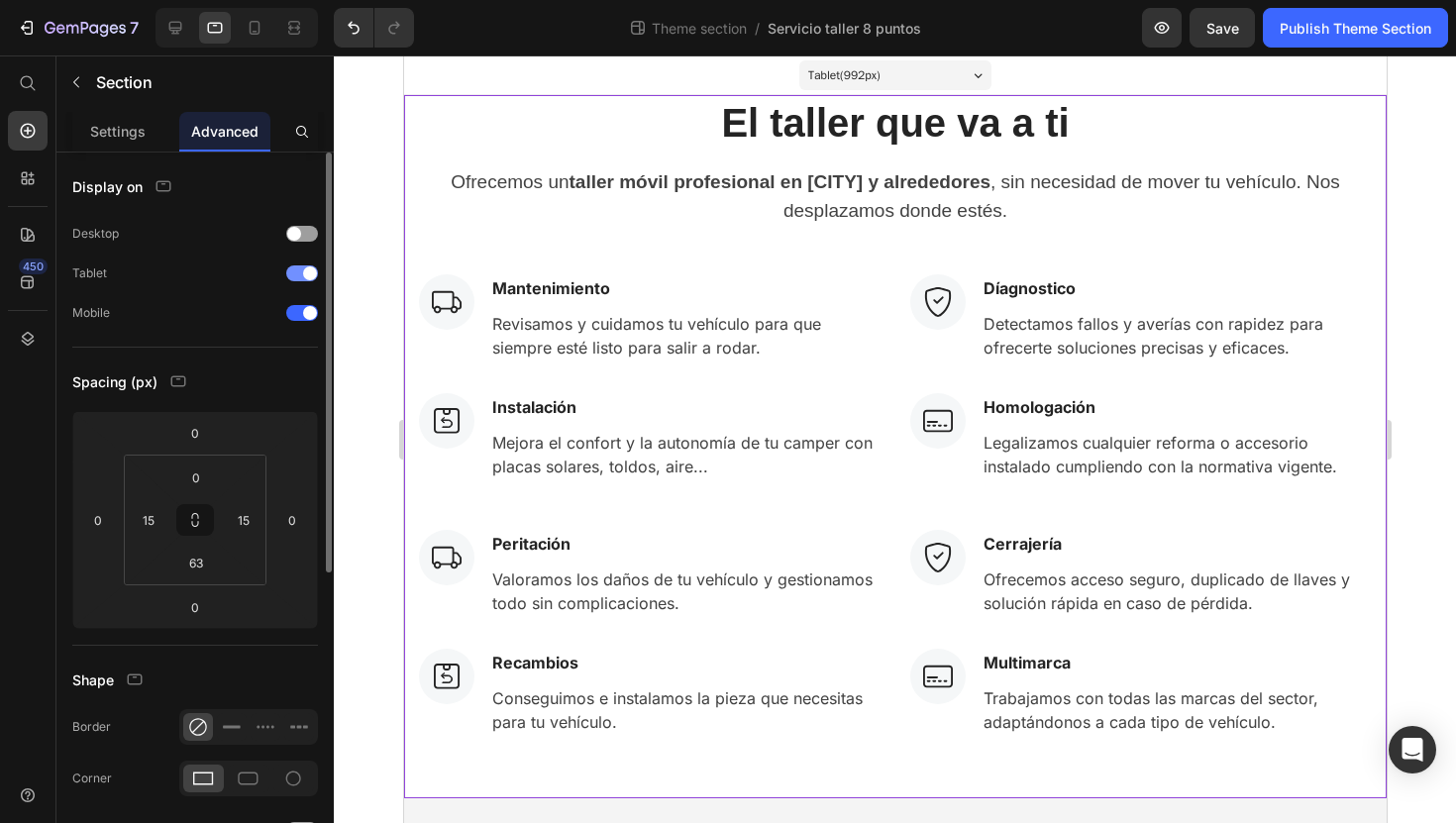 click at bounding box center [310, 273] 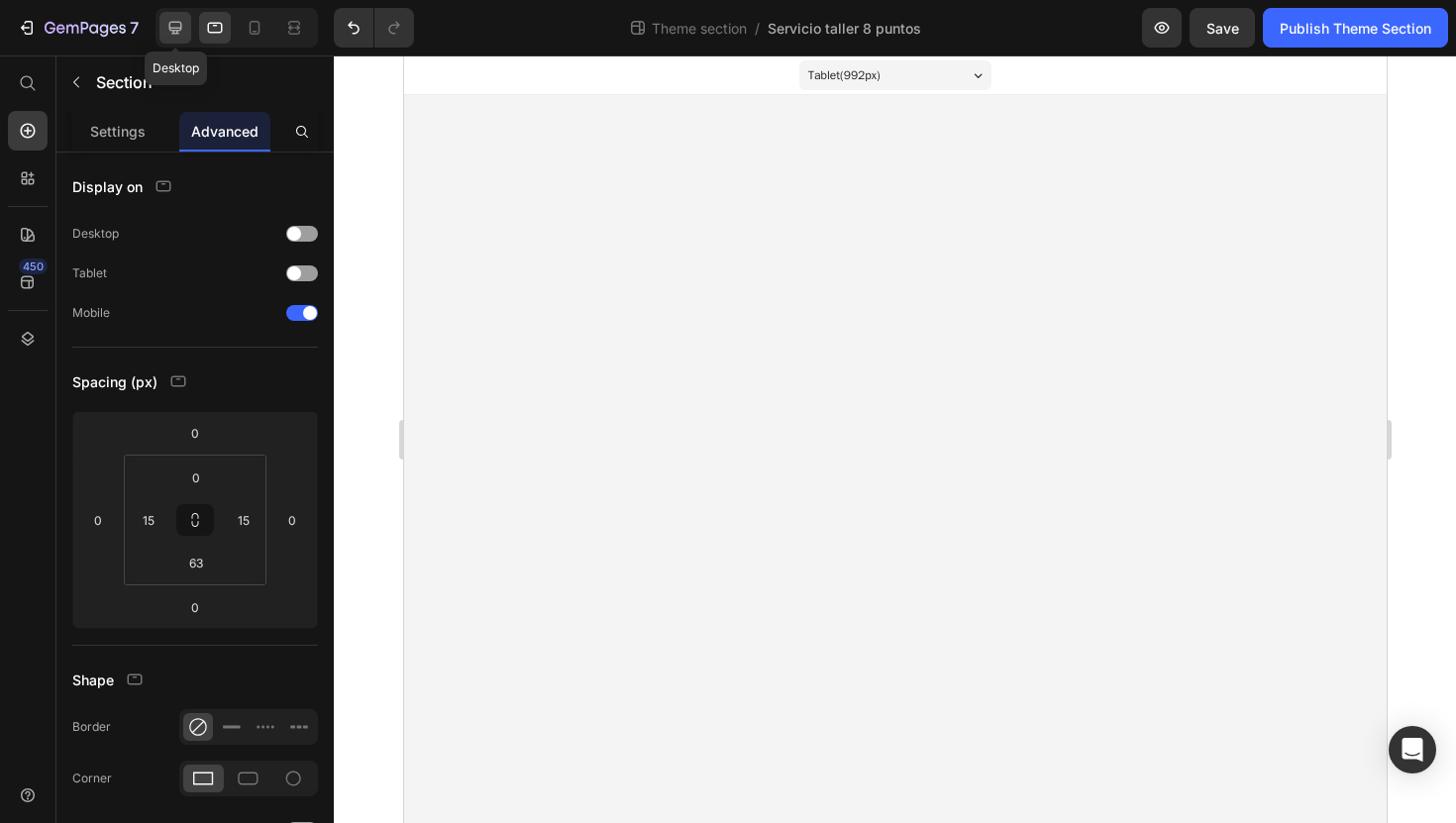 click 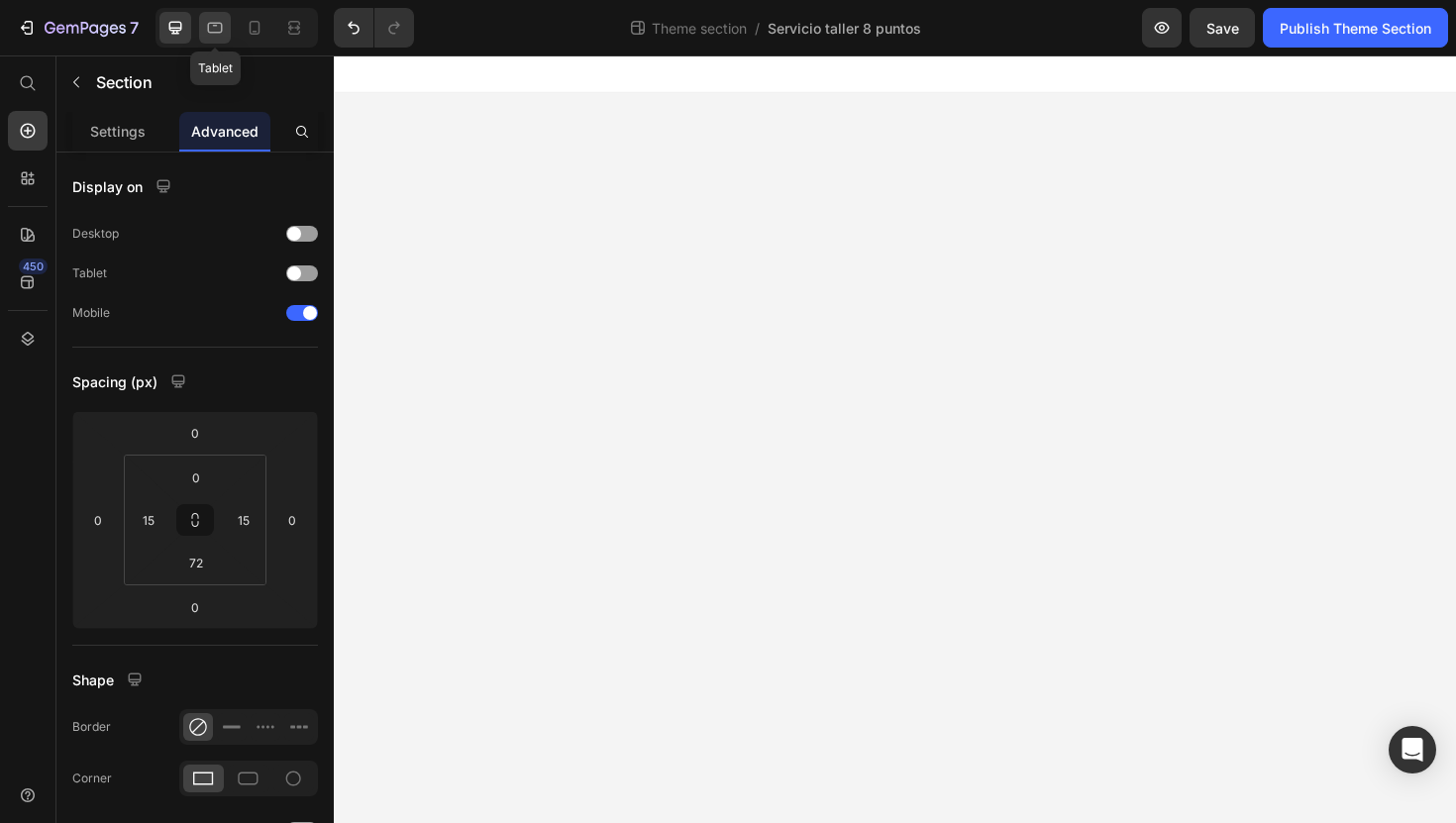 click 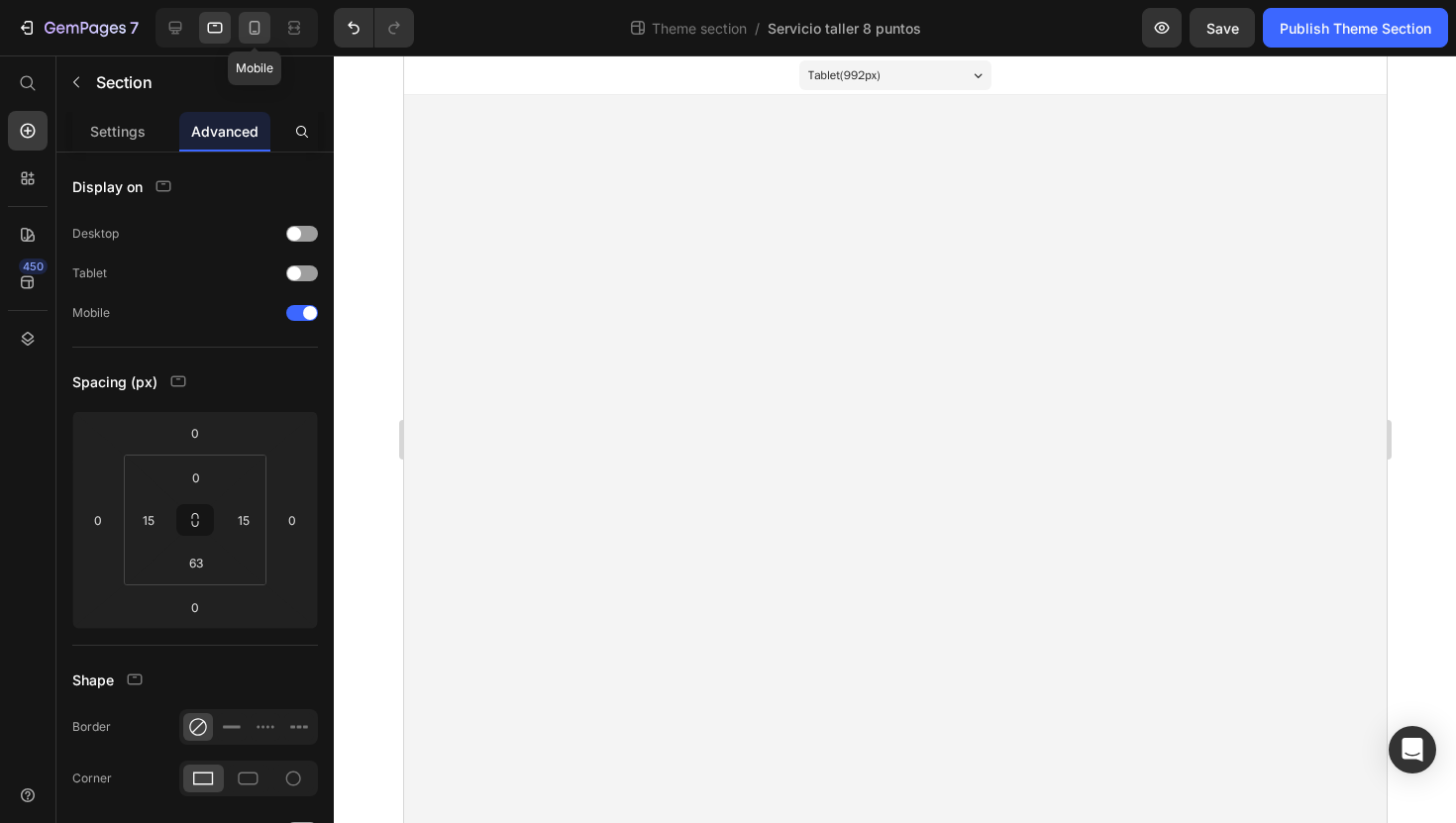 click 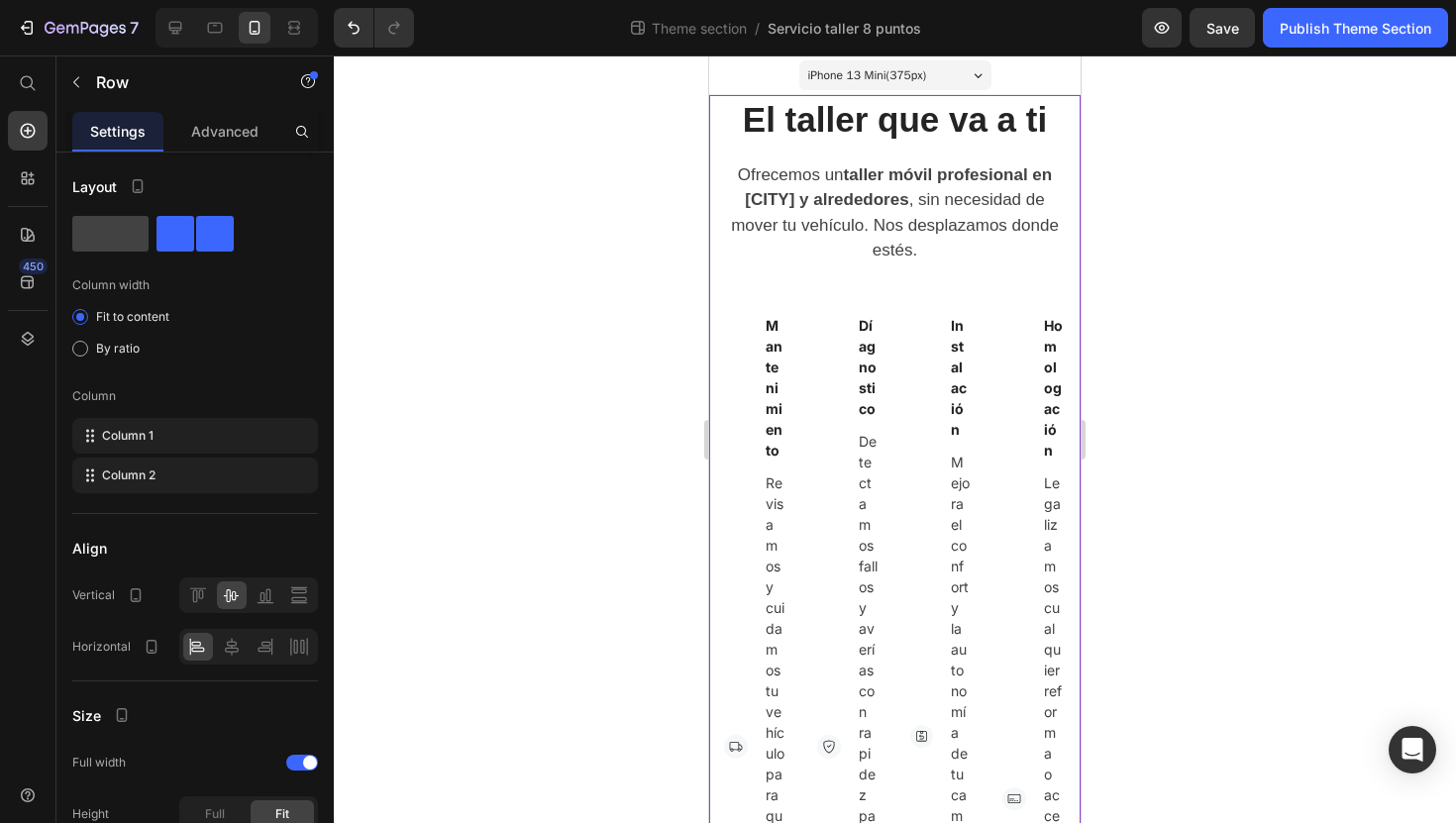 click on "Image" at bounding box center [829, 747] 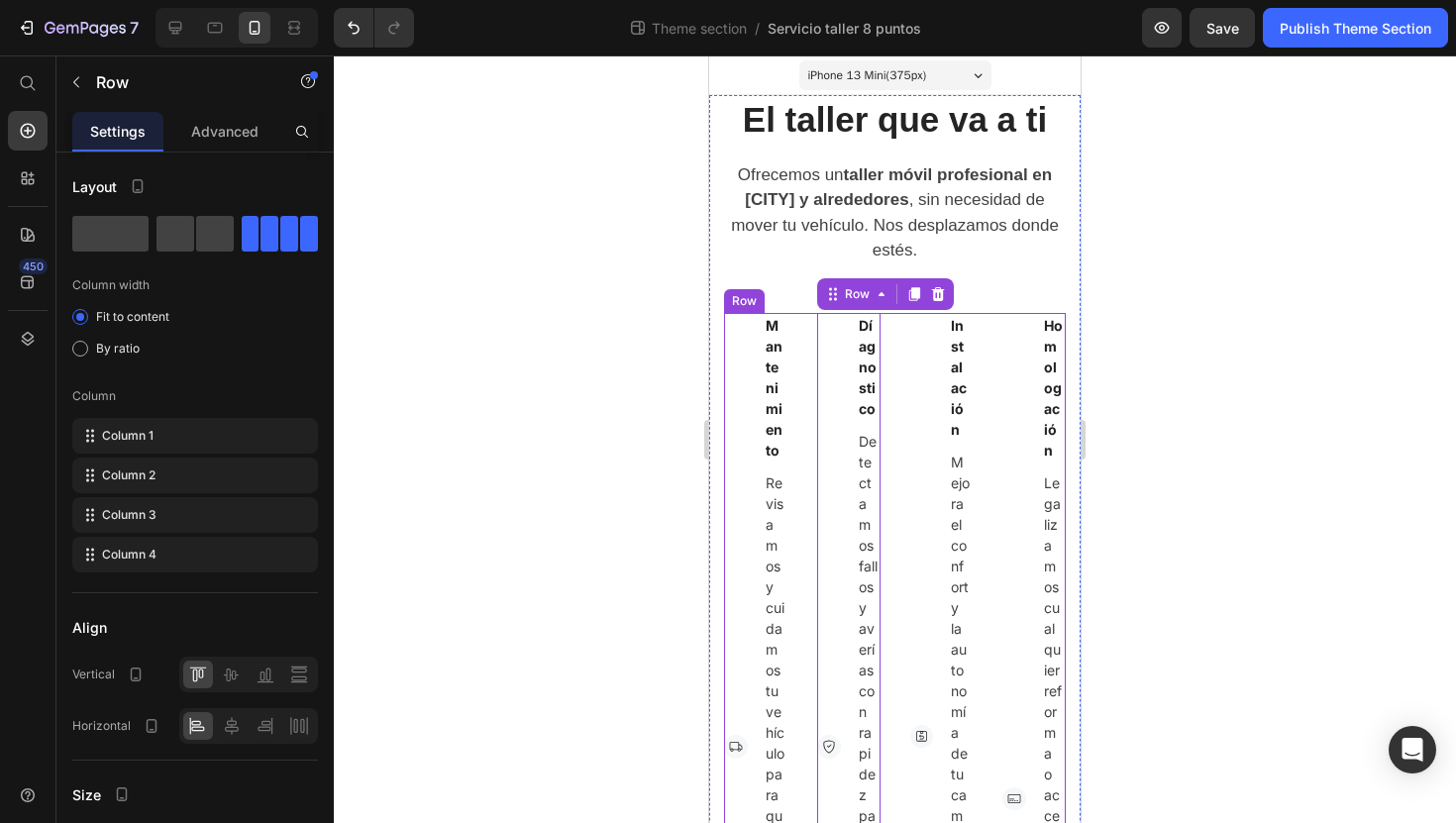 click on "Image Mantenimiento Text block Revisamos y cuidamos tu vehículo para que siempre esté listo para salir a rodar. Text block Row Image Díagnostico Text block Detectamos fallos y averías con rapidez para ofrecerte soluciones precisas y eficaces. Text block Row   32 Image Instalación Text block Mejora el confort y la autonomía de tu camper con placas solares, toldos, aire... Text block Row Image Homologación Text block Legalizamos cualquier reforma o accesorio instalado cumpliendo con la normativa vigente. Text block Row Row" at bounding box center (894, 799) 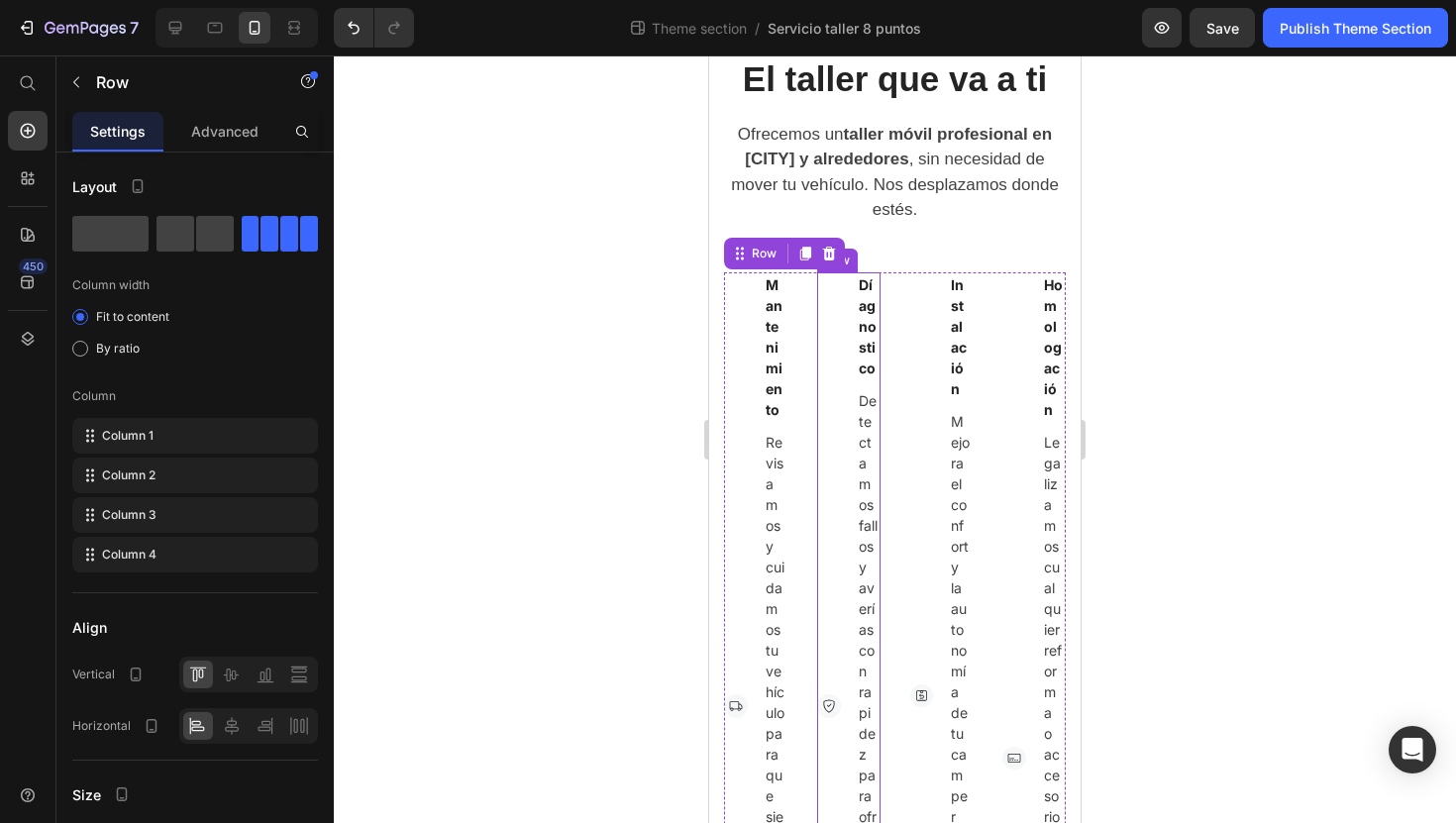scroll, scrollTop: 48, scrollLeft: 0, axis: vertical 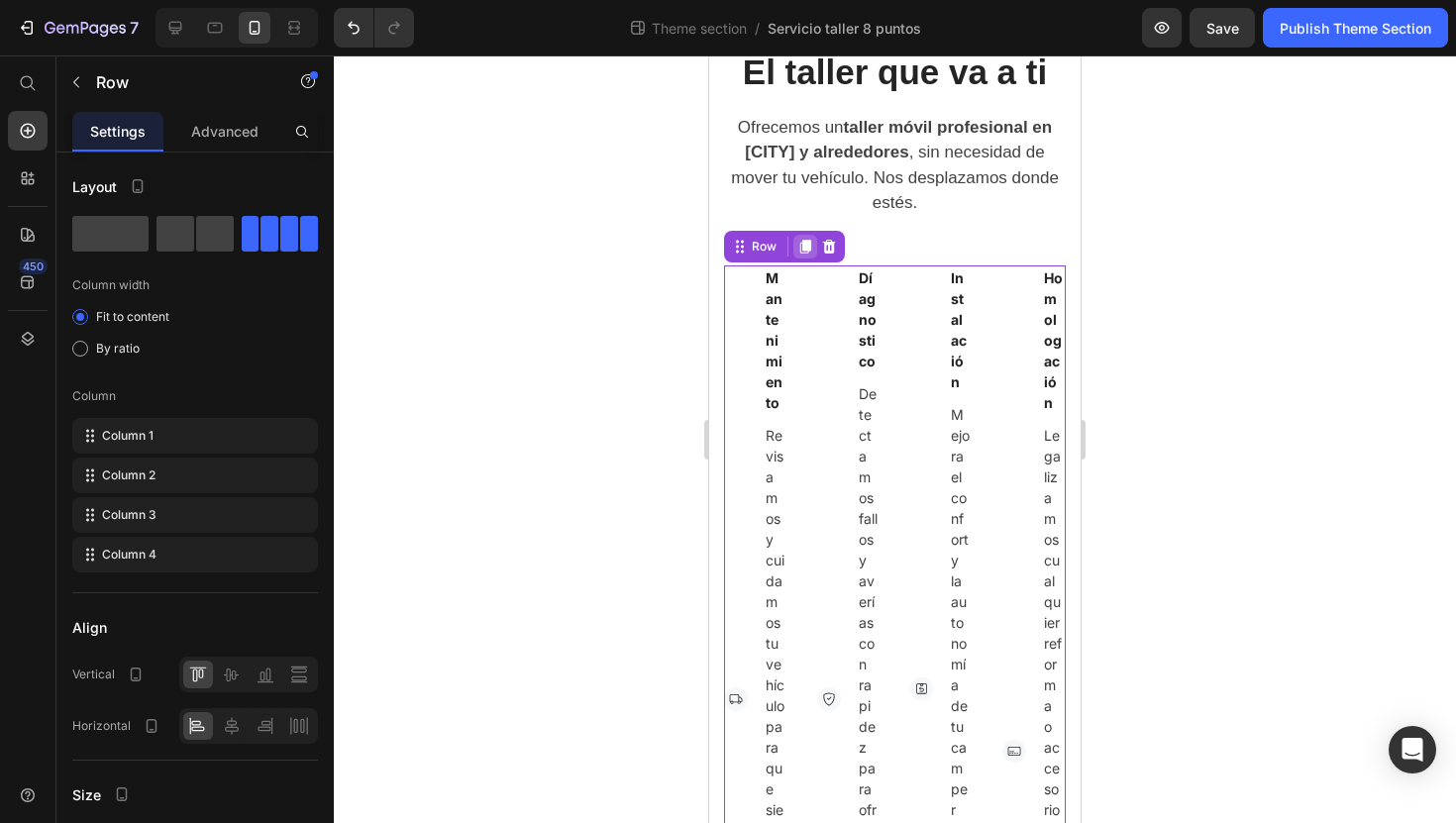 click 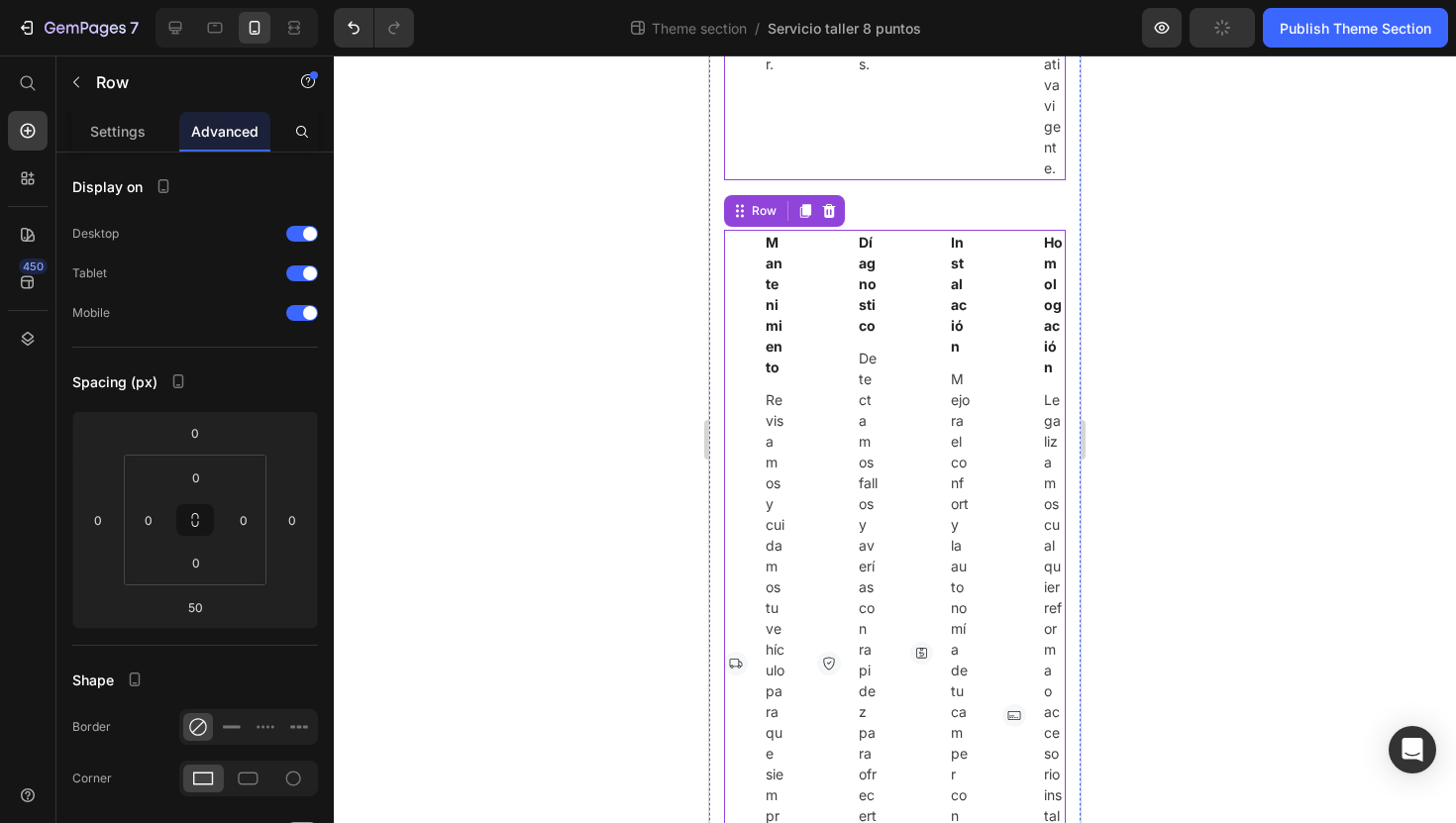 scroll, scrollTop: 1168, scrollLeft: 0, axis: vertical 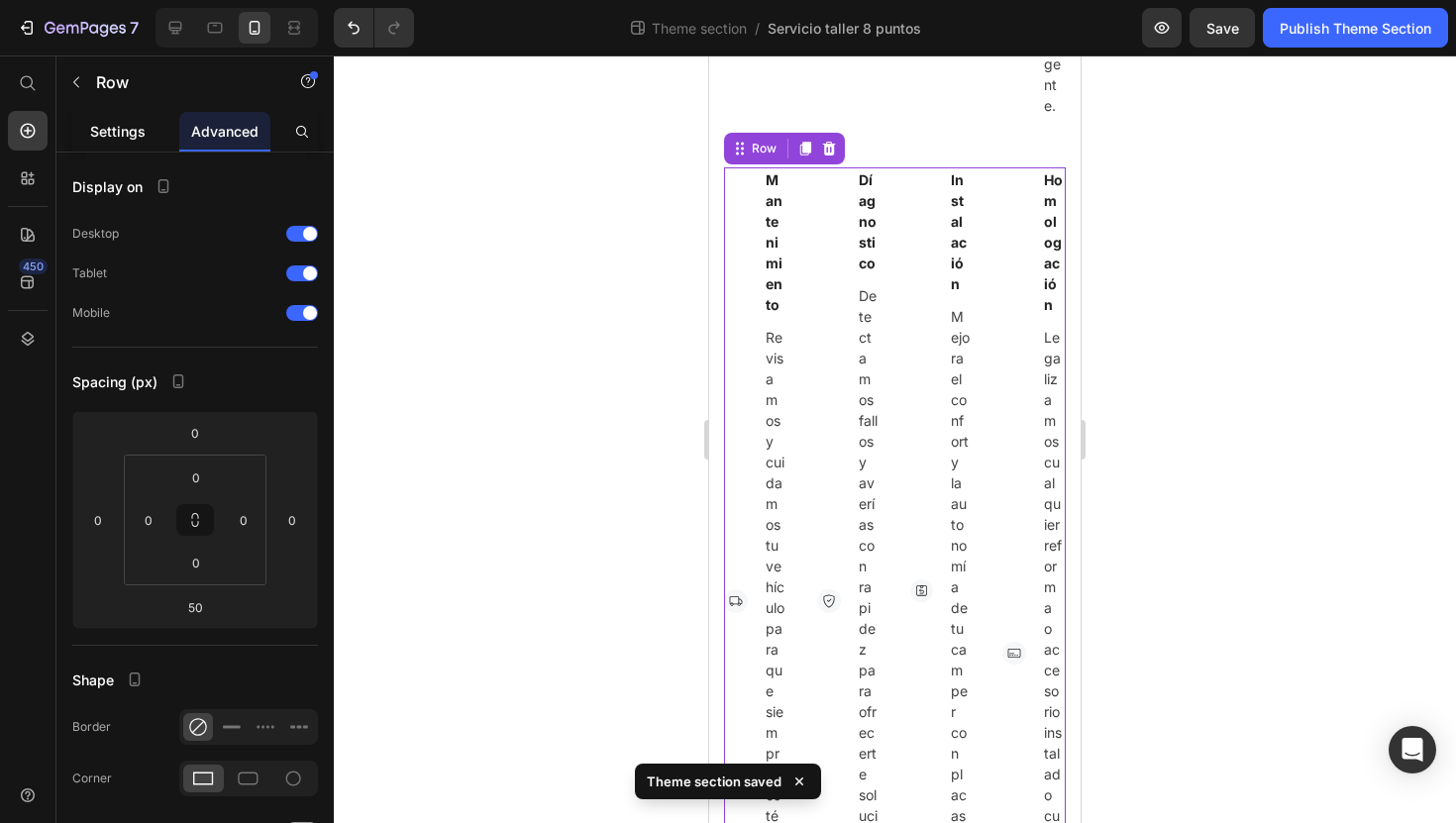 click on "Settings" 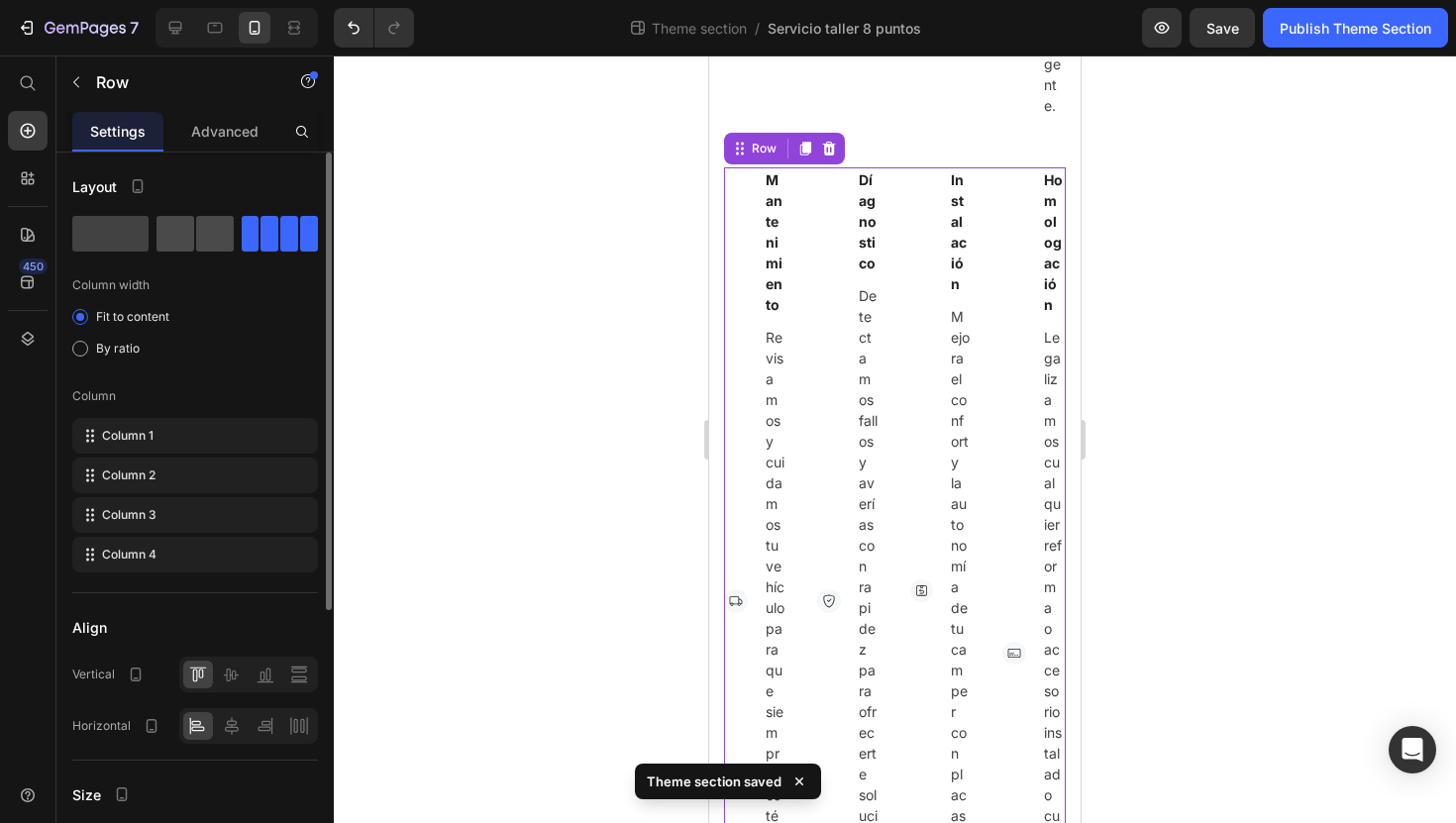 click 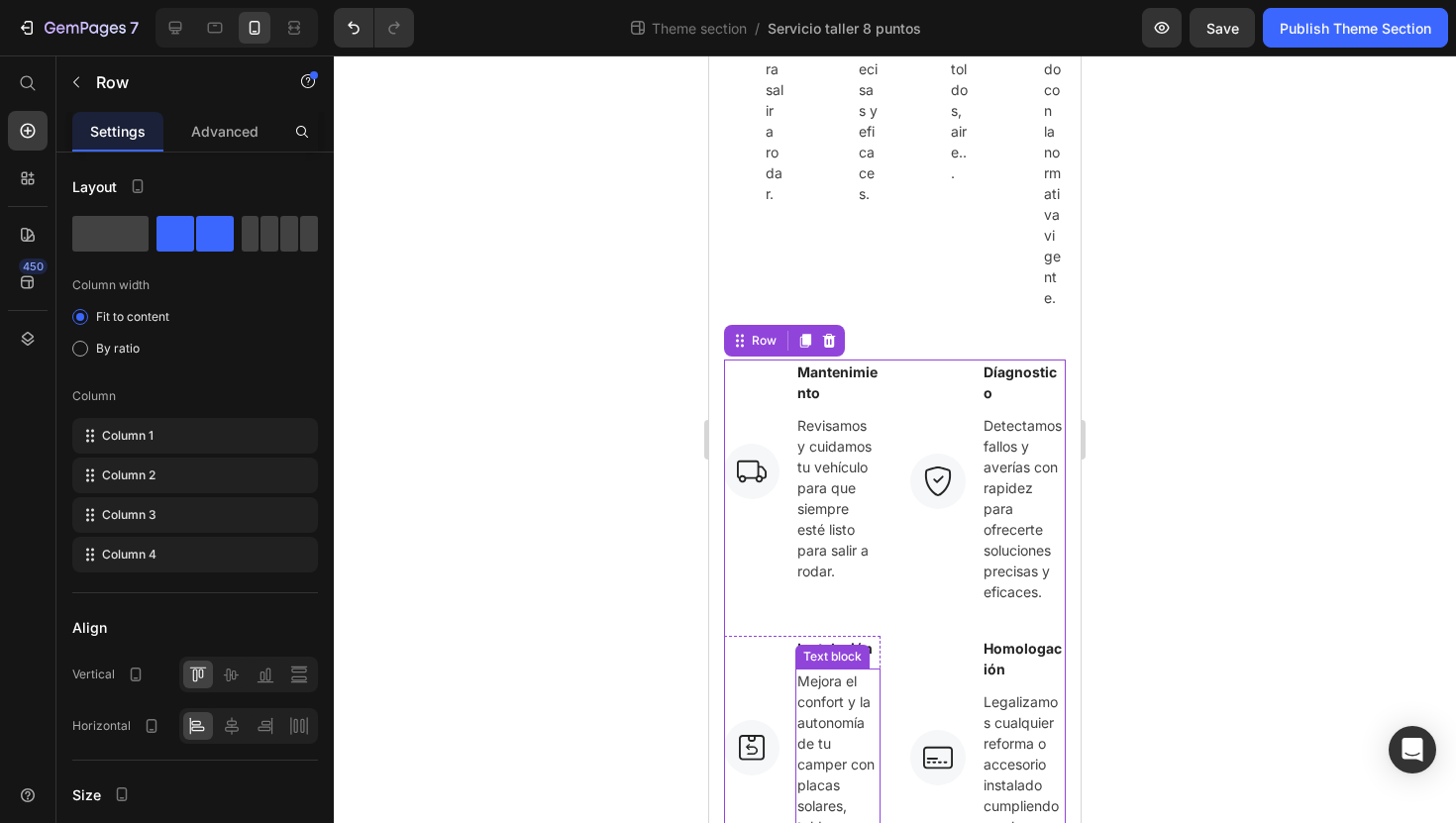 scroll, scrollTop: 953, scrollLeft: 0, axis: vertical 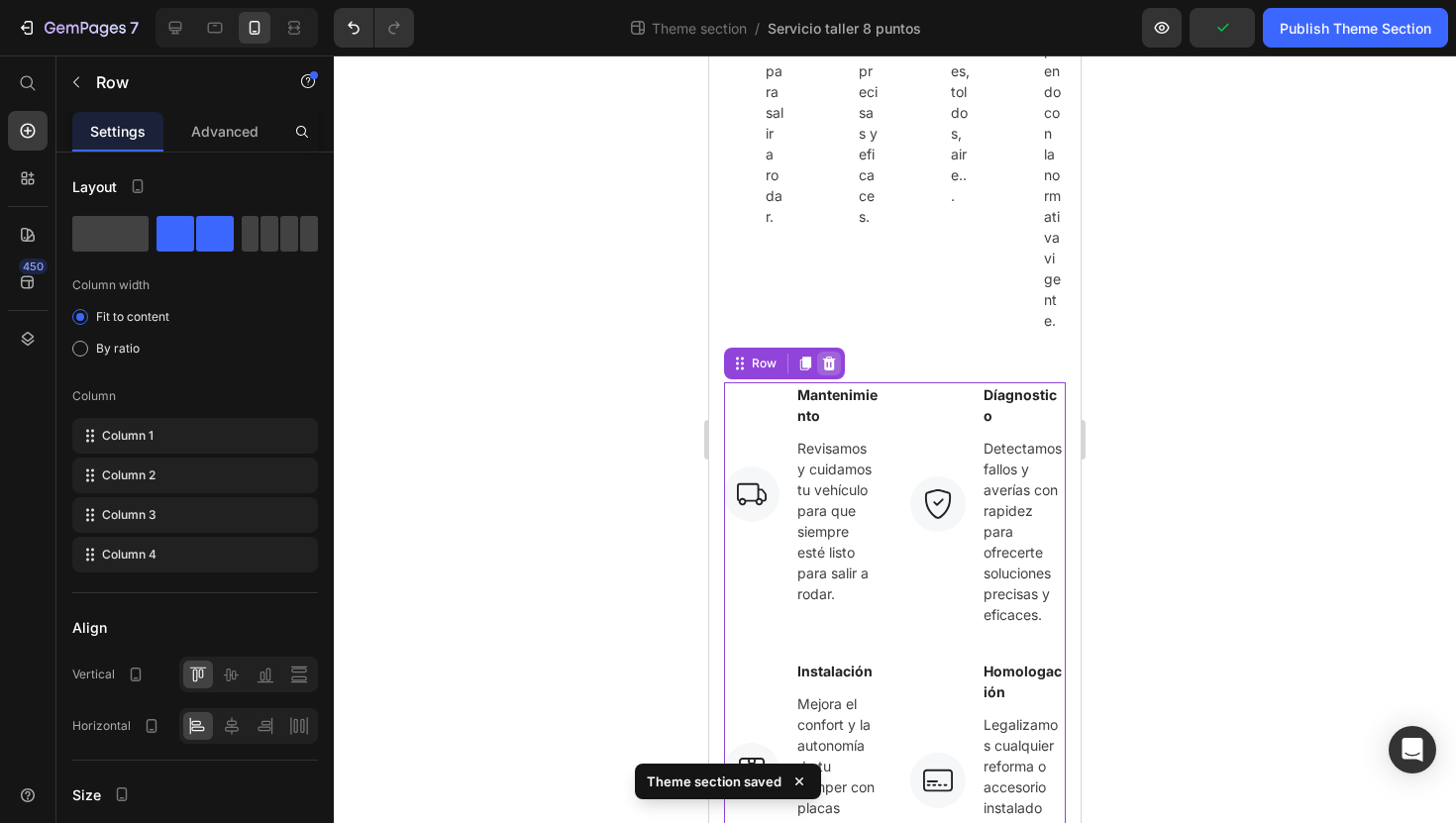 click 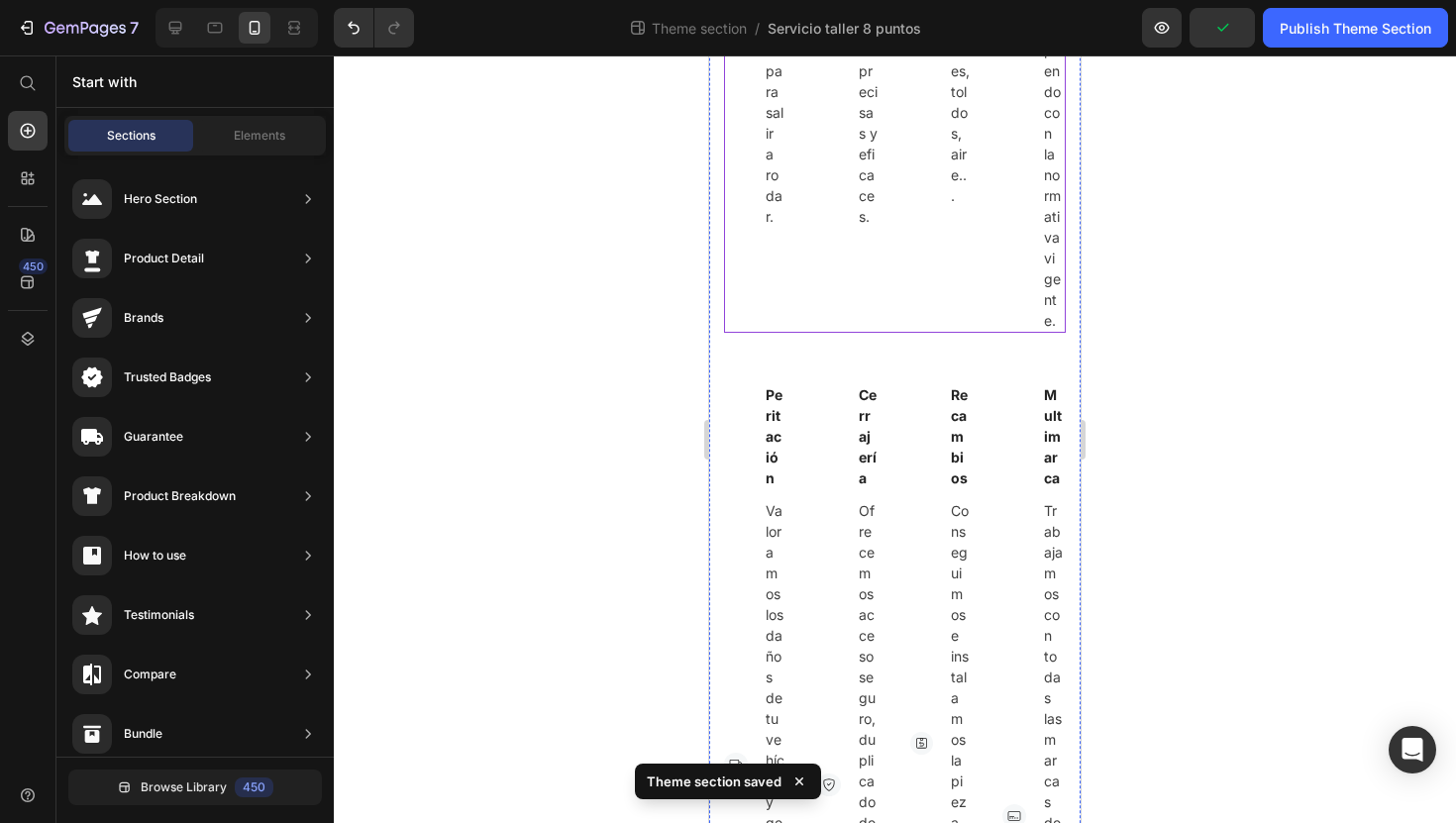click on "Image Díagnostico Text block Detectamos fallos y averías con rapidez para ofrecerte soluciones precisas y eficaces. Text block Row" at bounding box center [849, -154] 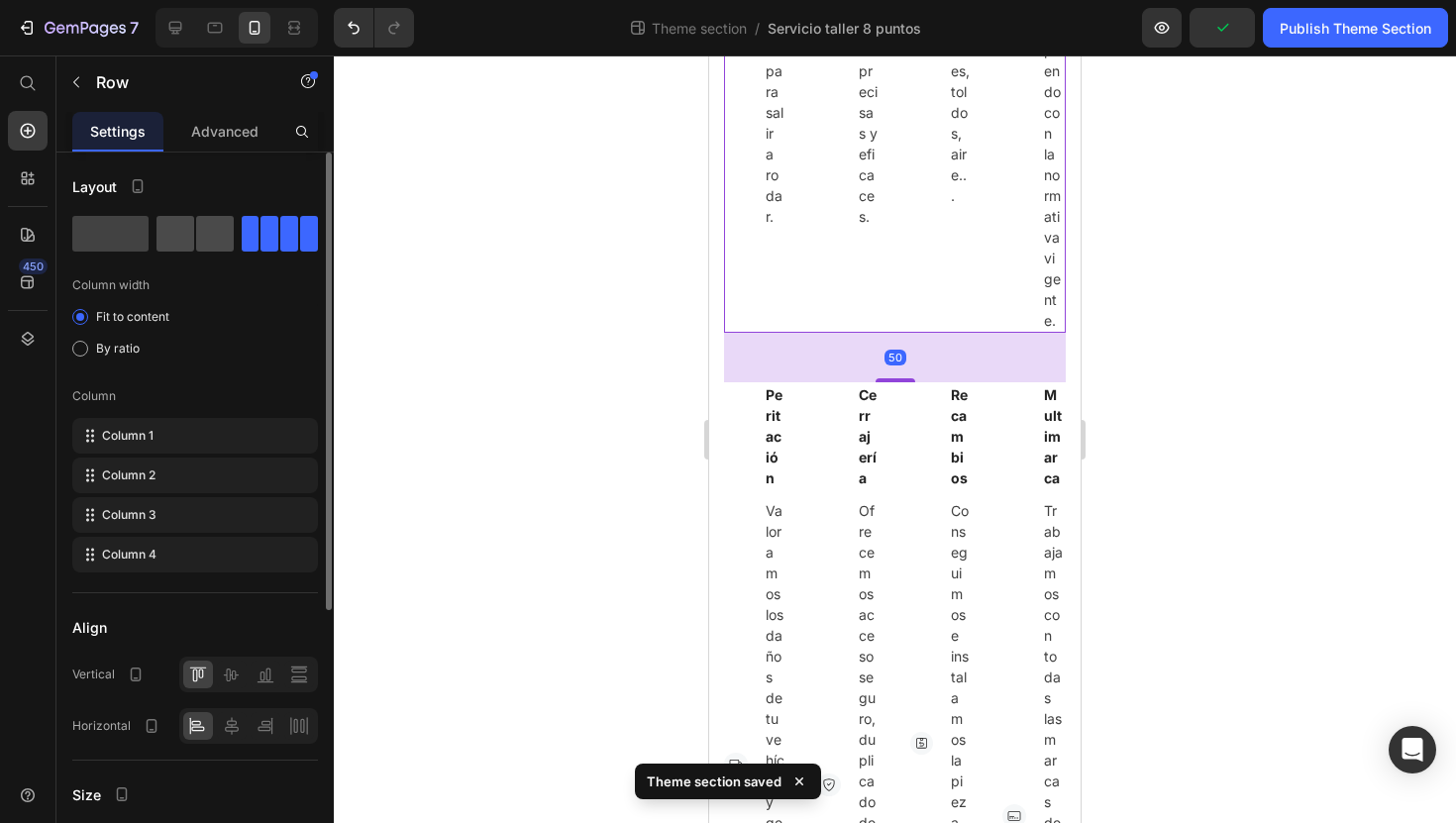 click 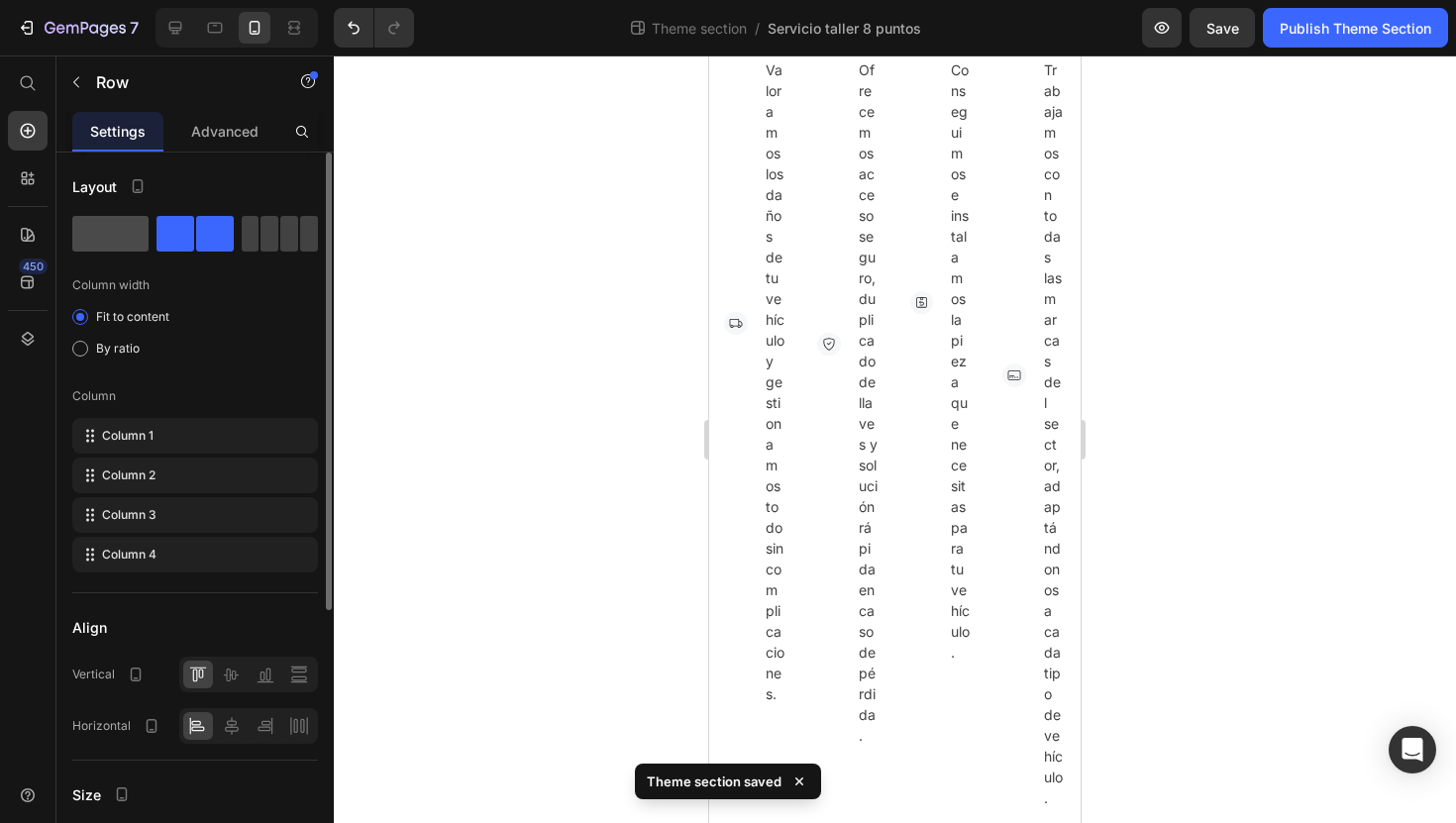 click 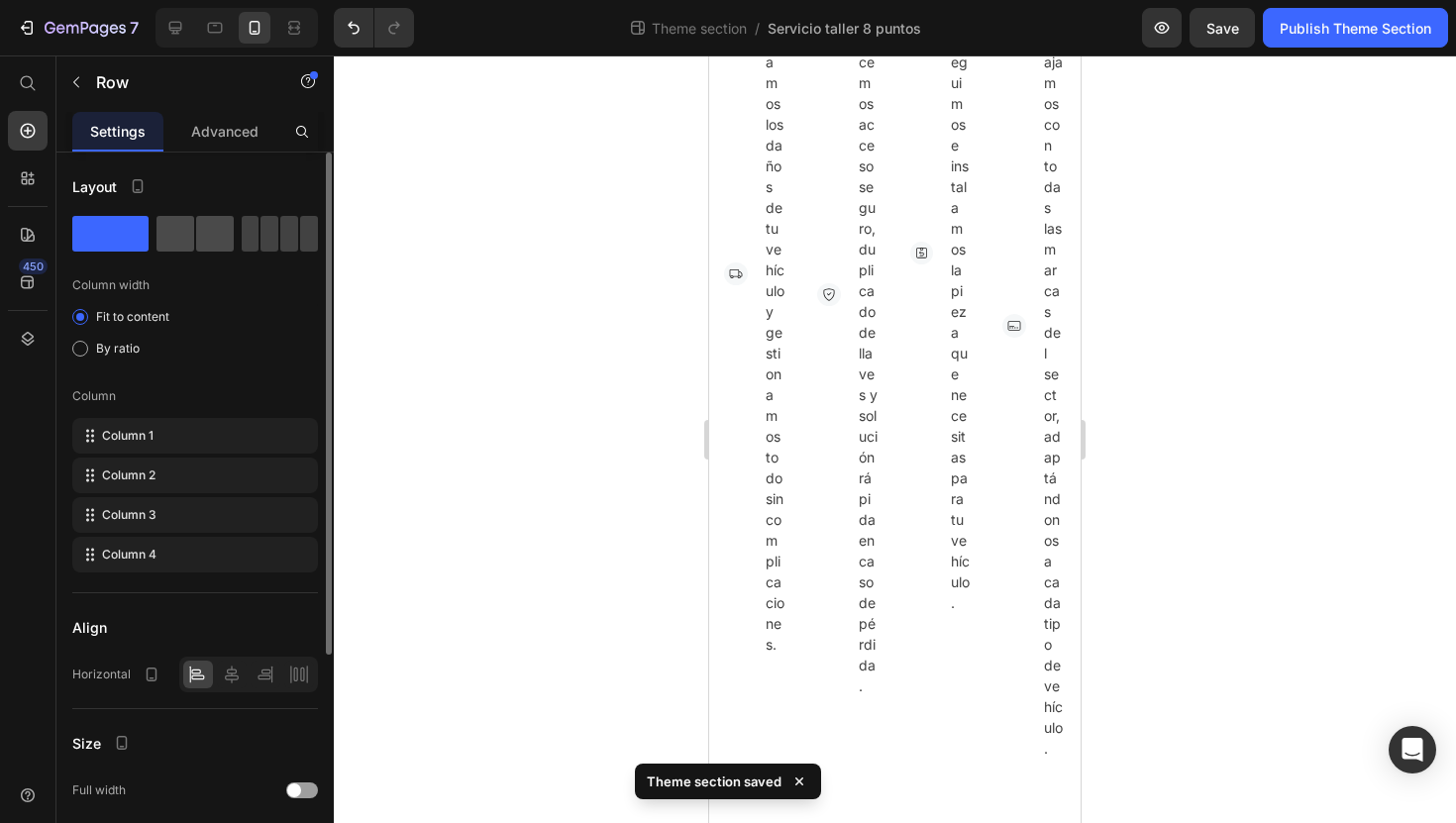 click 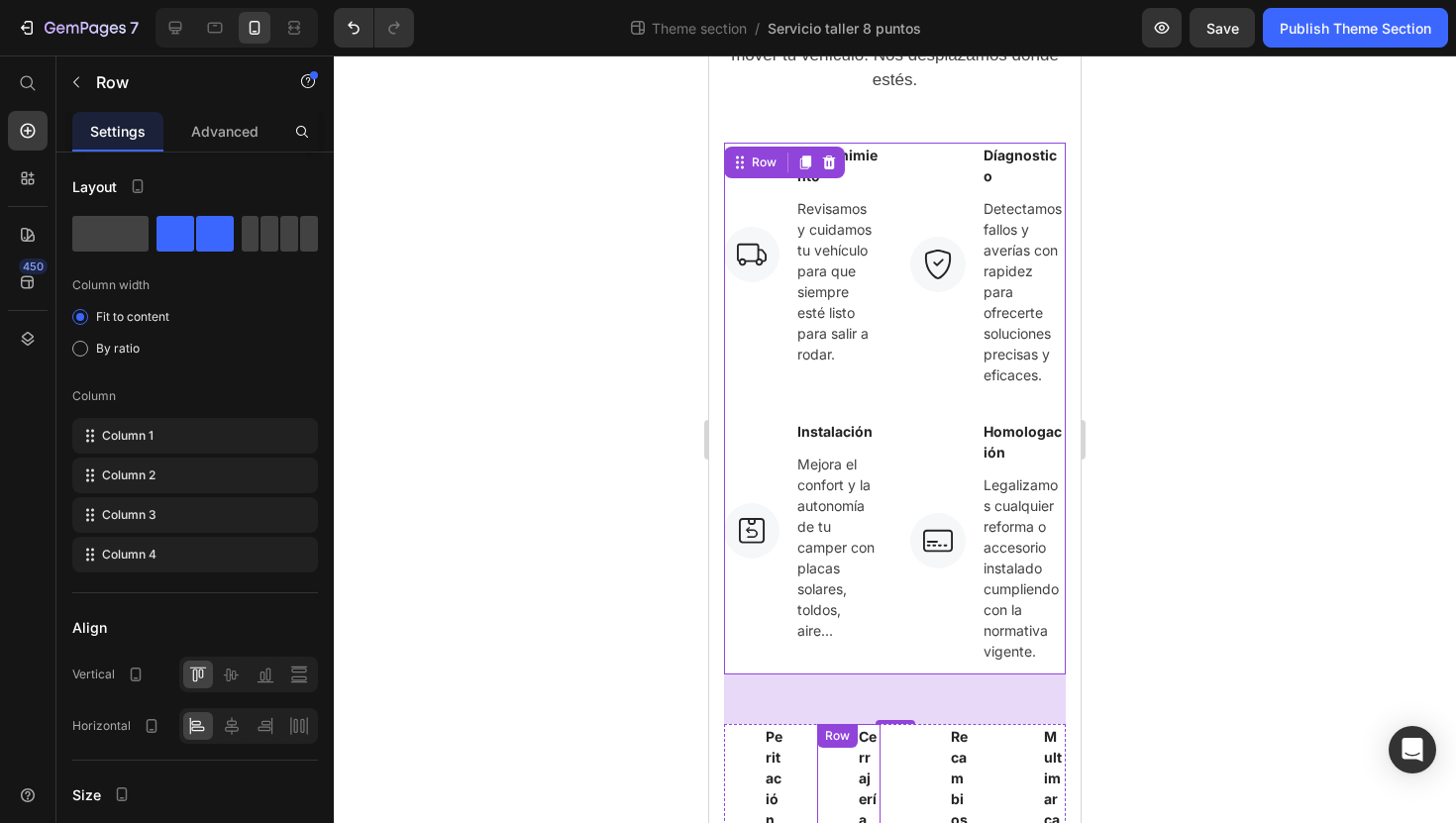 scroll, scrollTop: 178, scrollLeft: 0, axis: vertical 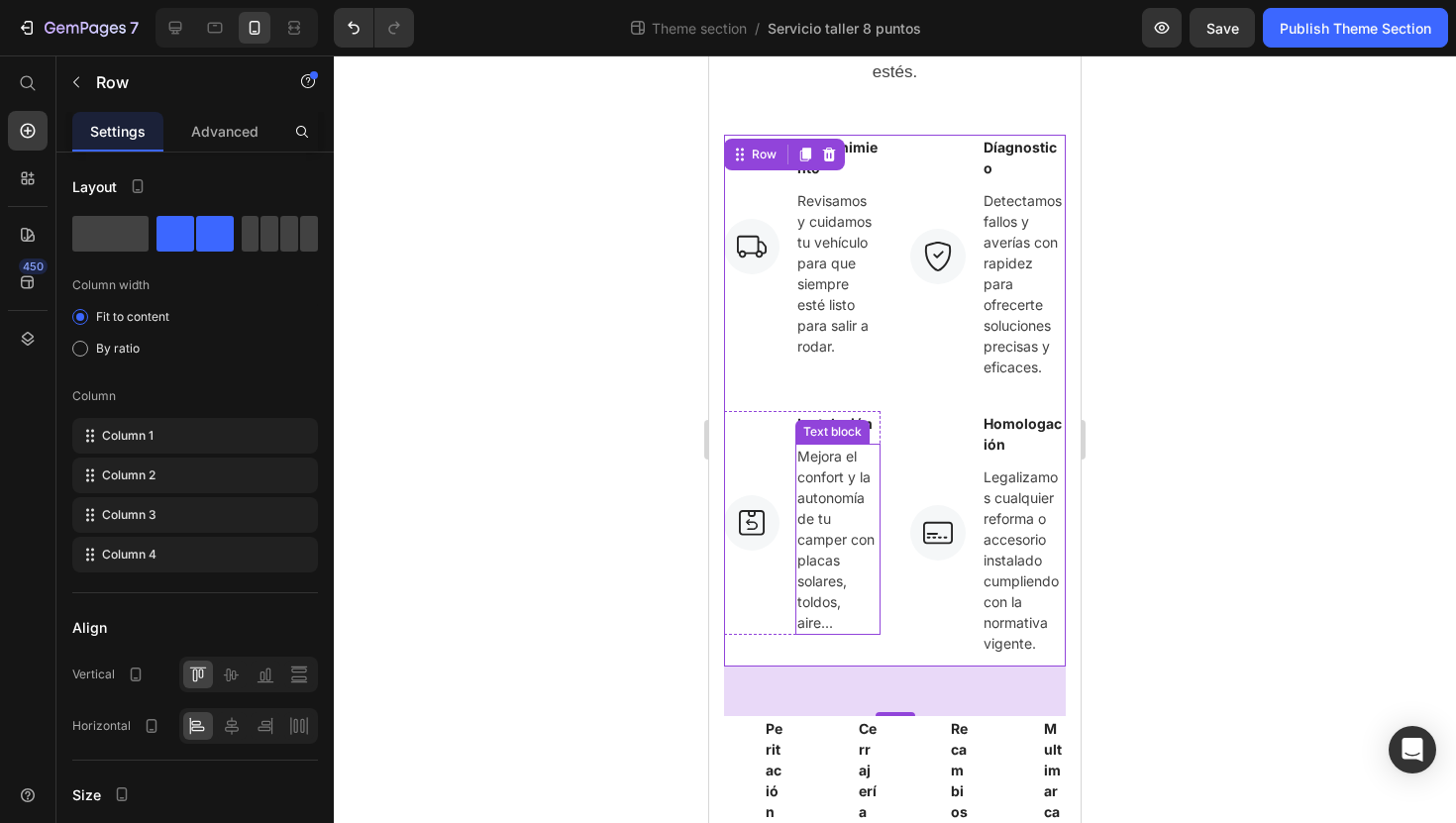 click on "Mejora el confort y la autonomía de tu camper con placas solares, toldos, aire..." at bounding box center (838, 539) 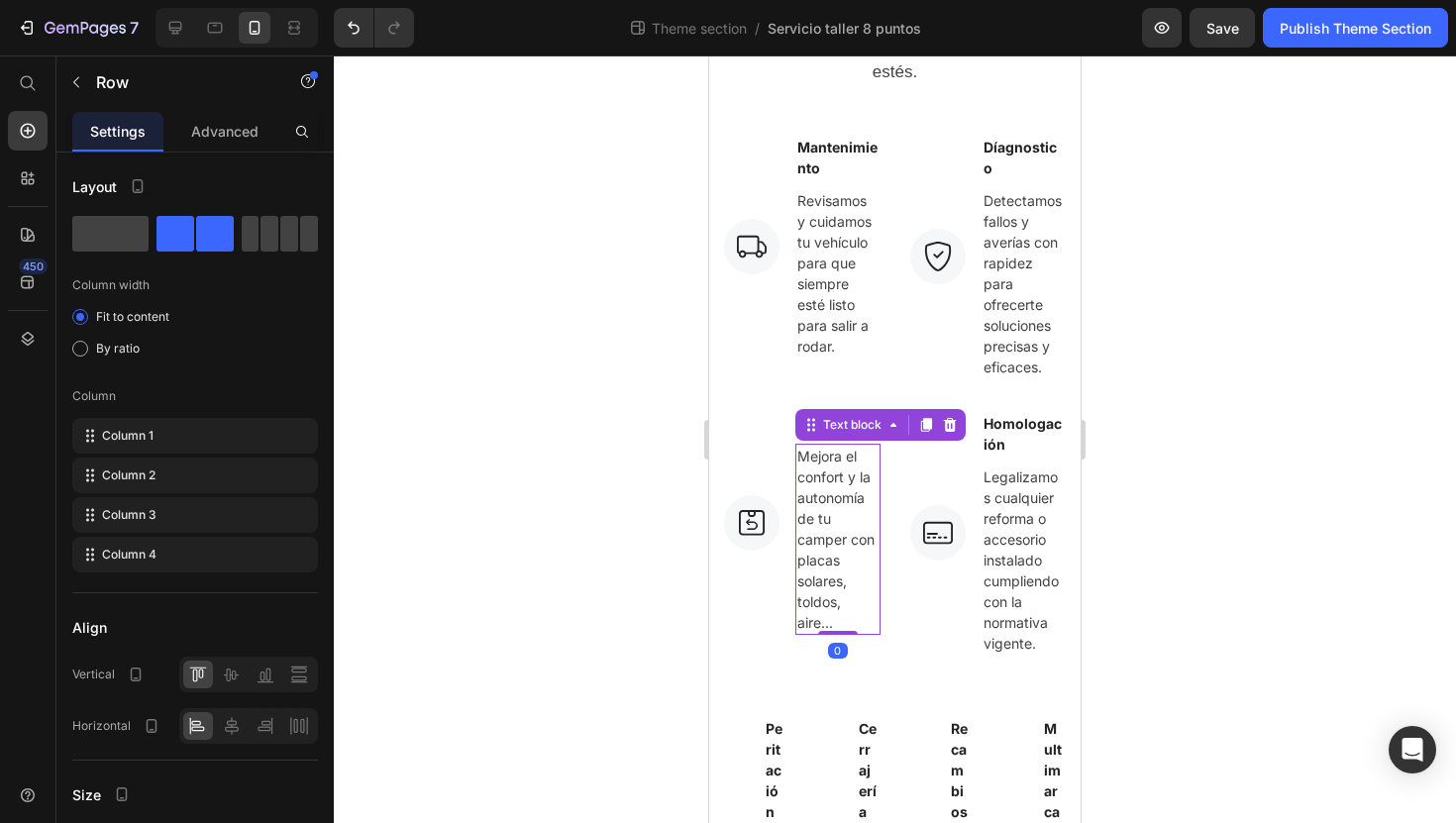 click on "Image Mantenimiento Text block Revisamos y cuidamos tu vehículo para que siempre esté listo para salir a rodar. Text block Row Image Díagnostico Text block Detectamos fallos y averías con rapidez para ofrecerte soluciones precisas y eficaces. Text block Row Image Instalación Text block Mejora el confort y la autonomía de tu camper con placas solares, toldos, aire... Text block   0 Row Image Homologación Text block Legalizamos cualquier reforma o accesorio instalado cumpliendo con la normativa vigente. Text block Row Row" at bounding box center [894, 400] 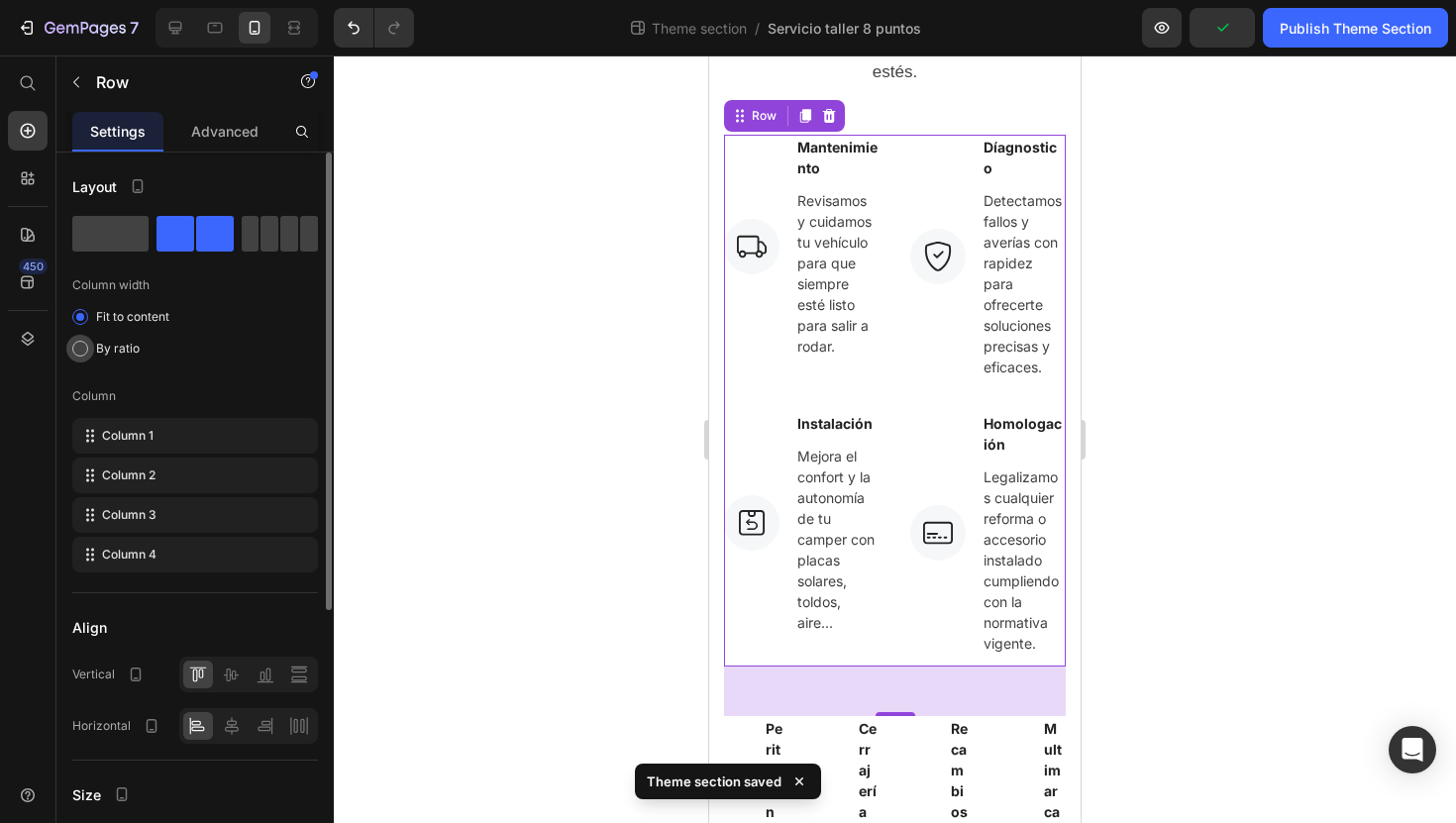 click at bounding box center [80, 349] 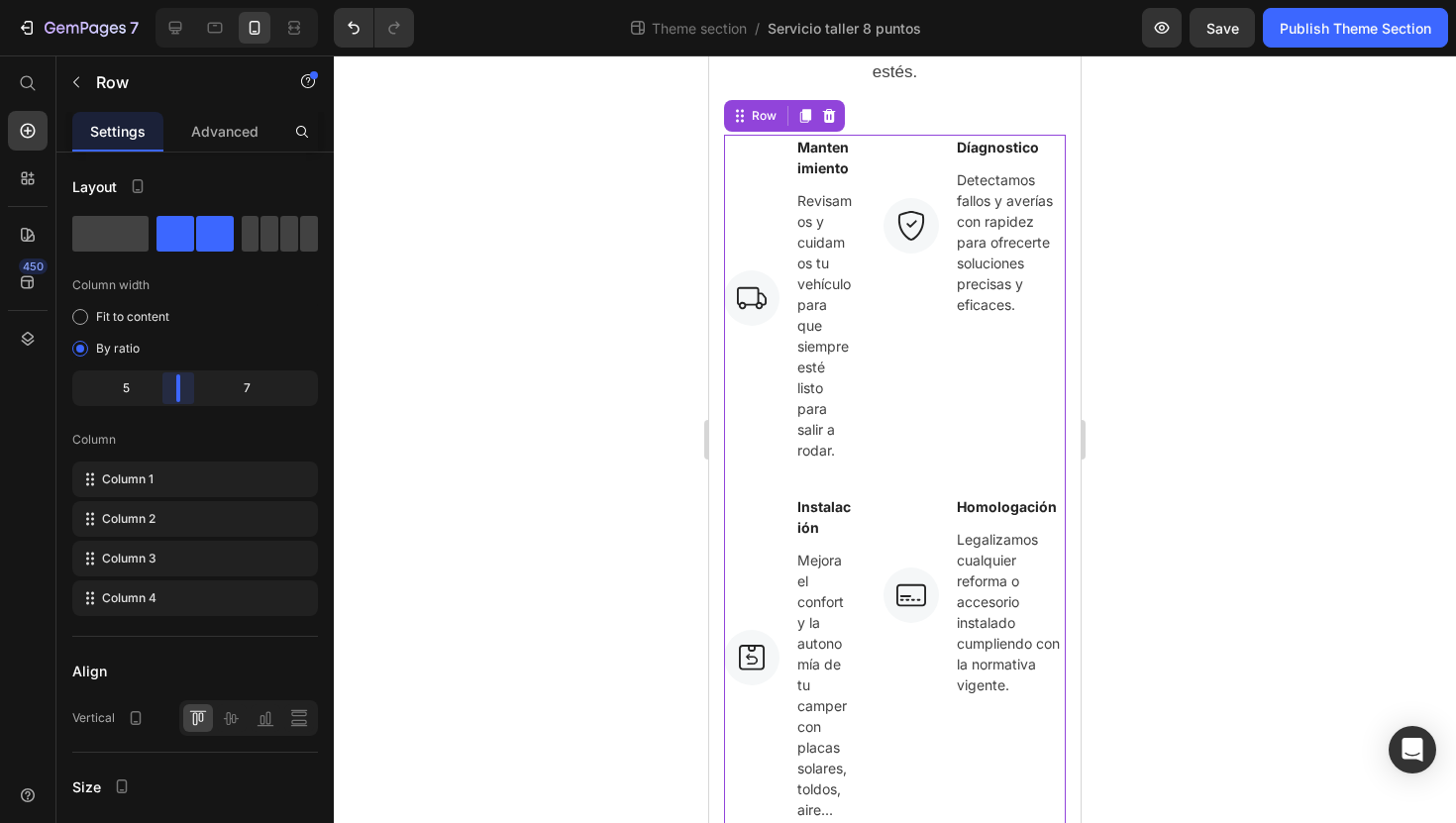 drag, startPoint x: 189, startPoint y: 377, endPoint x: 179, endPoint y: 382, distance: 11.18034 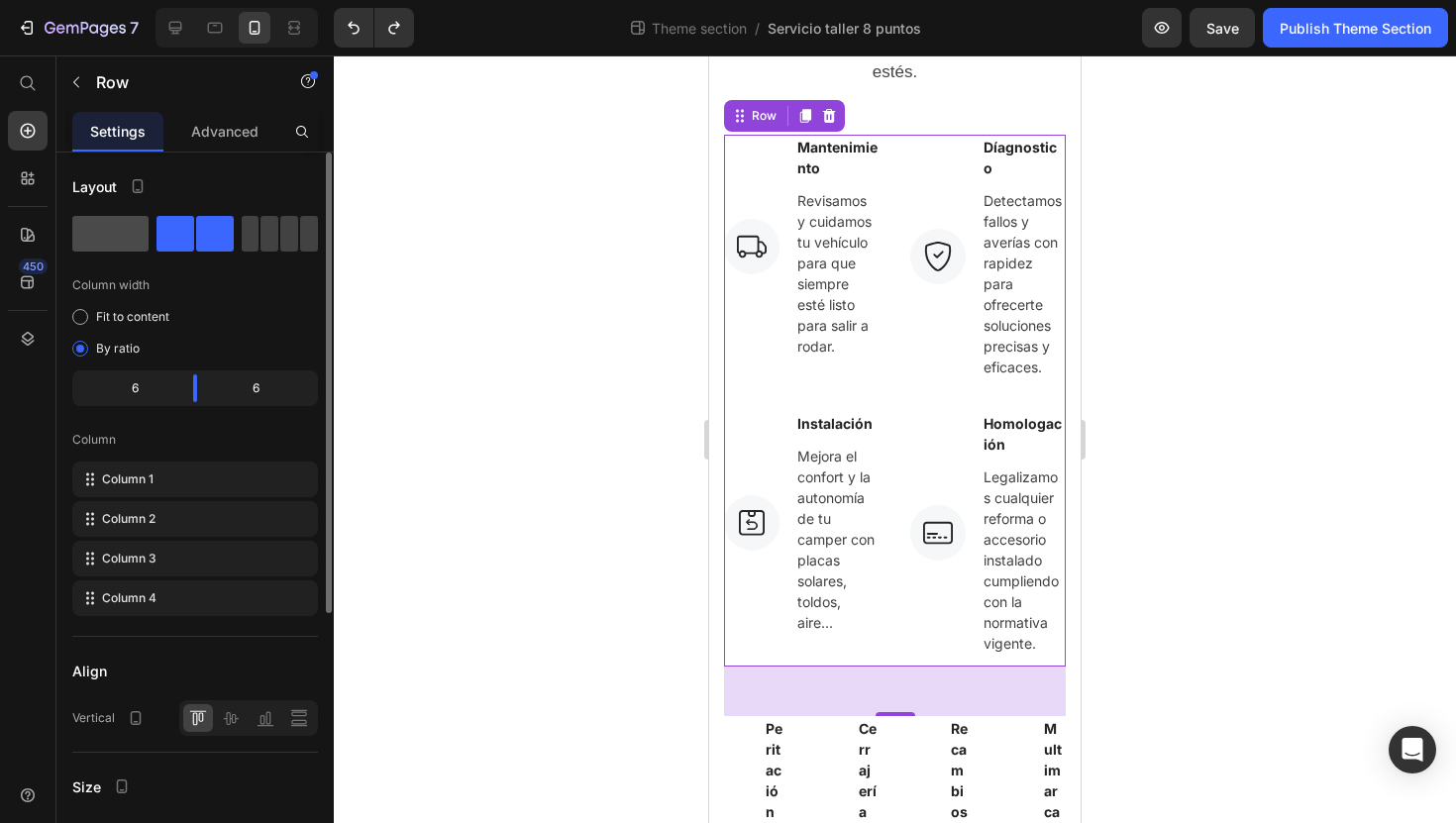 click 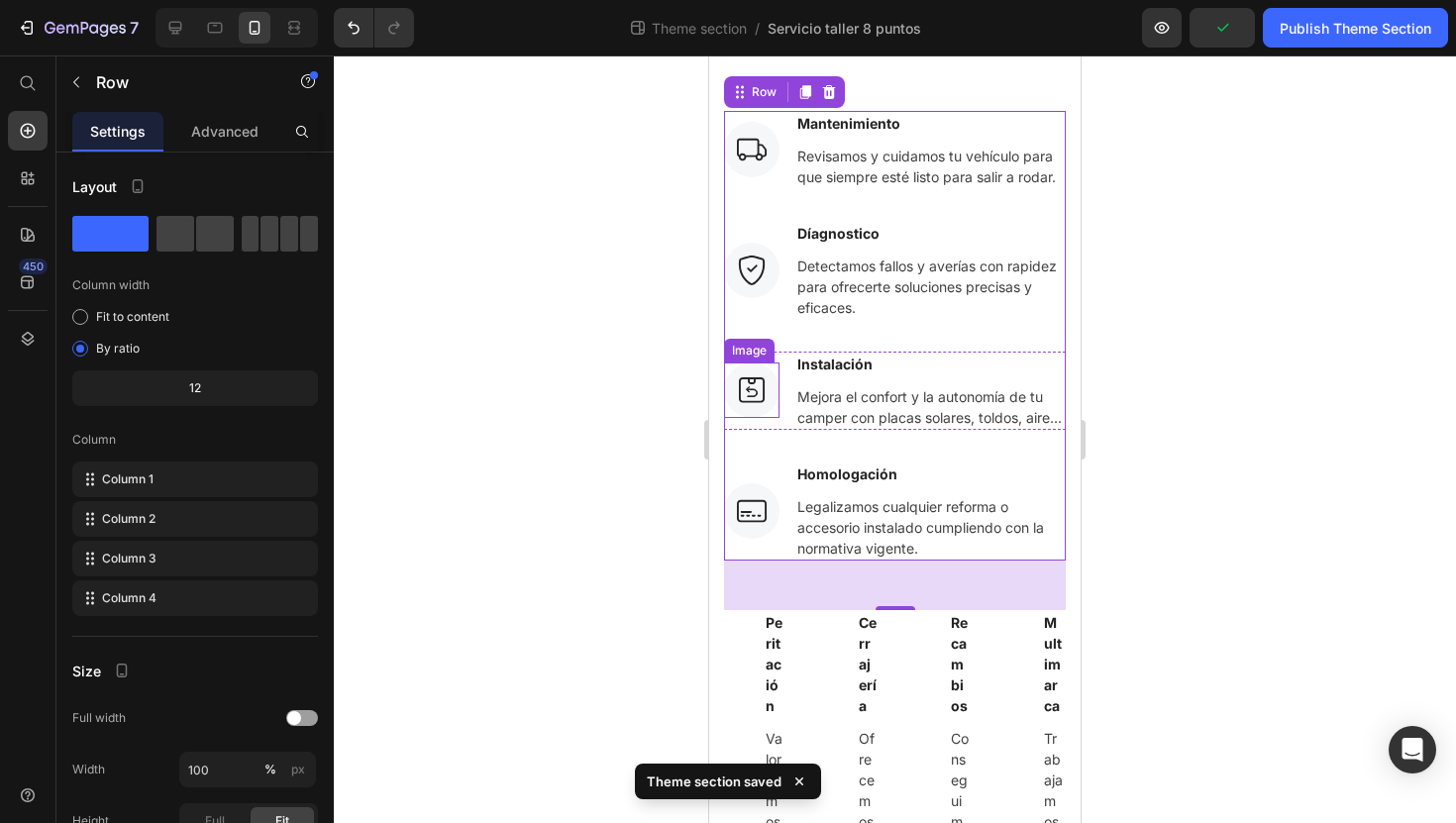 scroll, scrollTop: 203, scrollLeft: 0, axis: vertical 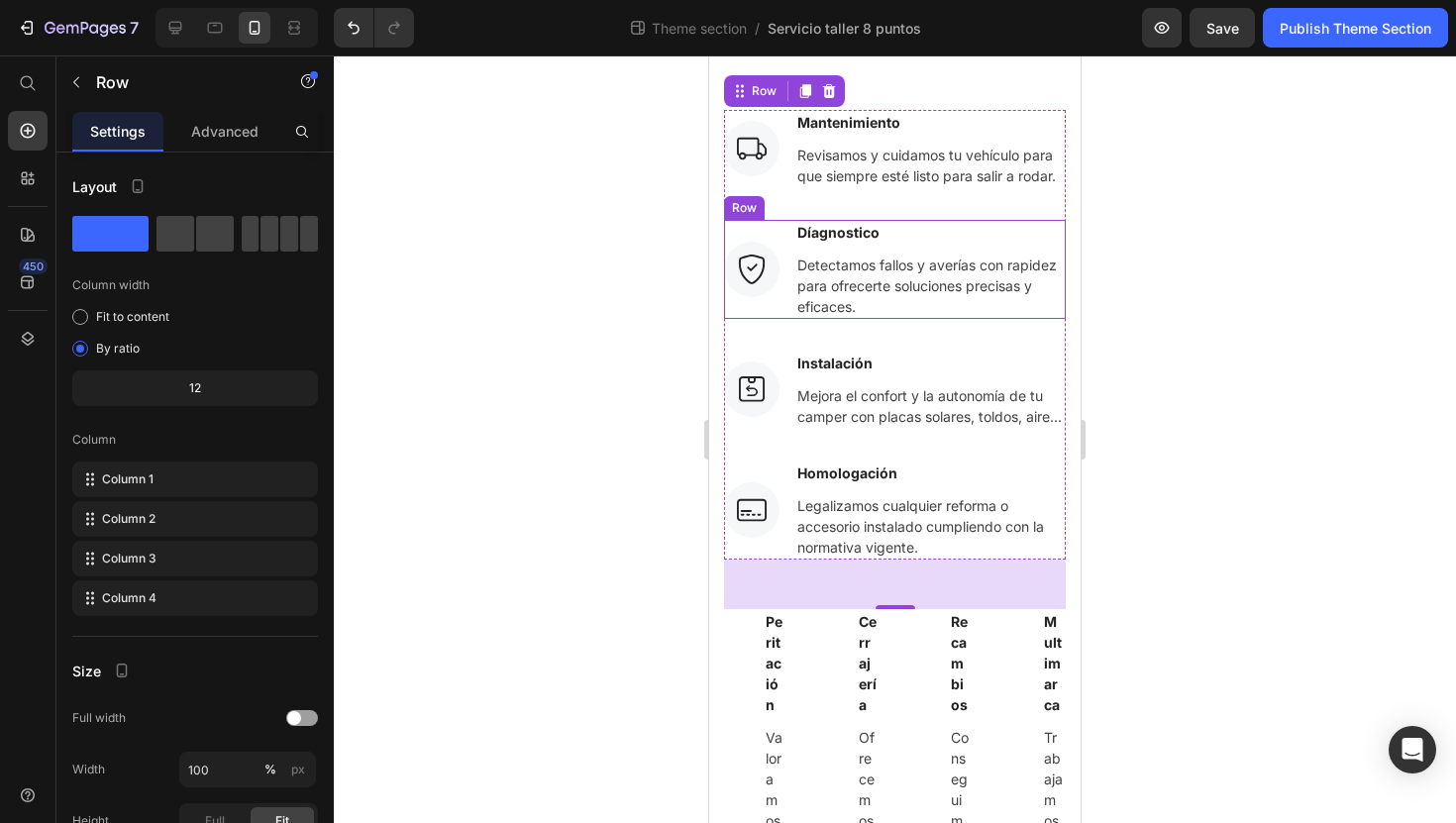 click on "Díagnostico Text block Detectamos fallos y averías con rapidez para ofrecerte soluciones precisas y eficaces. Text block" at bounding box center [930, 269] 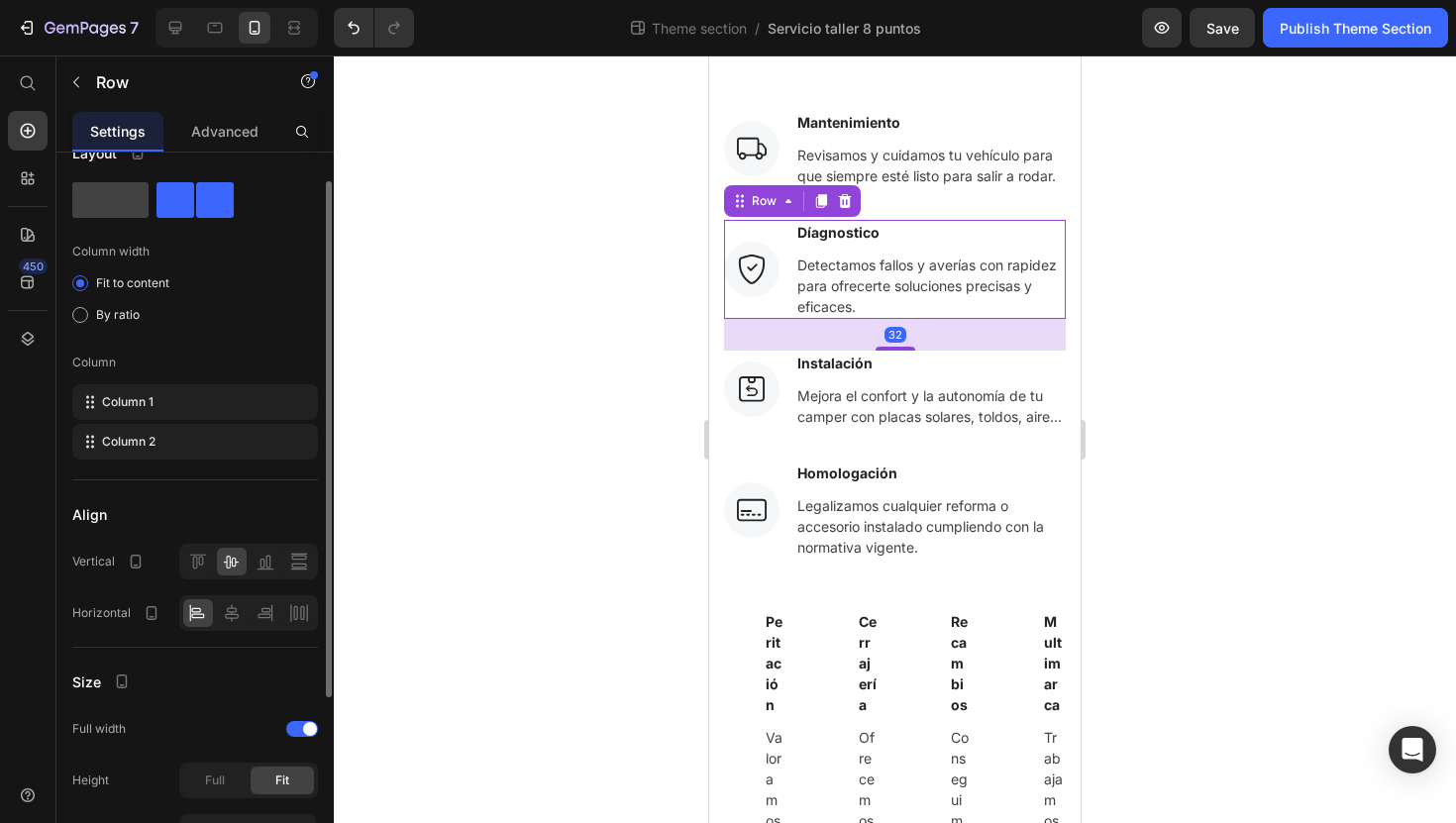 scroll, scrollTop: 37, scrollLeft: 0, axis: vertical 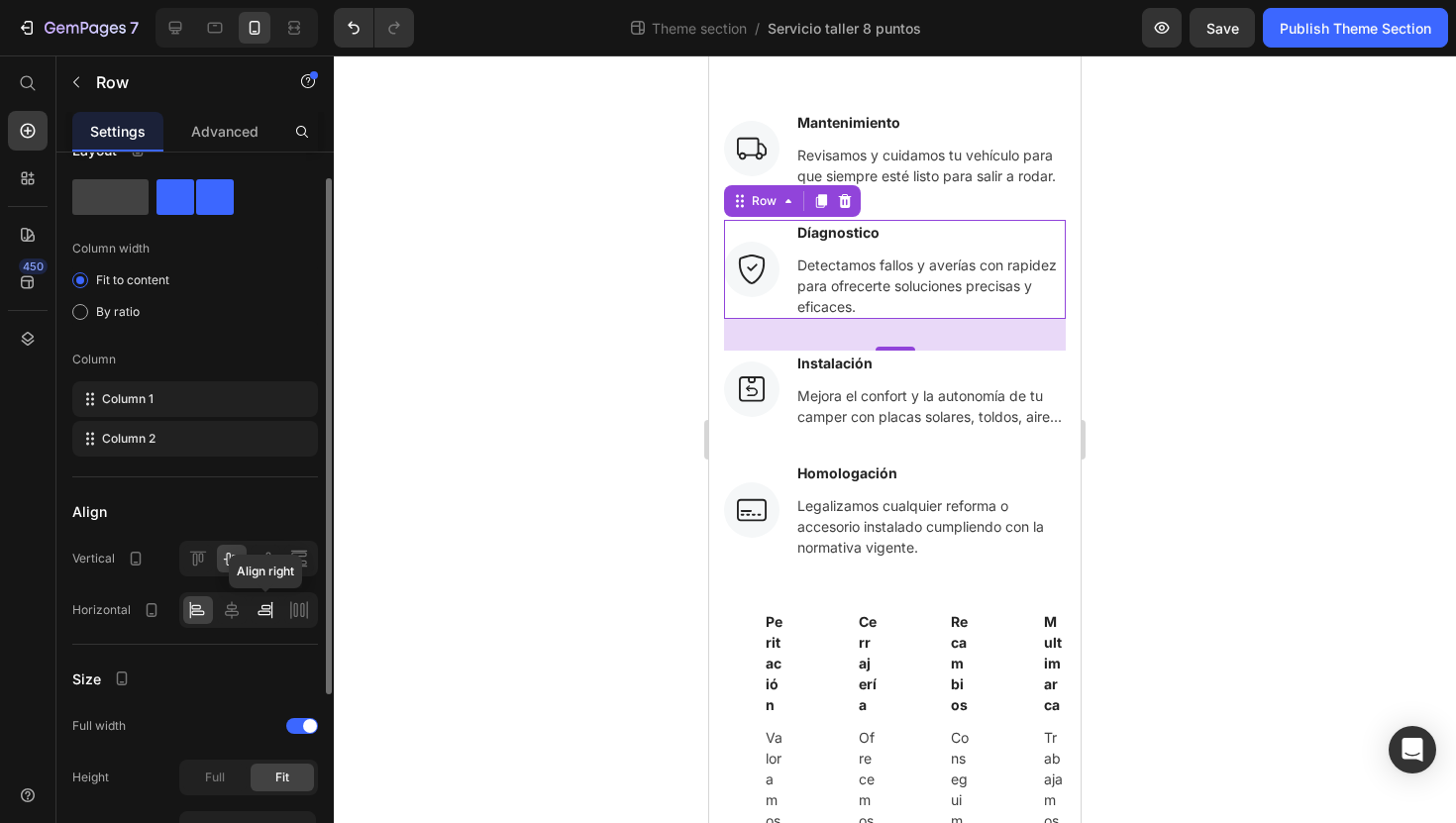 click 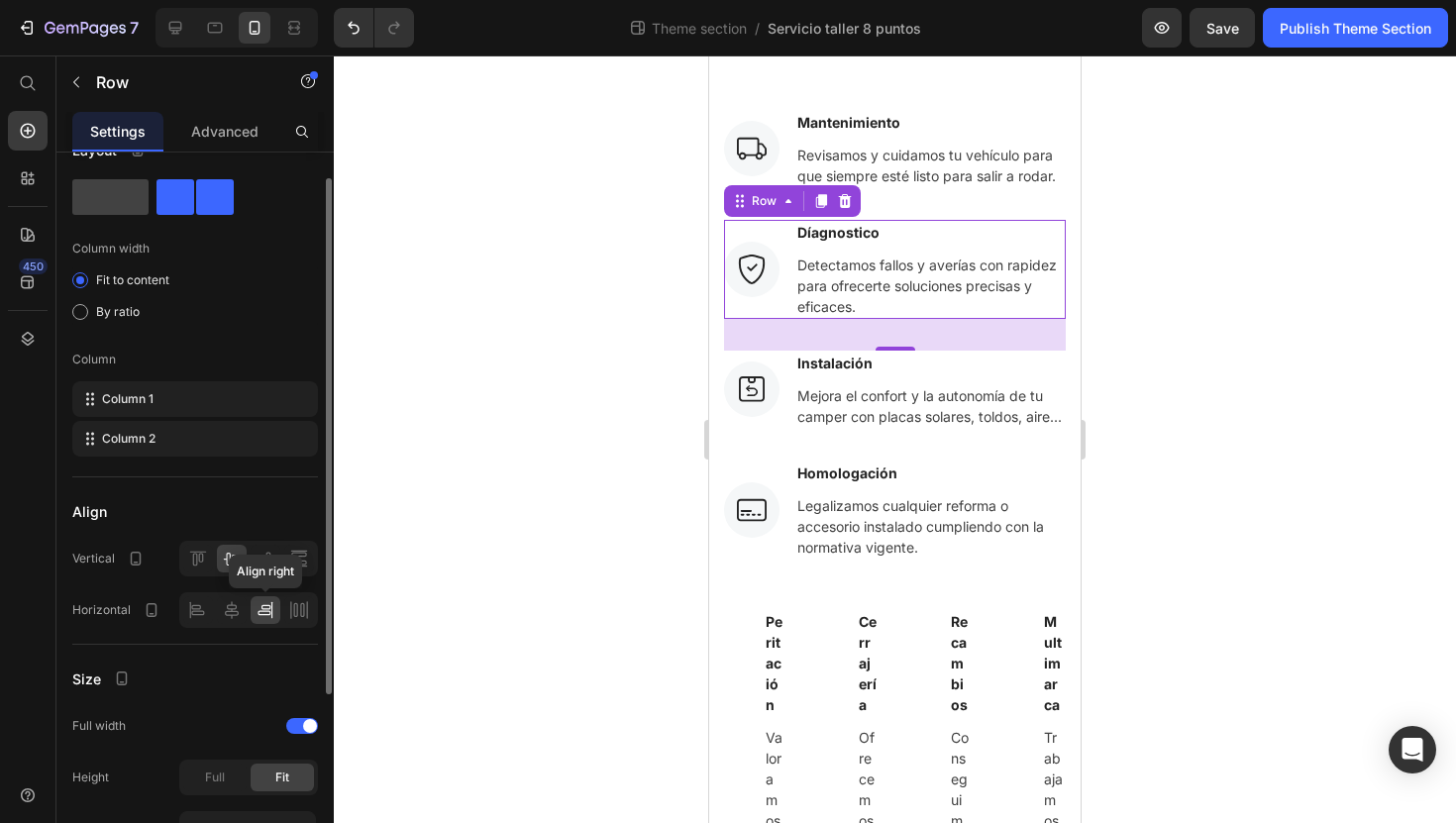click 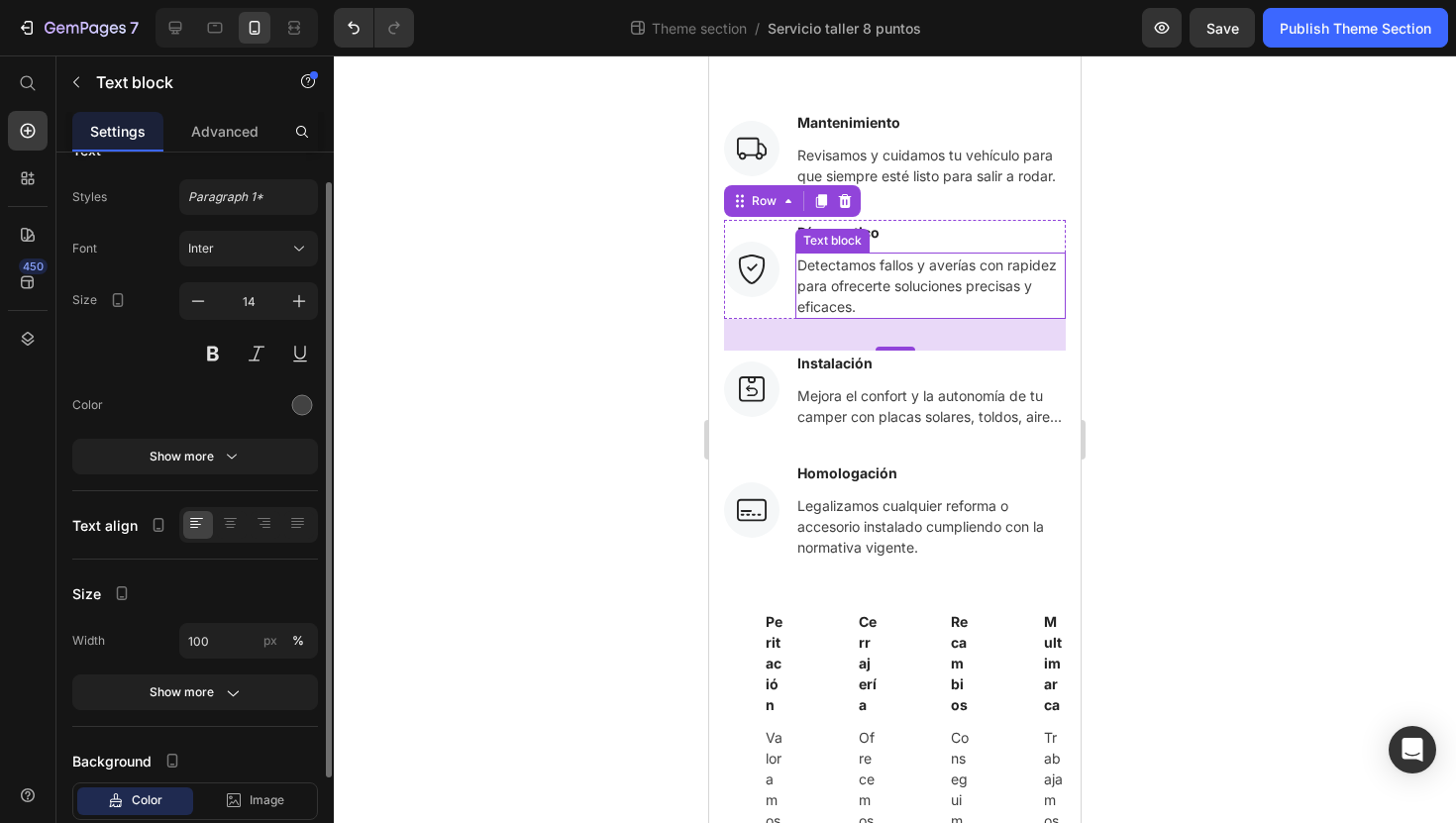 click on "Detectamos fallos y averías con rapidez para ofrecerte soluciones precisas y eficaces." at bounding box center [930, 285] 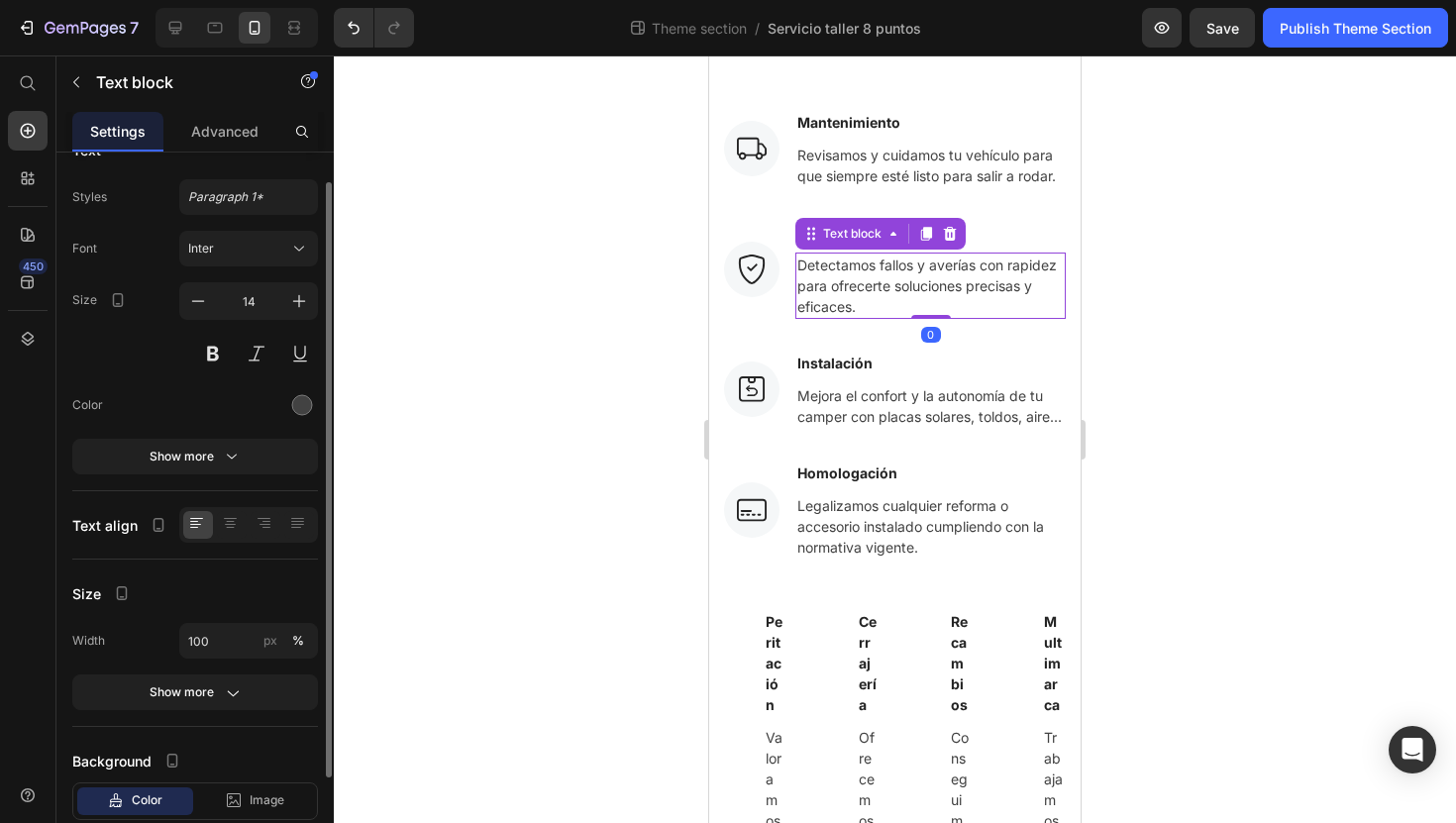 scroll, scrollTop: 0, scrollLeft: 0, axis: both 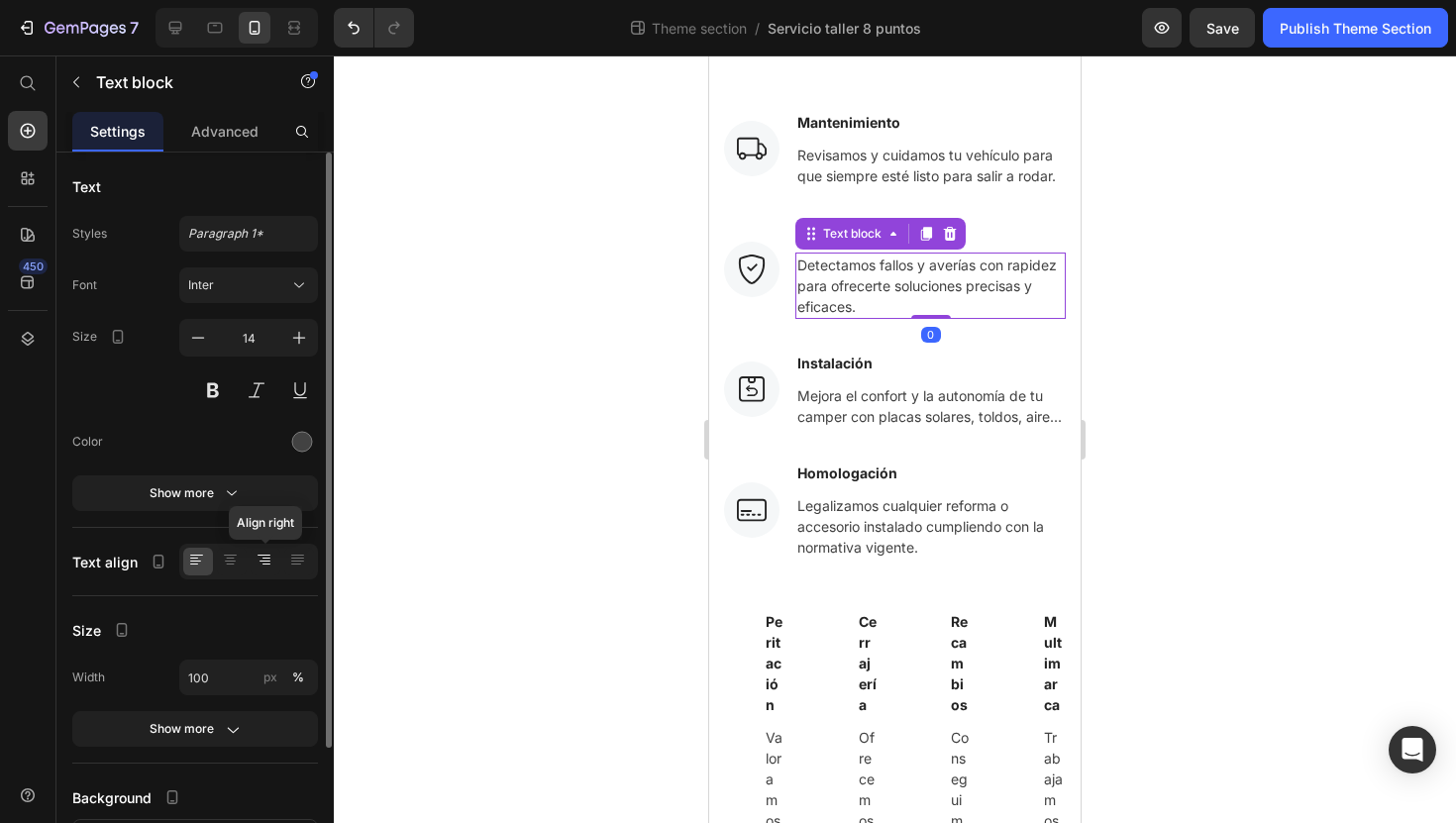 click 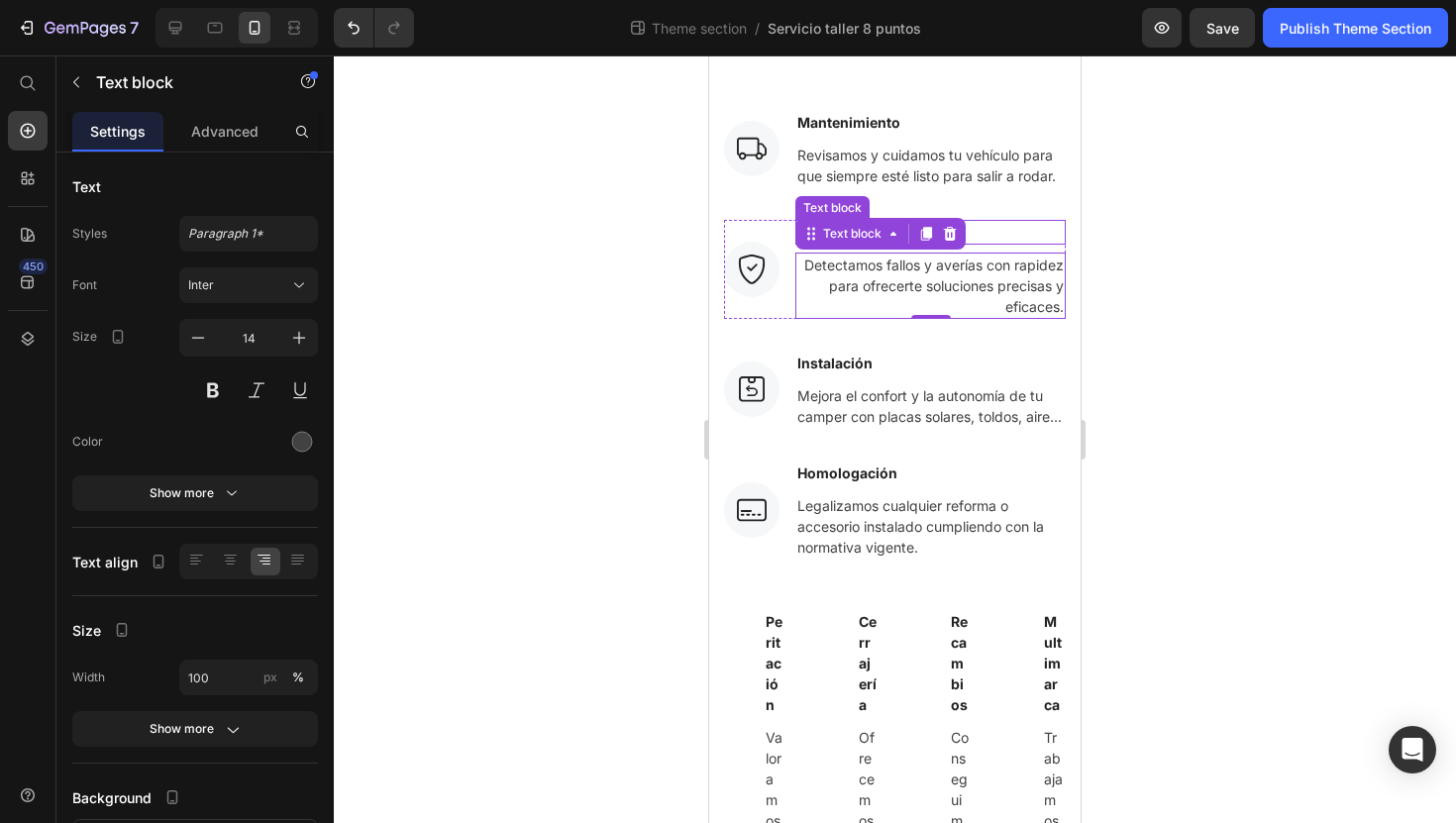 click on "Díagnostico" at bounding box center [930, 232] 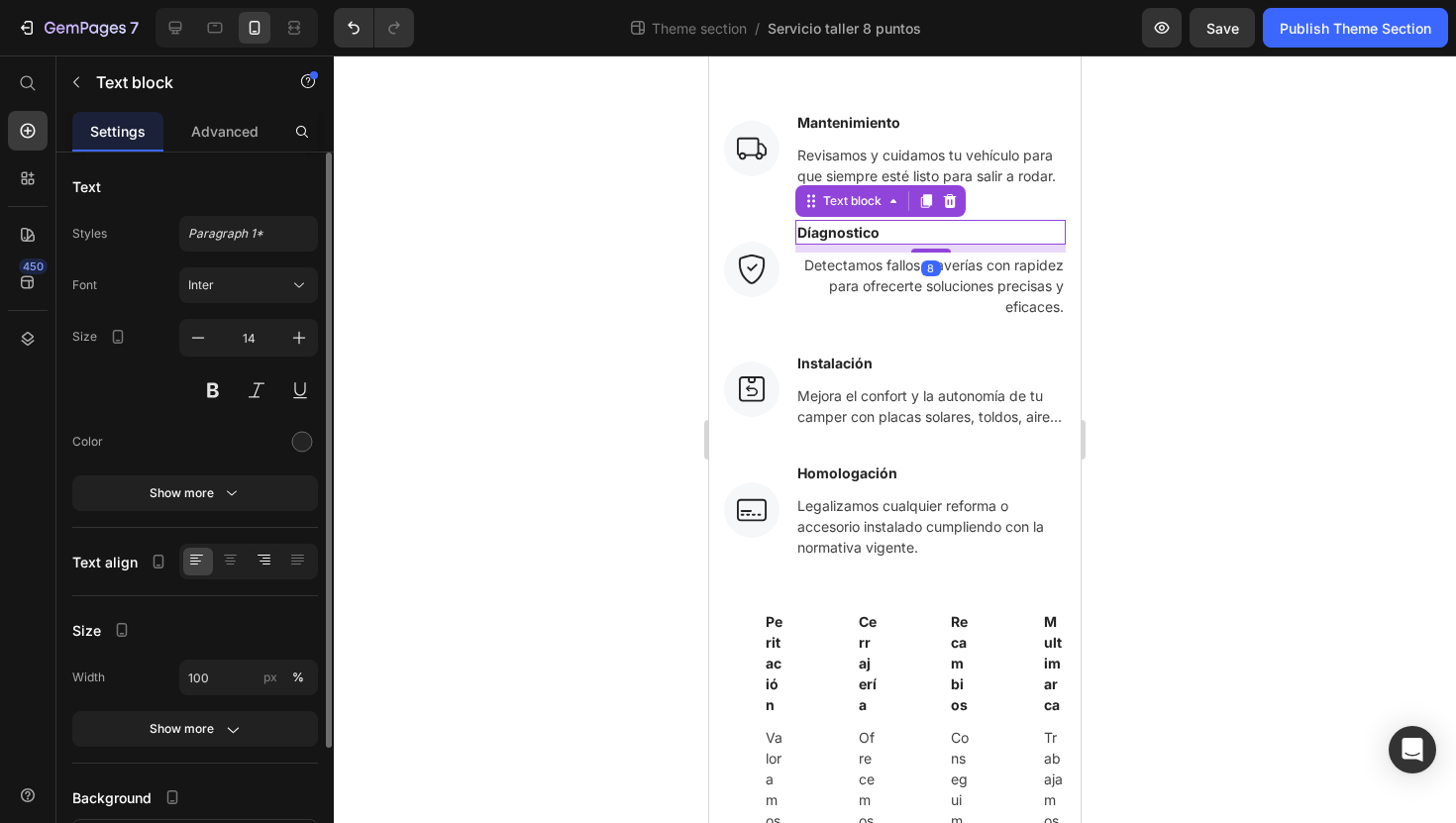 click 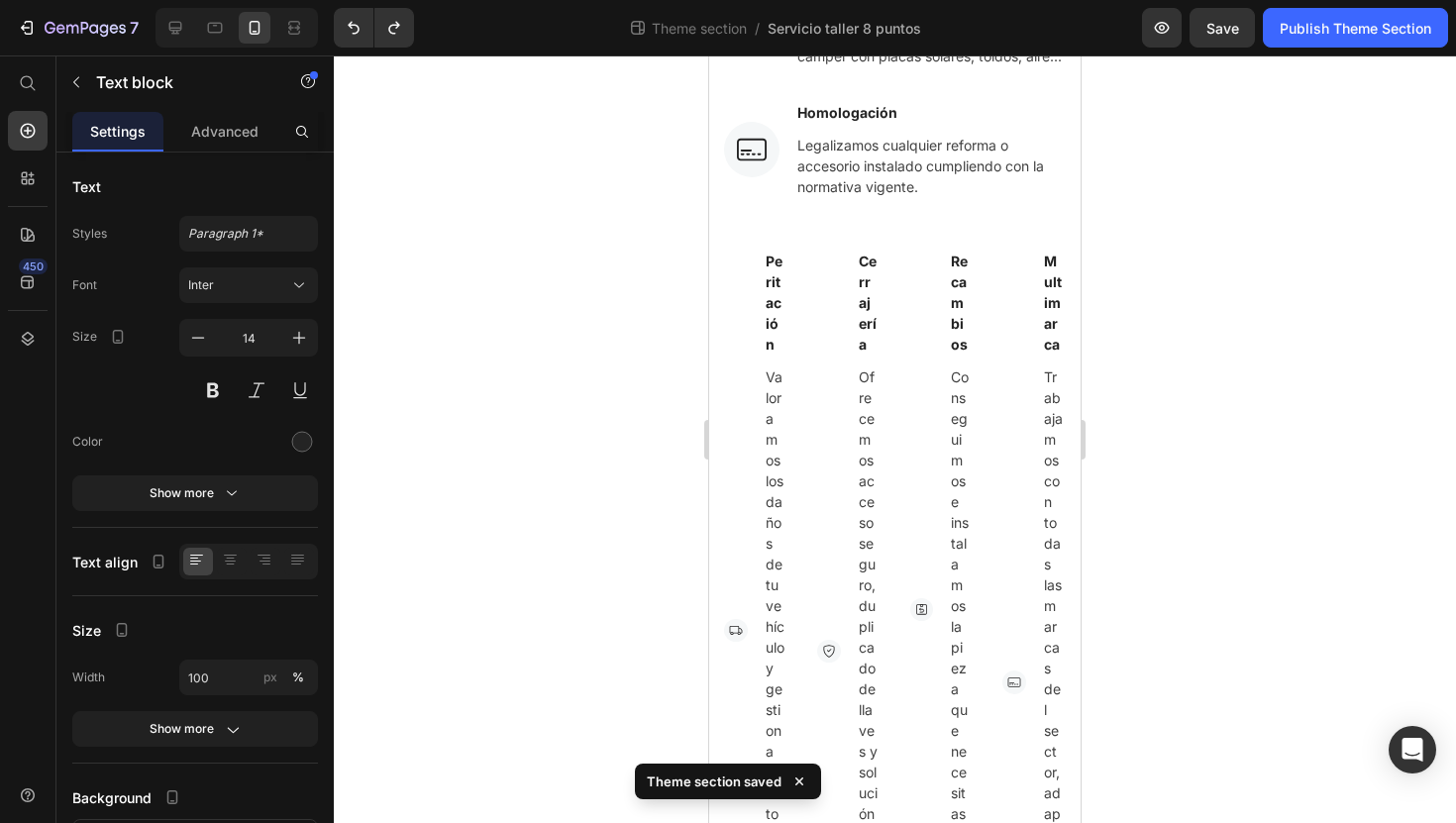 scroll, scrollTop: 595, scrollLeft: 0, axis: vertical 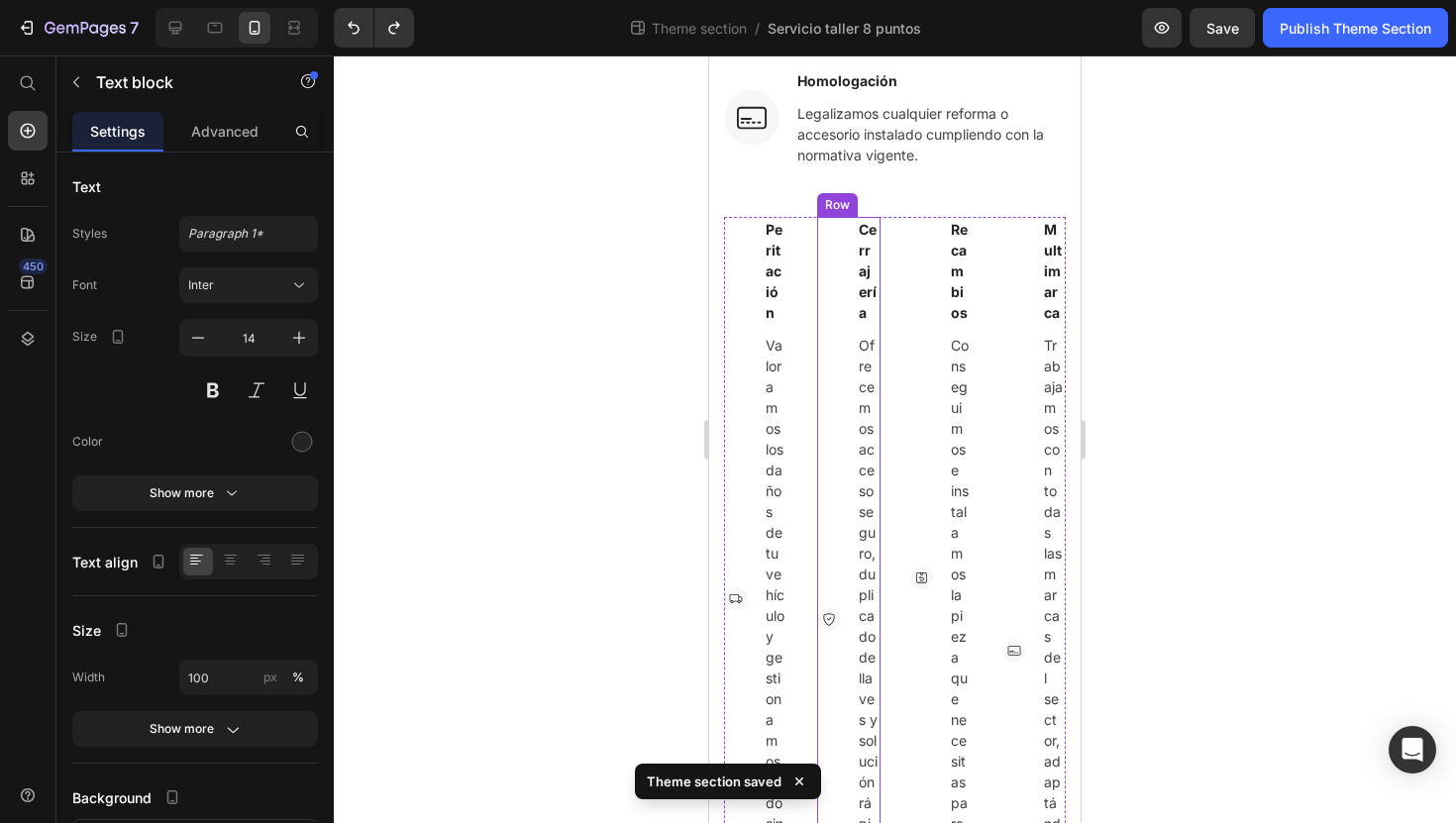 click on "Image" at bounding box center [829, 620] 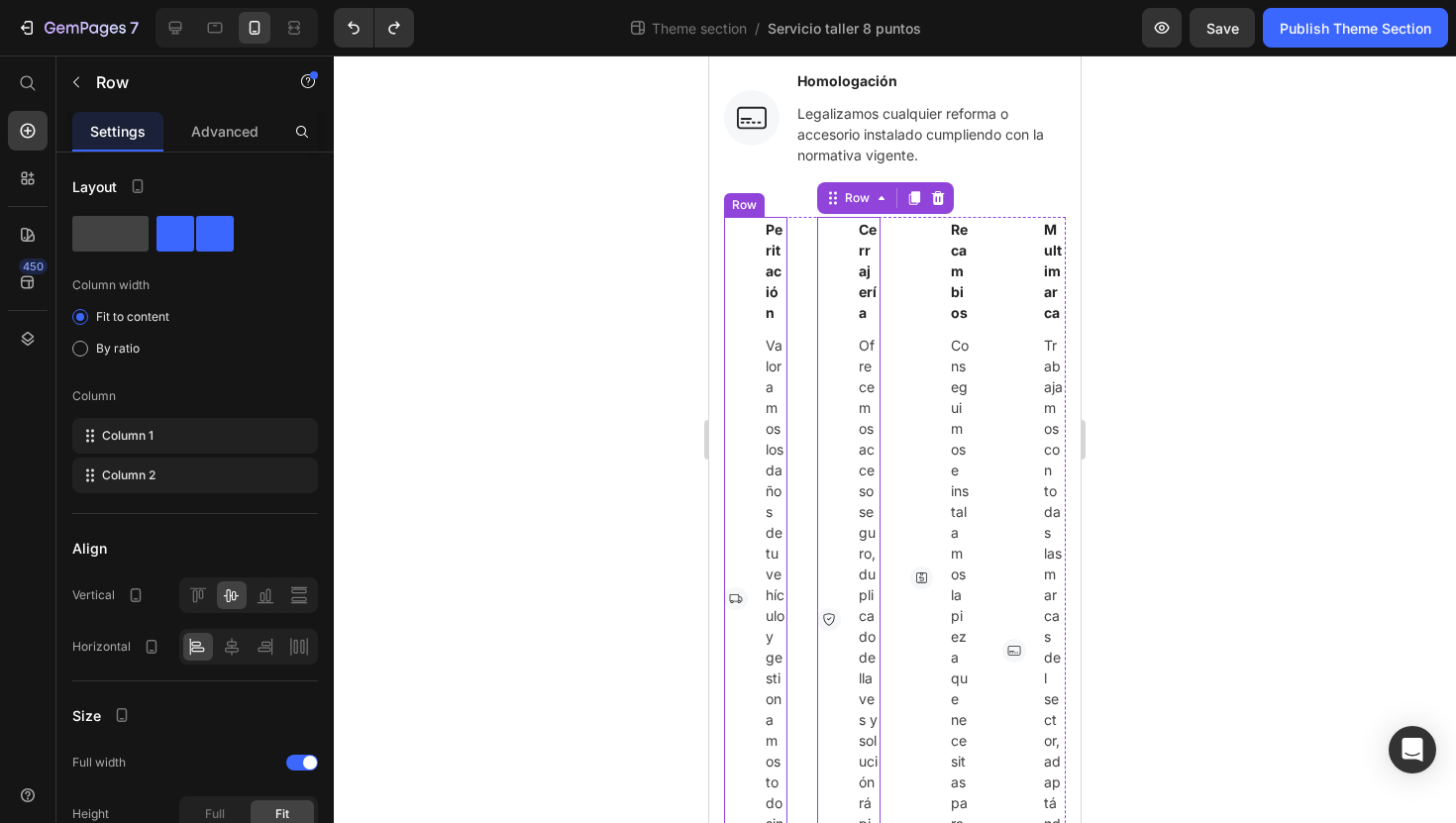 click on "Image" at bounding box center [736, 599] 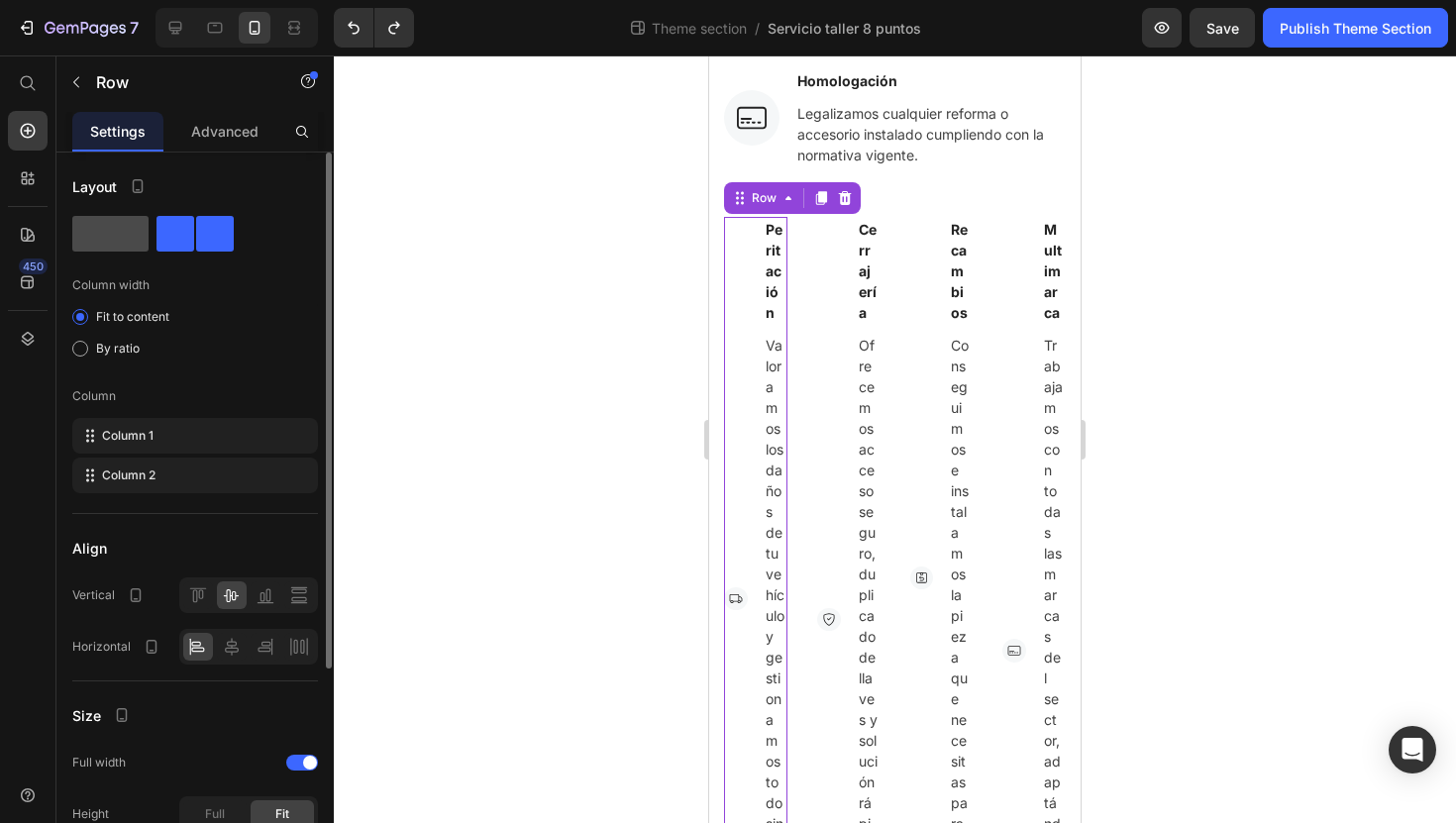 click 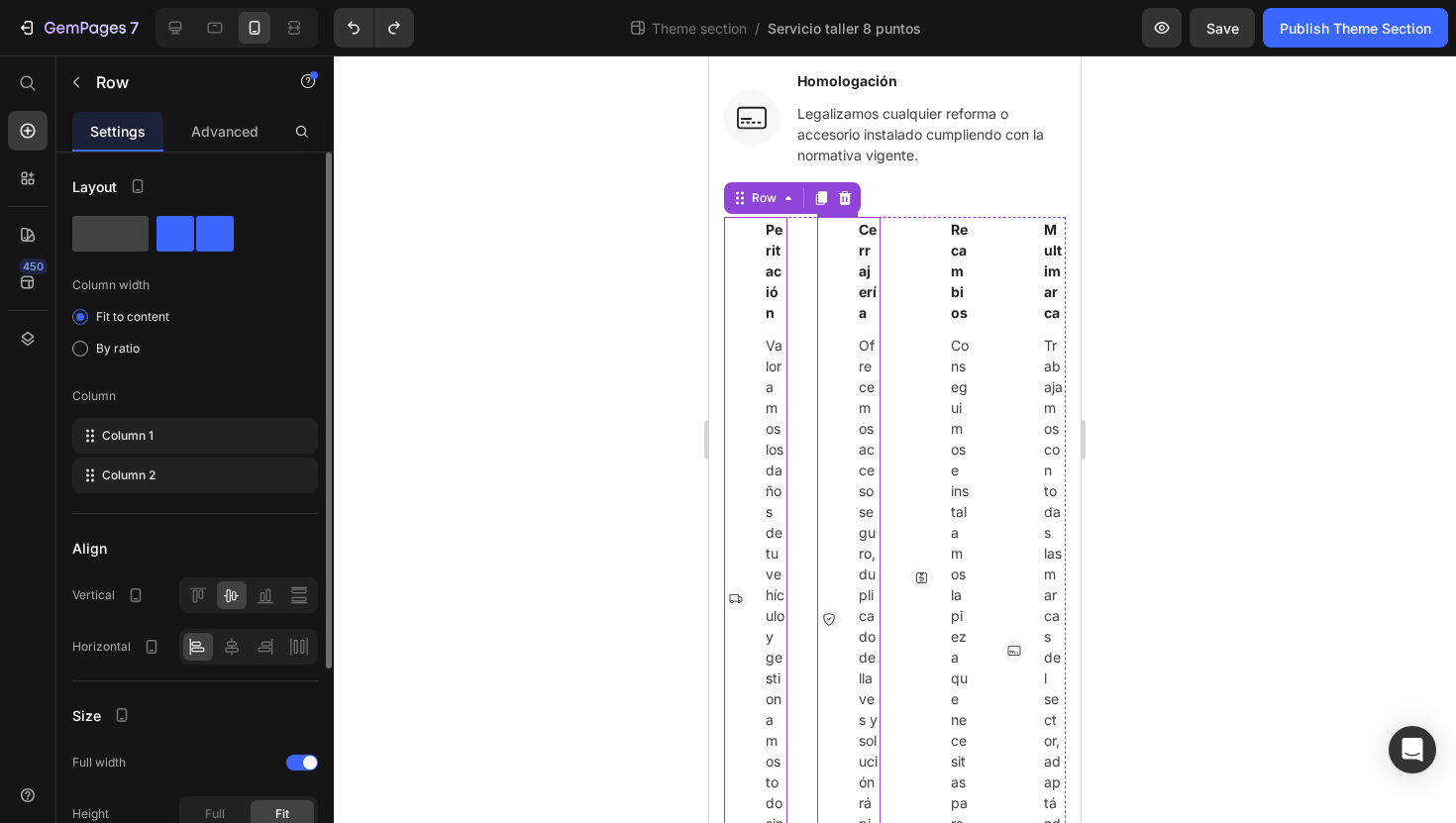 click on "Image" at bounding box center [829, 620] 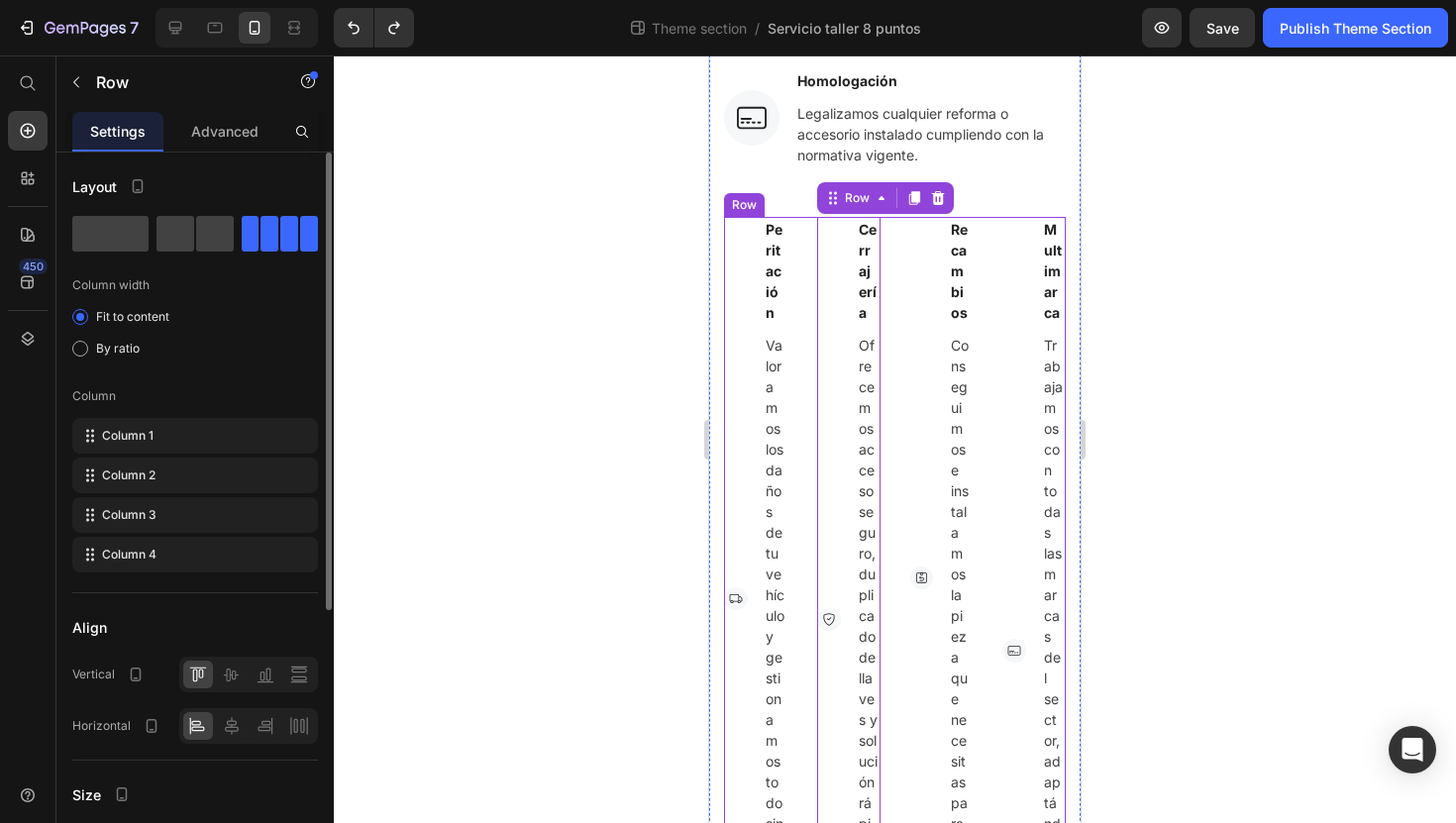 click on "Image Peritación Text block Valoramos los daños de tu vehículo y gestionamos todo sin complicaciones. Text block Row Image Cerrajería Text block Ofrecemos acceso seguro, duplicado de llaves y solución rápida en caso de pérdida. Text block Row   32 Image Recambios Text block Conseguimos e instalamos la pieza que necesitas para tu vehículo. Text block Row Image Multimarca Text block Trabajamos con todas las marcas del sector, adaptándonos a cada tipo de vehículo. Text block Row Row" at bounding box center [894, 651] 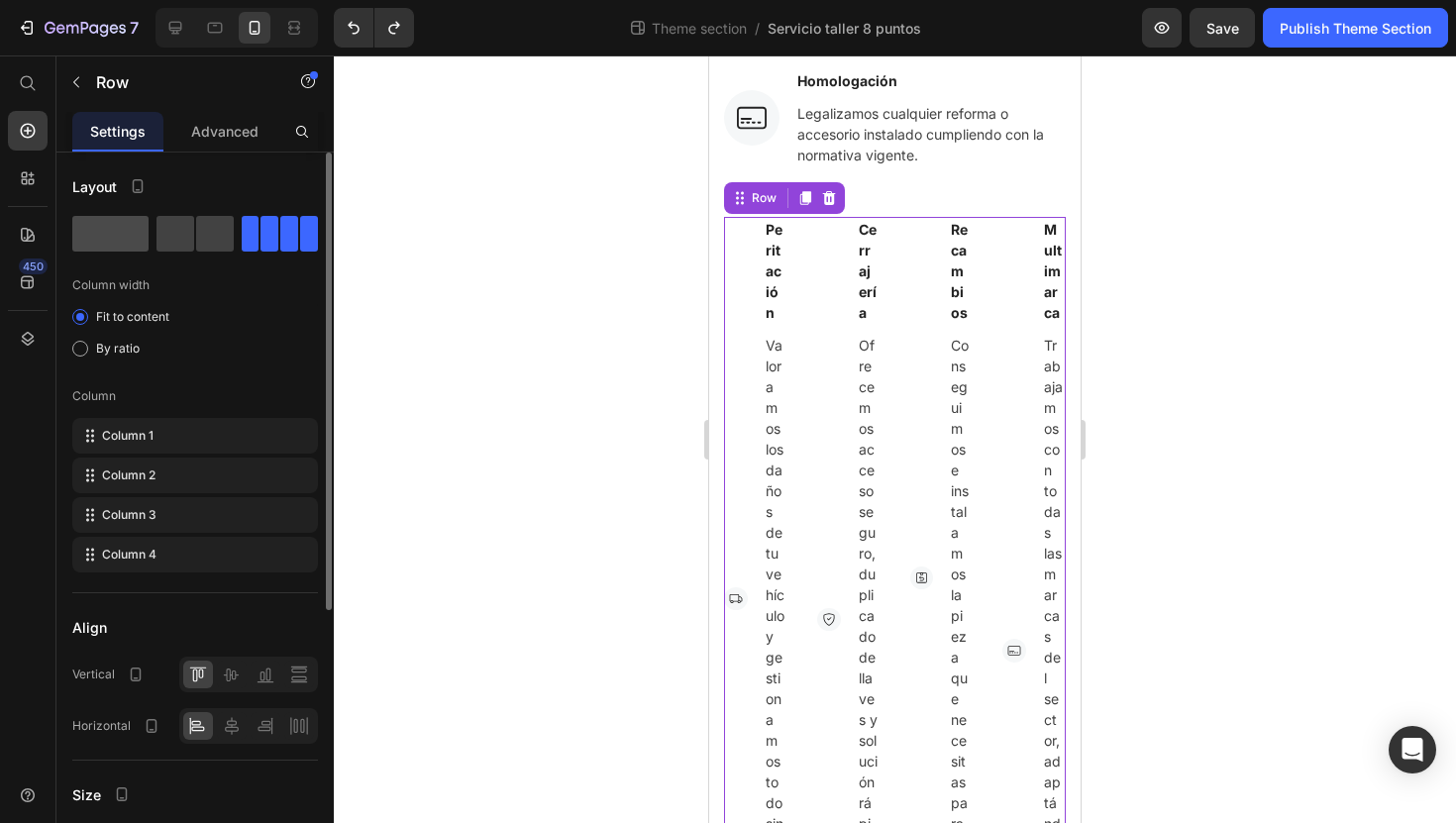 click 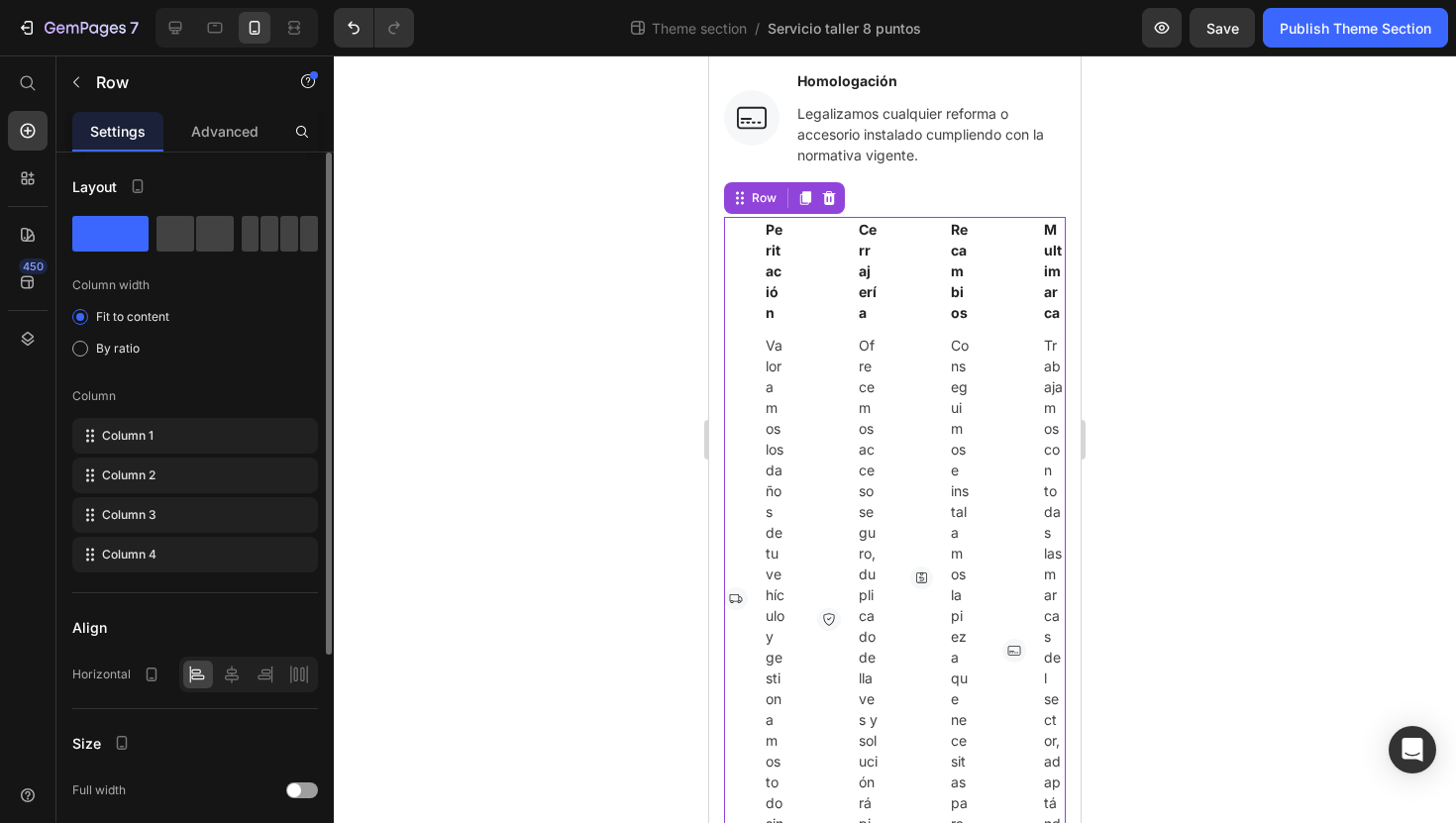 scroll, scrollTop: 521, scrollLeft: 0, axis: vertical 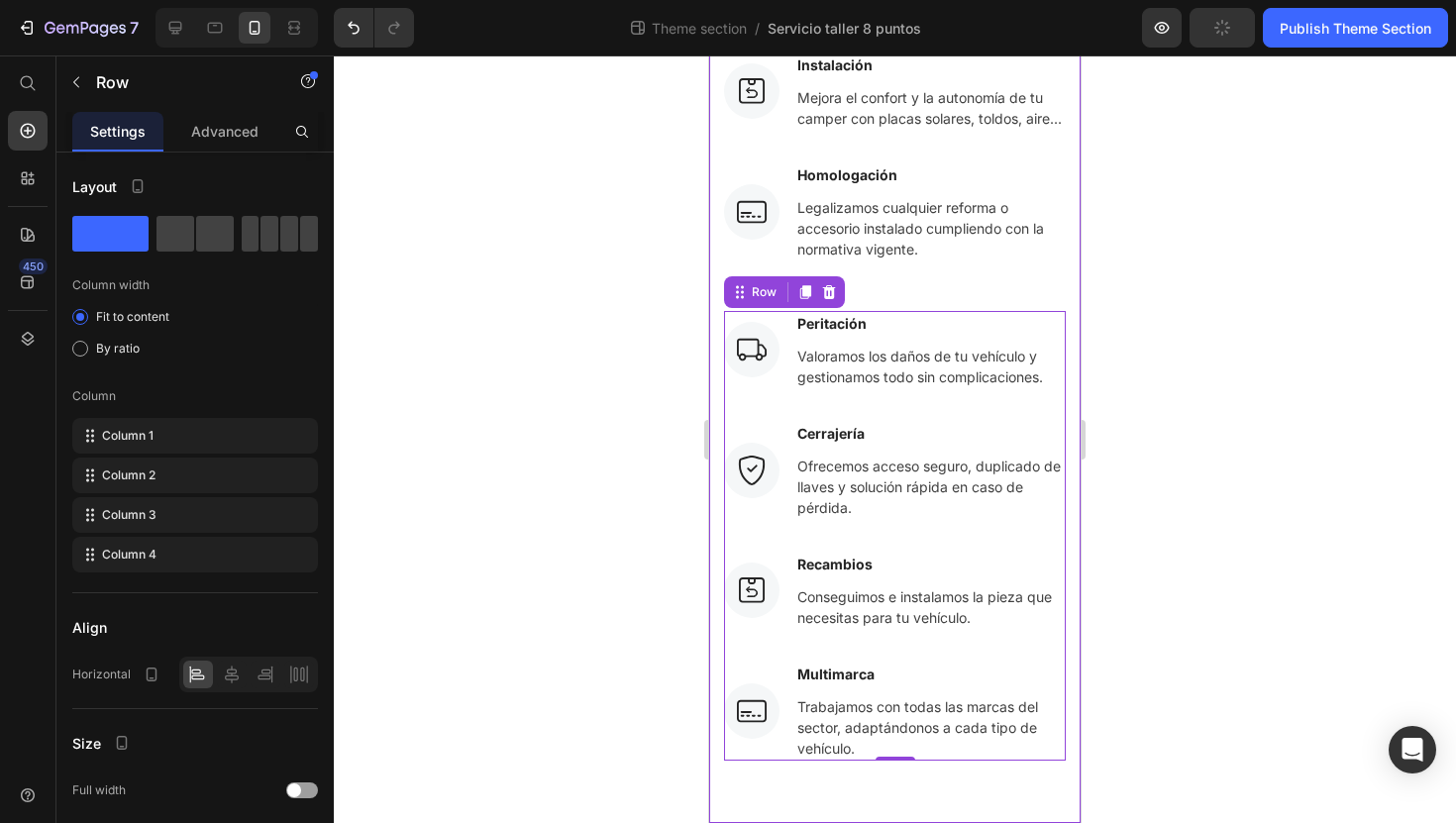 click 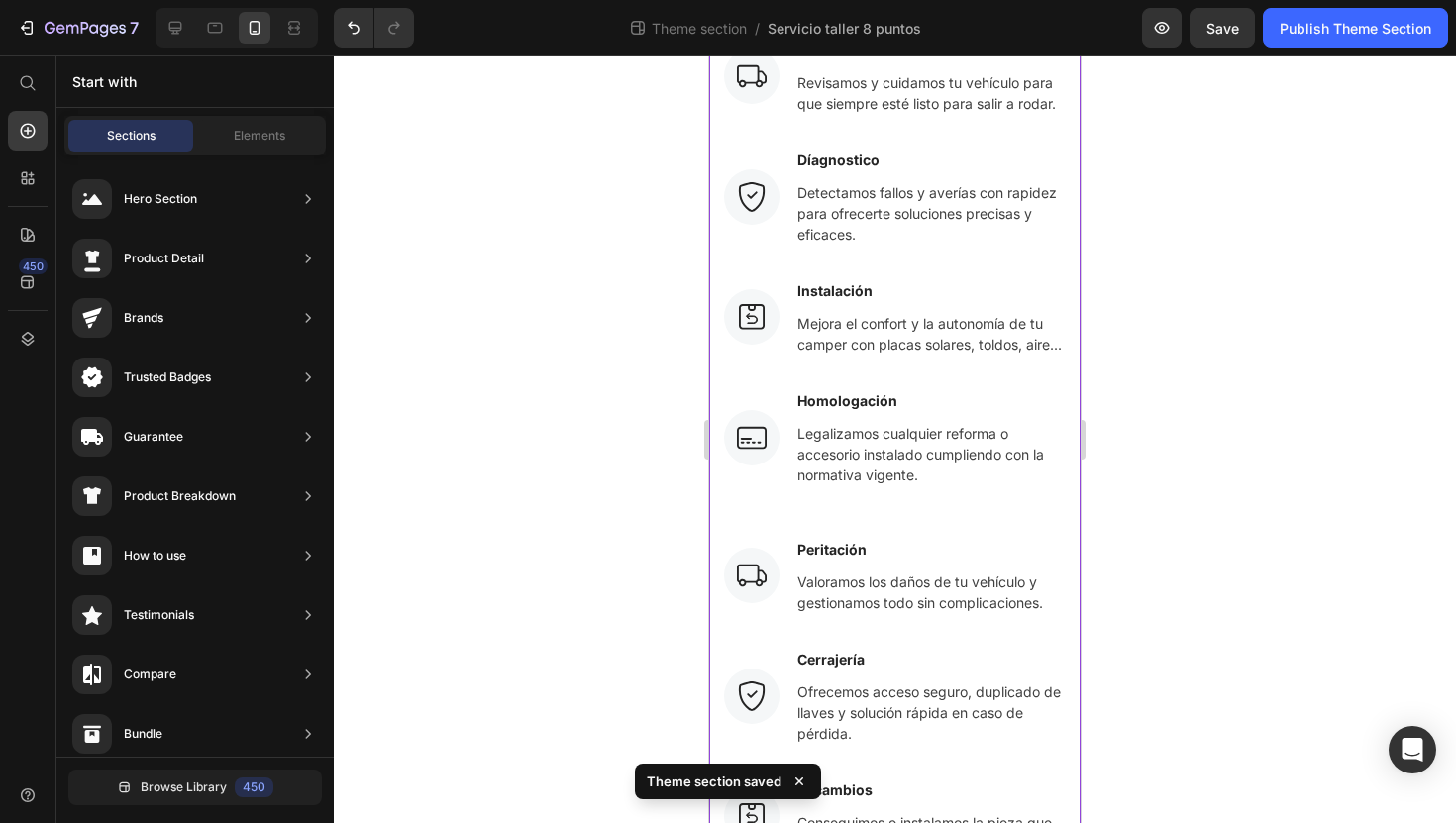 scroll, scrollTop: 0, scrollLeft: 0, axis: both 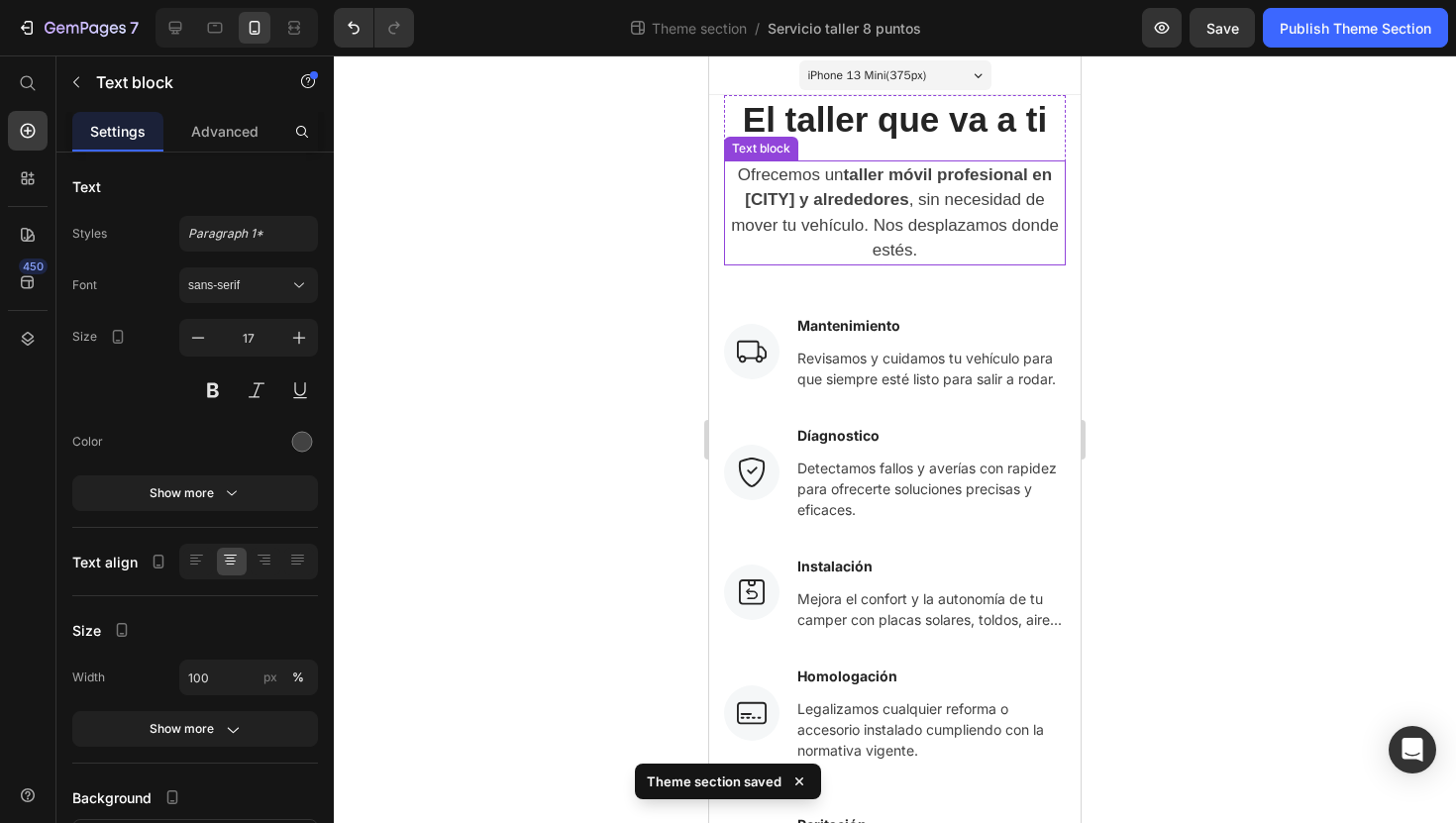 click on "Ofrecemos un  taller móvil profesional en Valencia y alrededores , sin necesidad de mover tu vehículo. Nos desplazamos donde estés." at bounding box center [894, 213] 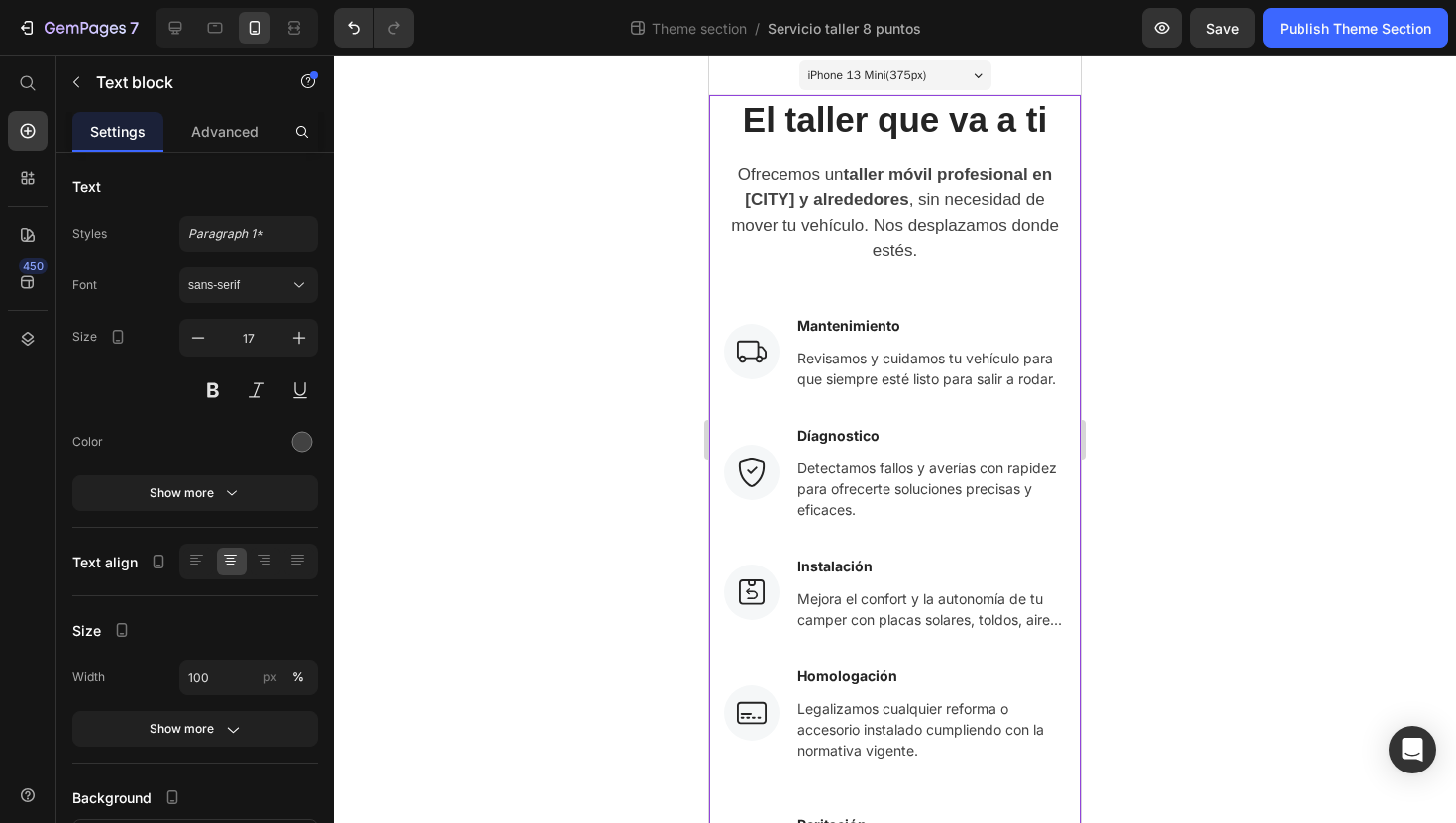 click on "El taller que va a ti Heading Ofrecemos un taller móvil profesional en [CITY] y alrededores , sin necesidad de mover tu vehículo. Nos desplazamos donde estés. Text block Row Image Mantenimiento Text block Revisamos y cuidamos tu vehículo para que siempre esté listo para salir a rodar. Text block Row Image Díagnostico Text block Detectamos fallos y averías con rapidez para ofrecerte soluciones precisas y eficaces. Text block Row Image Instalación Text block Mejora el confort y la autonomía de tu camper con placas solares, toldos, aire... Text block Row Image Homologación Text block Legalizamos cualquier reforma o accesorio instalado cumpliendo con la normativa vigente. Text block Row Row Image Peritación Text block Valoramos los daños de tu vehículo y gestionamos todo sin complicaciones. Text block Row Image Cerrajería Text block Ofrecemos acceso seguro, duplicado de llaves y solución rápida en caso de pérdida. Text block Row Image Recambios Text block Text block Row Image Multimarca Row" at bounding box center [894, 709] 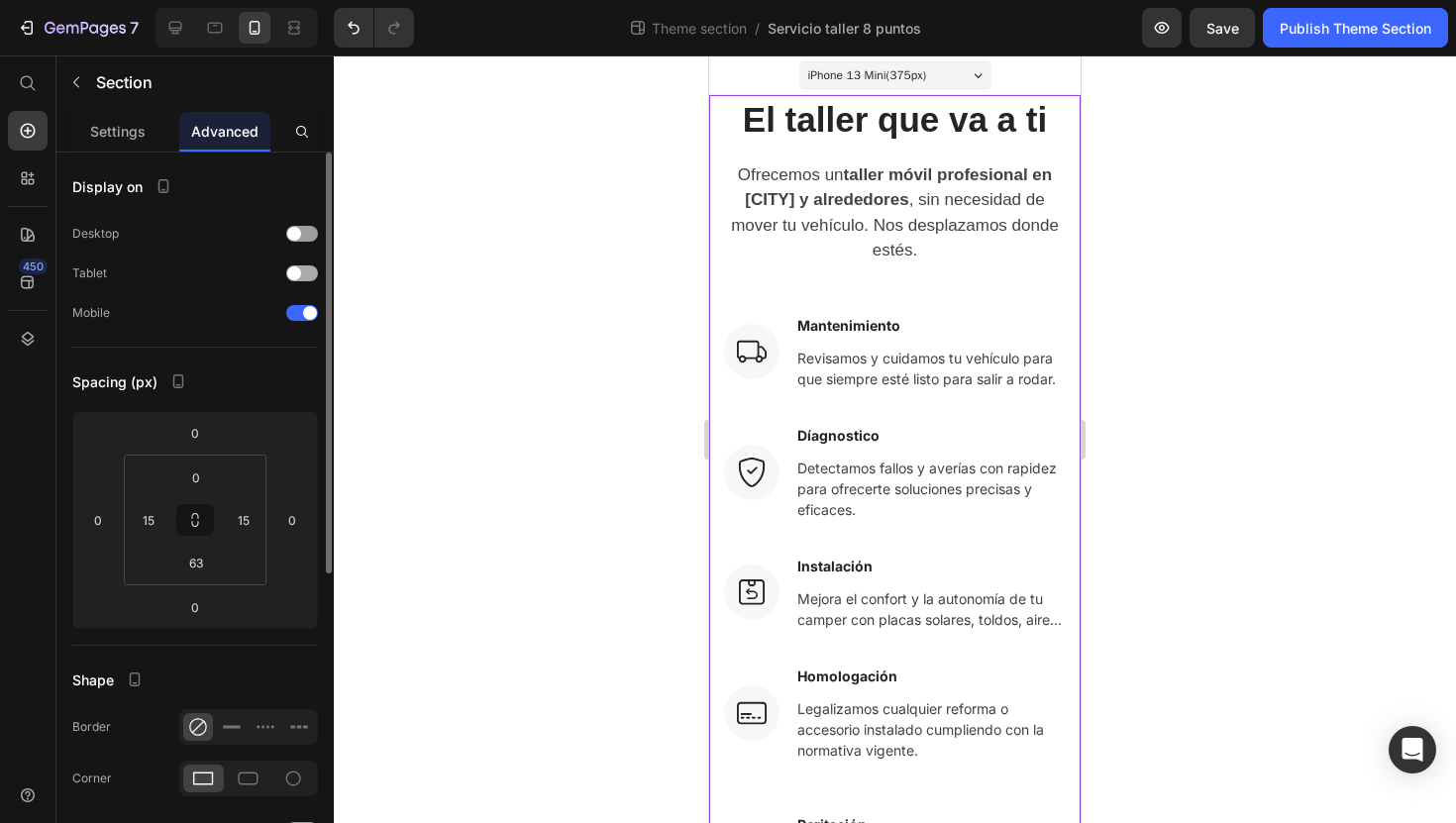click at bounding box center [294, 273] 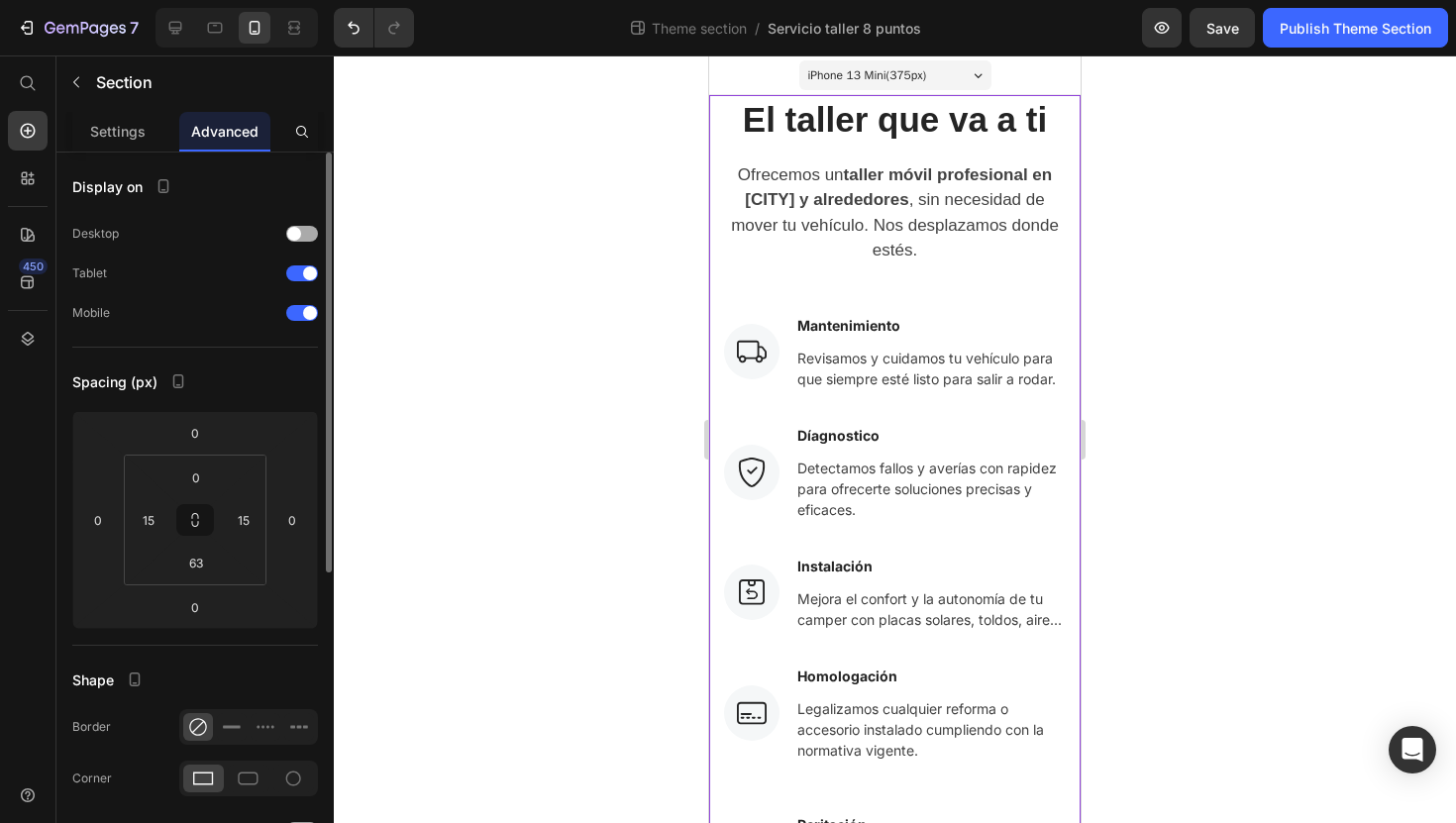 click on "Desktop" at bounding box center (195, 234) 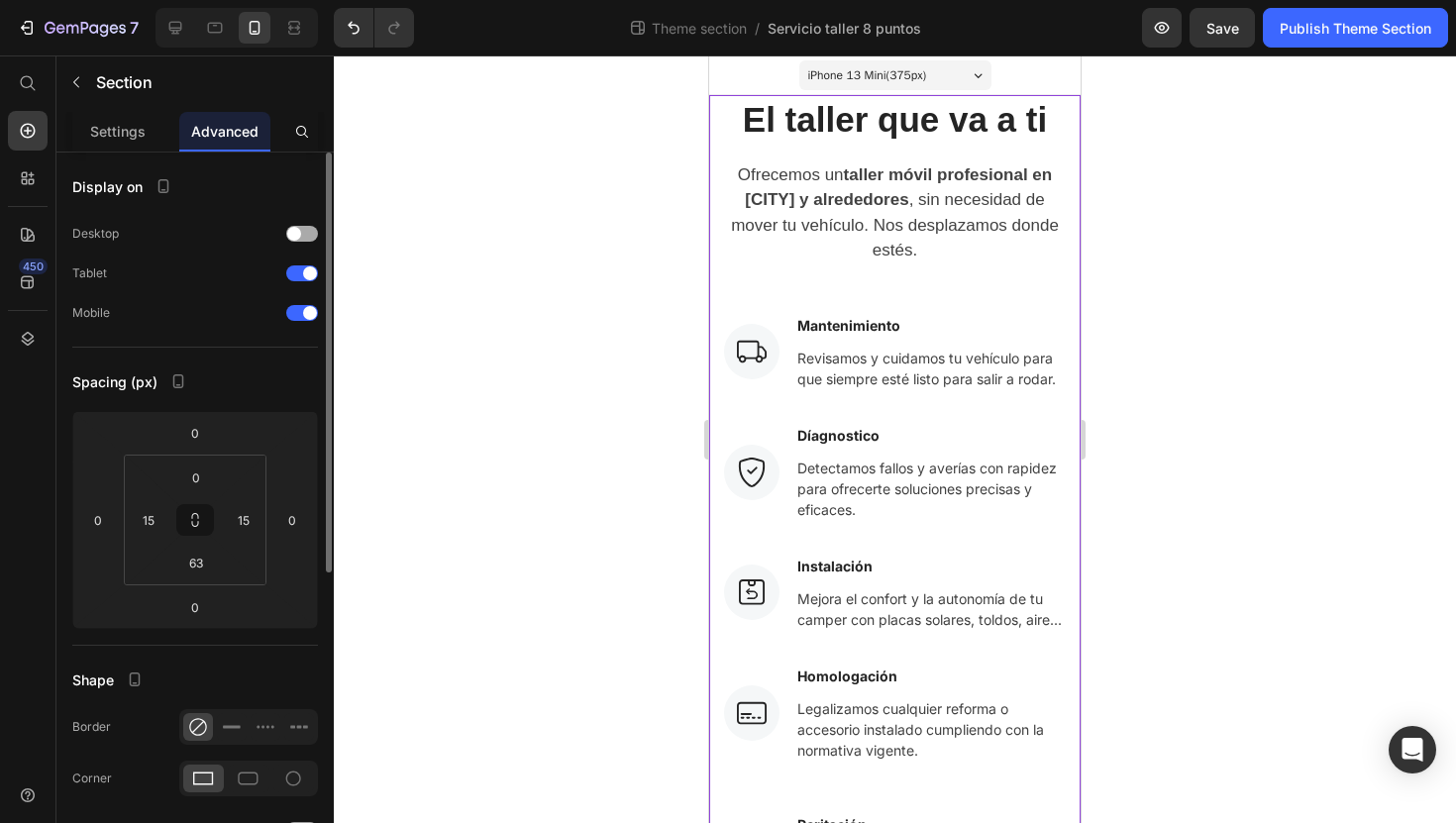 click at bounding box center (302, 234) 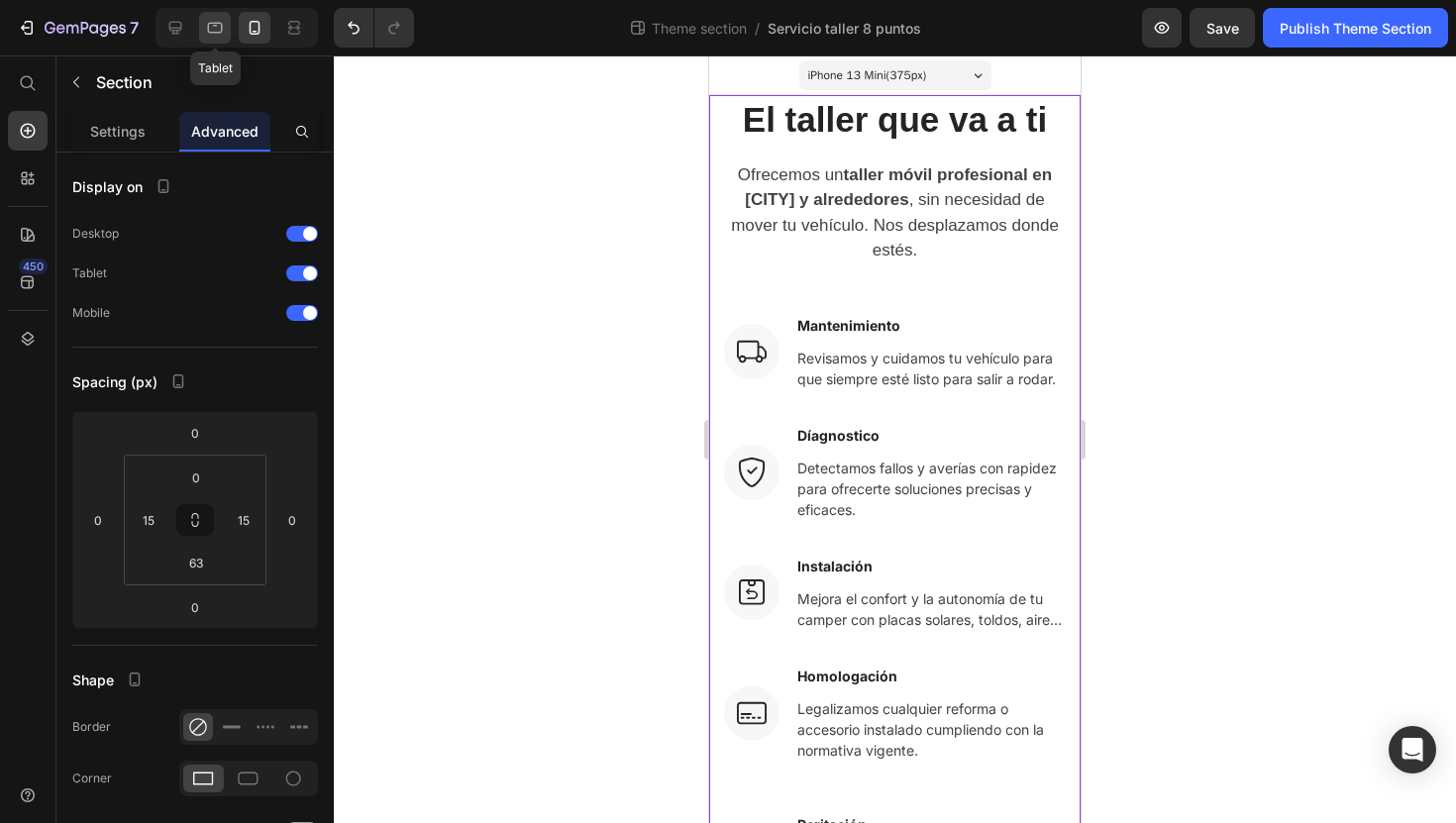 click 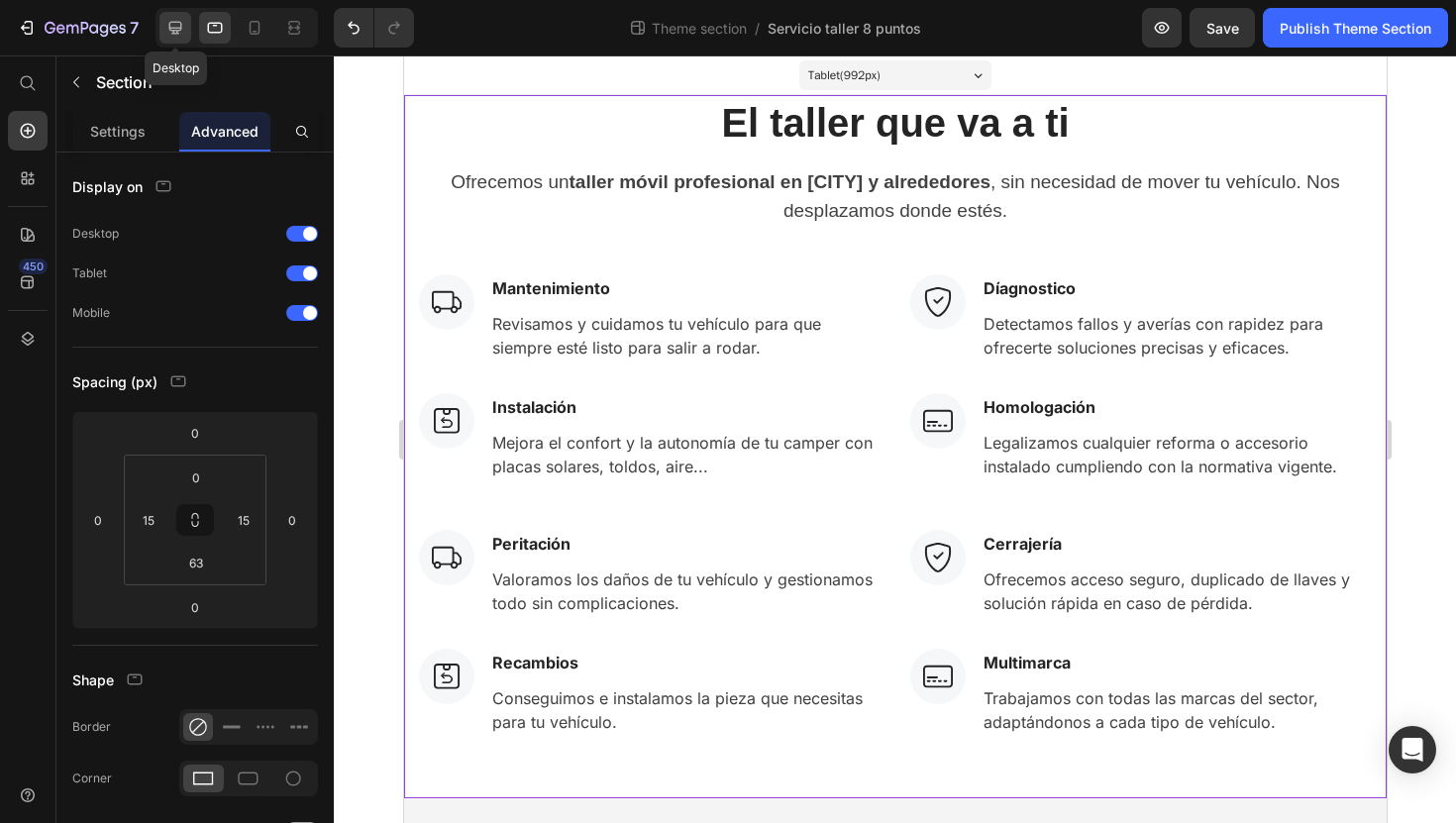 click 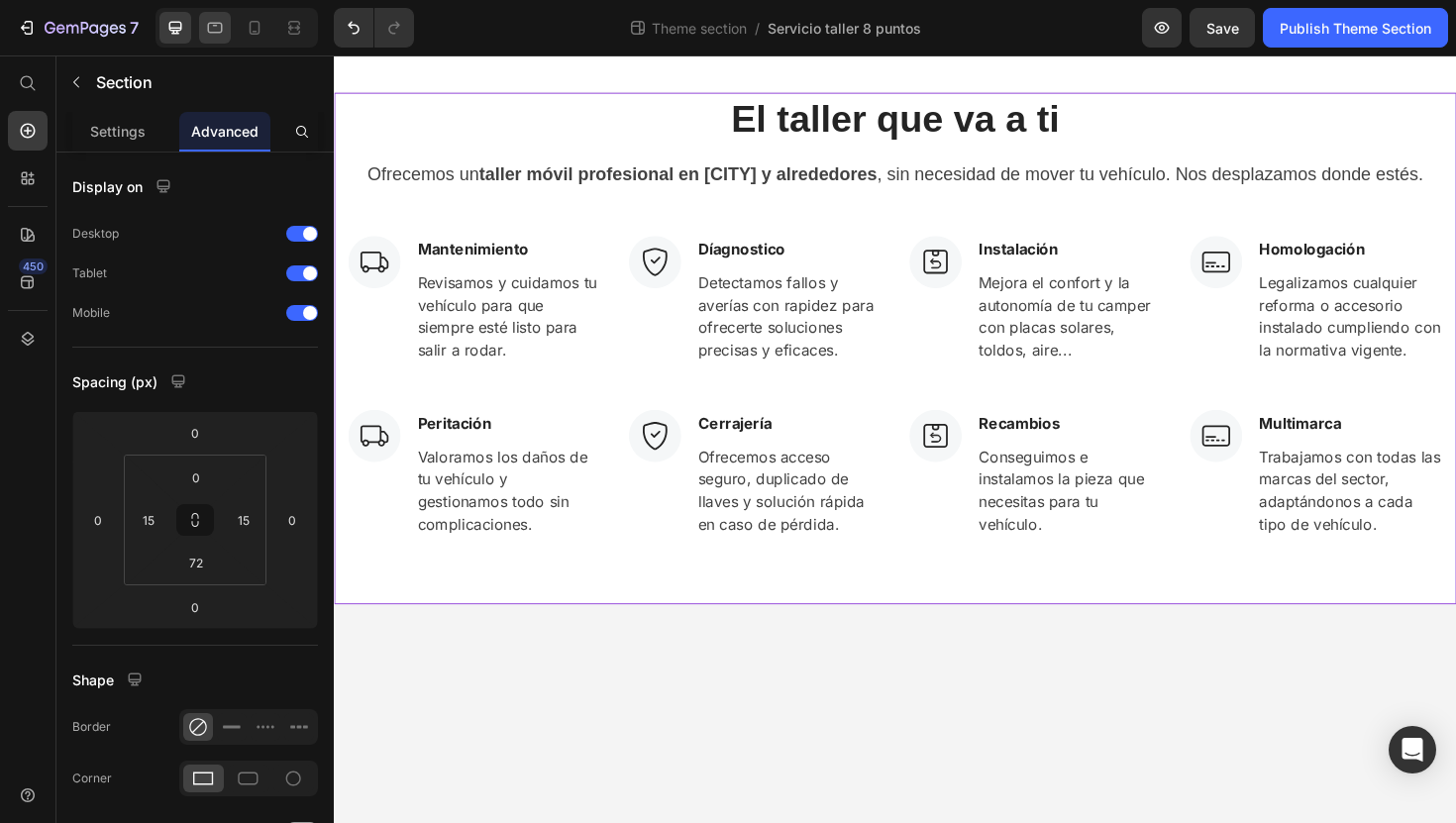 click 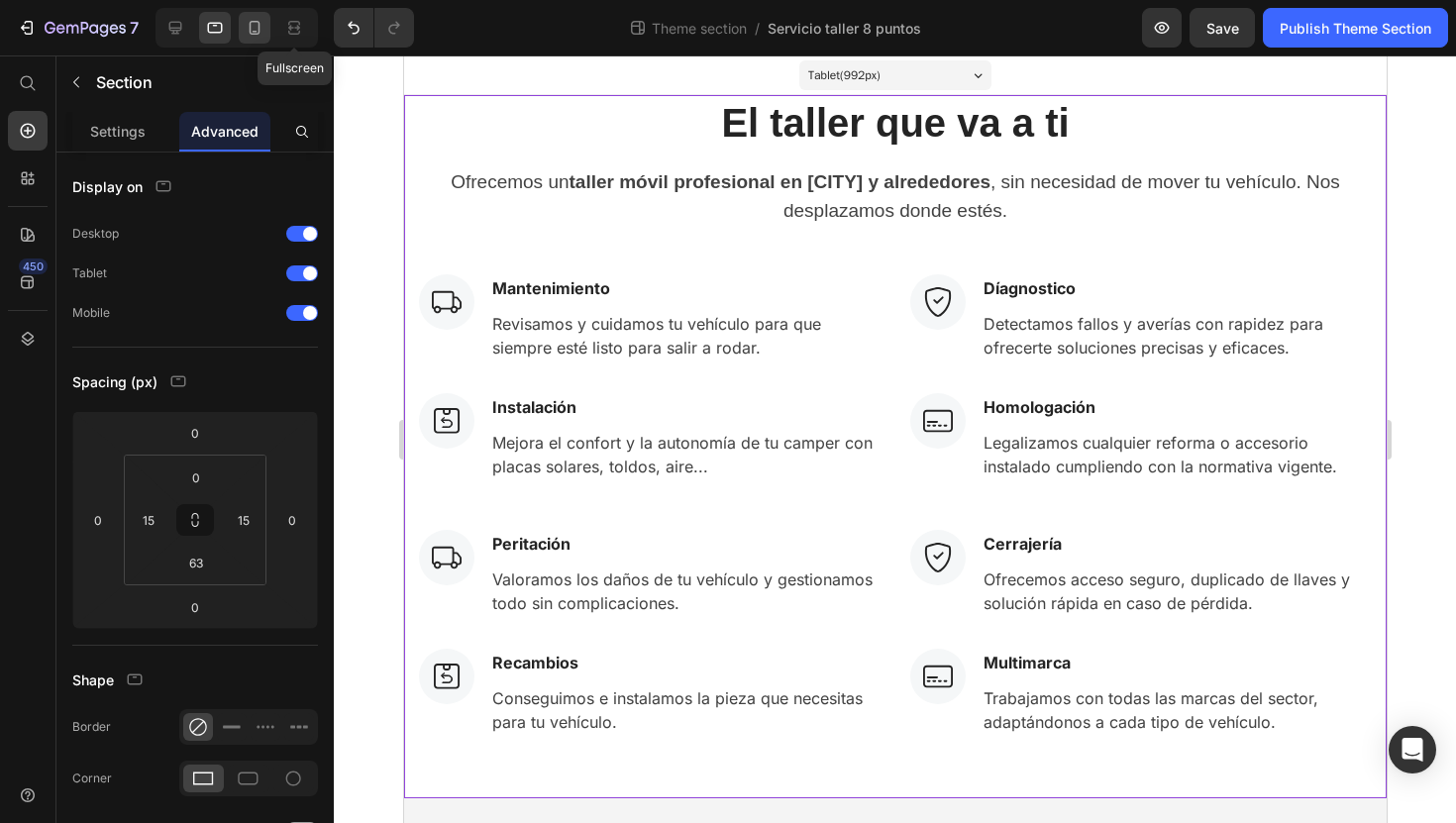click 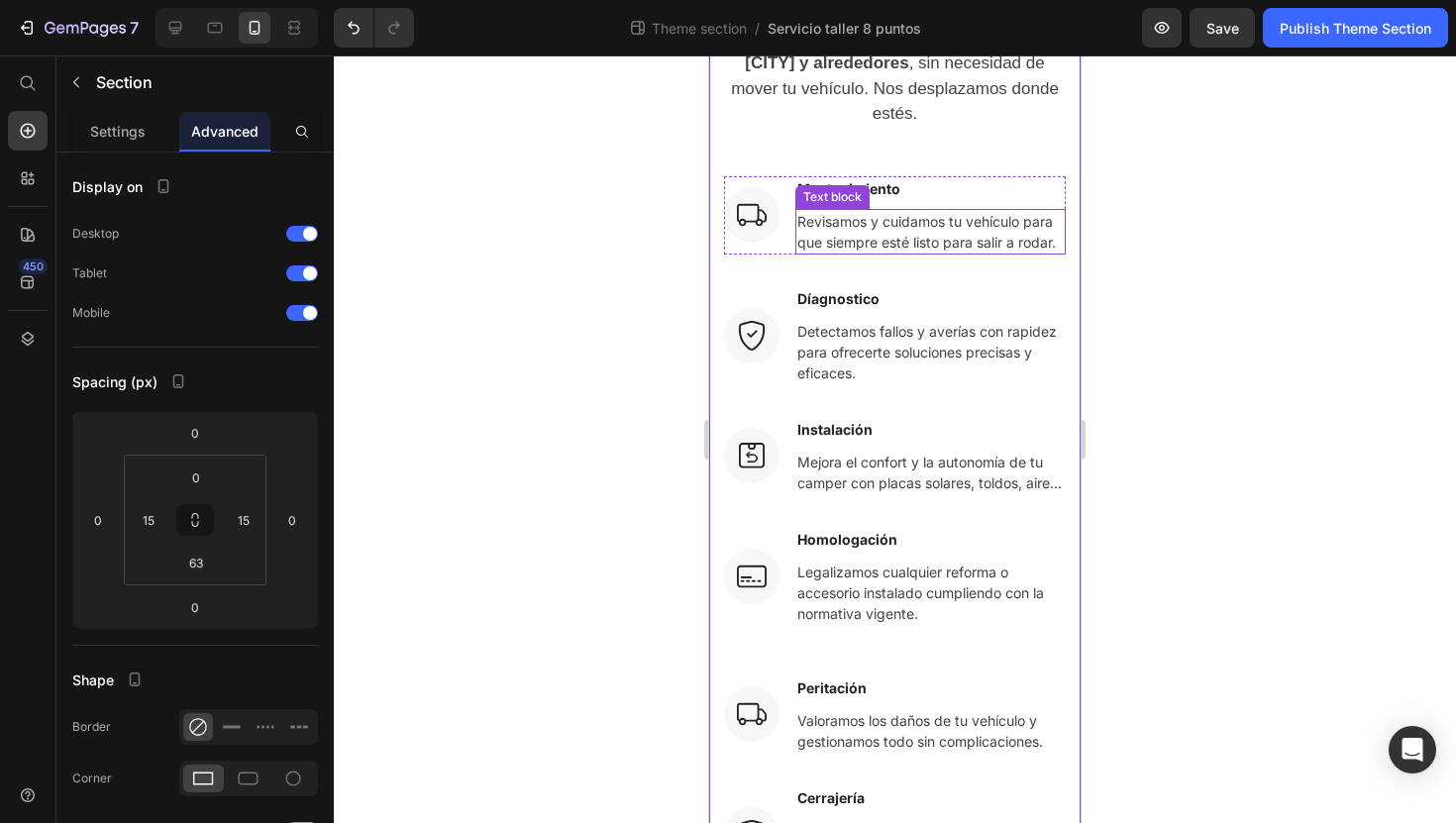 scroll, scrollTop: 0, scrollLeft: 0, axis: both 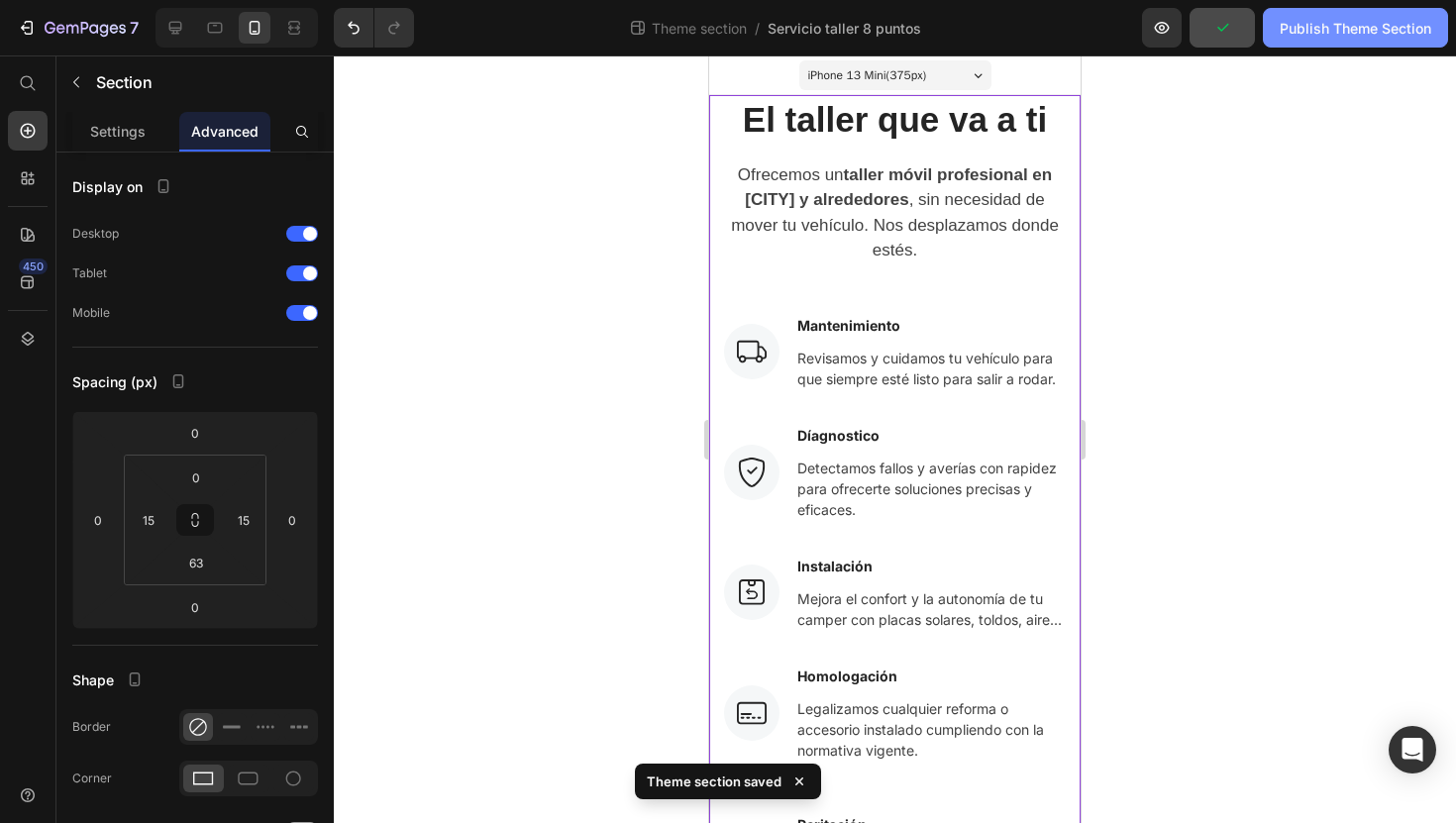 click on "Publish Theme Section" at bounding box center (1355, 28) 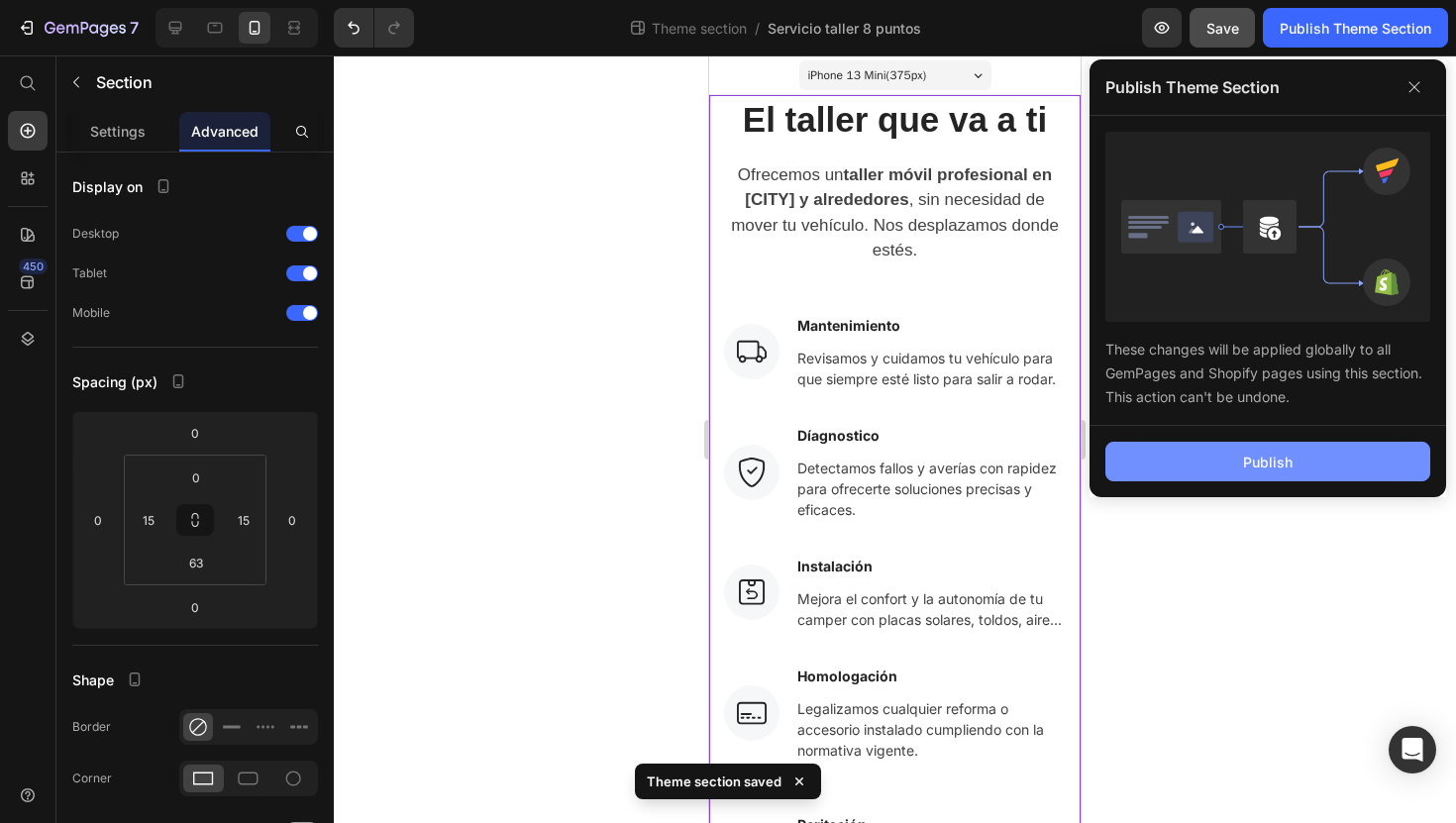 click on "Publish" 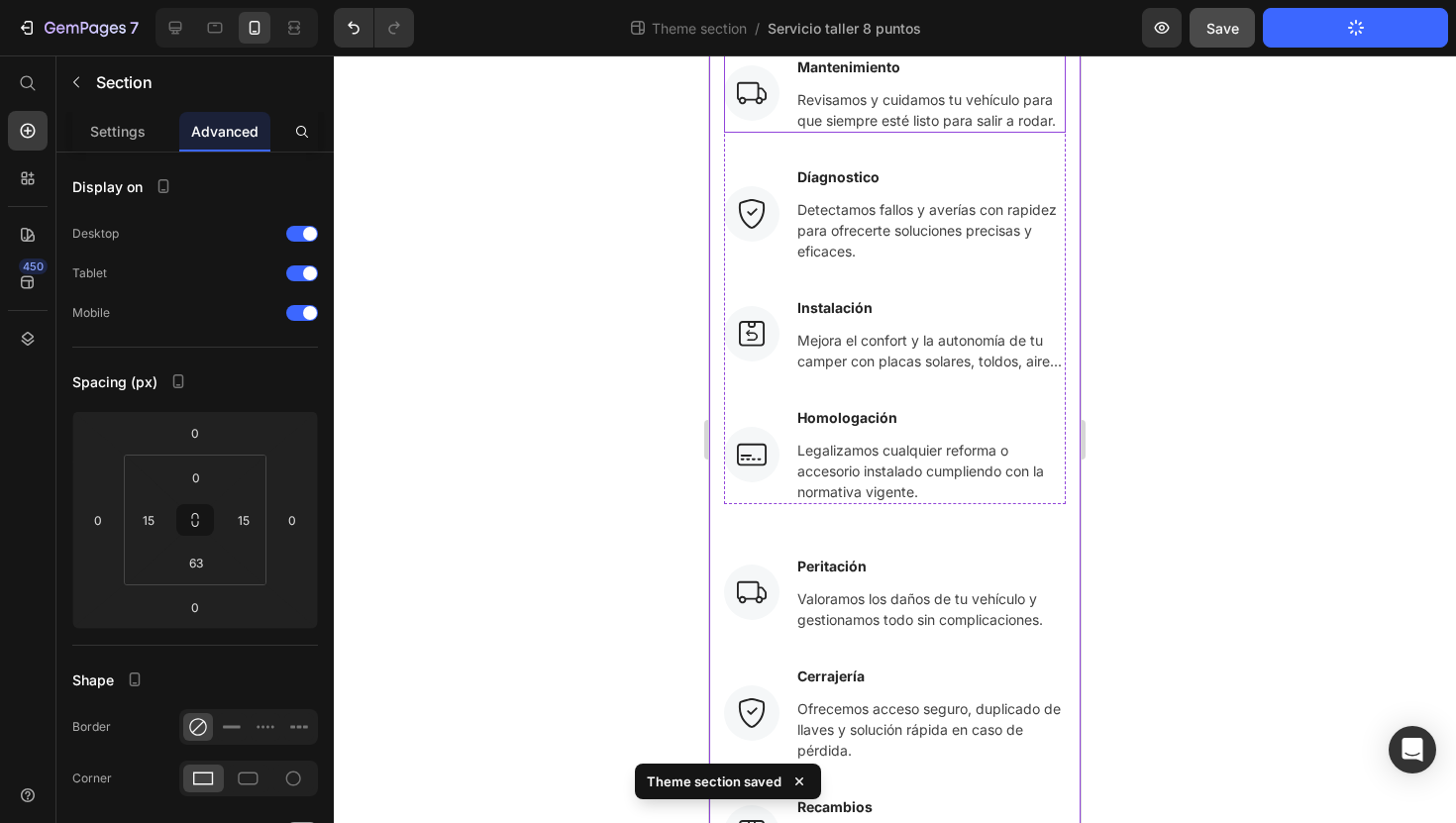 scroll, scrollTop: 0, scrollLeft: 0, axis: both 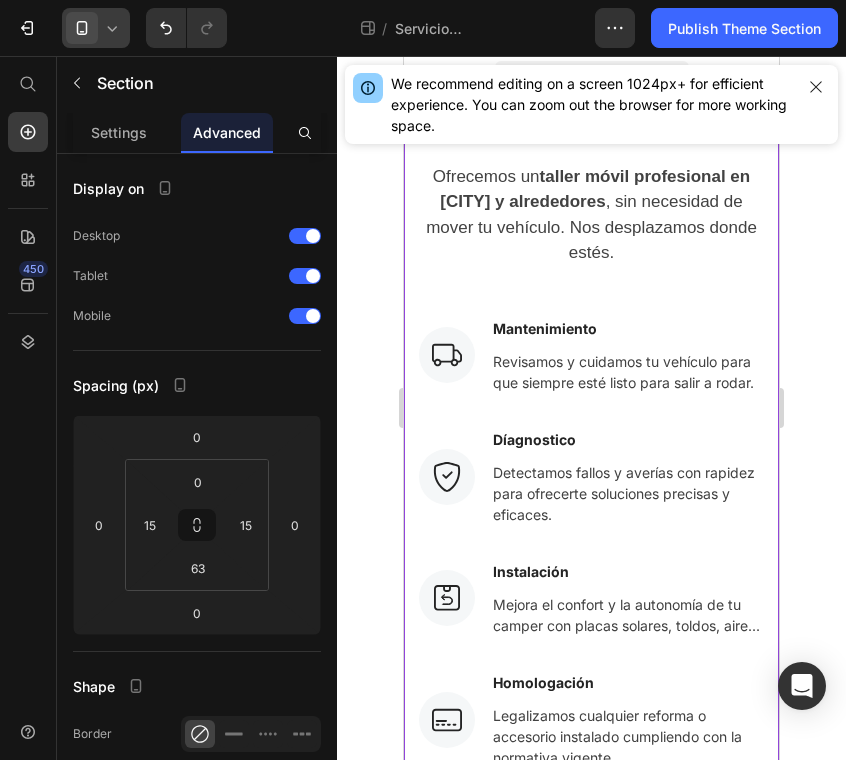 click 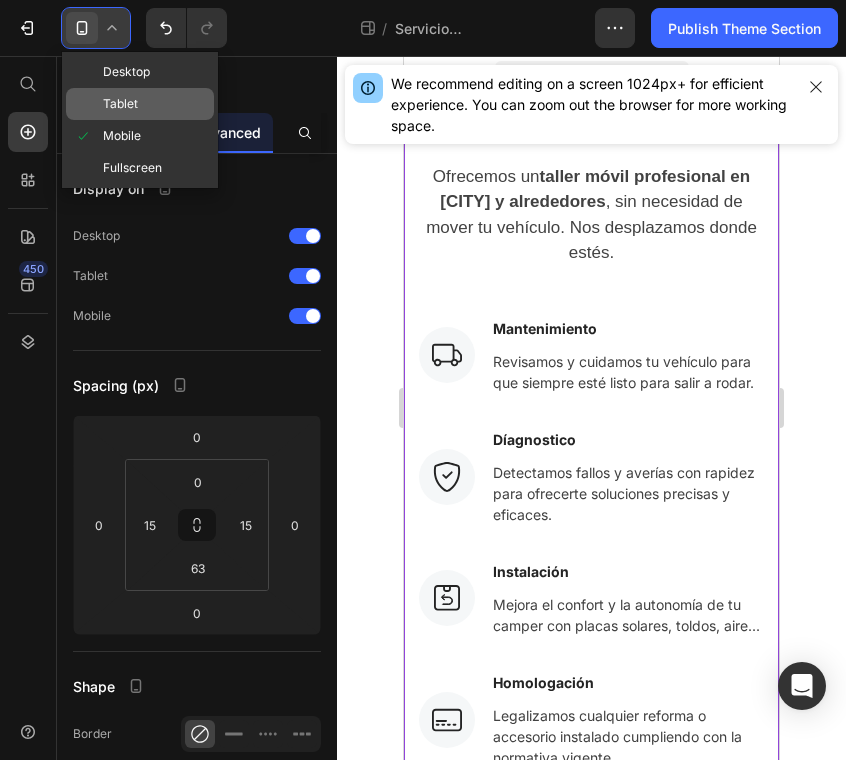click on "Tablet" at bounding box center [120, 104] 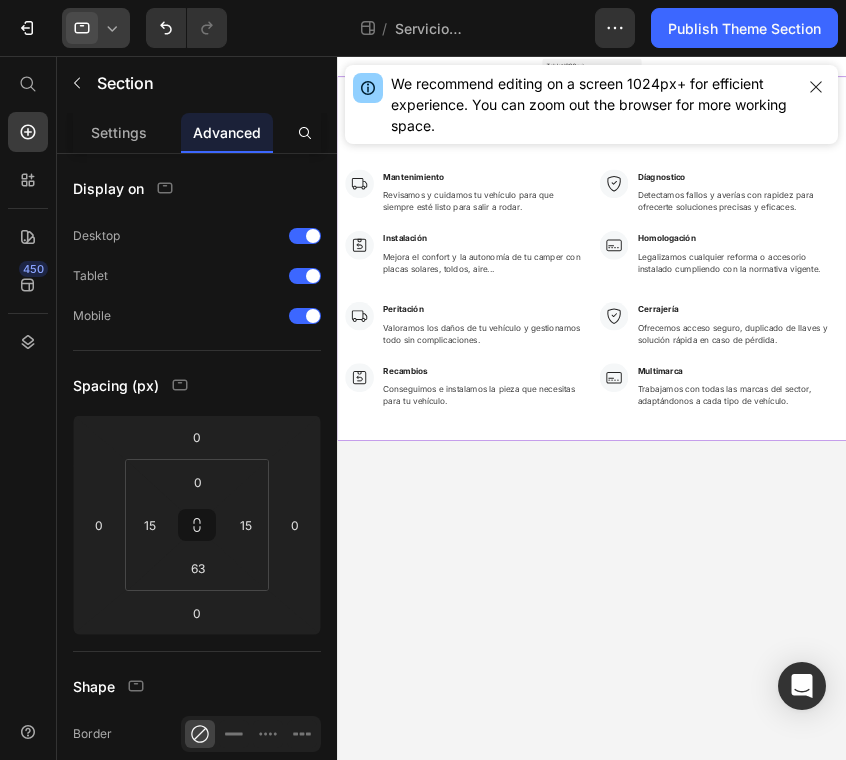 click on "7" at bounding box center [113, 28] 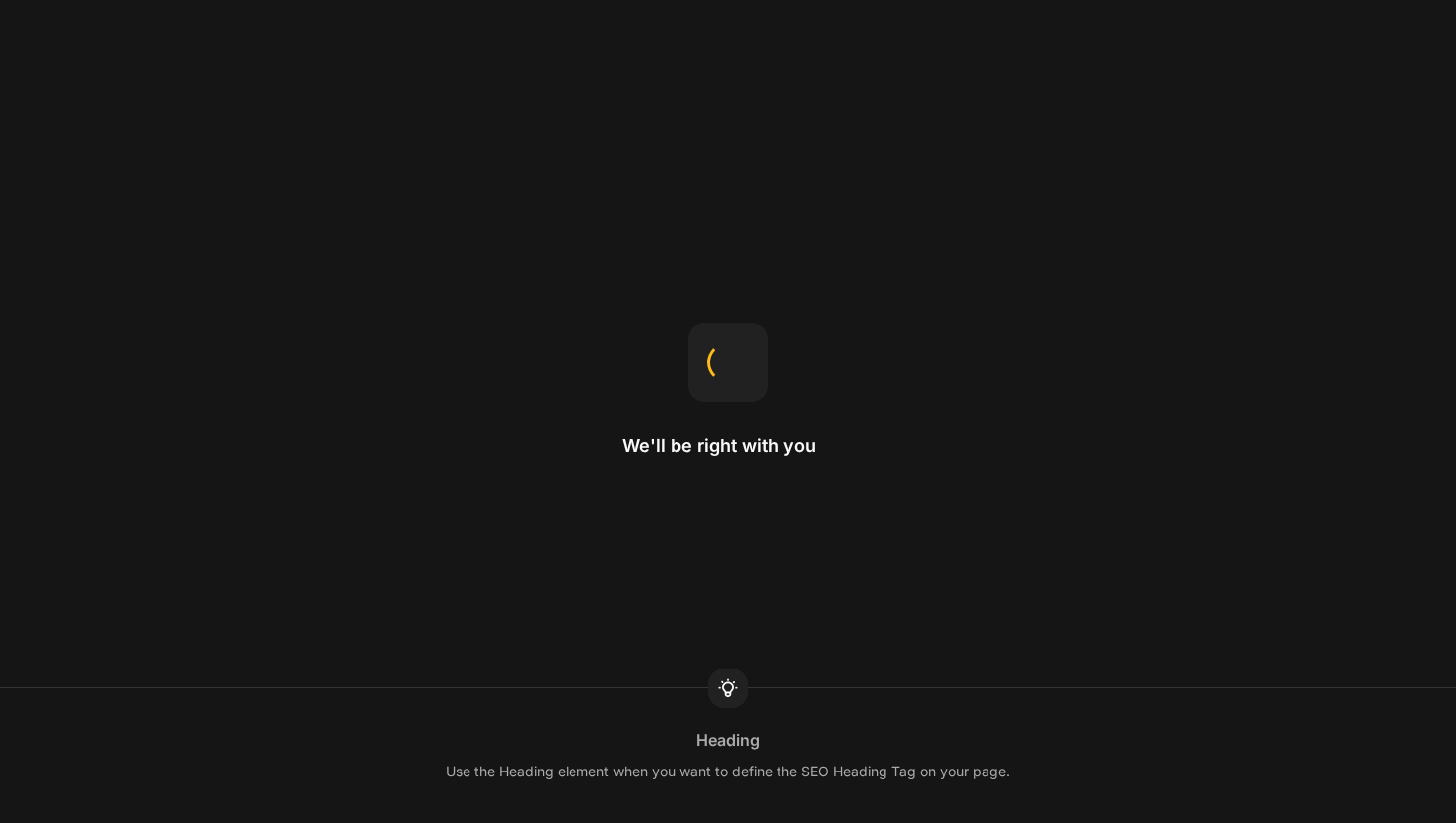 scroll, scrollTop: 0, scrollLeft: 0, axis: both 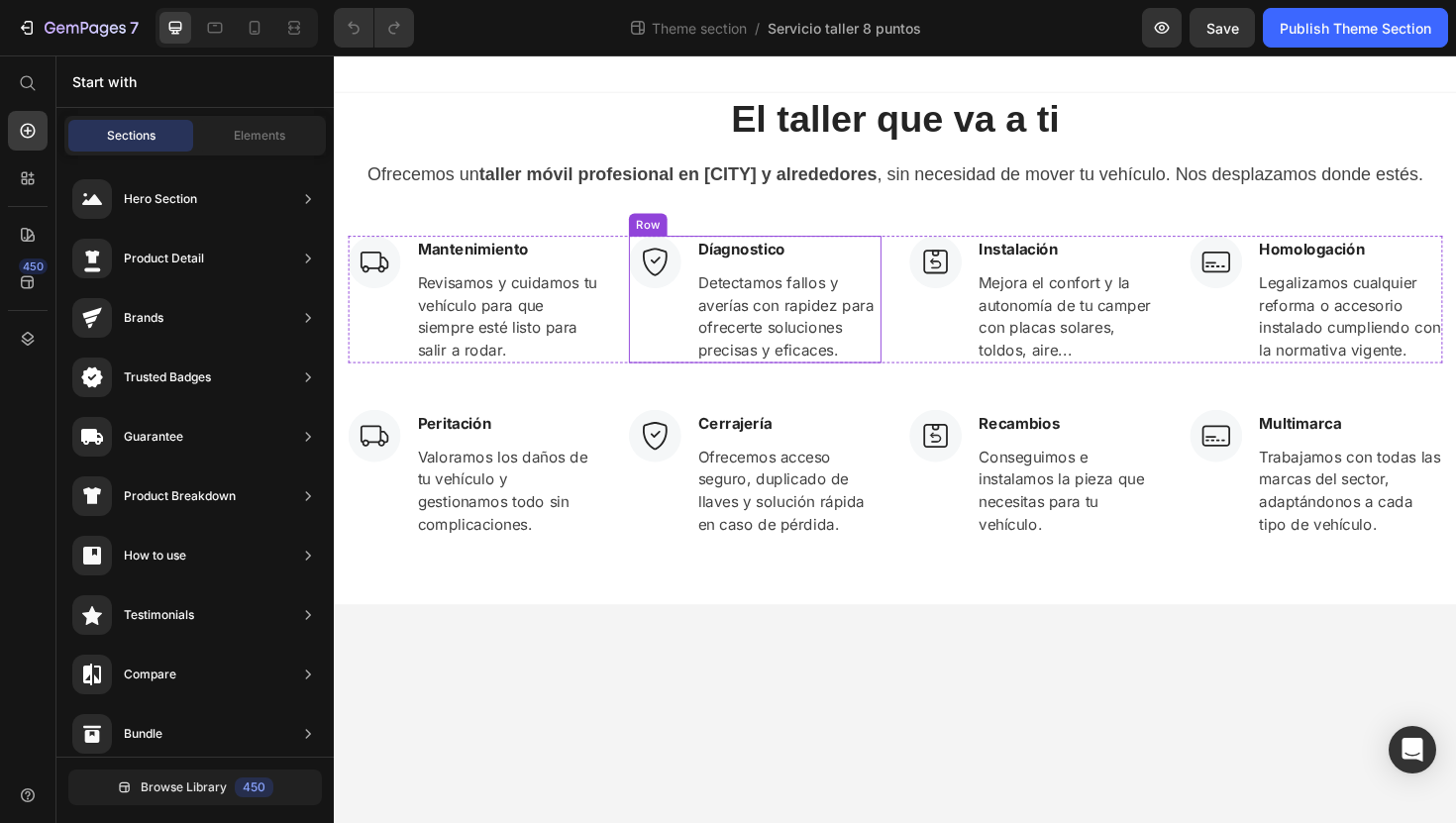 click at bounding box center (674, 274) 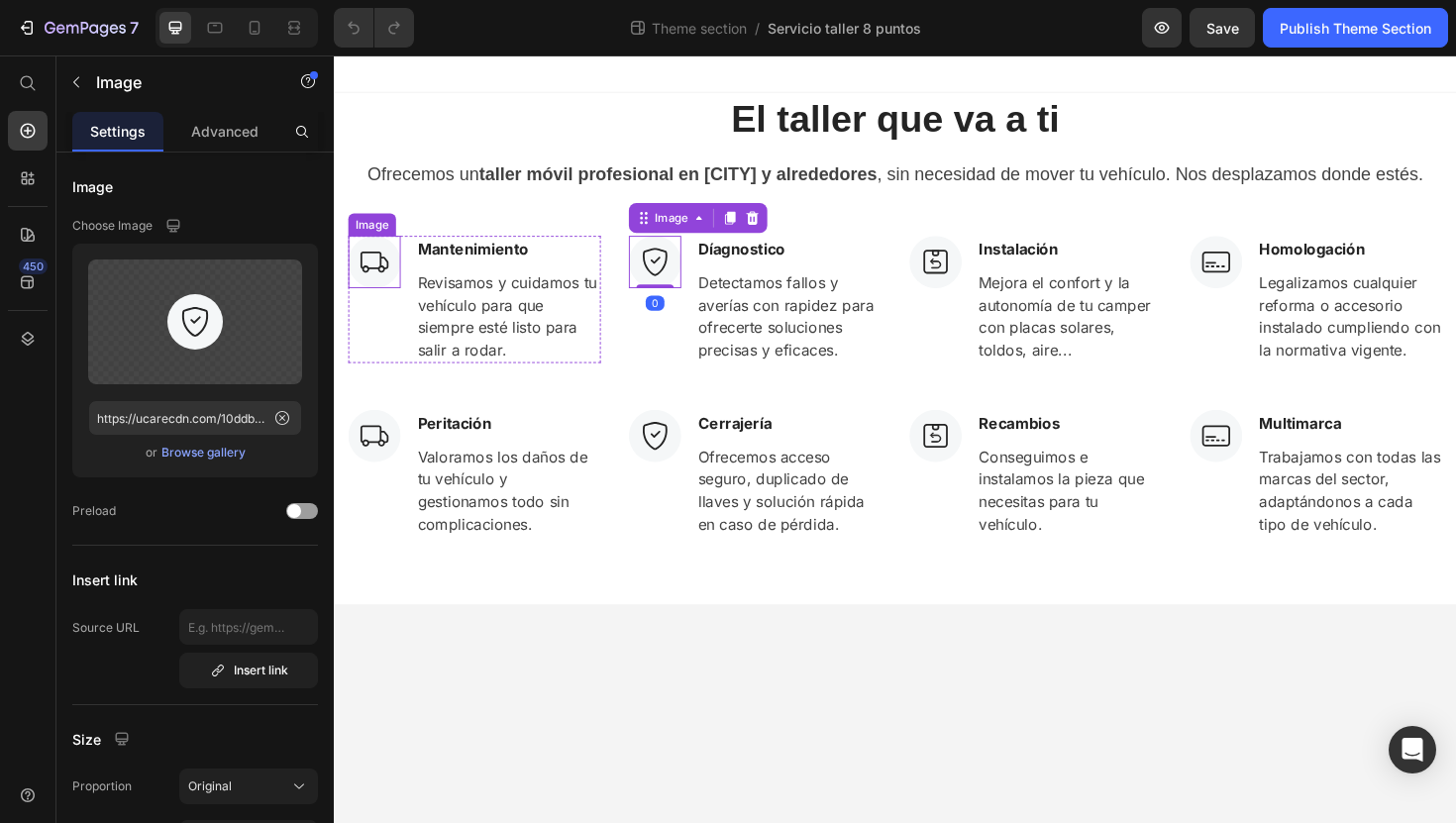 click at bounding box center (376, 274) 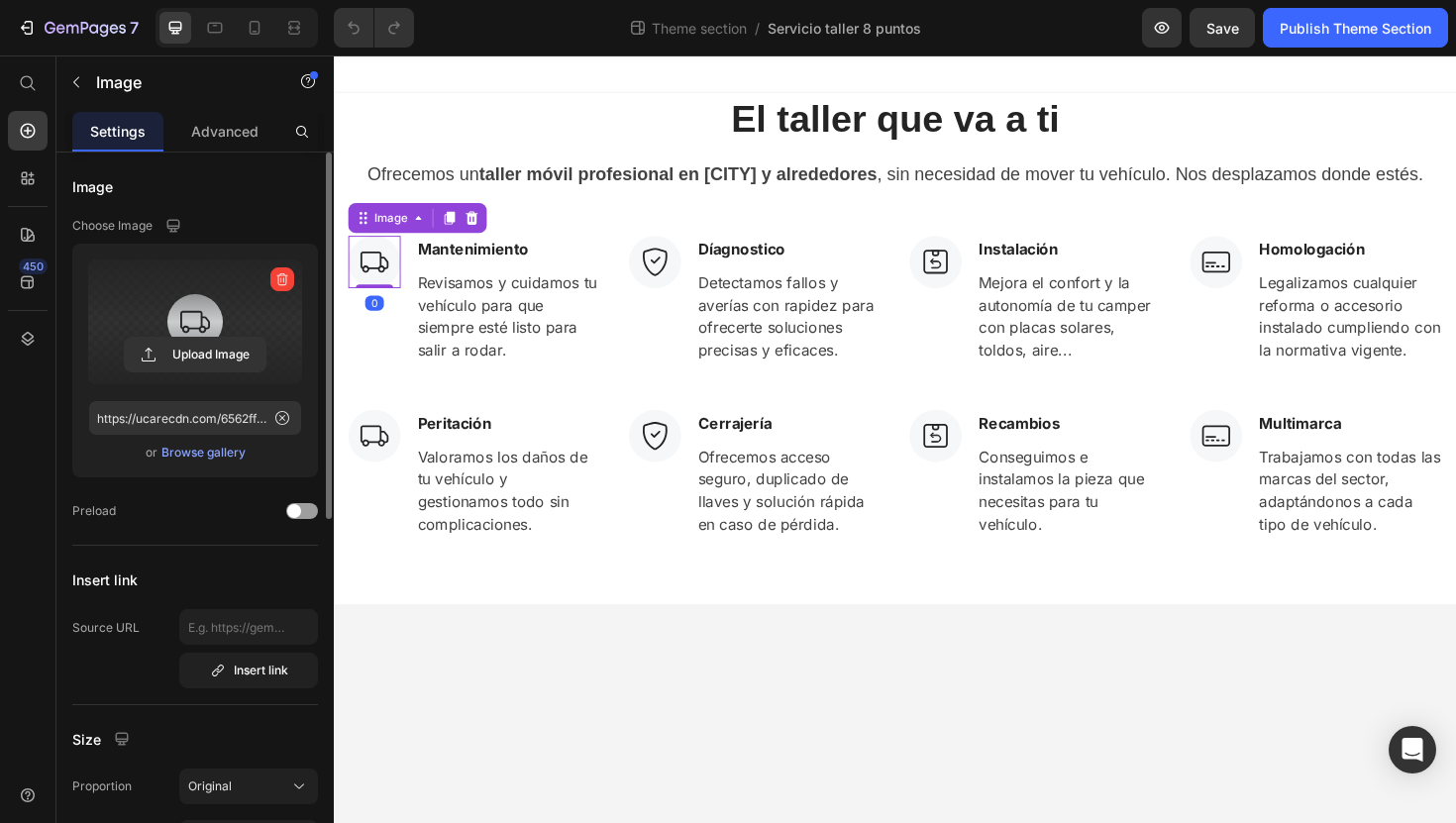 click at bounding box center [195, 322] 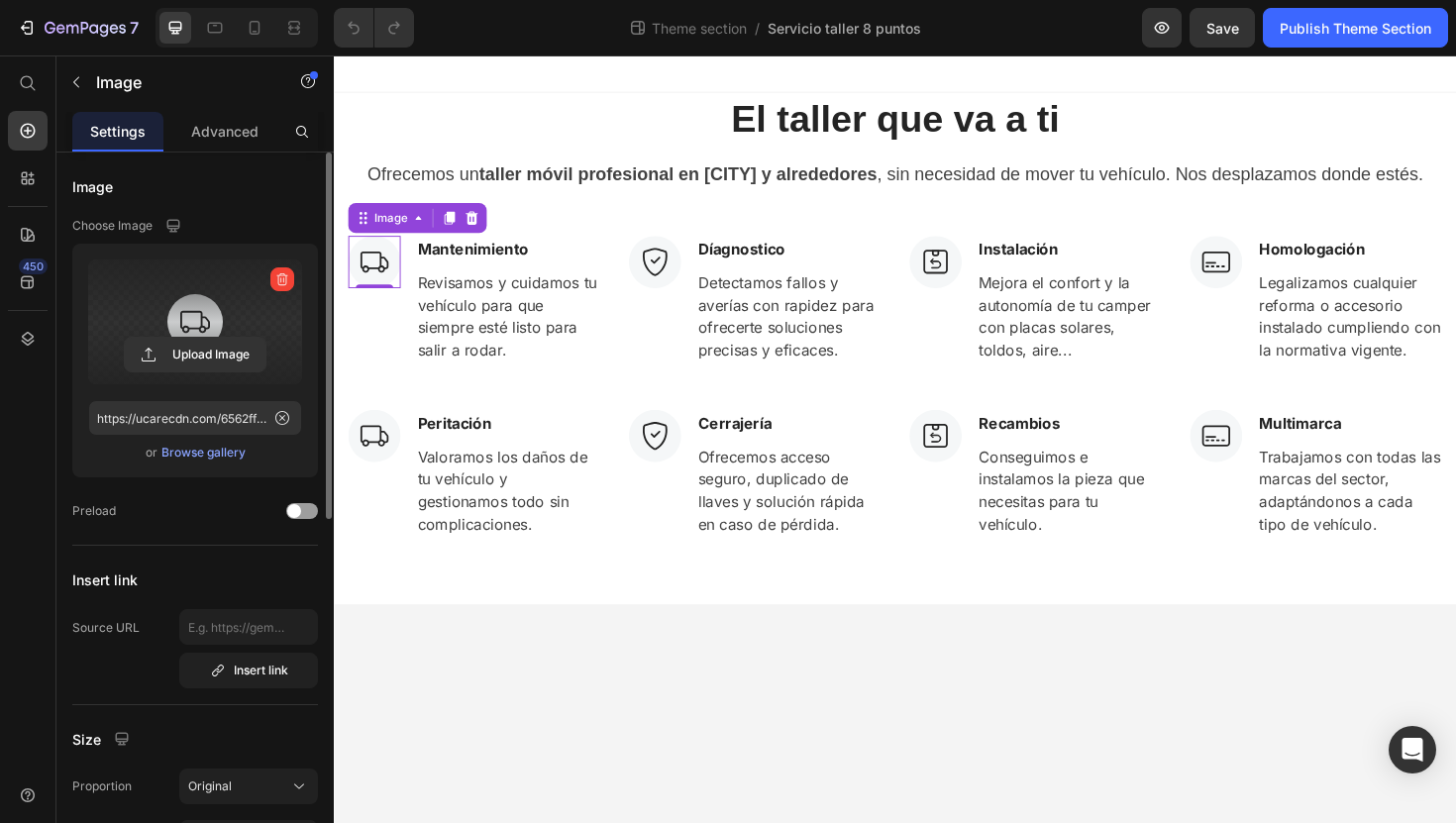 click at bounding box center (195, 322) 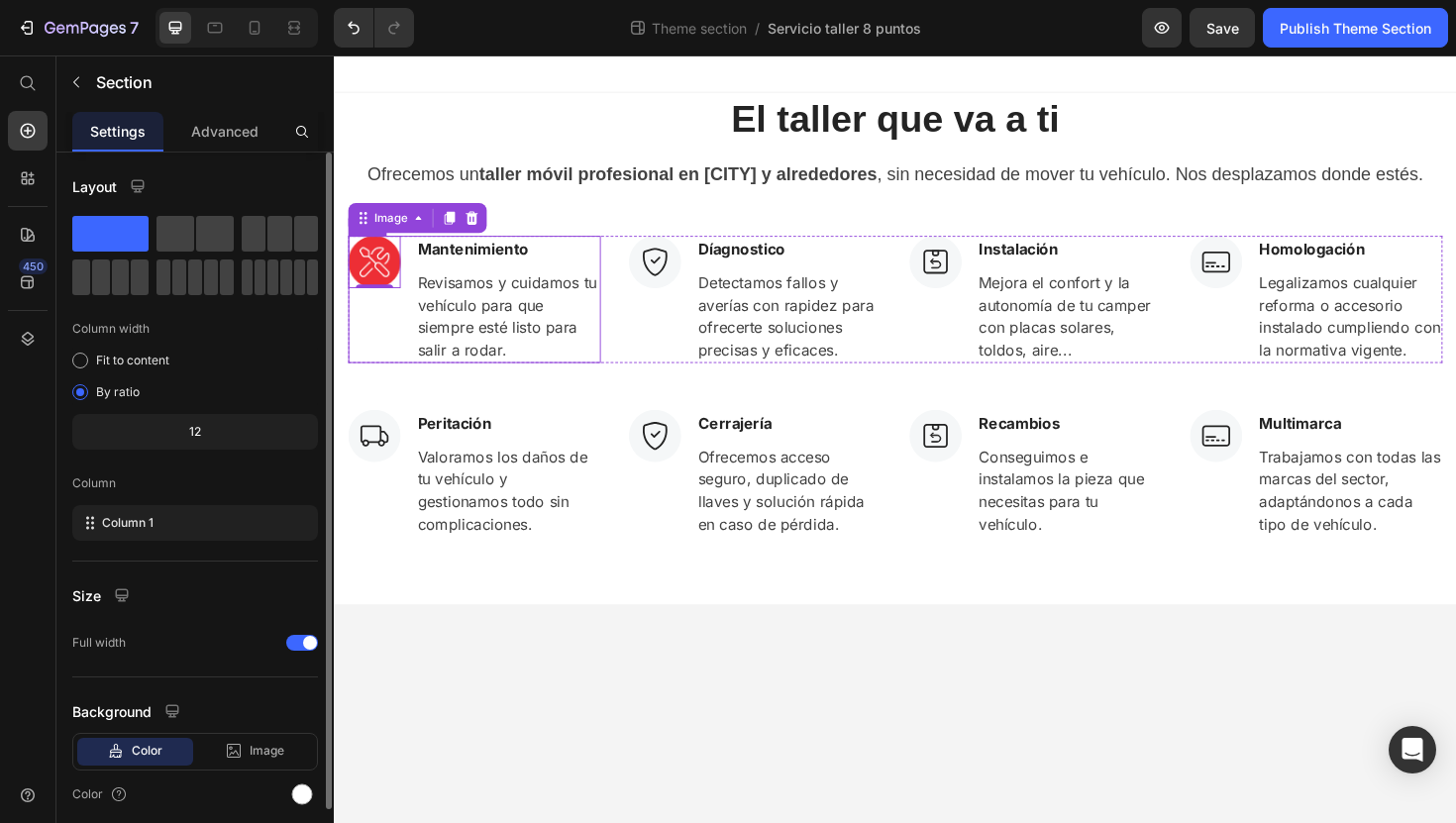 click on "El taller que va a ti Heading Ofrecemos un  taller móvil profesional en [CITY] y alrededores , sin necesidad de mover tu vehículo. Nos desplazamos donde estés. Text block Row Image   0 Mantenimiento Text block Revisamos y cuidamos tu vehículo para que siempre esté listo para salir a rodar. Text block Row Image Díagnostico Text block Detectamos fallos y averías con rapidez para ofrecerte soluciones precisas y eficaces. Text block Row Image Instalación Text block Mejora el confort y la autonomía de tu camper con placas solares, toldos, aire... Text block Row Image Homologación Text block Legalizamos cualquier reforma o accesorio instalado cumpliendo con la normativa vigente. Text block Row Row Image Peritación Text block Valoramos los daños de tu vehículo y gestionamos todo sin complicaciones. Text block Row Image Cerrajería Text block Ofrecemos acceso seguro, duplicado de llaves y solución rápida en caso de pérdida. Text block Row Image Recambios Text block Text block Row Image Multimarca" at bounding box center [928, 330] 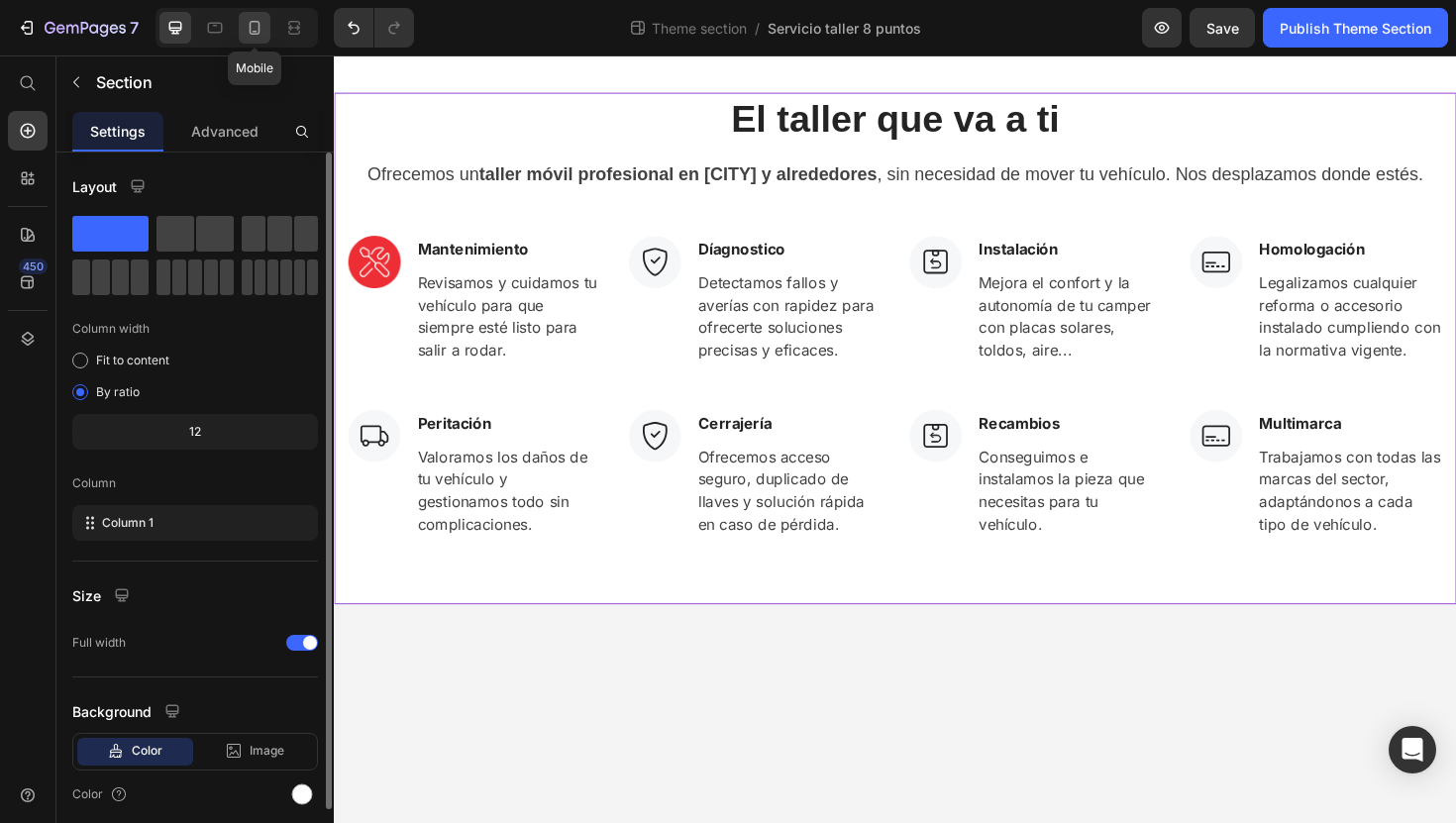click 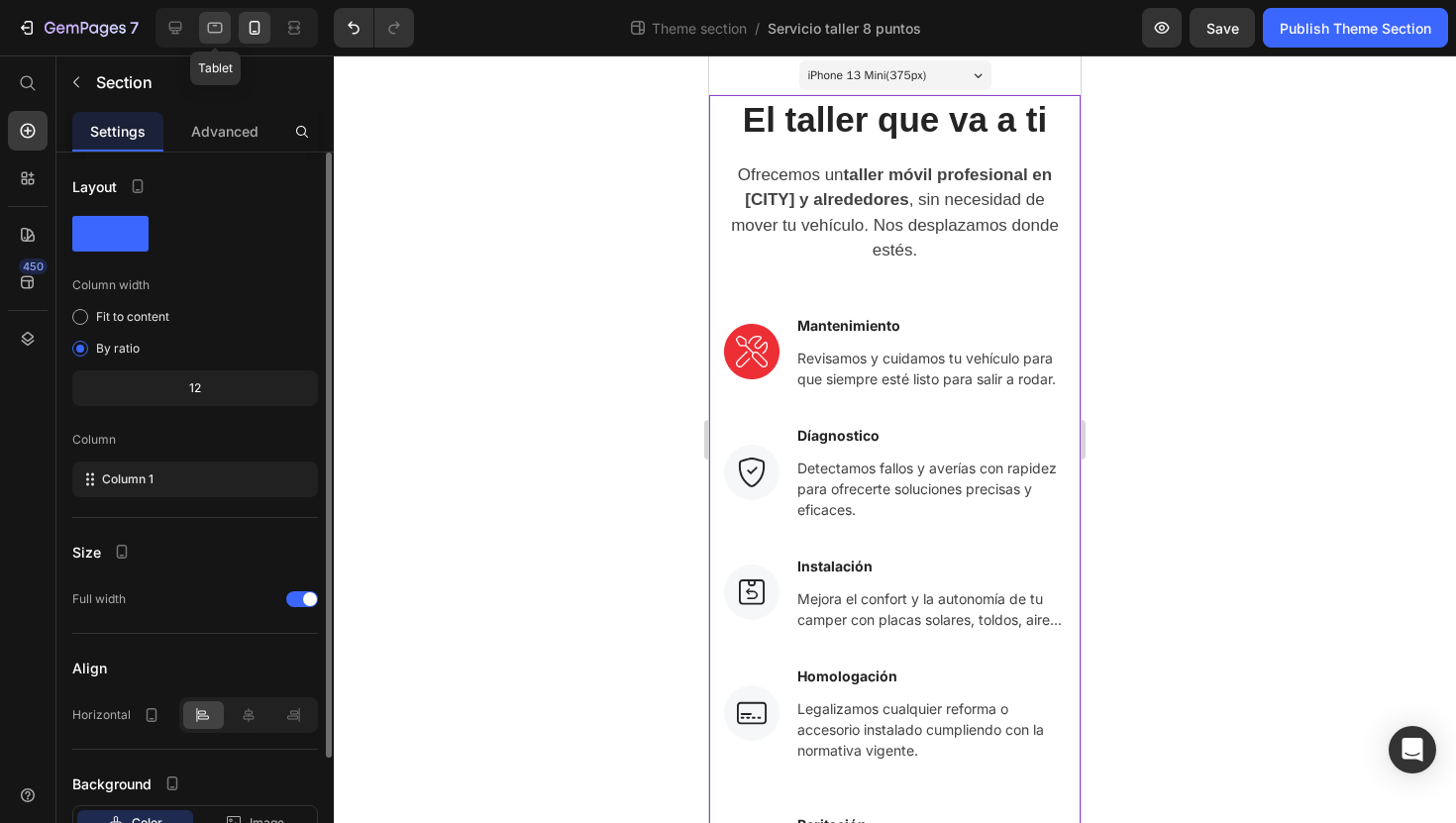 click 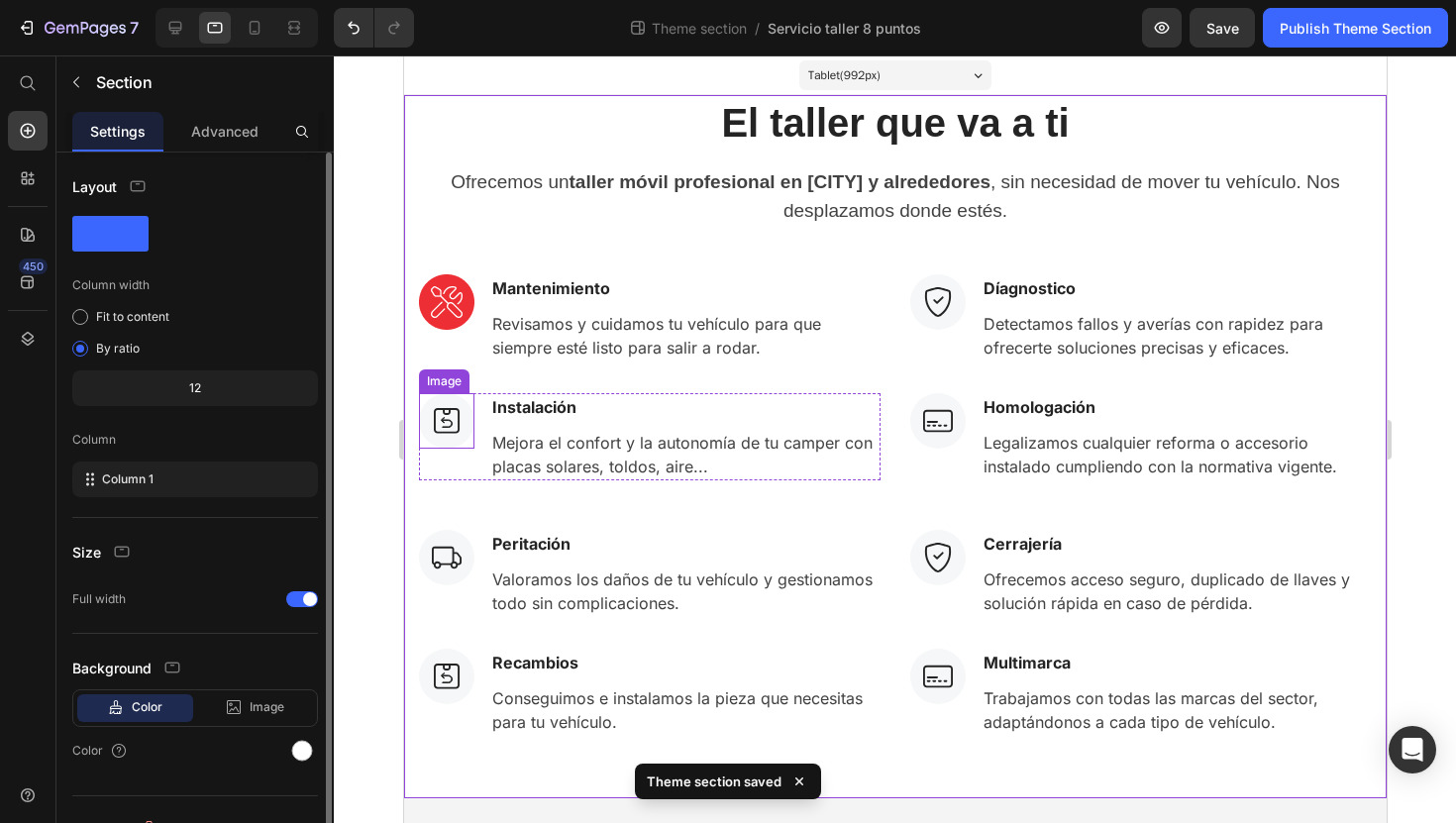 click at bounding box center [446, 421] 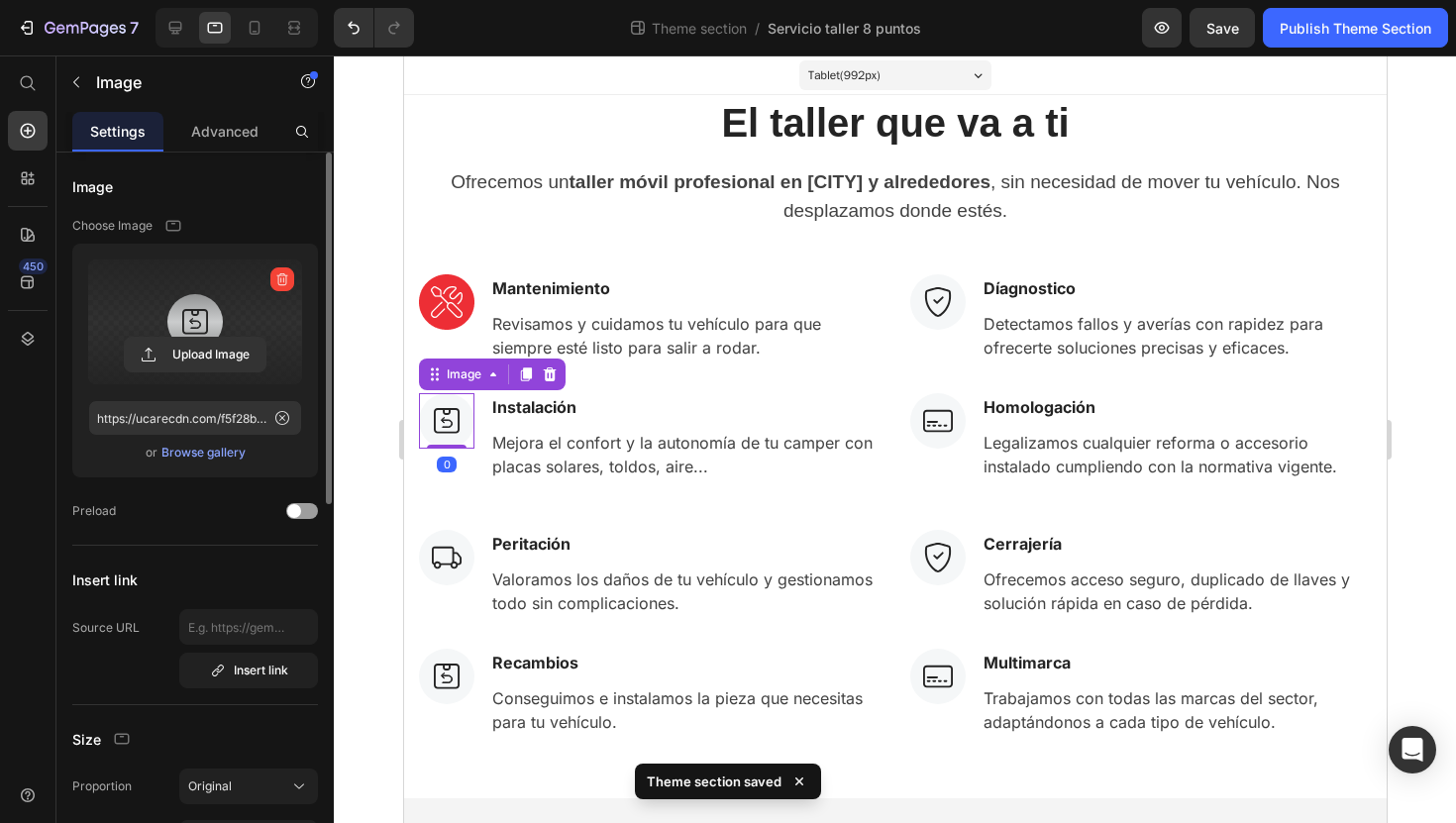 click at bounding box center [195, 322] 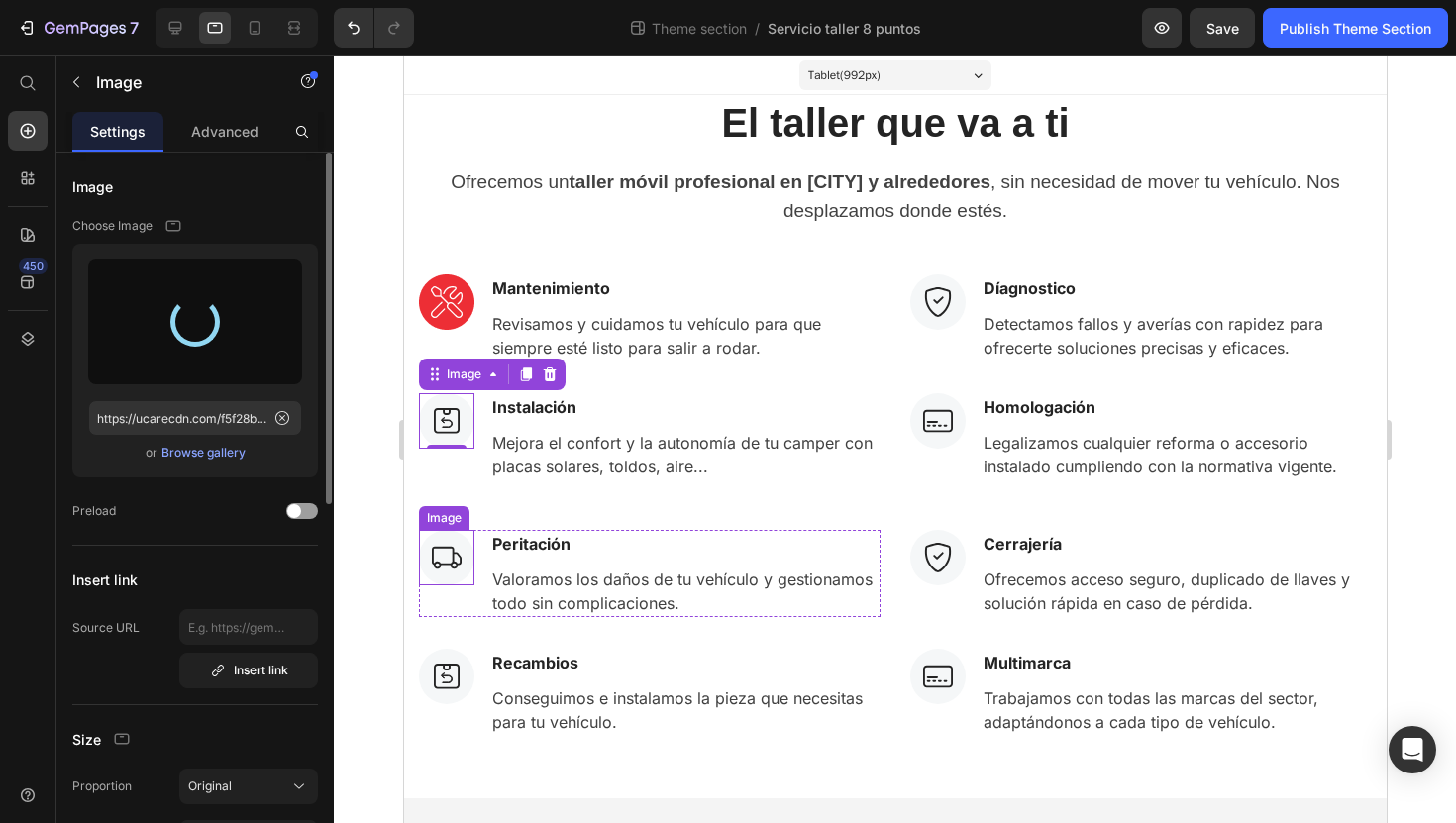 type on "https://cdn.shopify.com/s/files/1/0920/7506/5724/files/gempages_571678740883440864-61f4532b-b17b-474c-9818-0795441992d5.png" 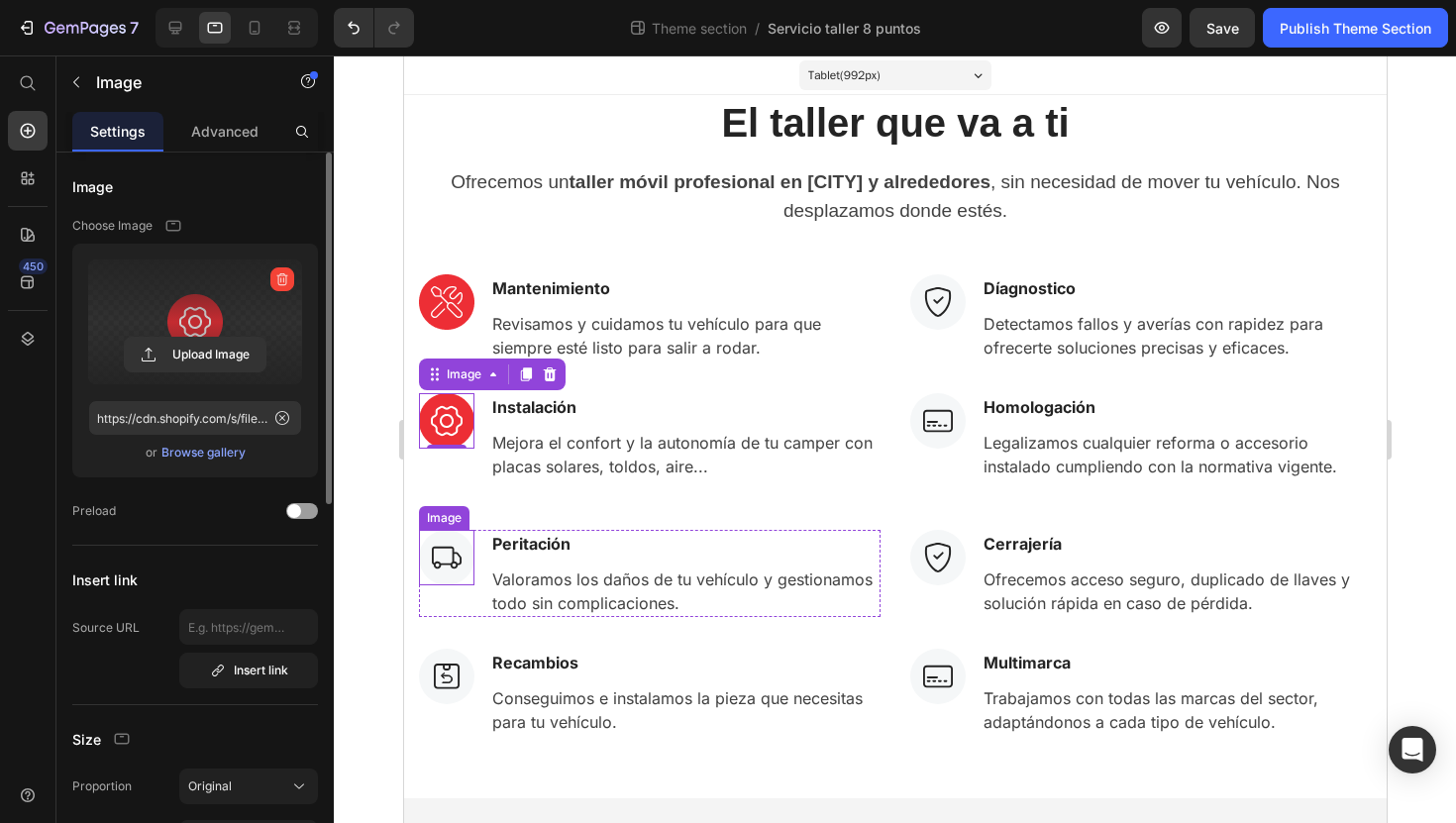 click at bounding box center [446, 558] 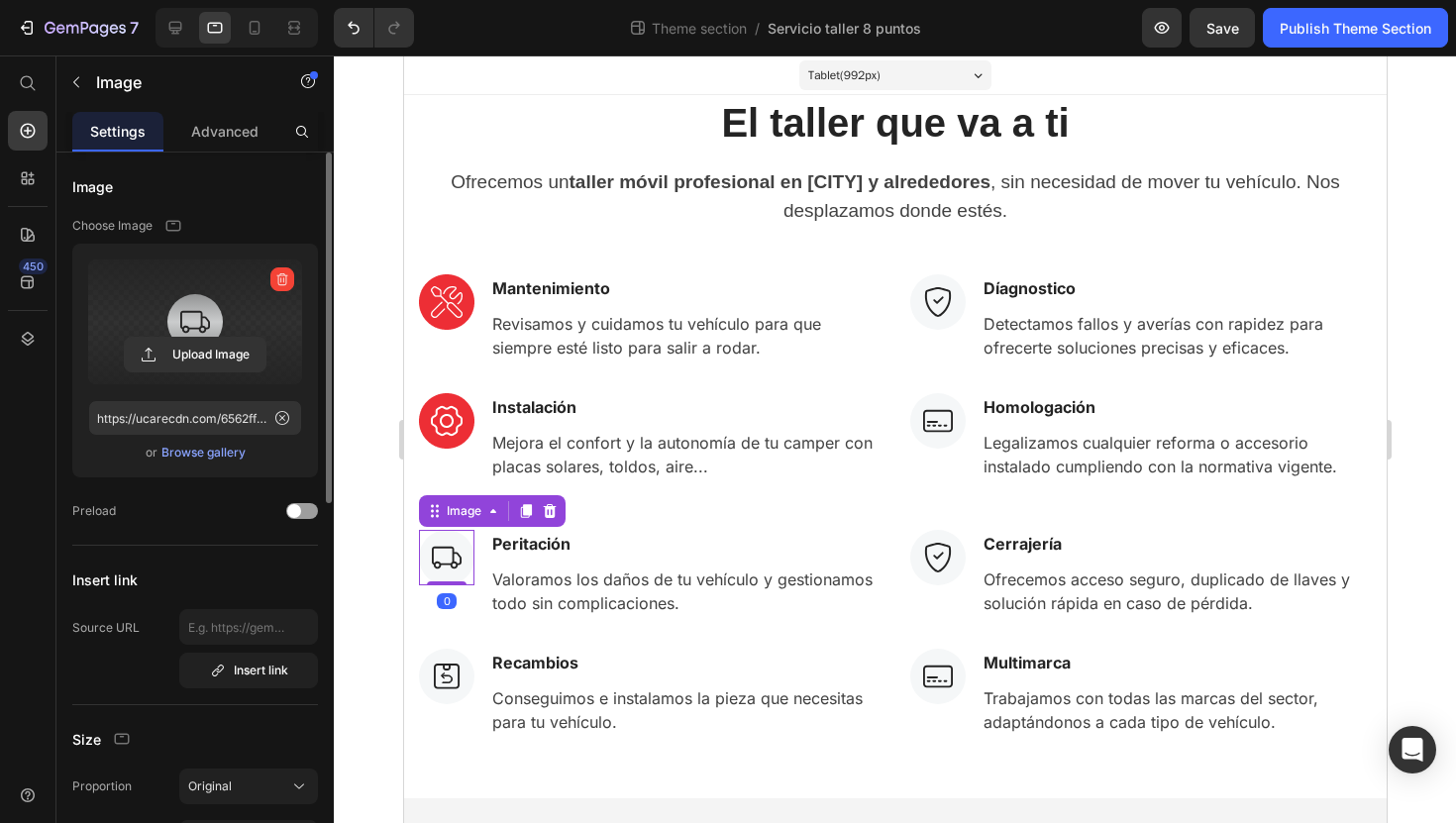 click at bounding box center [195, 322] 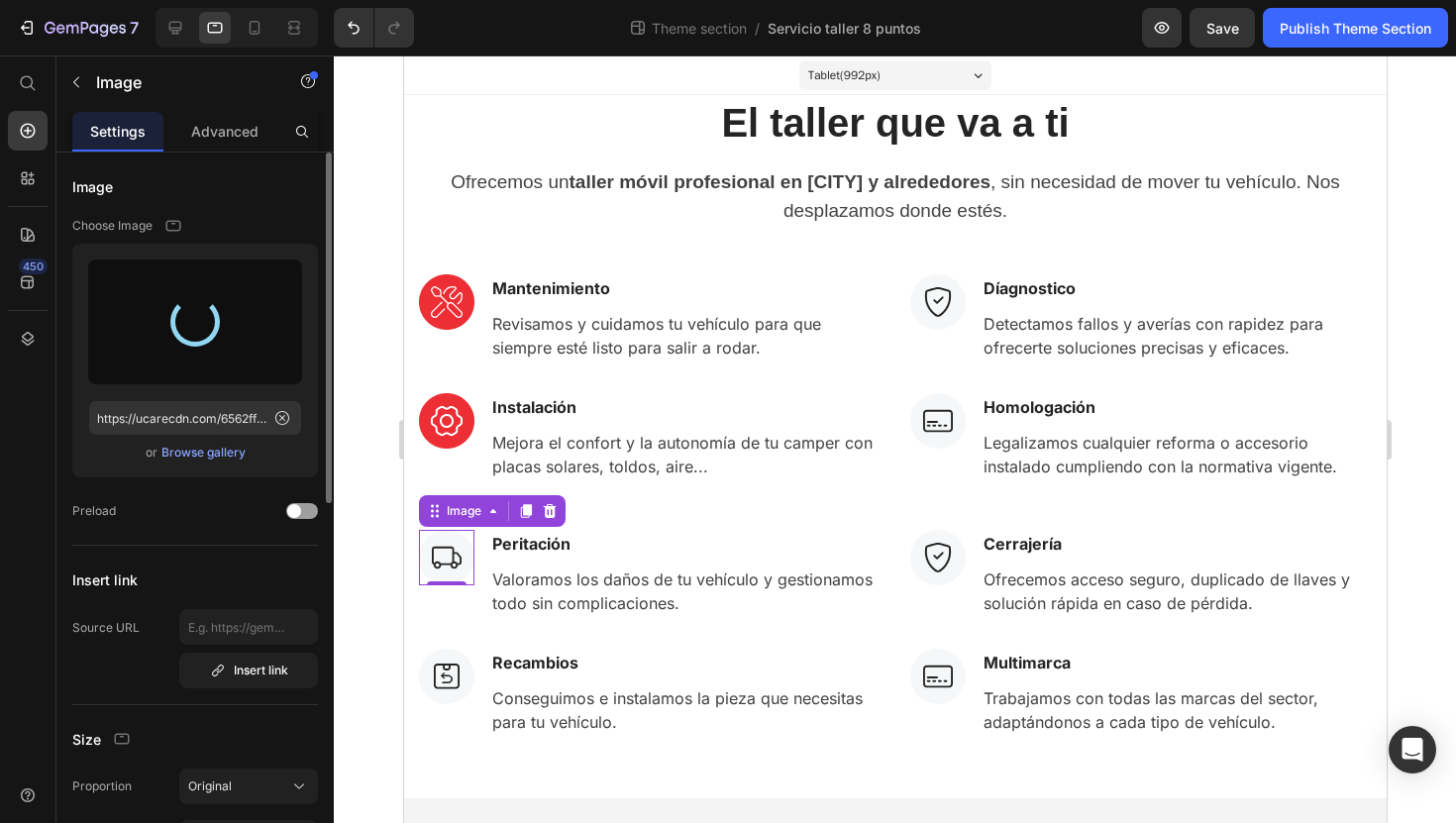 type on "https://cdn.shopify.com/s/files/1/0920/7506/5724/files/gempages_571678740883440864-001c6343-75bc-430e-9f1b-adc933407bf8.png" 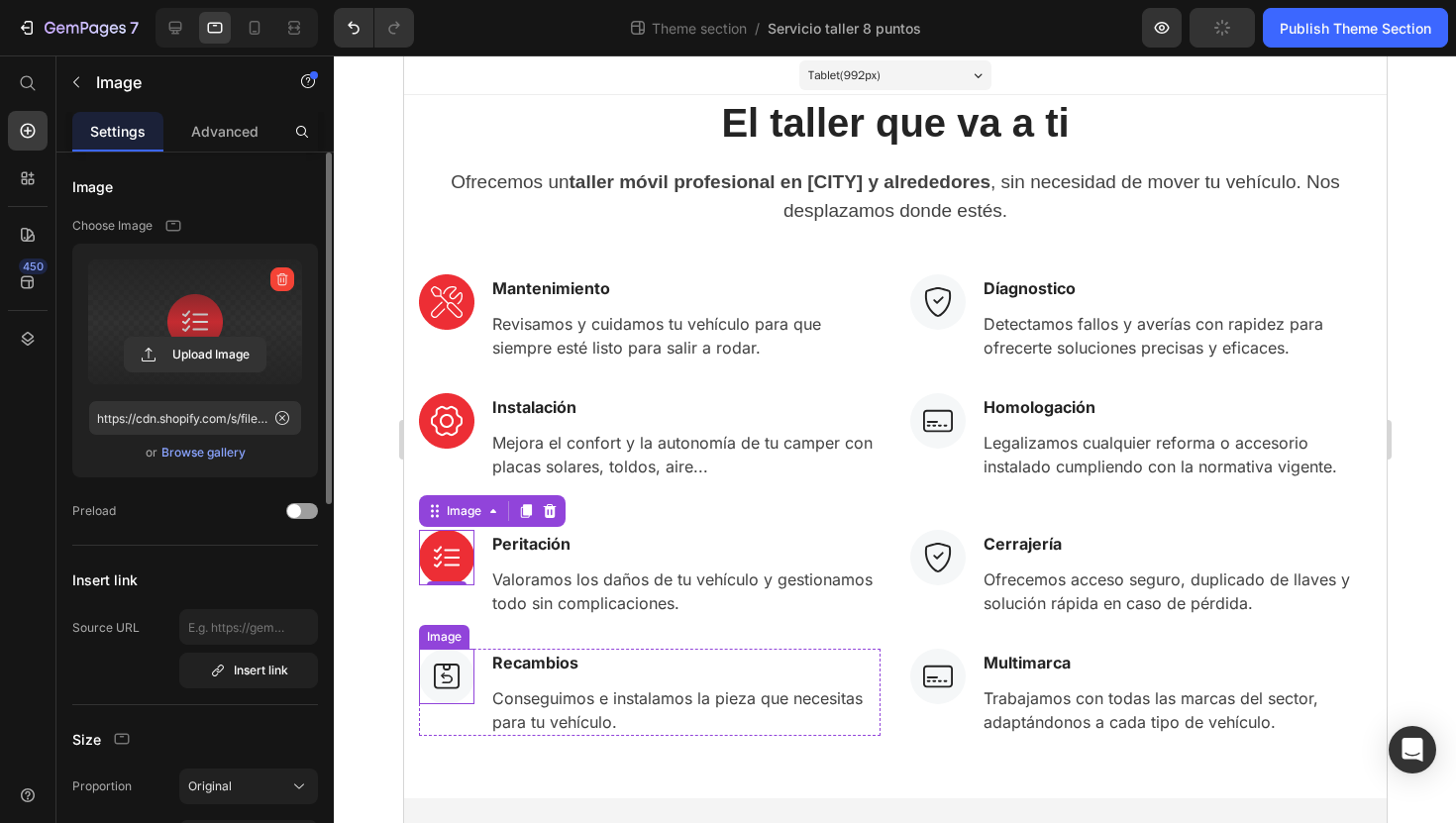 click at bounding box center (446, 676) 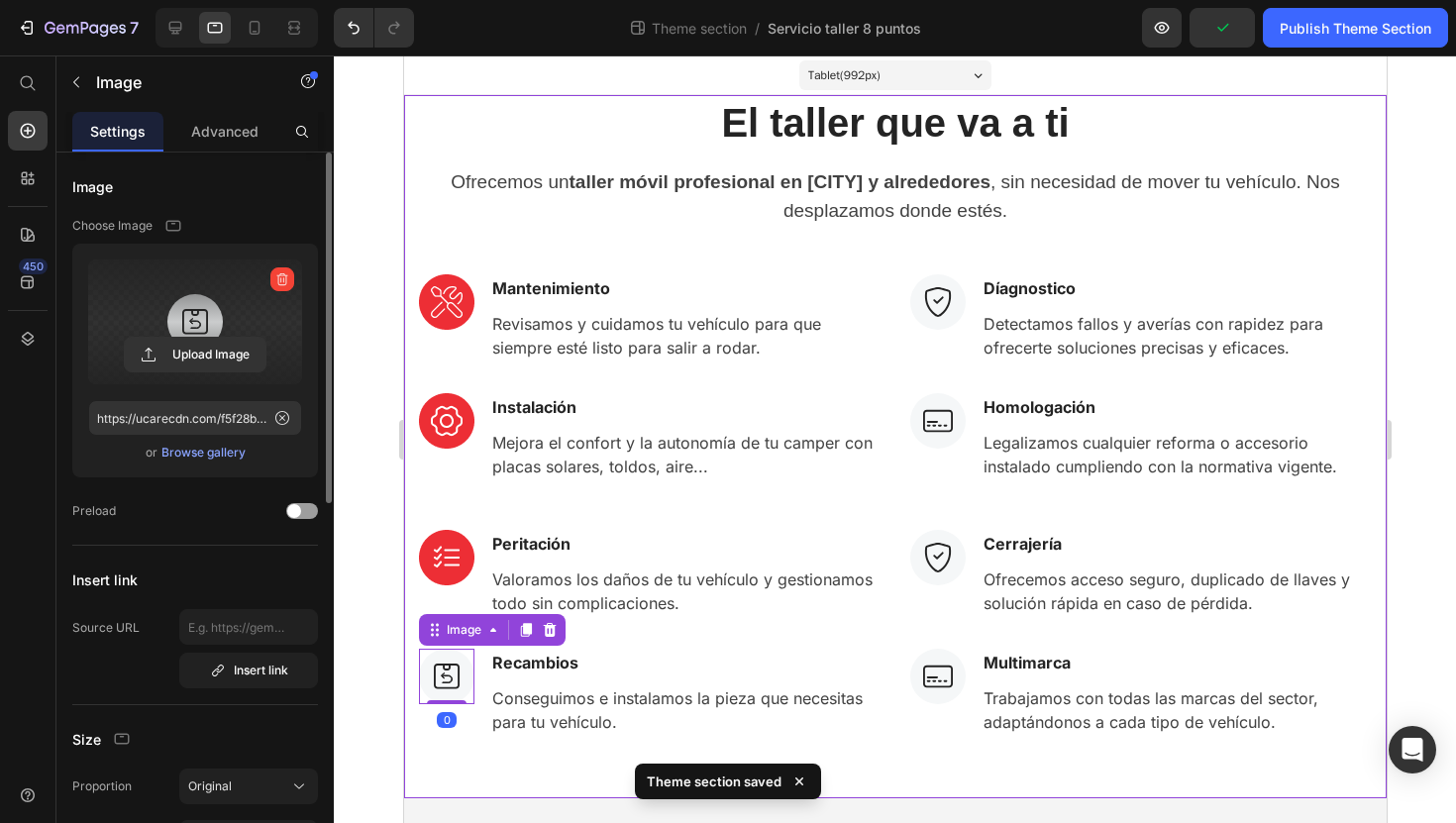 click at bounding box center (195, 322) 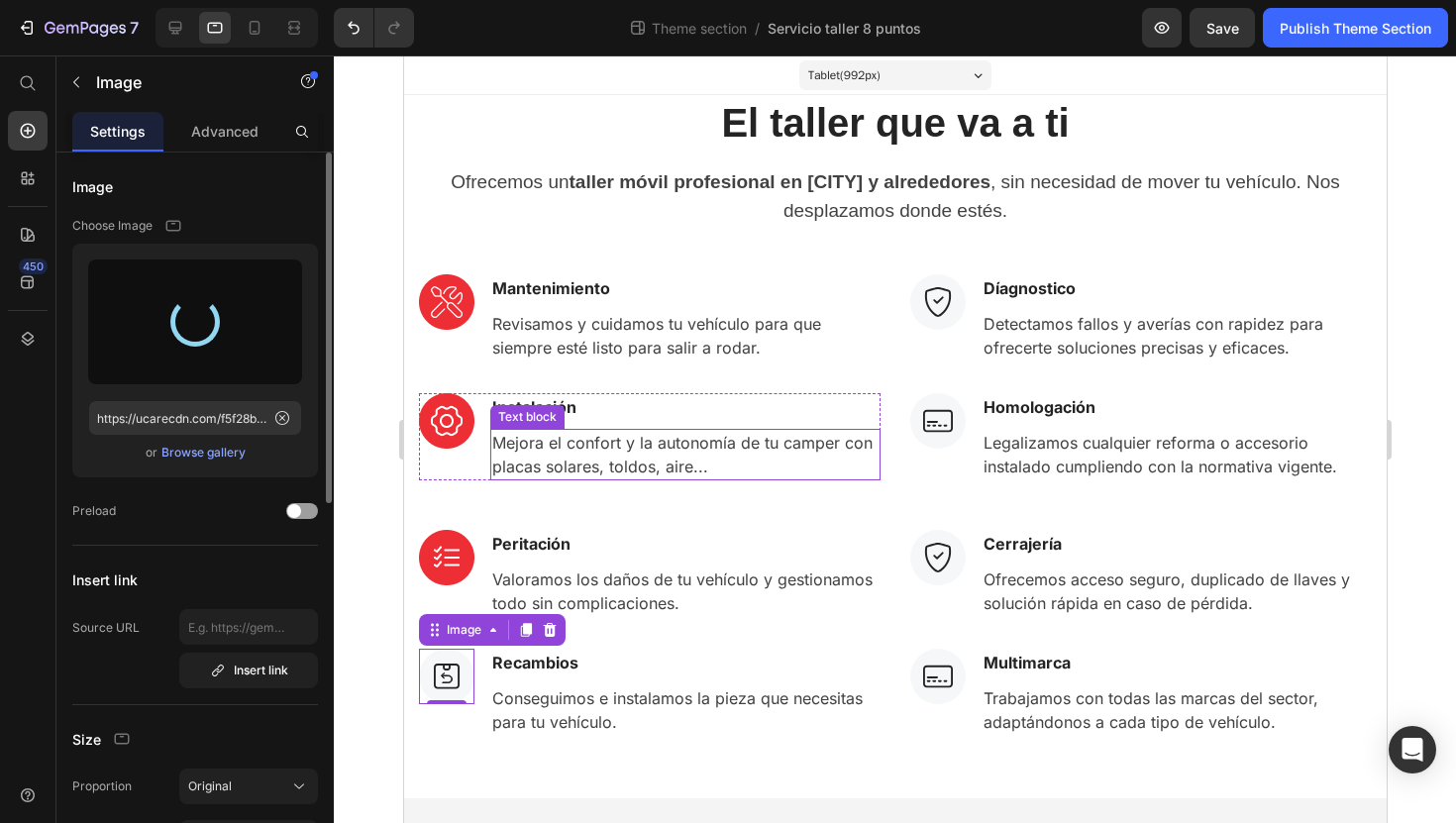 type on "https://cdn.shopify.com/s/files/1/0920/7506/5724/files/gempages_571678740883440864-9c28f093-d345-446e-8dba-e0c1d5c83128.png" 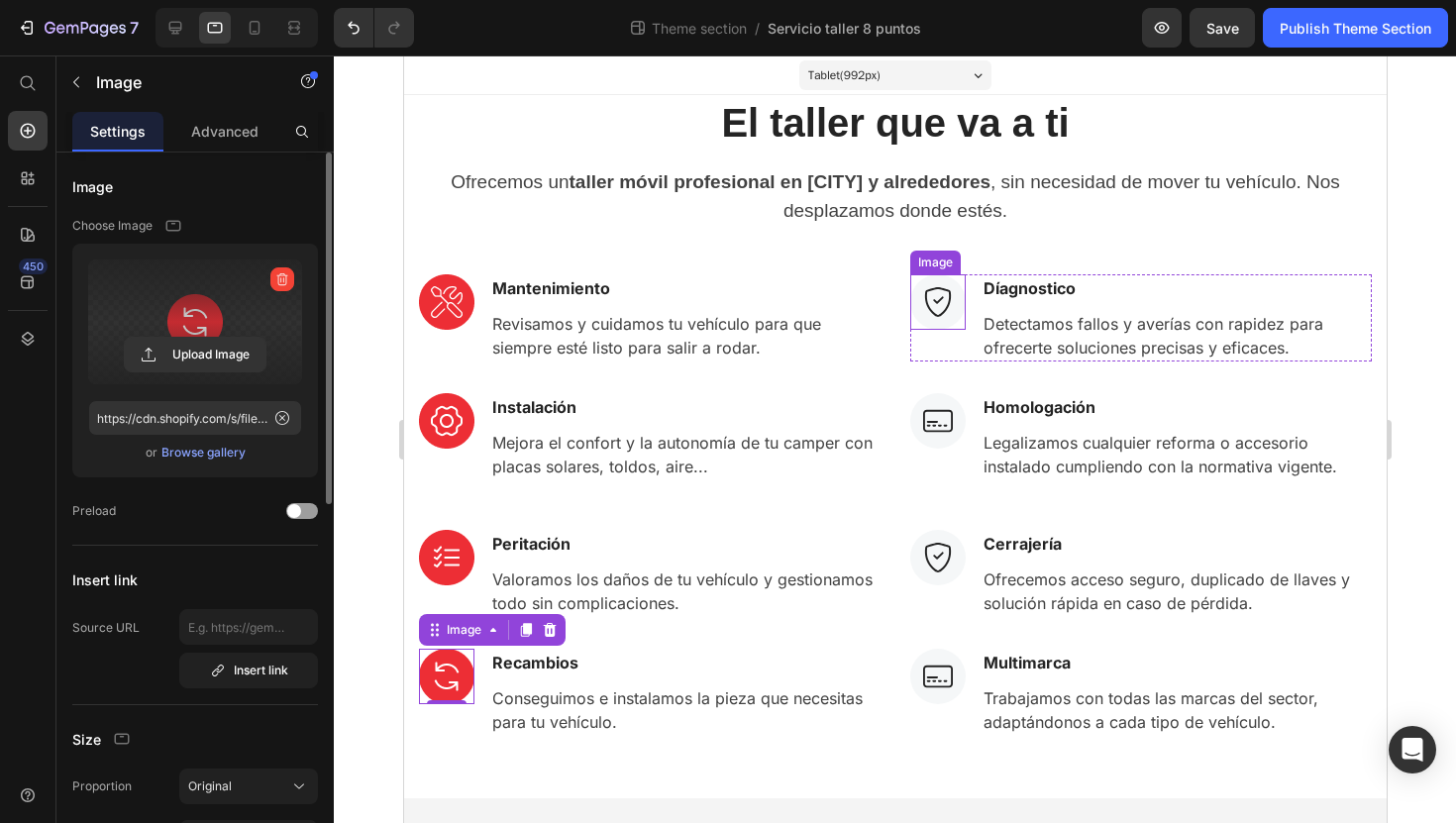 click at bounding box center [937, 302] 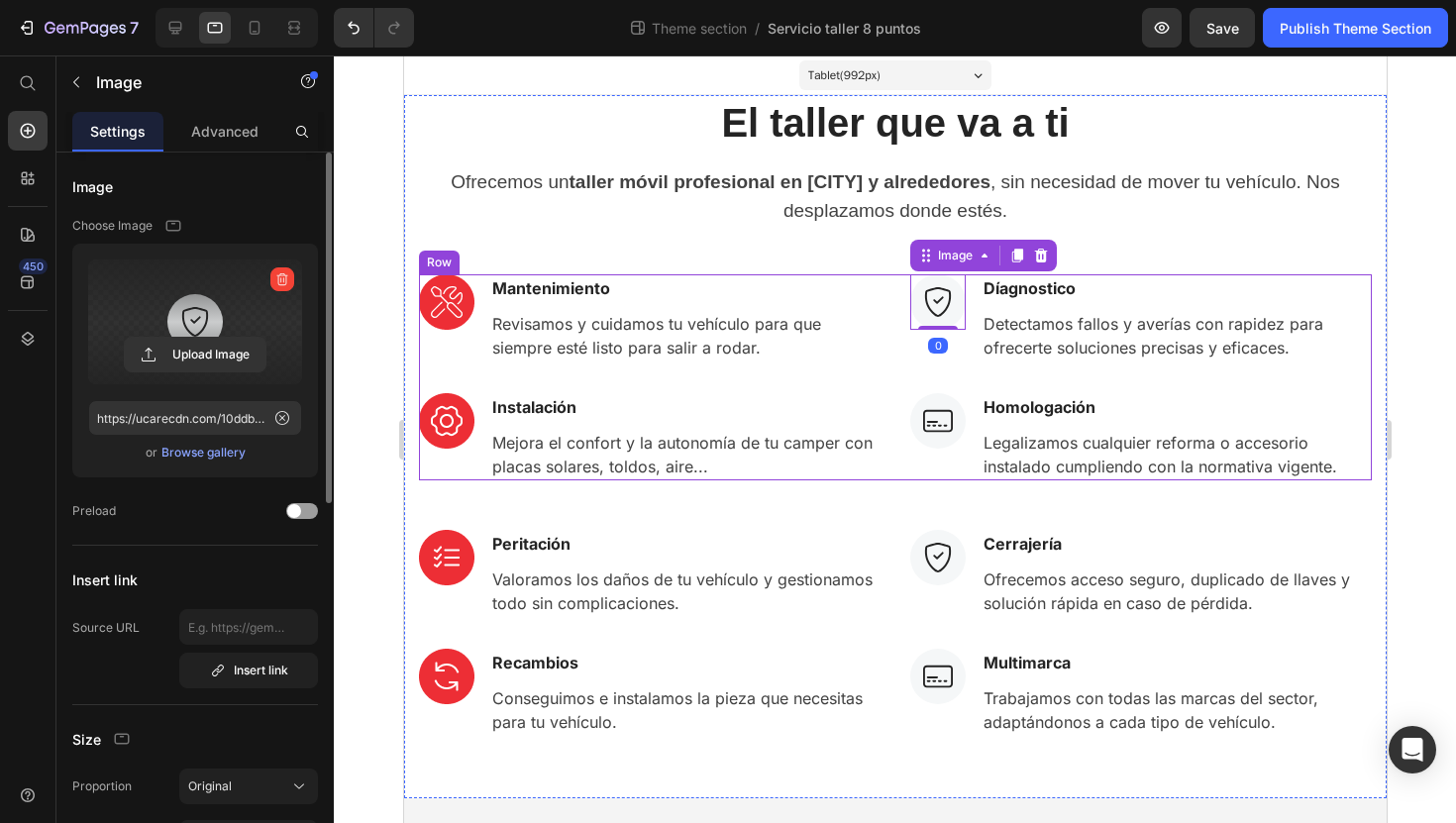 click at bounding box center (195, 322) 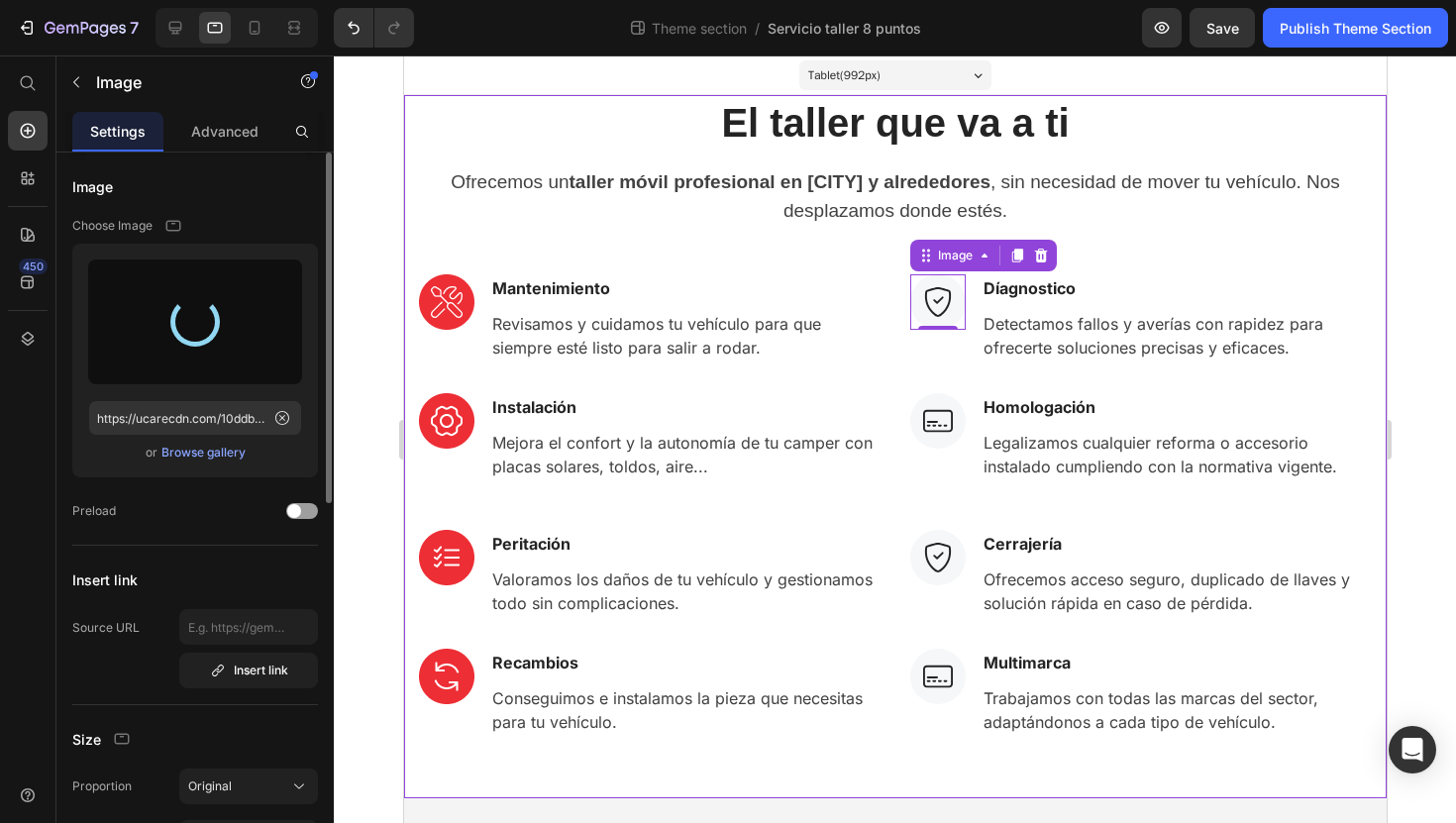 type on "https://cdn.shopify.com/s/files/1/0920/7506/5724/files/gempages_571678740883440864-eae0e21f-9483-4a0e-8ea1-e73159df44a5.png" 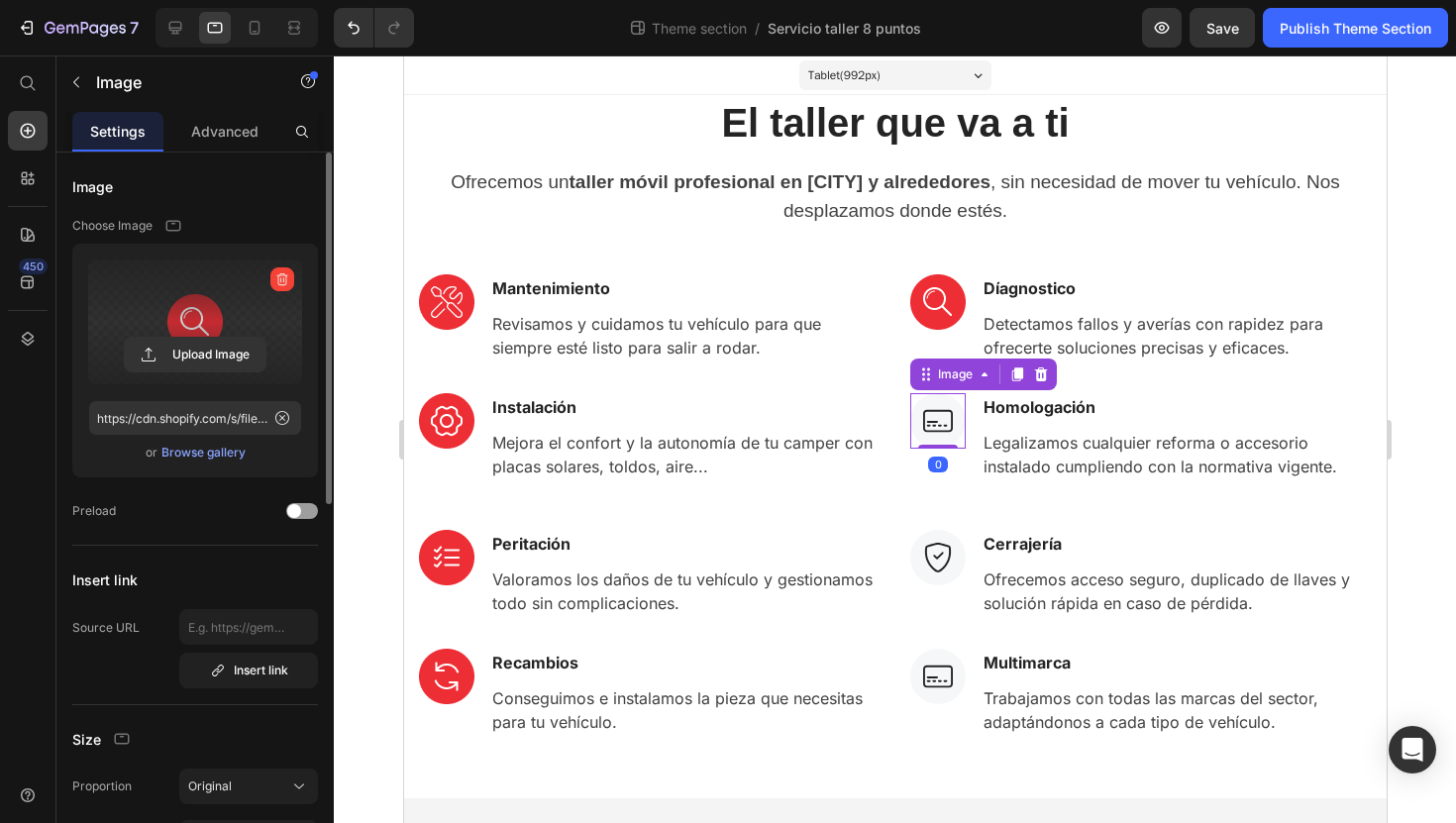 click at bounding box center [937, 421] 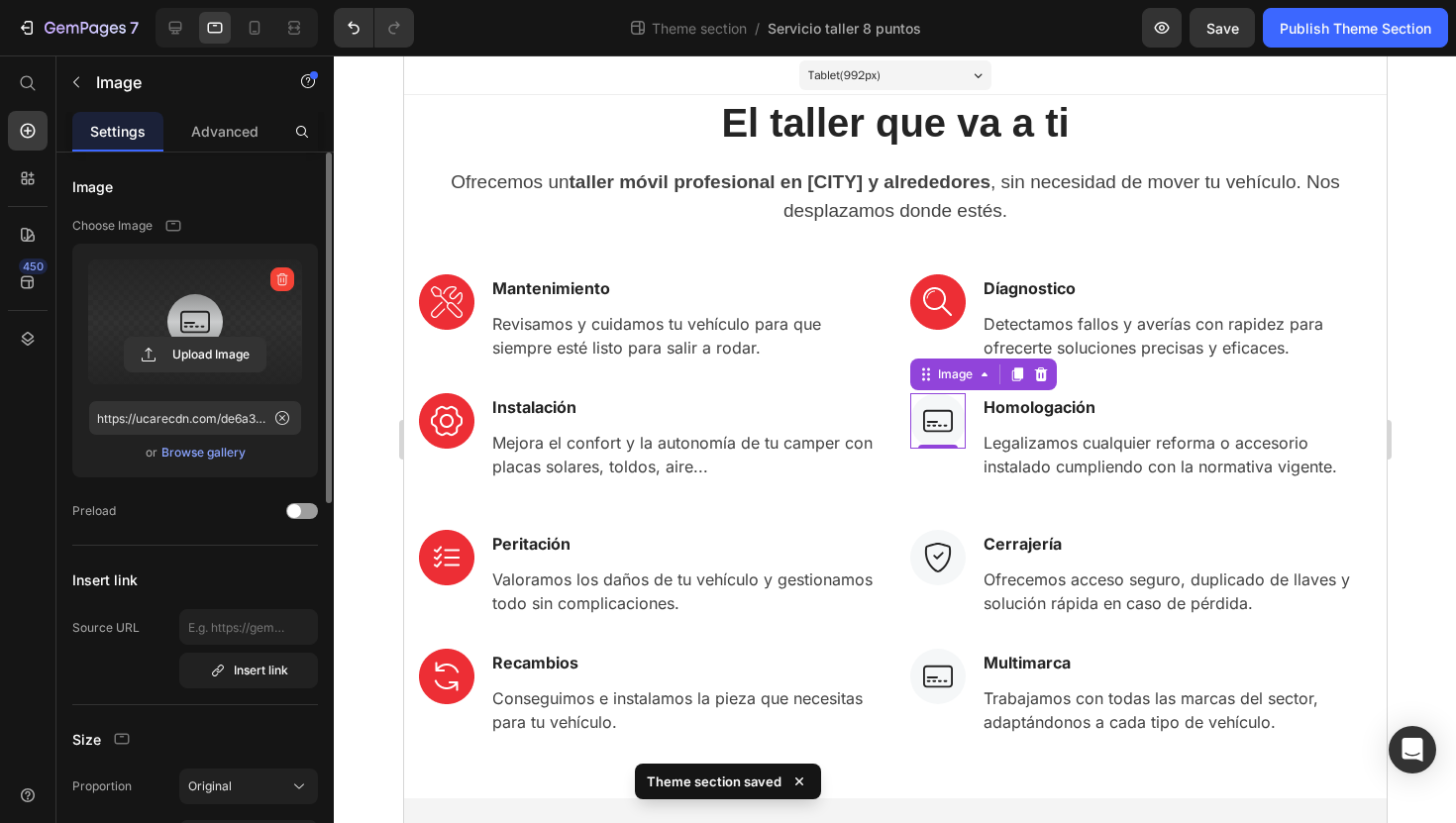 click at bounding box center (195, 322) 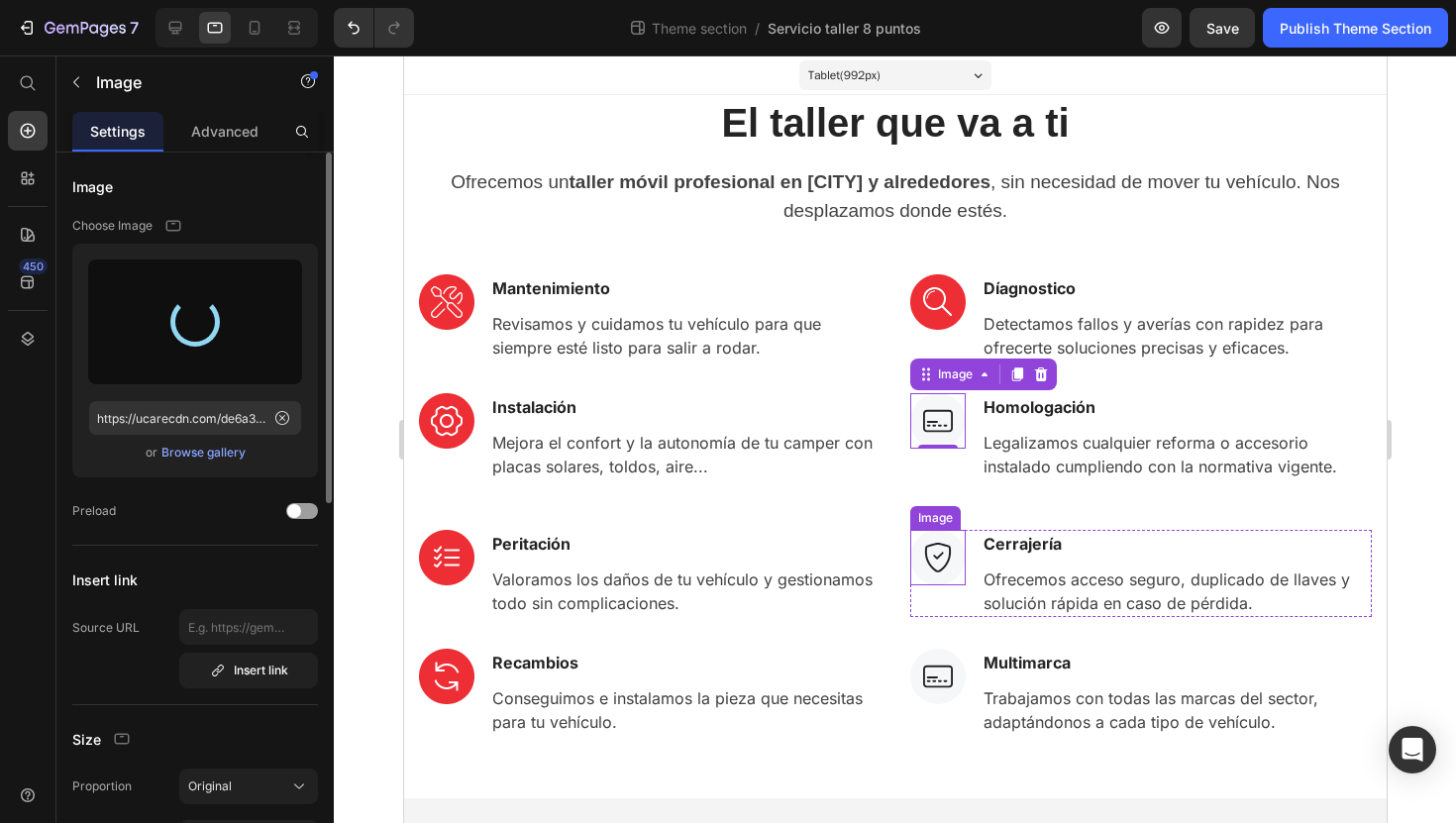 type on "https://cdn.shopify.com/s/files/1/0920/7506/5724/files/gempages_571678740883440864-b0af5ce6-0bb5-4676-804a-4865b4637cce.png" 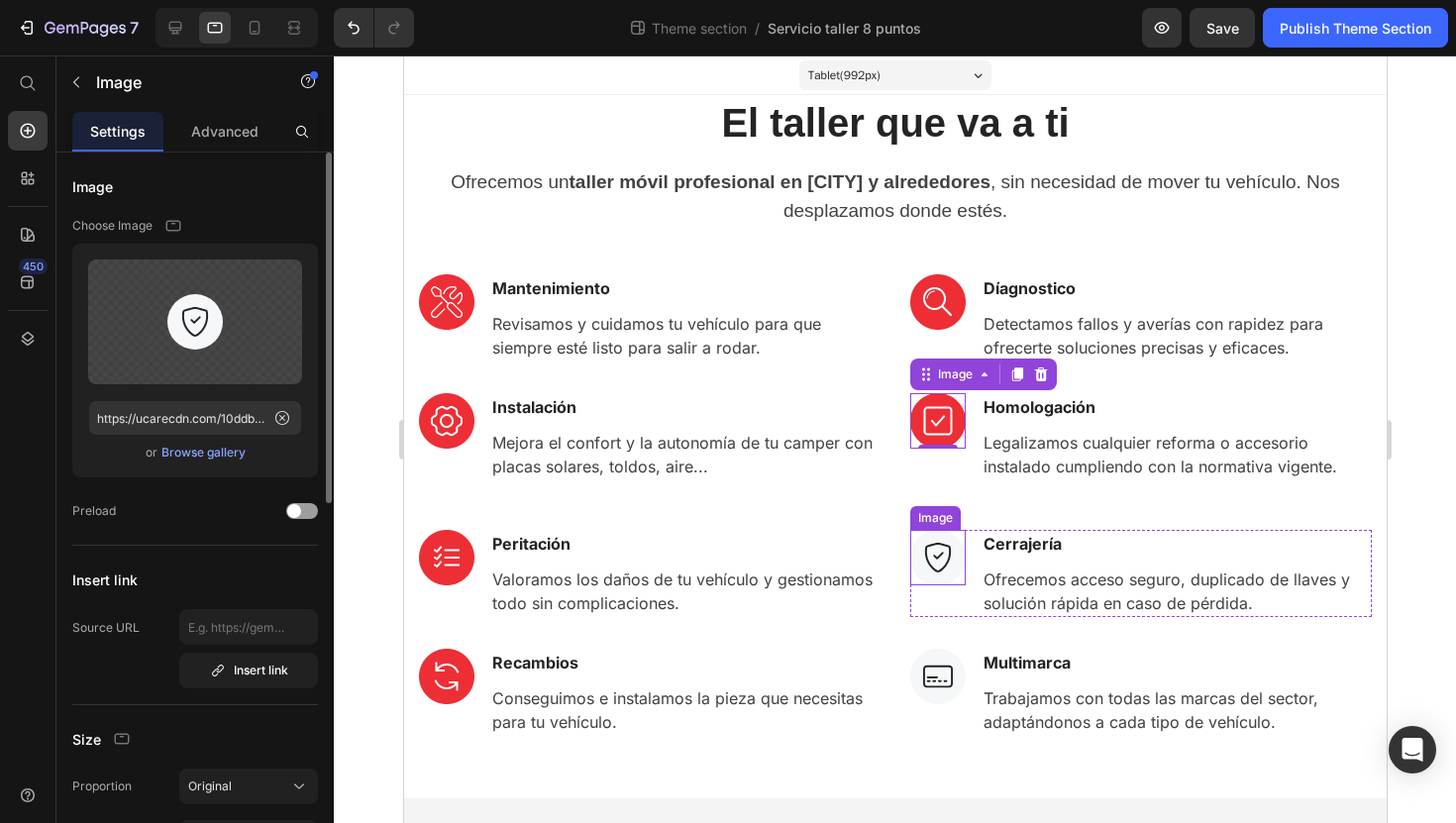 click at bounding box center (937, 558) 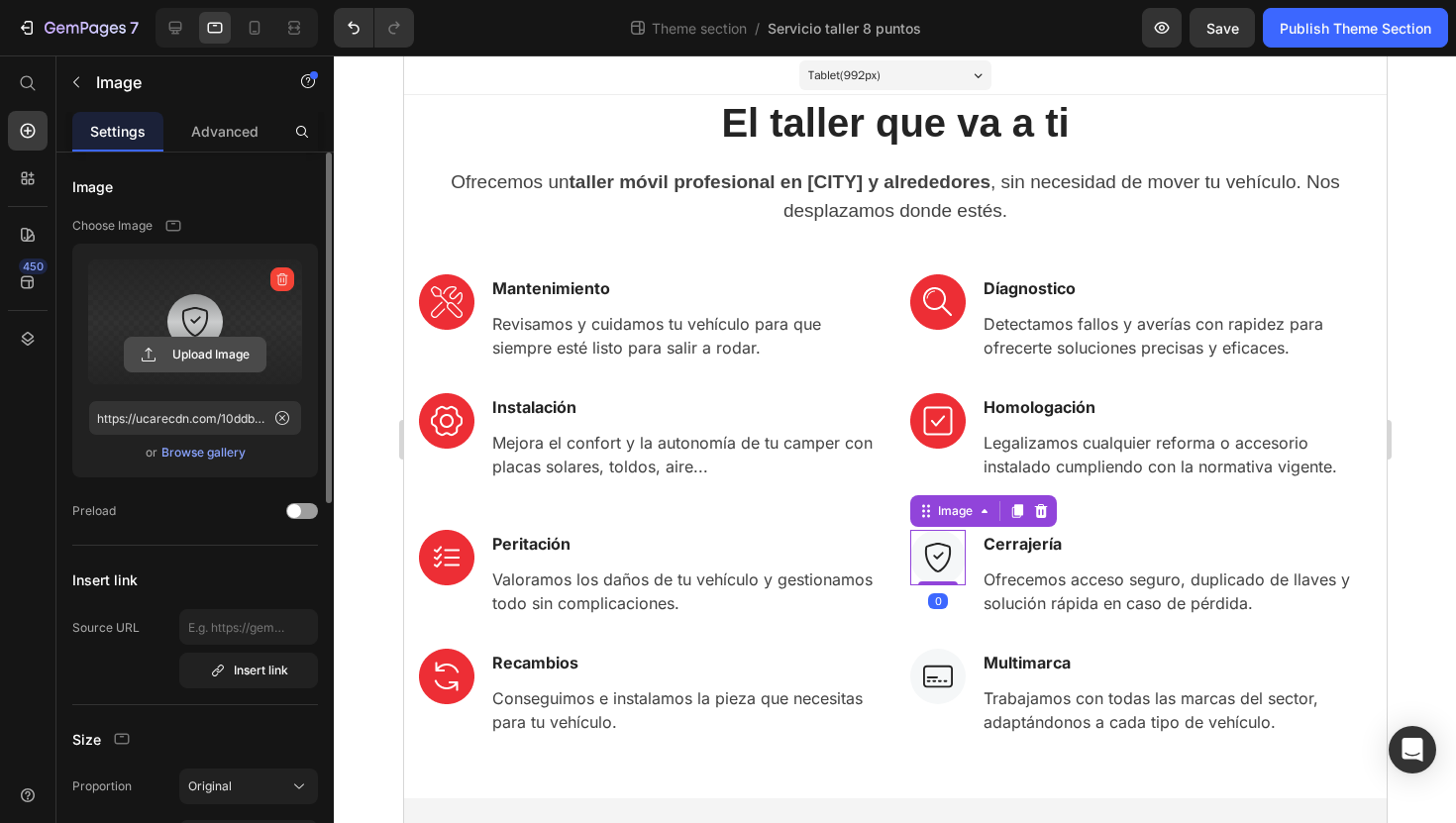 click 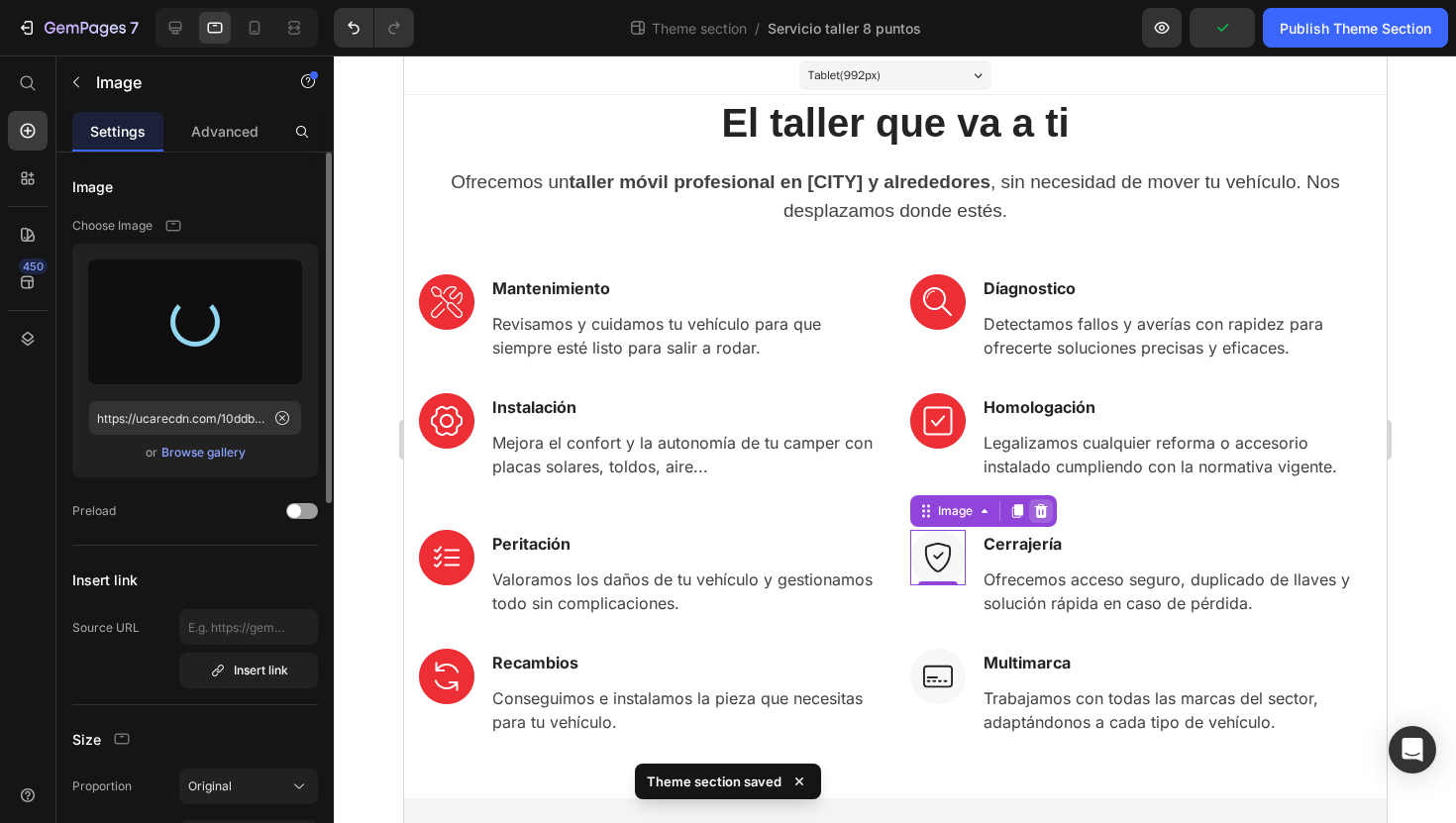 type on "https://cdn.shopify.com/s/files/1/0920/7506/5724/files/gempages_571678740883440864-d416c727-348a-4699-b372-4bf69fe59713.png" 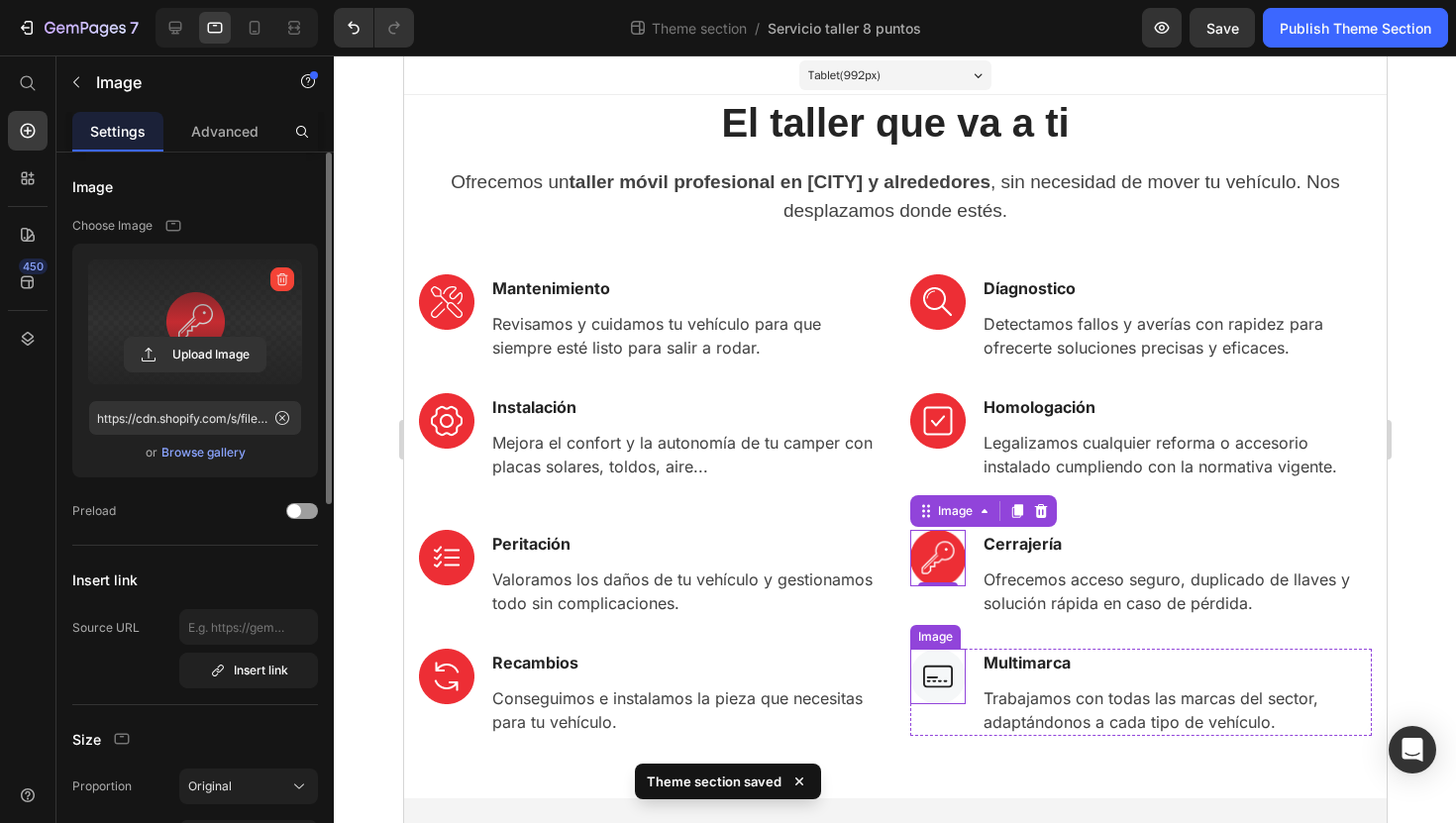 click at bounding box center (937, 676) 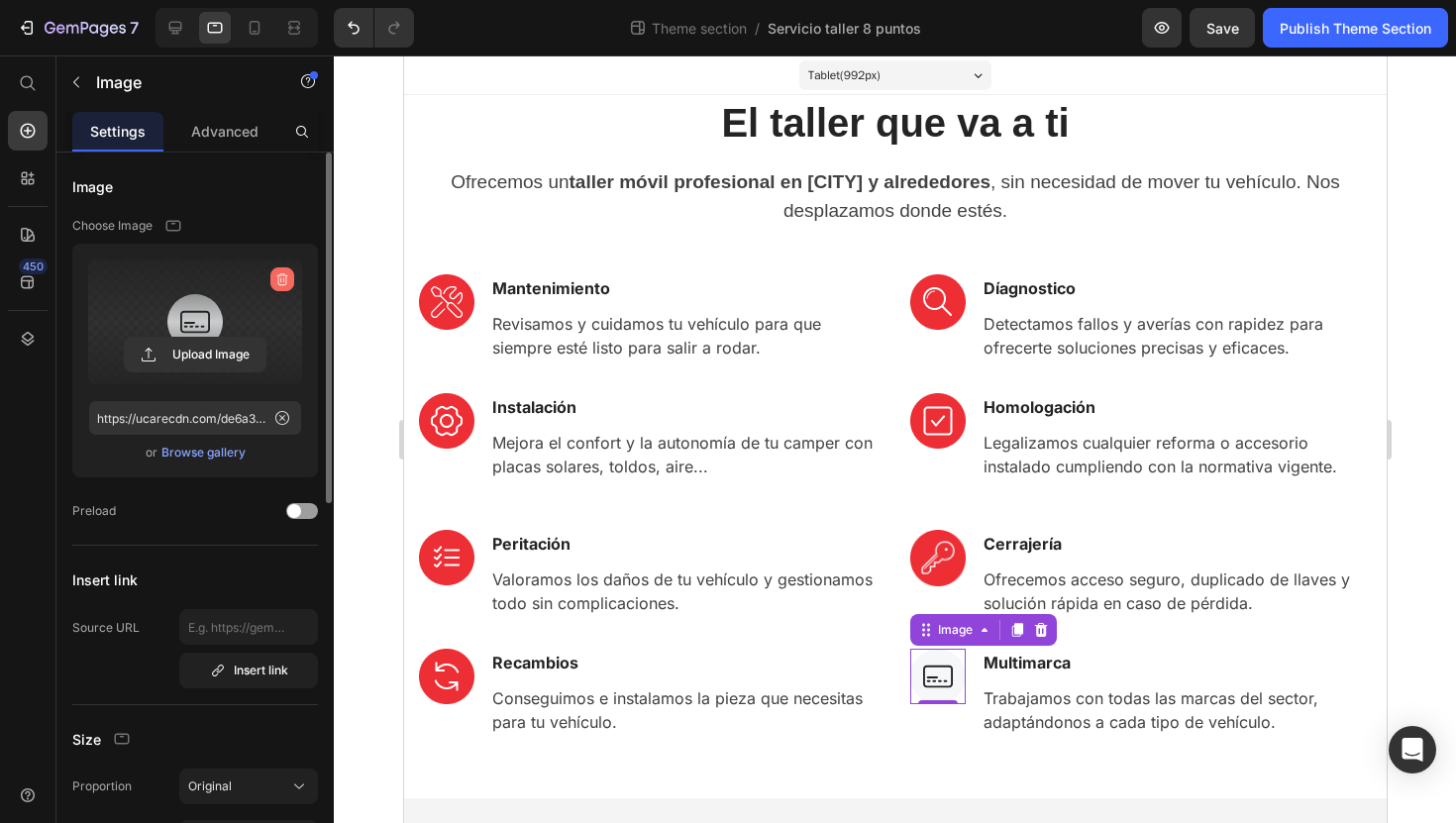 click 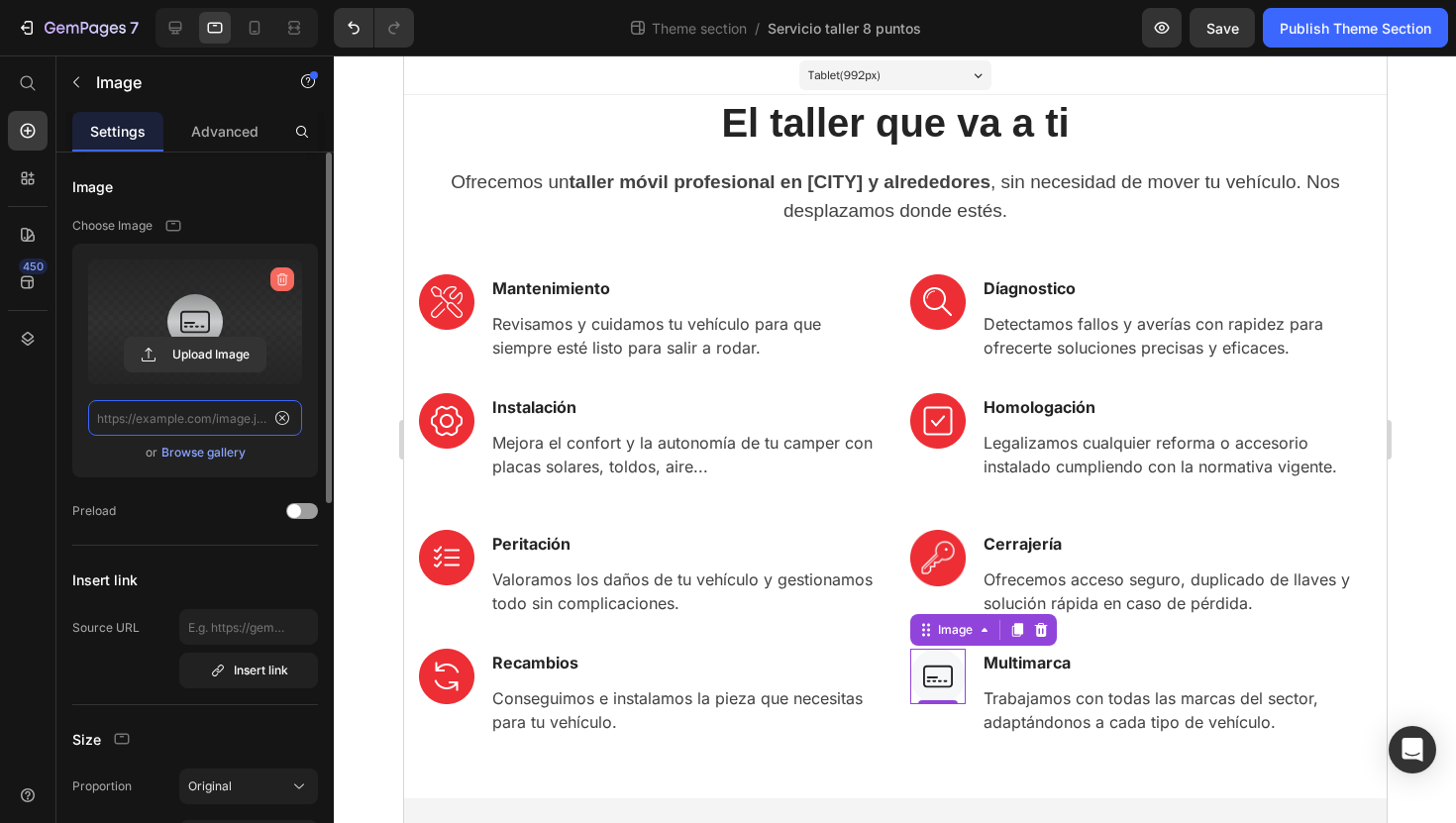scroll, scrollTop: 0, scrollLeft: 0, axis: both 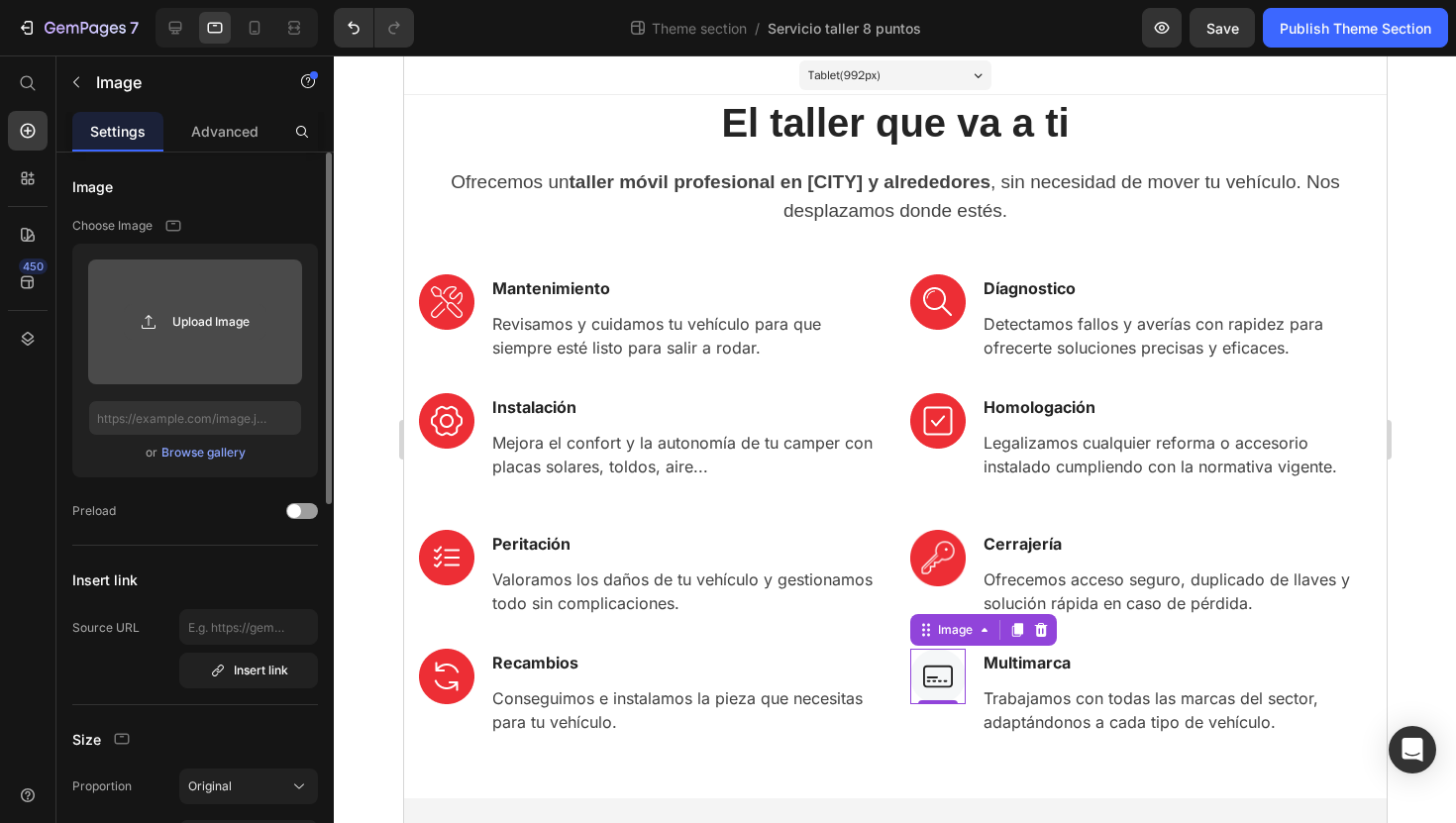 click 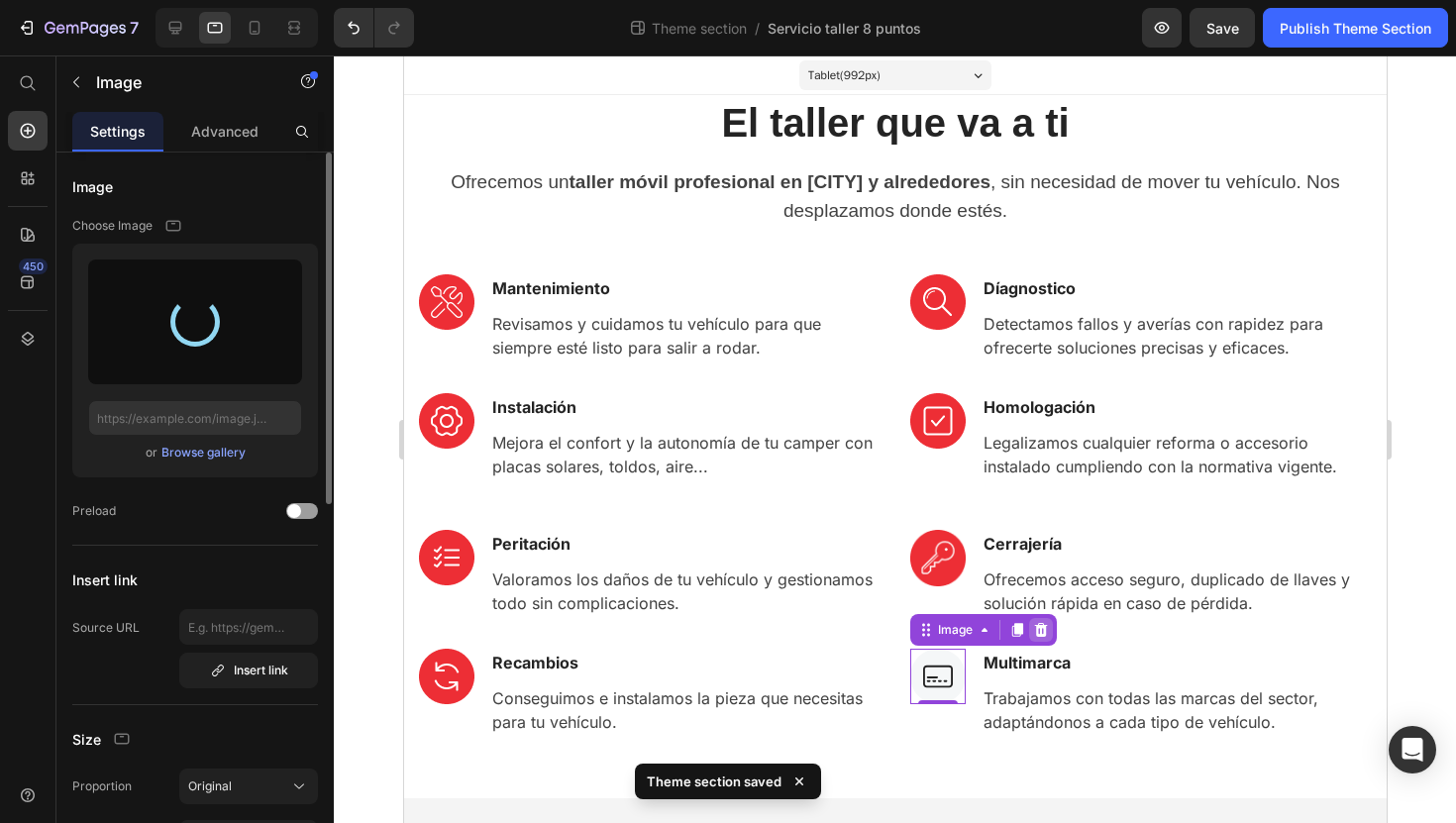 type on "https://cdn.shopify.com/s/files/1/0920/7506/5724/files/gempages_571678740883440864-06962f40-6a20-40de-a21f-a51350d9f9cd.png" 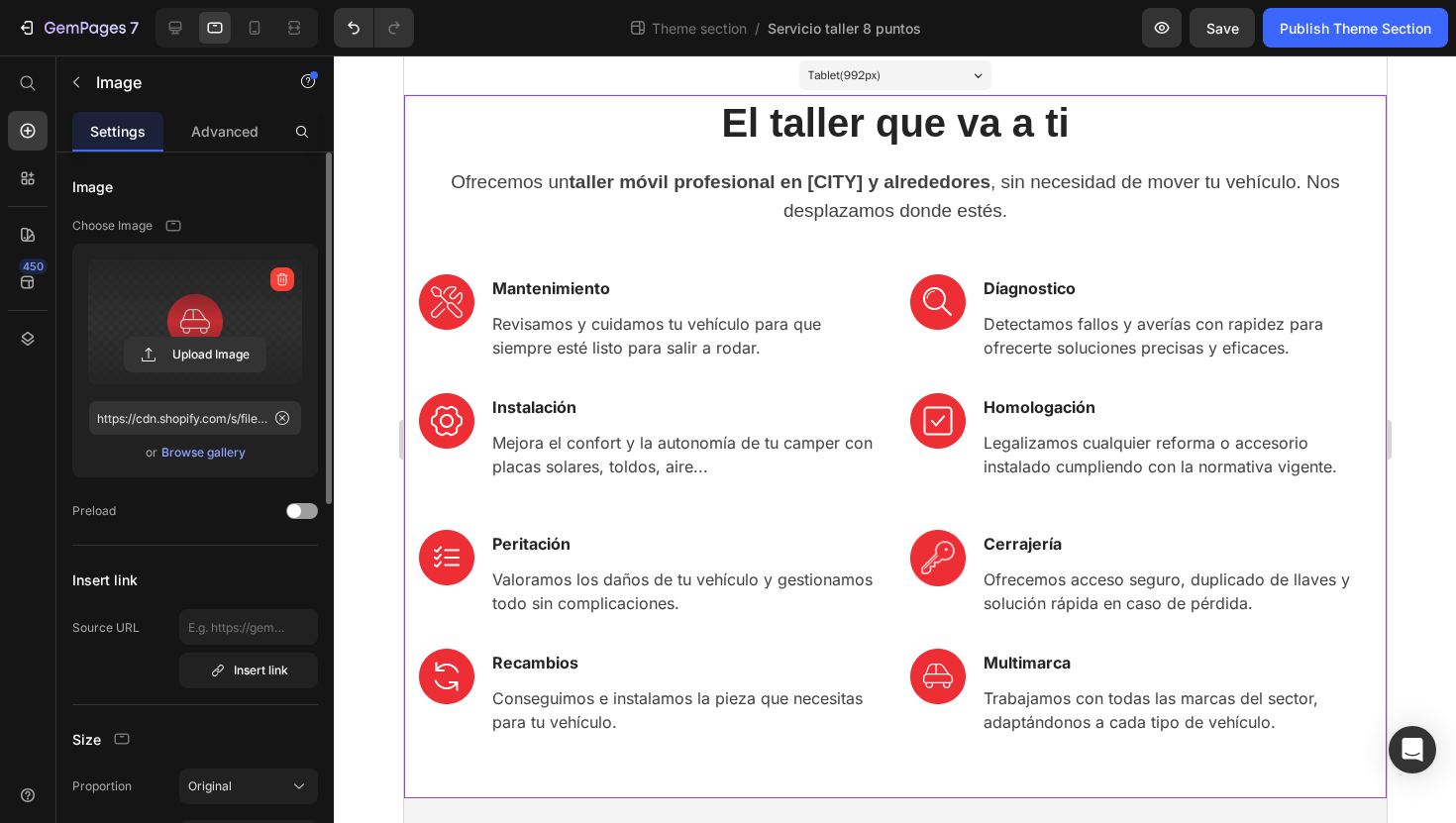click on "El taller que va a ti Heading Ofrecemos un  taller móvil profesional en [CITY] y alrededores , sin necesidad de mover tu vehículo. Nos desplazamos donde estés. Text block Row Image Mantenimiento Text block Revisamos y cuidamos tu vehículo para que siempre esté listo para salir a rodar. Text block Row Image Díagnostico Text block Detectamos fallos y averías con rapidez para ofrecerte soluciones precisas y eficaces. Text block Row Image Instalación Text block Mejora el confort y la autonomía de tu camper con placas solares, toldos, aire... Text block Row Image Homologación Text block Legalizamos cualquier reforma o accesorio instalado cumpliendo con la normativa vigente. Text block Row Row Image Peritación Text block Valoramos los daños de tu vehículo y gestionamos todo sin complicaciones. Text block Row Image Cerrajería Text block Ofrecemos acceso seguro, duplicado de llaves y solución rápida en caso de pérdida. Text block Row Image Recambios Text block Text block Row Image Multimarca Row" at bounding box center (894, 447) 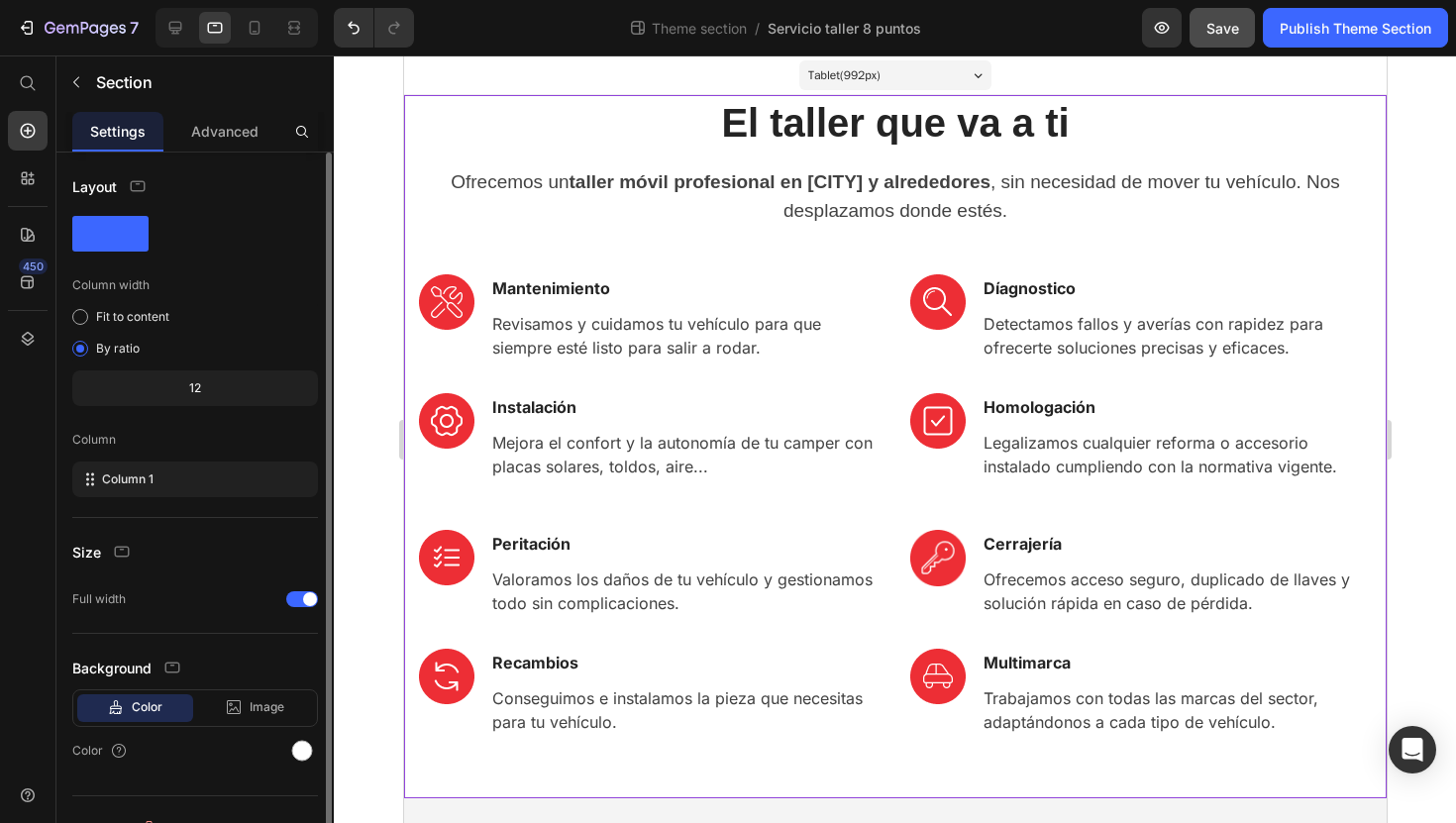 click on "Save" at bounding box center (1222, 28) 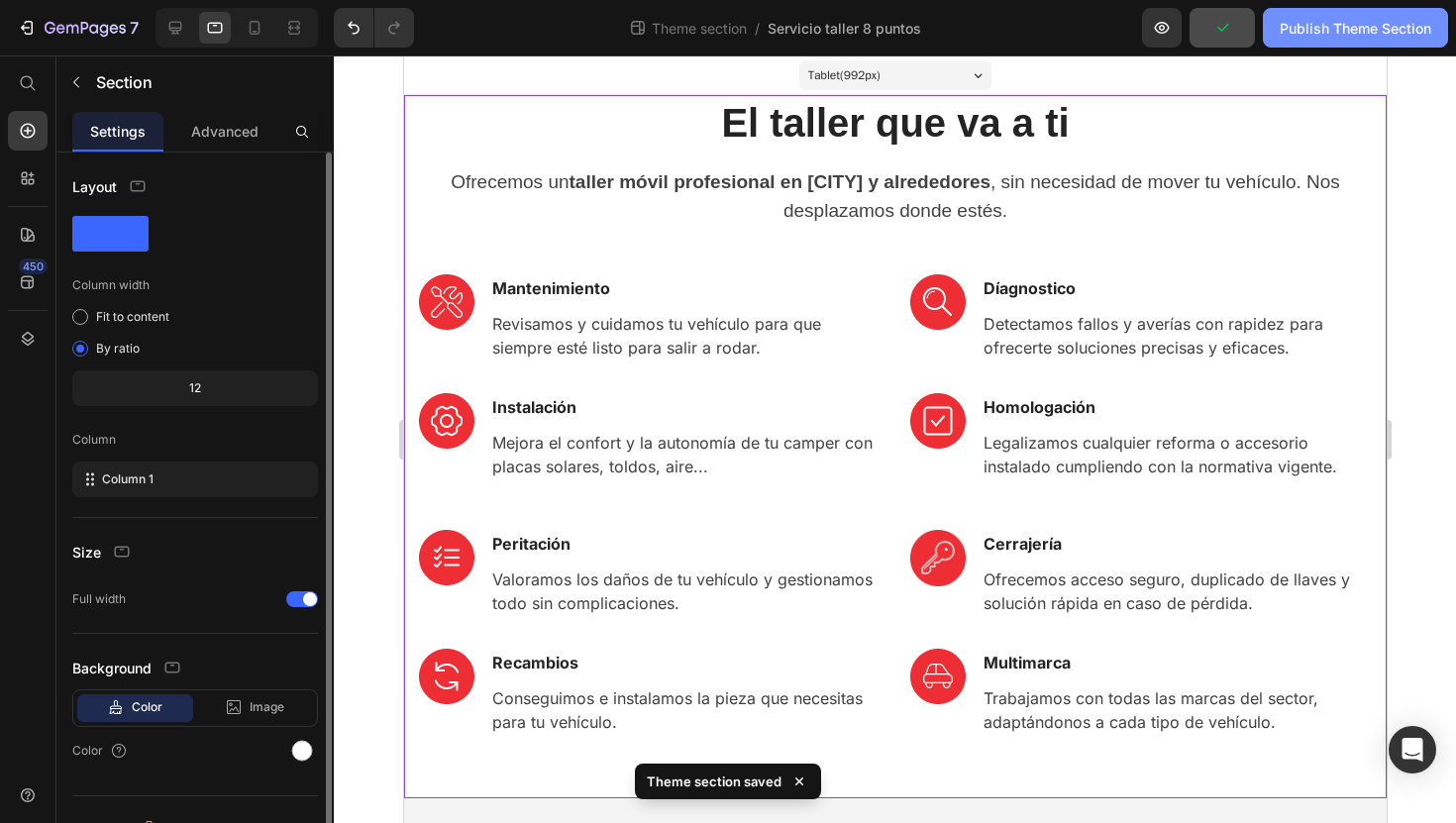 click on "Publish Theme Section" 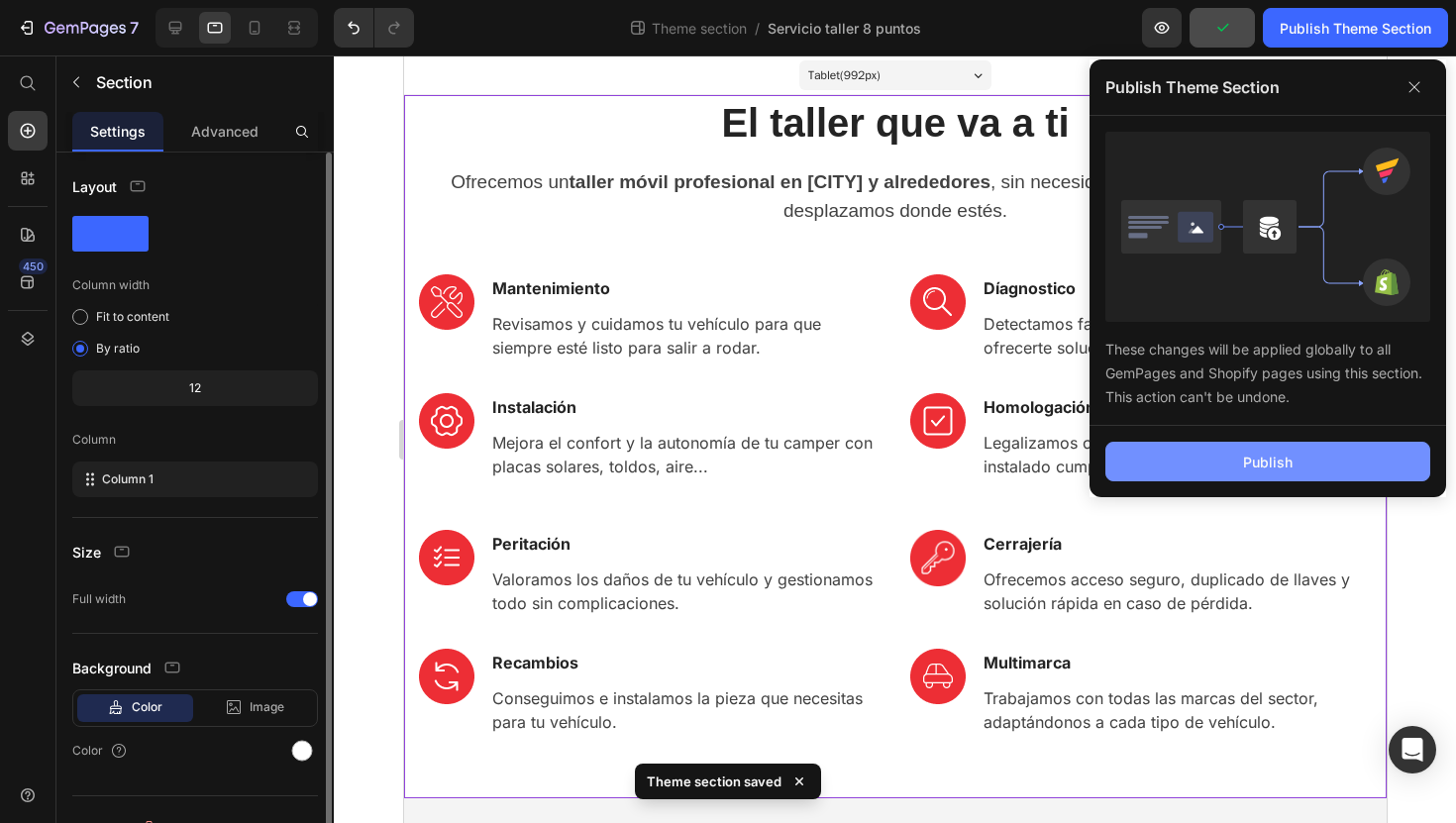 click on "Publish" 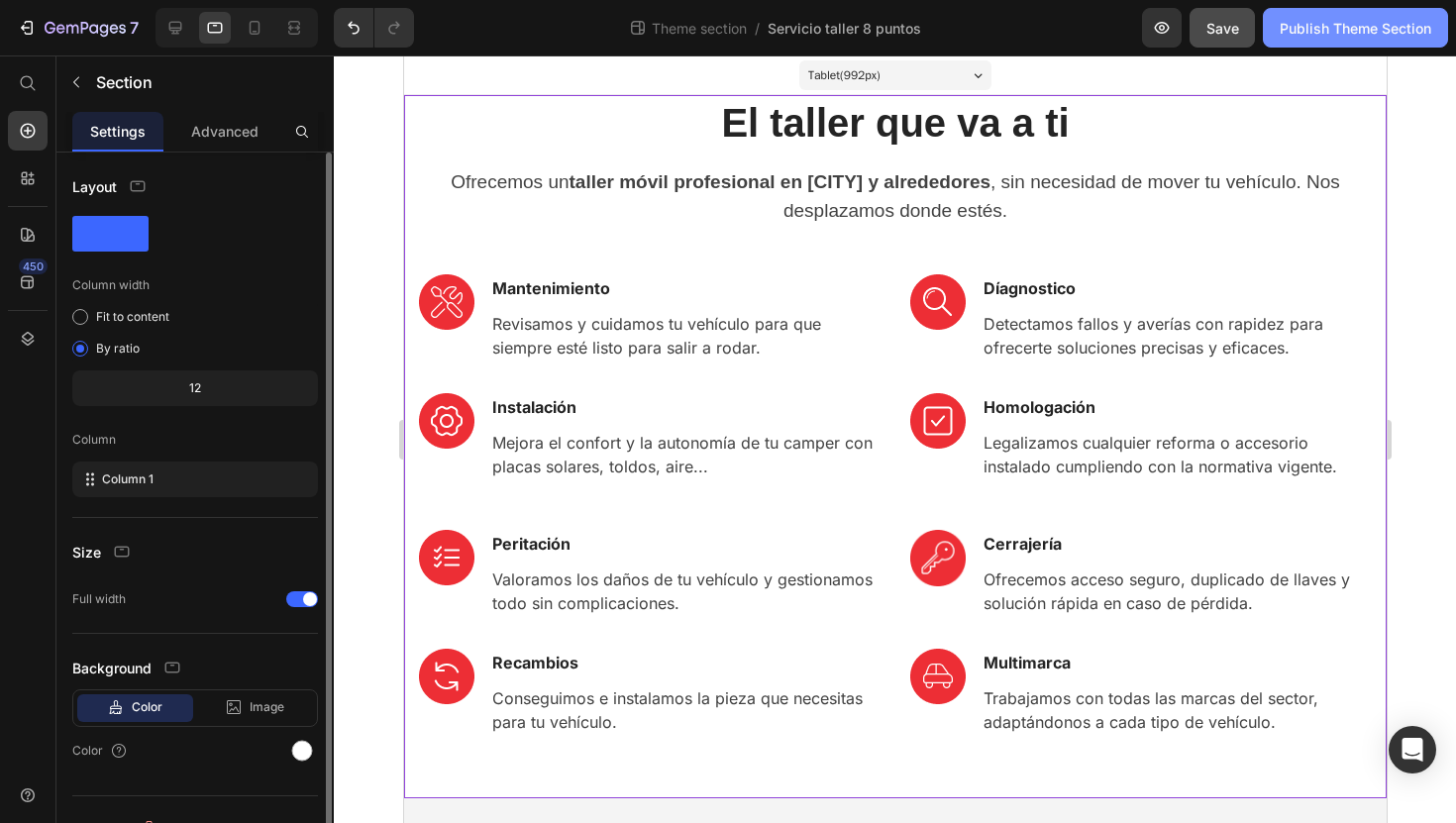 click on "Publish Theme Section" 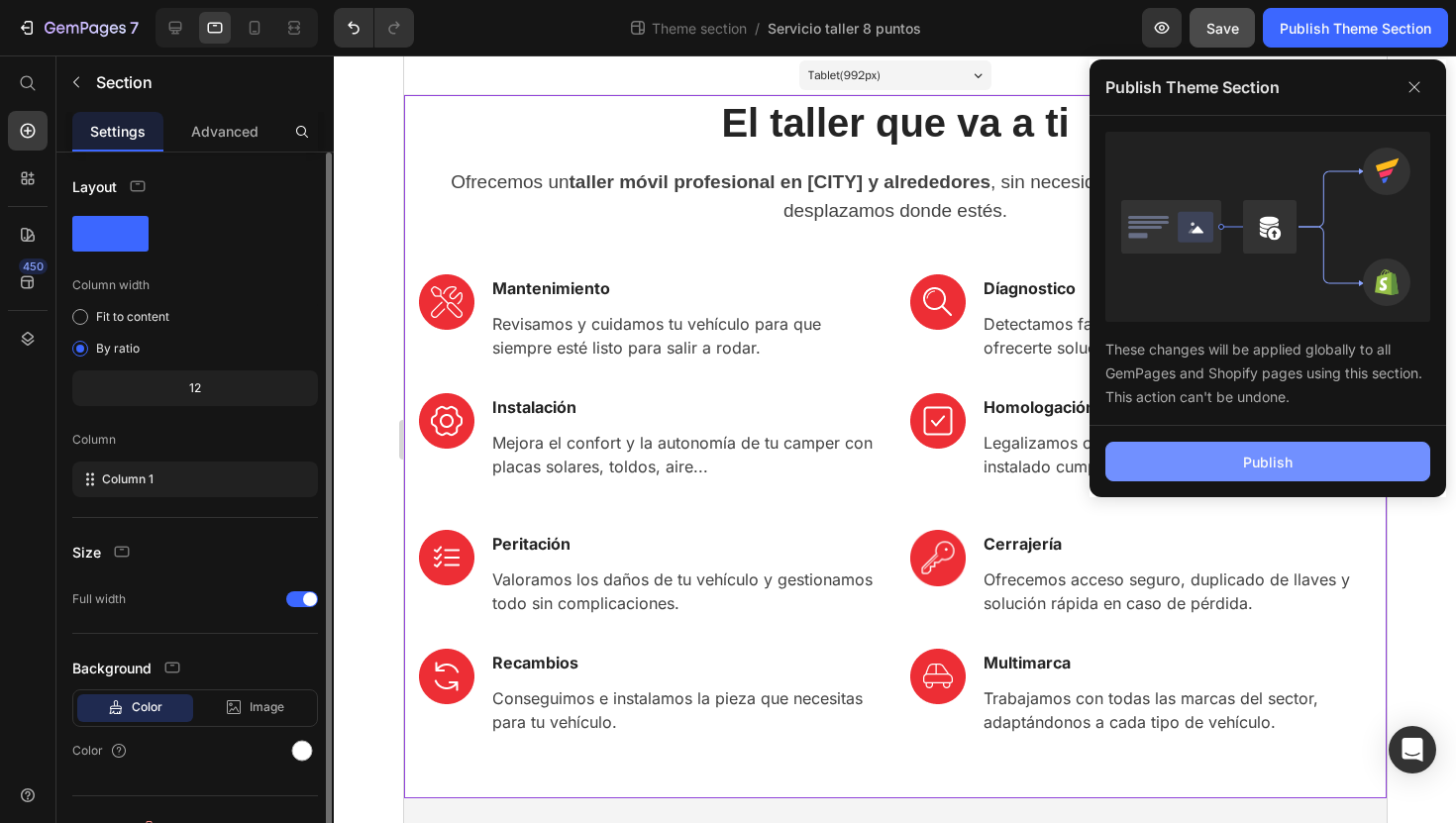 click on "Publish" at bounding box center [1268, 462] 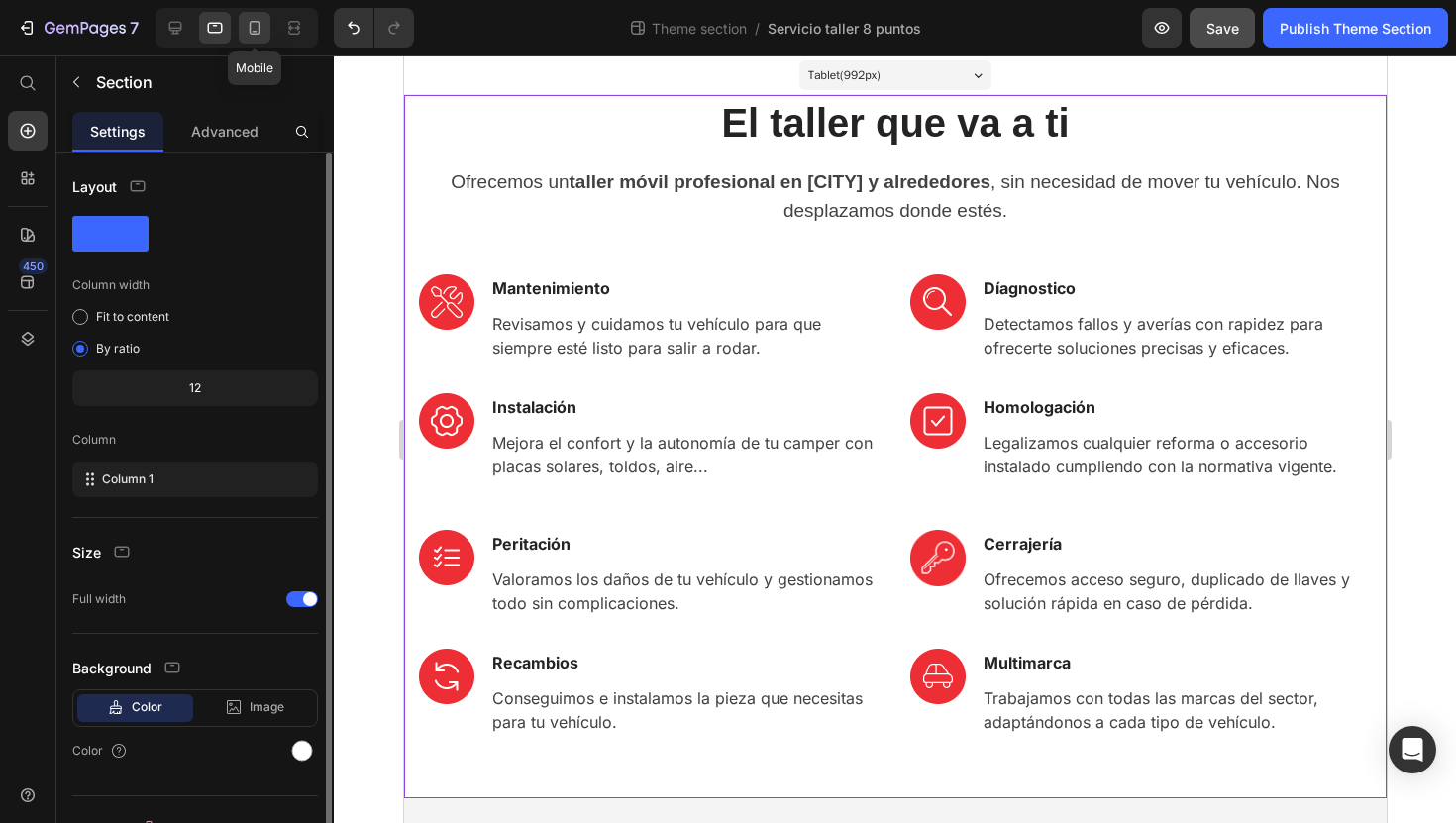 click 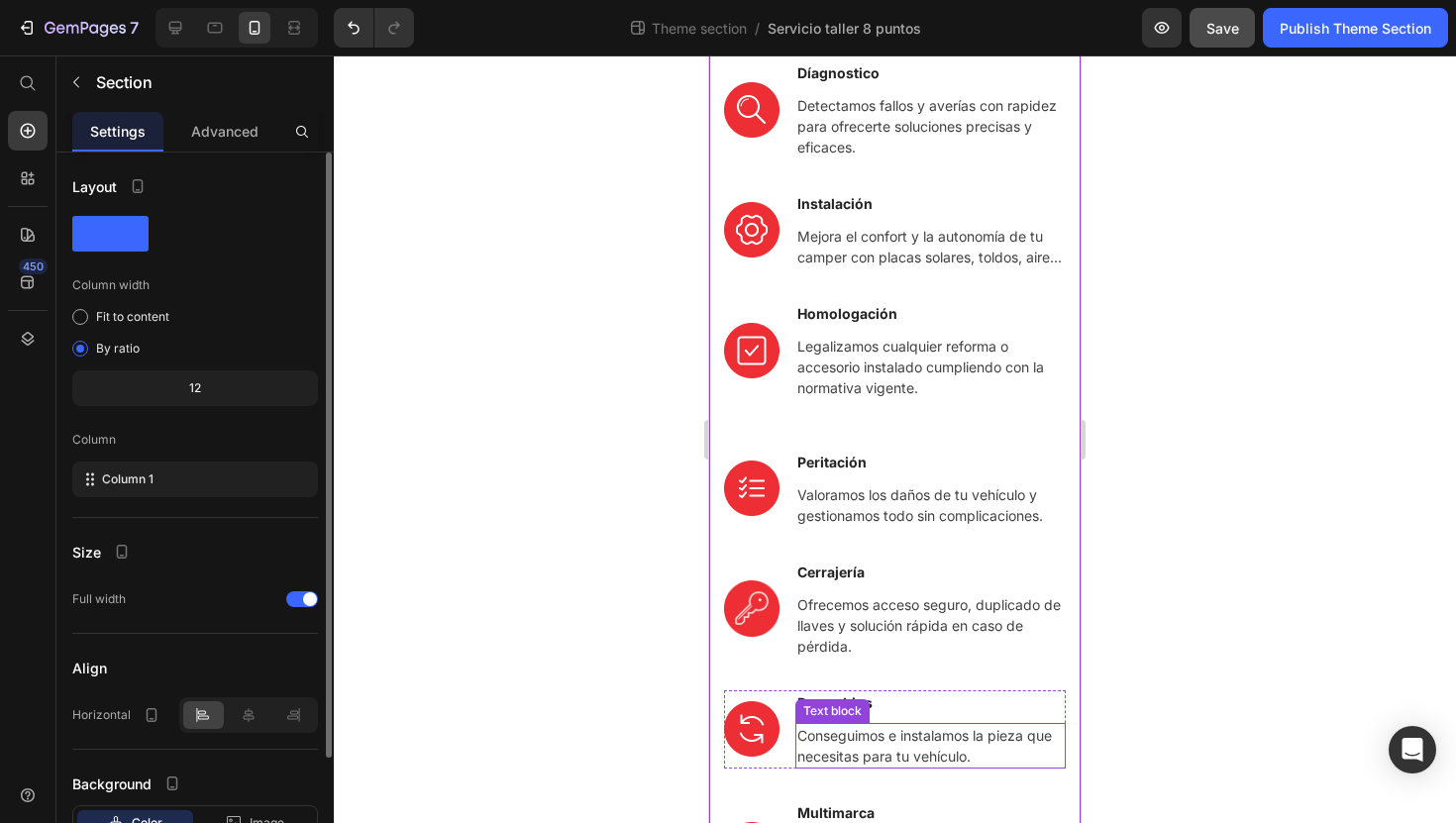 scroll, scrollTop: 0, scrollLeft: 0, axis: both 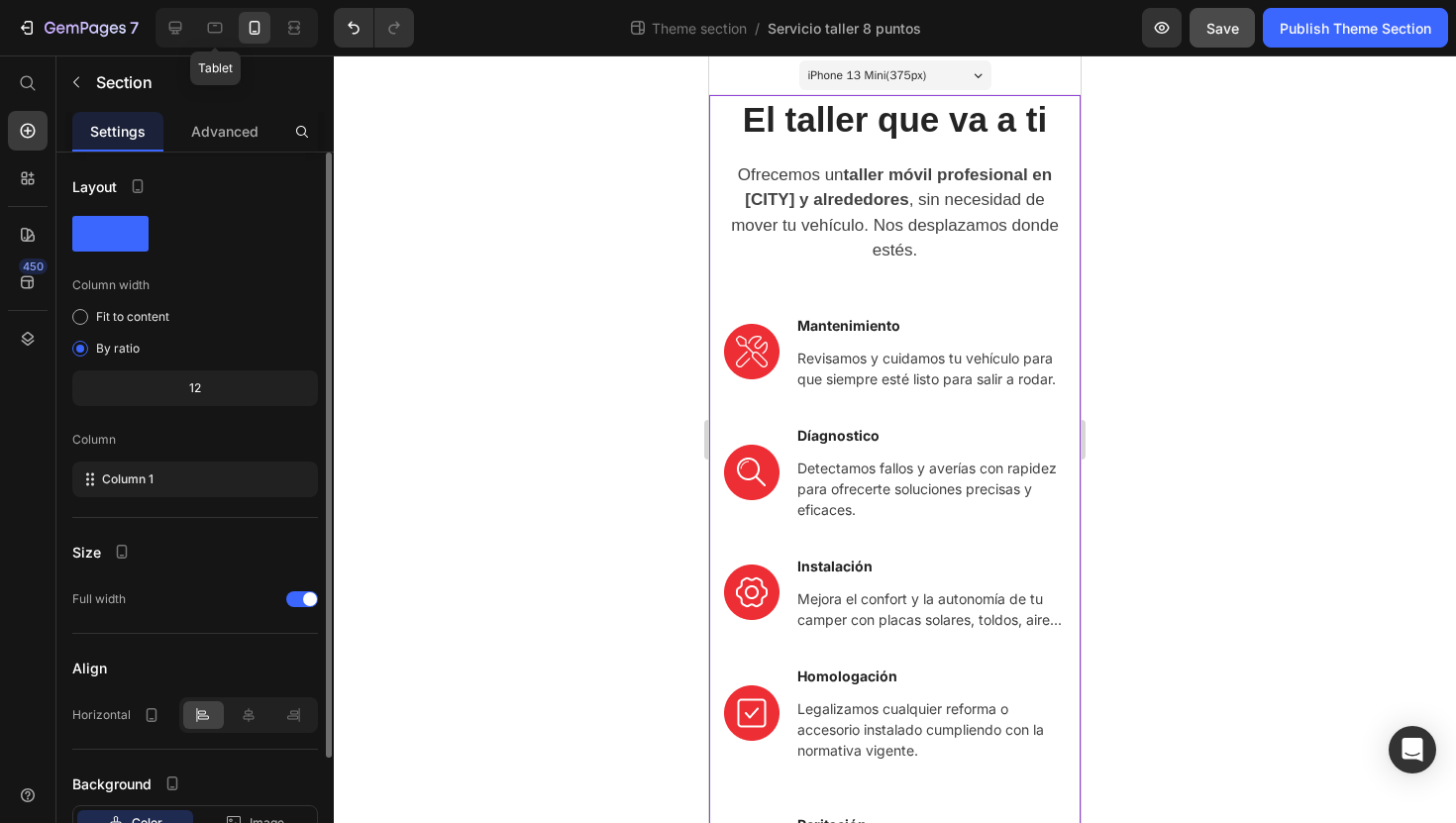 click 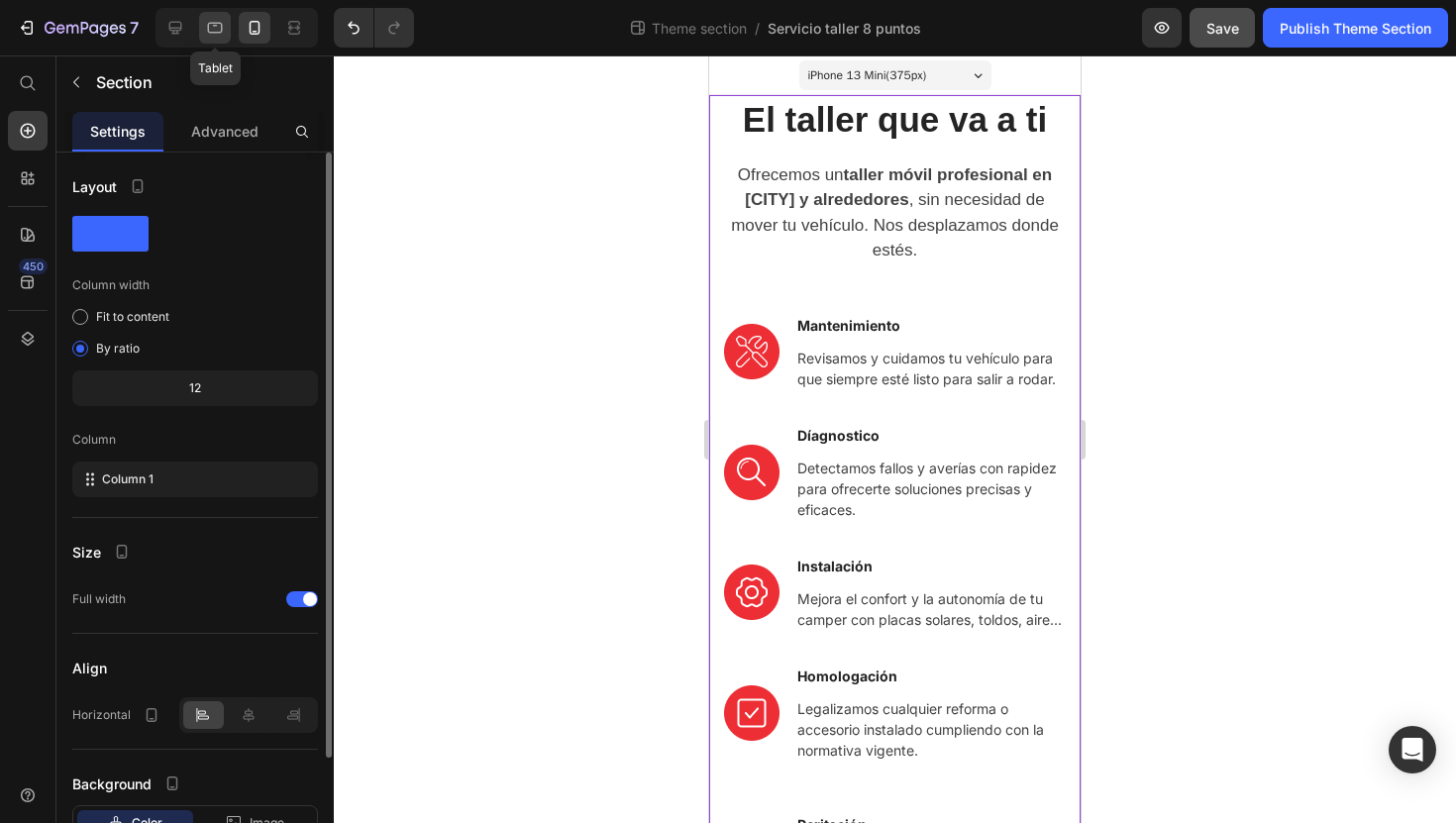 click 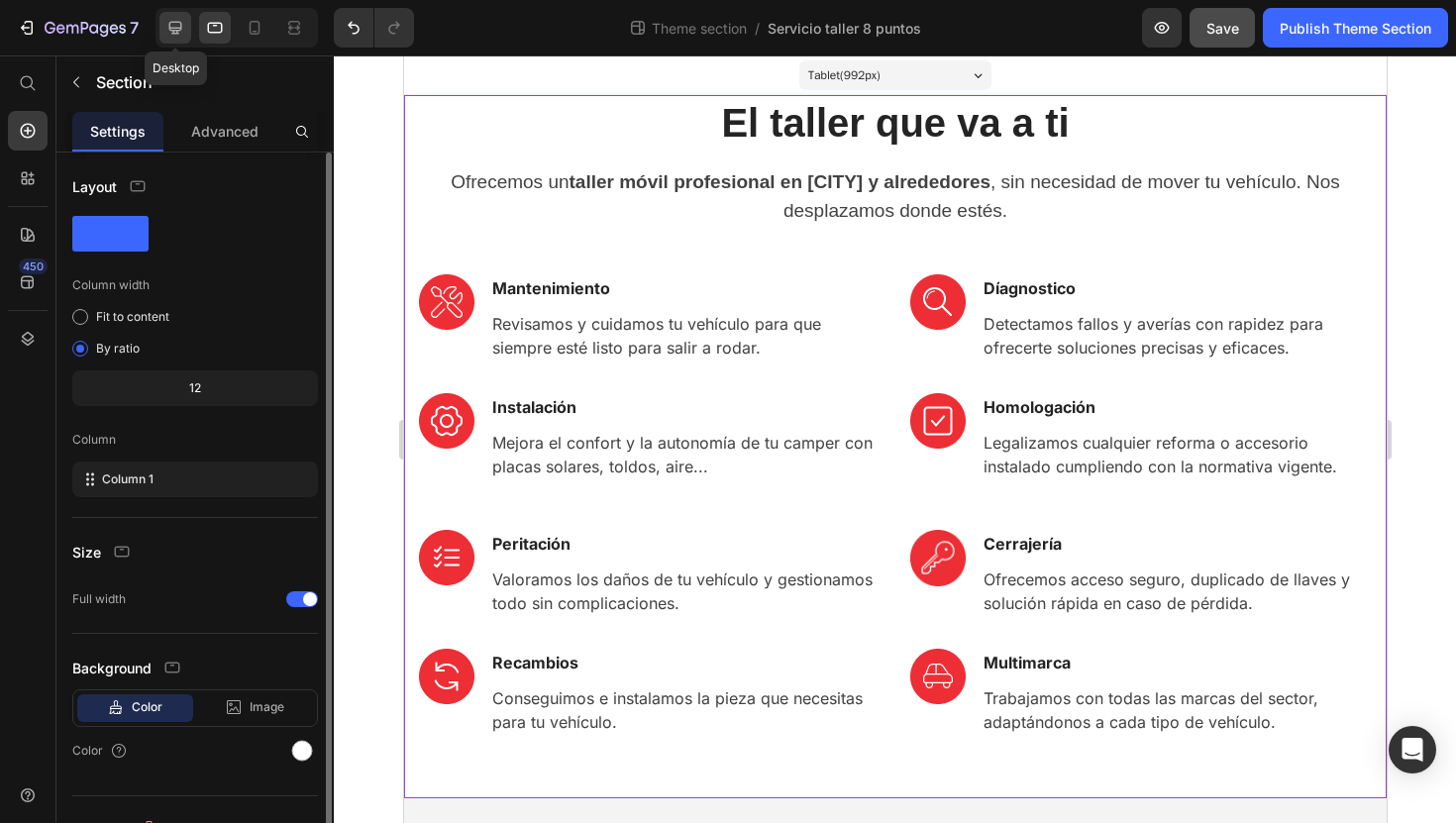 click 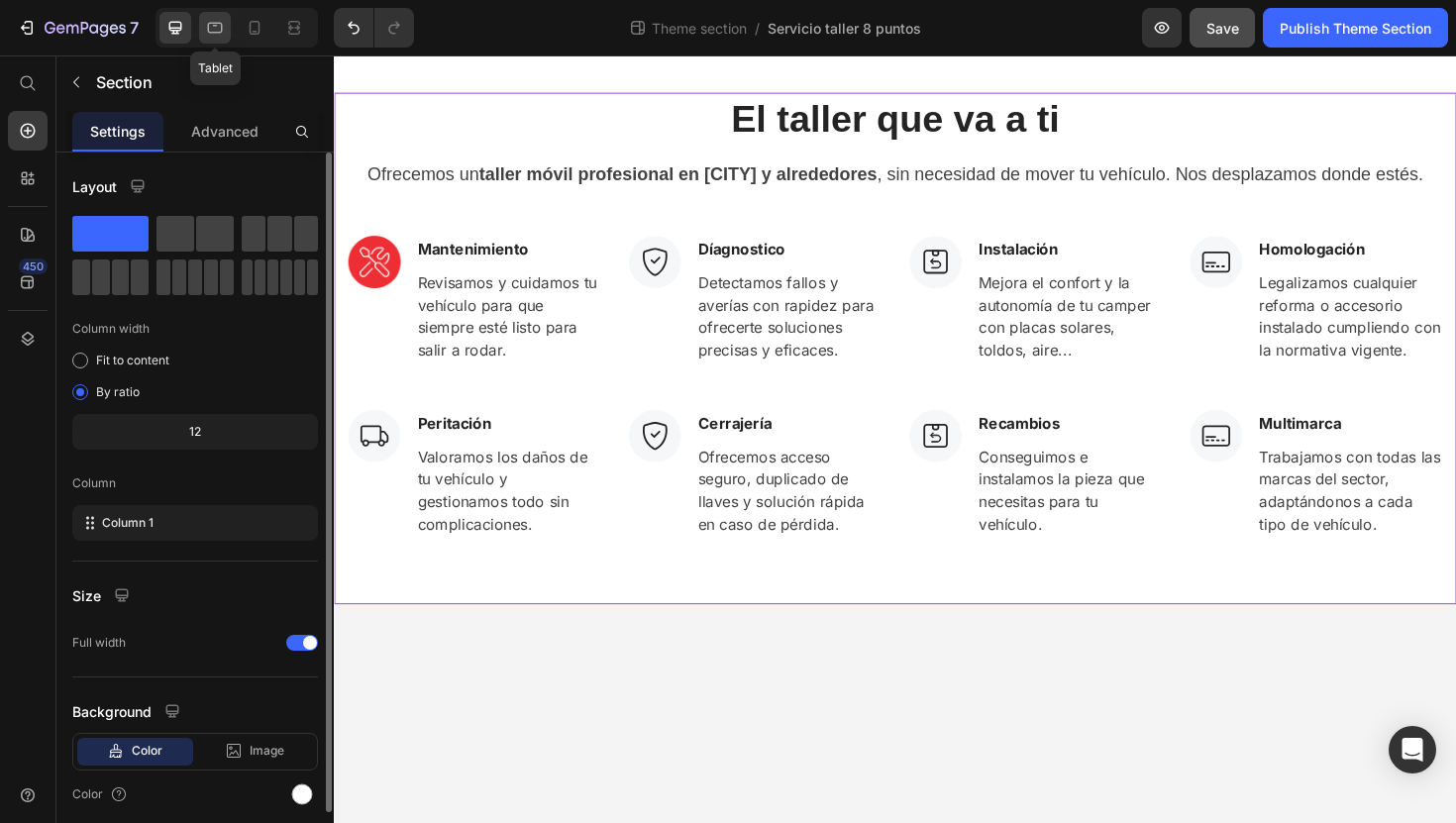 click 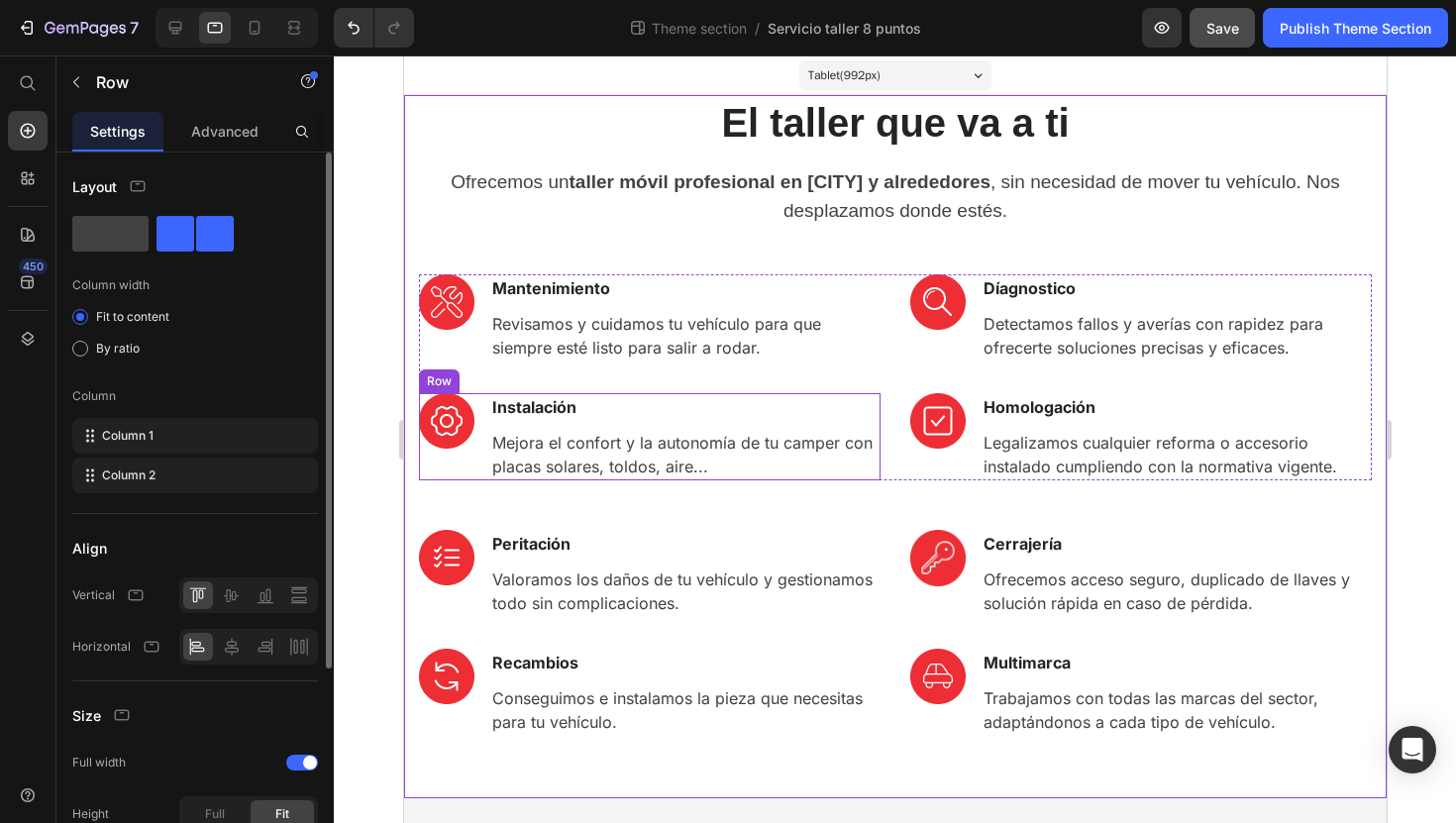 click on "Image Instalación Text block Mejora el confort y la autonomía de tu camper con placas solares, toldos, aire... Text block Row" at bounding box center (649, 437) 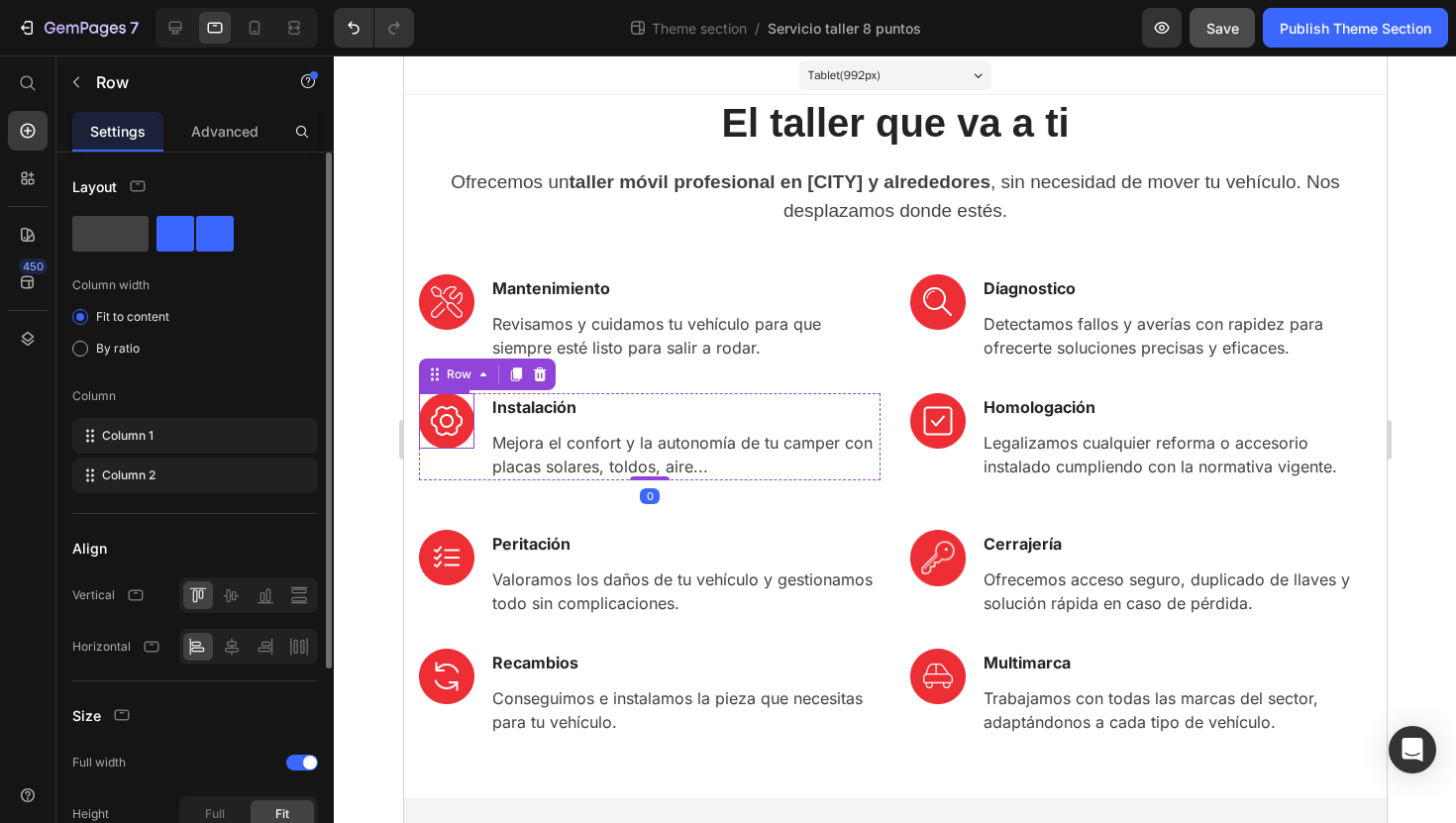 click at bounding box center [446, 421] 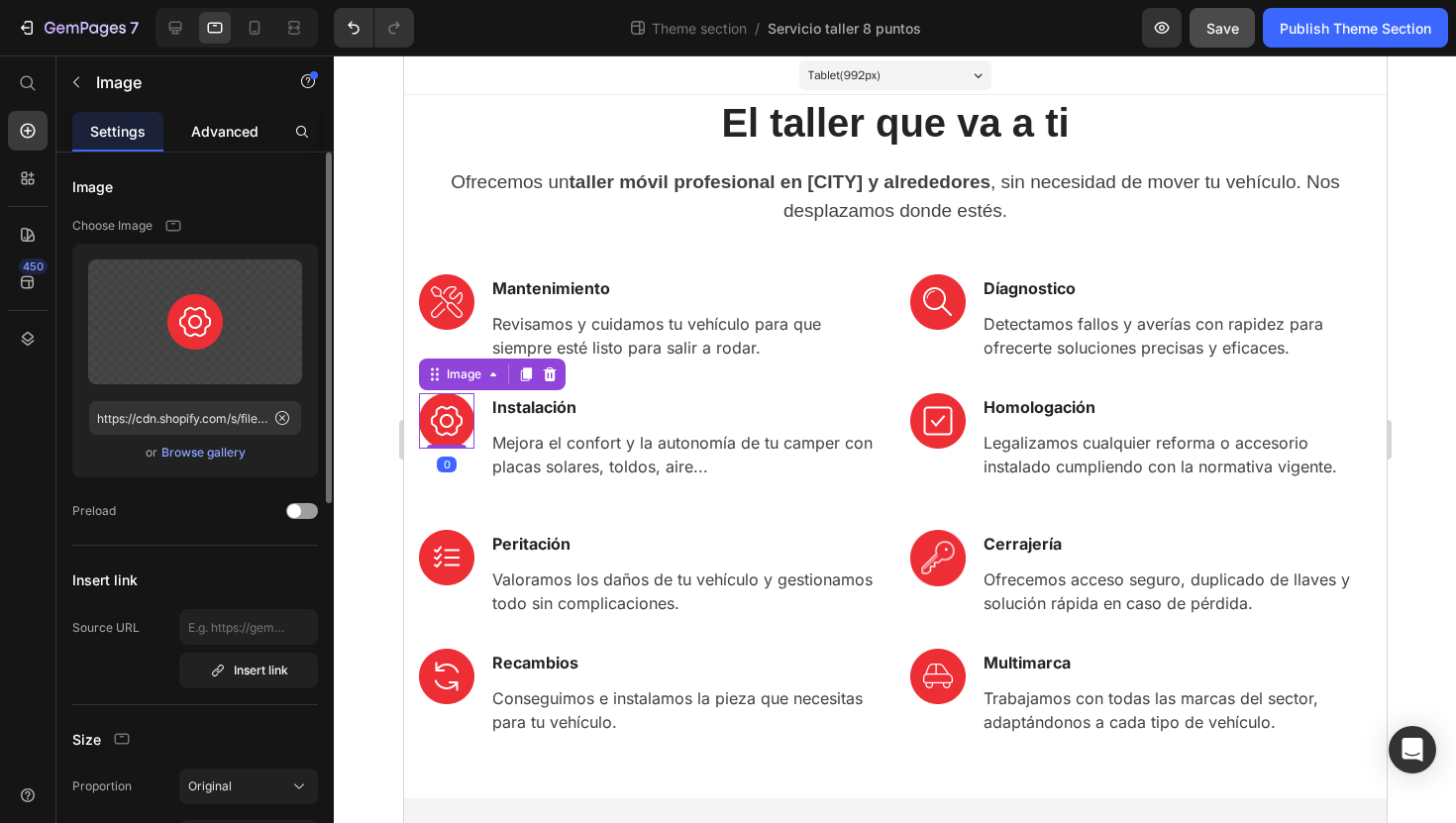 click on "Advanced" at bounding box center [225, 131] 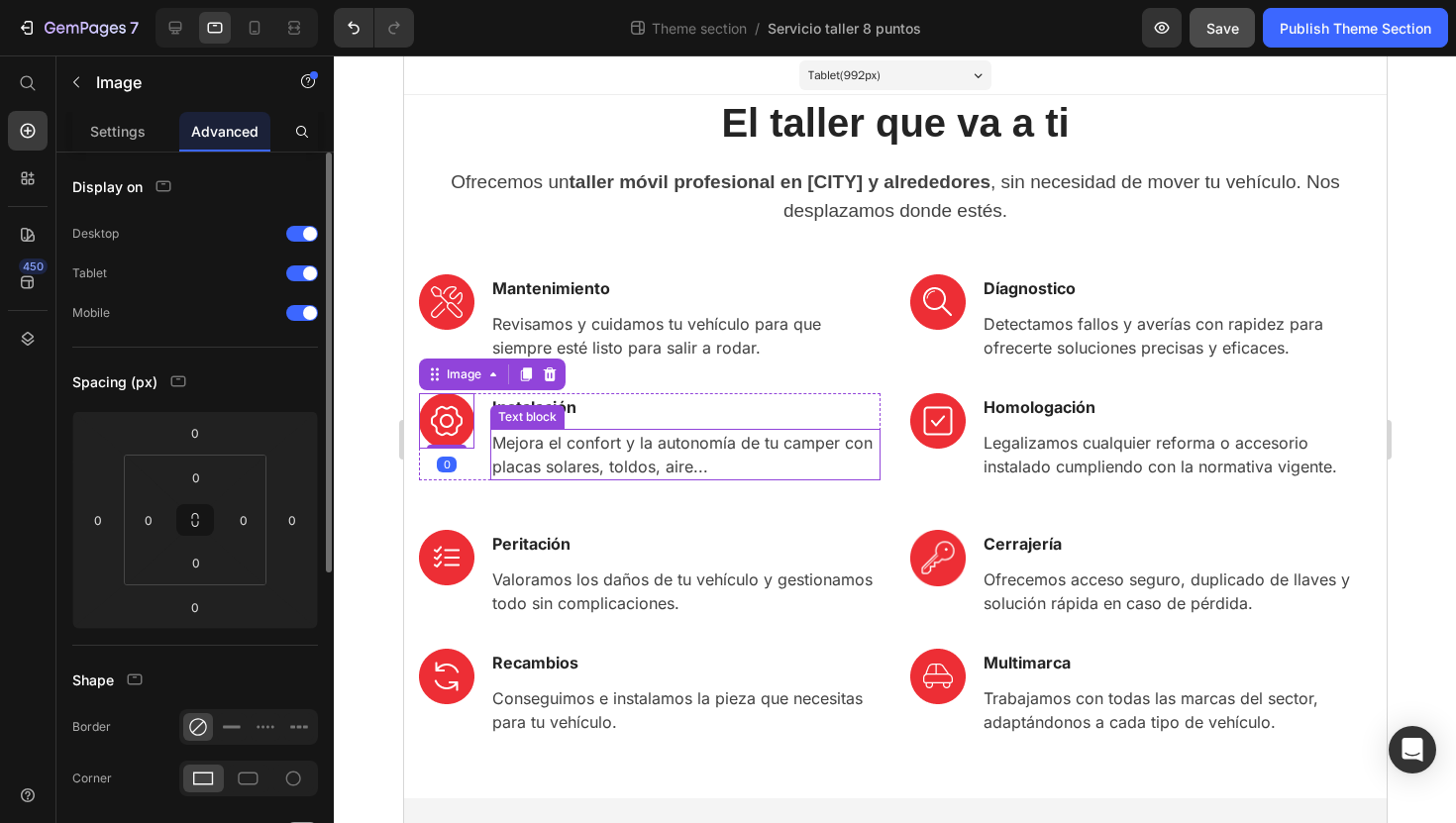 click on "Mejora el confort y la autonomía de tu camper con placas solares, toldos, aire..." at bounding box center (684, 455) 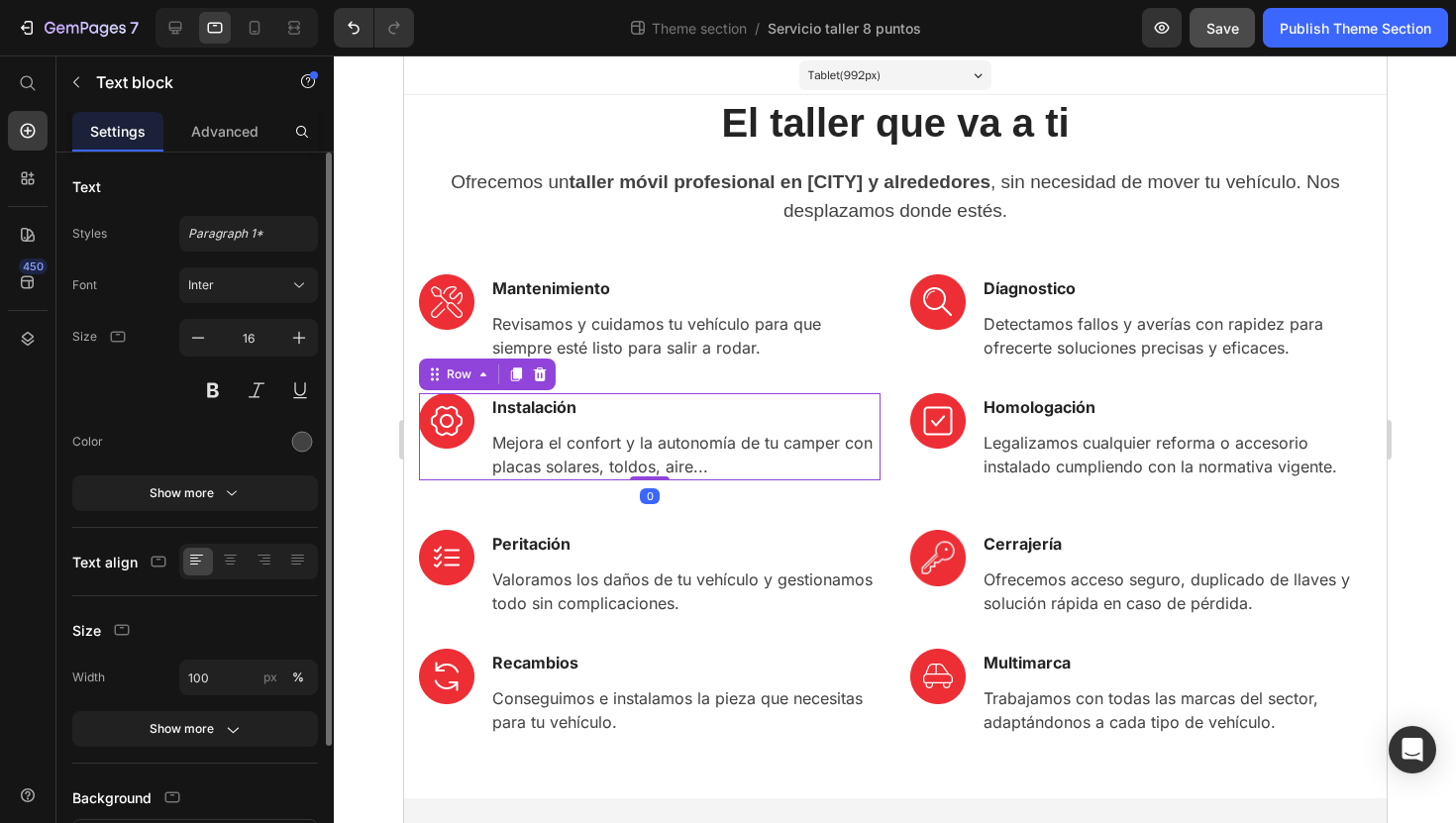 click on "Image Instalación Text block Mejora el confort y la autonomía de tu camper con placas solares, toldos, aire... Text block Row   0" at bounding box center (649, 437) 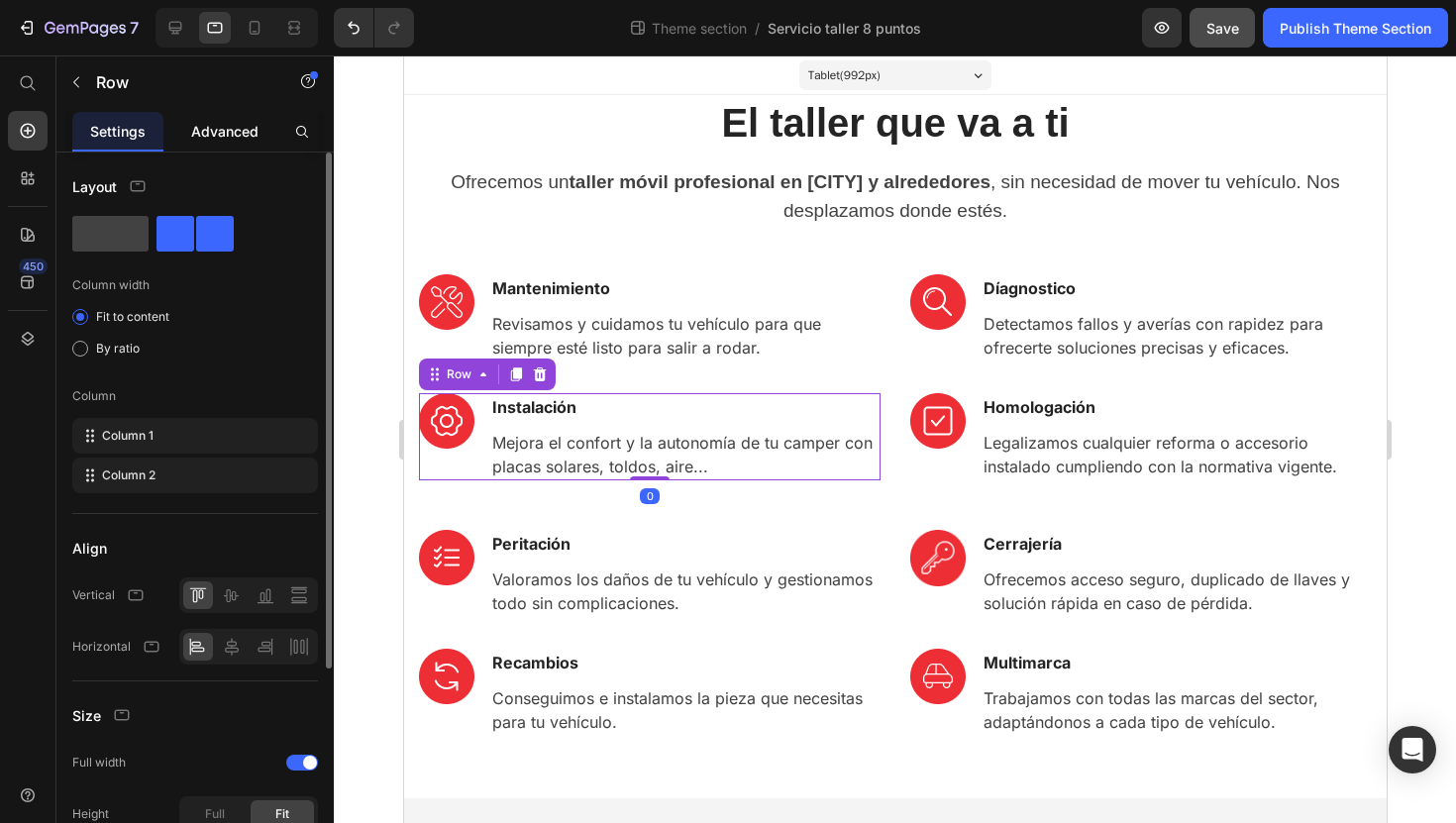 click on "Advanced" 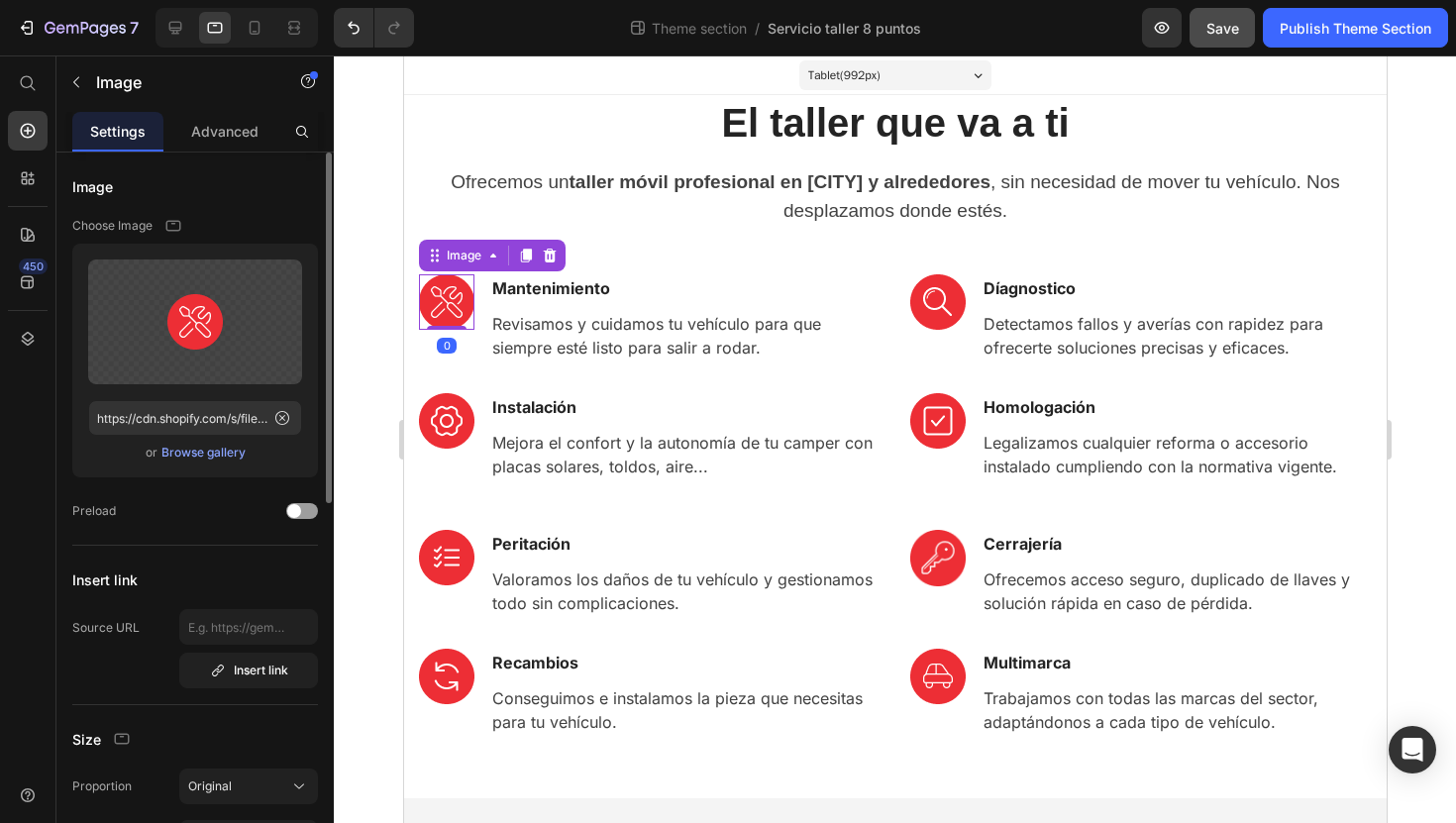 click at bounding box center [446, 302] 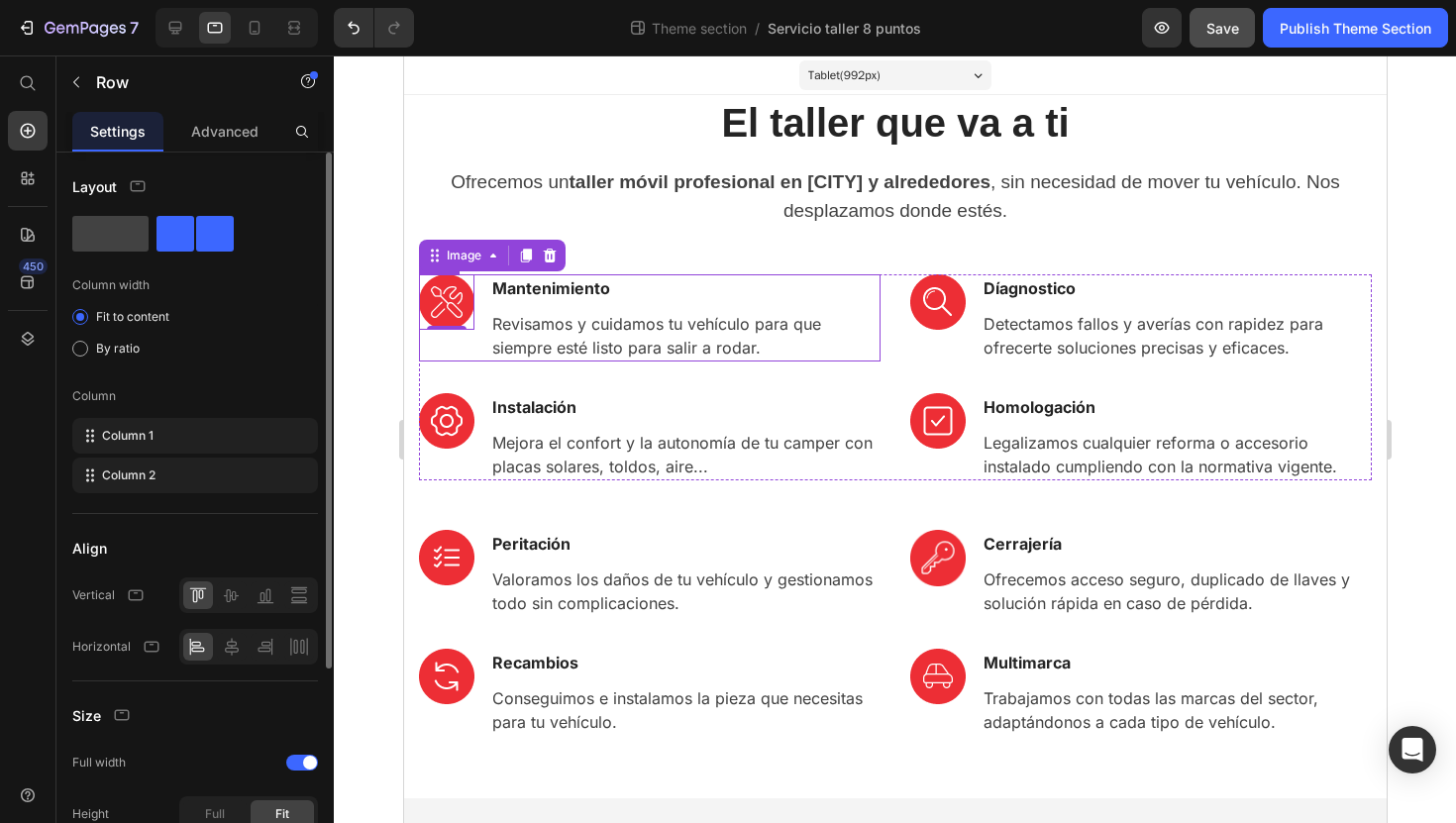 click on "Image   0 Mantenimiento Text block Revisamos y cuidamos tu vehículo para que siempre esté listo para salir a rodar. Text block Row" at bounding box center [649, 318] 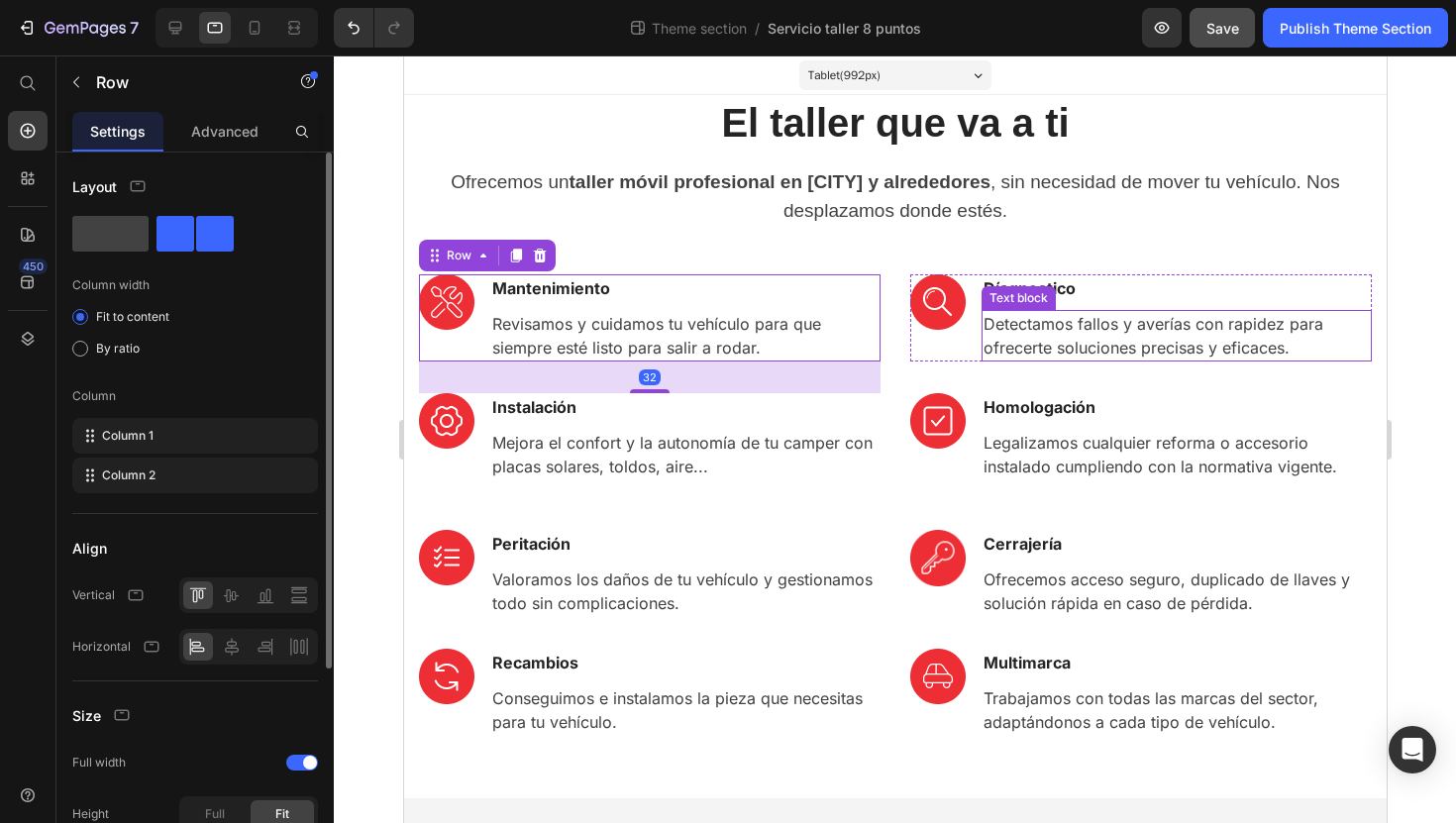 click on "Detectamos fallos y averías con rapidez para ofrecerte soluciones precisas y eficaces." at bounding box center [1176, 336] 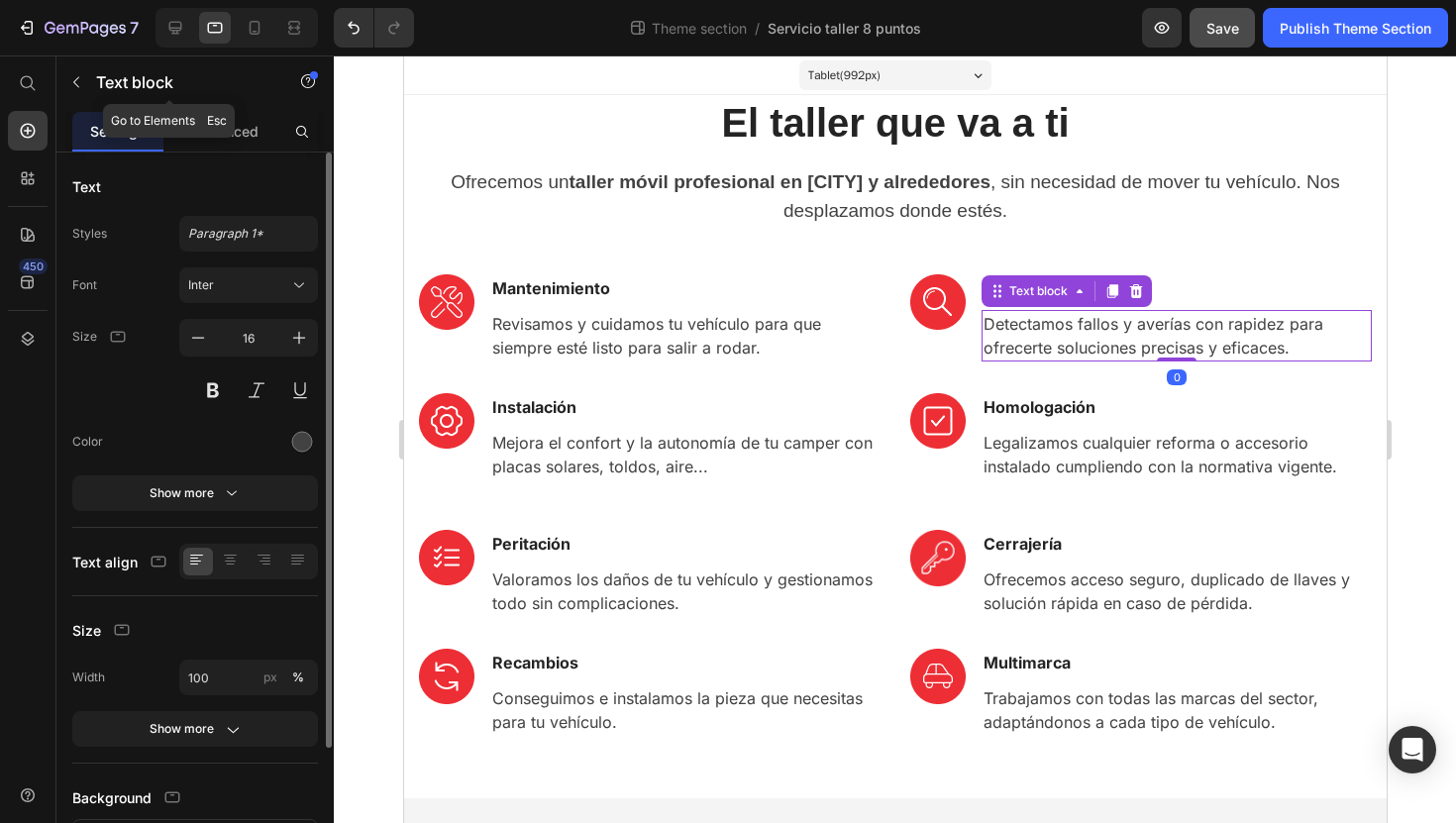 click on "Text block" 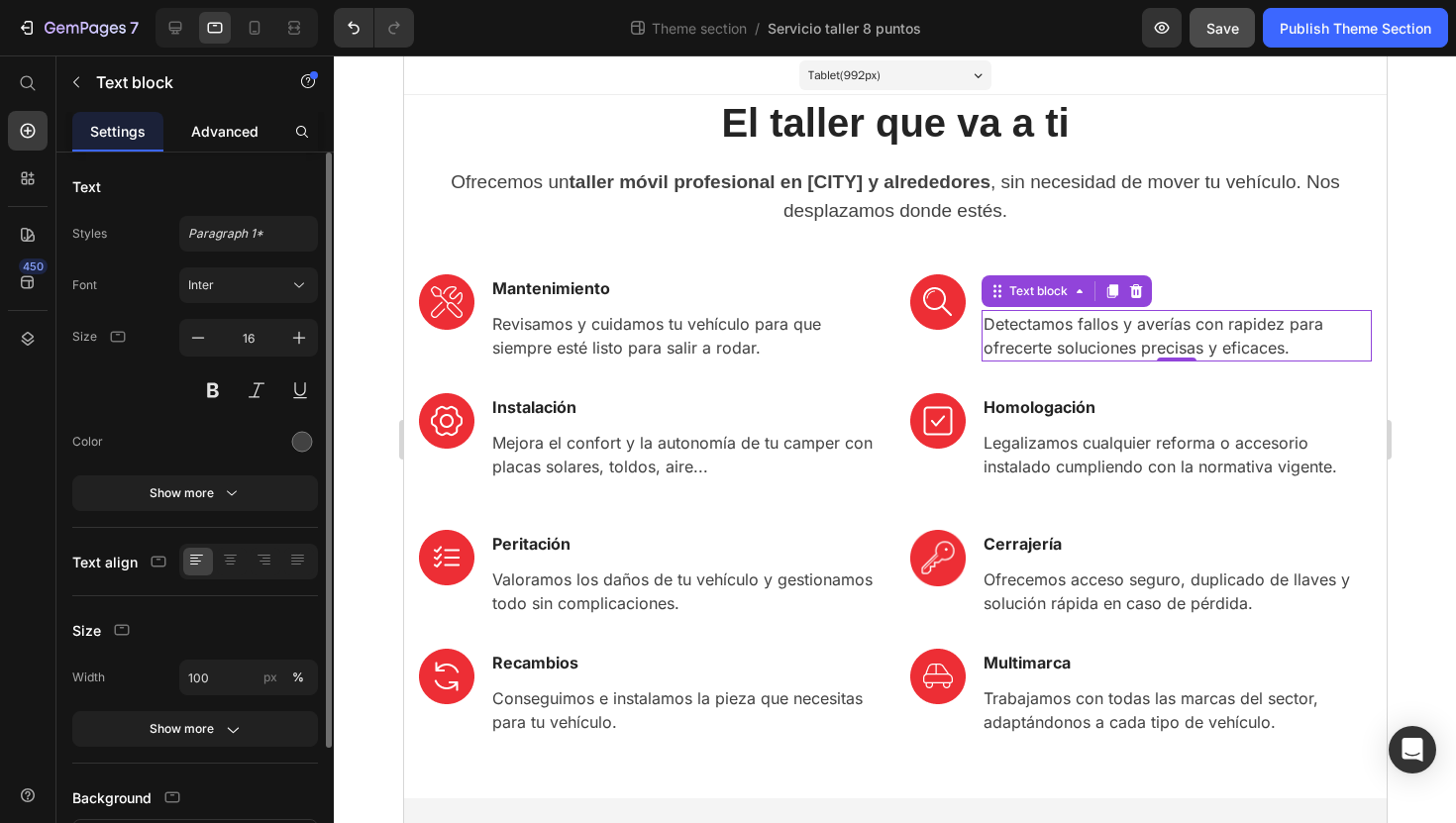 click on "Advanced" at bounding box center (225, 131) 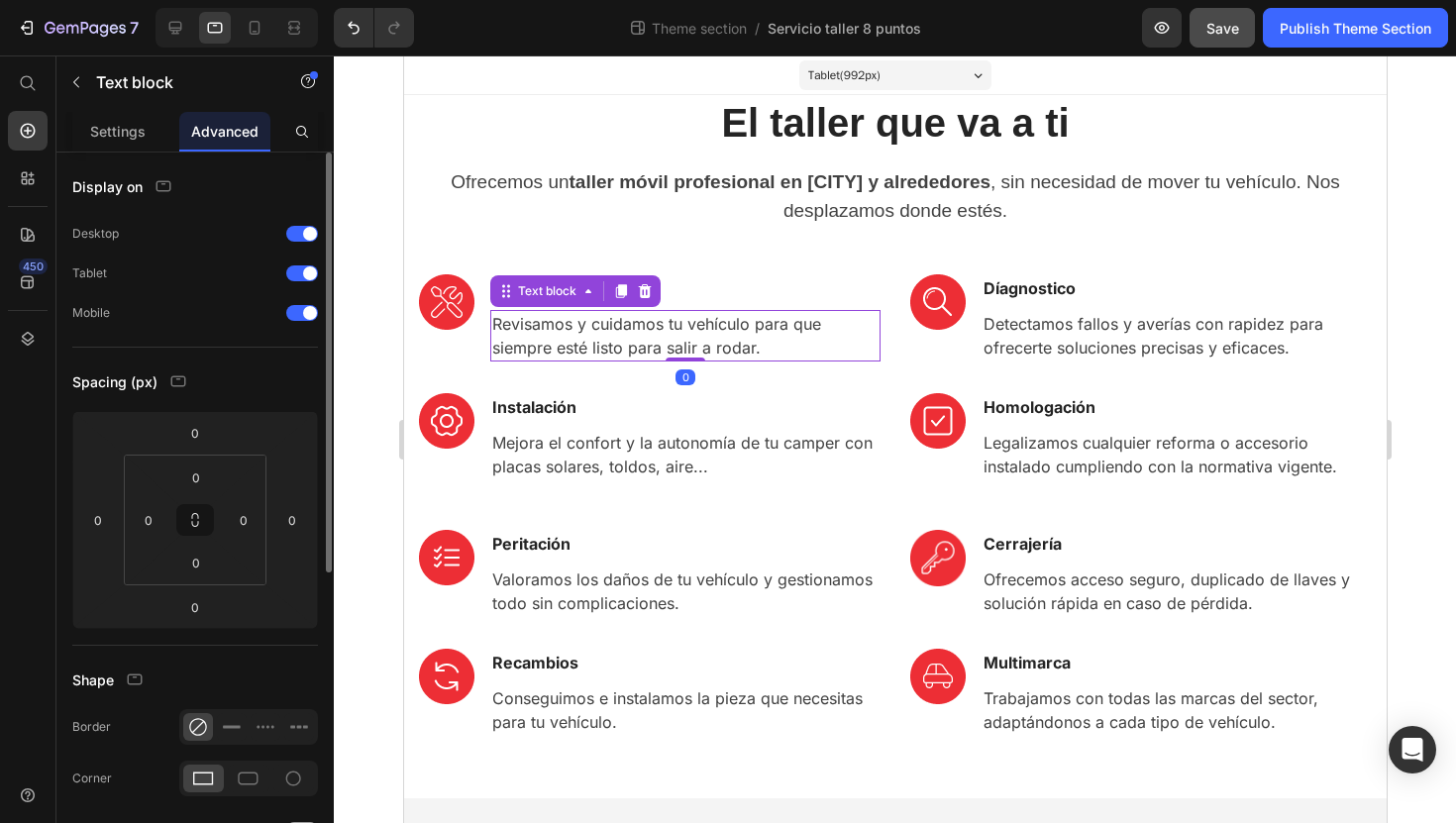 click on "Revisamos y cuidamos tu vehículo para que siempre esté listo para salir a rodar." at bounding box center (684, 336) 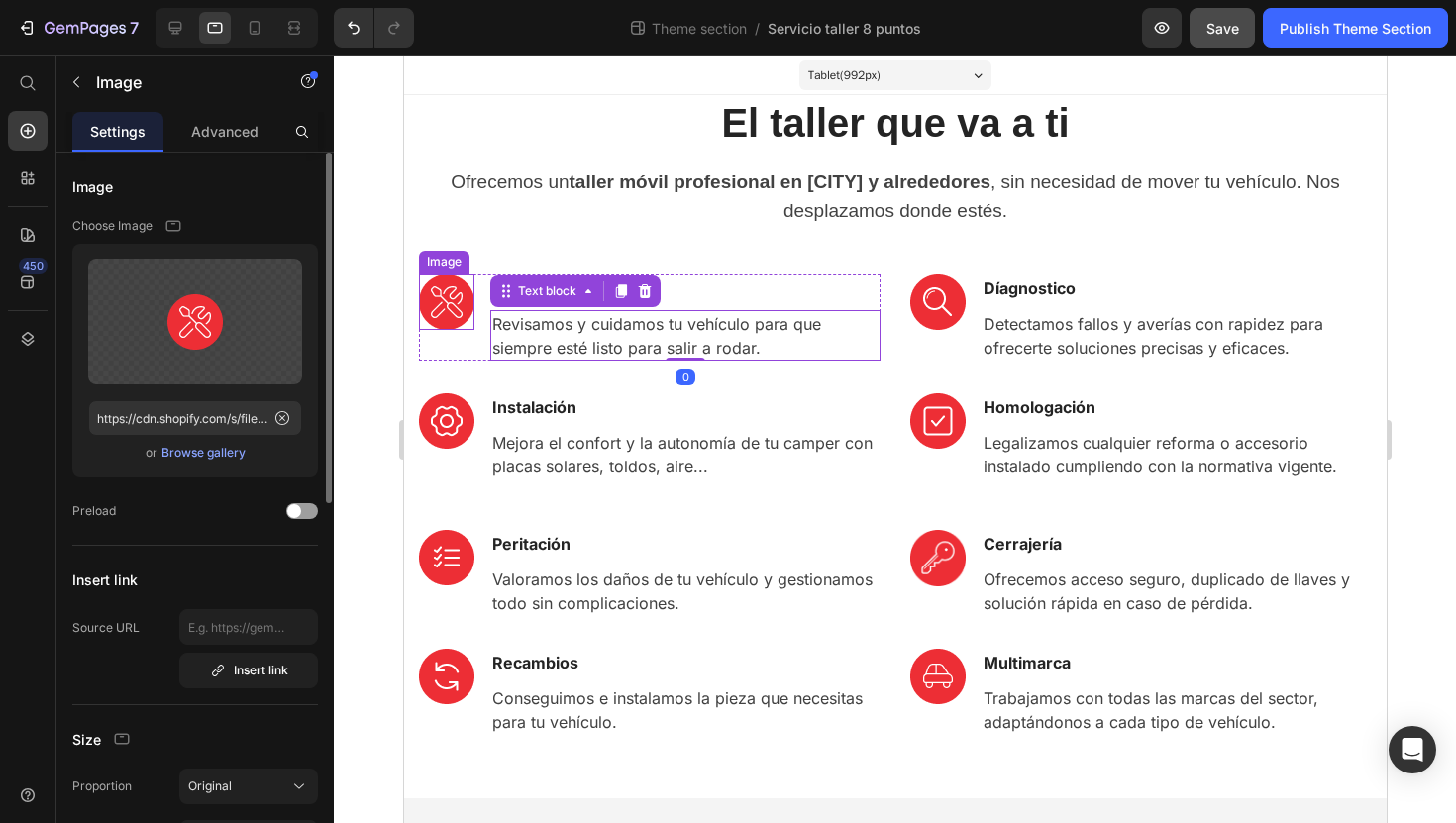 click at bounding box center [446, 302] 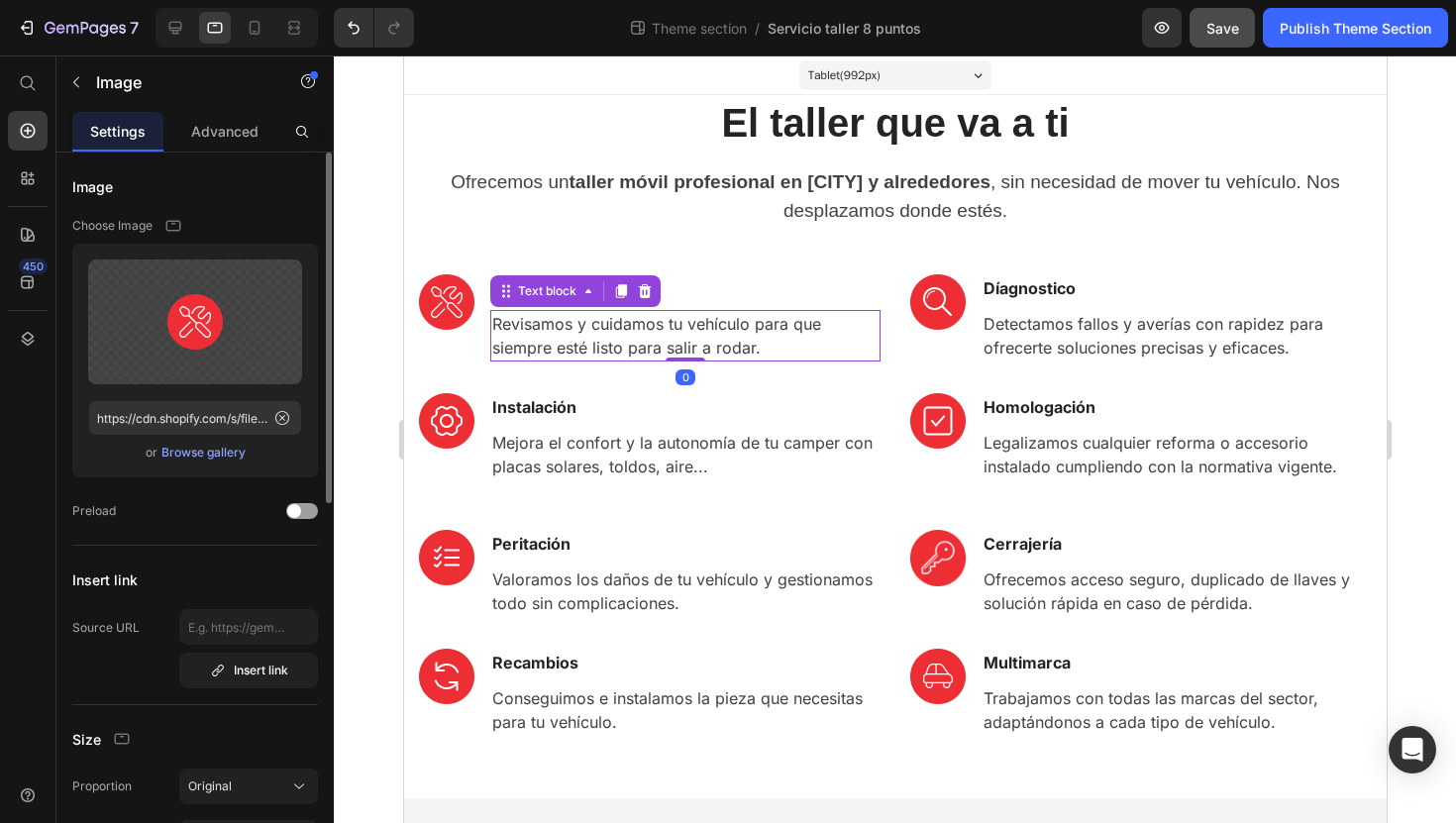 click on "Mantenimiento Text block Revisamos y cuidamos tu vehículo para que siempre esté listo para salir a rodar. Text block   0" at bounding box center (684, 318) 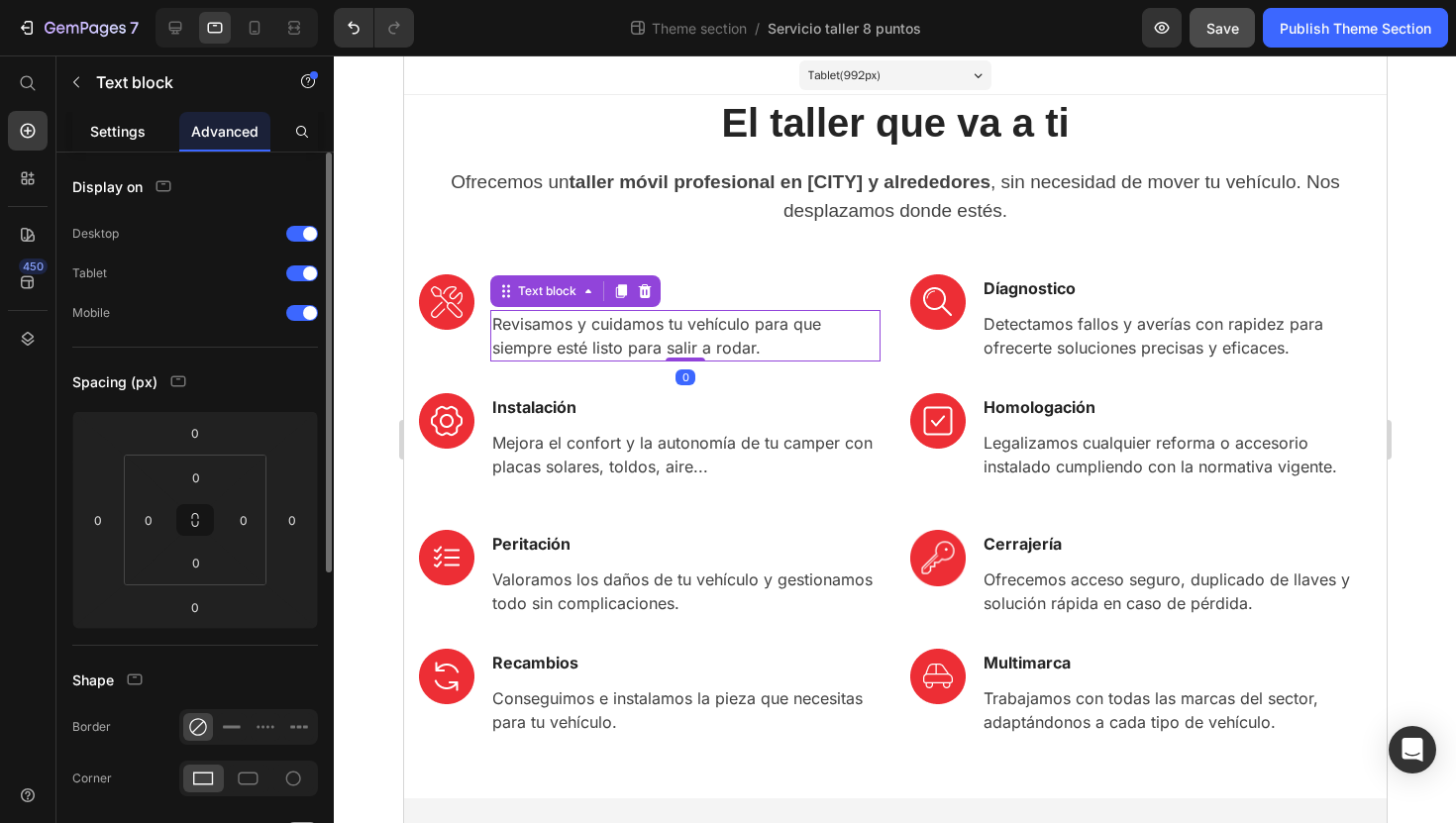 click on "Settings" 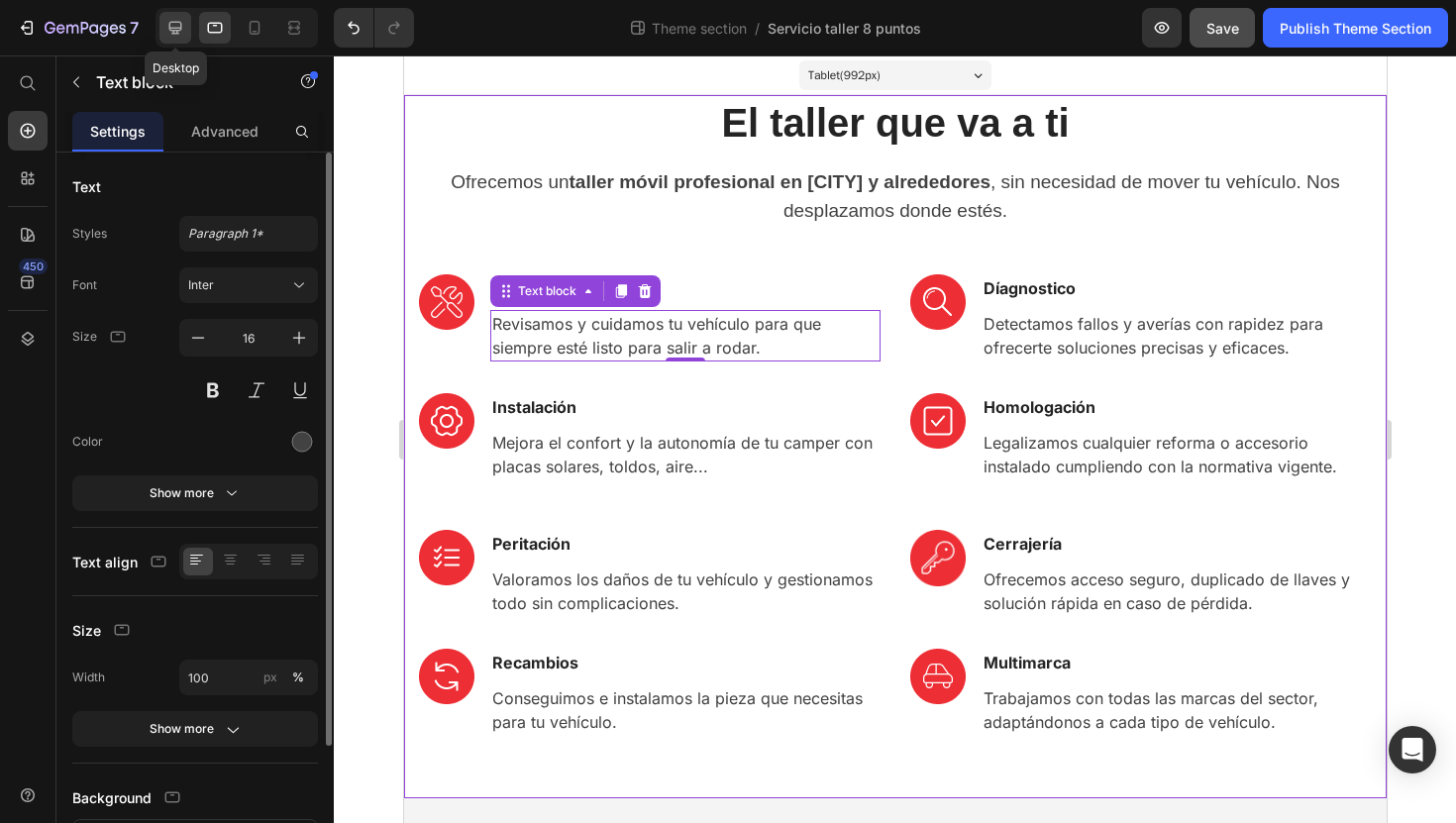 click 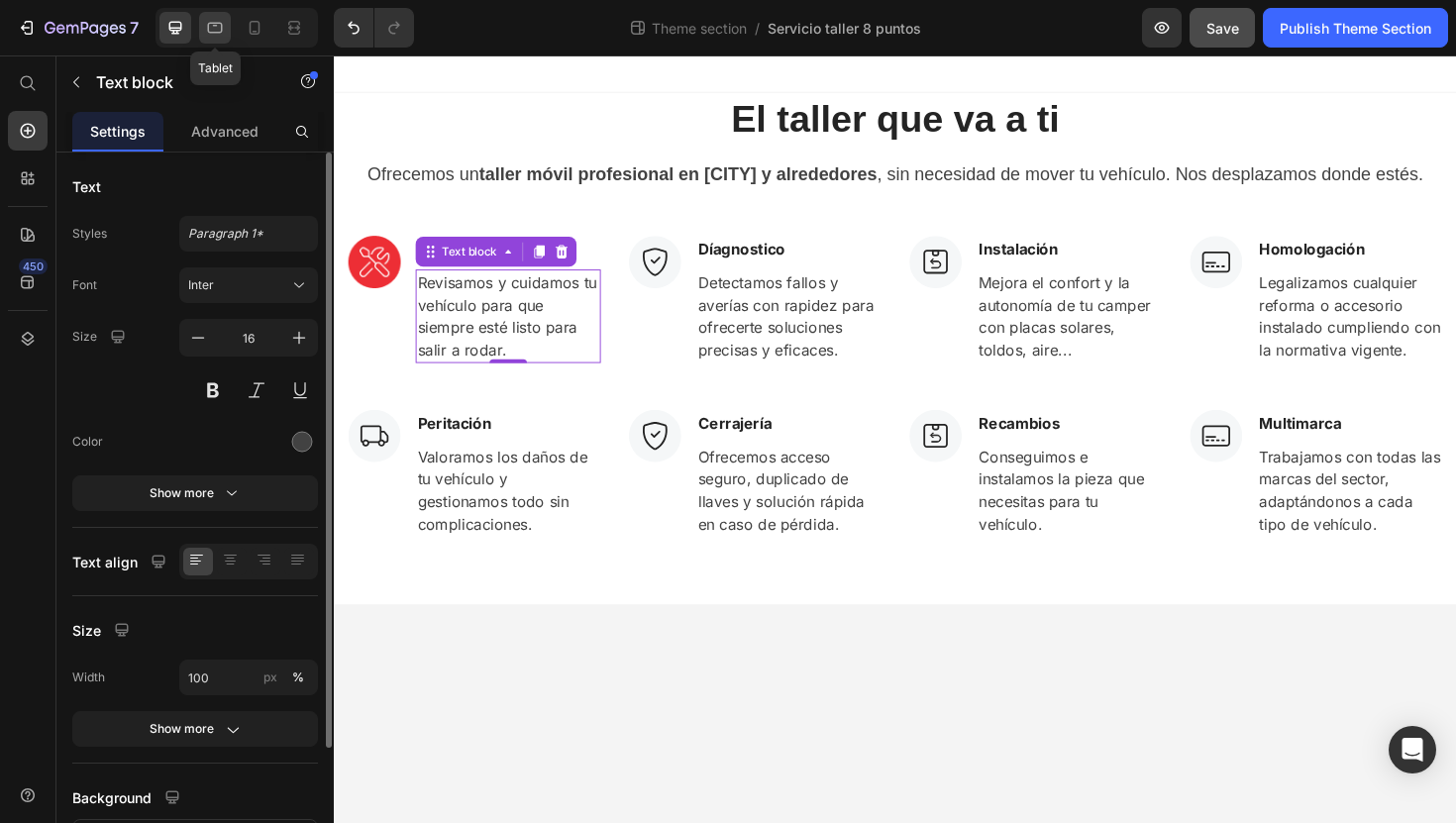 click 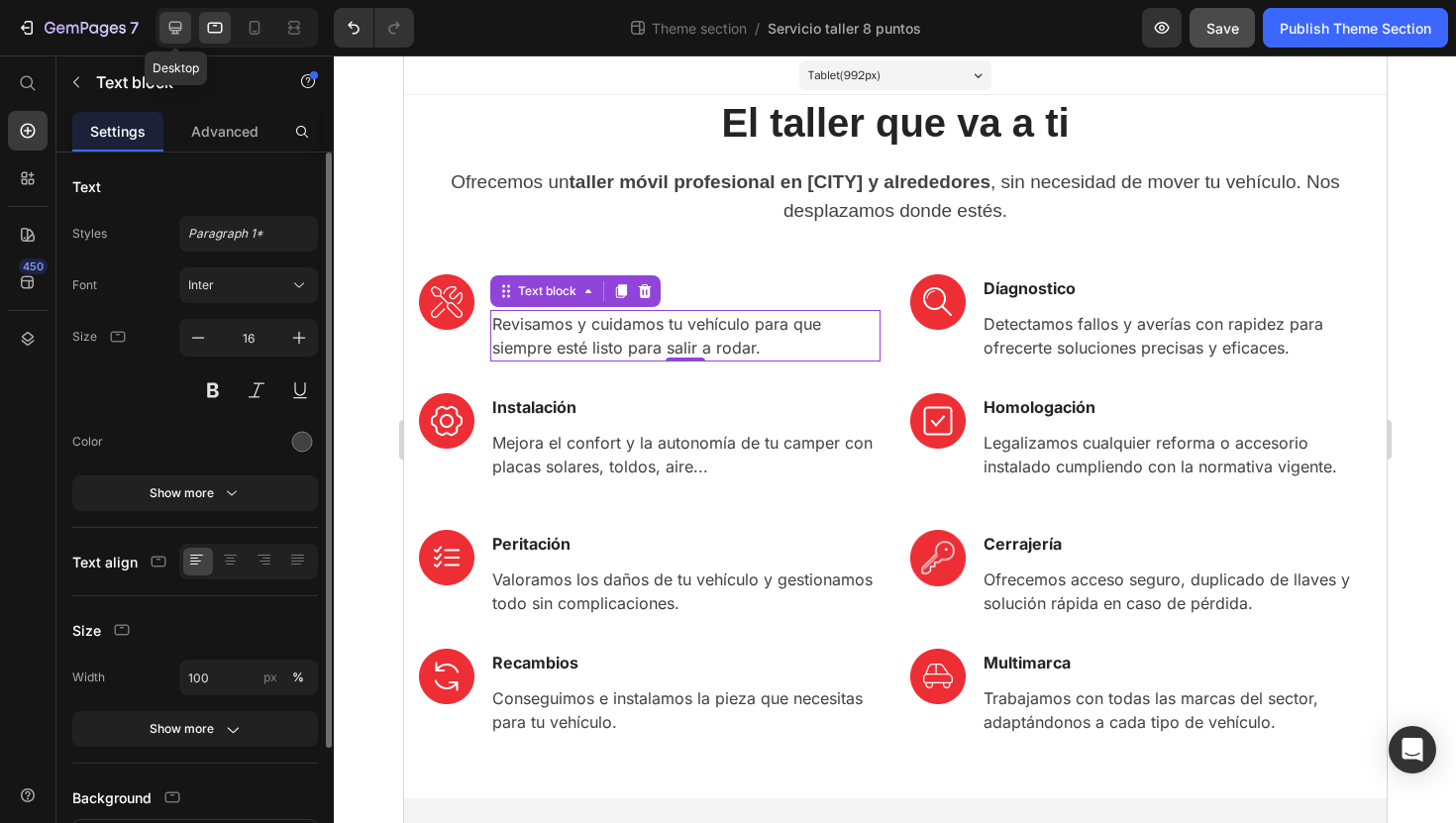 click 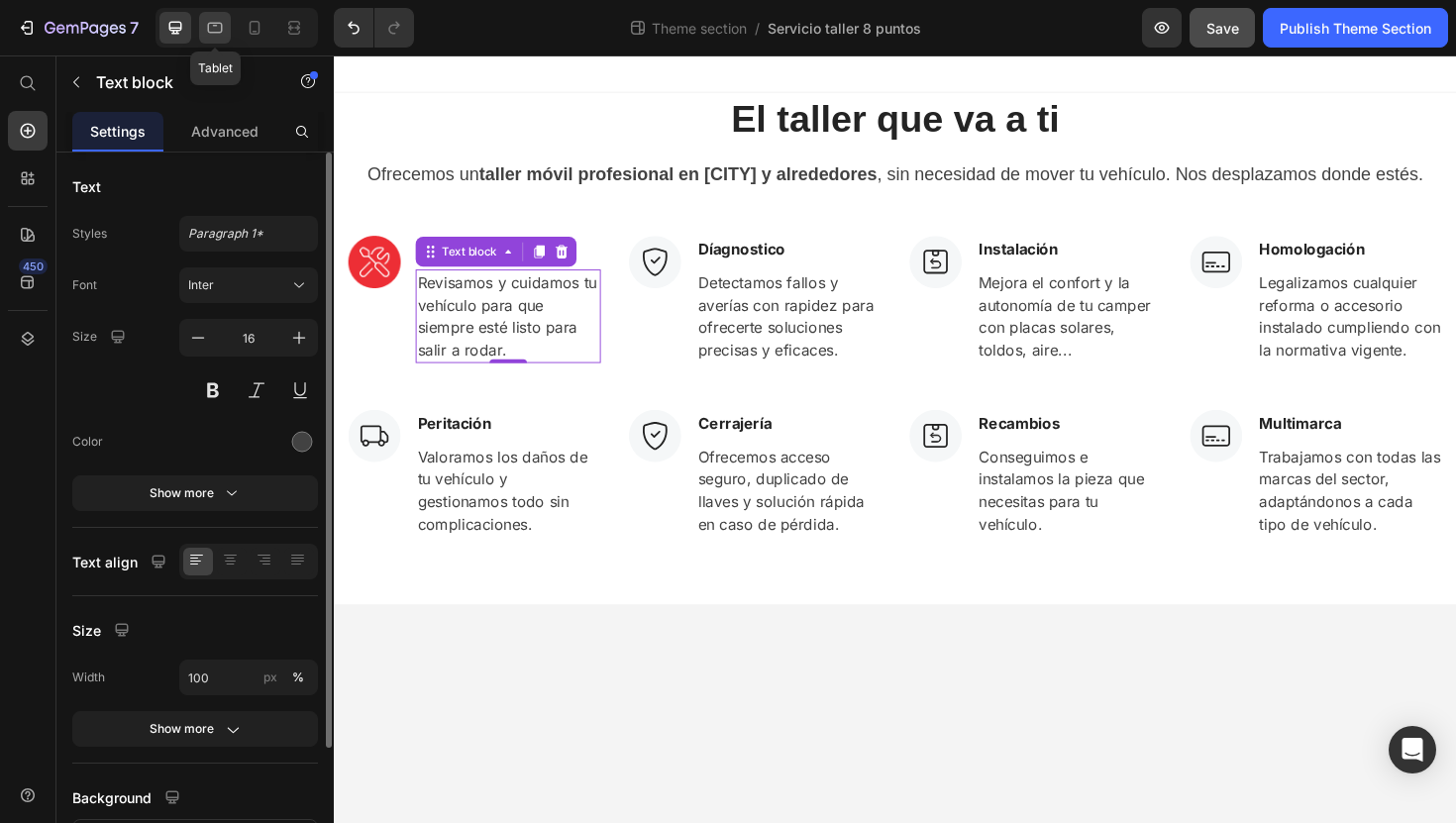 click 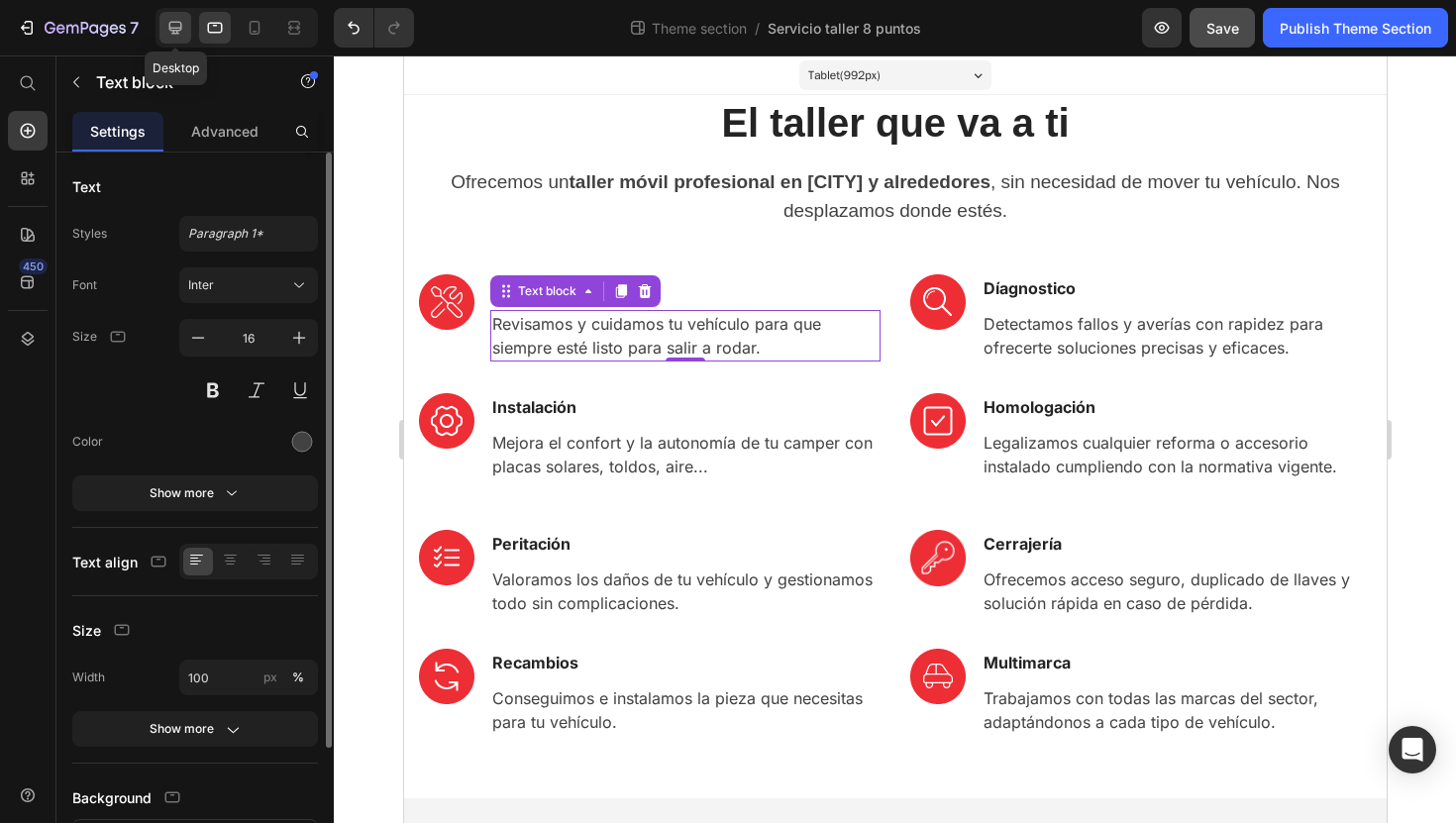 click 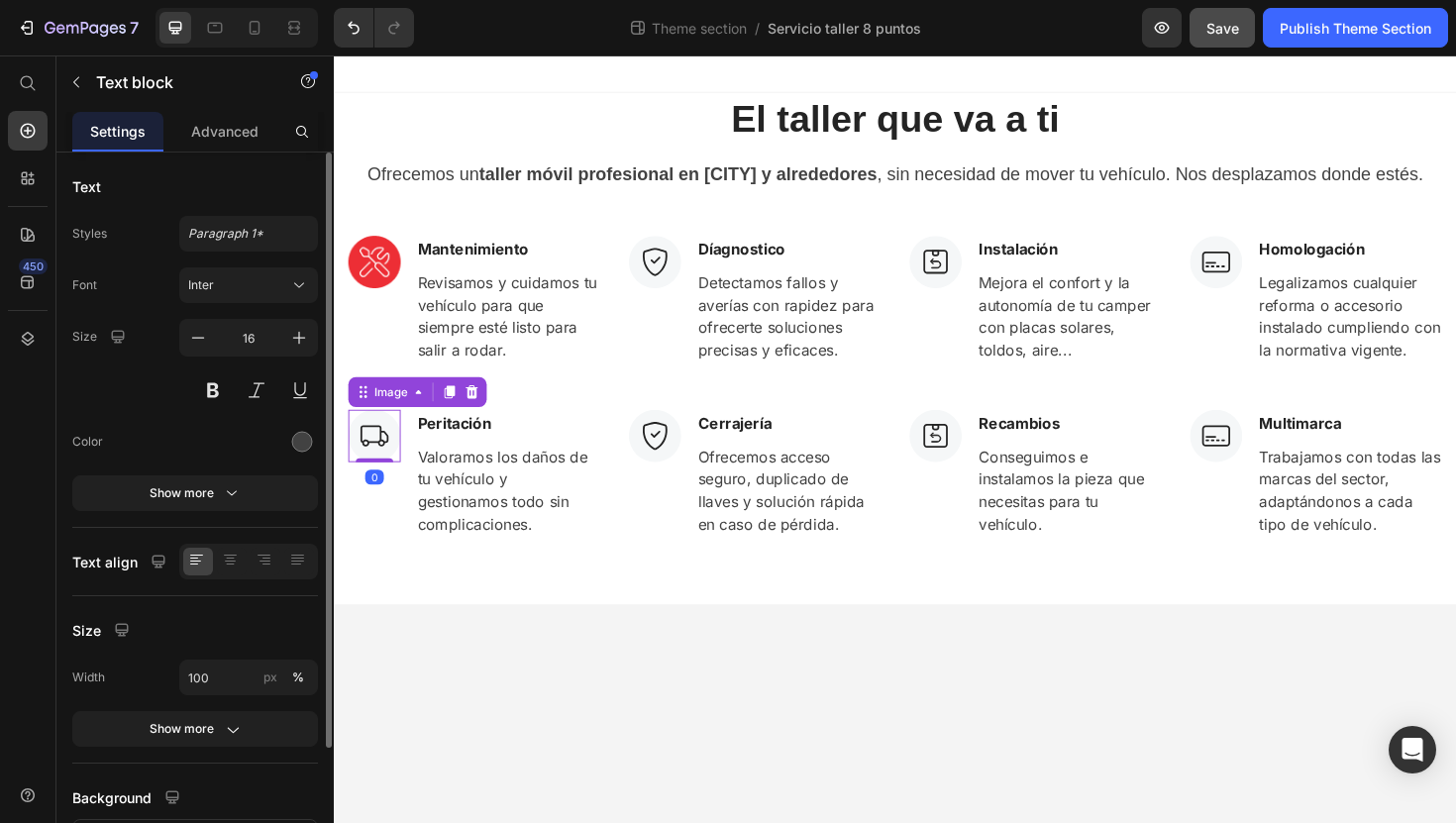 click at bounding box center [376, 459] 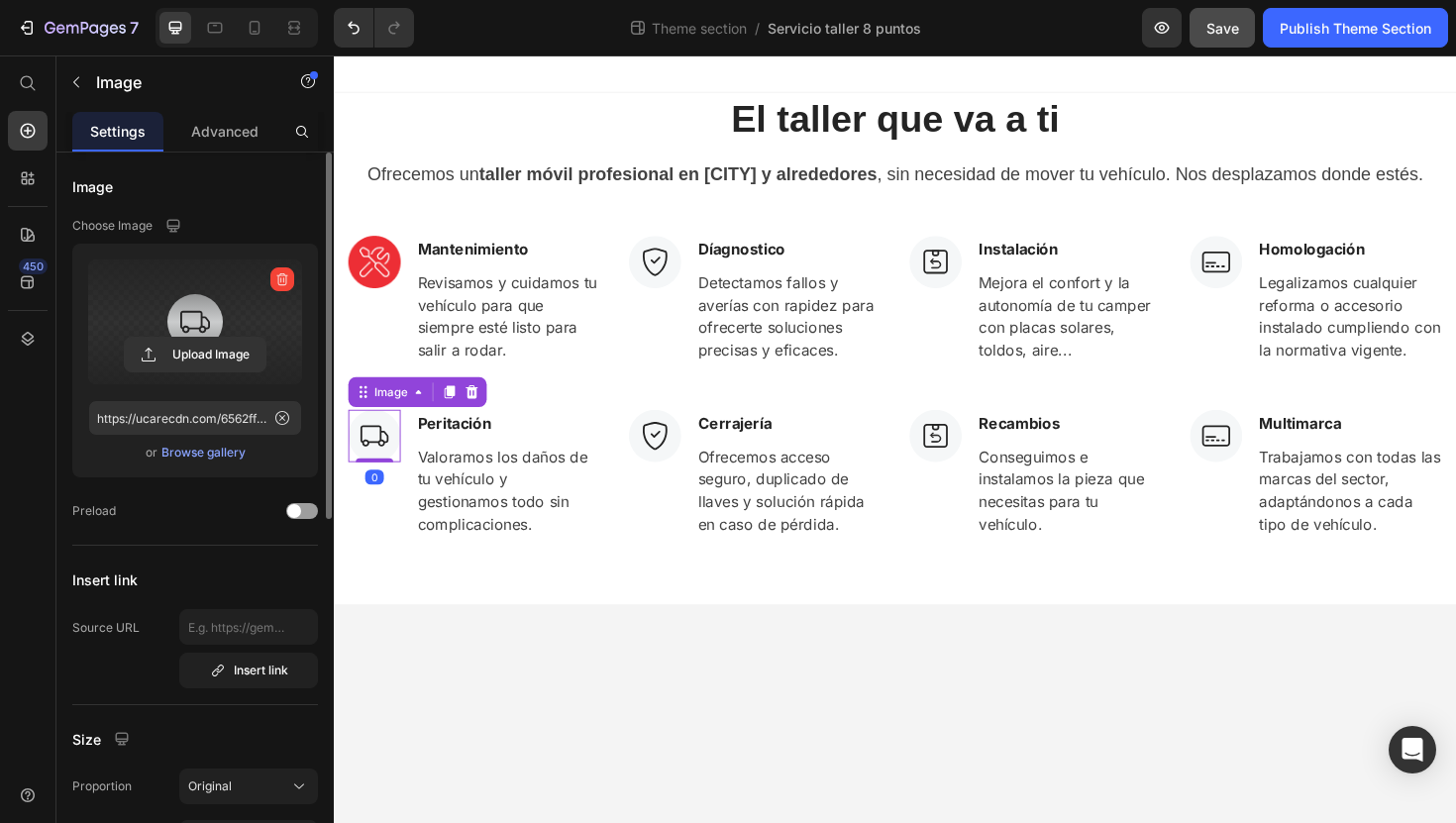 click at bounding box center [195, 322] 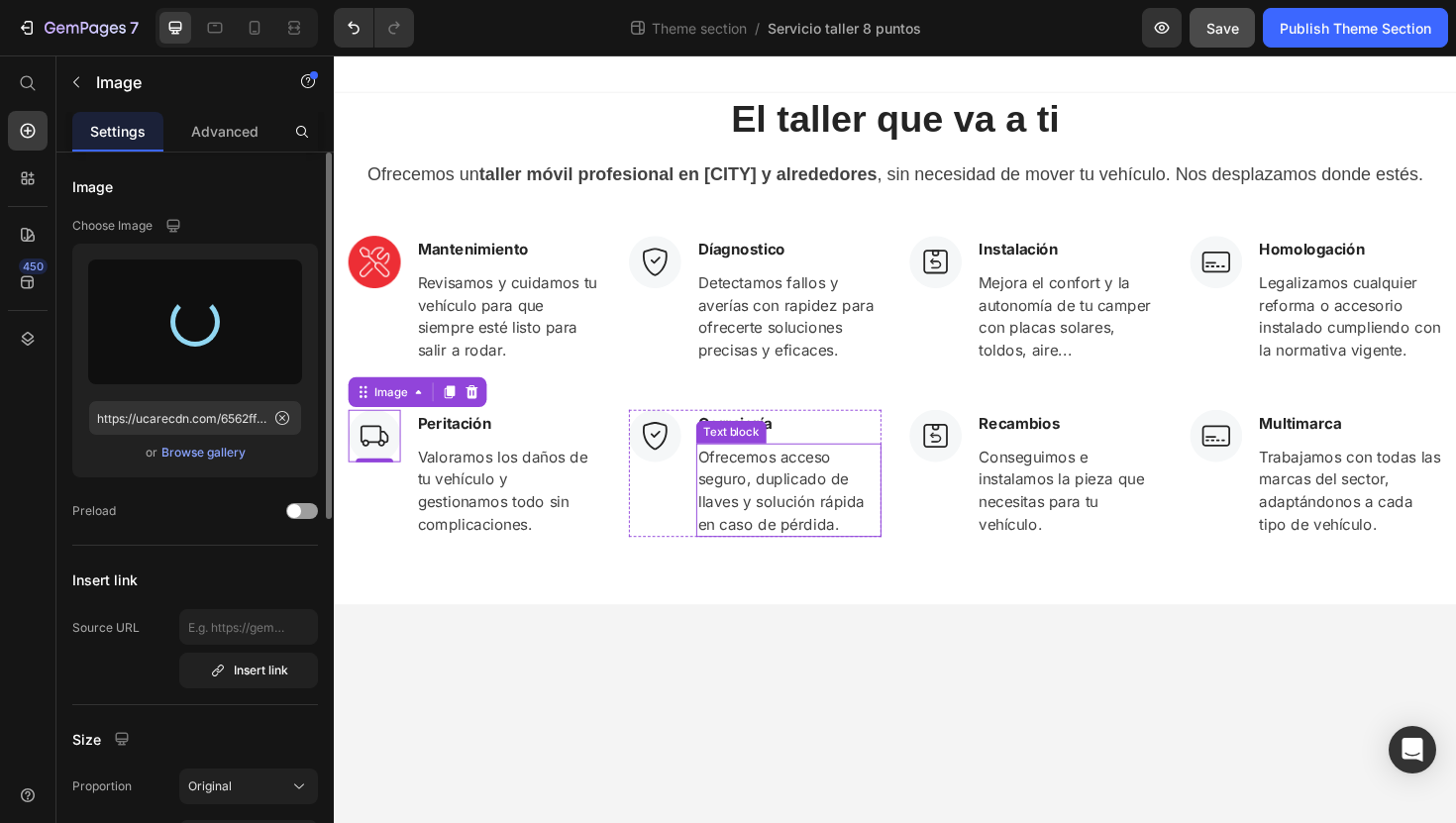 type on "https://cdn.shopify.com/s/files/1/0920/7506/5724/files/gempages_571678740883440864-001c6343-75bc-430e-9f1b-adc933407bf8.png" 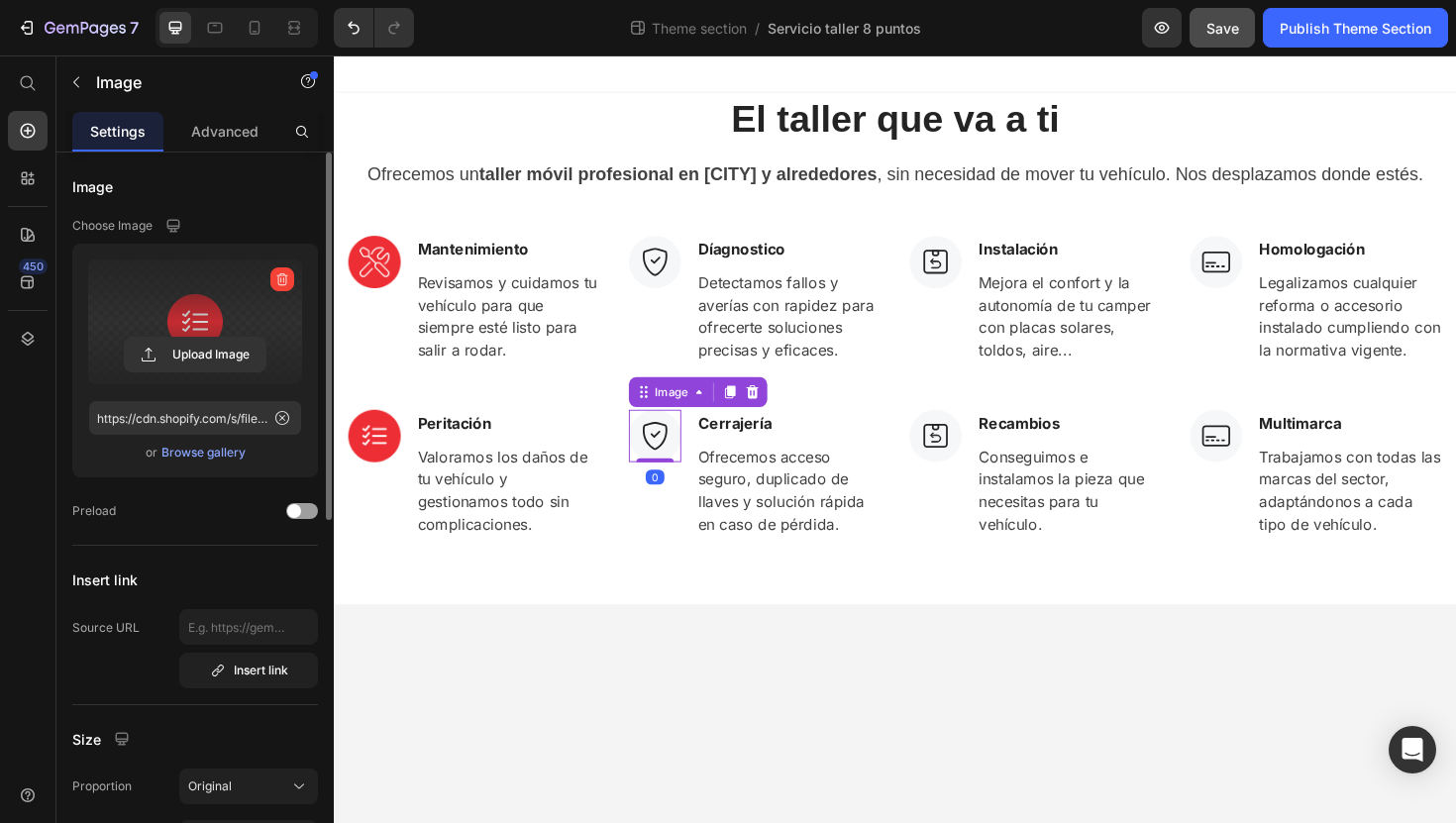 click at bounding box center [674, 459] 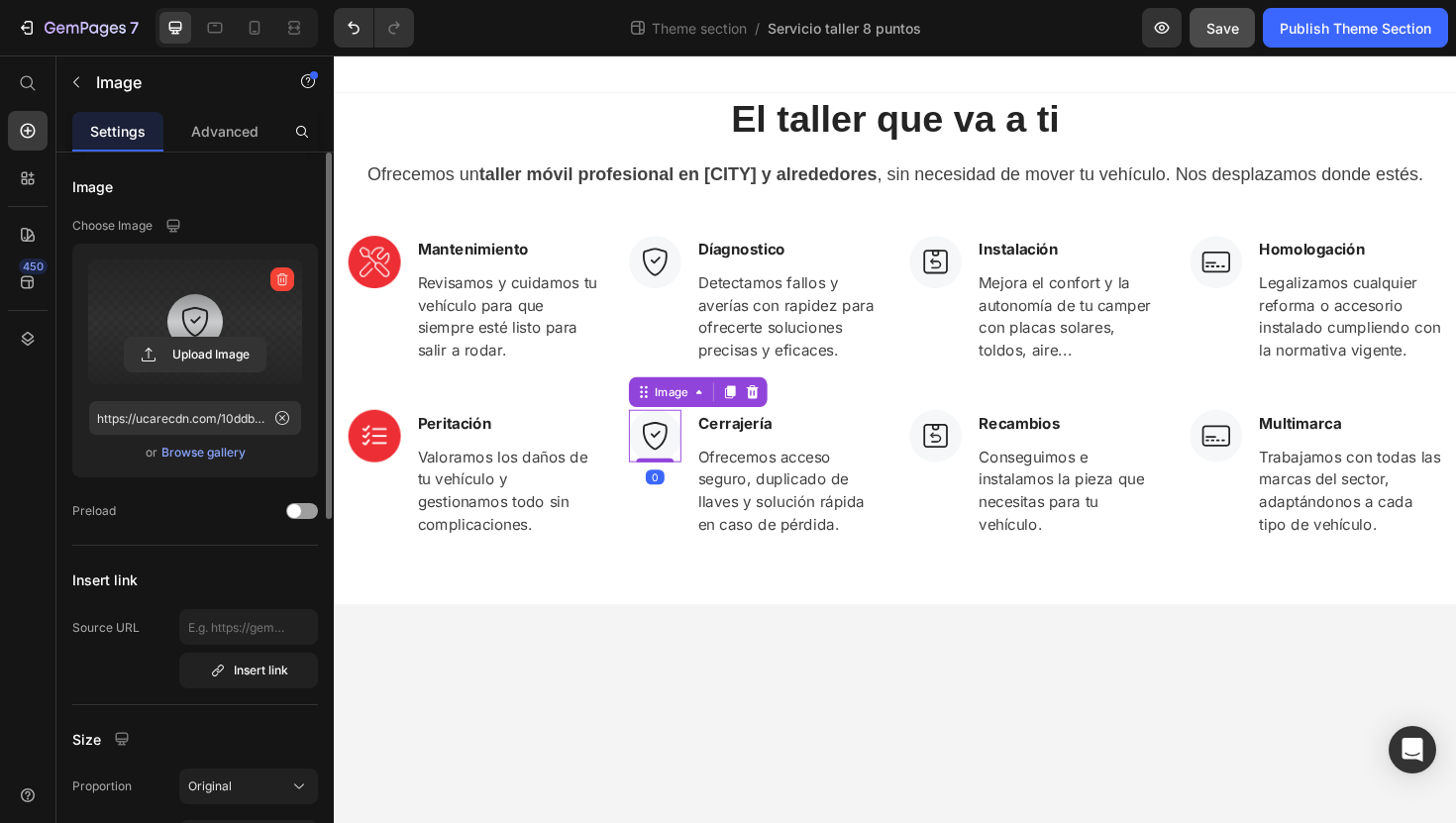 click at bounding box center [195, 322] 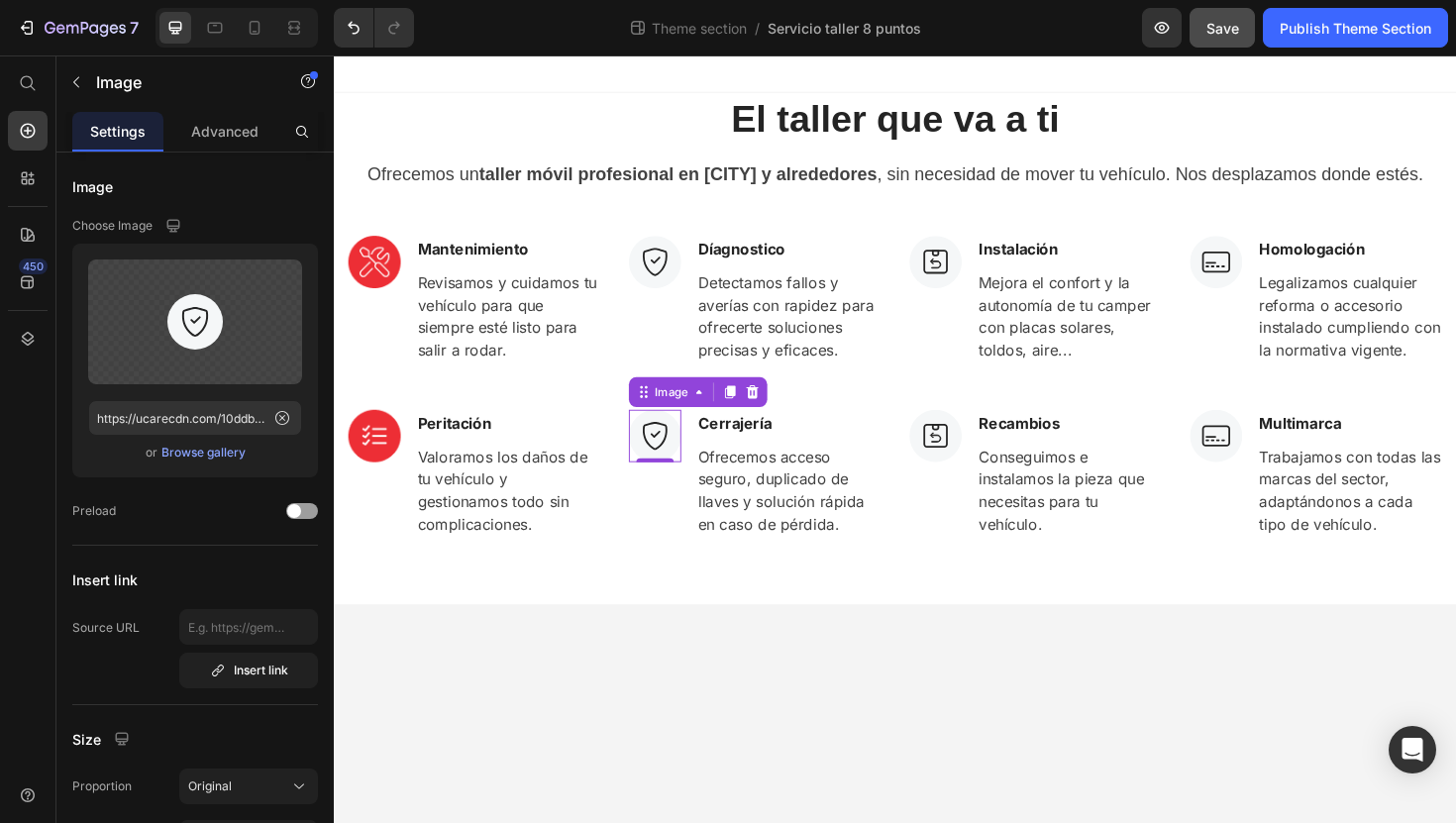 type on "https://cdn.shopify.com/s/files/1/0920/7506/5724/files/gempages_571678740883440864-d416c727-348a-4699-b372-4bf69fe59713.png" 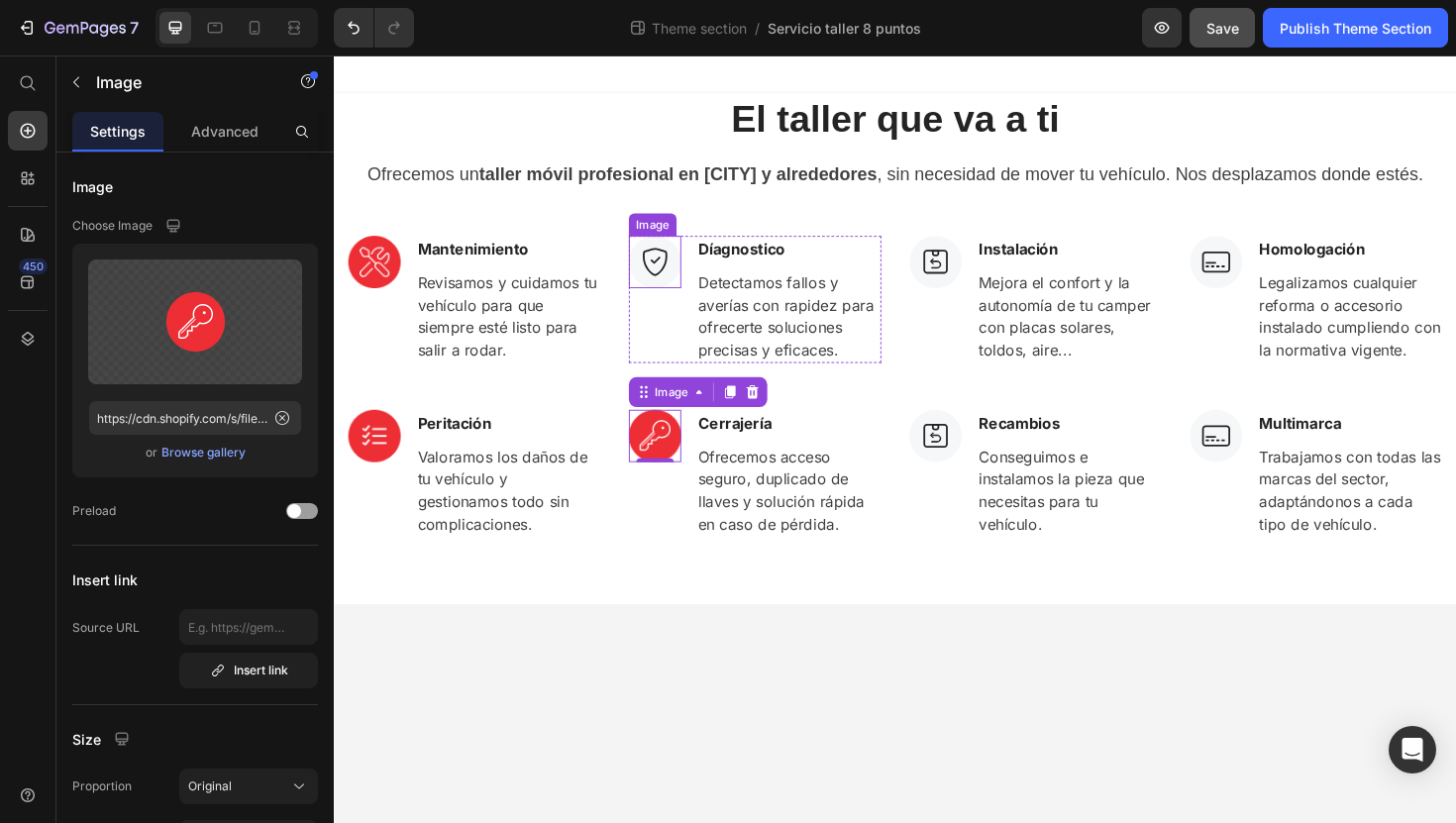 click at bounding box center (674, 274) 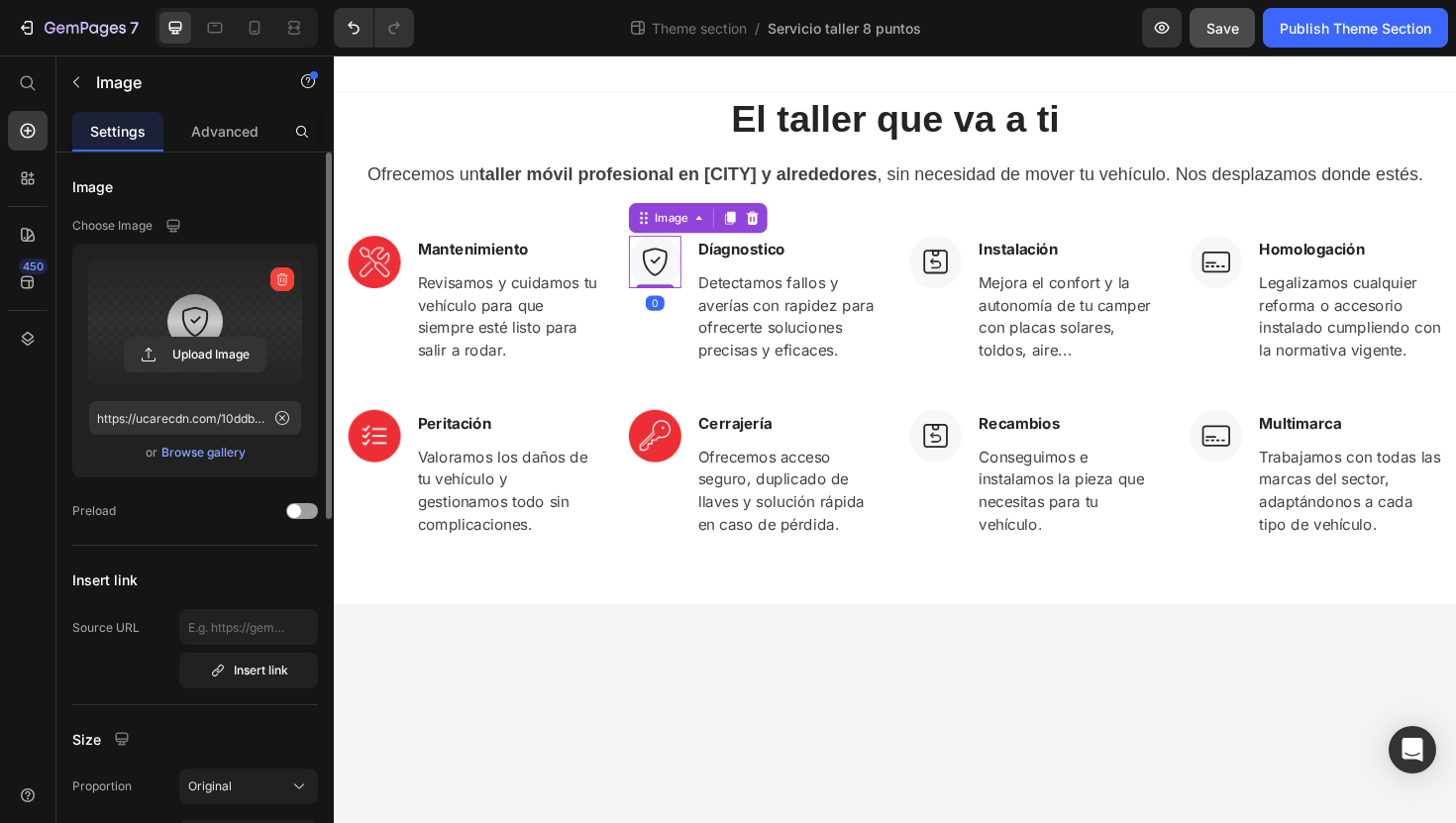 click at bounding box center (195, 322) 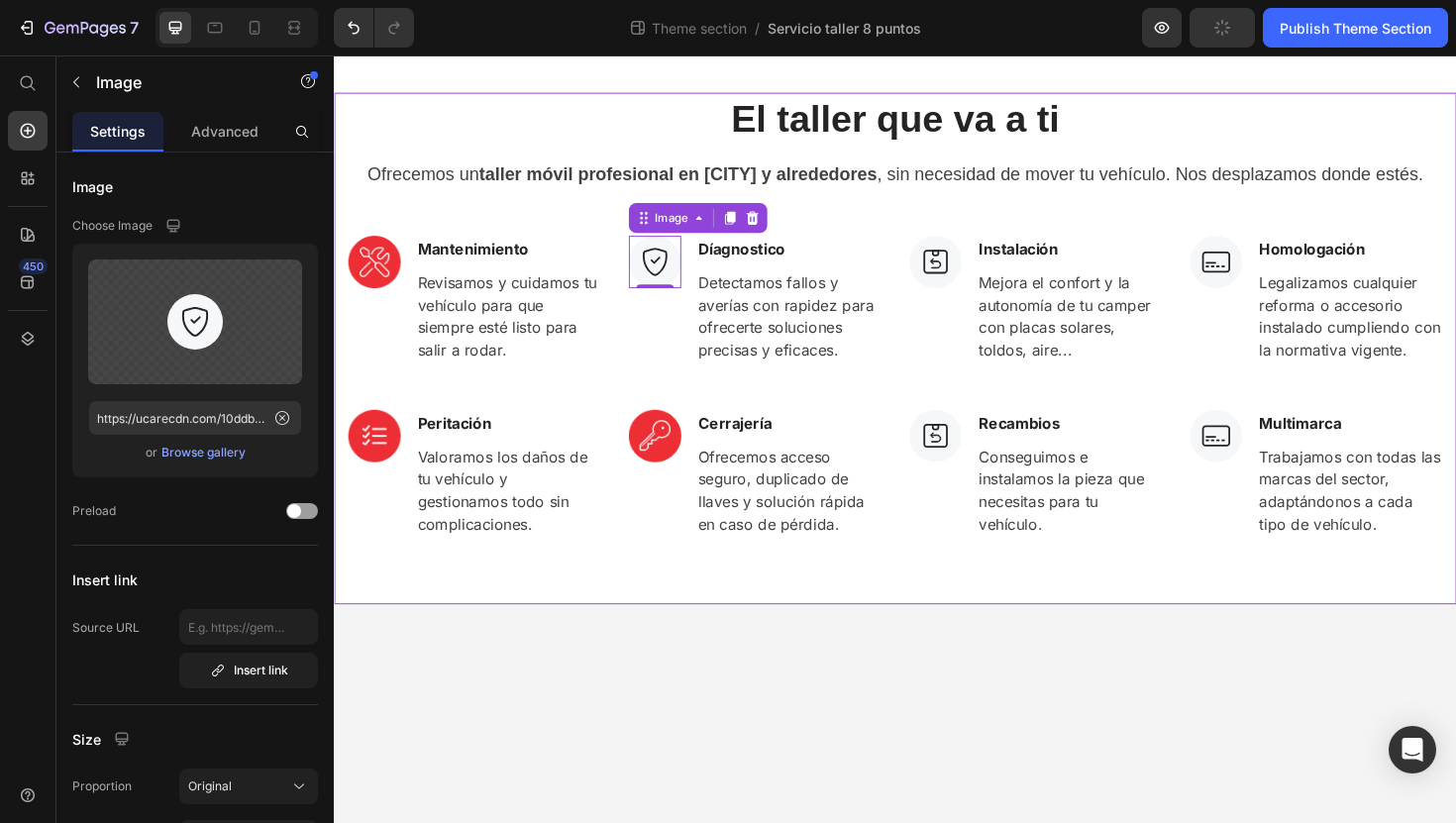 type on "https://cdn.shopify.com/s/files/1/0920/7506/5724/files/gempages_571678740883440864-eae0e21f-9483-4a0e-8ea1-e73159df44a5.png" 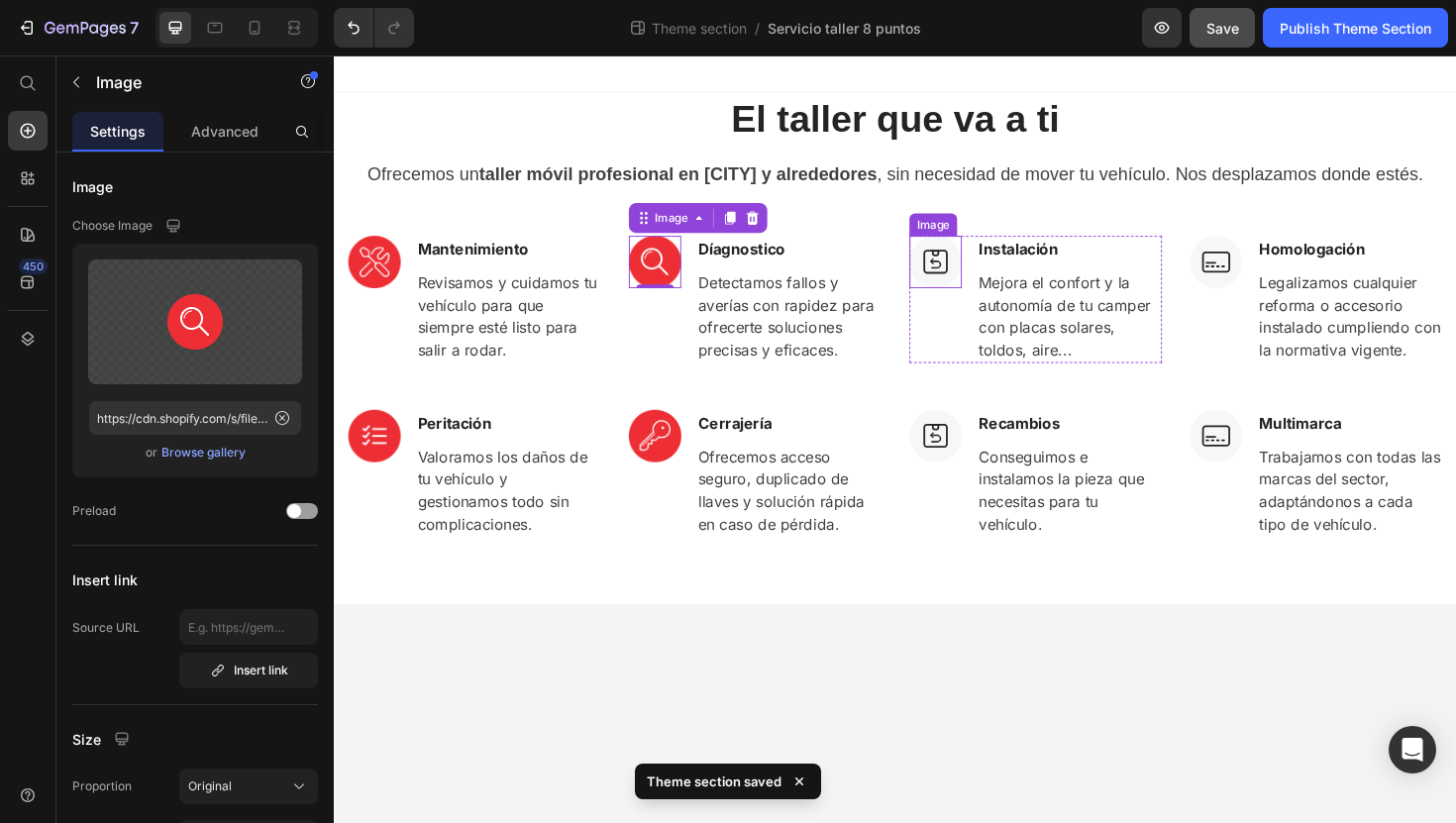 click at bounding box center [971, 274] 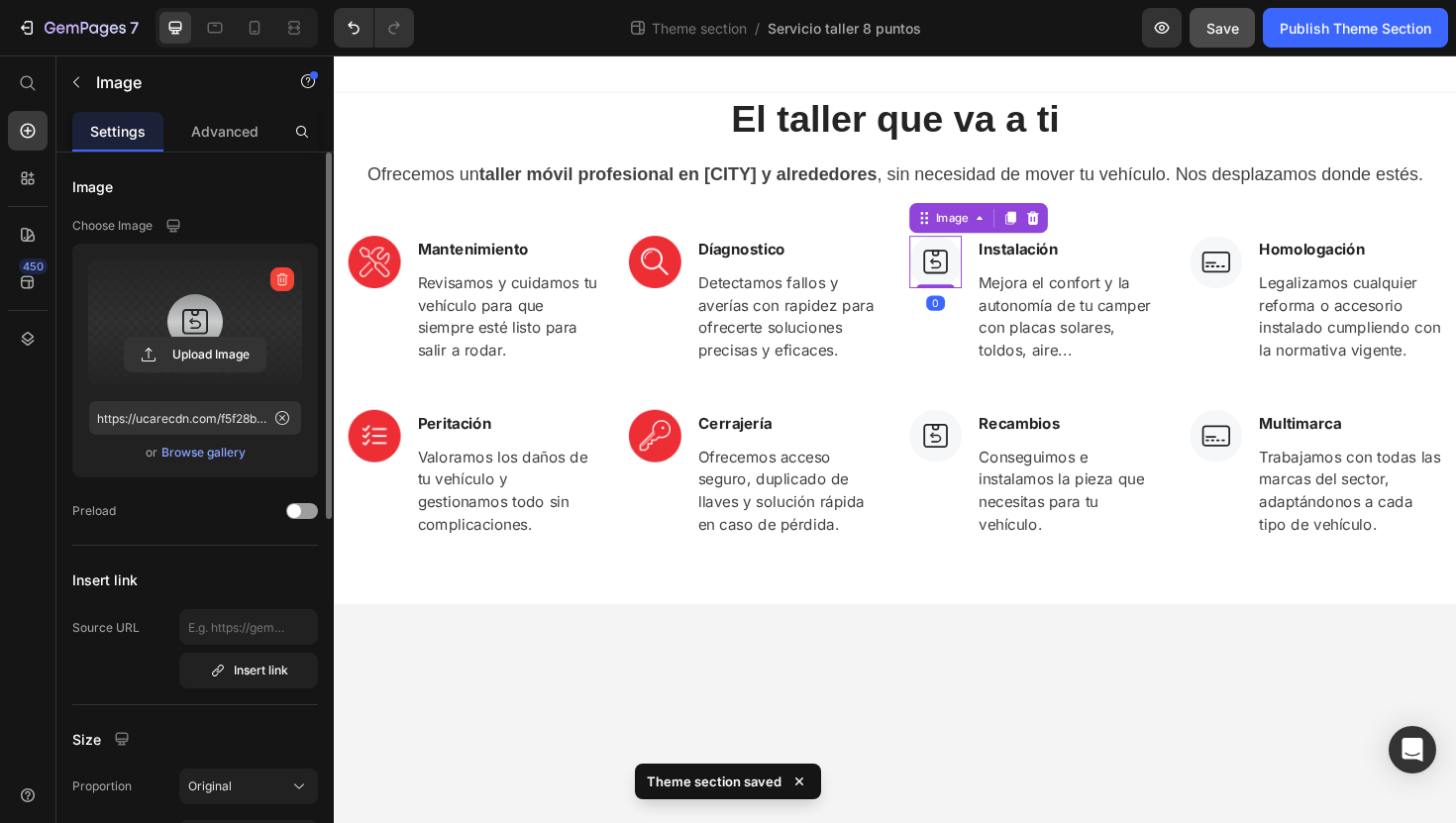 click at bounding box center (195, 322) 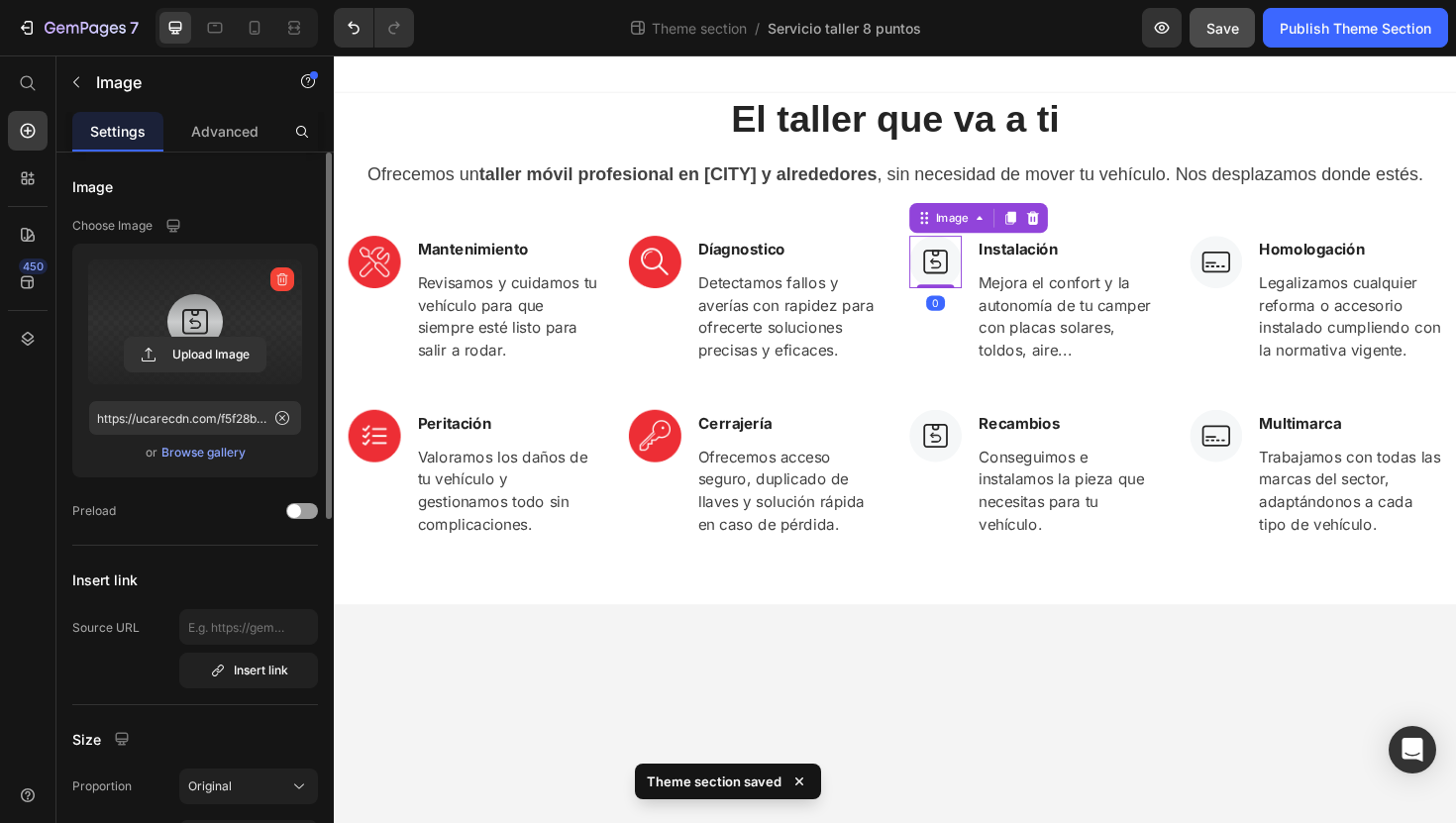 click 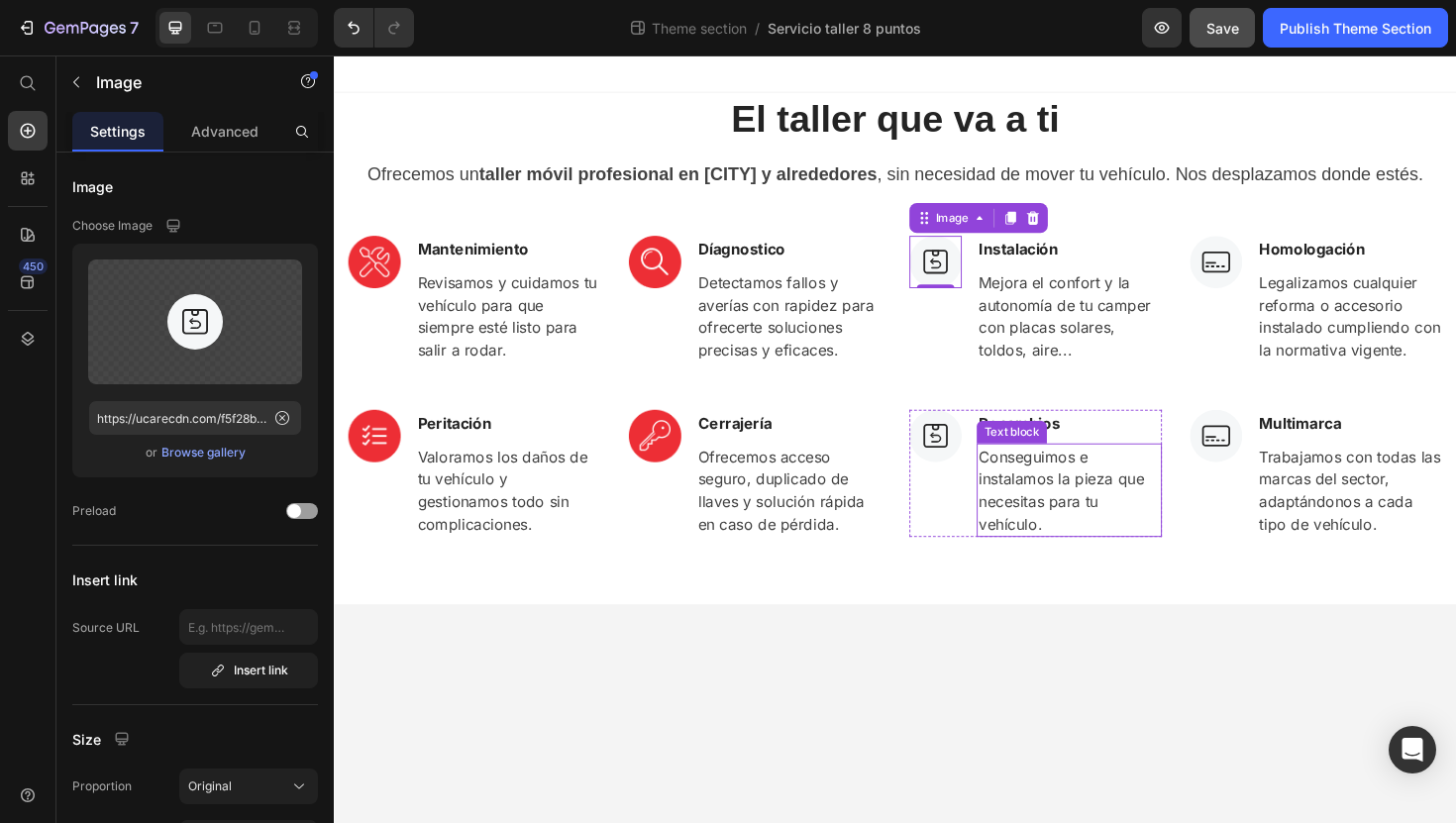 type on "https://cdn.shopify.com/s/files/1/0920/7506/5724/files/gempages_571678740883440864-61f4532b-b17b-474c-9818-0795441992d5.png" 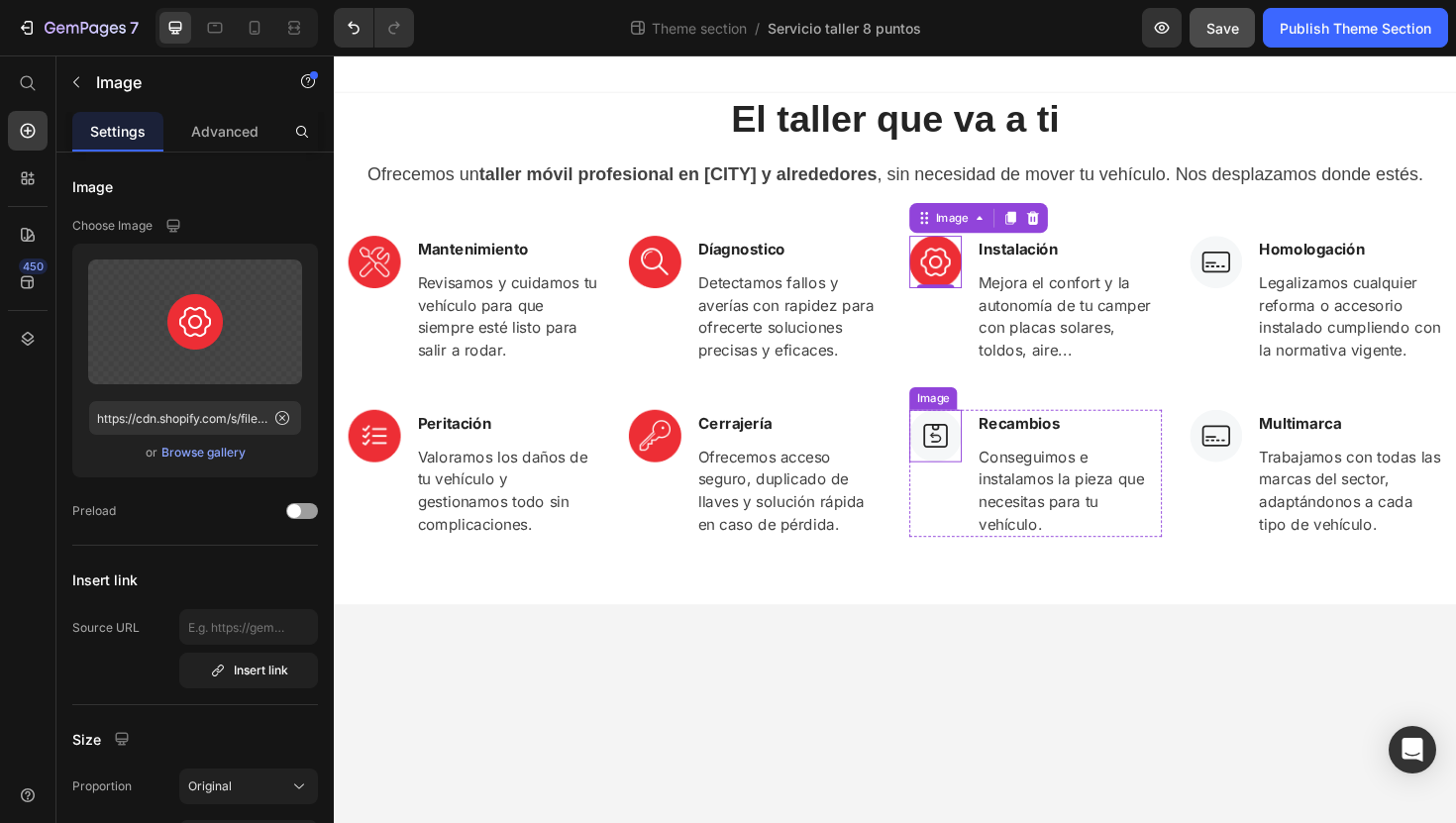 click at bounding box center [971, 459] 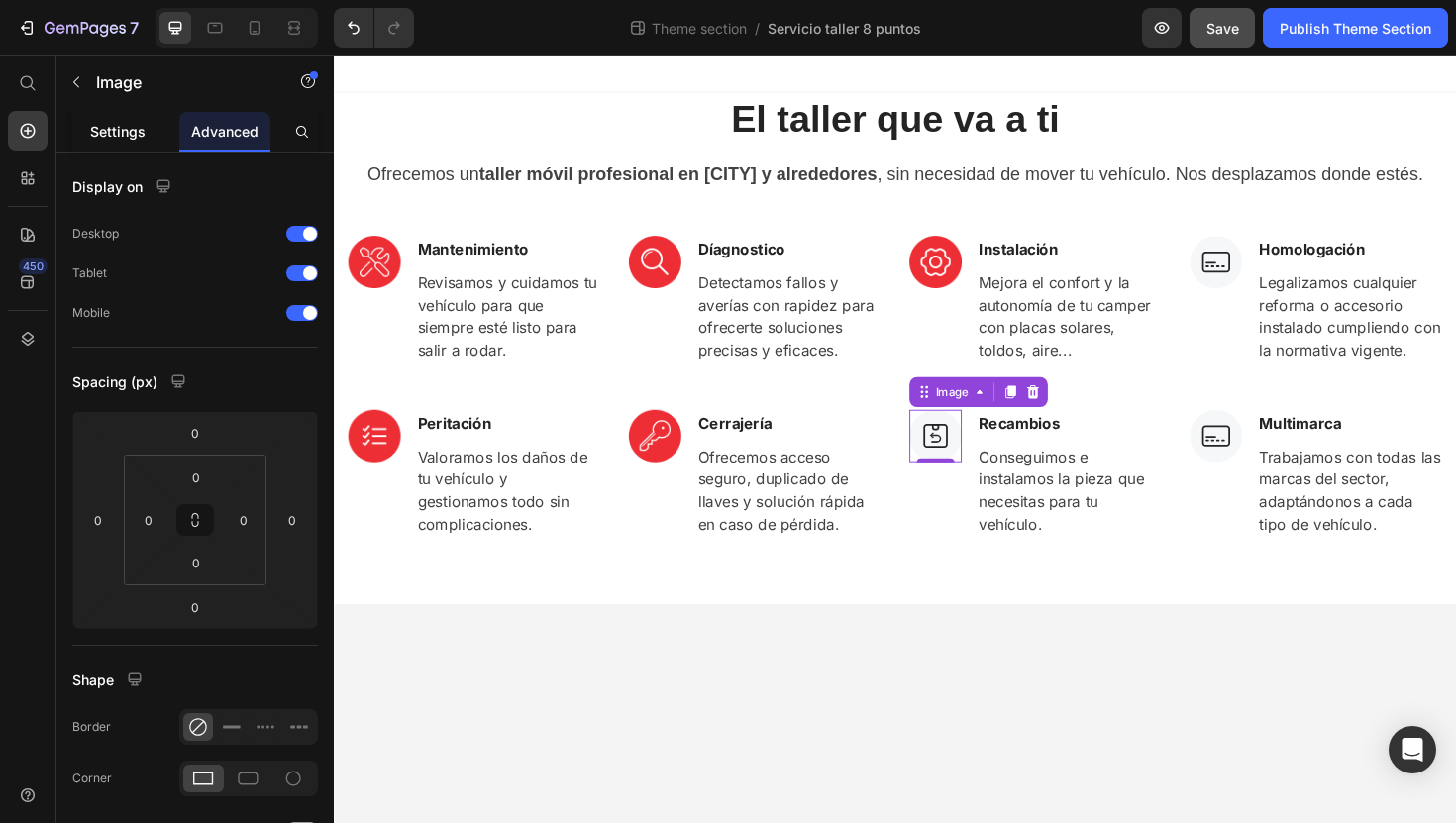 click on "Settings" at bounding box center (118, 131) 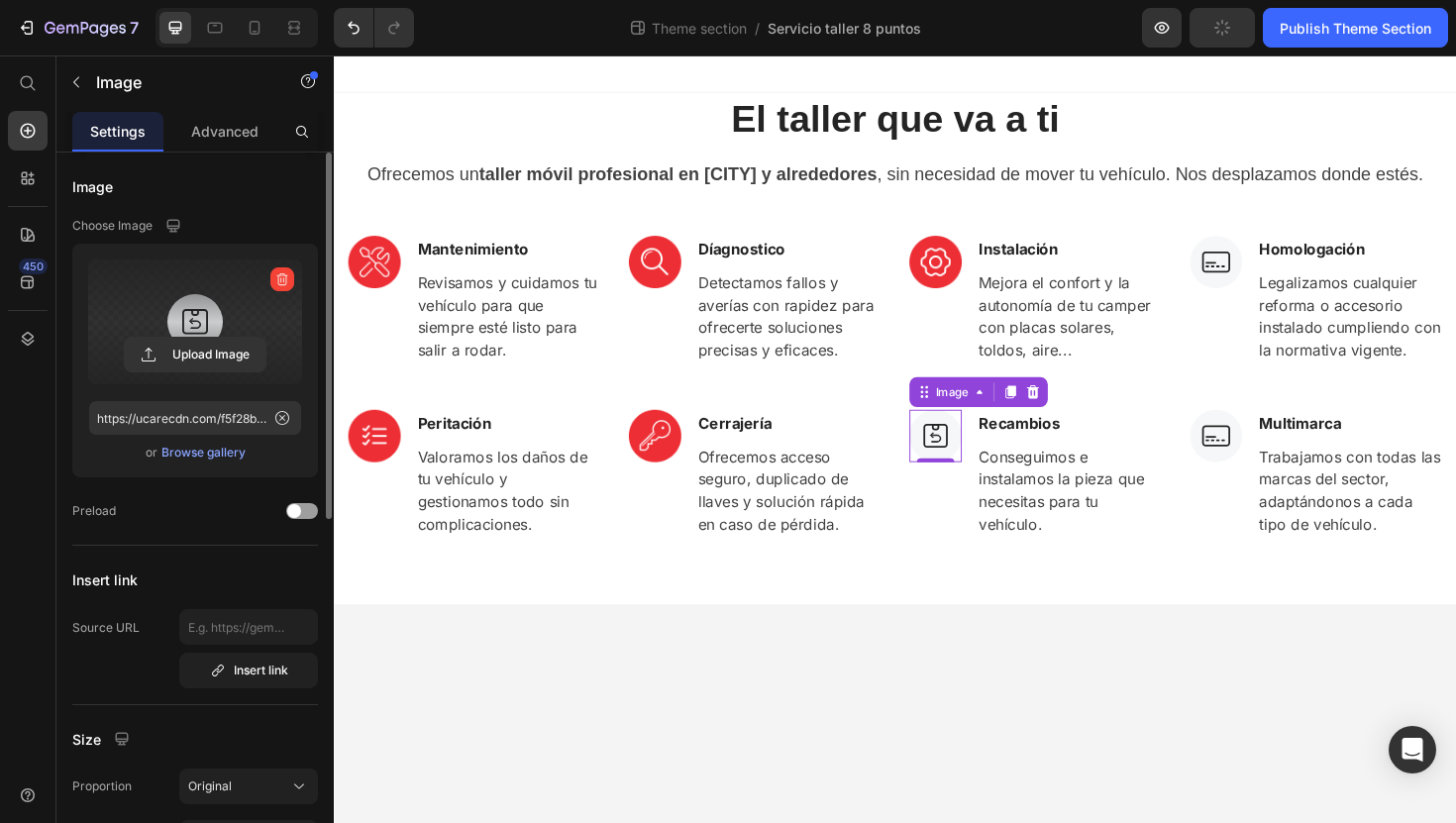 click at bounding box center (195, 322) 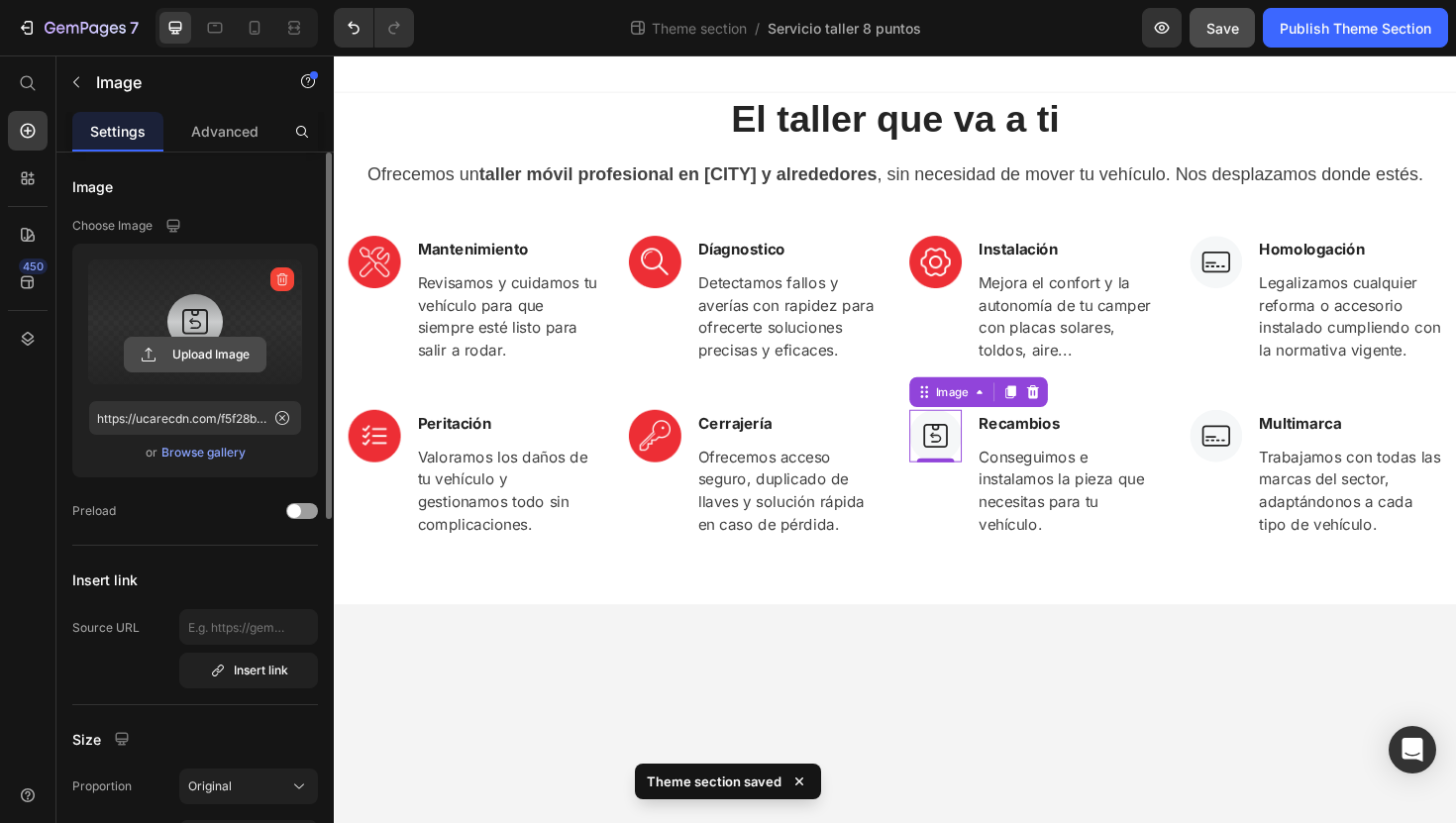 click 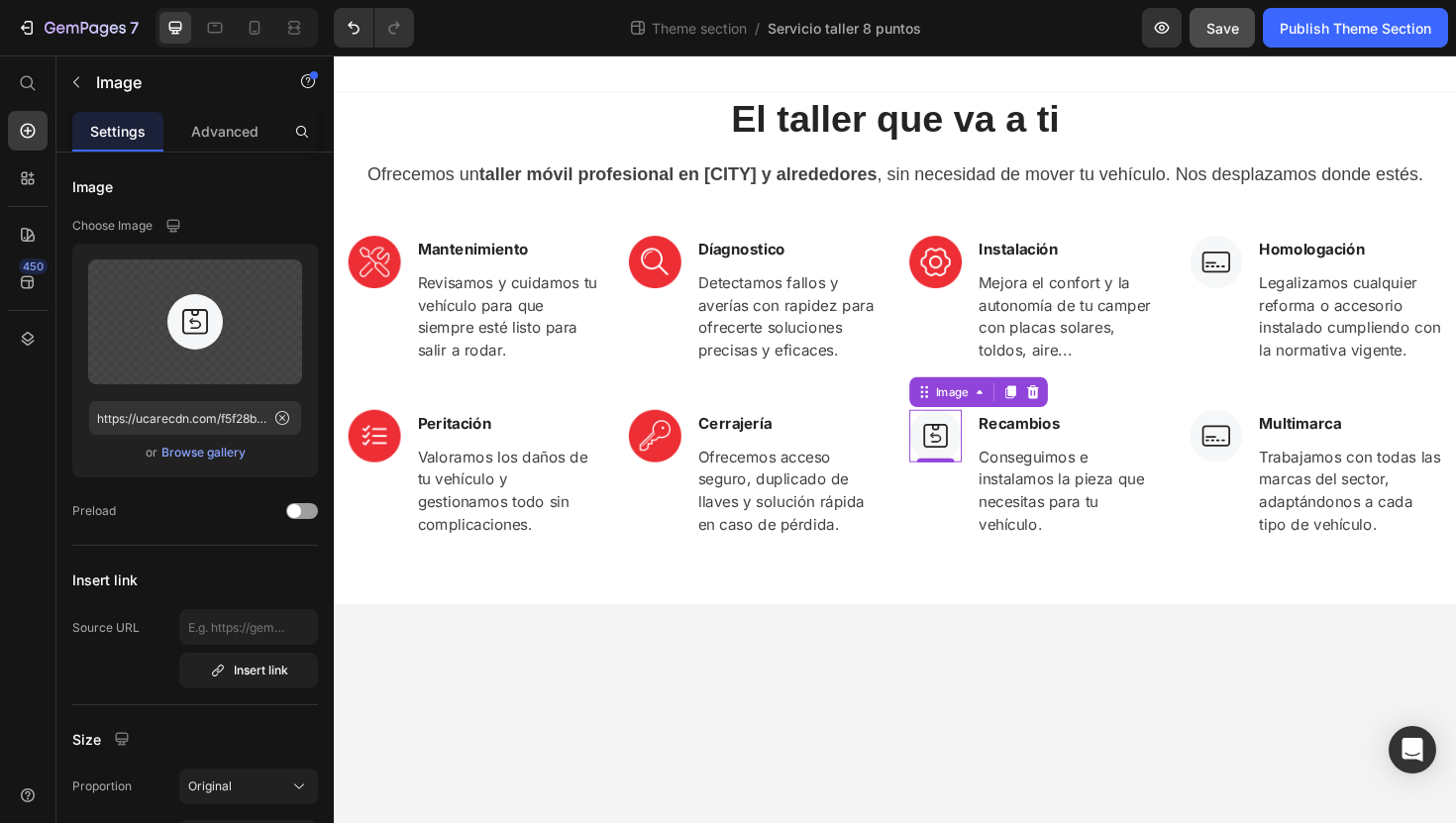 type on "https://cdn.shopify.com/s/files/1/0920/7506/5724/files/gempages_571678740883440864-9c28f093-d345-446e-8dba-e0c1d5c83128.png" 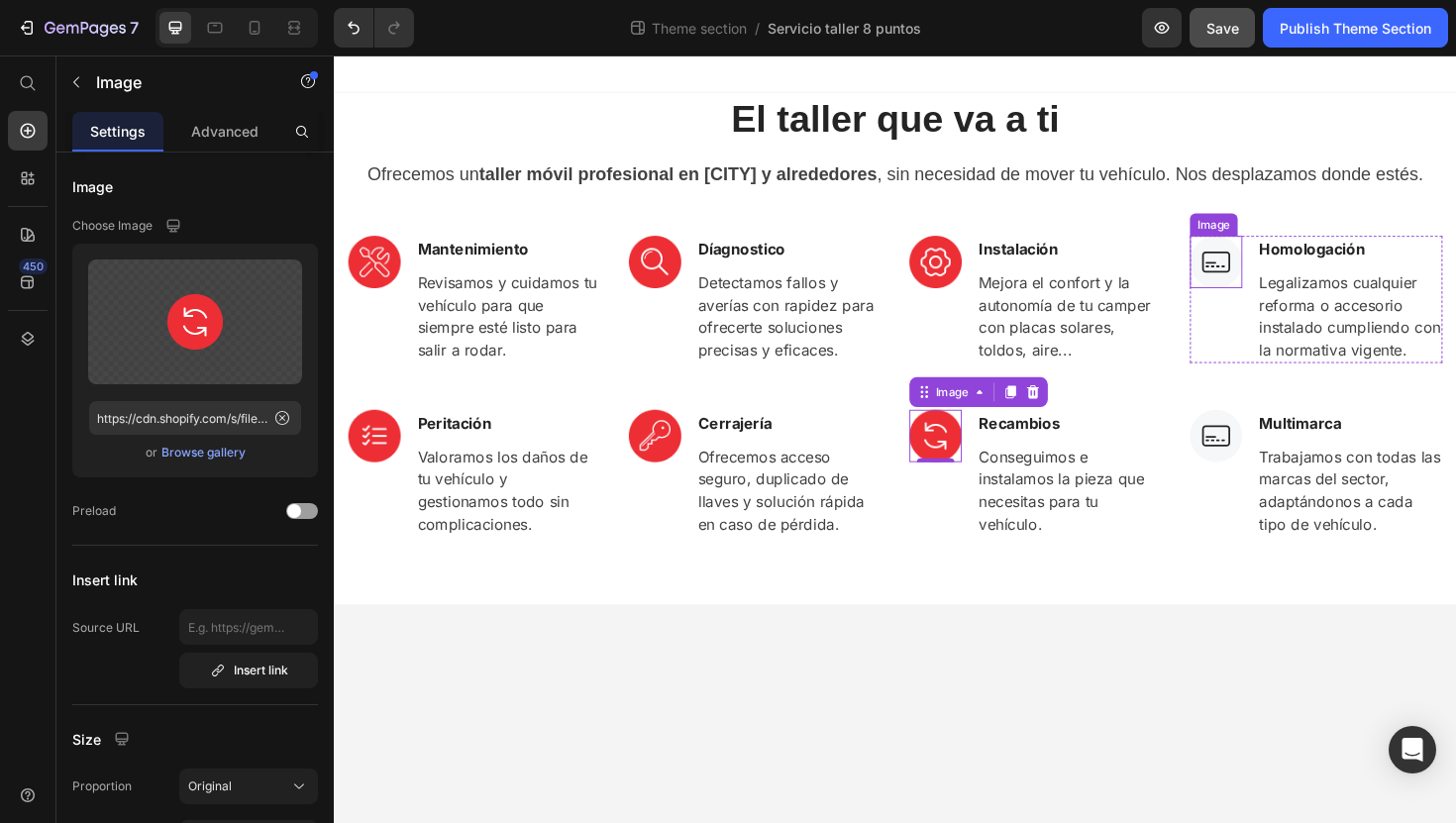 click at bounding box center (1268, 274) 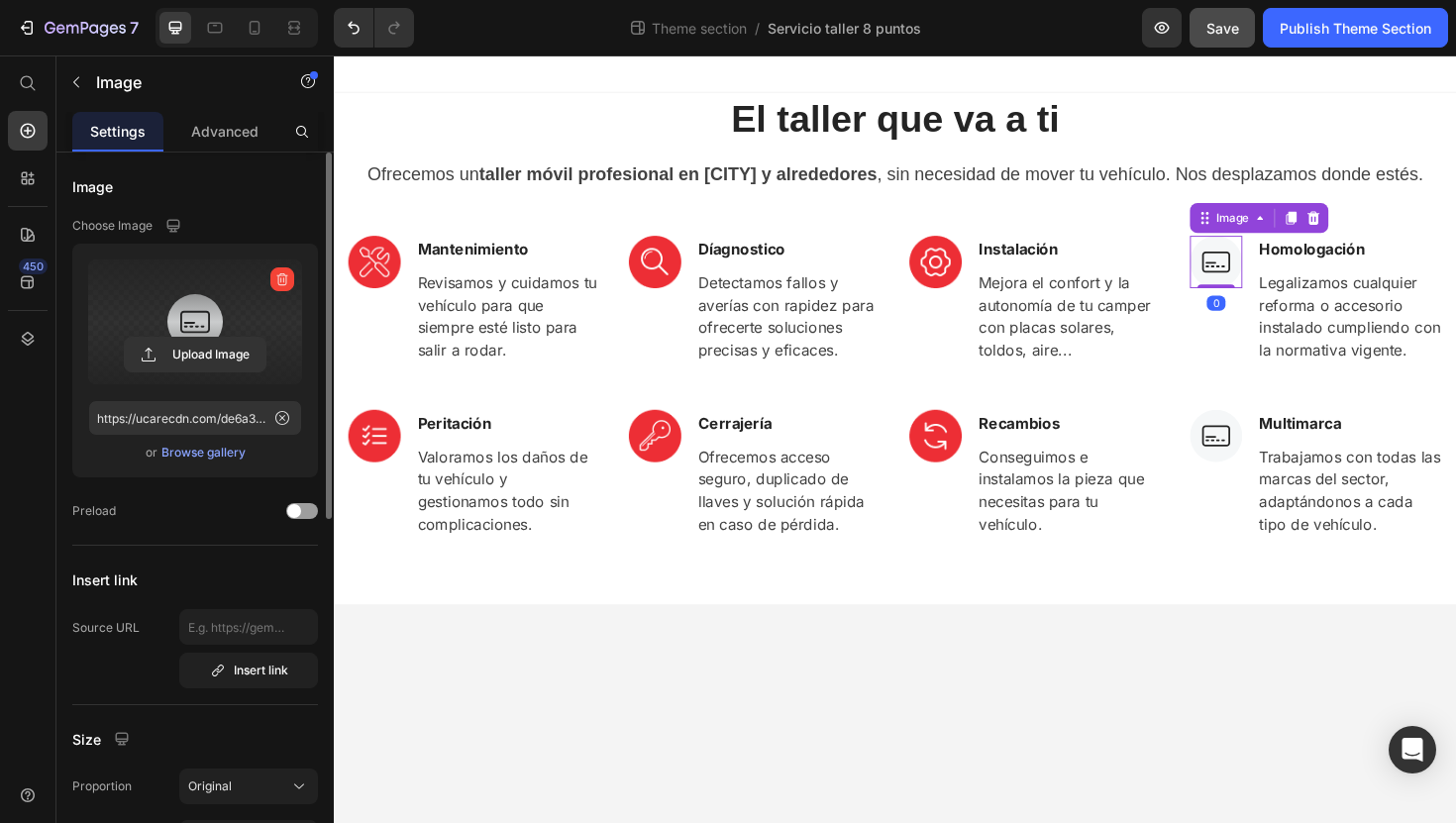 click at bounding box center (195, 322) 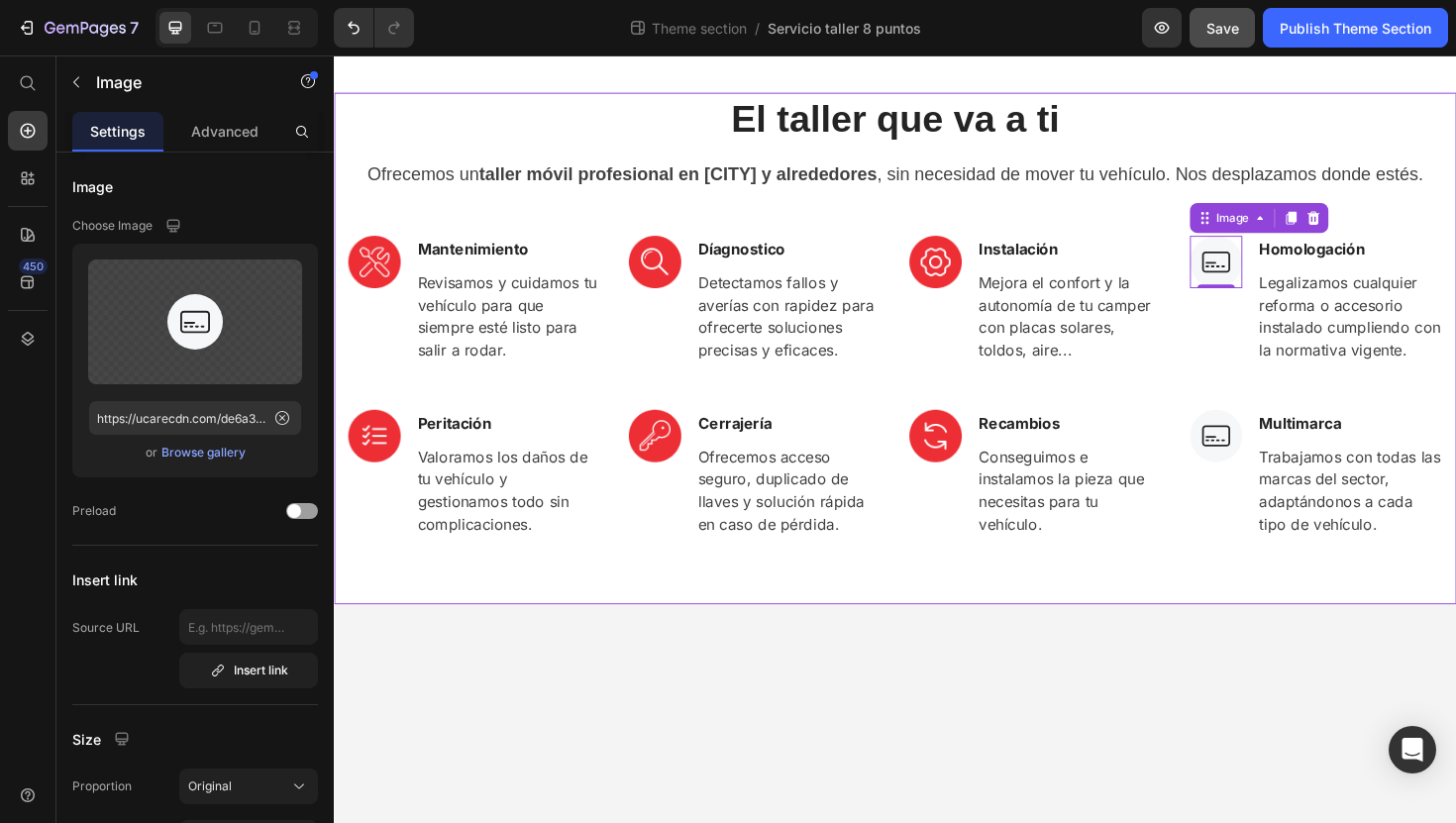 type on "https://cdn.shopify.com/s/files/1/0920/7506/5724/files/gempages_571678740883440864-b0af5ce6-0bb5-4676-804a-4865b4637cce.png" 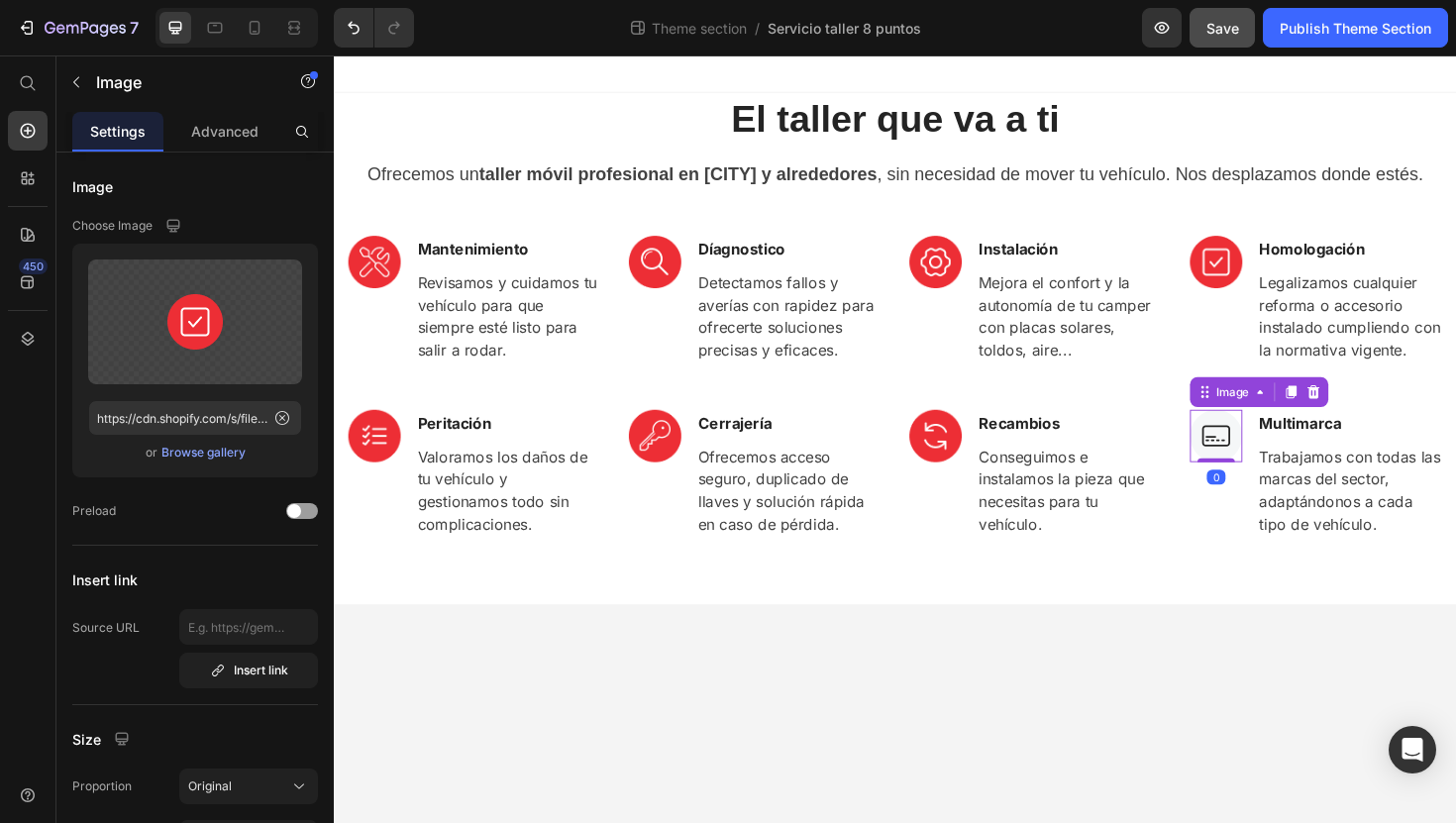 click at bounding box center (1268, 459) 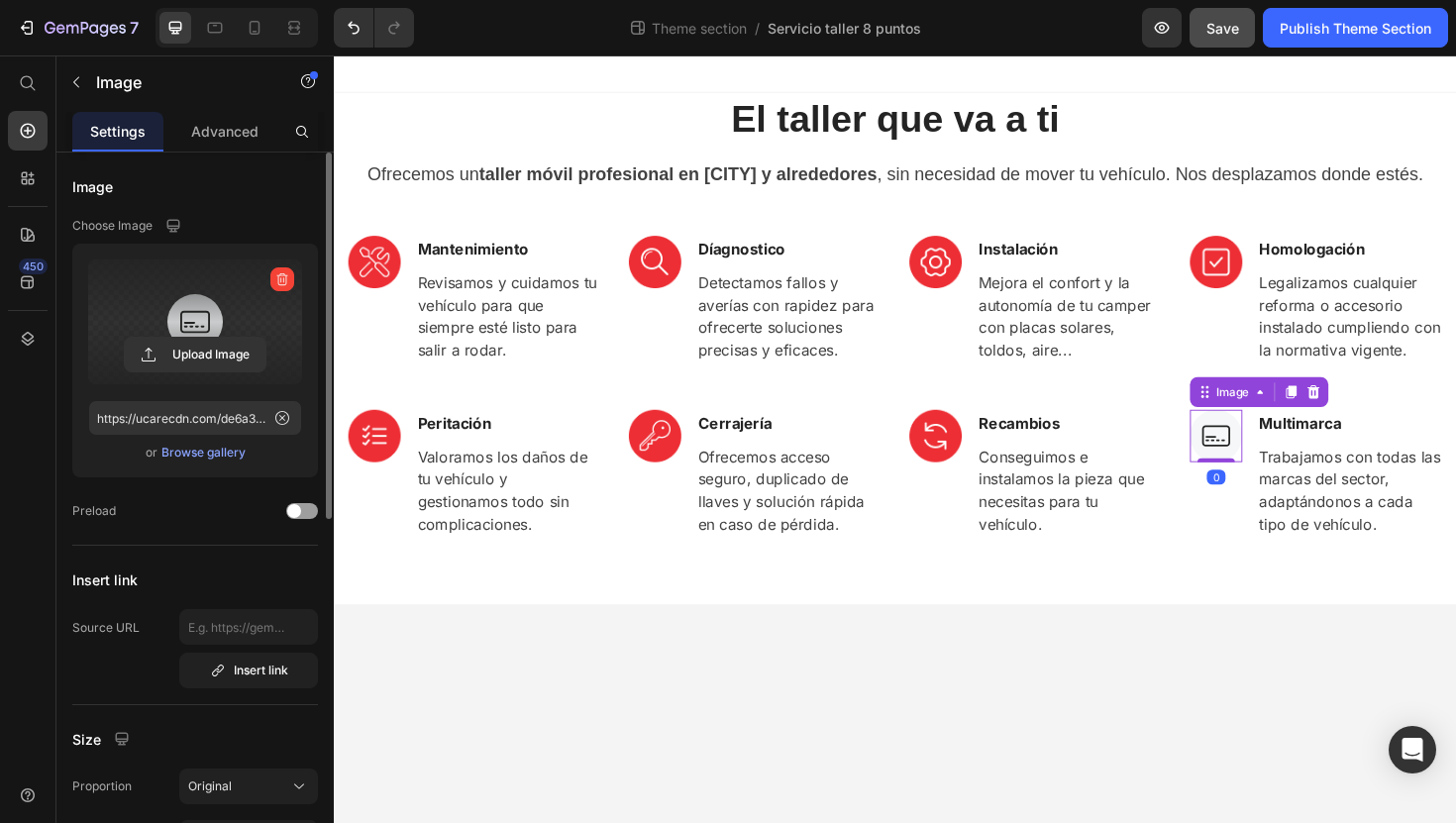 click at bounding box center (195, 322) 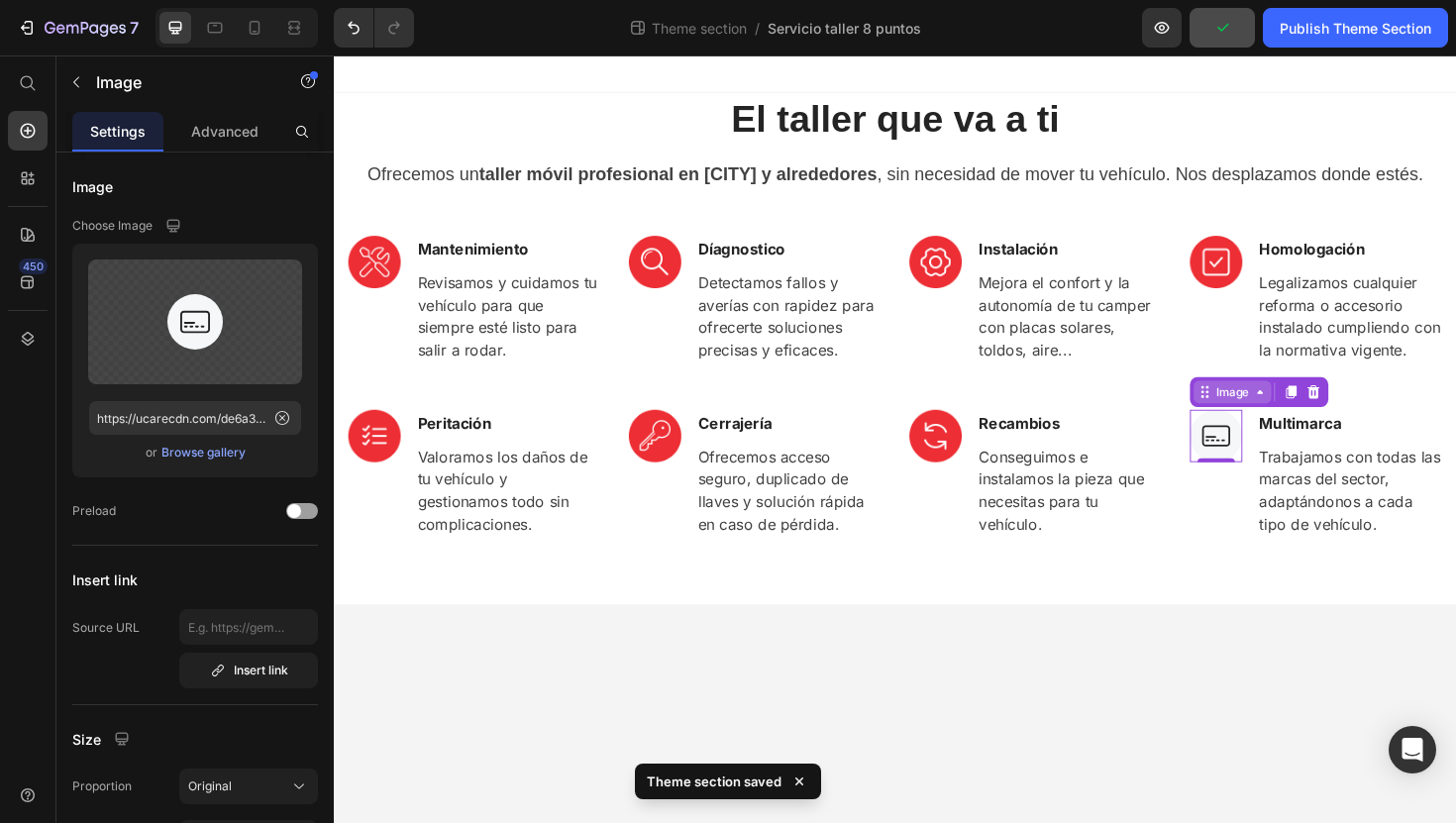 type on "https://cdn.shopify.com/s/files/1/0920/7506/5724/files/gempages_571678740883440864-06962f40-6a20-40de-a21f-a51350d9f9cd.png" 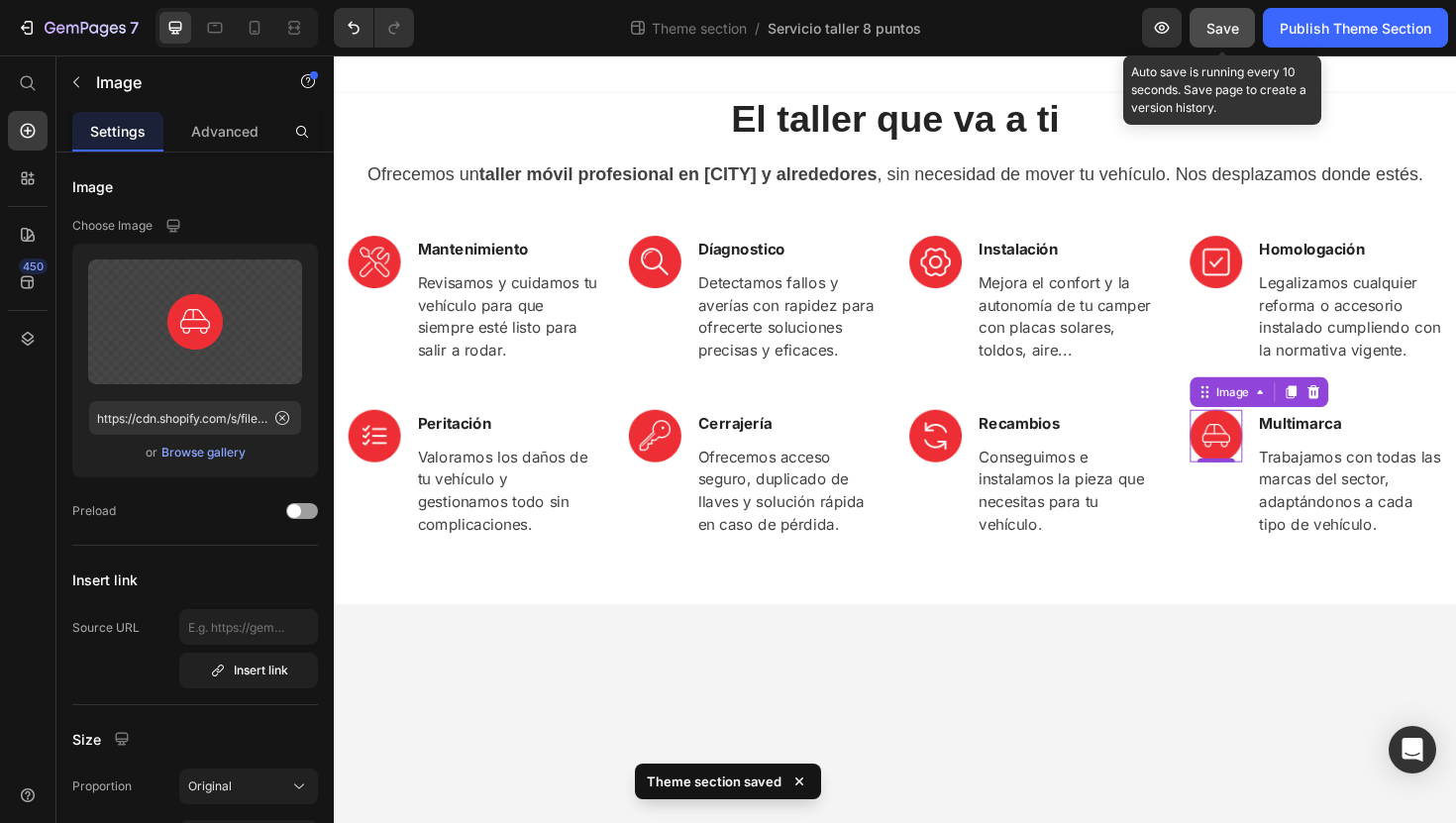 click on "Save" 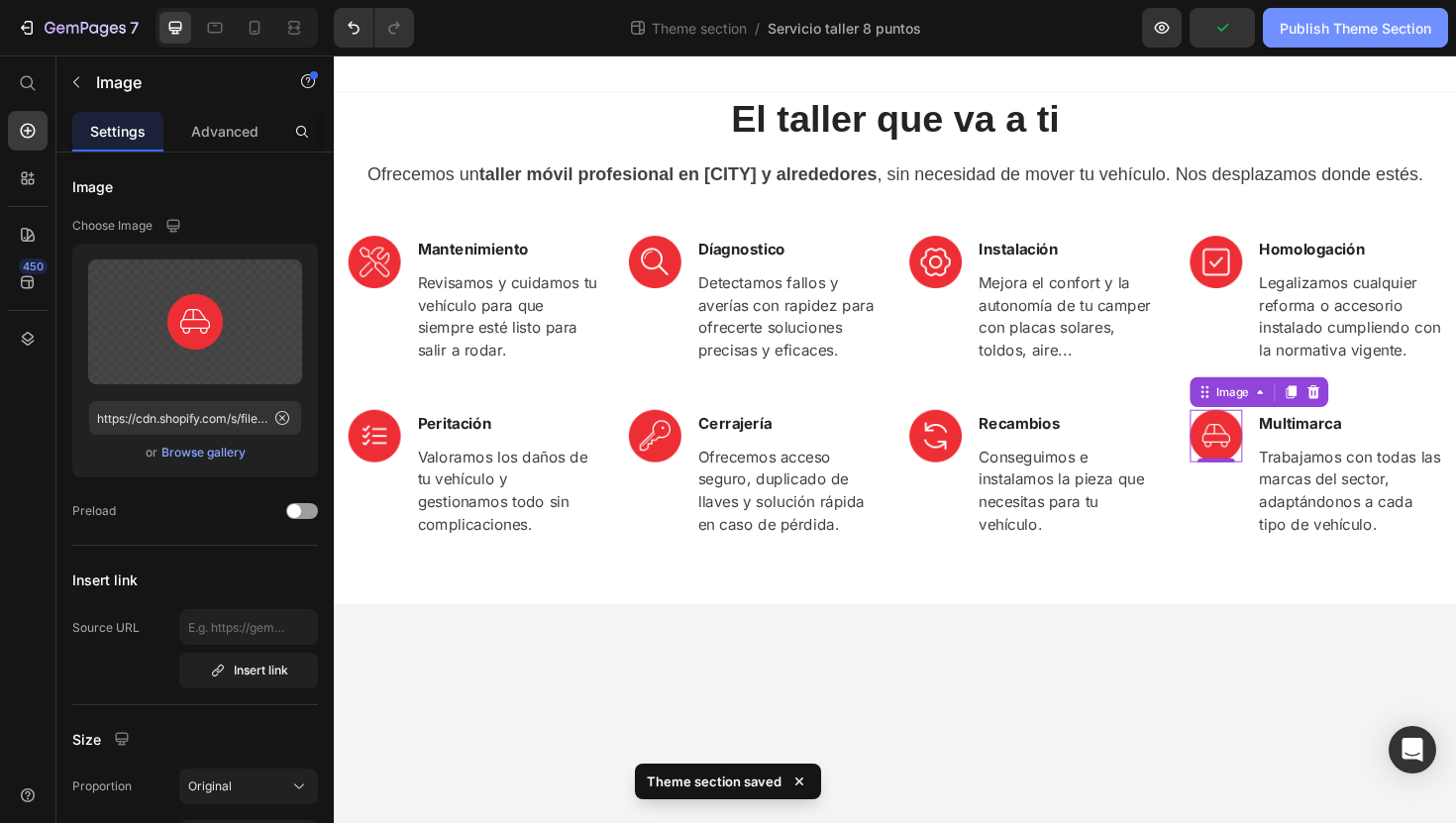 click on "Publish Theme Section" at bounding box center (1355, 28) 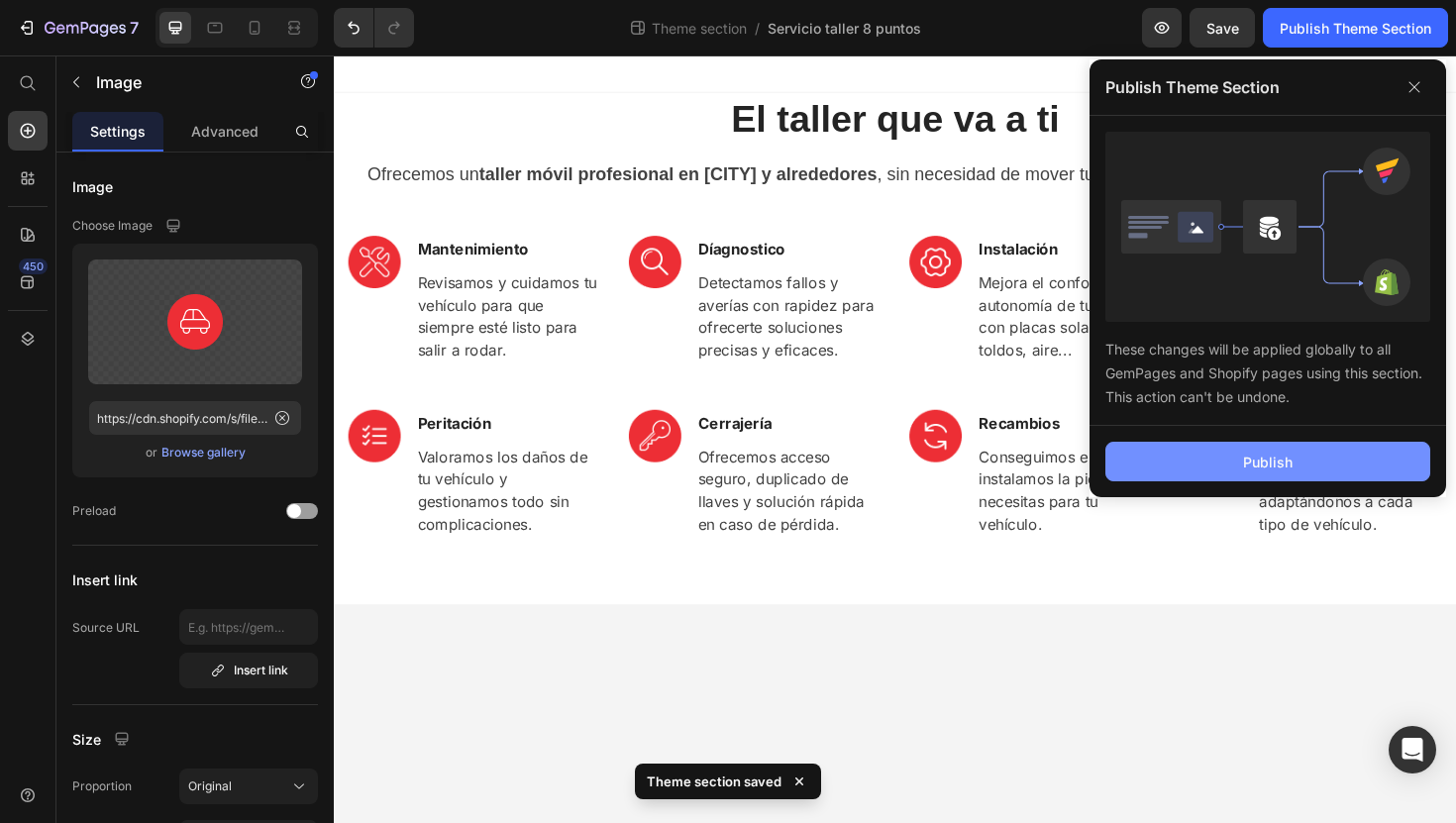 click on "Publish" 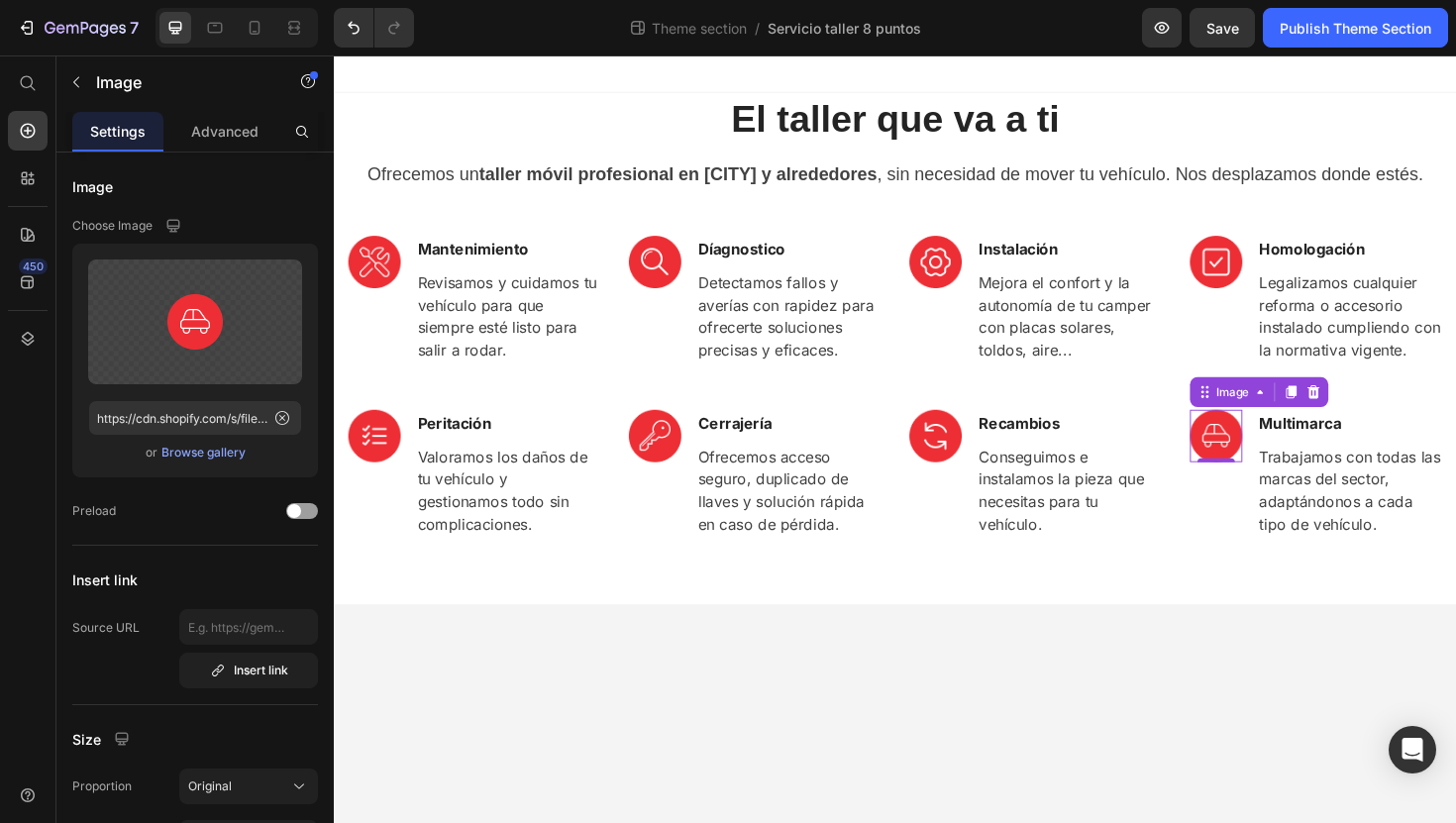 click on "7  Theme section  /  Servicio taller 8 puntos Preview  Save   Publish Theme Section" 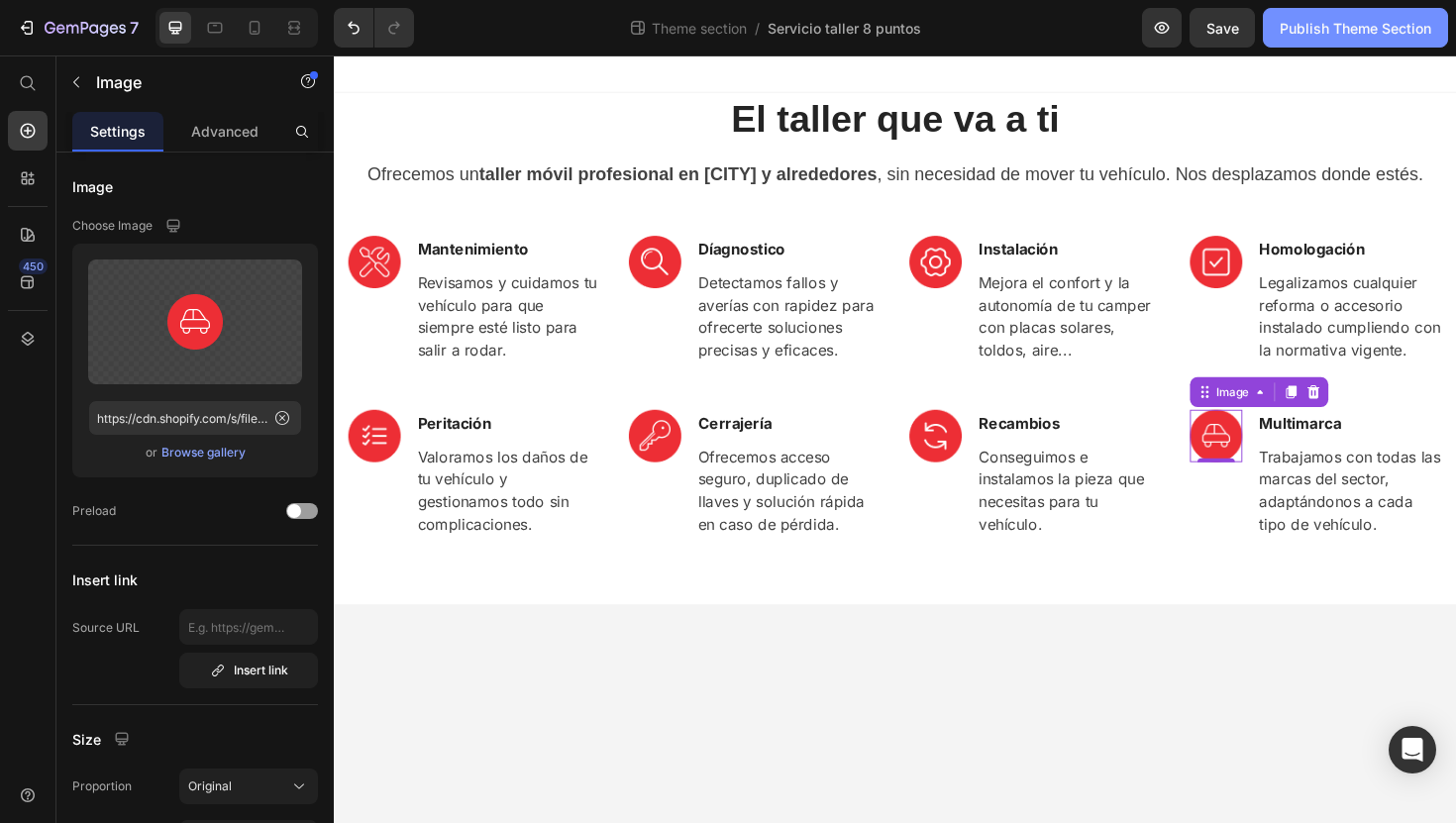 click on "Publish Theme Section" 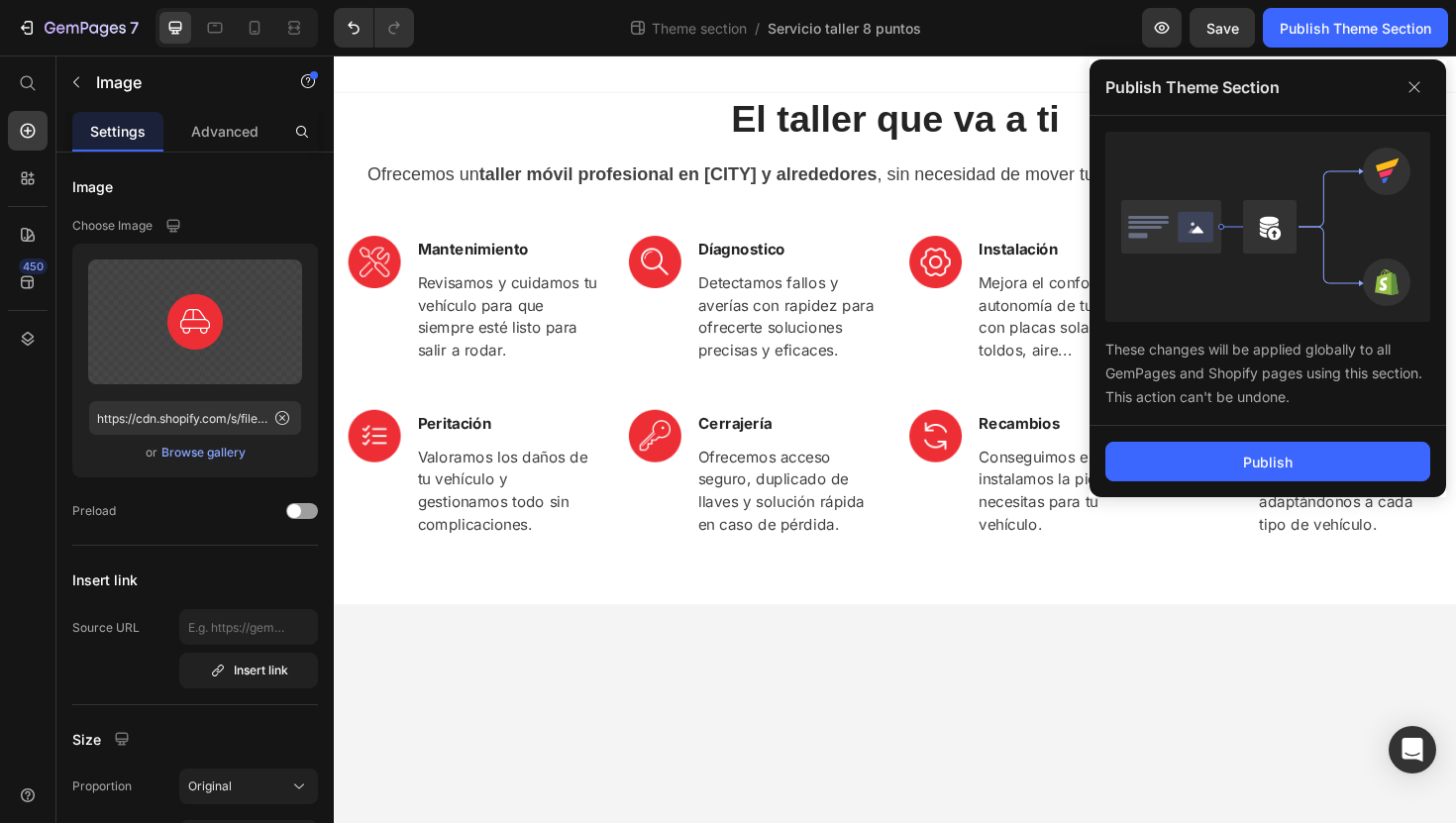 click on "Publish" 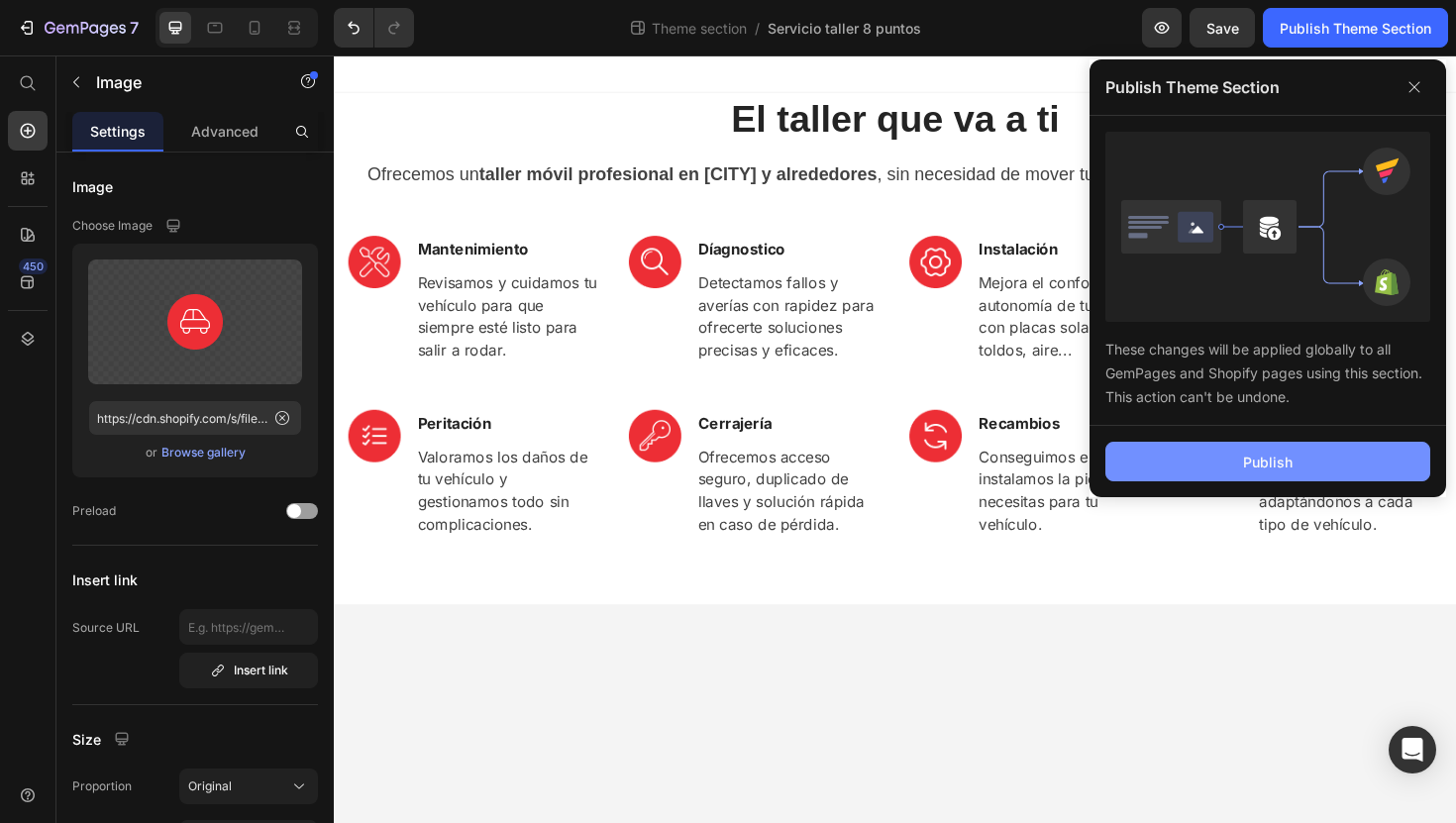 click on "Publish" 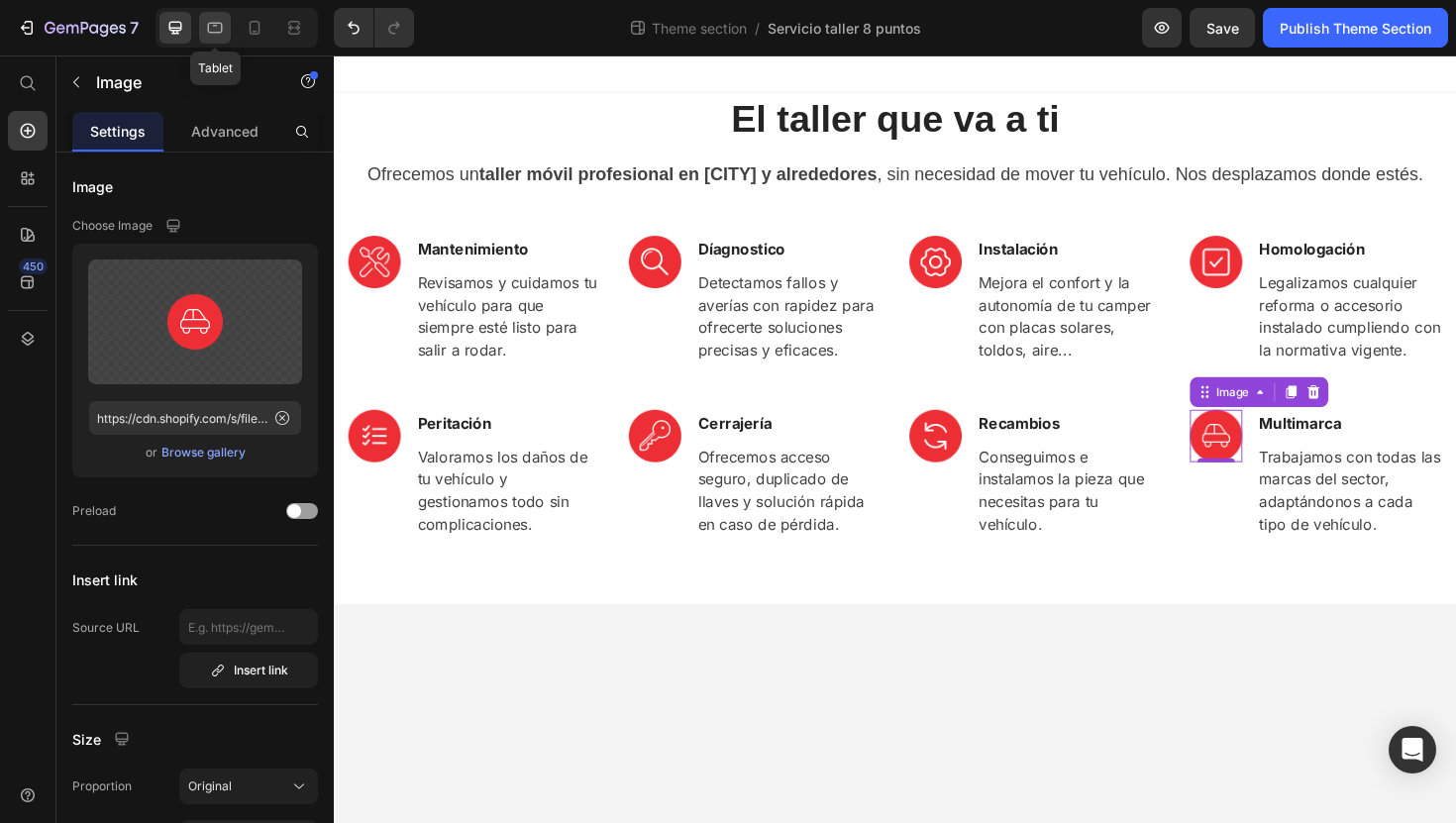 click 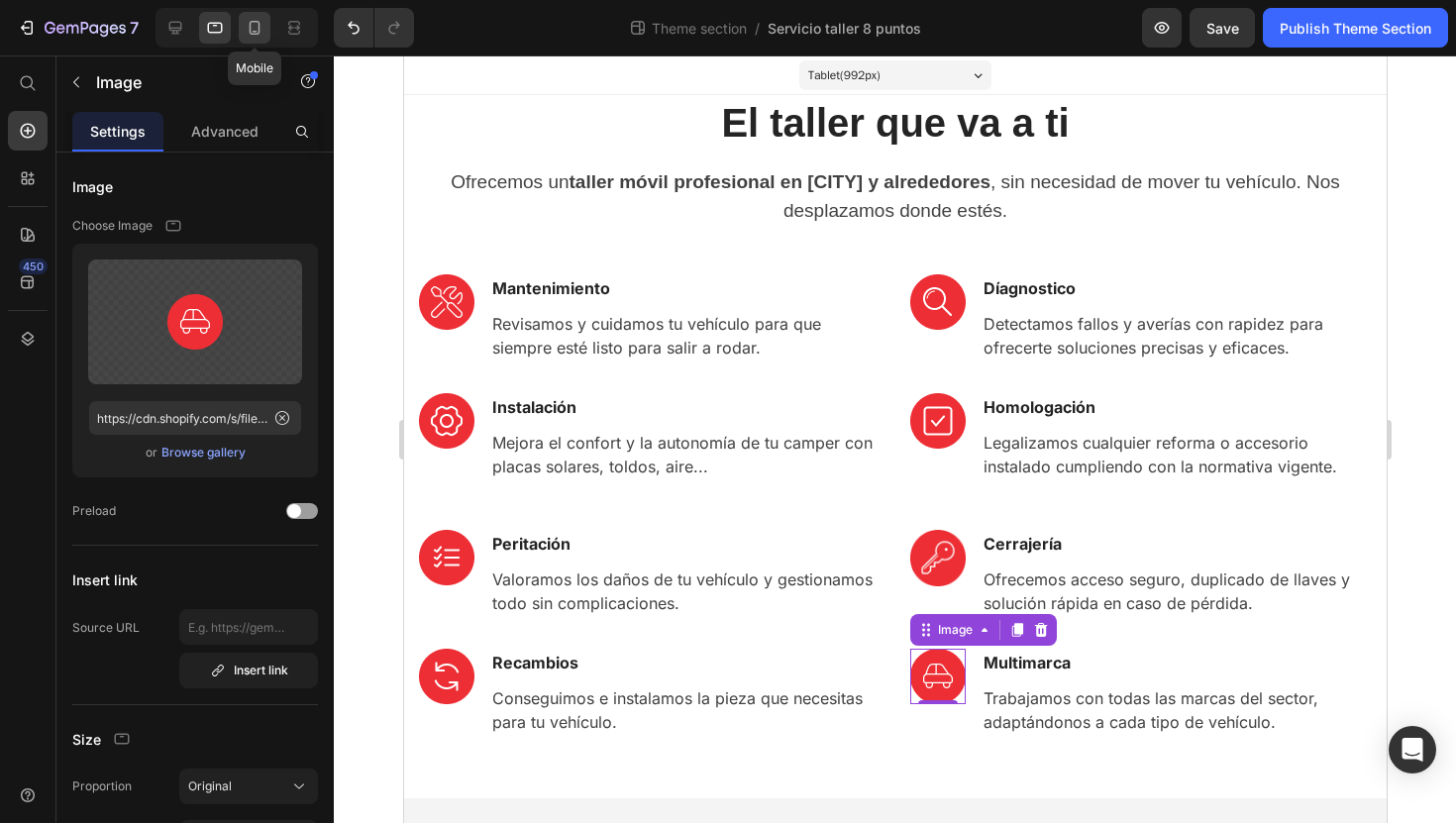 click 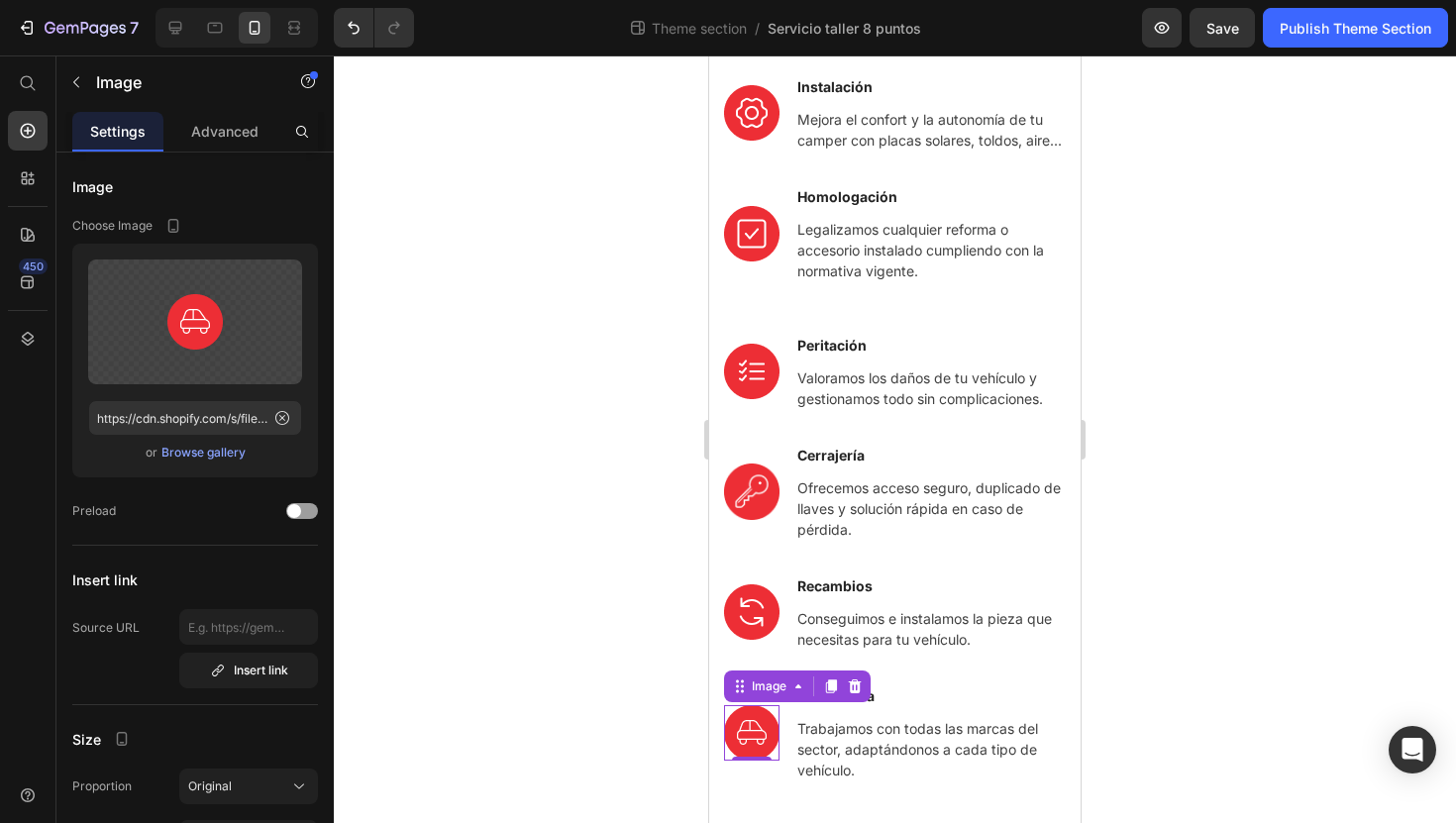 scroll, scrollTop: 521, scrollLeft: 0, axis: vertical 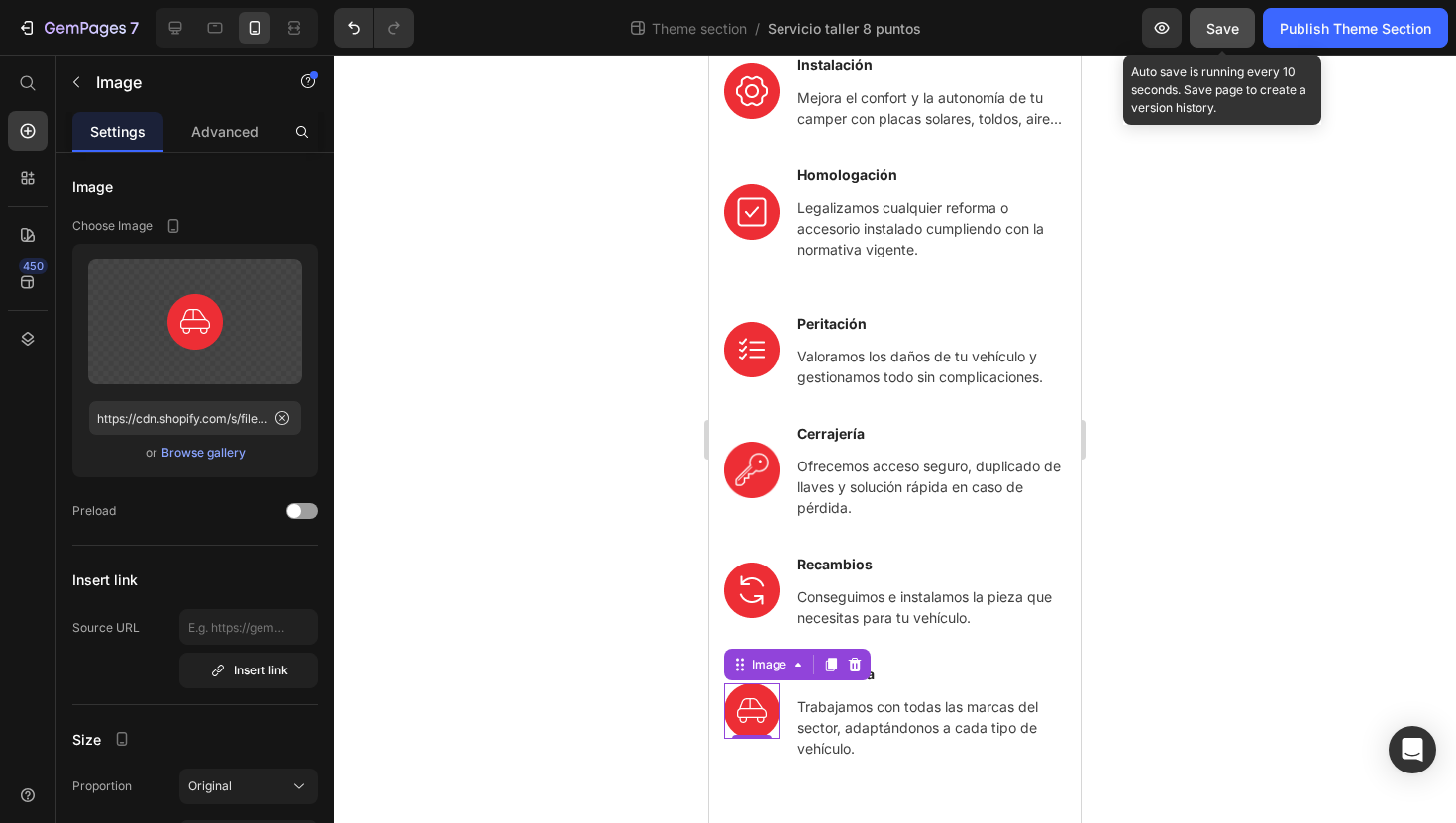 click on "Save" 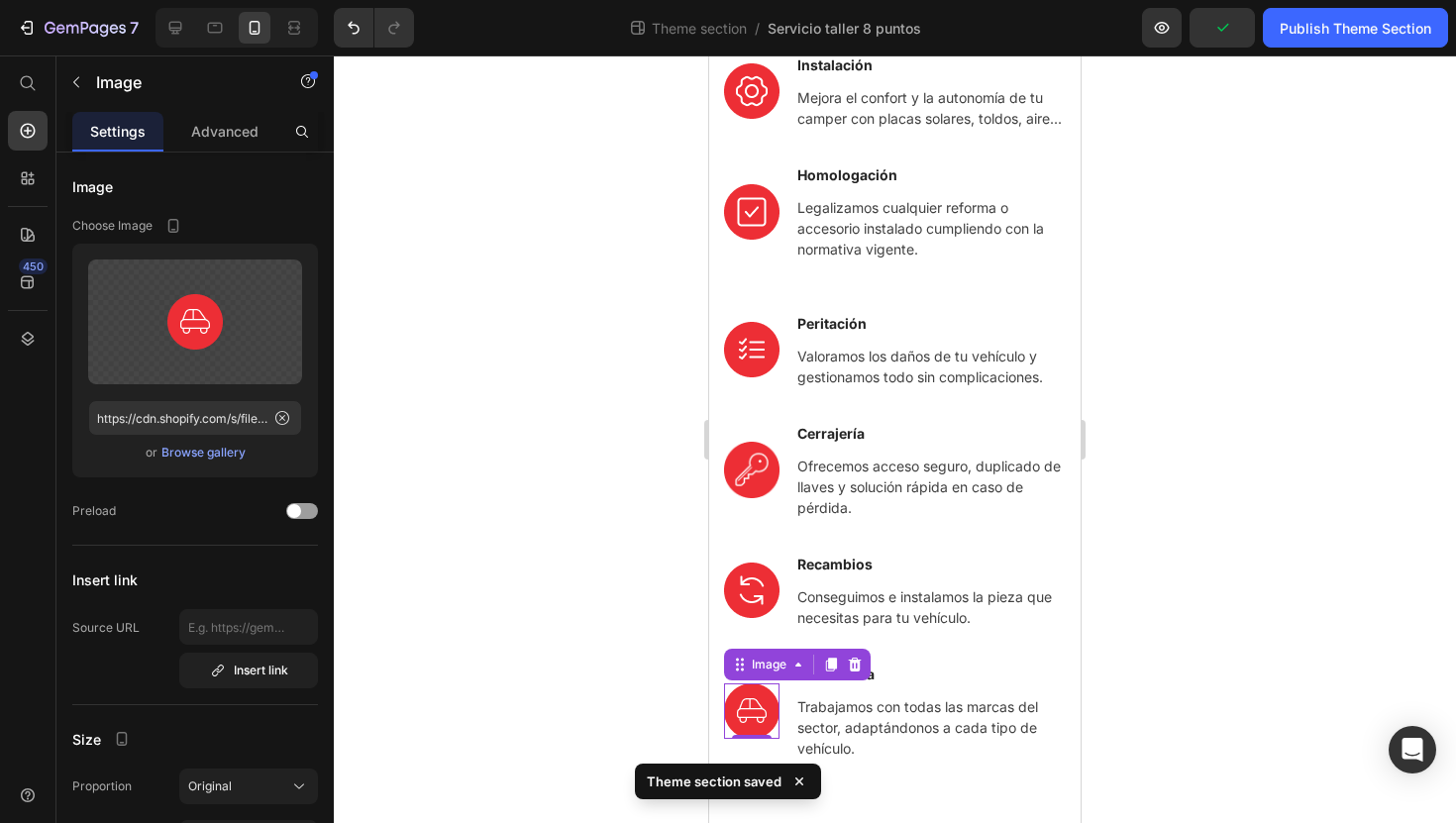 click 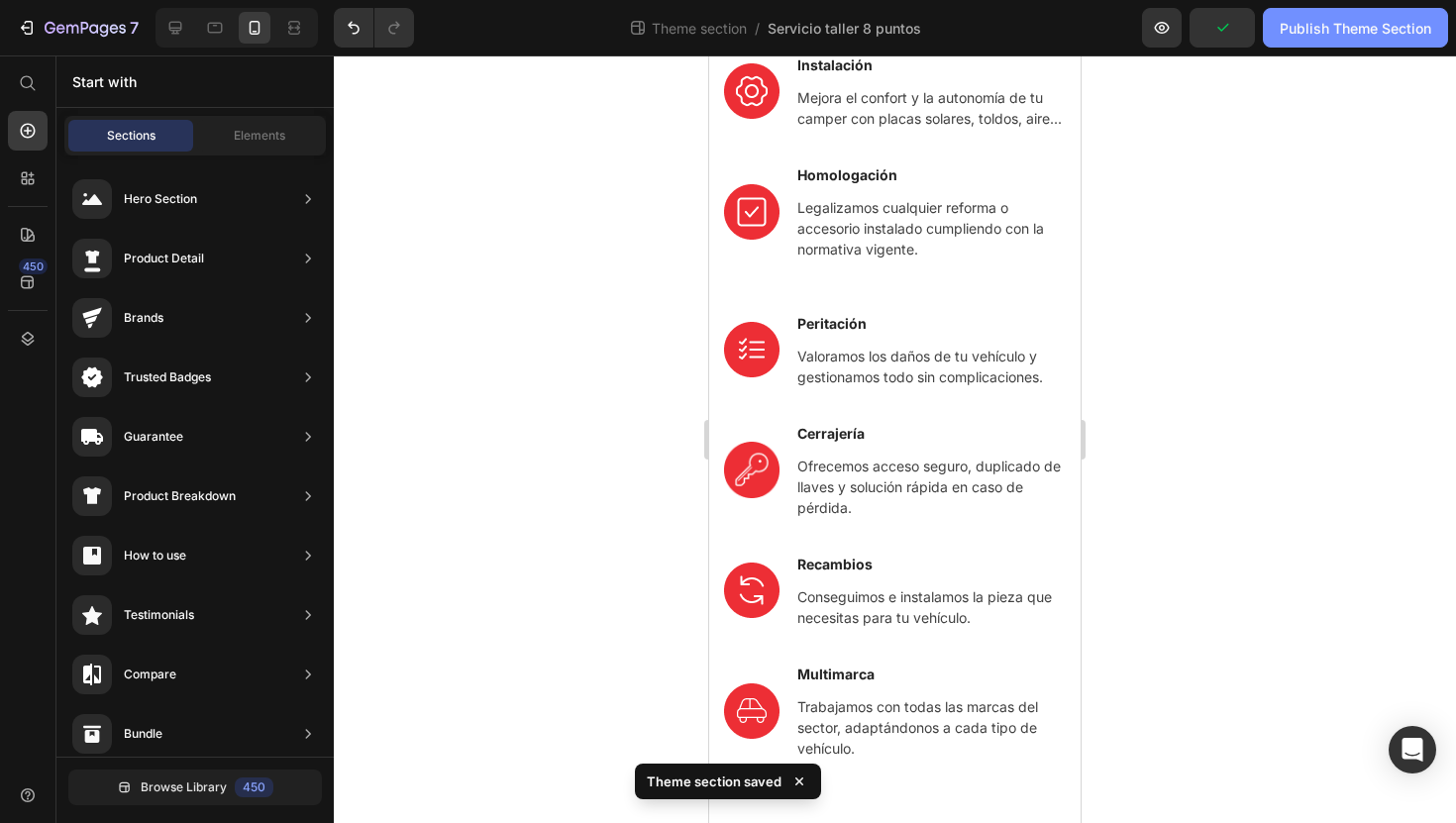 click on "Publish Theme Section" at bounding box center (1355, 28) 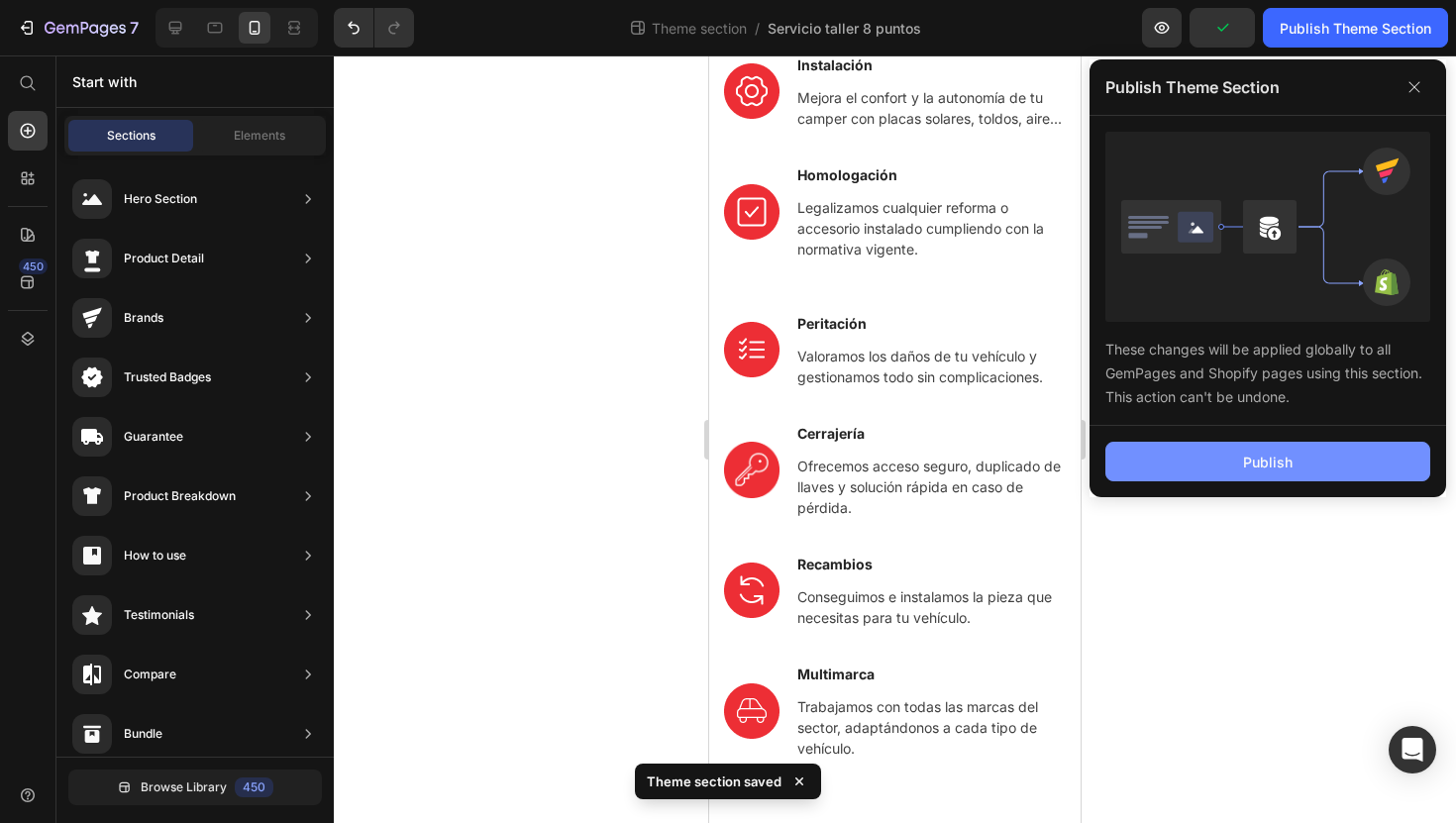 click on "Publish" 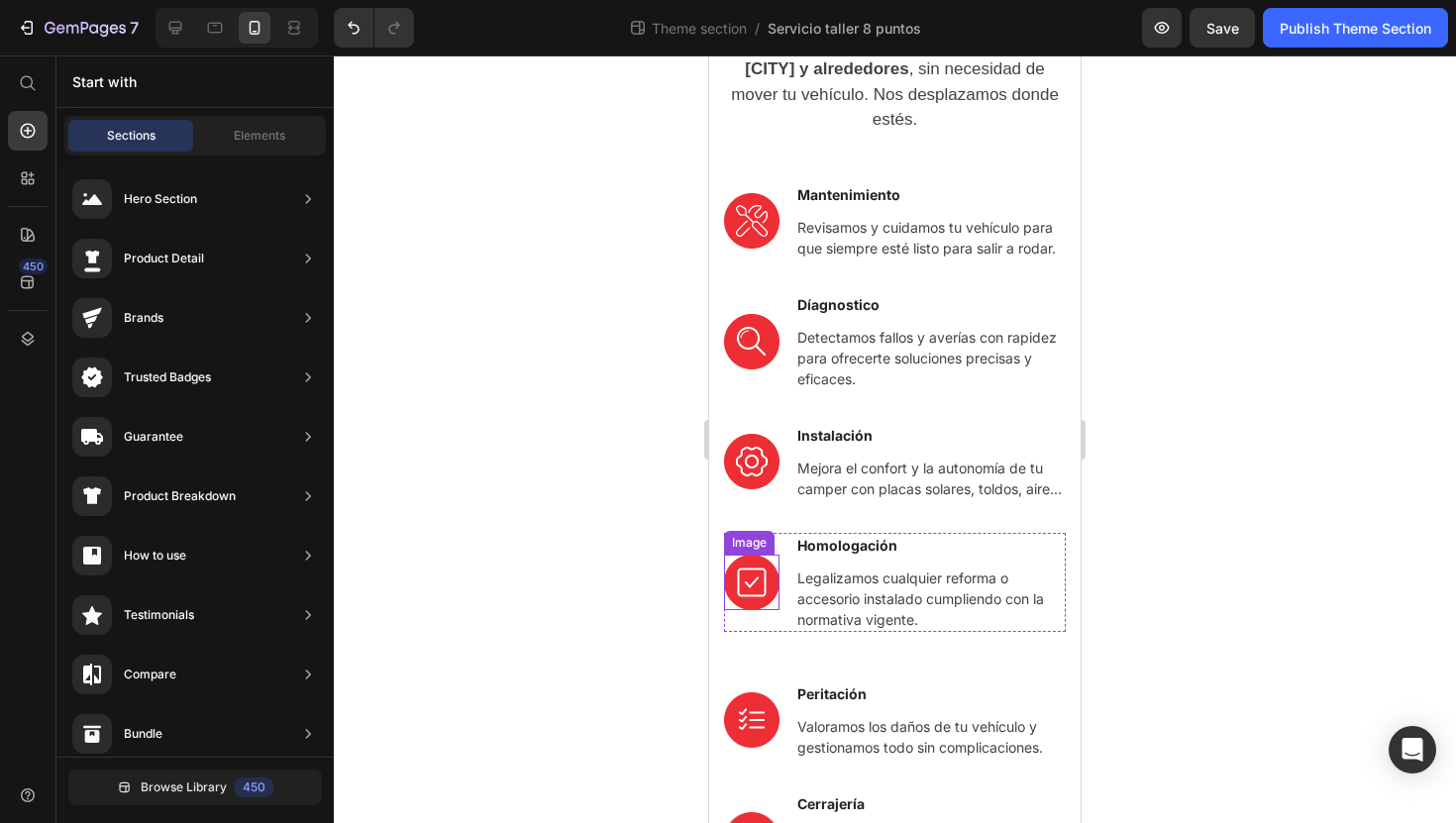 scroll, scrollTop: 70, scrollLeft: 0, axis: vertical 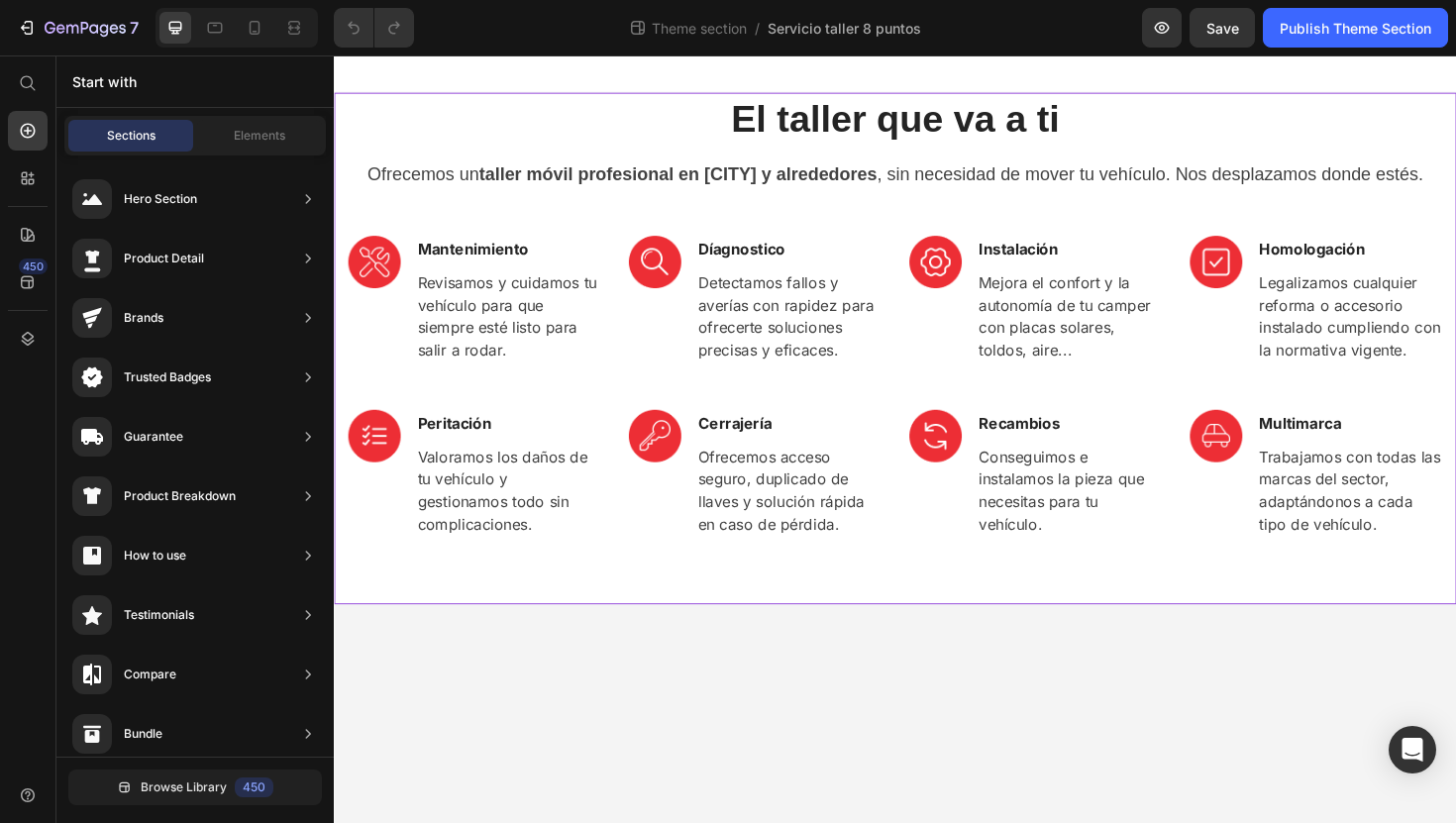 click on "El taller que va a ti Heading Ofrecemos un taller móvil profesional en [CITY] y alrededores , sin necesidad de mover tu vehículo. Nos desplazamos donde estés. Text block Row Image Mantenimiento Text block Revisamos y cuidamos tu vehículo para que siempre esté listo para salir a rodar. Text block Row Image Díagnostico Text block Detectamos fallos y averías con rapidez para ofrecerte soluciones precisas y eficaces. Text block Row Image Instalación Text block Mejora el confort y la autonomía de tu camper con placas solares, toldos, aire... Text block Row Image Homologación Text block Legalizamos cualquier reforma o accesorio instalado cumpliendo con la normativa vigente. Text block Row Row Image Peritación Text block Valoramos los daños de tu vehículo y gestionamos todo sin complicaciones. Text block Row Image Cerrajería Text block Ofrecemos acceso seguro, duplicado de llaves y solución rápida en caso de pérdida. Text block Row Image Recambios Text block Text block Row Image Multimarca Row" at bounding box center (928, 330) 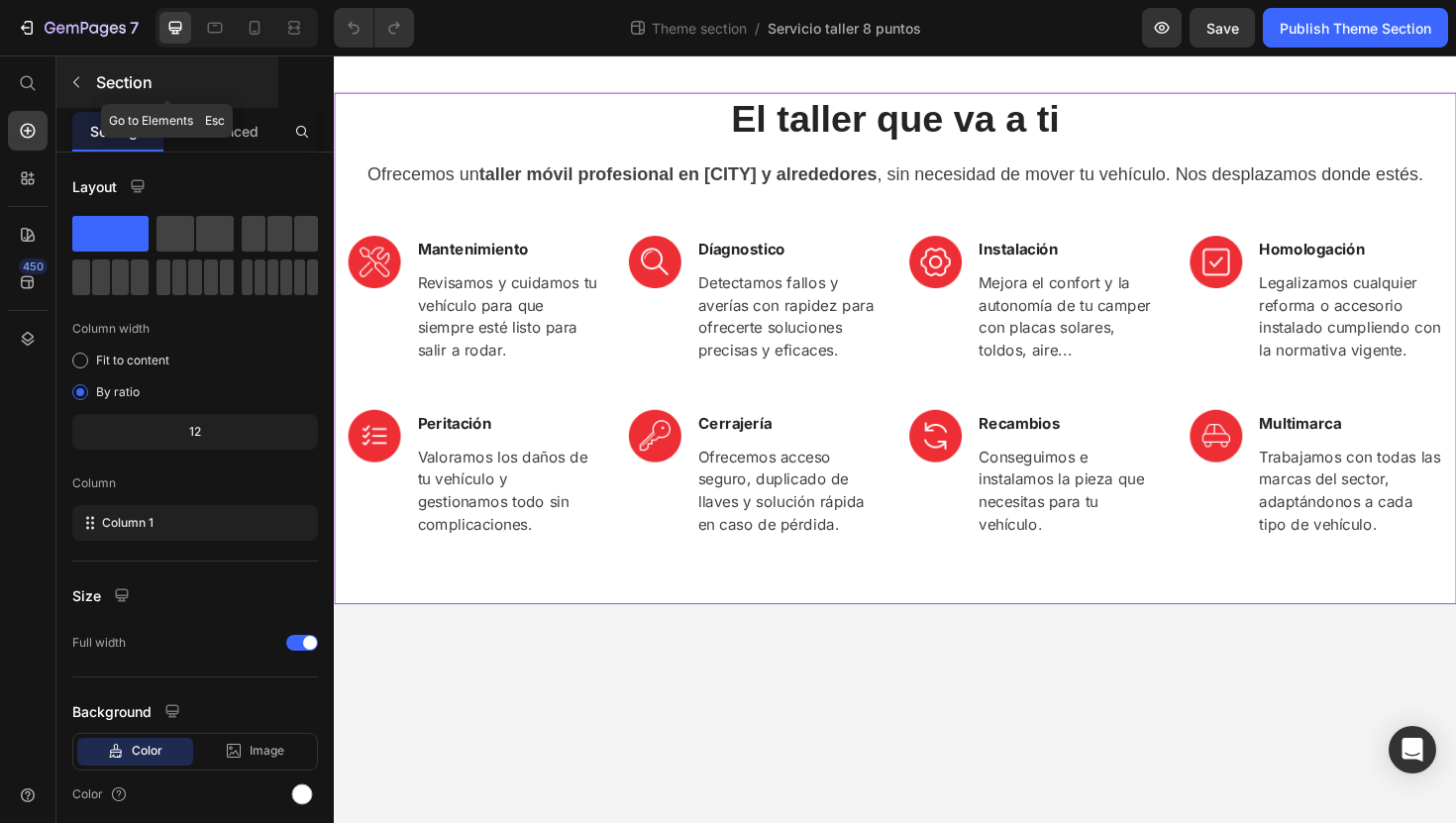 click at bounding box center (76, 82) 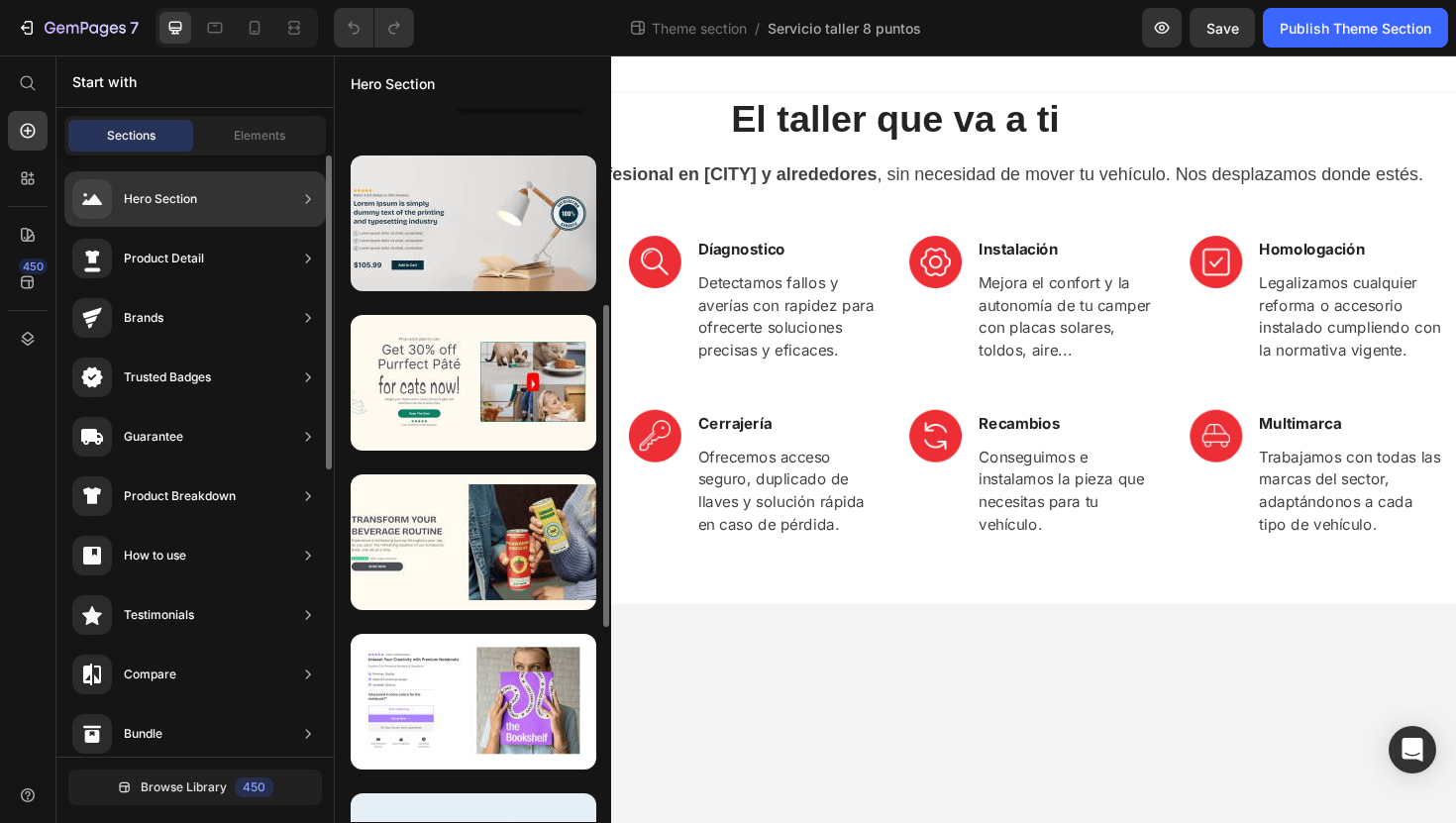 scroll, scrollTop: 71, scrollLeft: 0, axis: vertical 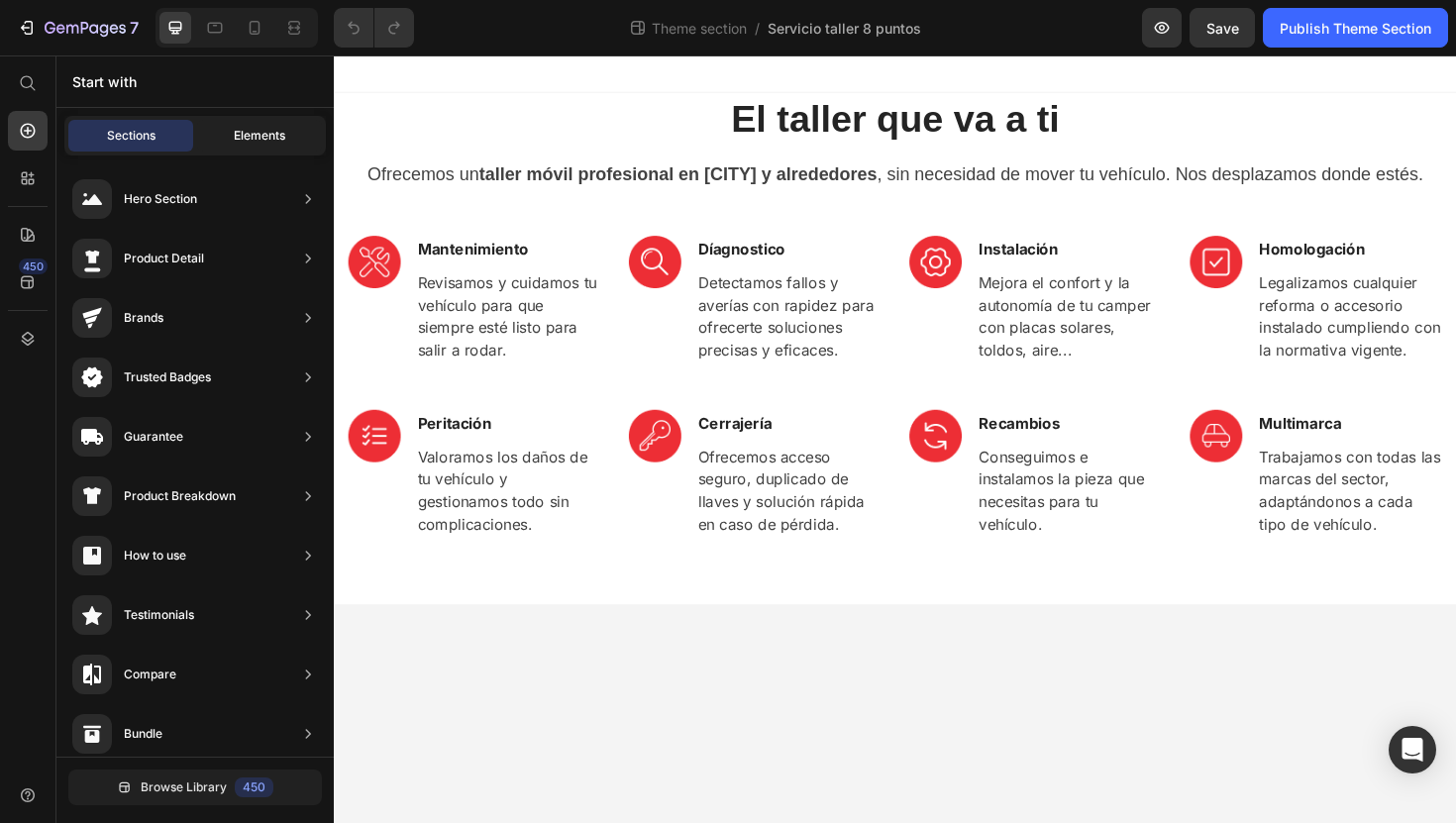 click on "Elements" 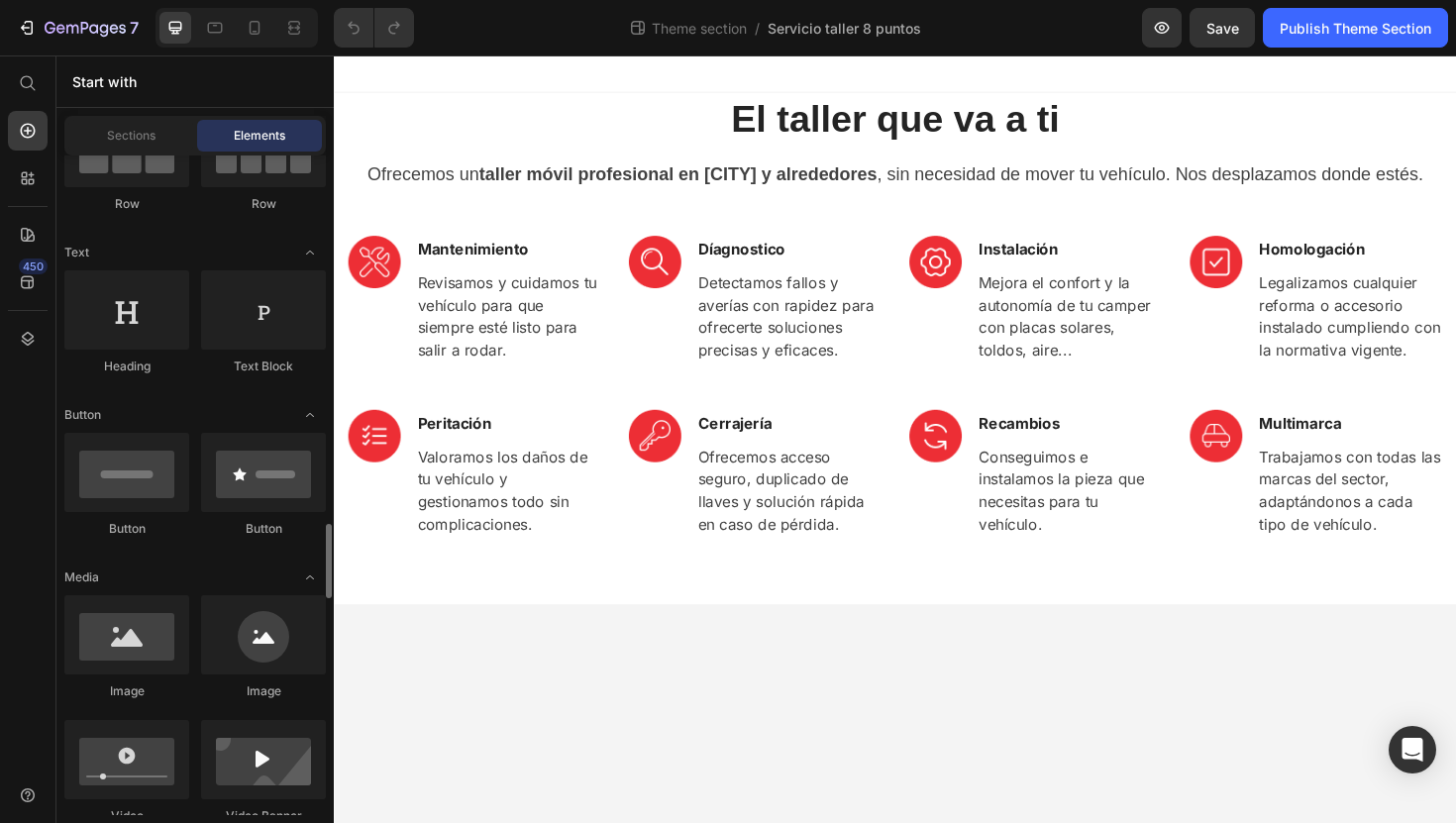 scroll, scrollTop: 179, scrollLeft: 0, axis: vertical 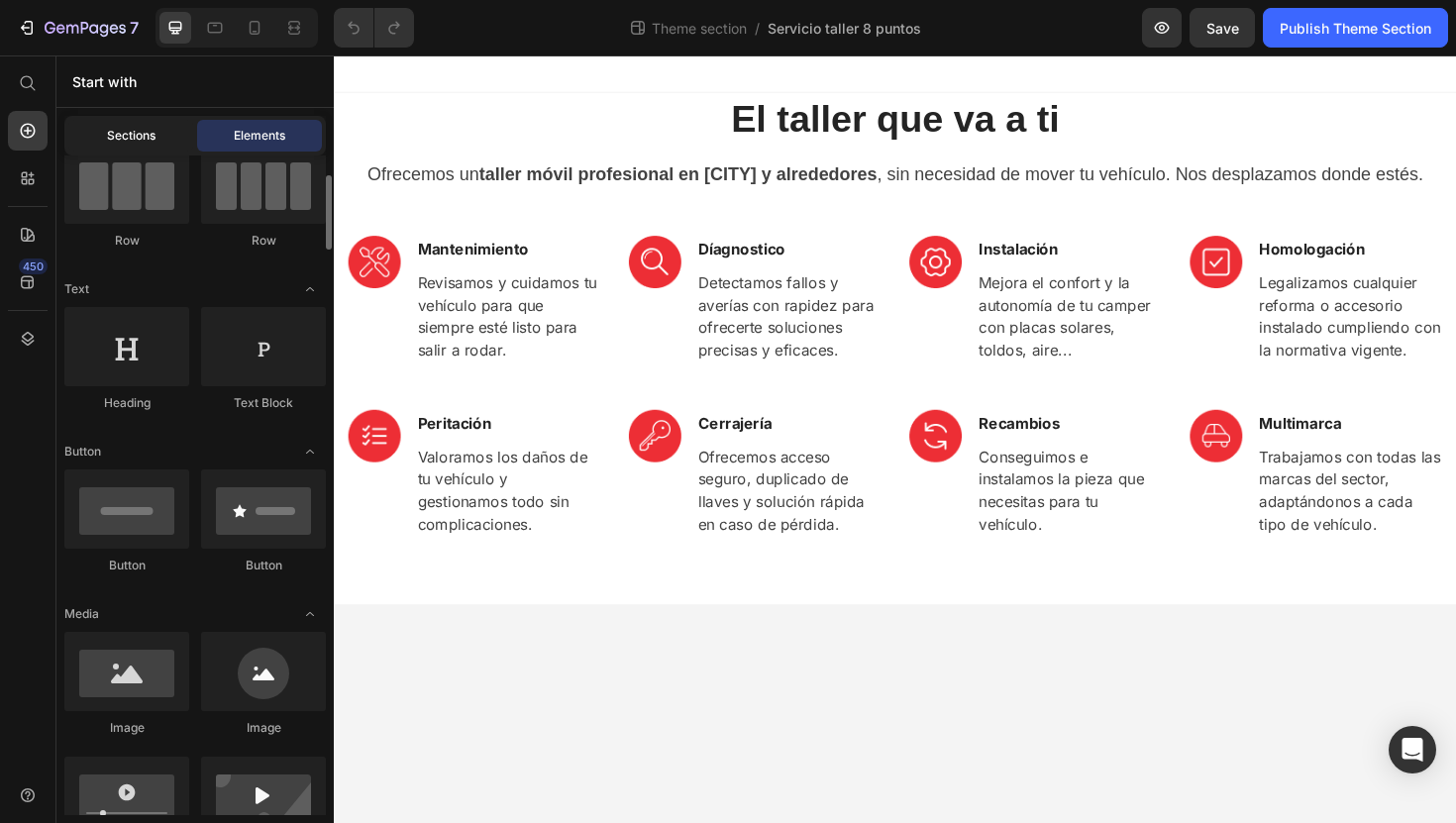 click on "Sections" 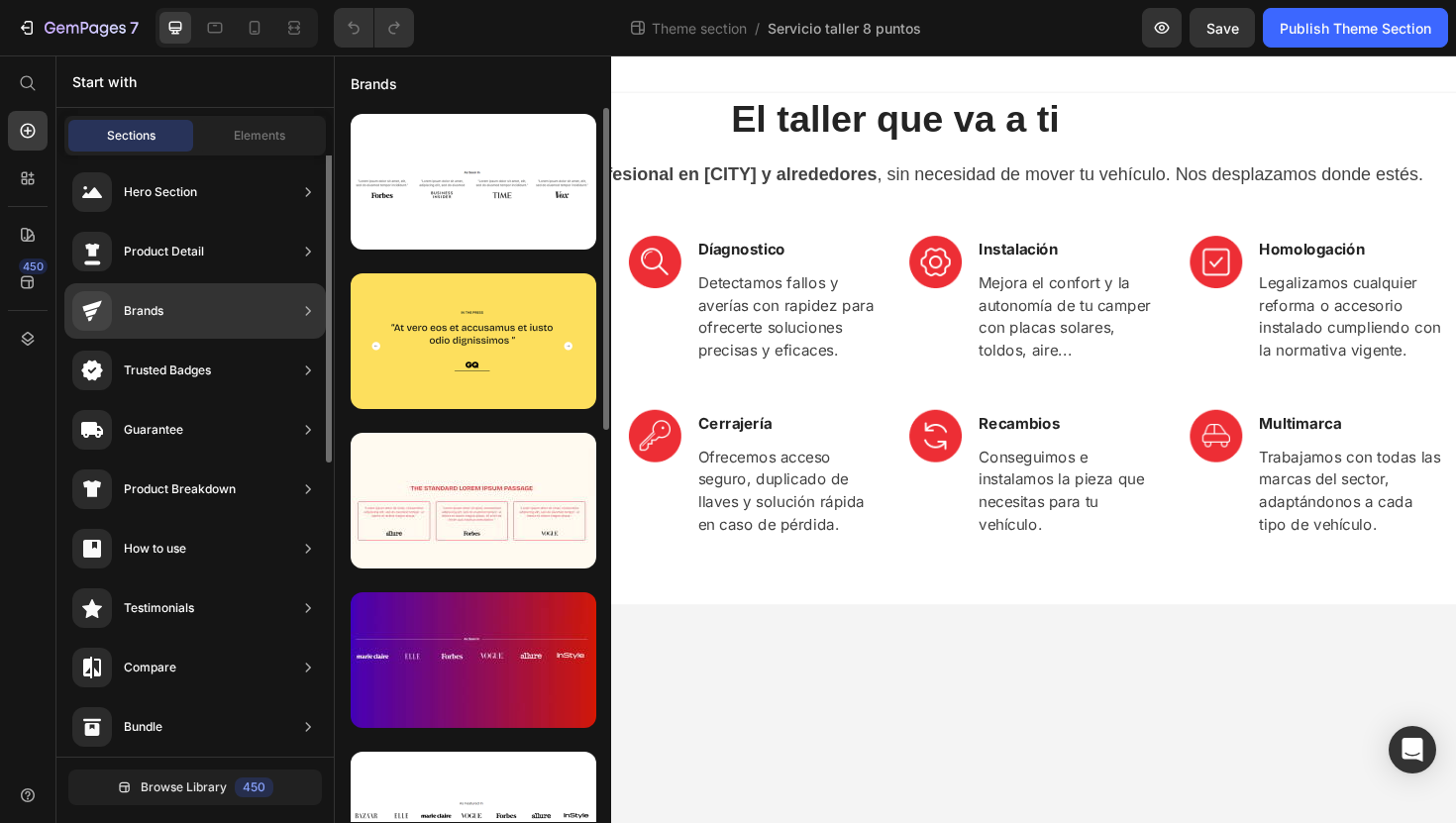 scroll, scrollTop: 0, scrollLeft: 0, axis: both 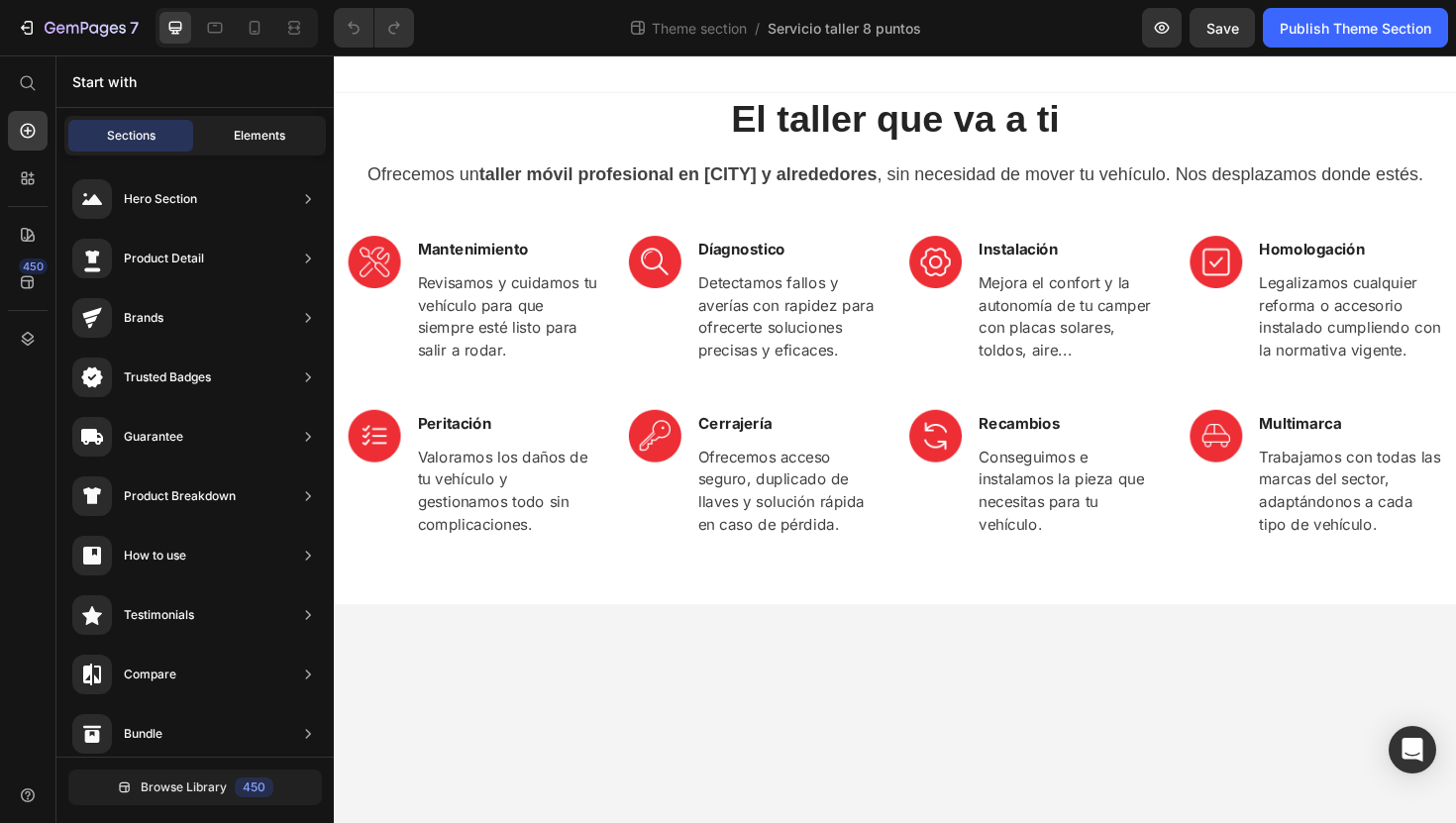 click on "Elements" 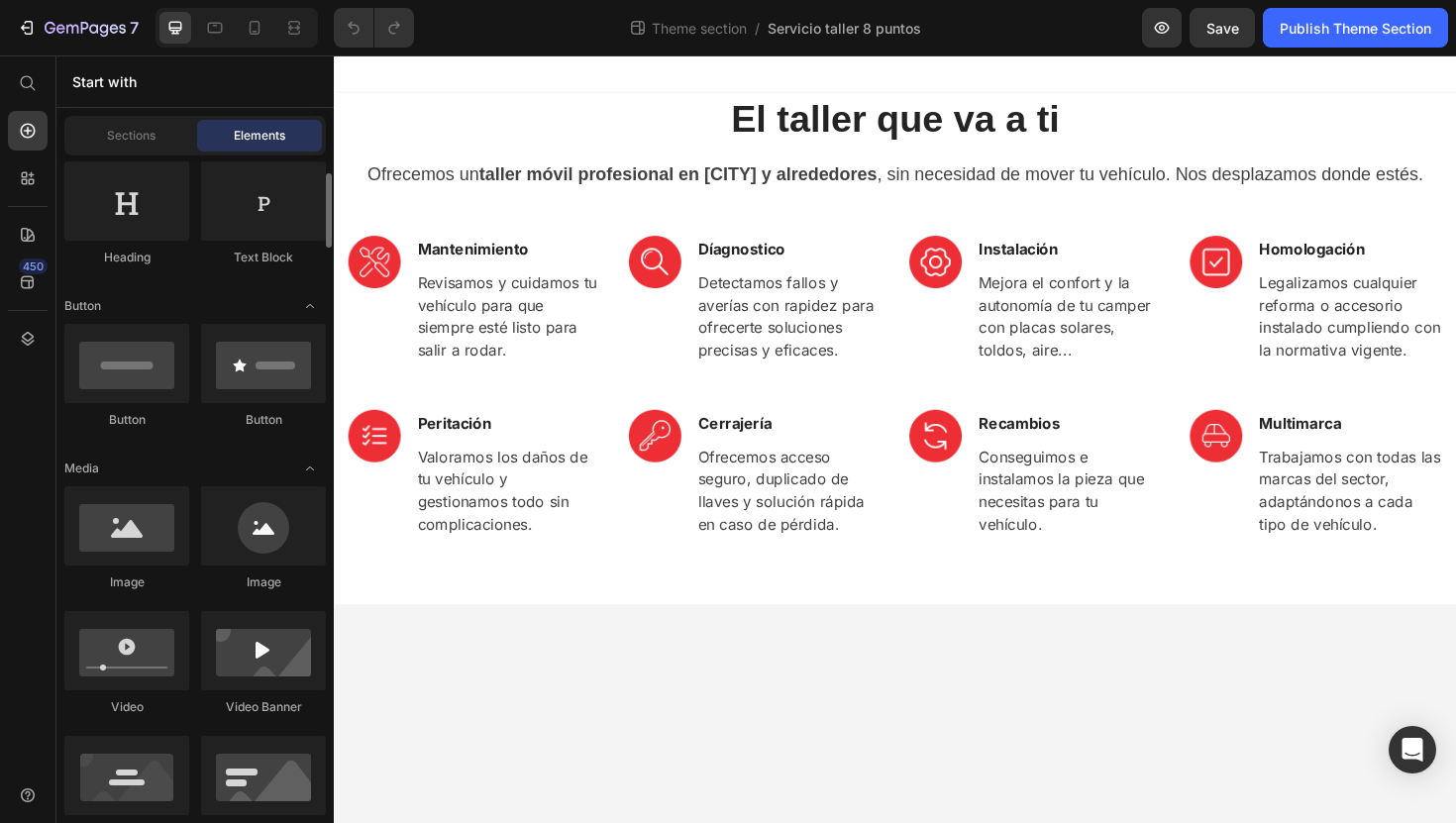 scroll, scrollTop: 0, scrollLeft: 0, axis: both 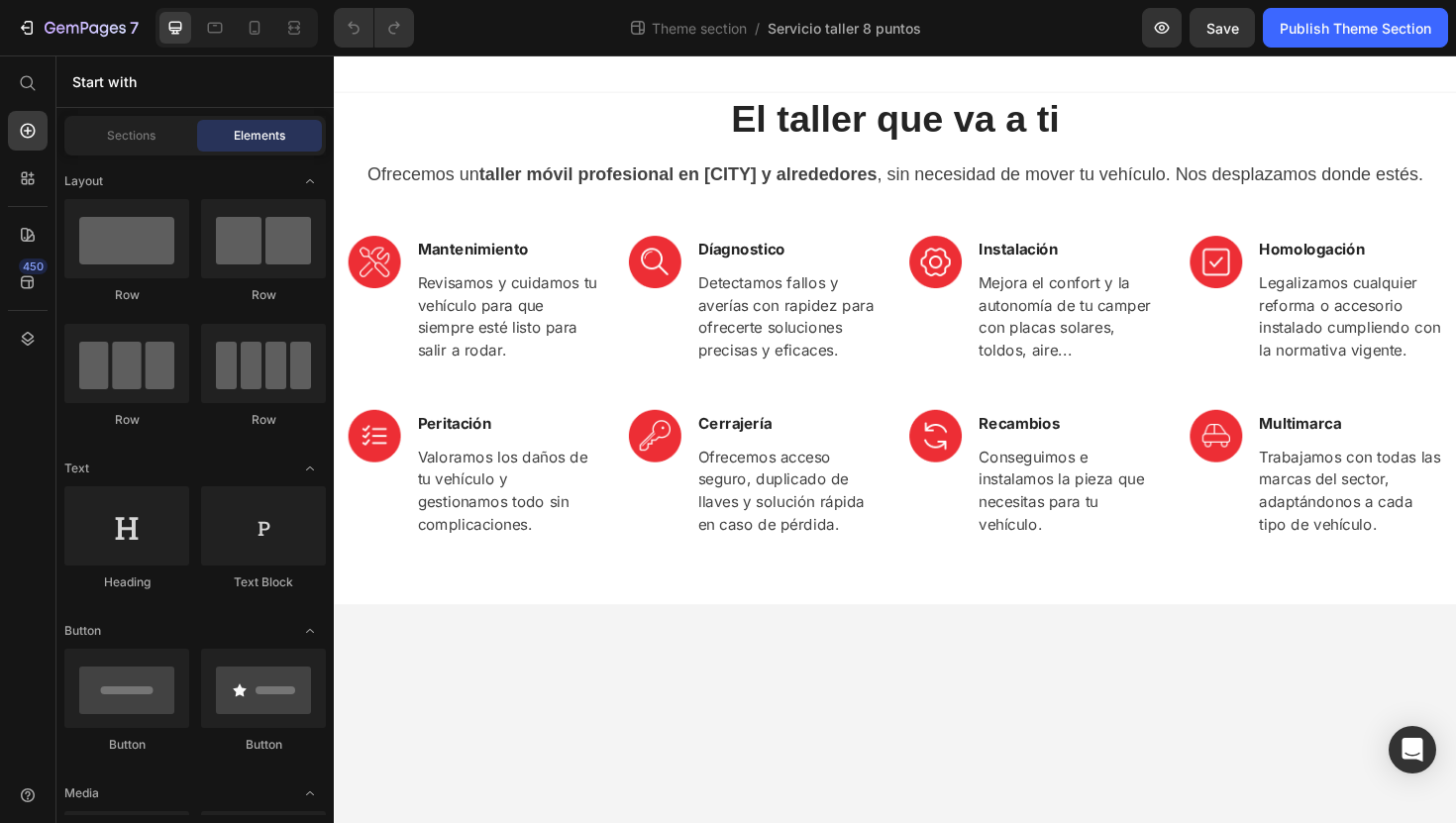 click on "El taller que va a ti Heading Ofrecemos un  taller móvil profesional en Valencia y alrededores , sin necesidad de mover tu vehículo. Nos desplazamos donde estés. Text block Row Image Mantenimiento Text block Revisamos y cuidamos tu vehículo para que siempre esté listo para salir a rodar. Text block Row Image Díagnostico Text block Detectamos fallos y averías con rapidez para ofrecerte soluciones precisas y eficaces. Text block Row Image Instalación Text block Mejora el confort y la autonomía de tu camper con placas solares, toldos, aire... Text block Row Image Homologación Text block Legalizamos cualquier reforma o accesorio instalado cumpliendo con la normativa vigente. Text block Row Row Image Peritación Text block Valoramos los daños de tu vehículo y gestionamos todo sin complicaciones. Text block Row Image Cerrajería Text block Ofrecemos acceso seguro, duplicado de llaves y solución rápida en caso de pérdida. Text block Row Image Recambios Text block Text block Row Image Multimarca Row" at bounding box center (928, 462) 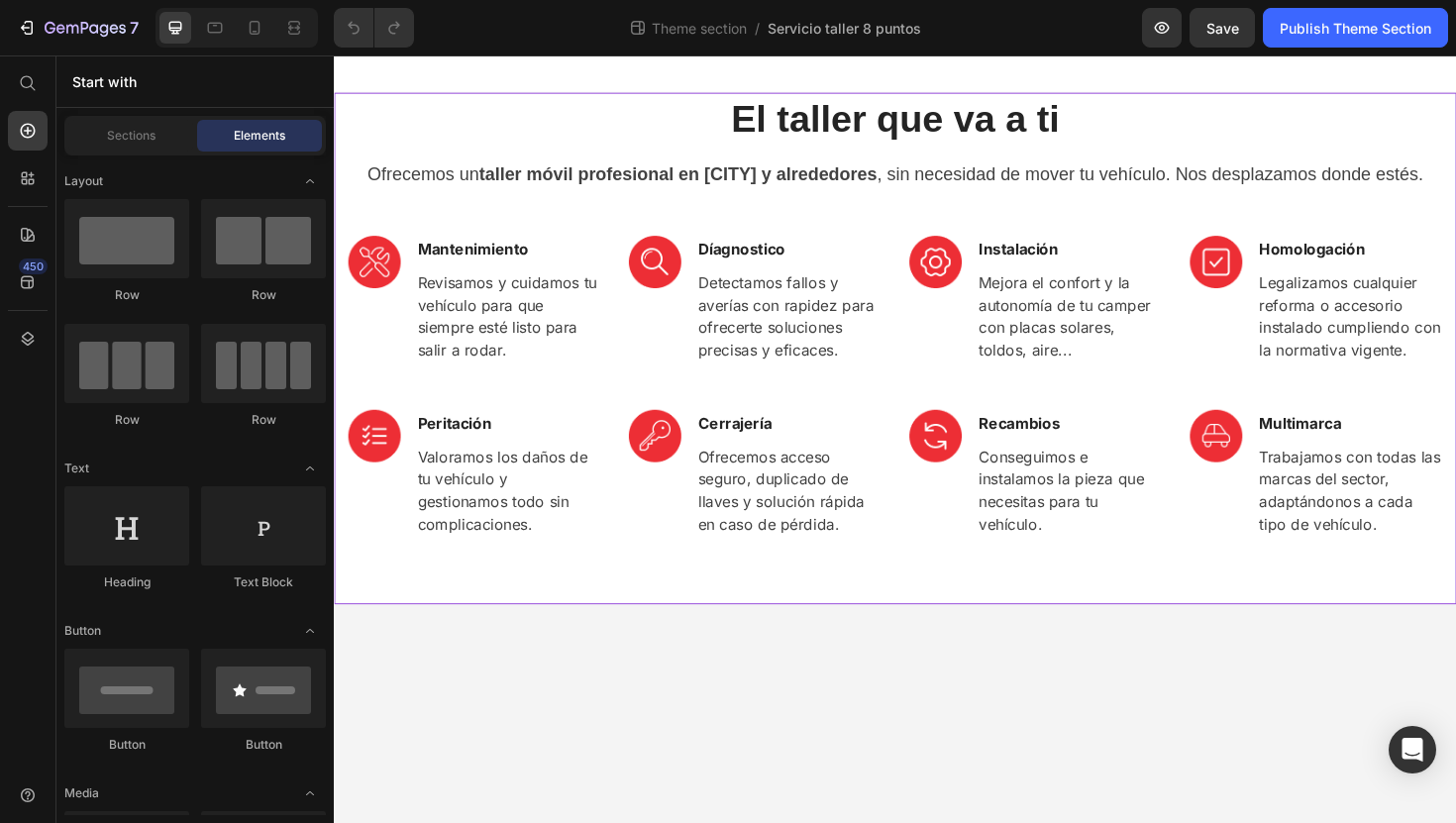 click on "El taller que va a ti Heading Ofrecemos un  taller móvil profesional en Valencia y alrededores , sin necesidad de mover tu vehículo. Nos desplazamos donde estés. Text block Row Image Mantenimiento Text block Revisamos y cuidamos tu vehículo para que siempre esté listo para salir a rodar. Text block Row Image Díagnostico Text block Detectamos fallos y averías con rapidez para ofrecerte soluciones precisas y eficaces. Text block Row Image Instalación Text block Mejora el confort y la autonomía de tu camper con placas solares, toldos, aire... Text block Row Image Homologación Text block Legalizamos cualquier reforma o accesorio instalado cumpliendo con la normativa vigente. Text block Row Row Image Peritación Text block Valoramos los daños de tu vehículo y gestionamos todo sin complicaciones. Text block Row Image Cerrajería Text block Ofrecemos acceso seguro, duplicado de llaves y solución rápida en caso de pérdida. Text block Row Image Recambios Text block Text block Row Image Multimarca Row" at bounding box center [928, 365] 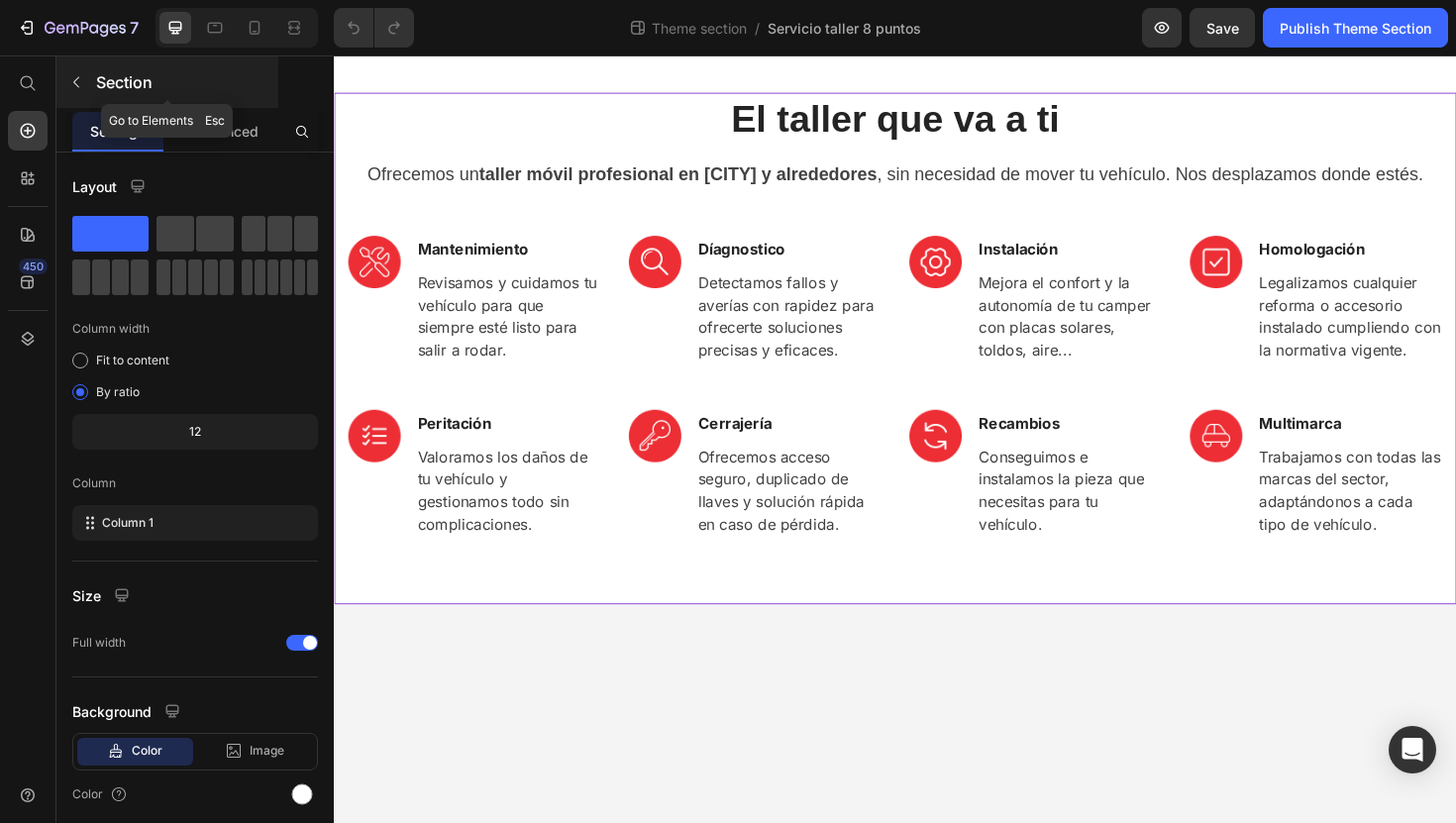click at bounding box center (76, 82) 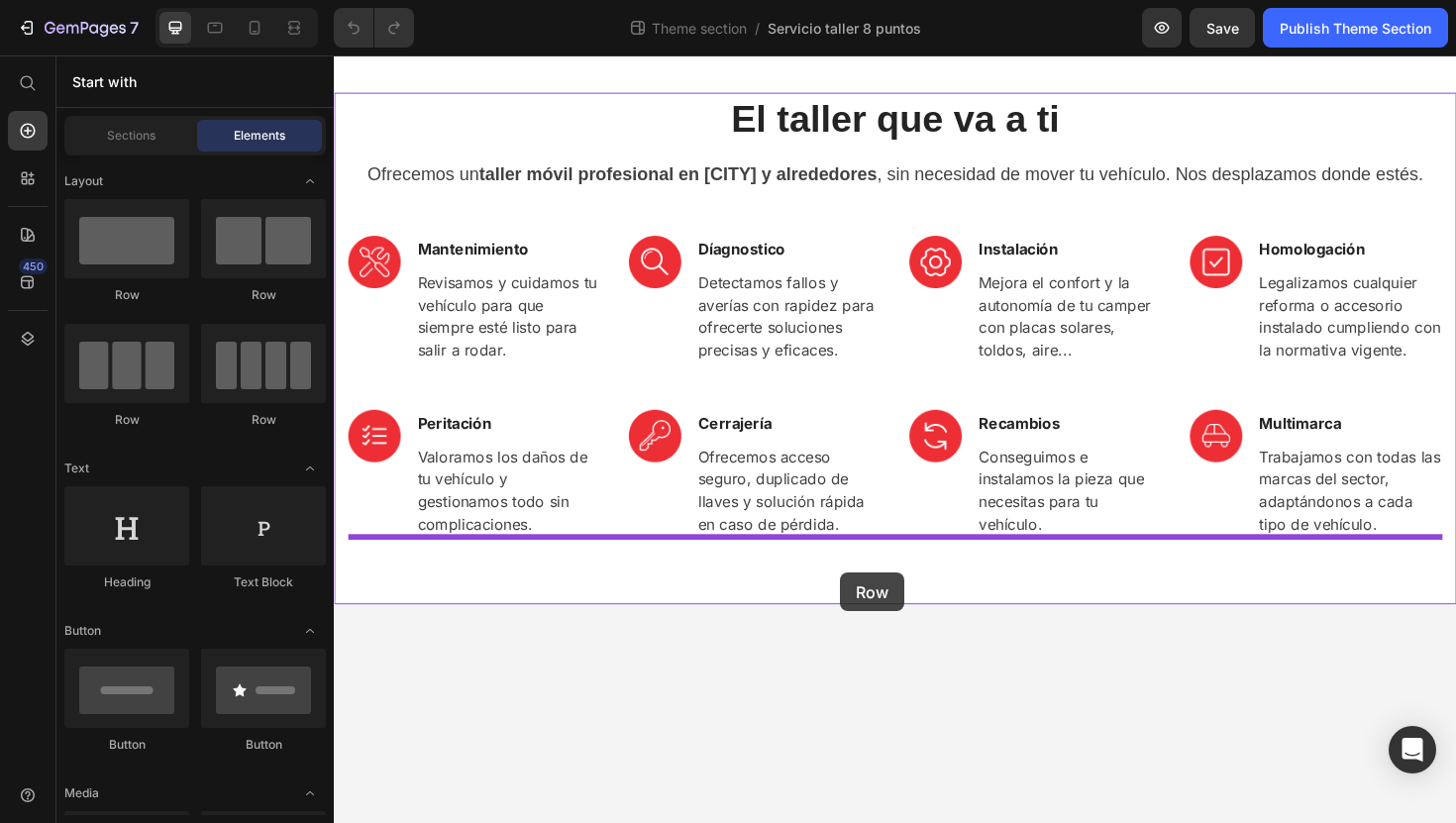 drag, startPoint x: 455, startPoint y: 327, endPoint x: 870, endPoint y: 603, distance: 498.3984 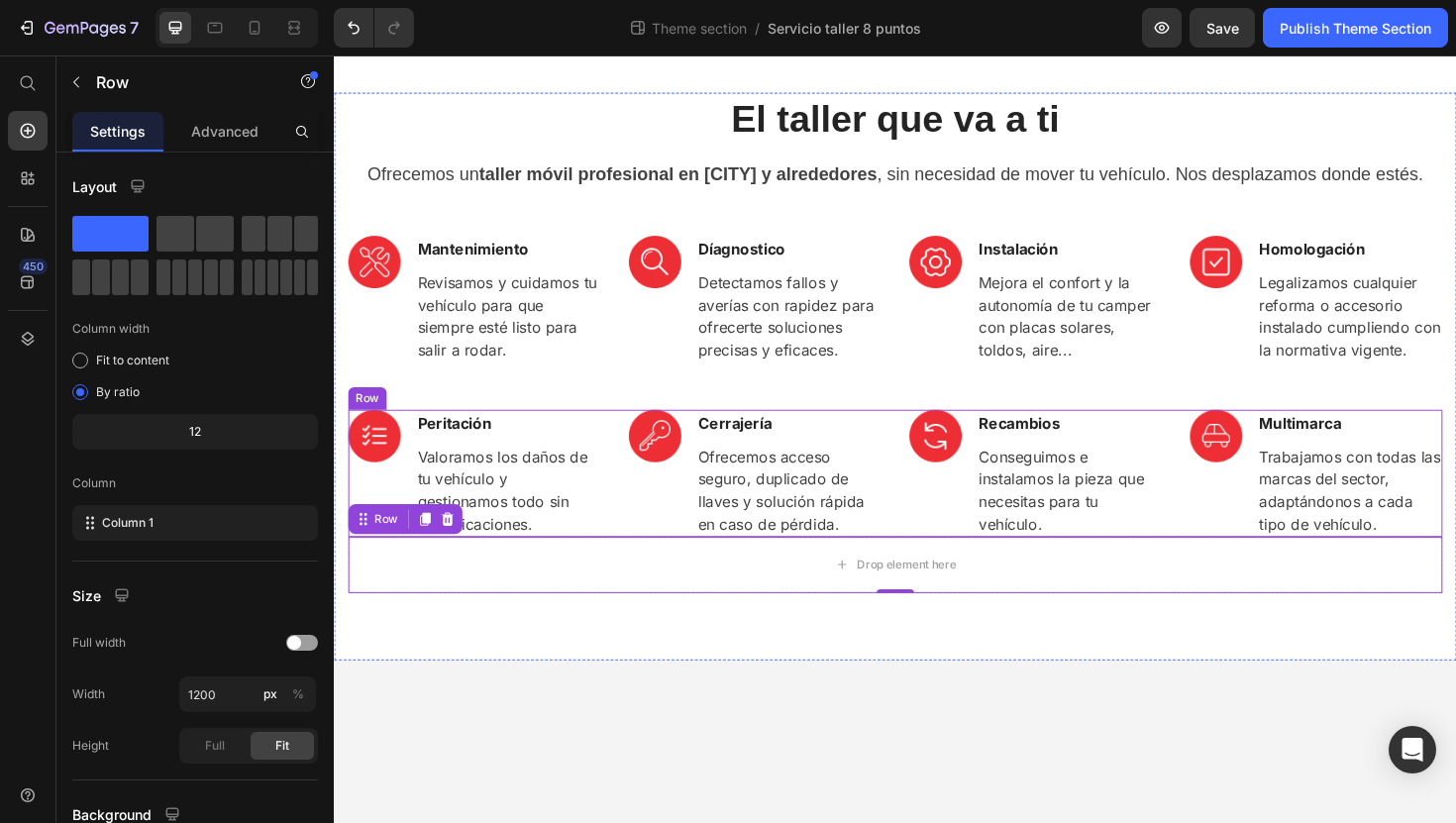 click on "Image Peritación Text block Valoramos los daños de tu vehículo y gestionamos todo sin complicaciones. Text block Row Image Cerrajería Text block Ofrecemos acceso seguro, duplicado de llaves y solución rápida en caso de pérdida. Text block Row Image Recambios Text block Conseguimos e instalamos la pieza que necesitas para tu vehículo. Text block Row Image Multimarca Text block Trabajamos con todas las marcas del sector, adaptándonos a cada tipo de vehículo. Text block Row Row" at bounding box center [928, 498] 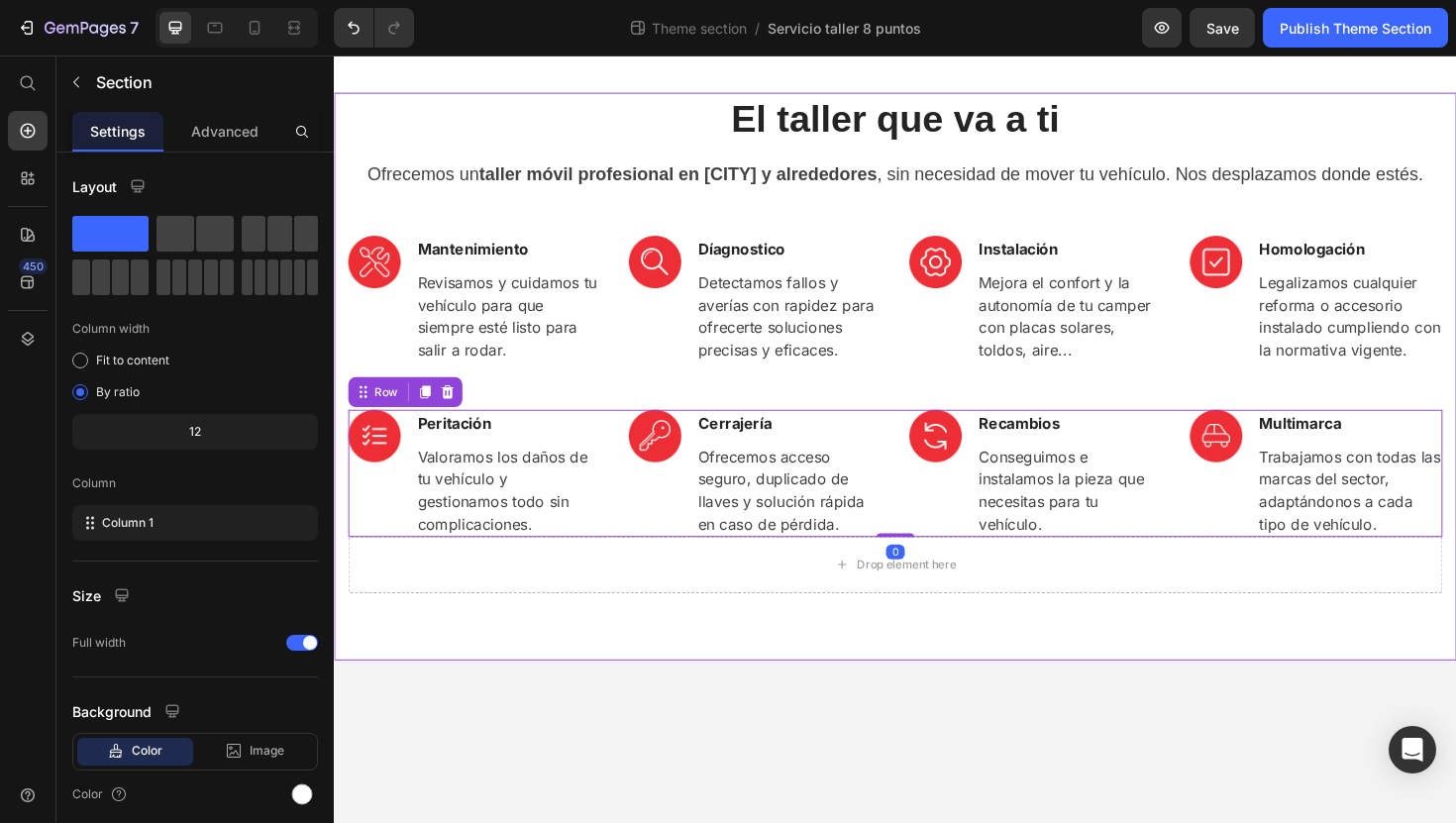 click on "El taller que va a ti Heading Ofrecemos un  taller móvil profesional en Valencia y alrededores , sin necesidad de mover tu vehículo. Nos desplazamos donde estés. Text block Row Image Mantenimiento Text block Revisamos y cuidamos tu vehículo para que siempre esté listo para salir a rodar. Text block Row Image Díagnostico Text block Detectamos fallos y averías con rapidez para ofrecerte soluciones precisas y eficaces. Text block Row Image Instalación Text block Mejora el confort y la autonomía de tu camper con placas solares, toldos, aire... Text block Row Image Homologación Text block Legalizamos cualquier reforma o accesorio instalado cumpliendo con la normativa vigente. Text block Row Row Image Peritación Text block Valoramos los daños de tu vehículo y gestionamos todo sin complicaciones. Text block Row Image Cerrajería Text block Ofrecemos acceso seguro, duplicado de llaves y solución rápida en caso de pérdida. Text block Row Image Recambios Text block Text block Row Image Multimarca Row" at bounding box center [928, 360] 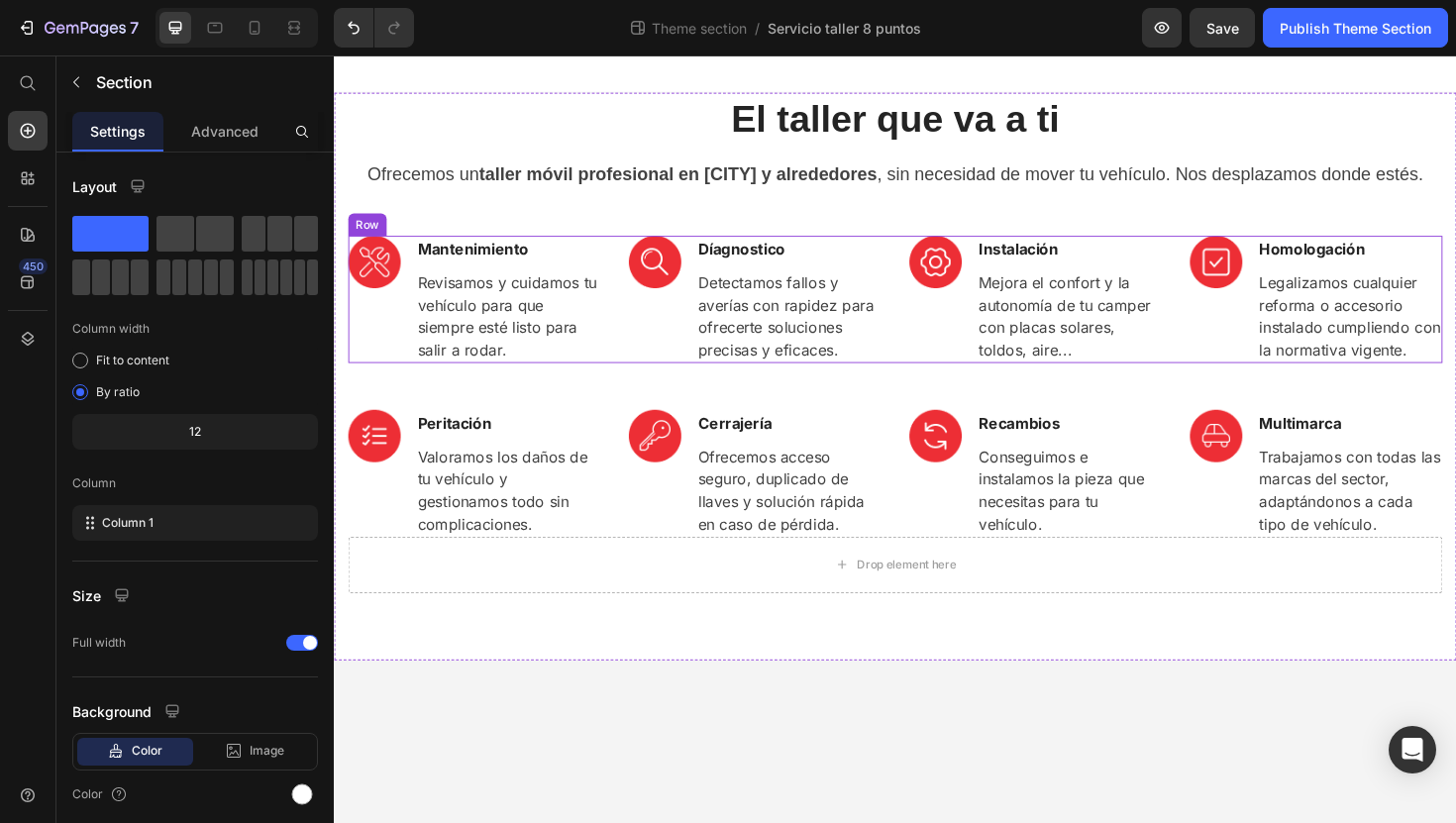 click on "Image Mantenimiento Text block Revisamos y cuidamos tu vehículo para que siempre esté listo para salir a rodar. Text block Row Image Díagnostico Text block Detectamos fallos y averías con rapidez para ofrecerte soluciones precisas y eficaces. Text block Row Image Instalación Text block Mejora el confort y la autonomía de tu camper con placas solares, toldos, aire... Text block Row Image Homologación Text block Legalizamos cualquier reforma o accesorio instalado cumpliendo con la normativa vigente. Text block Row Row" at bounding box center (928, 314) 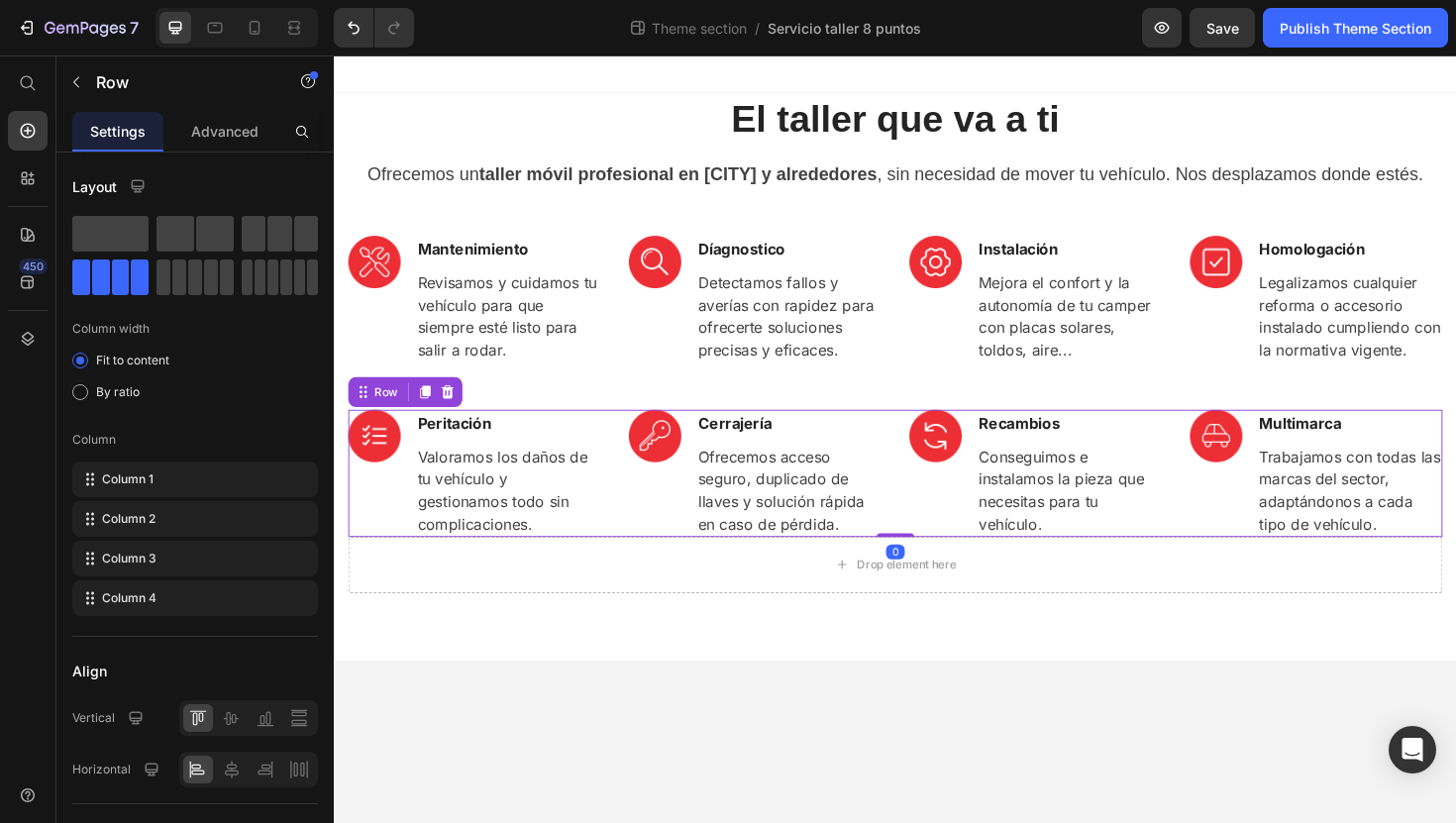 click on "Image Peritación Text block Valoramos los daños de tu vehículo y gestionamos todo sin complicaciones. Text block Row Image Cerrajería Text block Ofrecemos acceso seguro, duplicado de llaves y solución rápida en caso de pérdida. Text block Row Image Recambios Text block Conseguimos e instalamos la pieza que necesitas para tu vehículo. Text block Row Image Multimarca Text block Trabajamos con todas las marcas del sector, adaptándonos a cada tipo de vehículo. Text block Row Row   0" at bounding box center (928, 498) 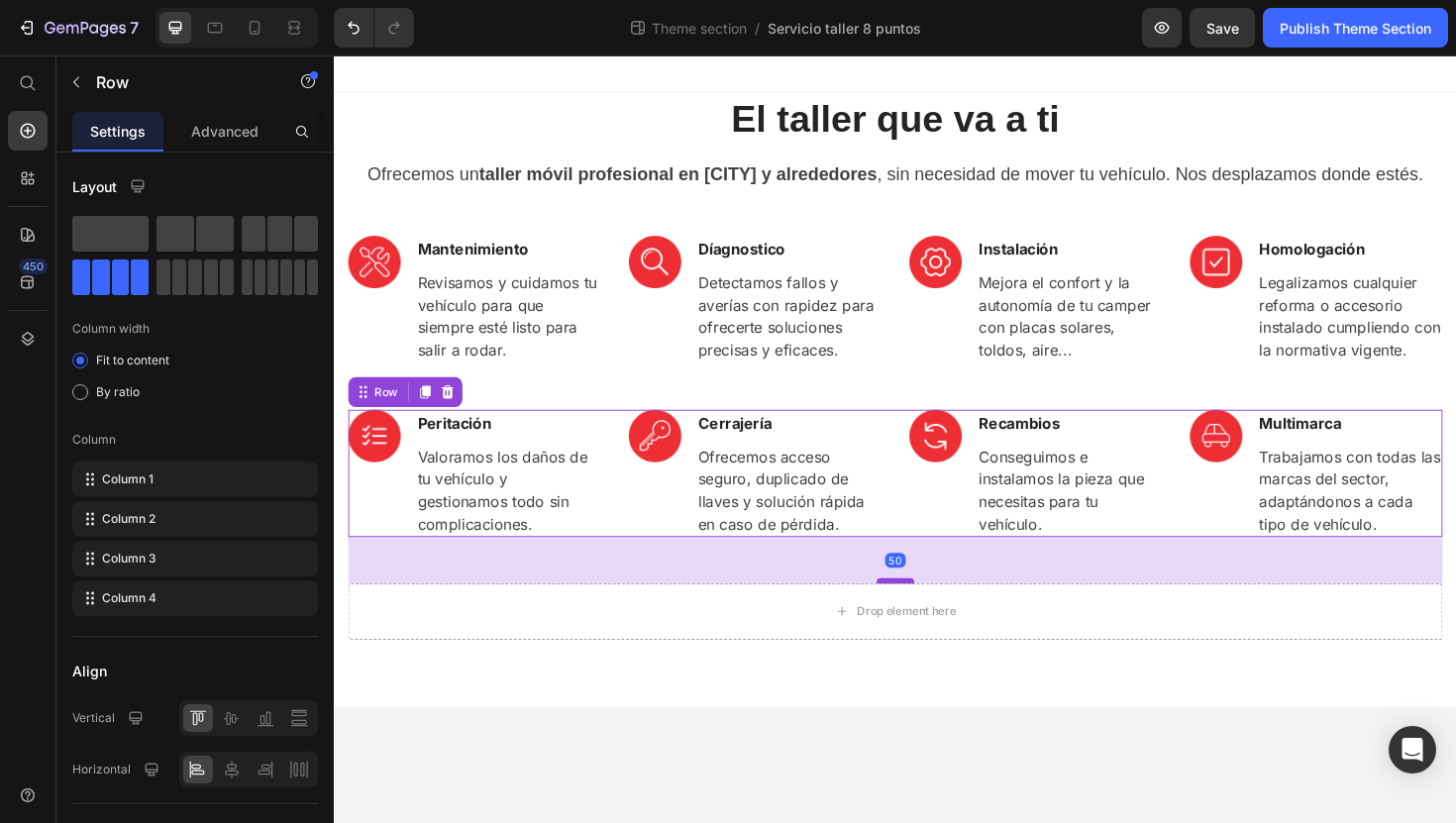 drag, startPoint x: 934, startPoint y: 561, endPoint x: 936, endPoint y: 610, distance: 49.040799 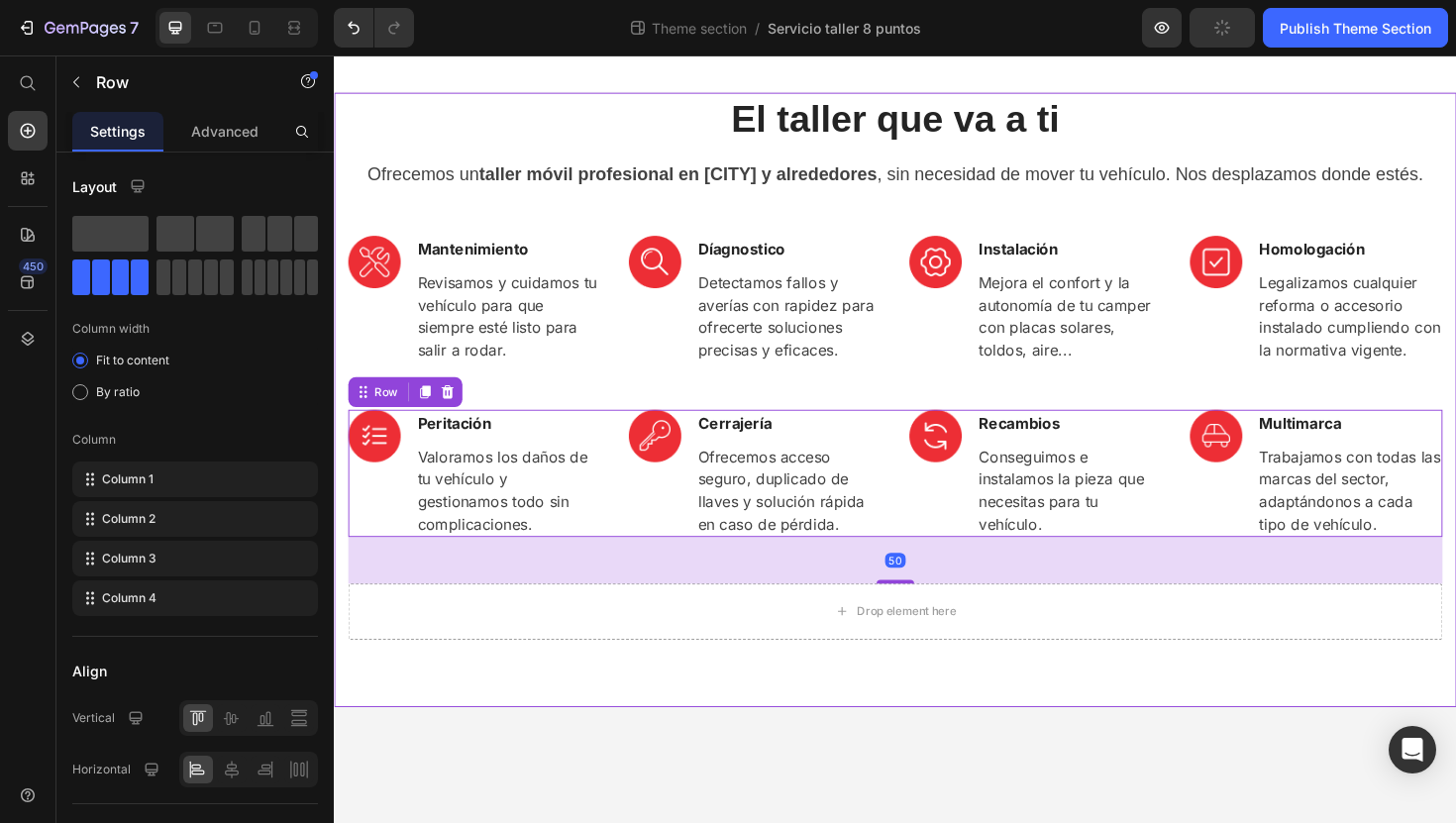 click on "El taller que va a ti Heading Ofrecemos un  taller móvil profesional en Valencia y alrededores , sin necesidad de mover tu vehículo. Nos desplazamos donde estés. Text block Row Image Mantenimiento Text block Revisamos y cuidamos tu vehículo para que siempre esté listo para salir a rodar. Text block Row Image Díagnostico Text block Detectamos fallos y averías con rapidez para ofrecerte soluciones precisas y eficaces. Text block Row Image Instalación Text block Mejora el confort y la autonomía de tu camper con placas solares, toldos, aire... Text block Row Image Homologación Text block Legalizamos cualquier reforma o accesorio instalado cumpliendo con la normativa vigente. Text block Row Row Image Peritación Text block Valoramos los daños de tu vehículo y gestionamos todo sin complicaciones. Text block Row Image Cerrajería Text block Ofrecemos acceso seguro, duplicado de llaves y solución rápida en caso de pérdida. Text block Row Image Recambios Text block Text block Row Image Multimarca Row" at bounding box center (928, 420) 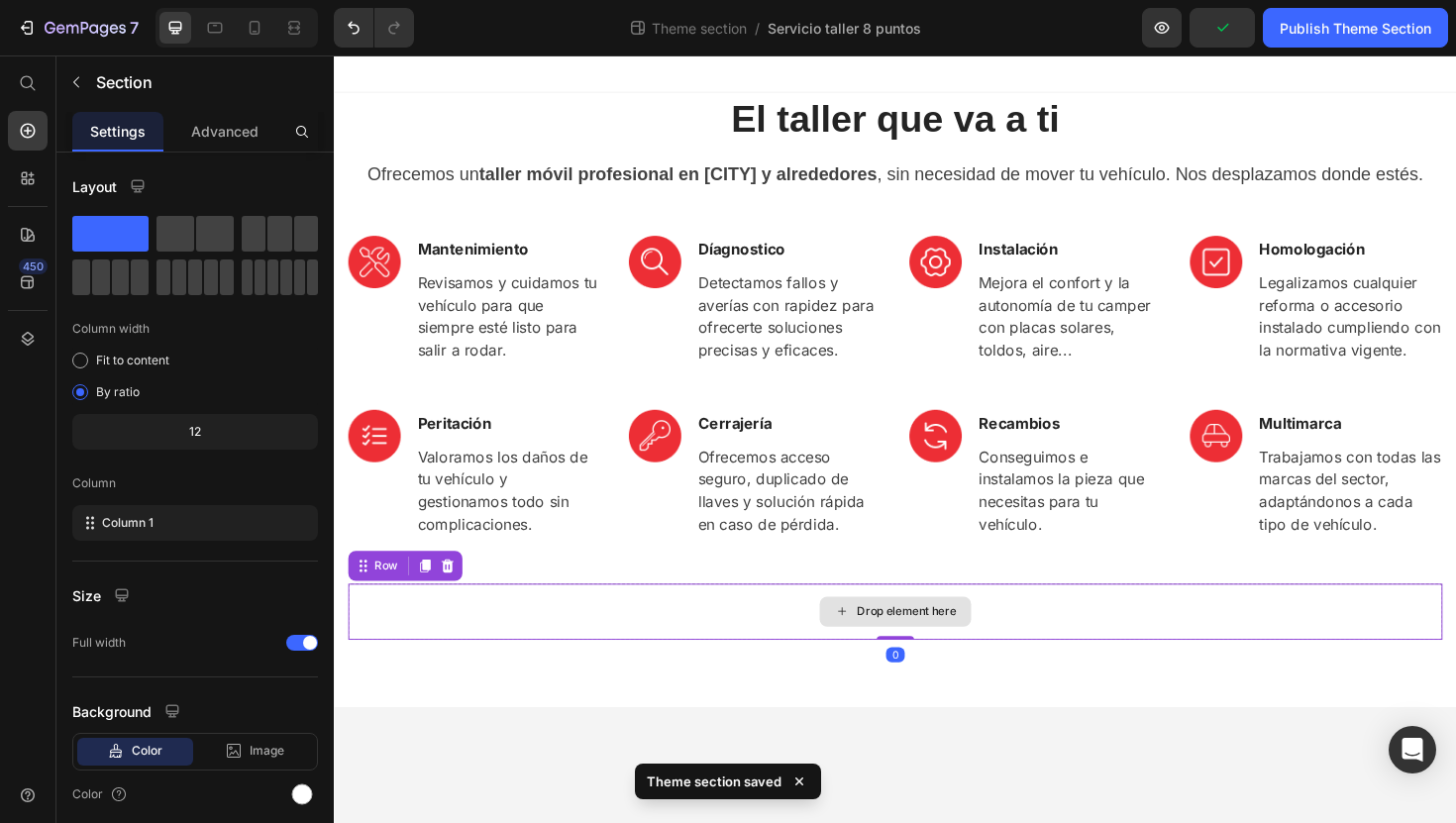 click on "Drop element here" at bounding box center (928, 645) 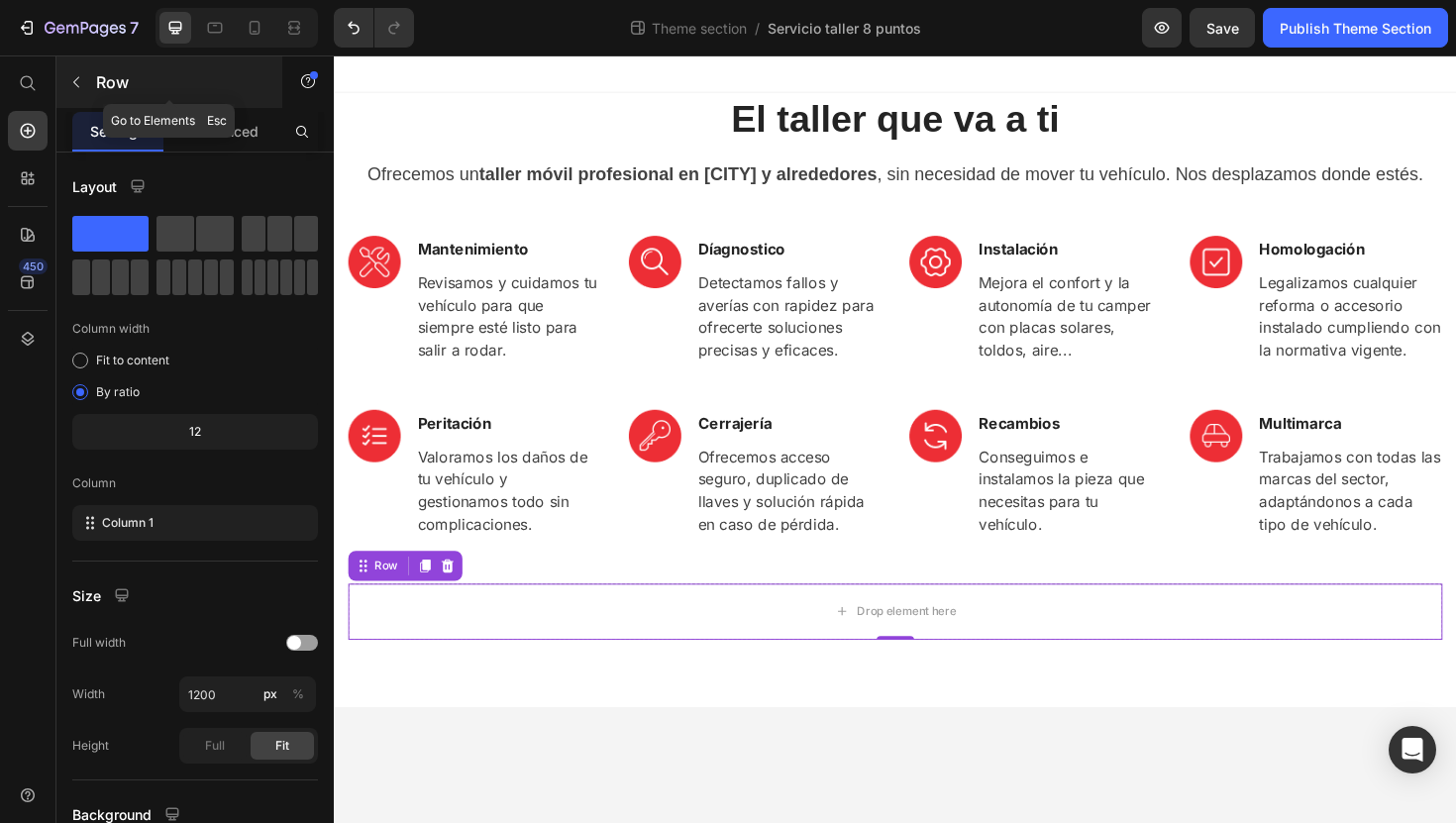 click on "Row" at bounding box center [180, 82] 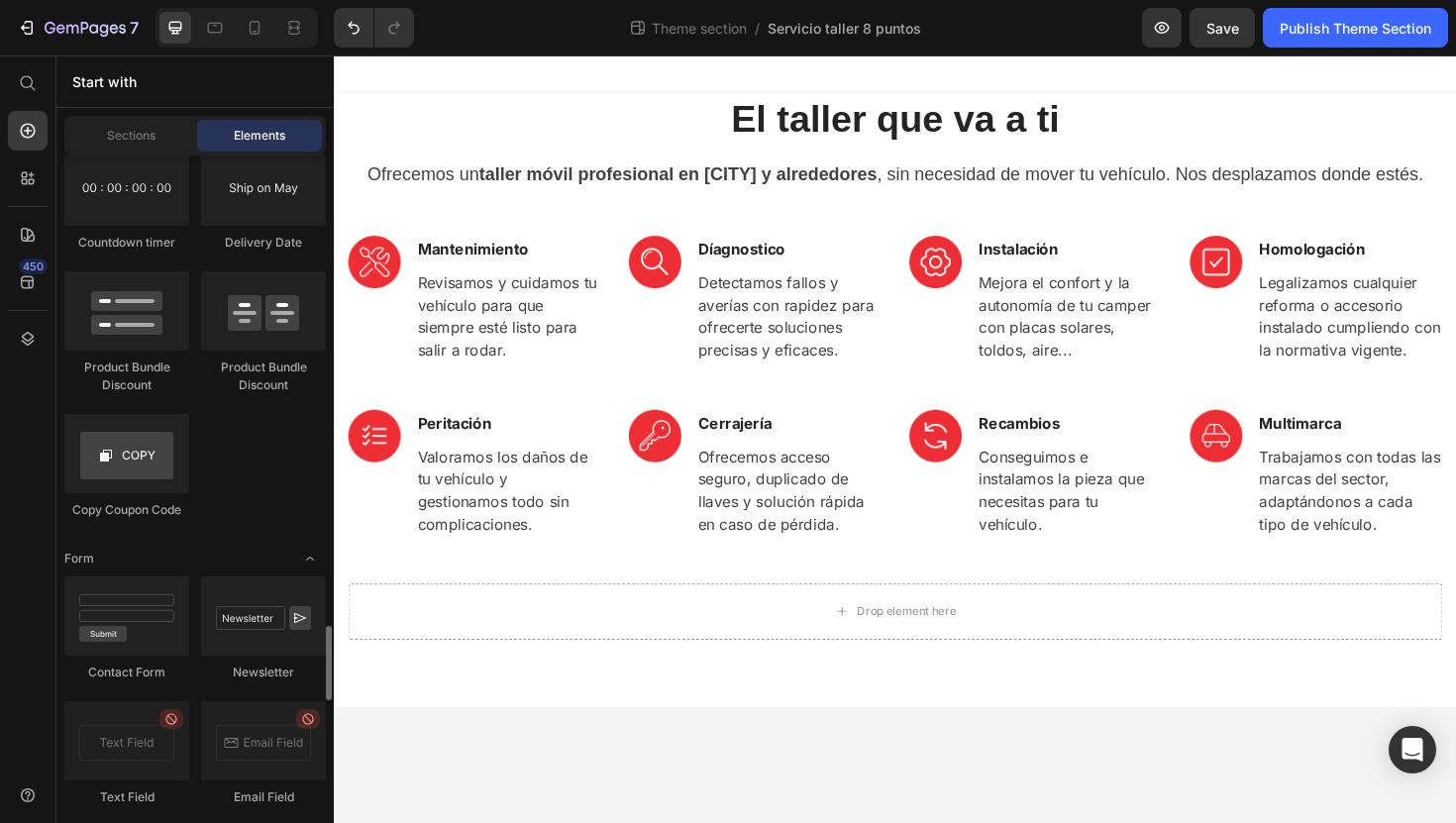 scroll, scrollTop: 4133, scrollLeft: 0, axis: vertical 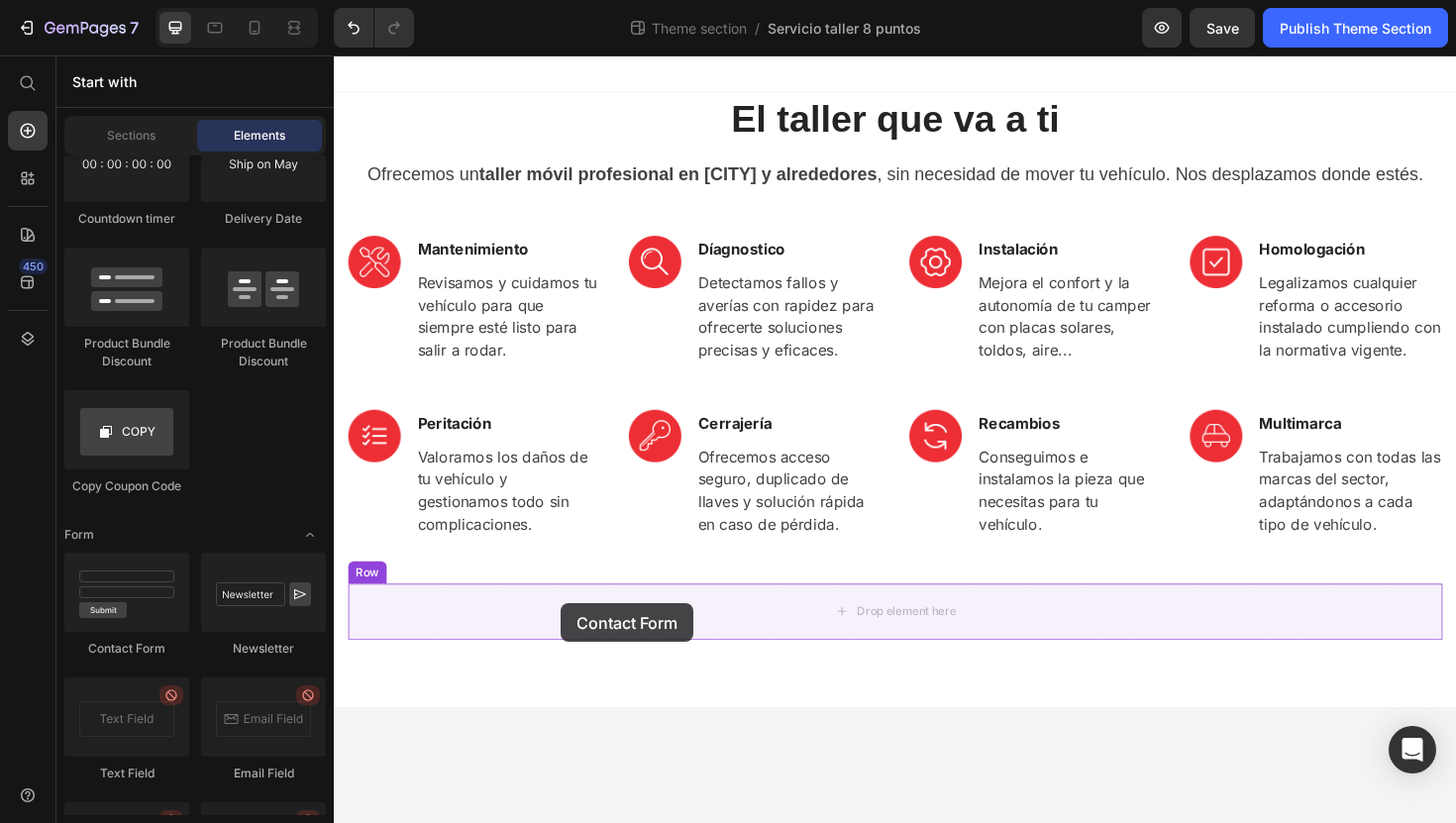 drag, startPoint x: 464, startPoint y: 649, endPoint x: 574, endPoint y: 636, distance: 110.76552 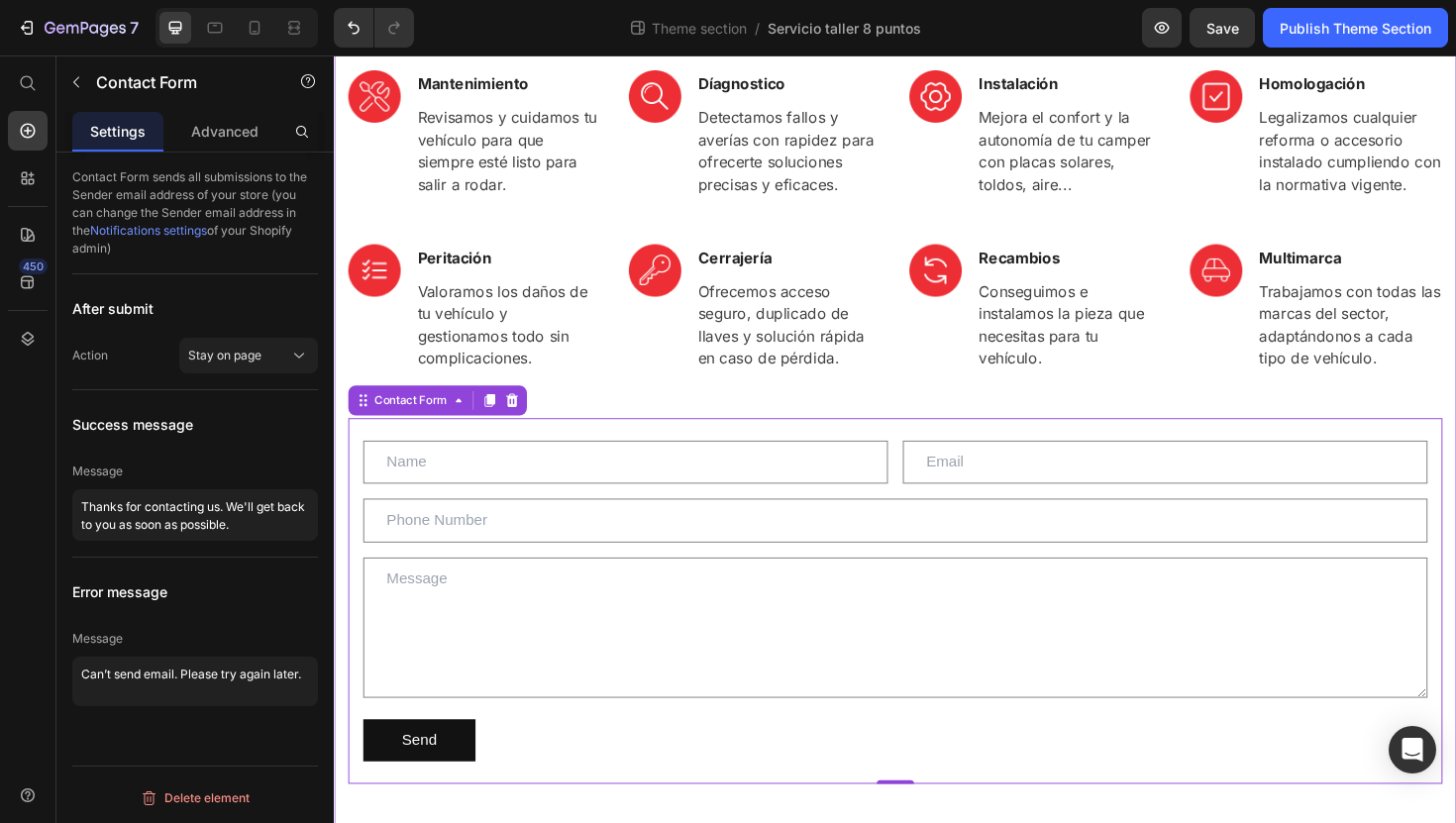 scroll, scrollTop: 167, scrollLeft: 0, axis: vertical 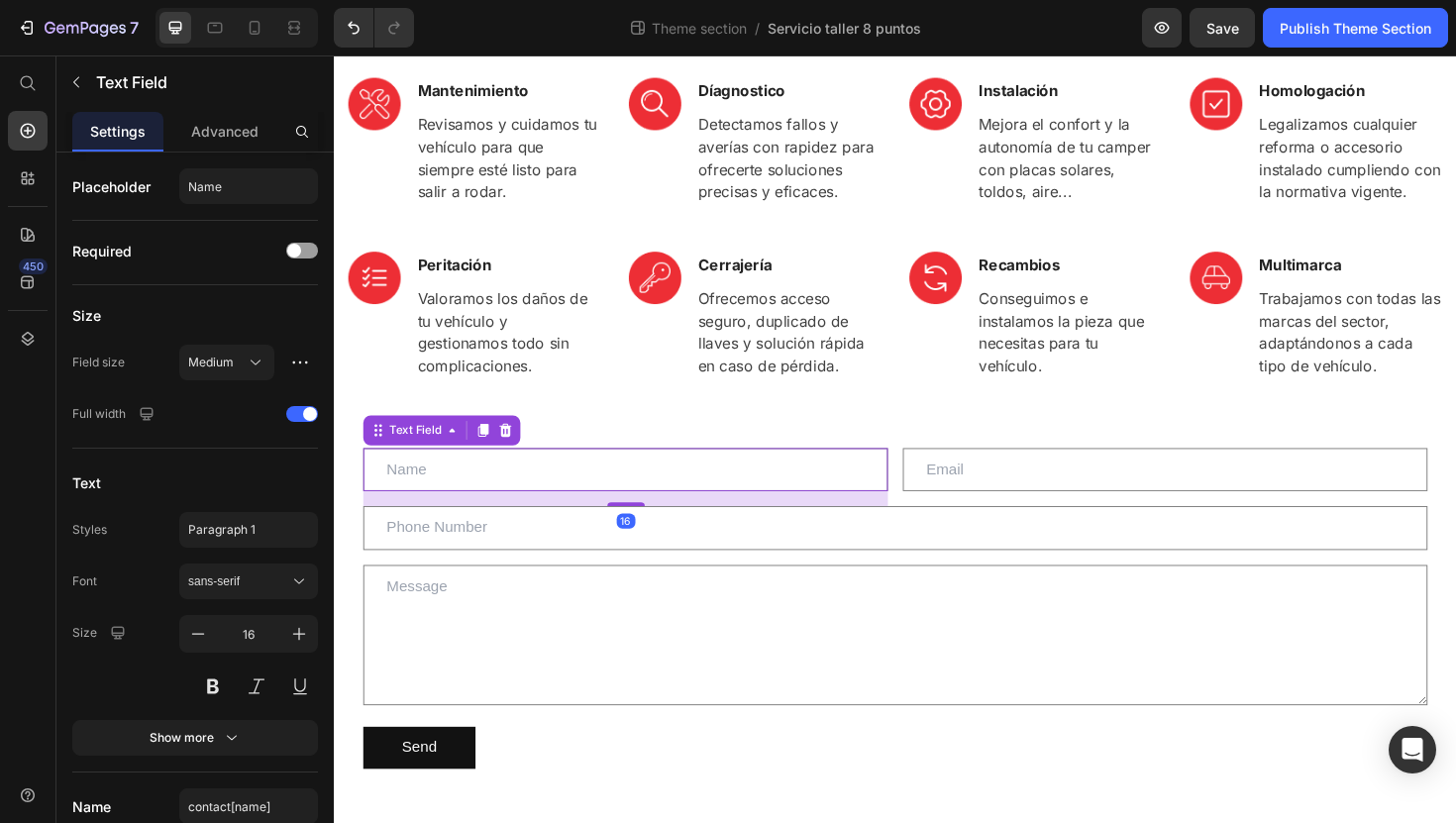 click at bounding box center [642, 494] 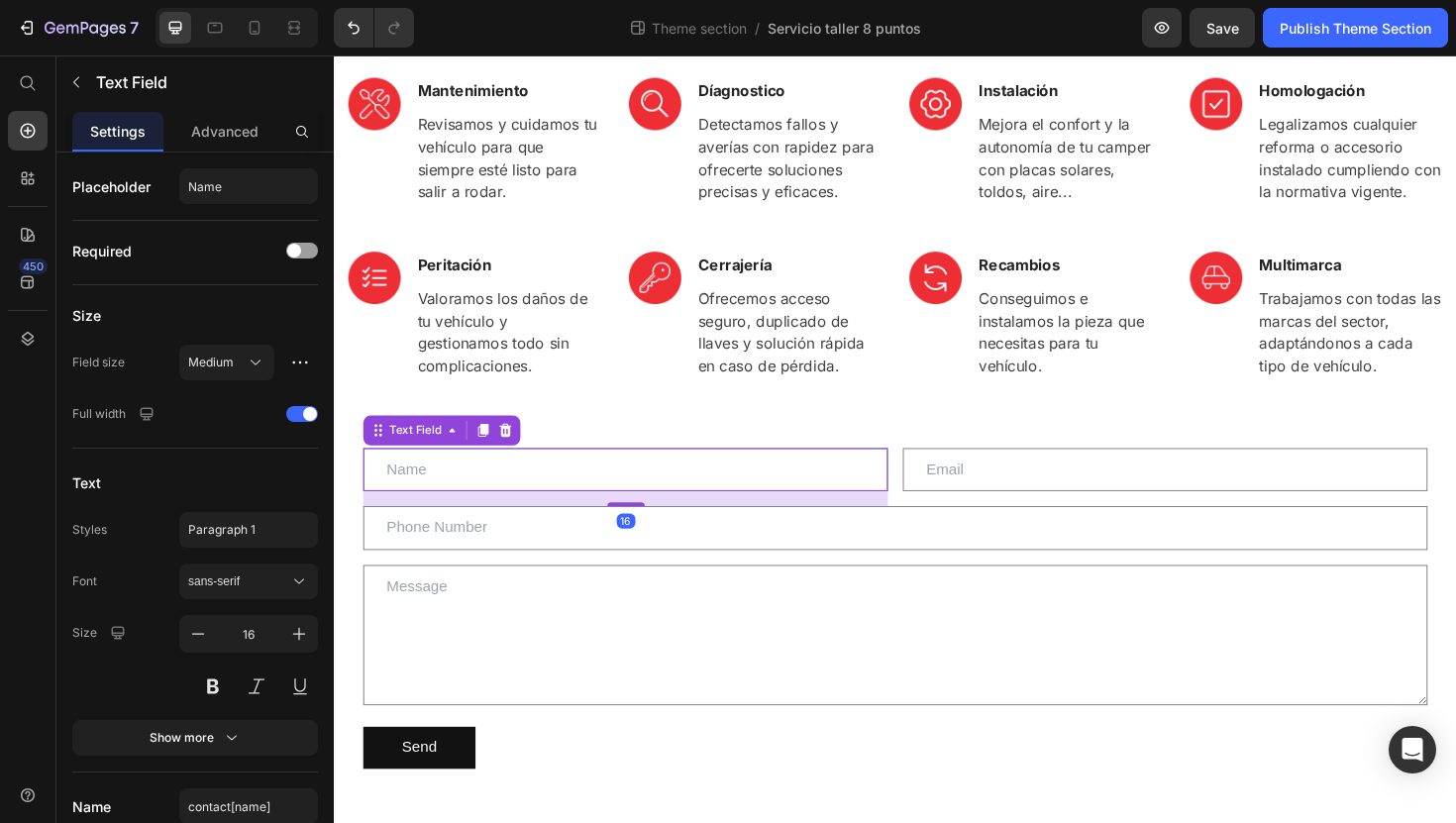 click at bounding box center [642, 494] 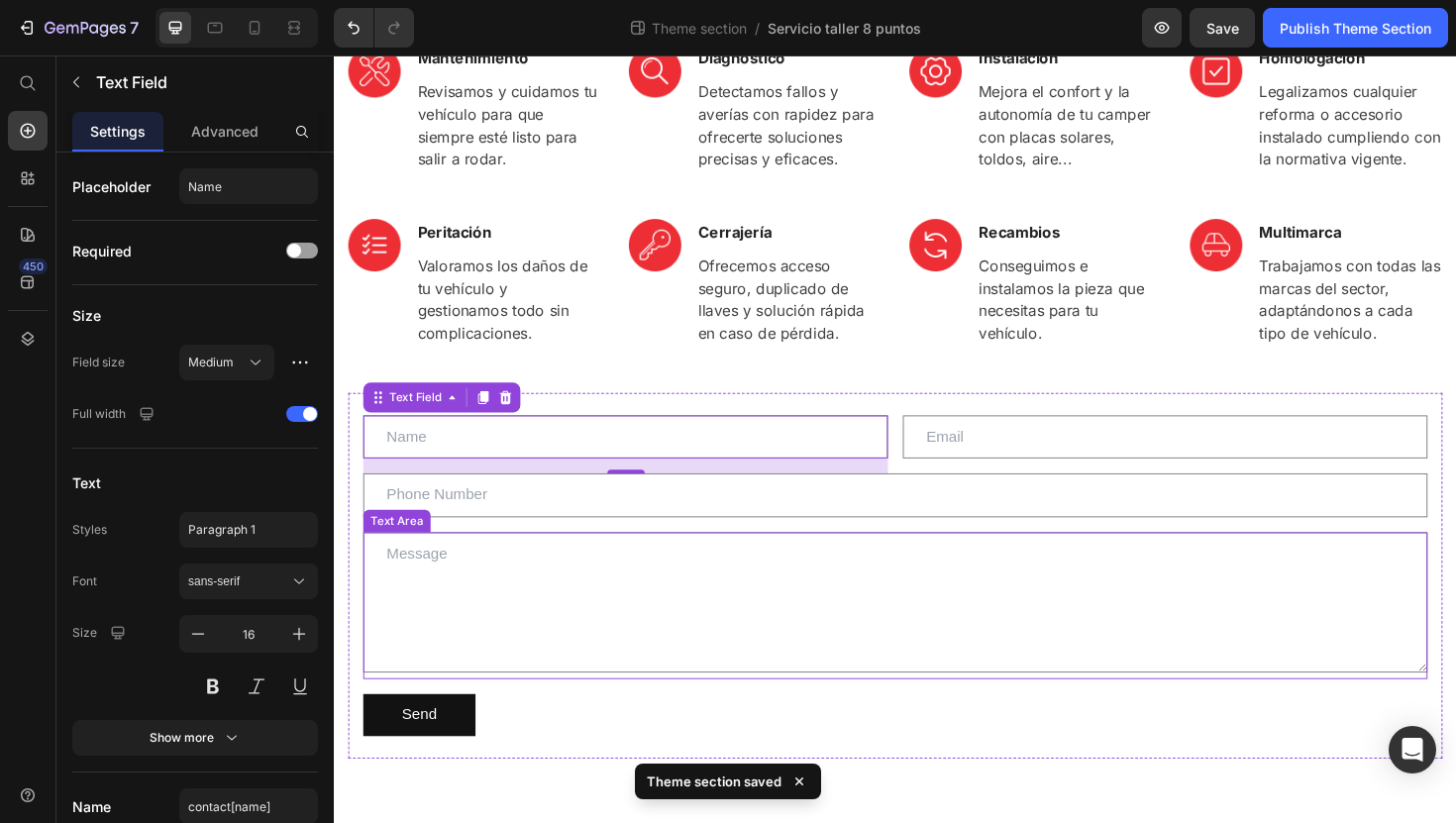 scroll, scrollTop: 204, scrollLeft: 0, axis: vertical 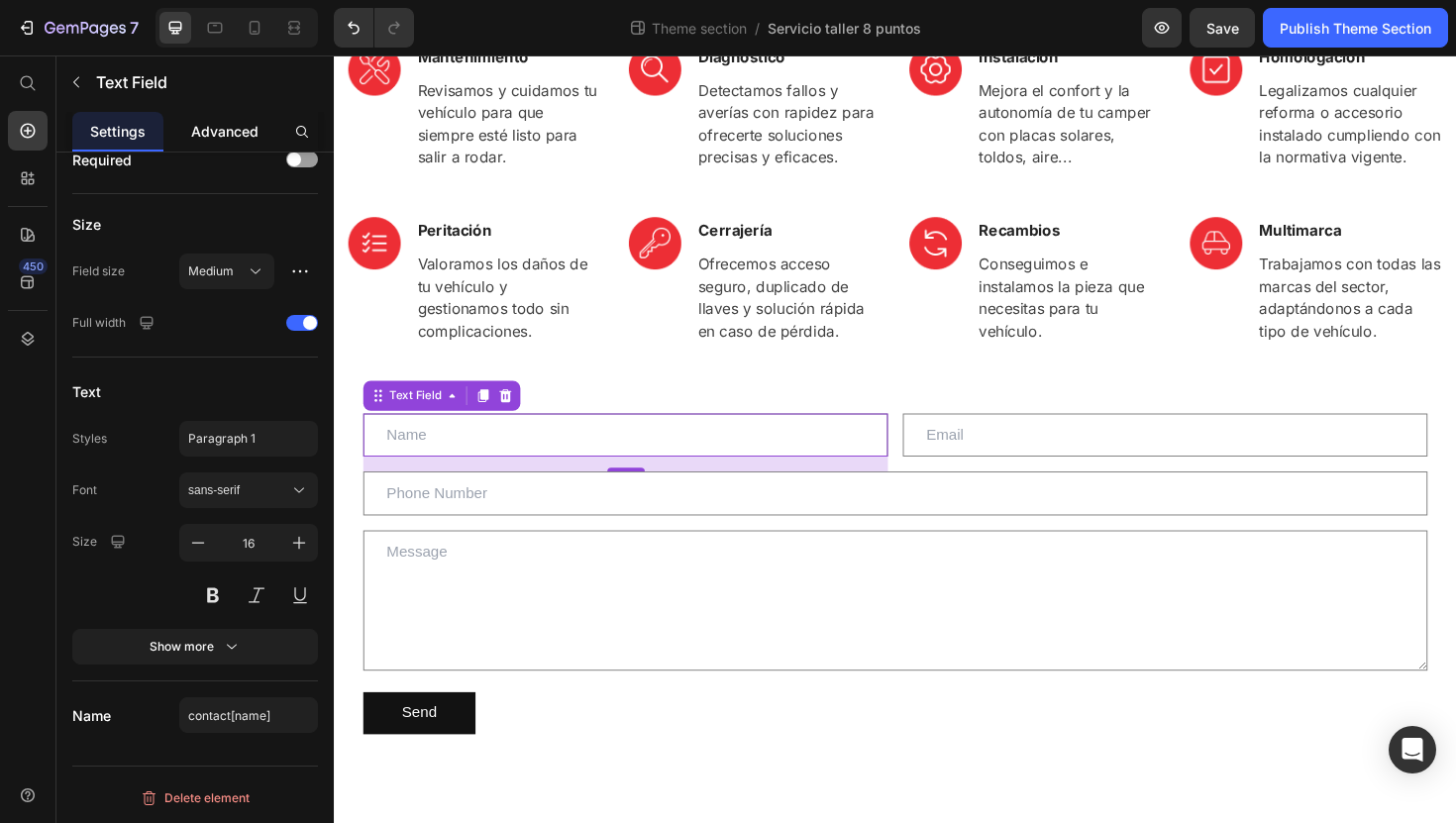 click on "Advanced" at bounding box center [225, 131] 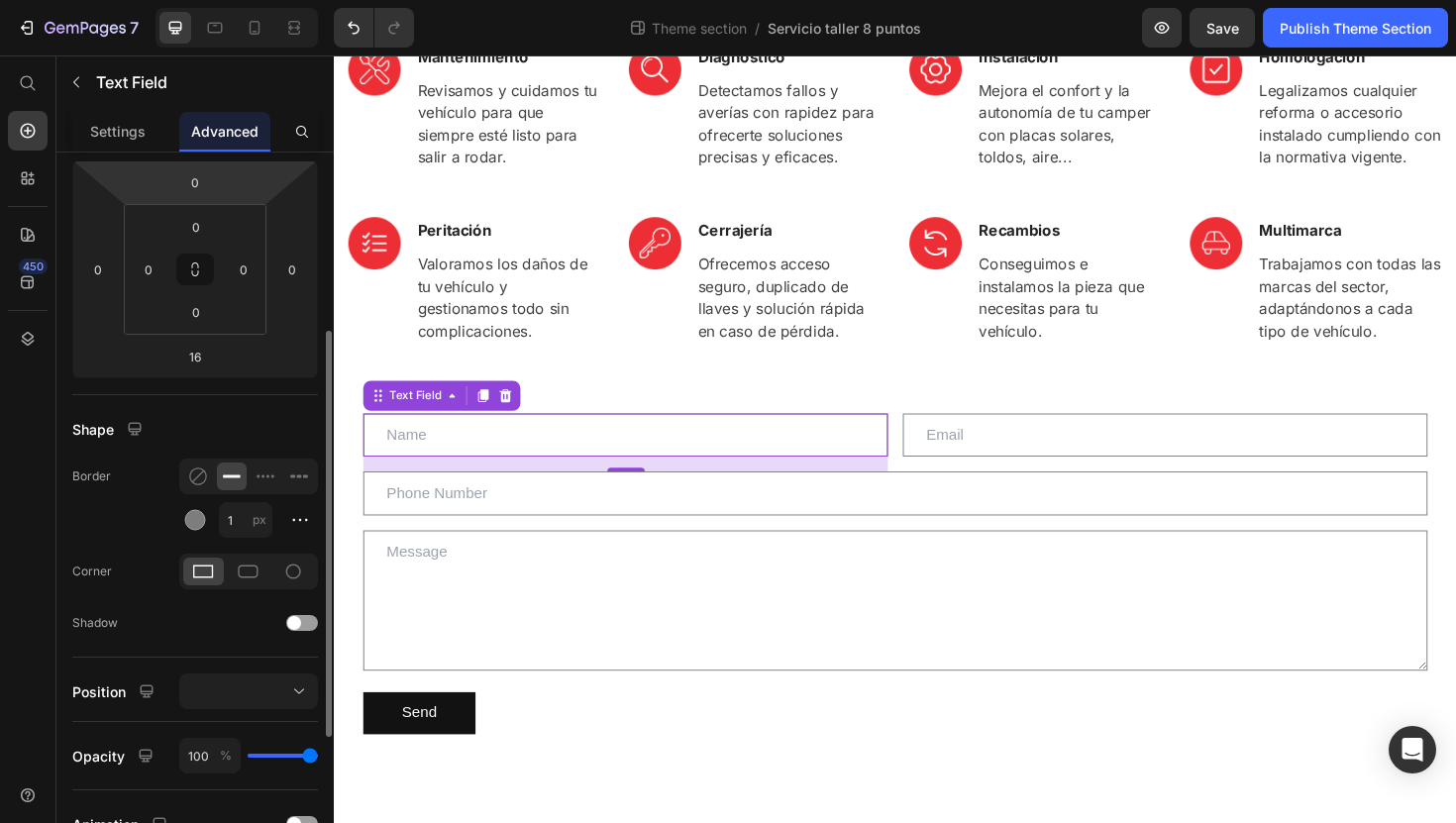 scroll, scrollTop: 275, scrollLeft: 0, axis: vertical 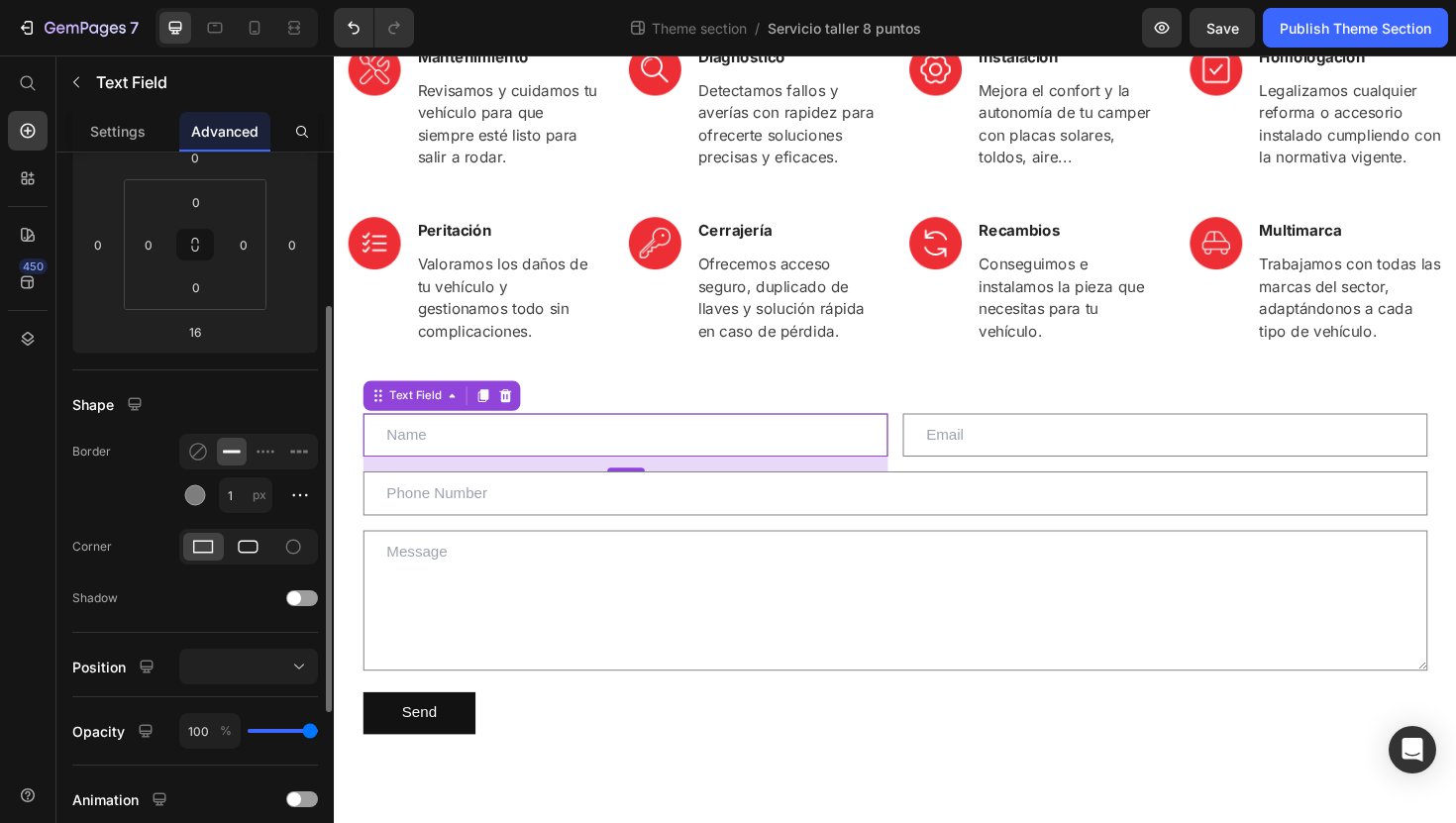 click 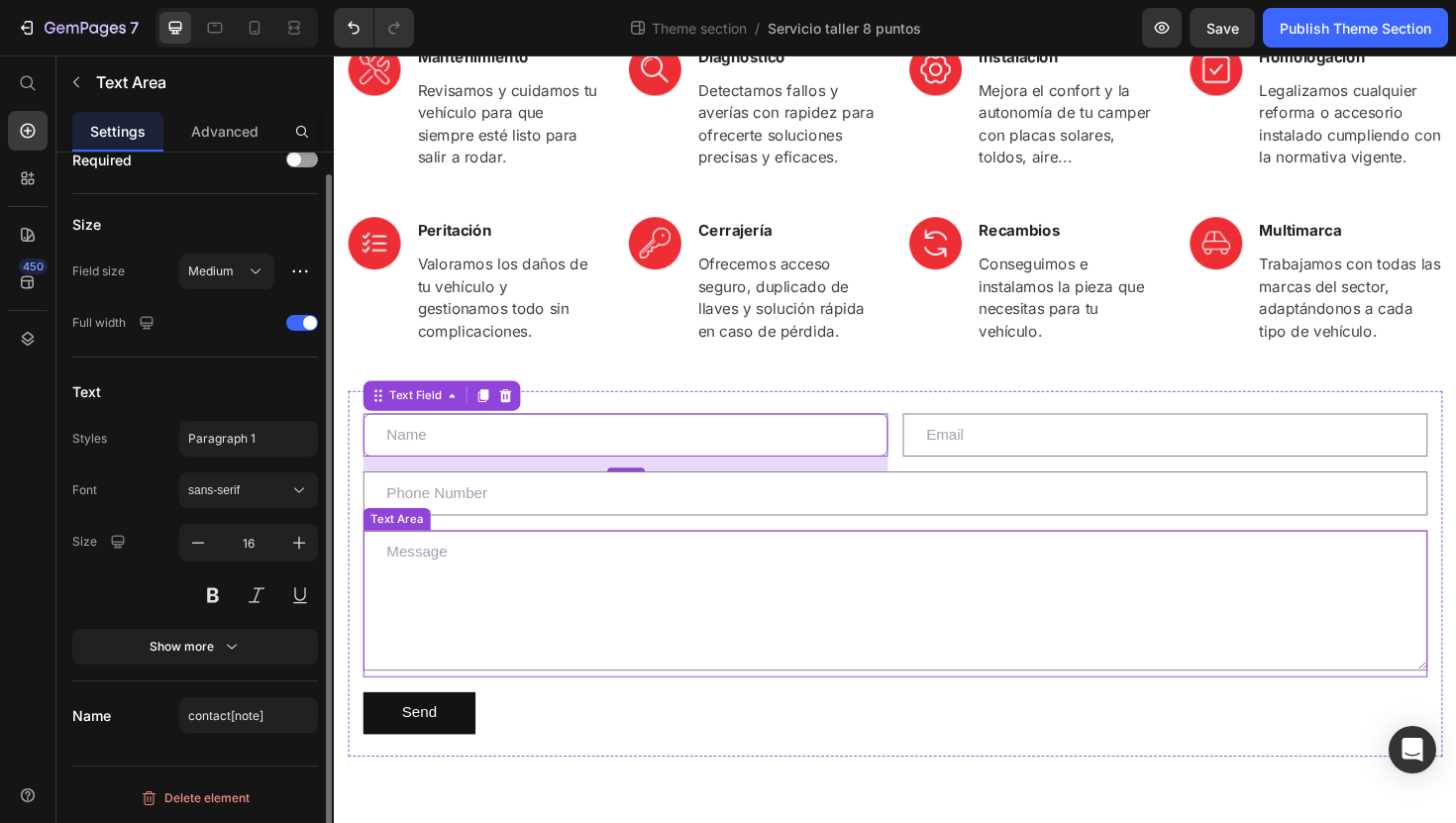 click at bounding box center (928, 633) 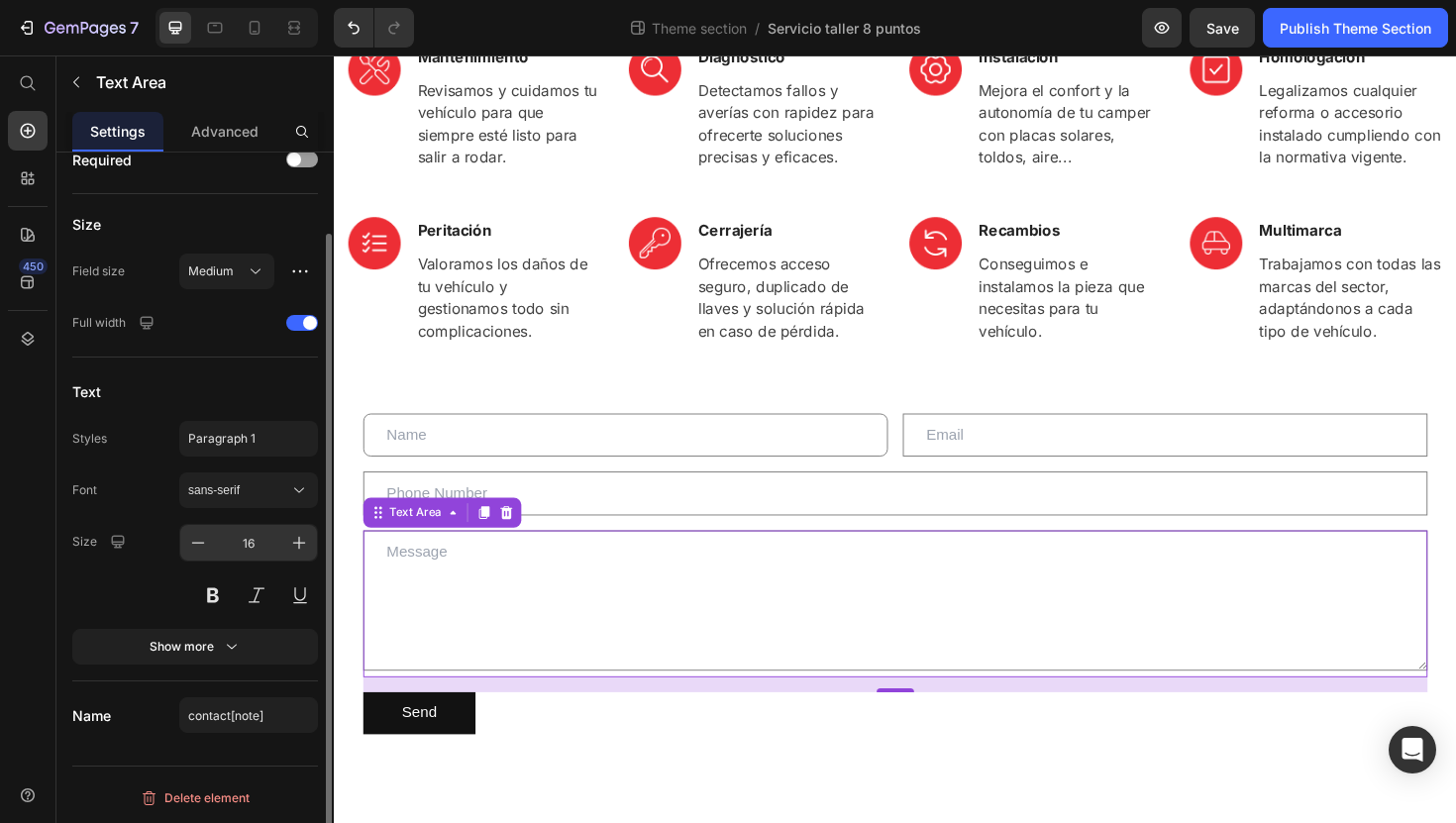 scroll, scrollTop: 0, scrollLeft: 0, axis: both 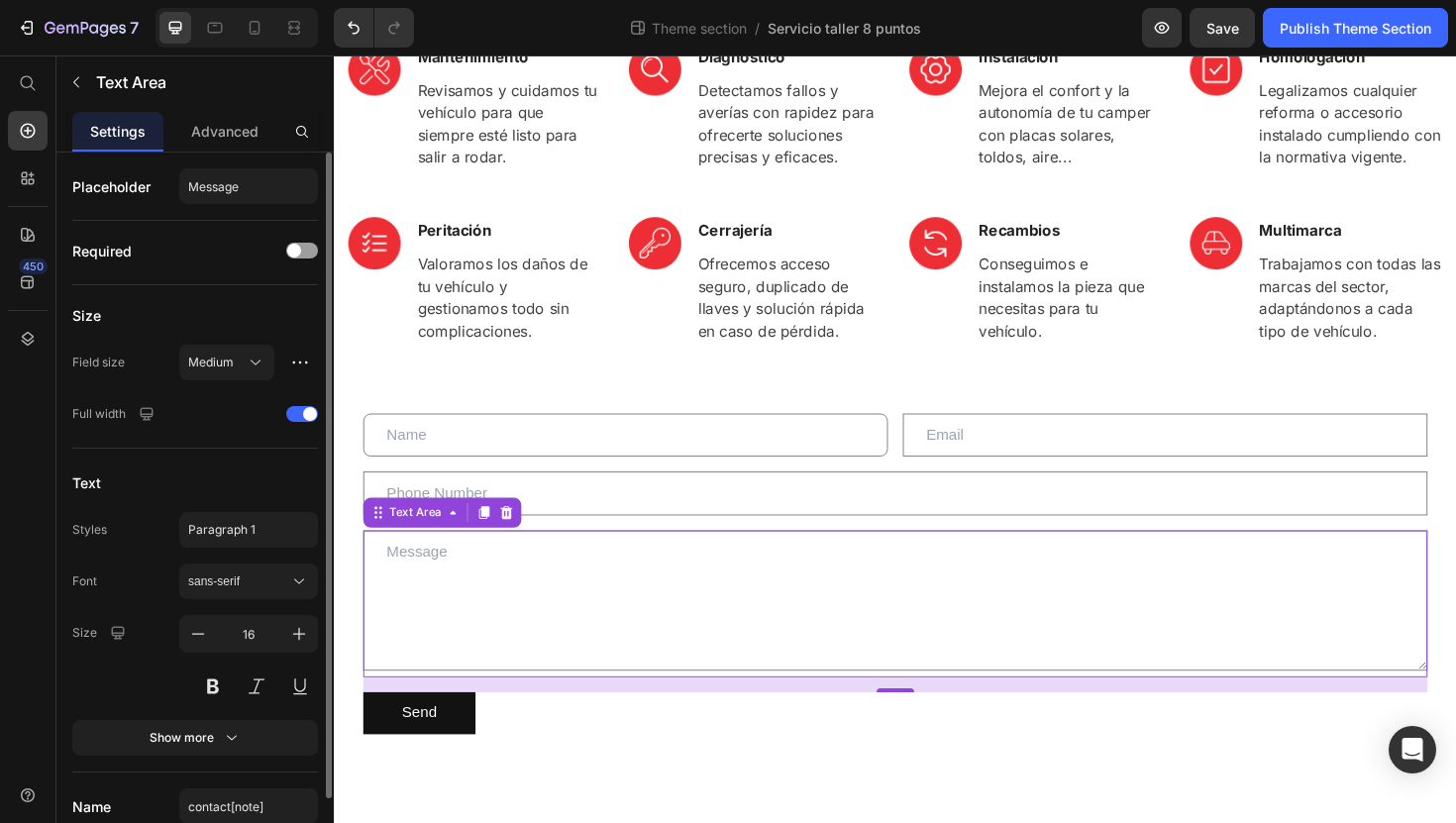 click on "Advanced" 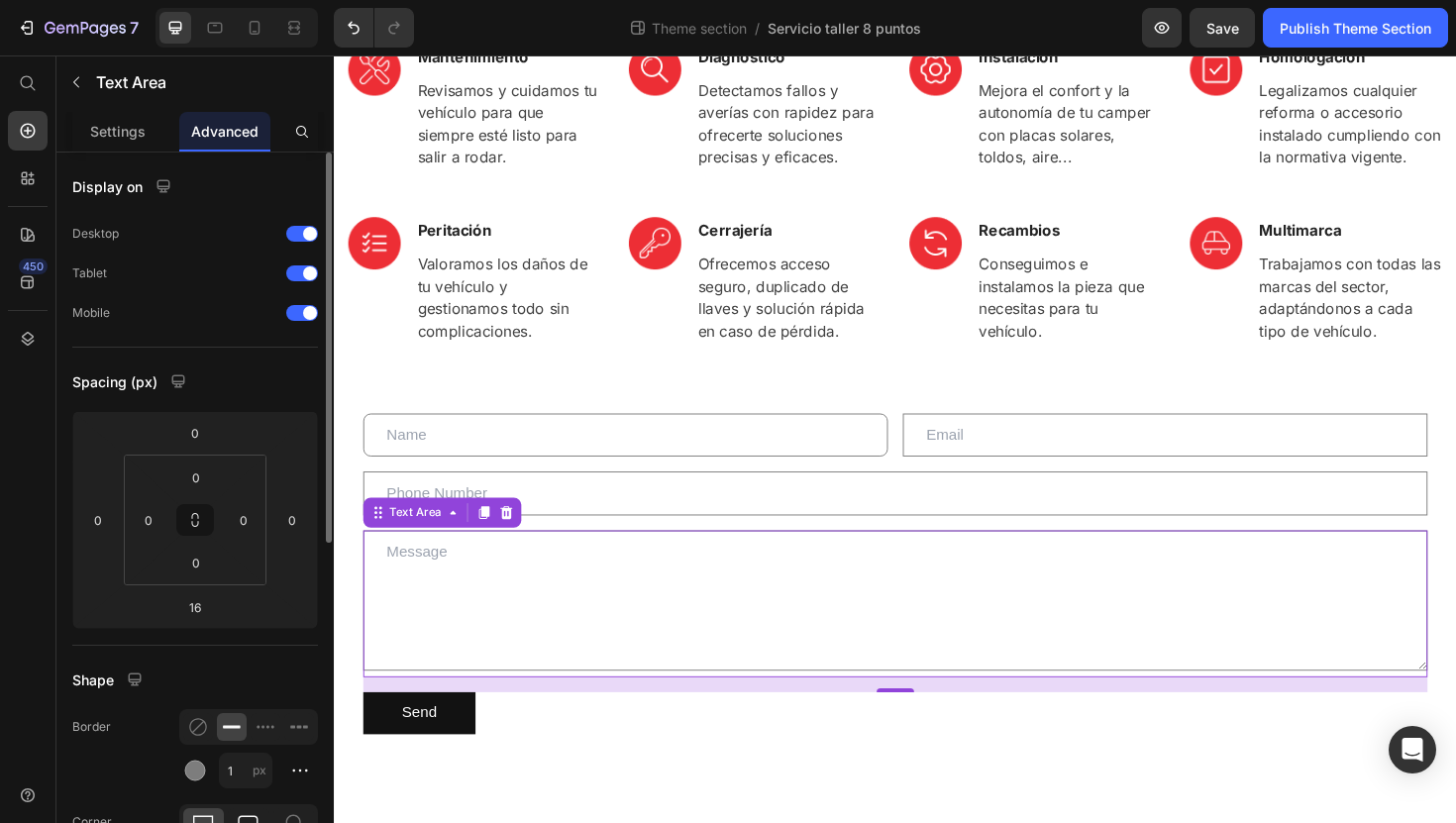 click 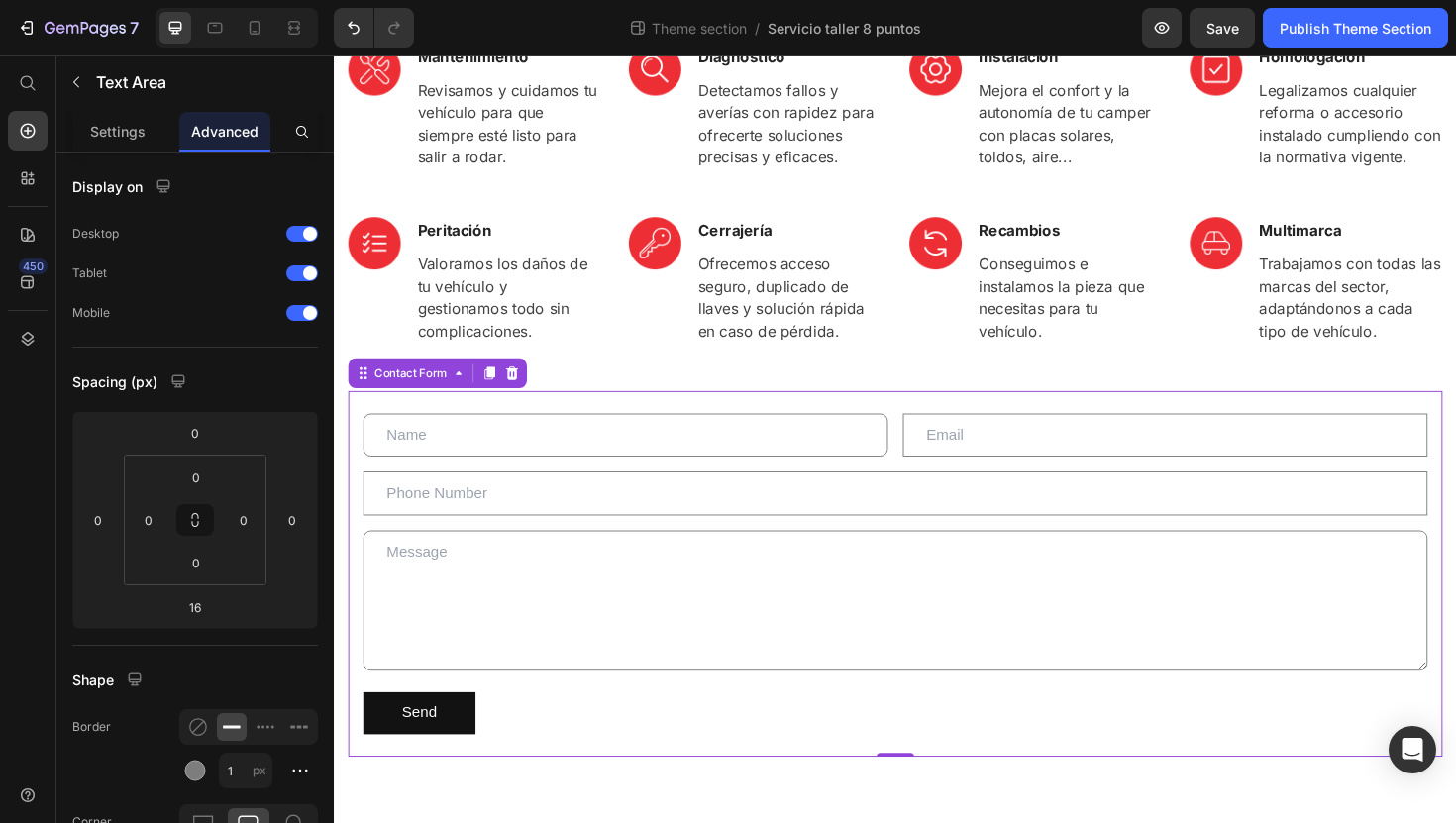 click on "Text Field Email Field Row Text Field Text Area Send Submit Button Contact Form   0" at bounding box center [928, 604] 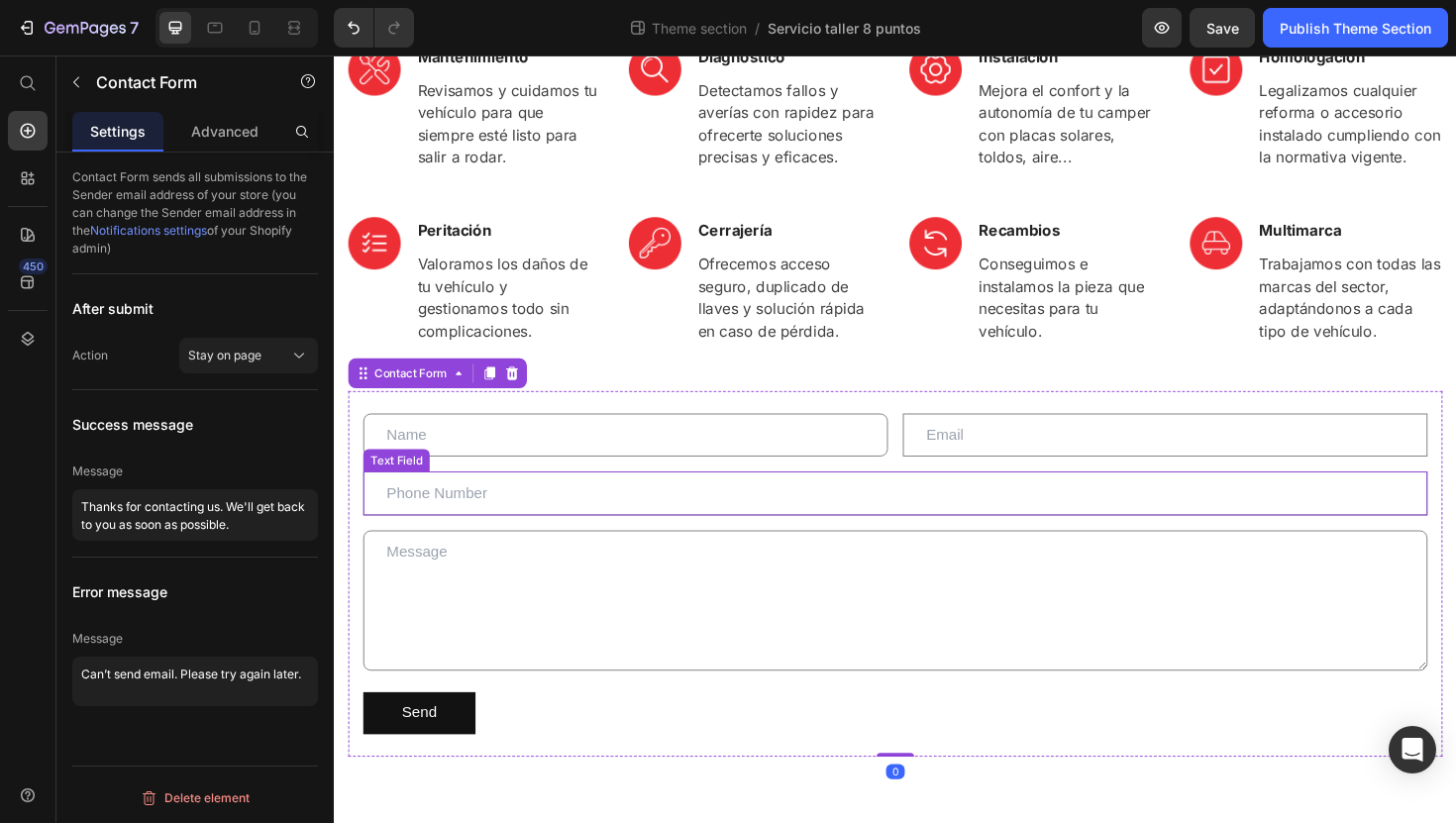 click at bounding box center (928, 519) 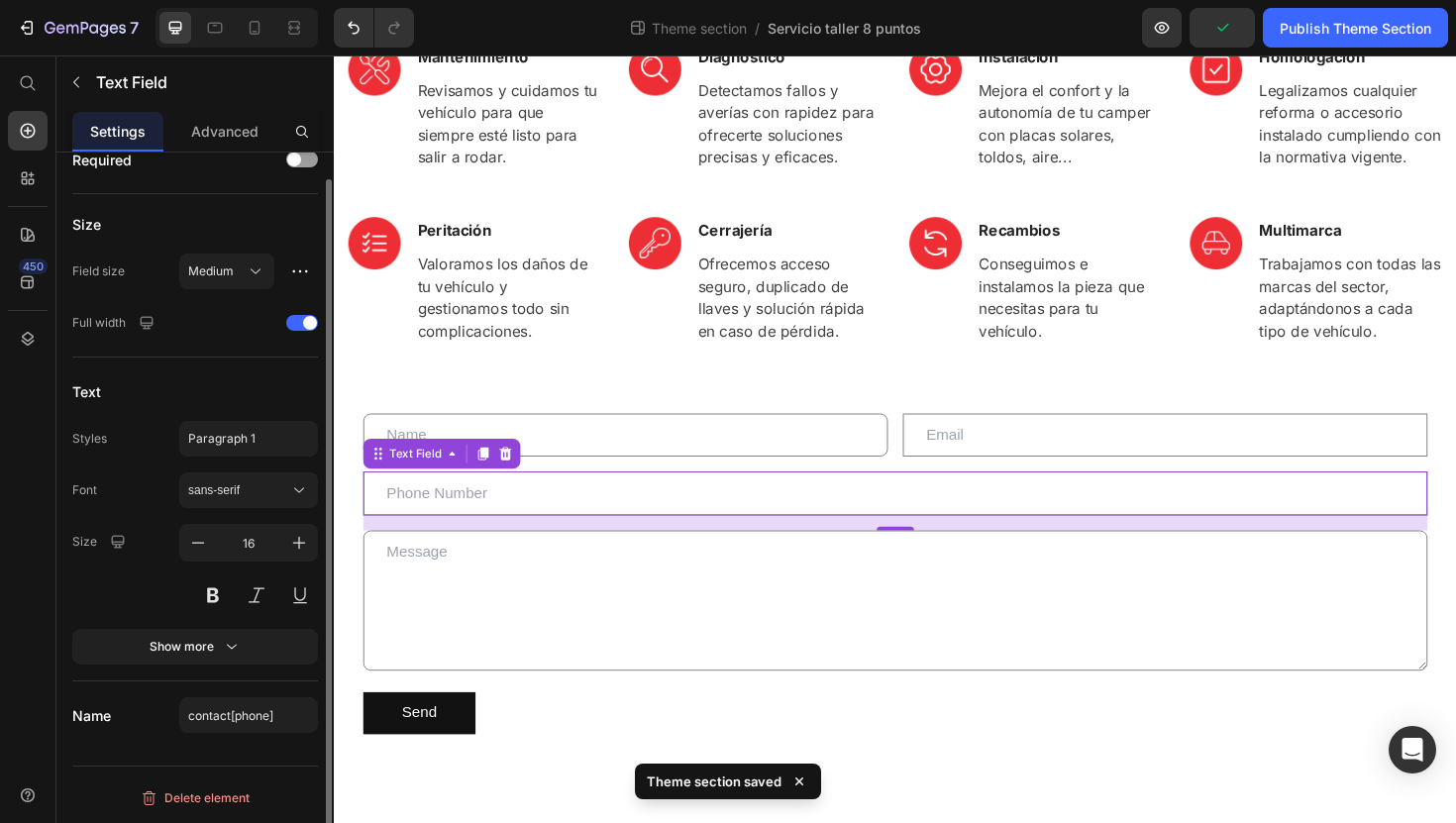 scroll, scrollTop: 33, scrollLeft: 0, axis: vertical 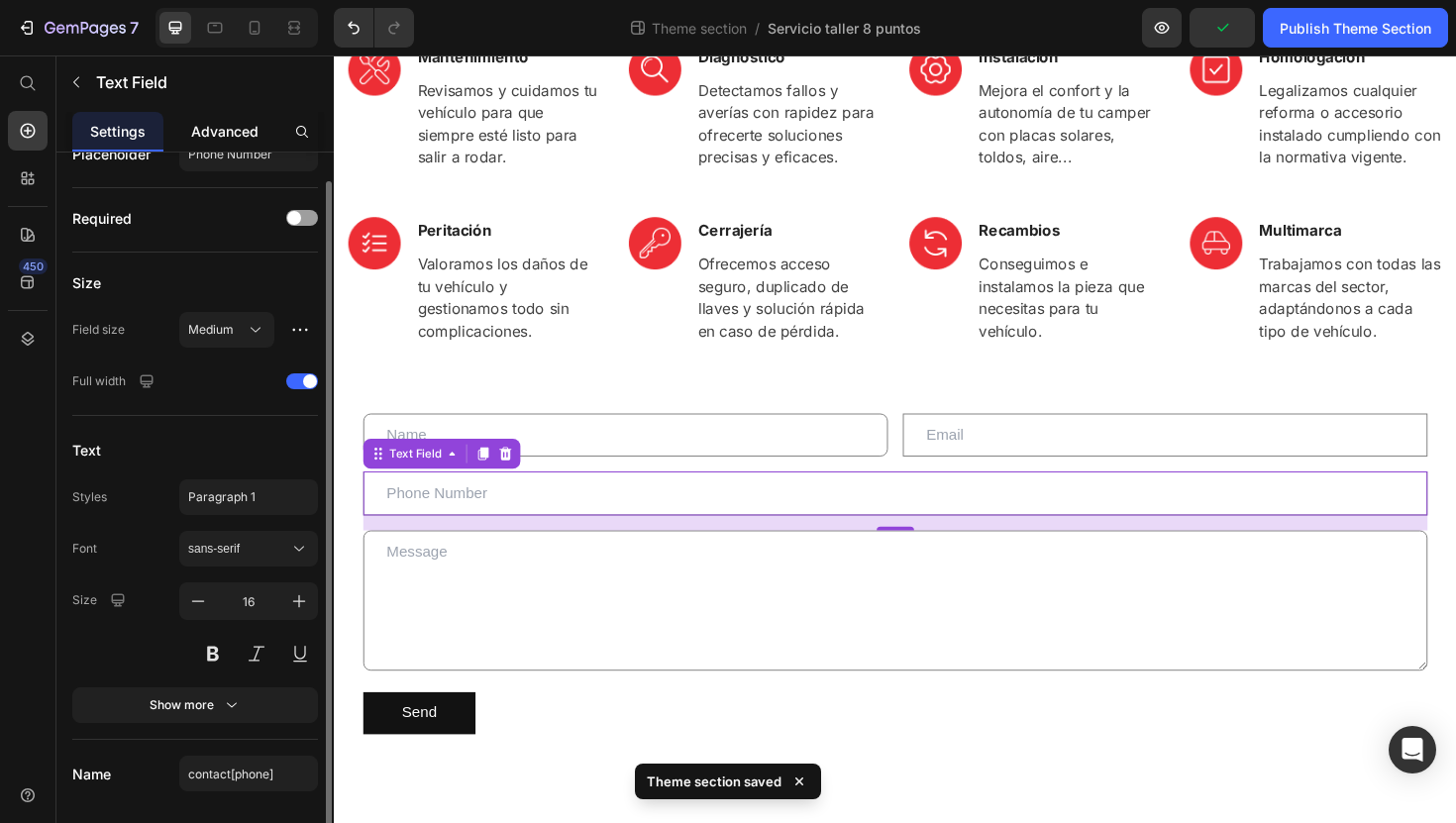 click on "Advanced" at bounding box center [225, 131] 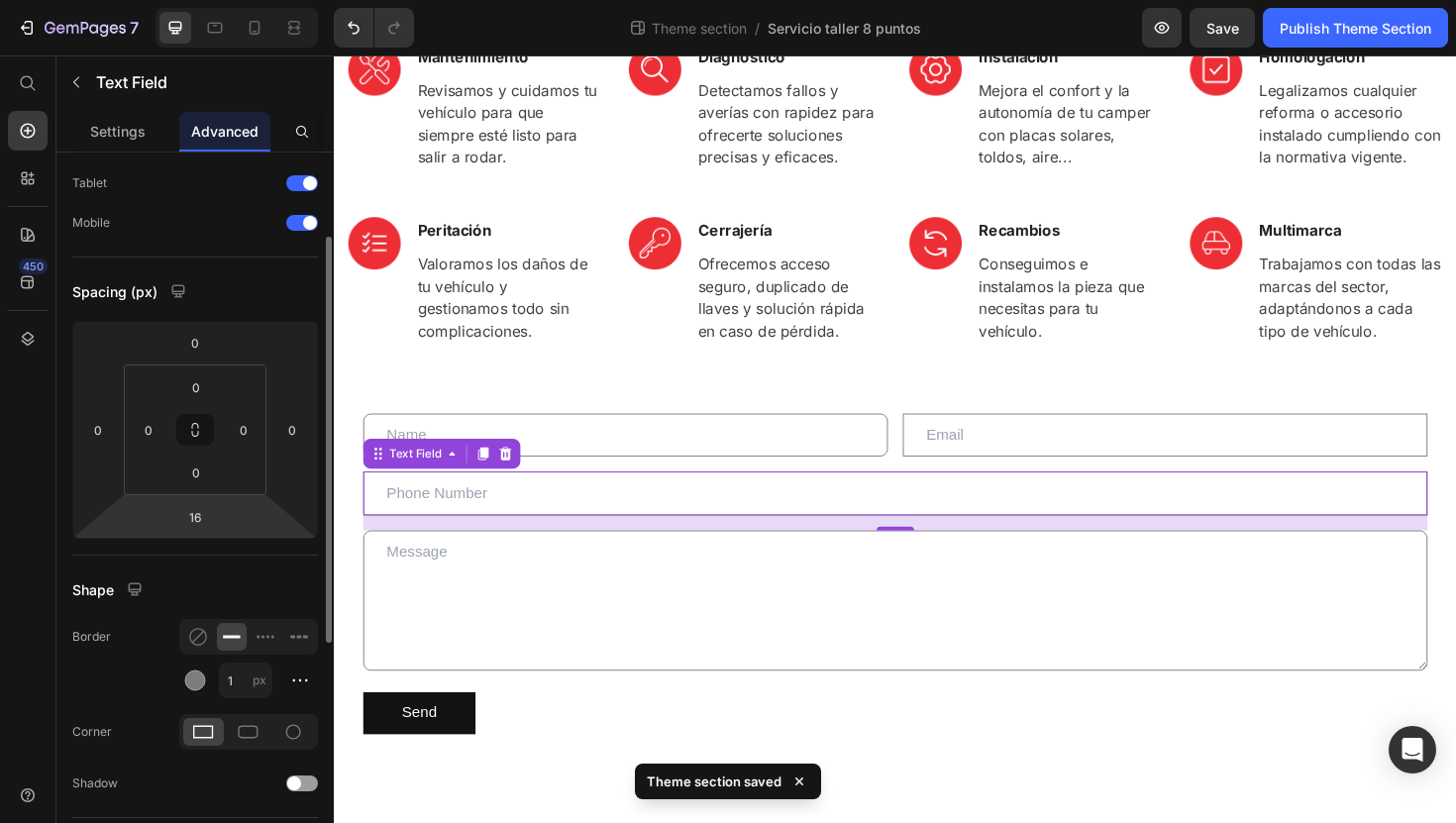 scroll, scrollTop: 112, scrollLeft: 0, axis: vertical 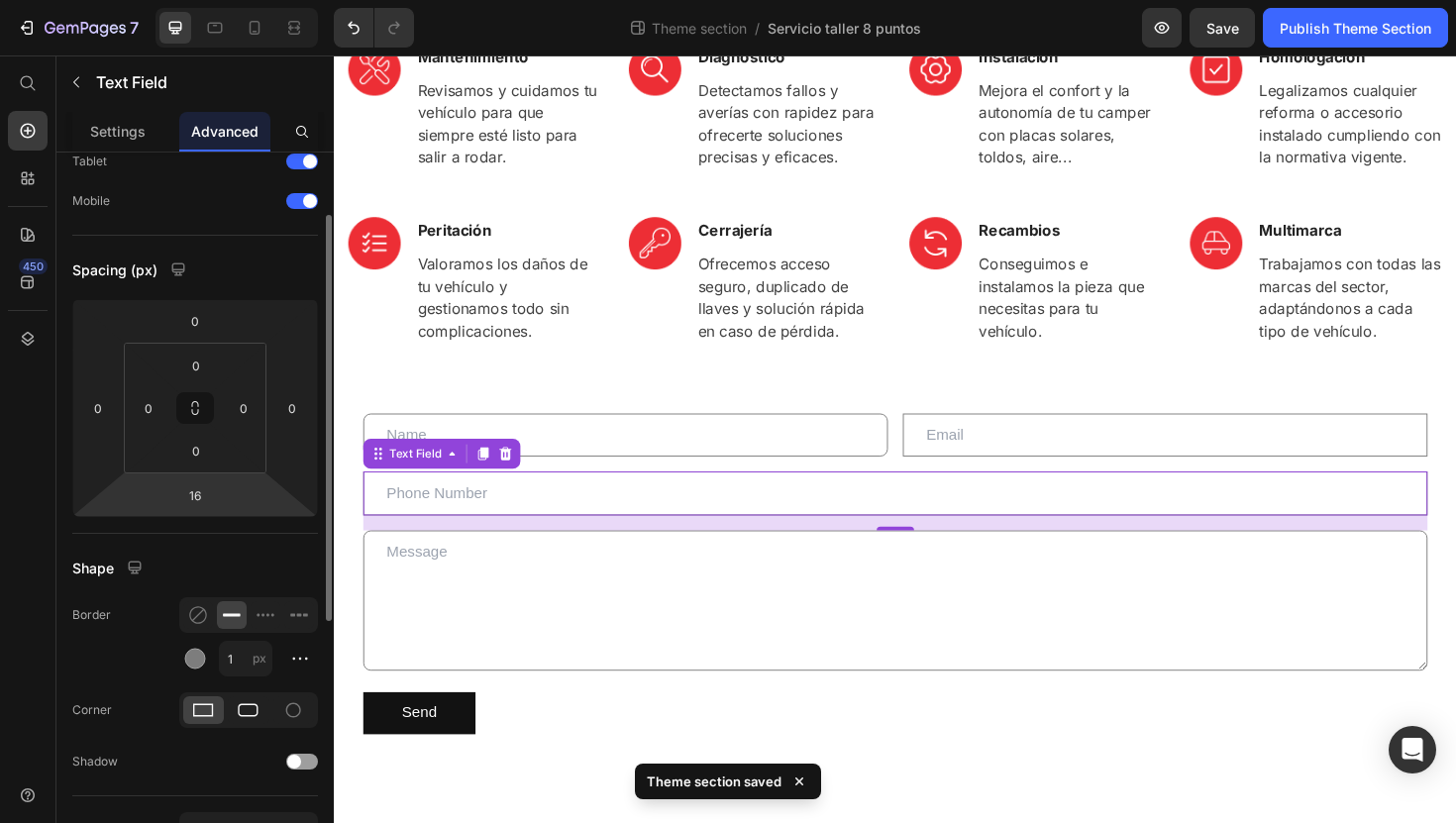 click 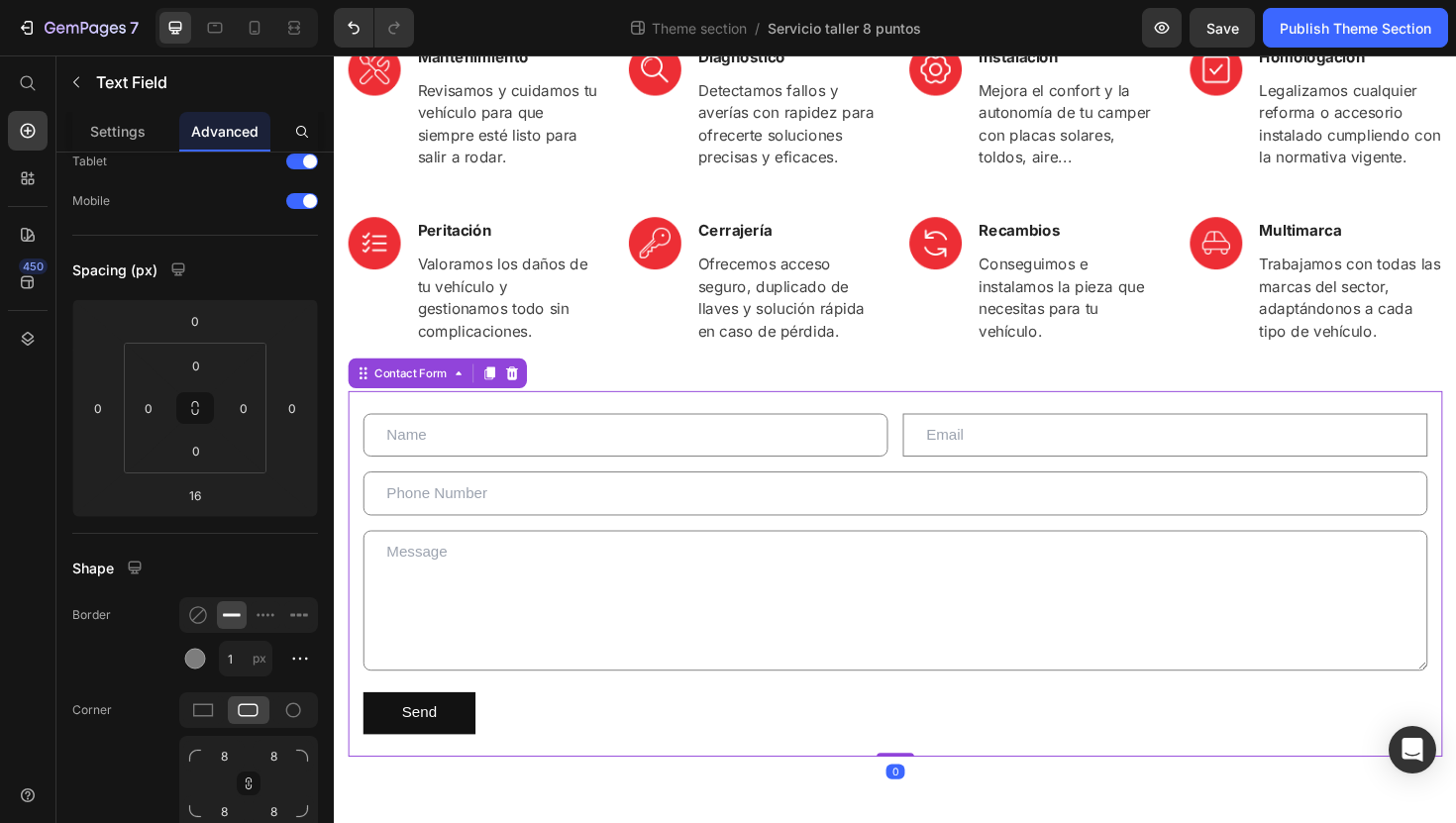 click on "Text Field Email Field Row Text Field Text Area Send Submit Button Contact Form   0" at bounding box center (928, 604) 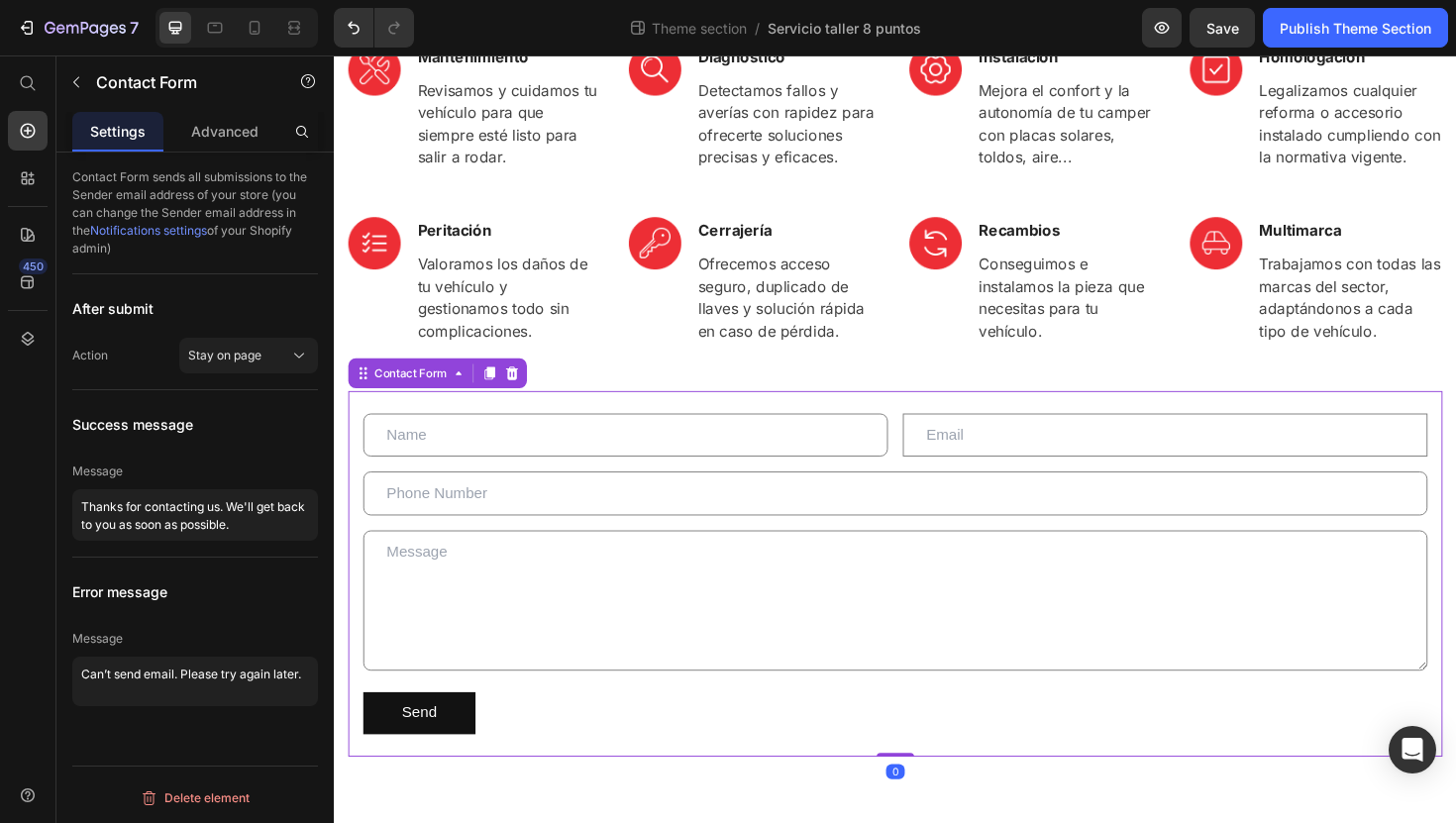 scroll, scrollTop: 0, scrollLeft: 0, axis: both 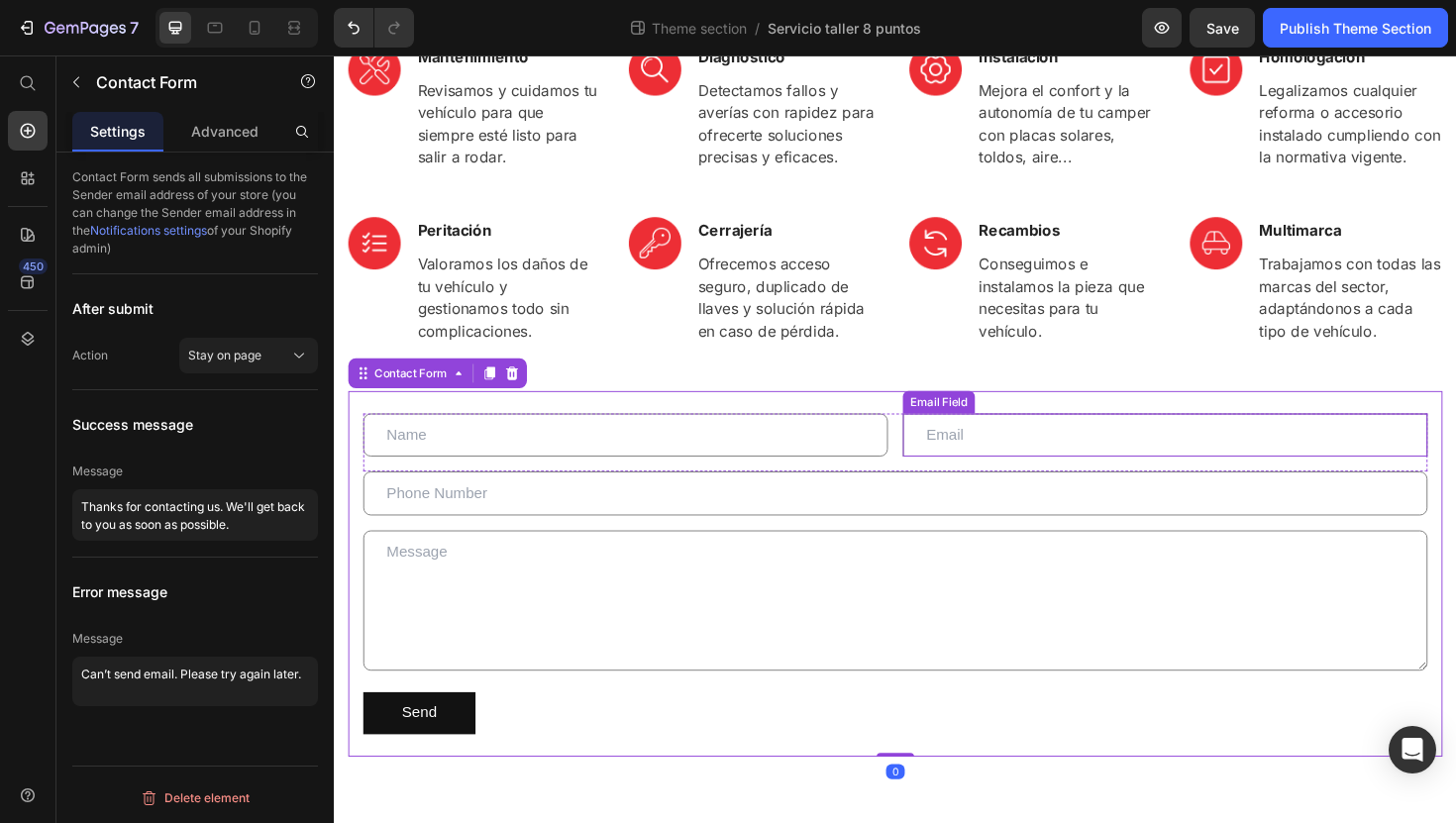click at bounding box center [1213, 458] 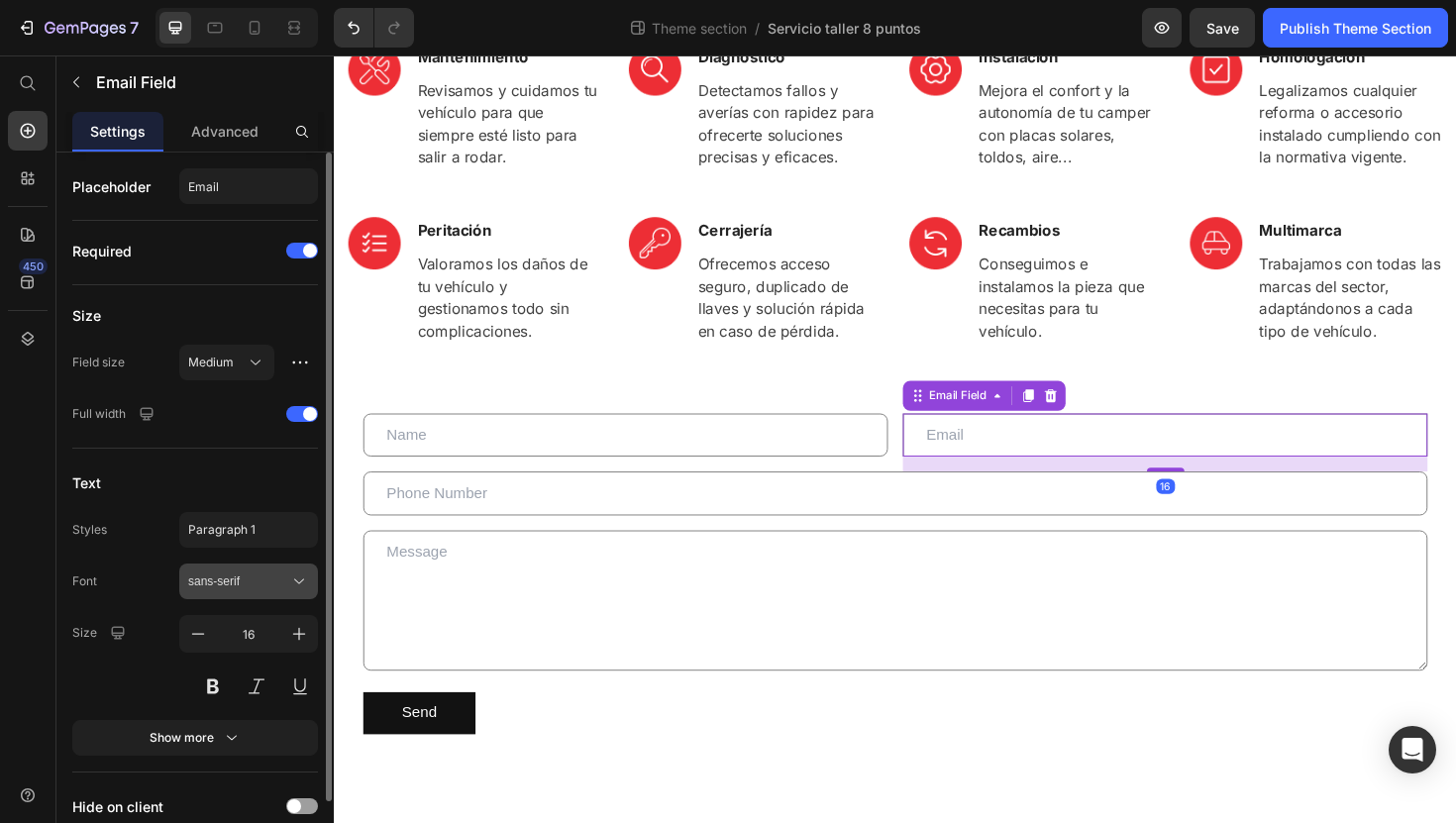 scroll, scrollTop: 87, scrollLeft: 0, axis: vertical 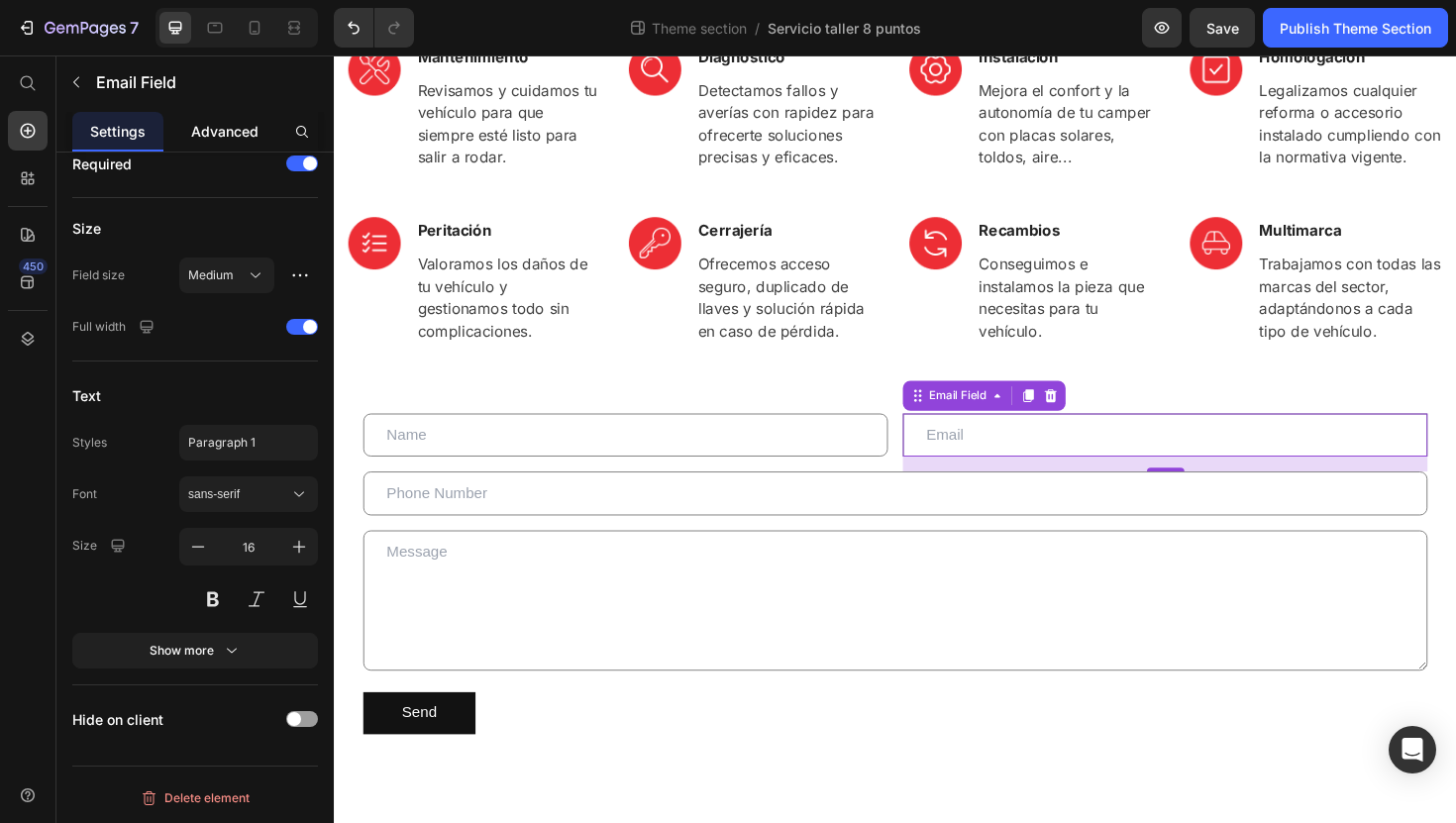 click on "Advanced" at bounding box center [225, 131] 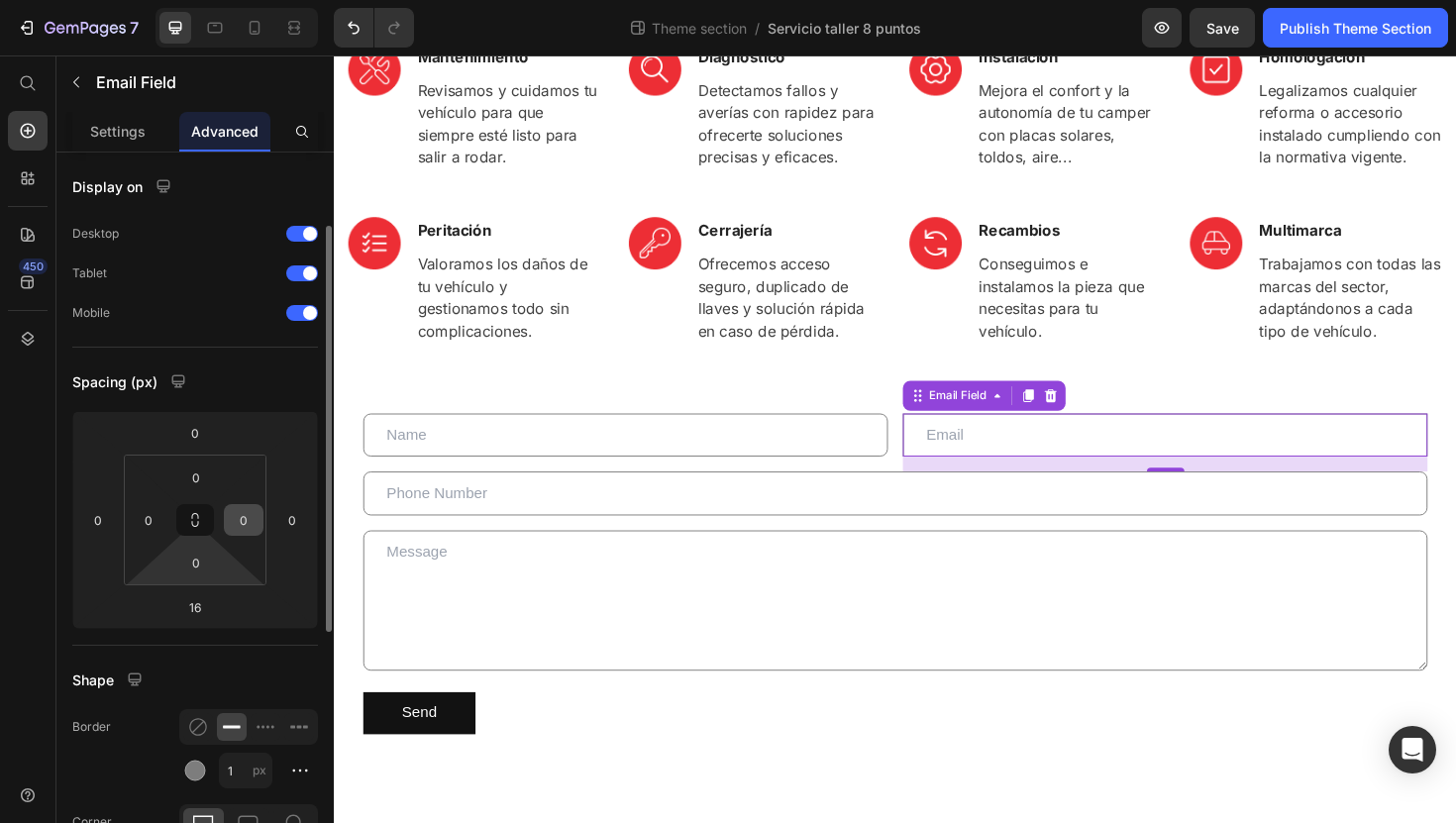scroll, scrollTop: 138, scrollLeft: 0, axis: vertical 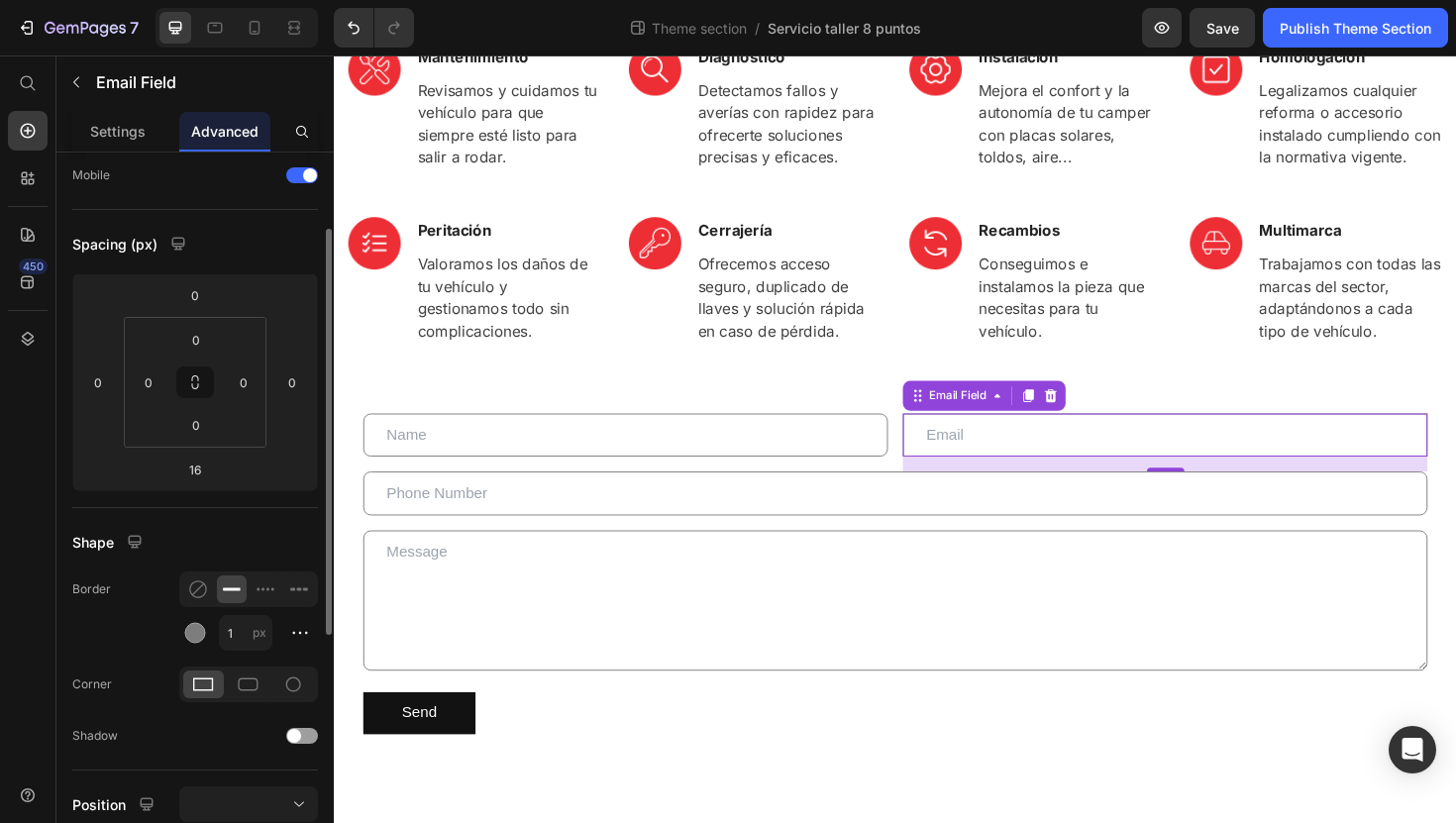 click 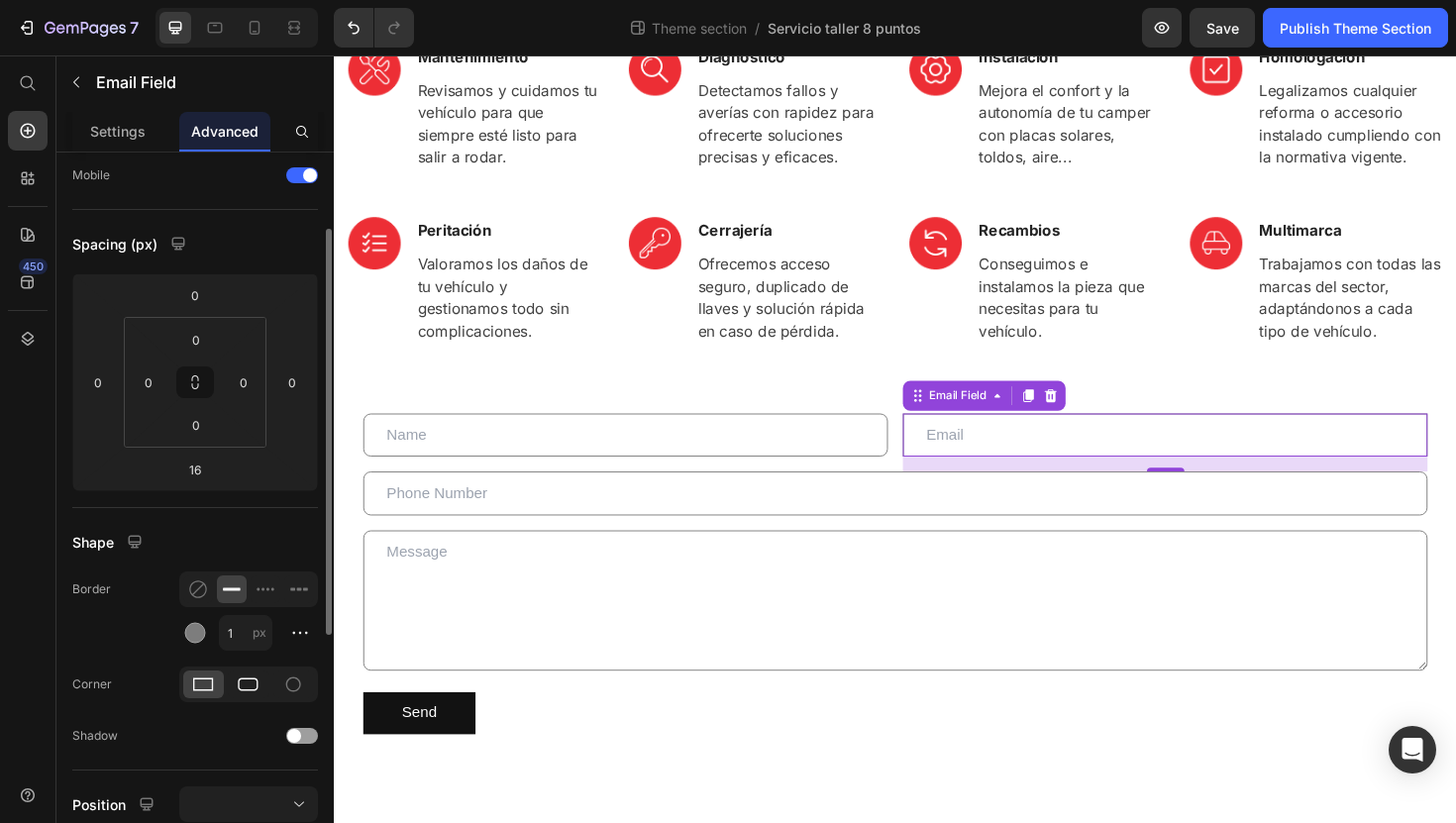 click 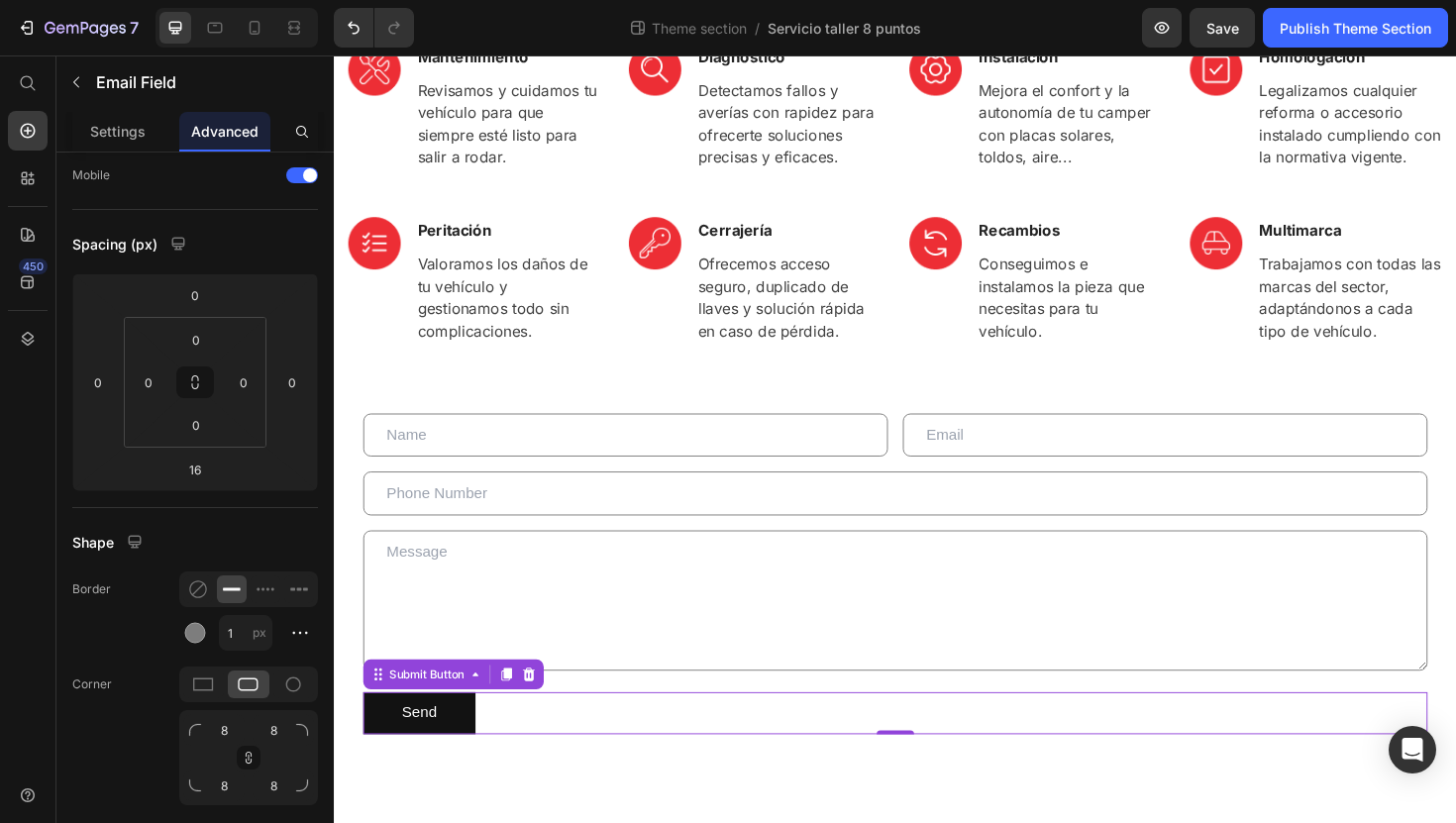 click on "Send Submit Button   0" at bounding box center [928, 752] 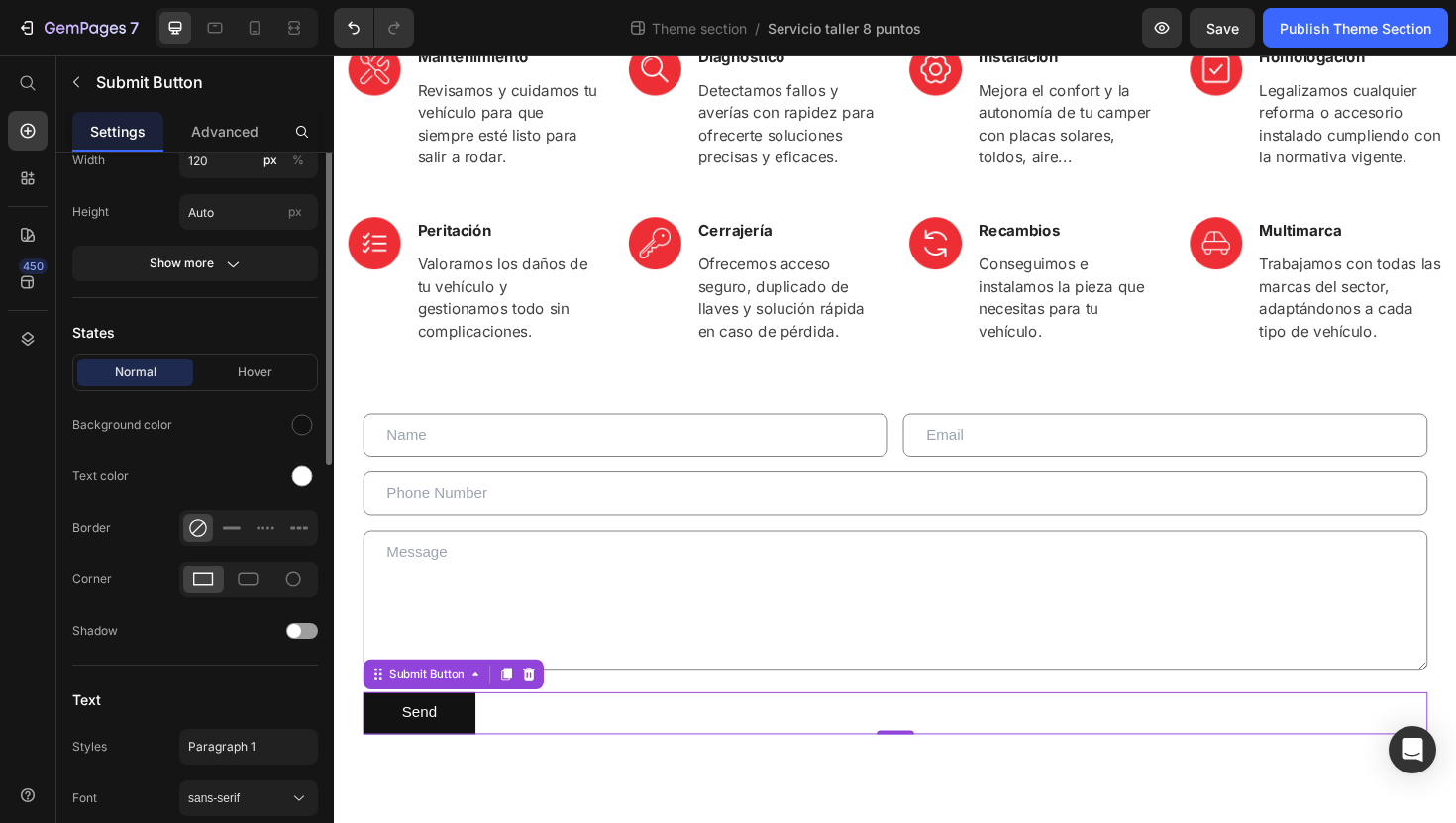 scroll, scrollTop: 0, scrollLeft: 0, axis: both 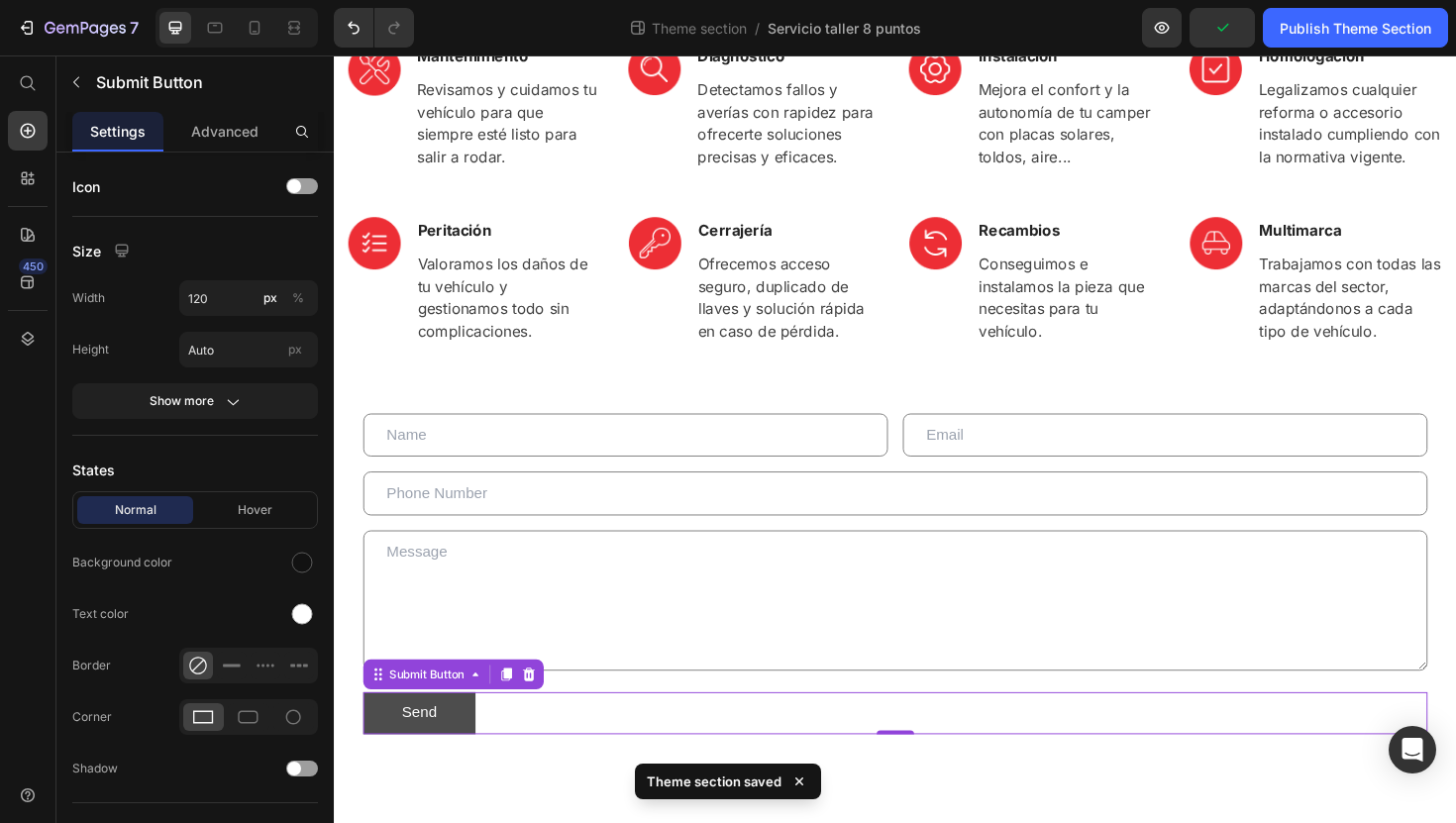 click on "Send" at bounding box center [424, 752] 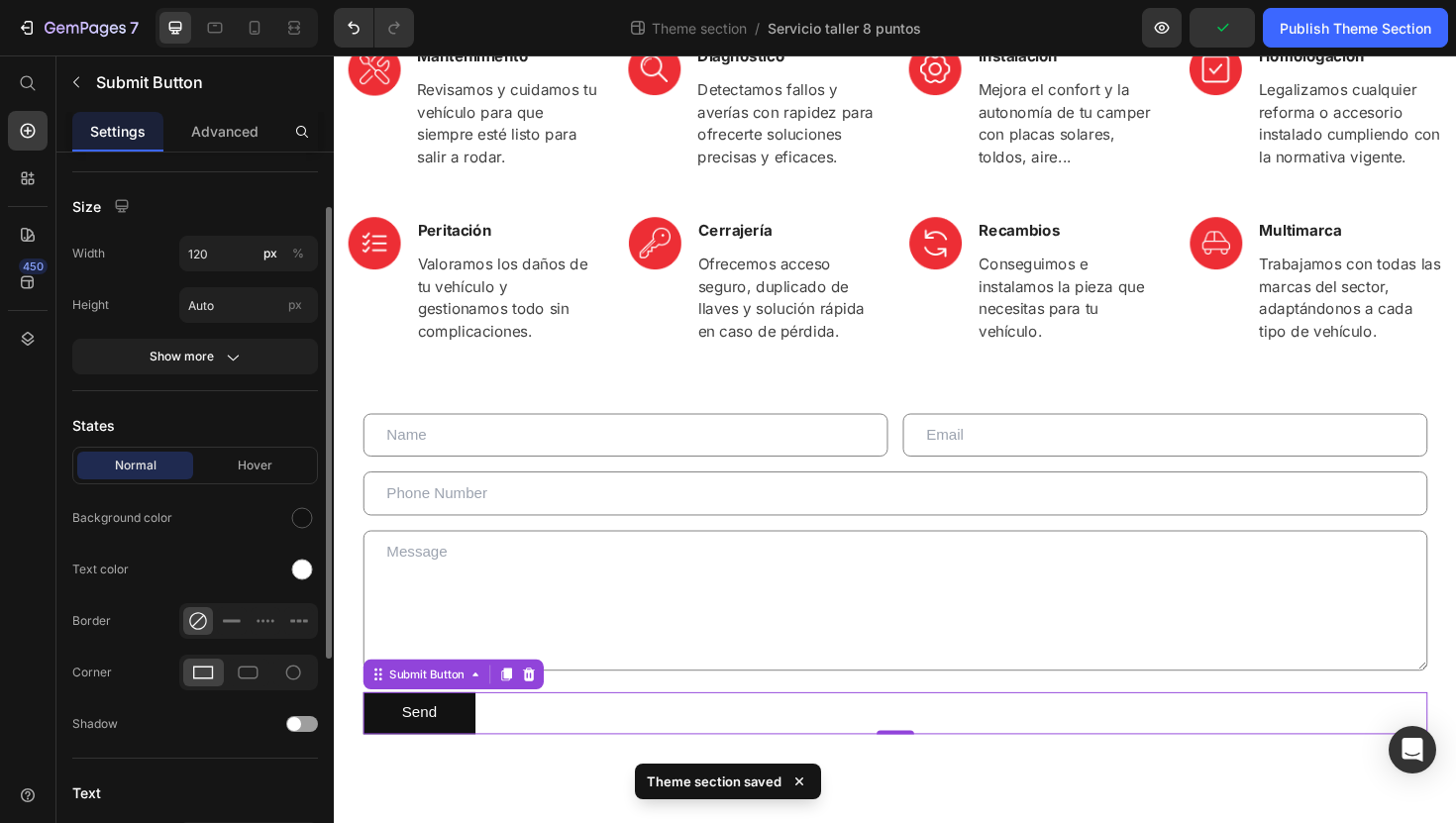 scroll, scrollTop: 86, scrollLeft: 0, axis: vertical 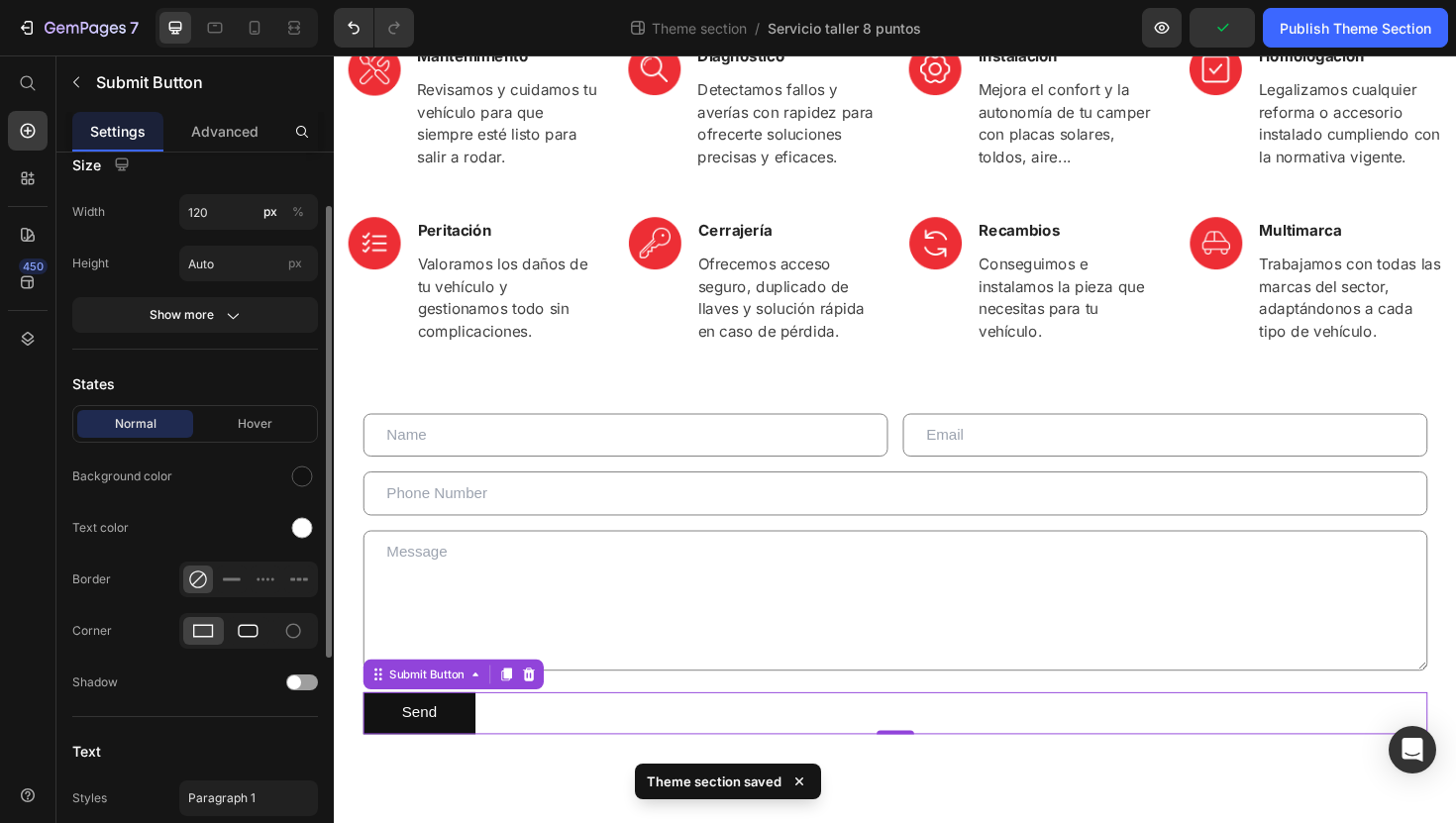 click 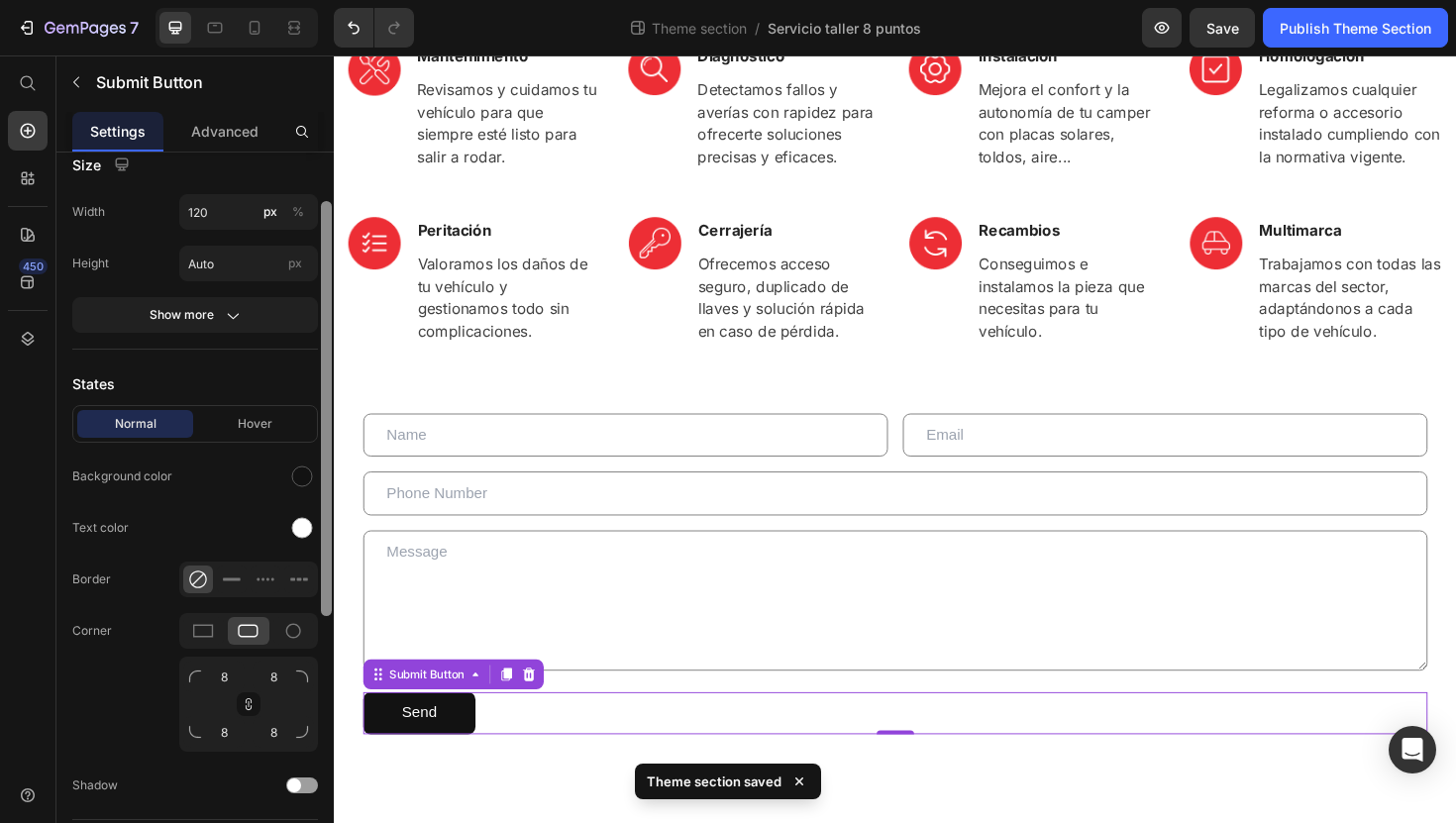 scroll, scrollTop: 247, scrollLeft: 0, axis: vertical 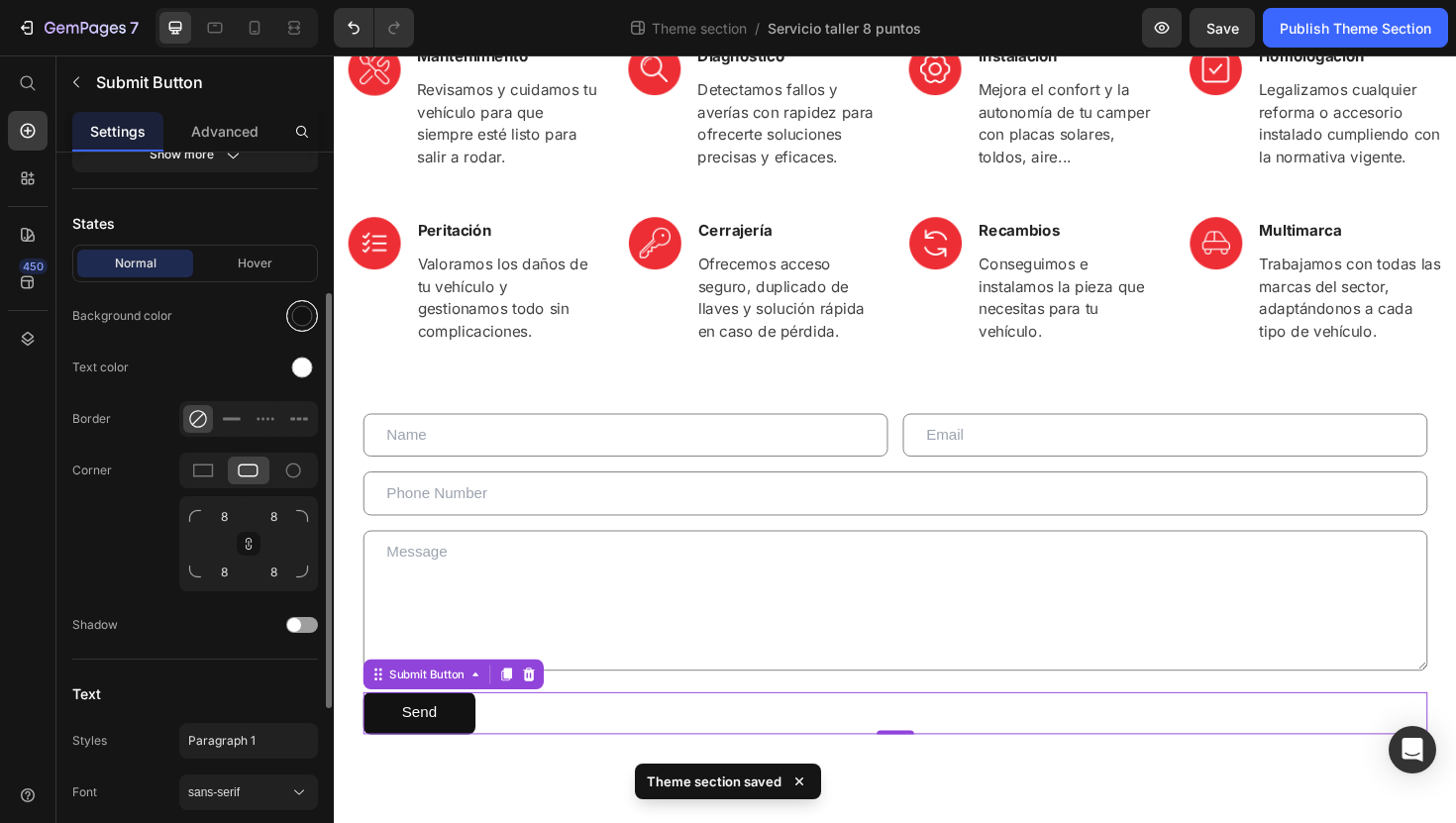 click at bounding box center (302, 316) 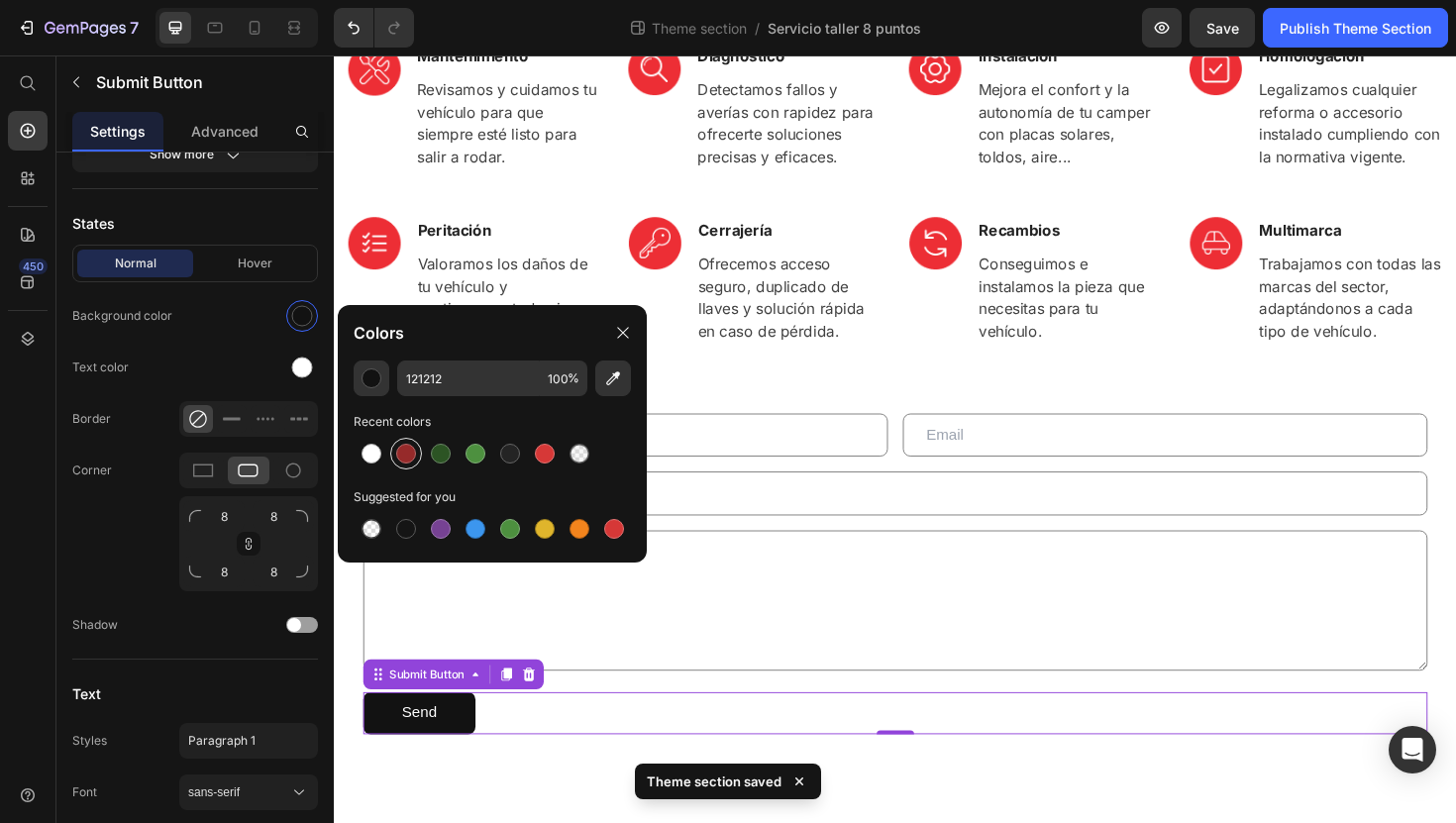 click at bounding box center (406, 454) 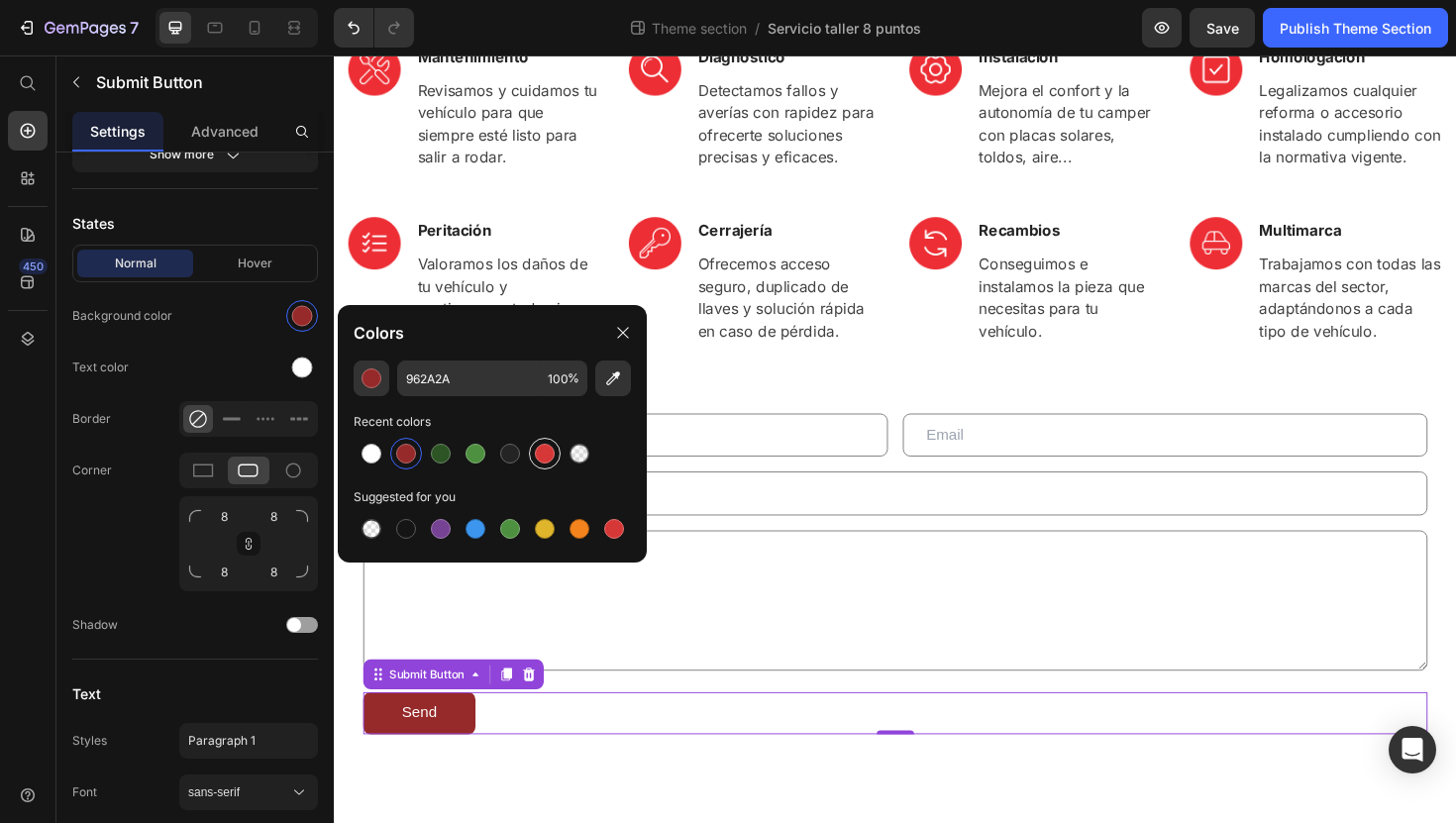 click at bounding box center (545, 454) 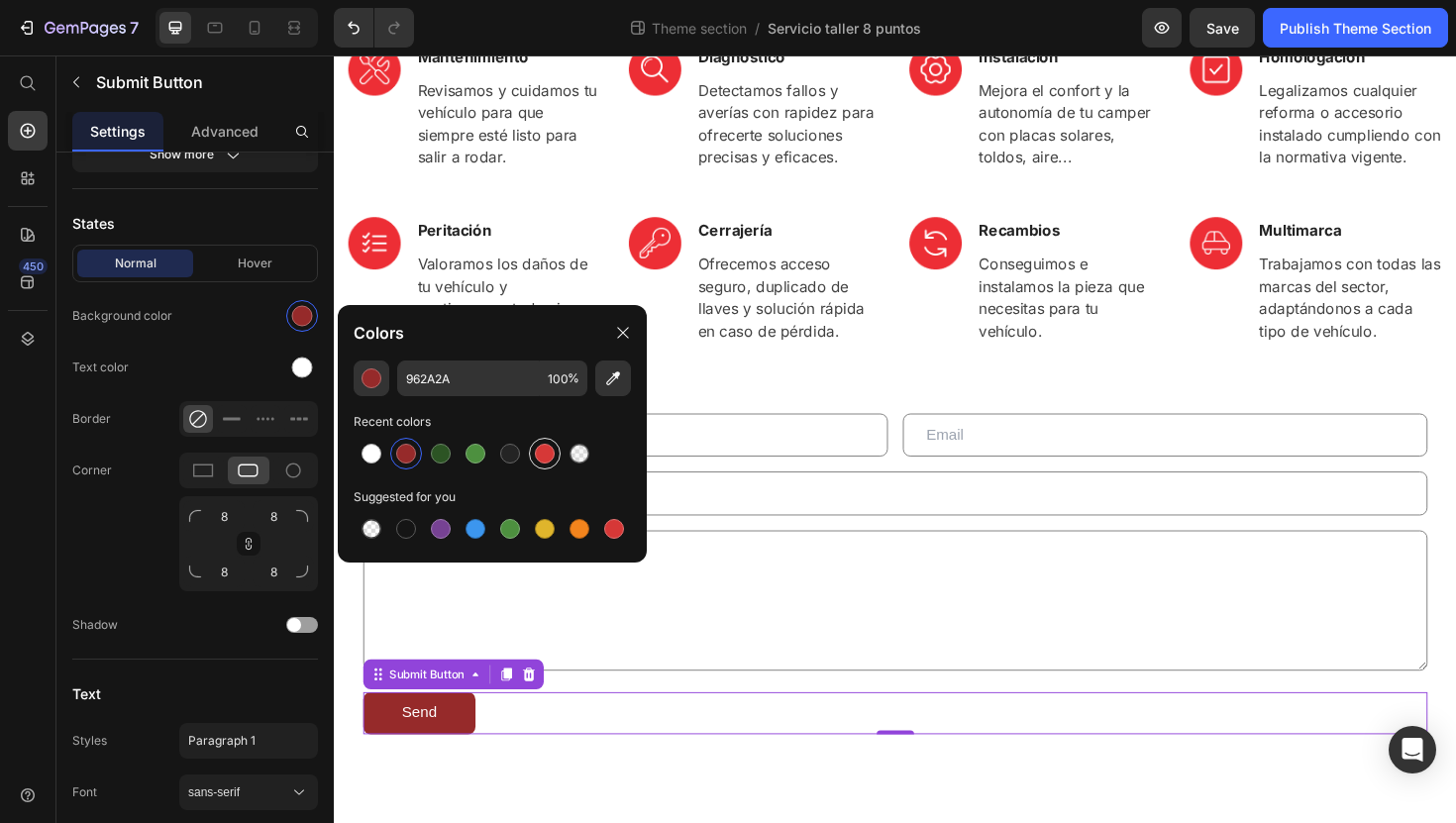 type on "D63837" 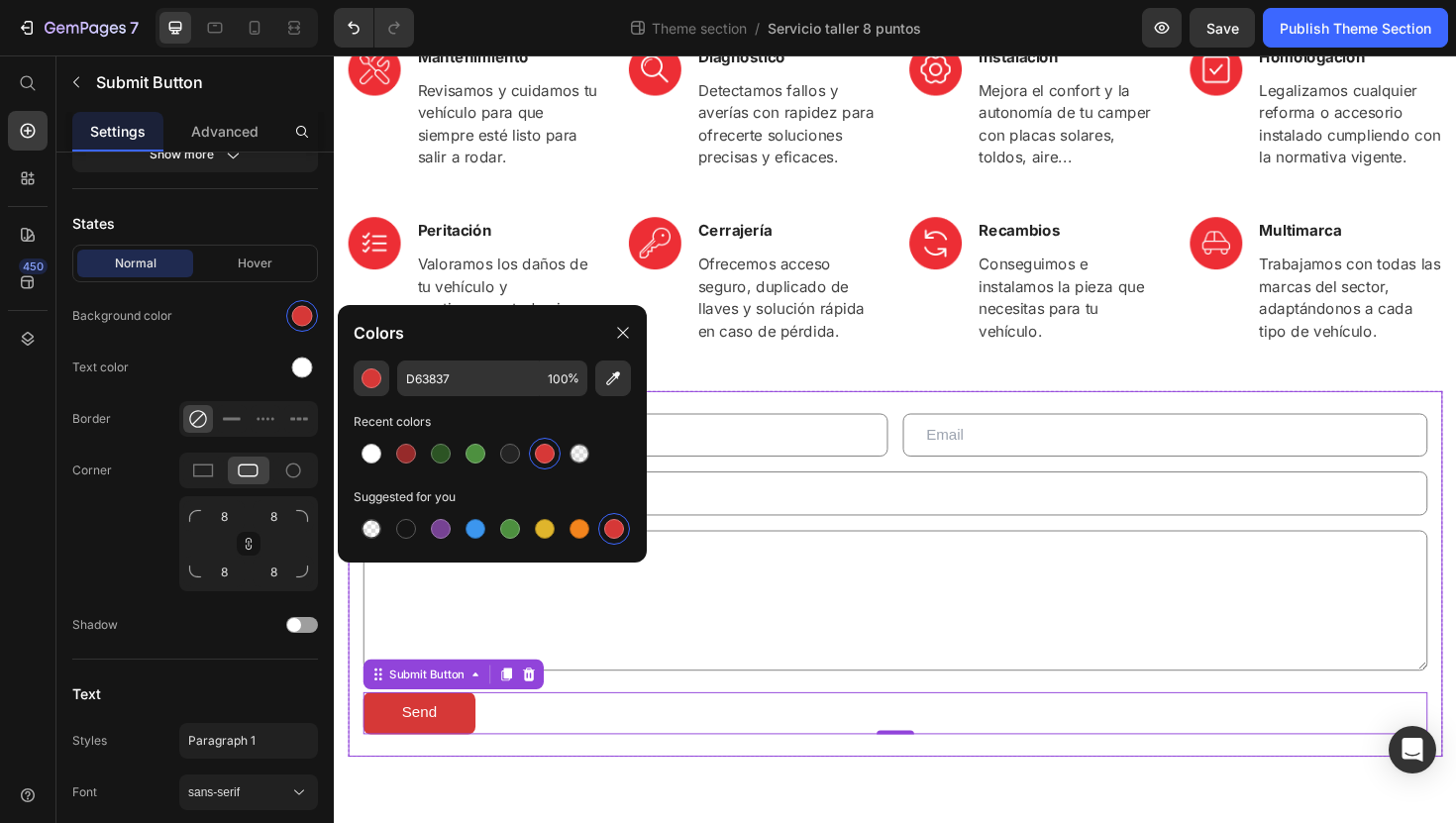 click on "Text Field Email Field Row Text Field Text Area Send Submit Button   0 Contact Form" at bounding box center [928, 604] 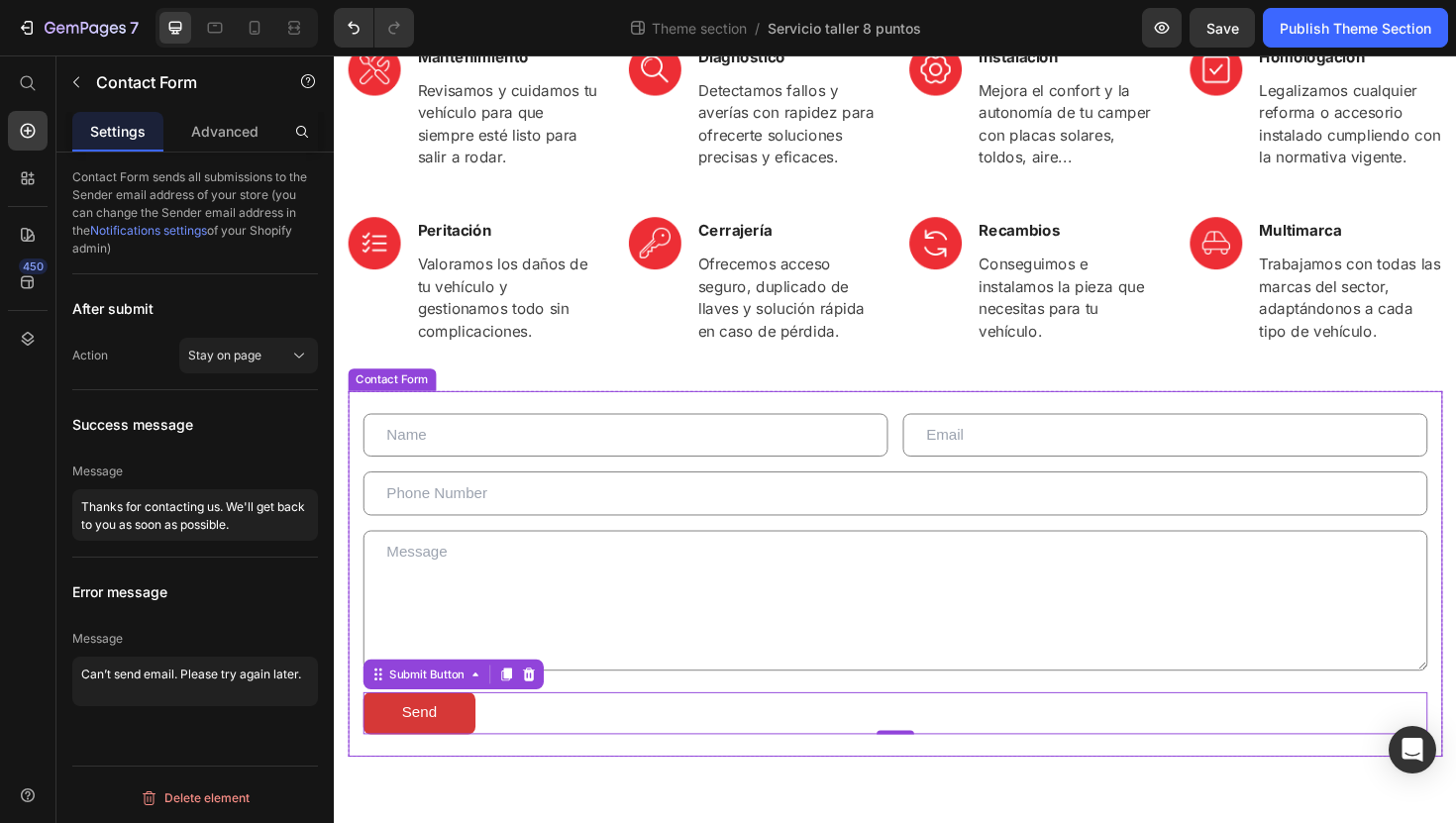 scroll, scrollTop: 0, scrollLeft: 0, axis: both 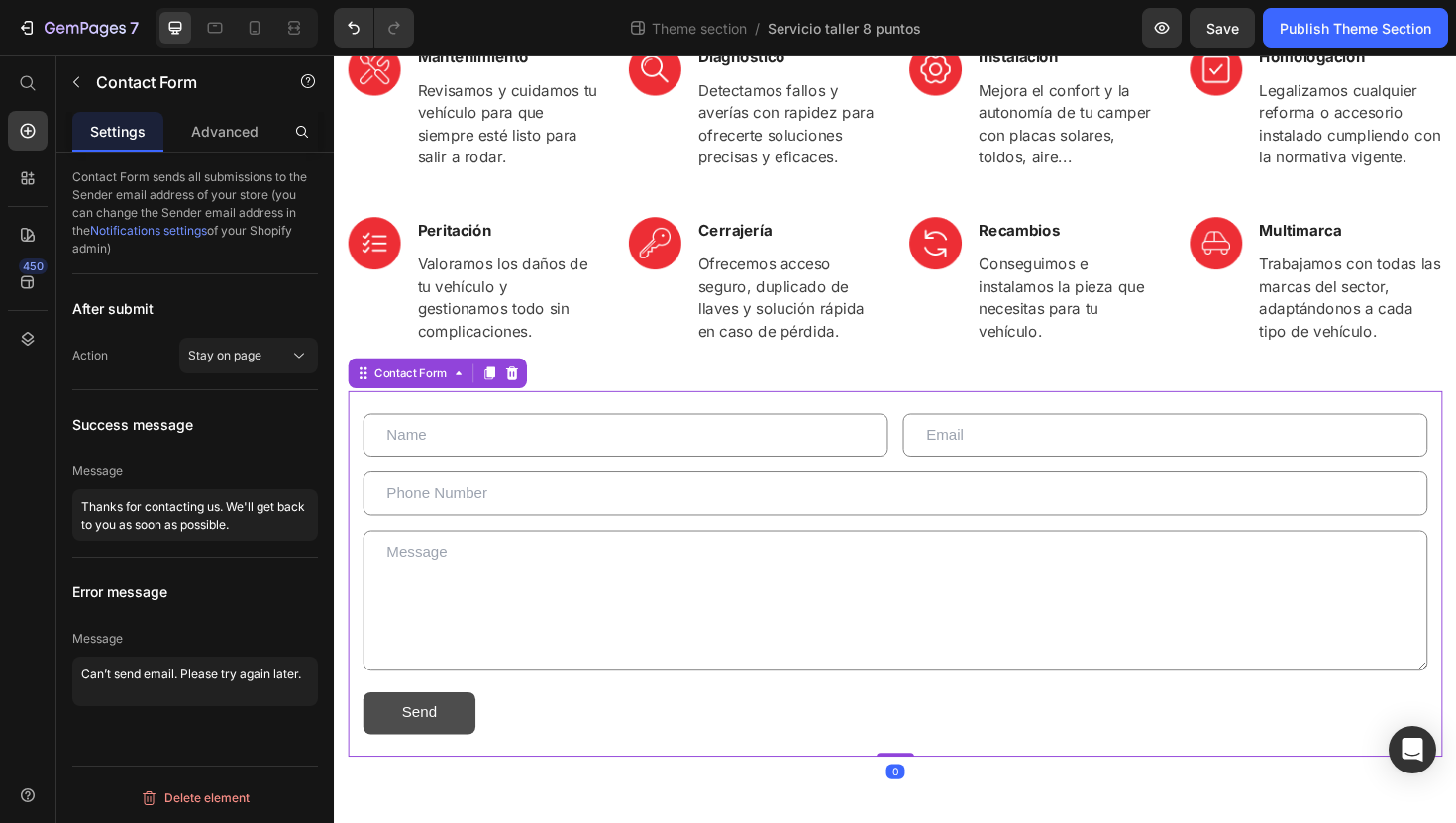 click on "Send" at bounding box center [424, 752] 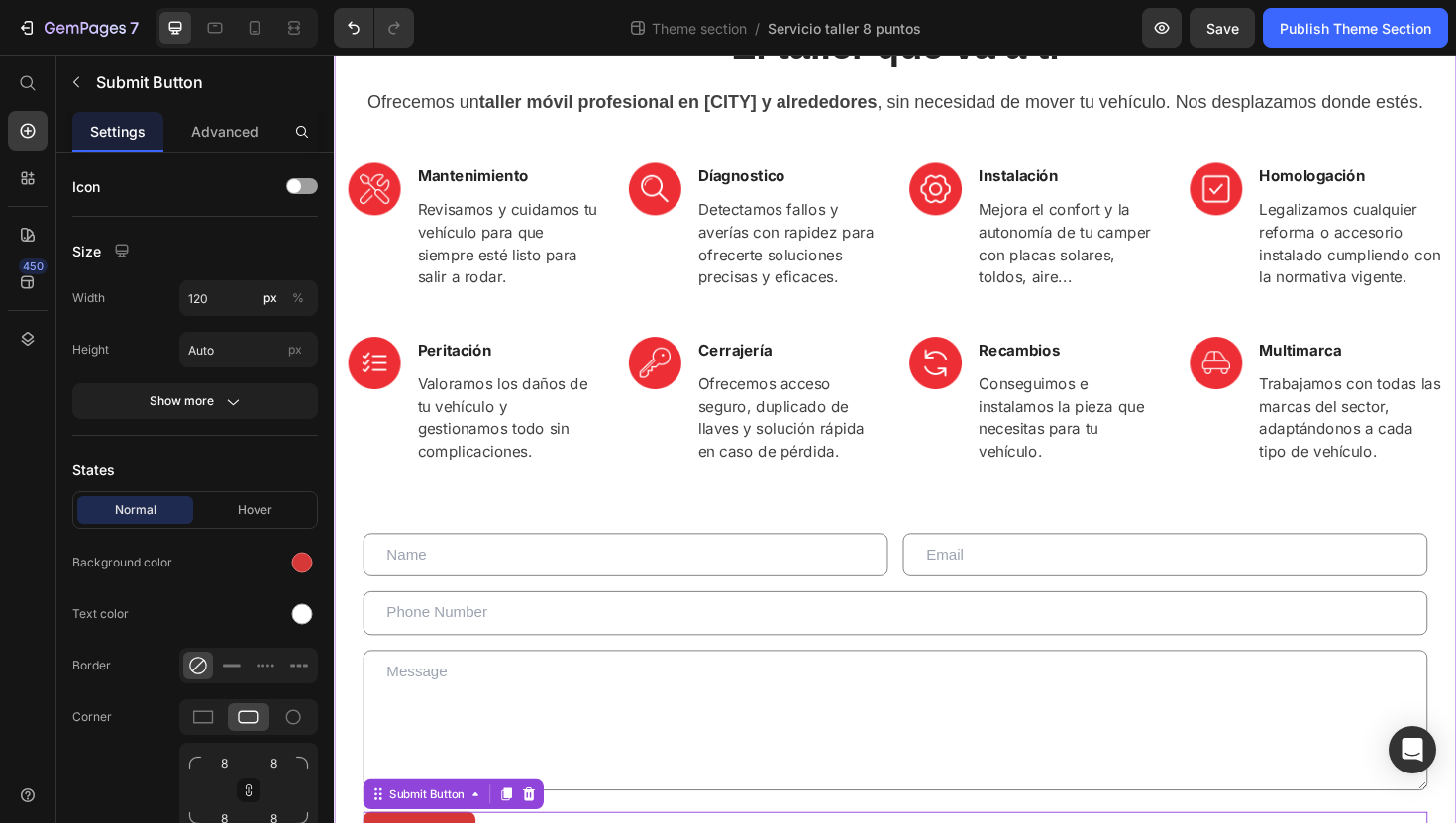 scroll, scrollTop: 66, scrollLeft: 0, axis: vertical 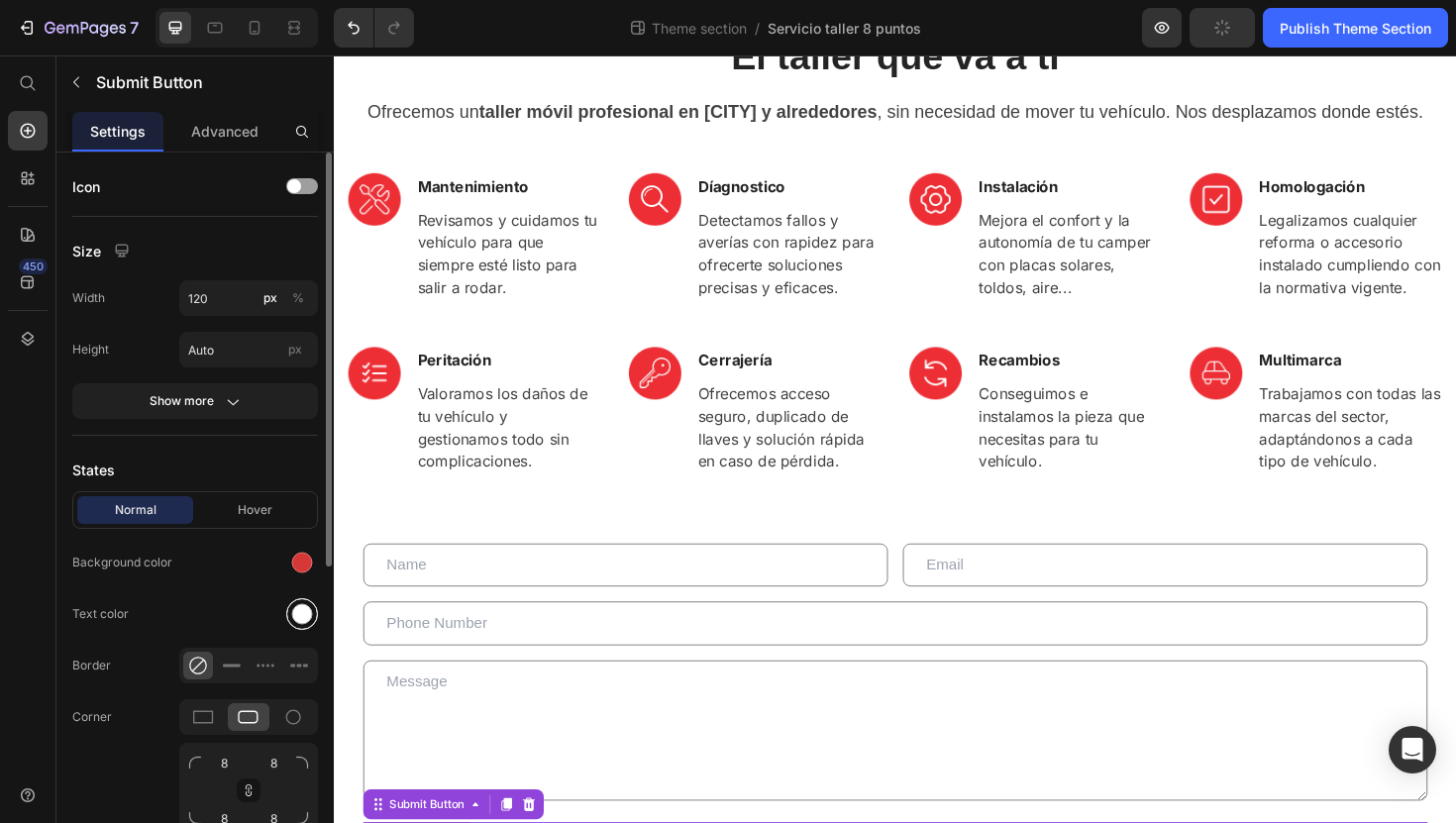 click at bounding box center [302, 614] 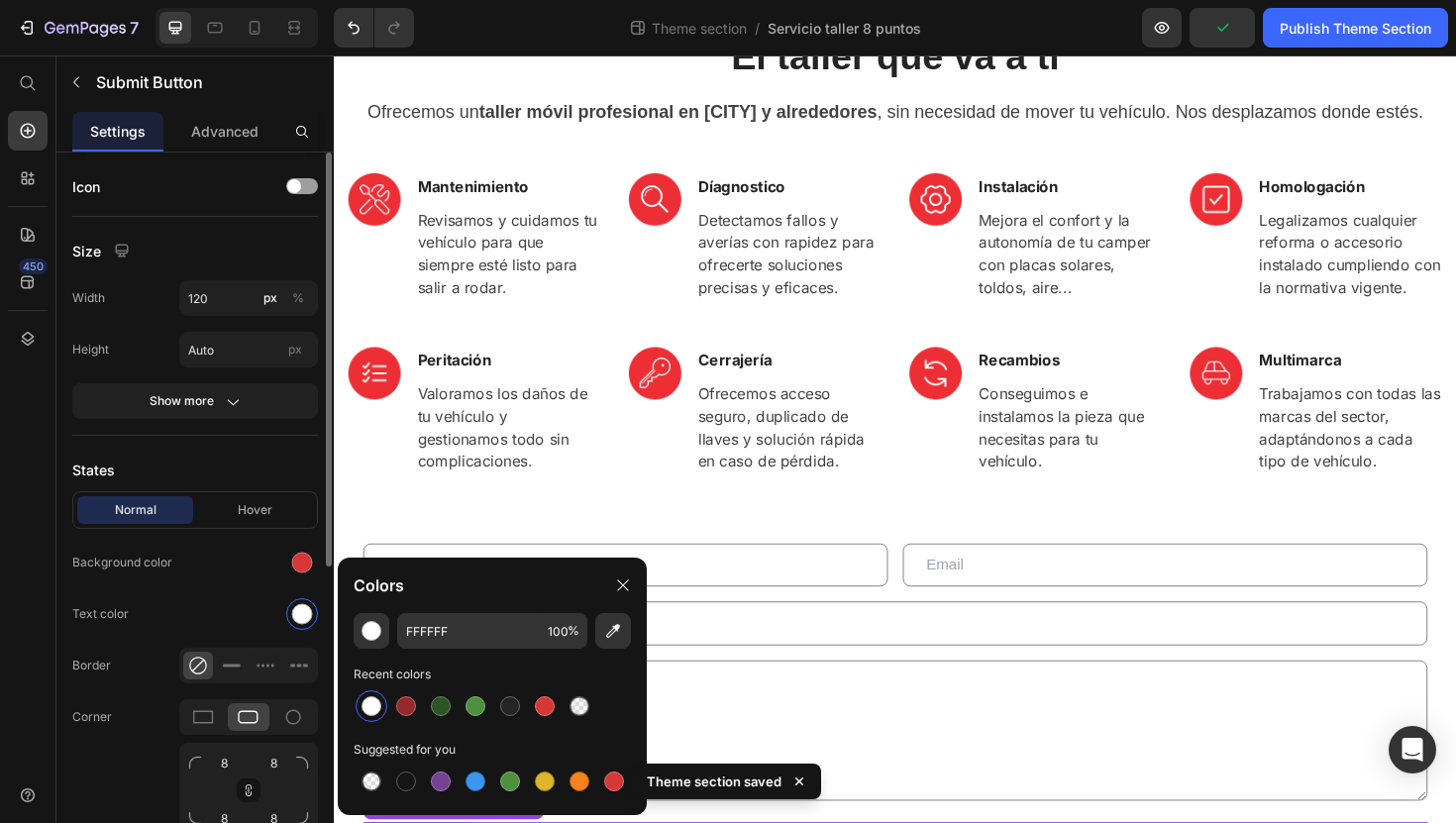 click on "Normal Hover Background color Text color Border Corner 8 8 8 8 Shadow" 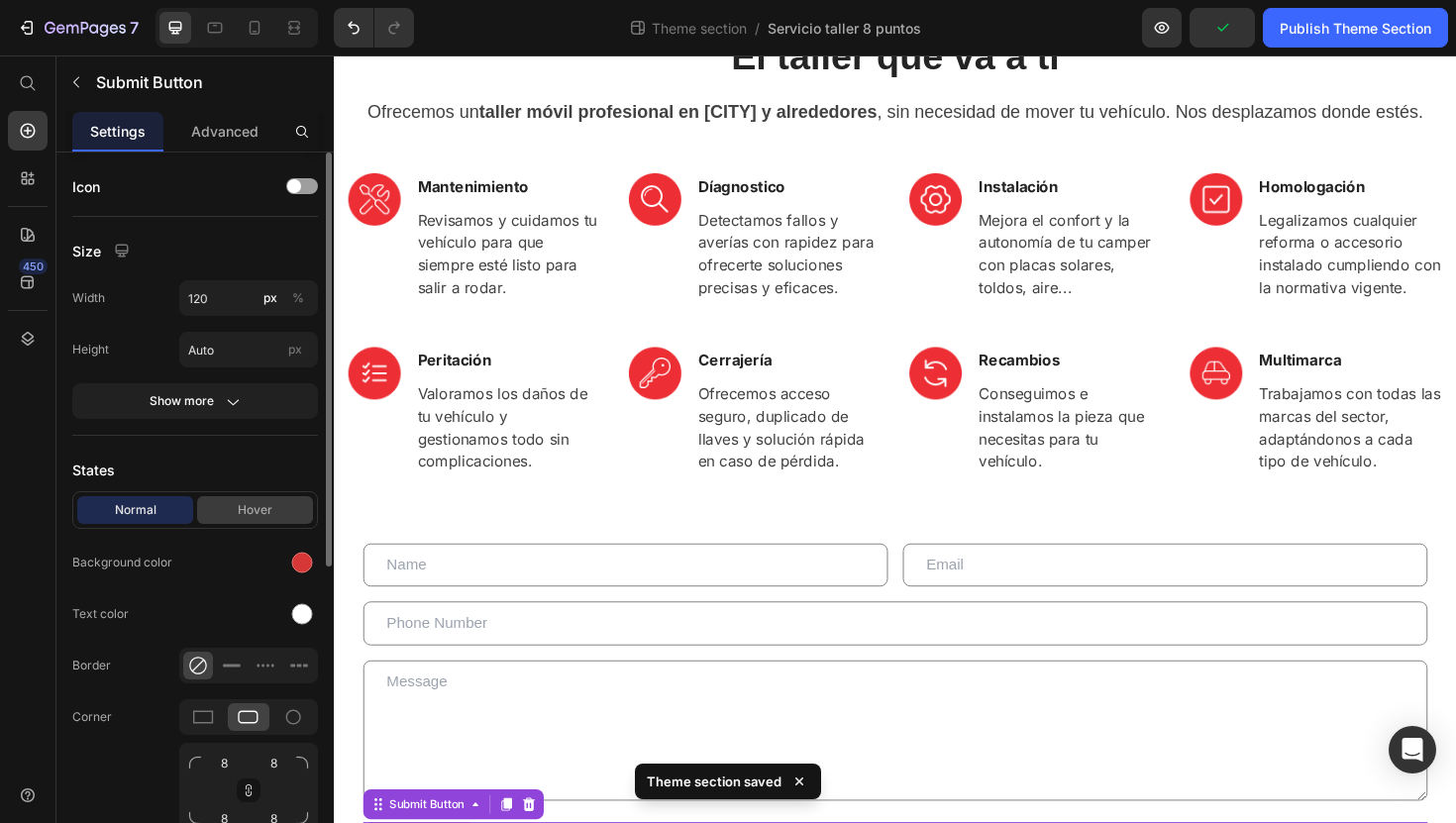 click on "Hover" at bounding box center [255, 510] 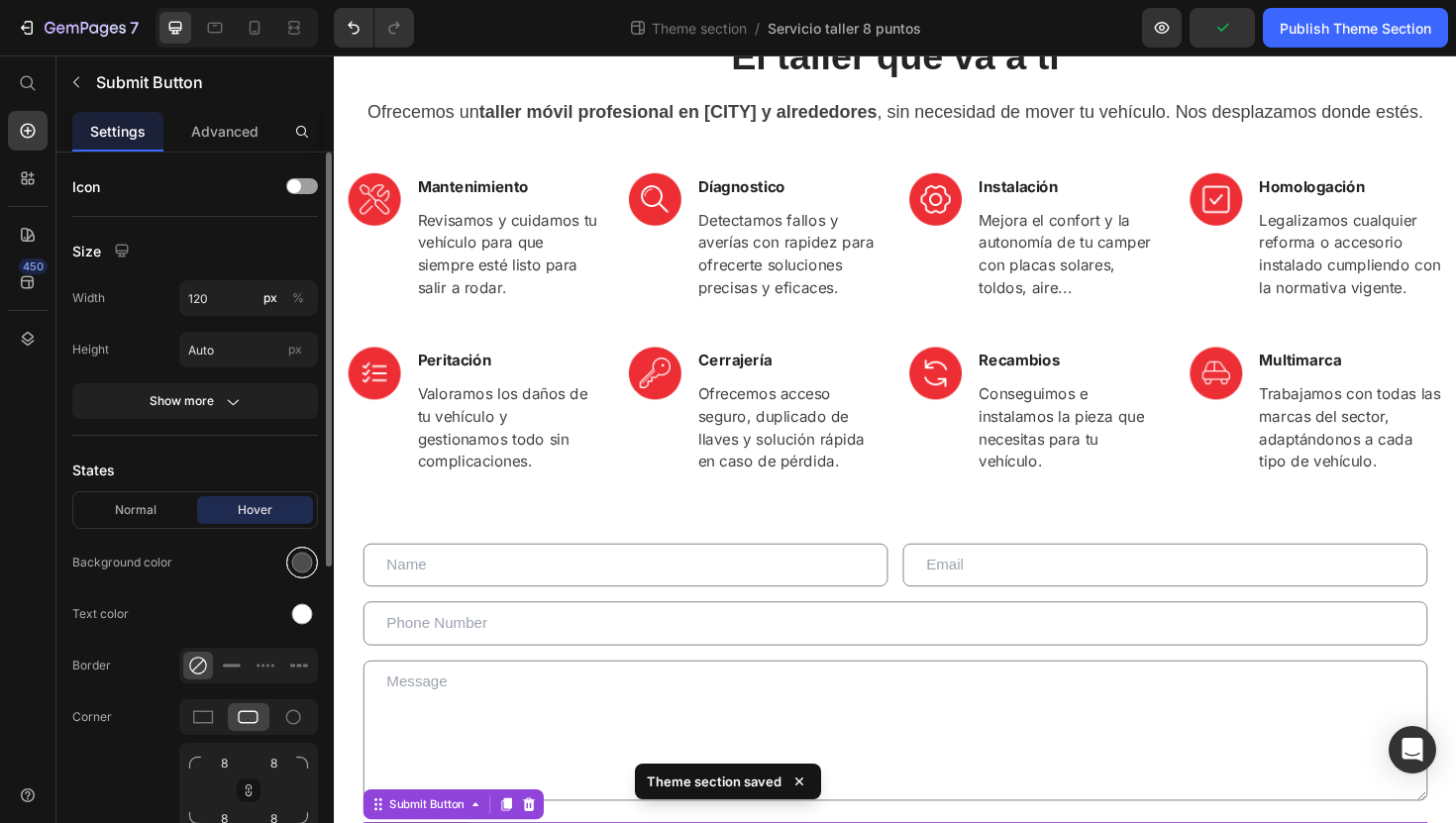 click at bounding box center (302, 563) 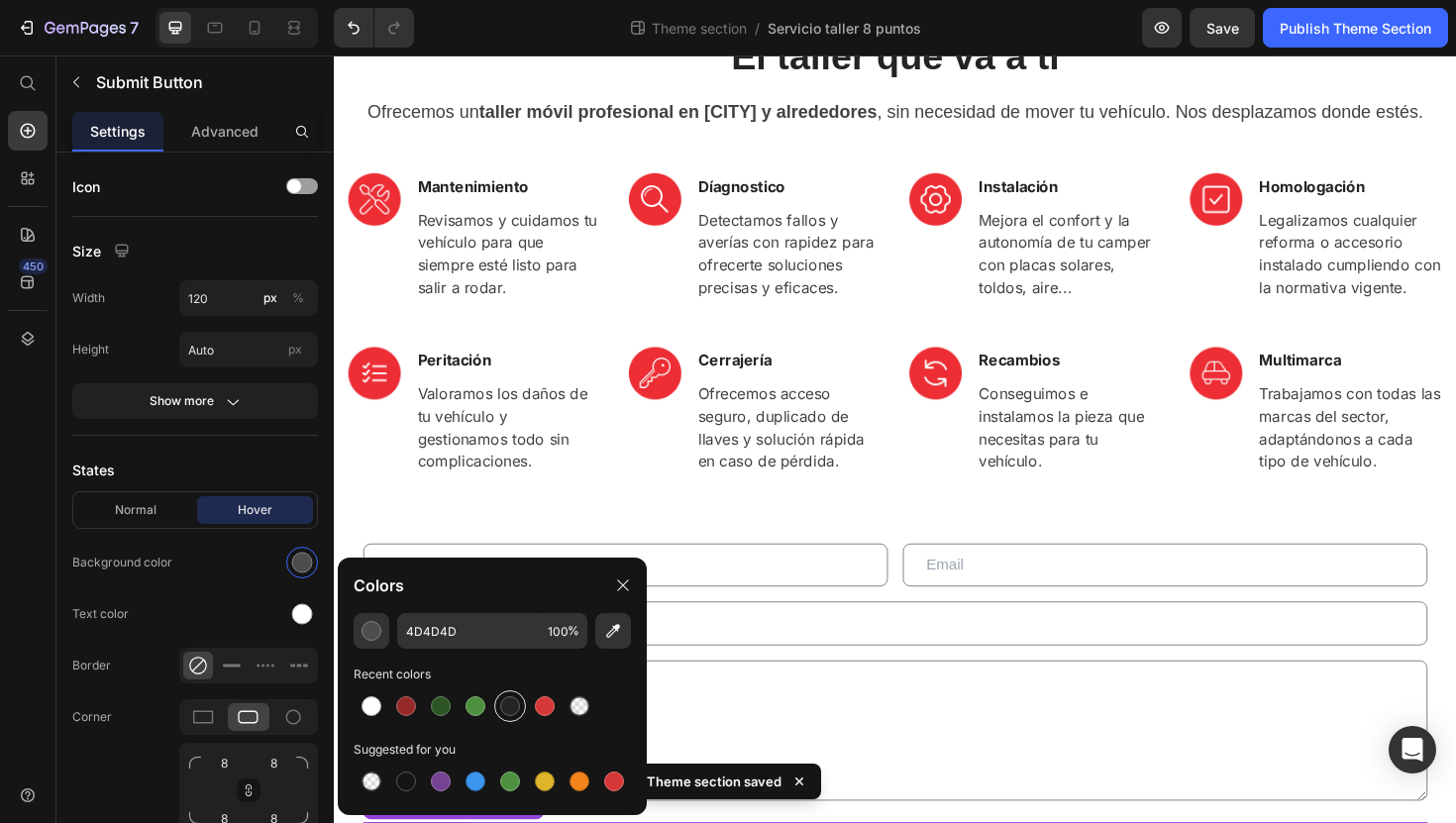 click at bounding box center (510, 706) 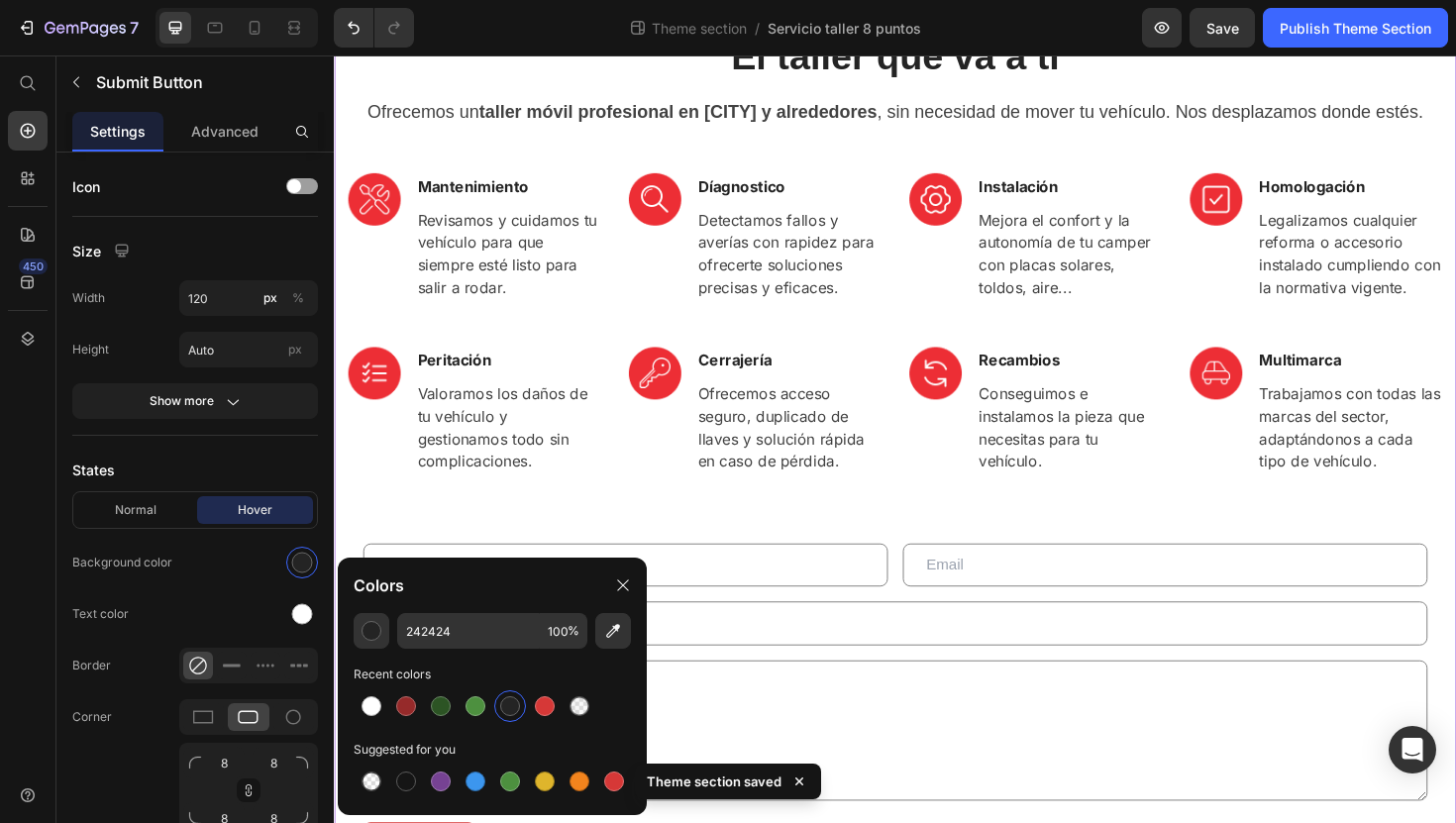 click on "El taller que va a ti Heading Ofrecemos un  taller móvil profesional en Valencia y alrededores , sin necesidad de mover tu vehículo. Nos desplazamos donde estés. Text block Row Image Mantenimiento Text block Revisamos y cuidamos tu vehículo para que siempre esté listo para salir a rodar. Text block Row Image Díagnostico Text block Detectamos fallos y averías con rapidez para ofrecerte soluciones precisas y eficaces. Text block Row Image Instalación Text block Mejora el confort y la autonomía de tu camper con placas solares, toldos, aire... Text block Row Image Homologación Text block Legalizamos cualquier reforma o accesorio instalado cumpliendo con la normativa vigente. Text block Row Row Image Peritación Text block Valoramos los daños de tu vehículo y gestionamos todo sin complicaciones. Text block Row Image Cerrajería Text block Ofrecemos acceso seguro, duplicado de llaves y solución rápida en caso de pérdida. Text block Row Image Recambios Text block Text block Row Image Multimarca Row" at bounding box center [928, 482] 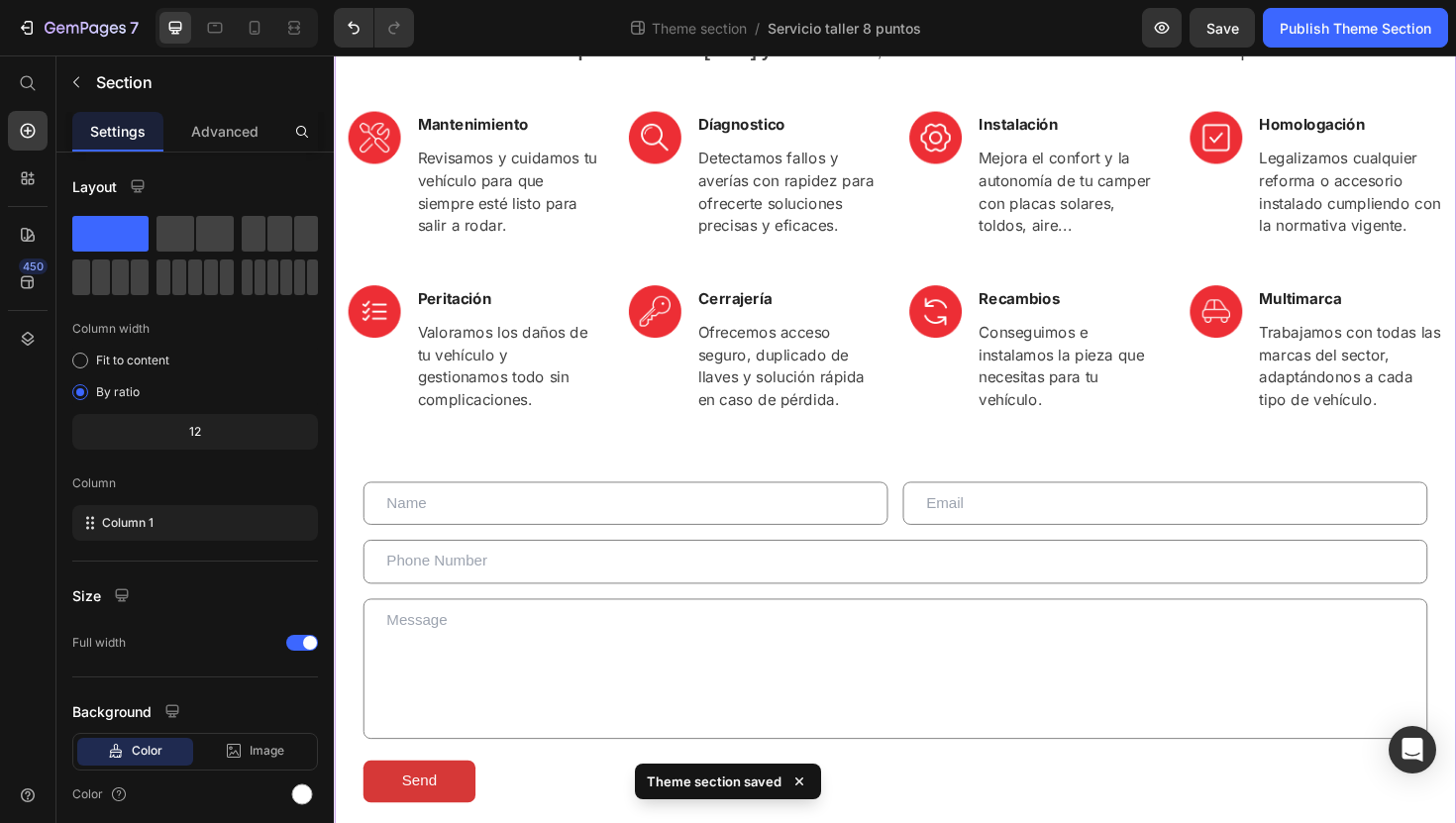 scroll, scrollTop: 204, scrollLeft: 0, axis: vertical 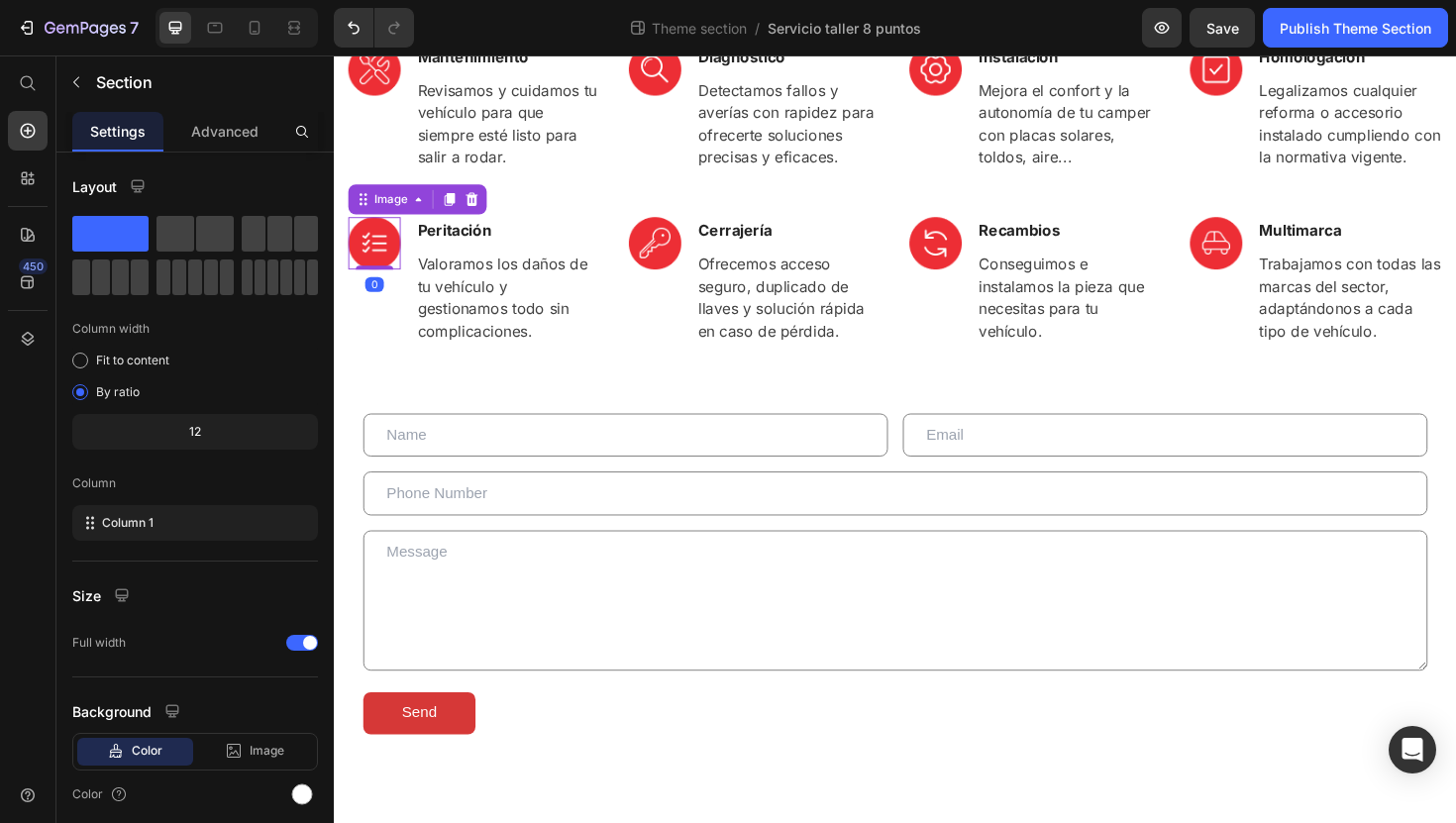 click at bounding box center [376, 255] 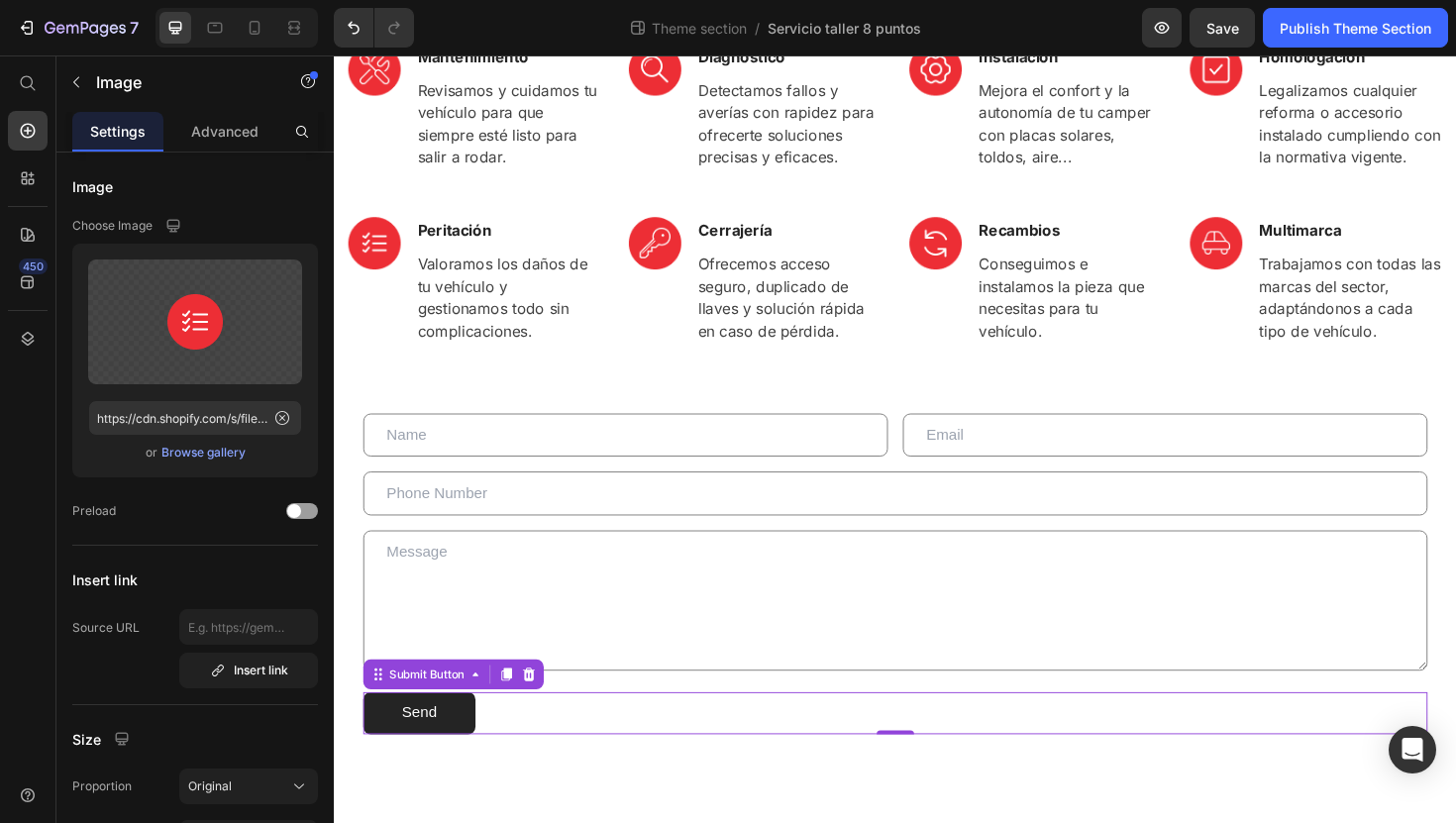 click on "Send" at bounding box center [424, 752] 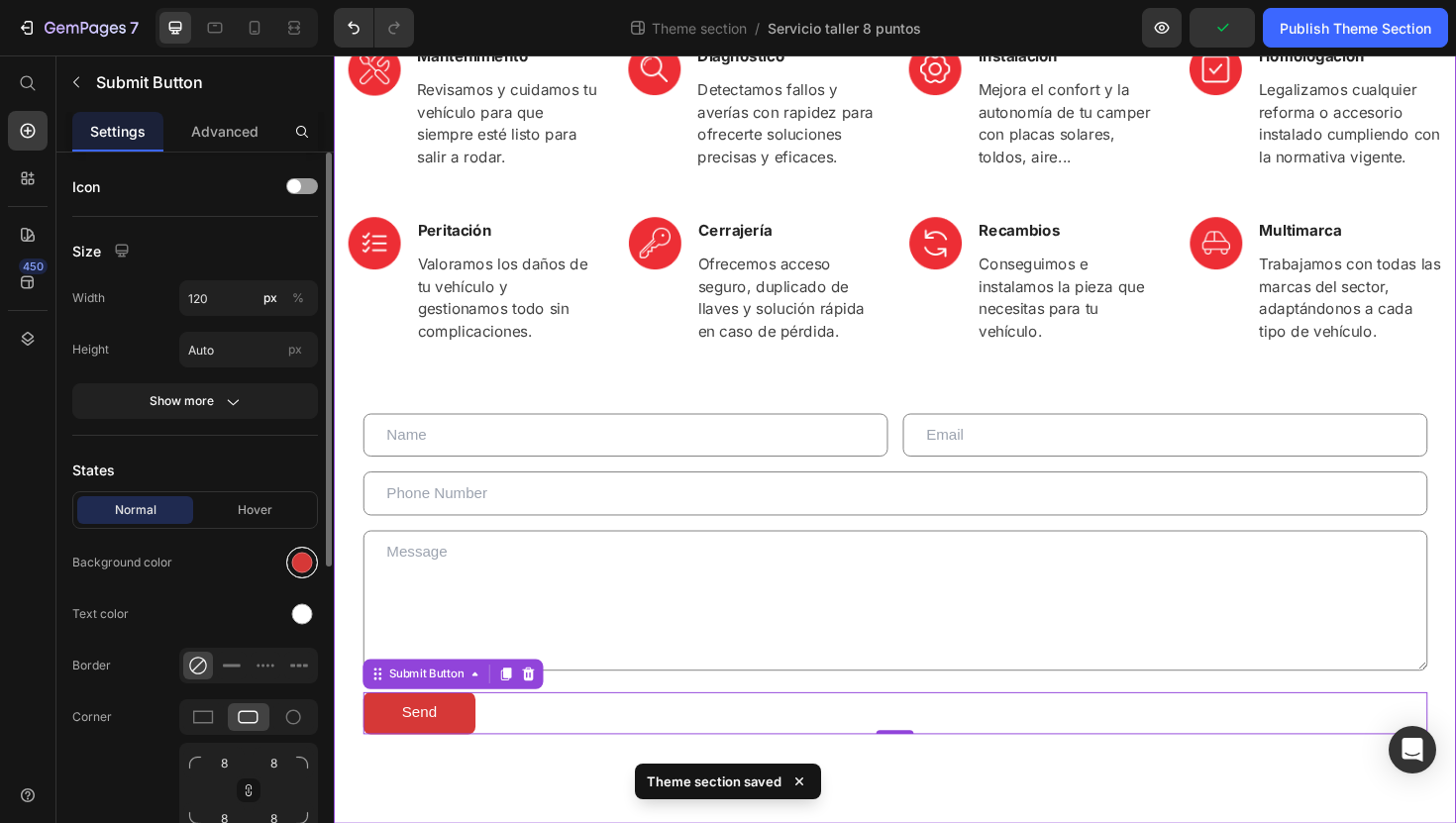 click at bounding box center (302, 563) 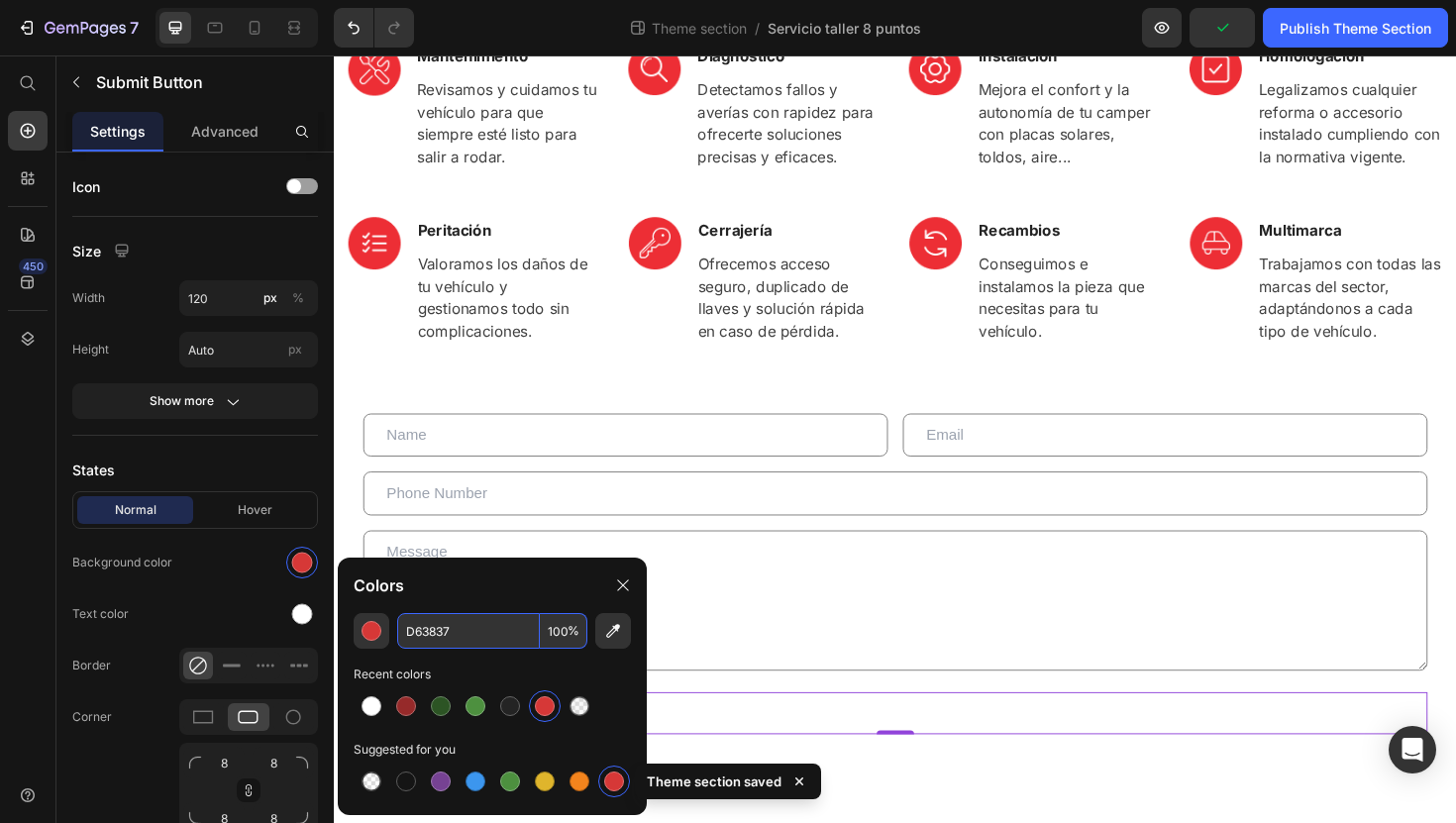 click on "D63837" at bounding box center [468, 631] 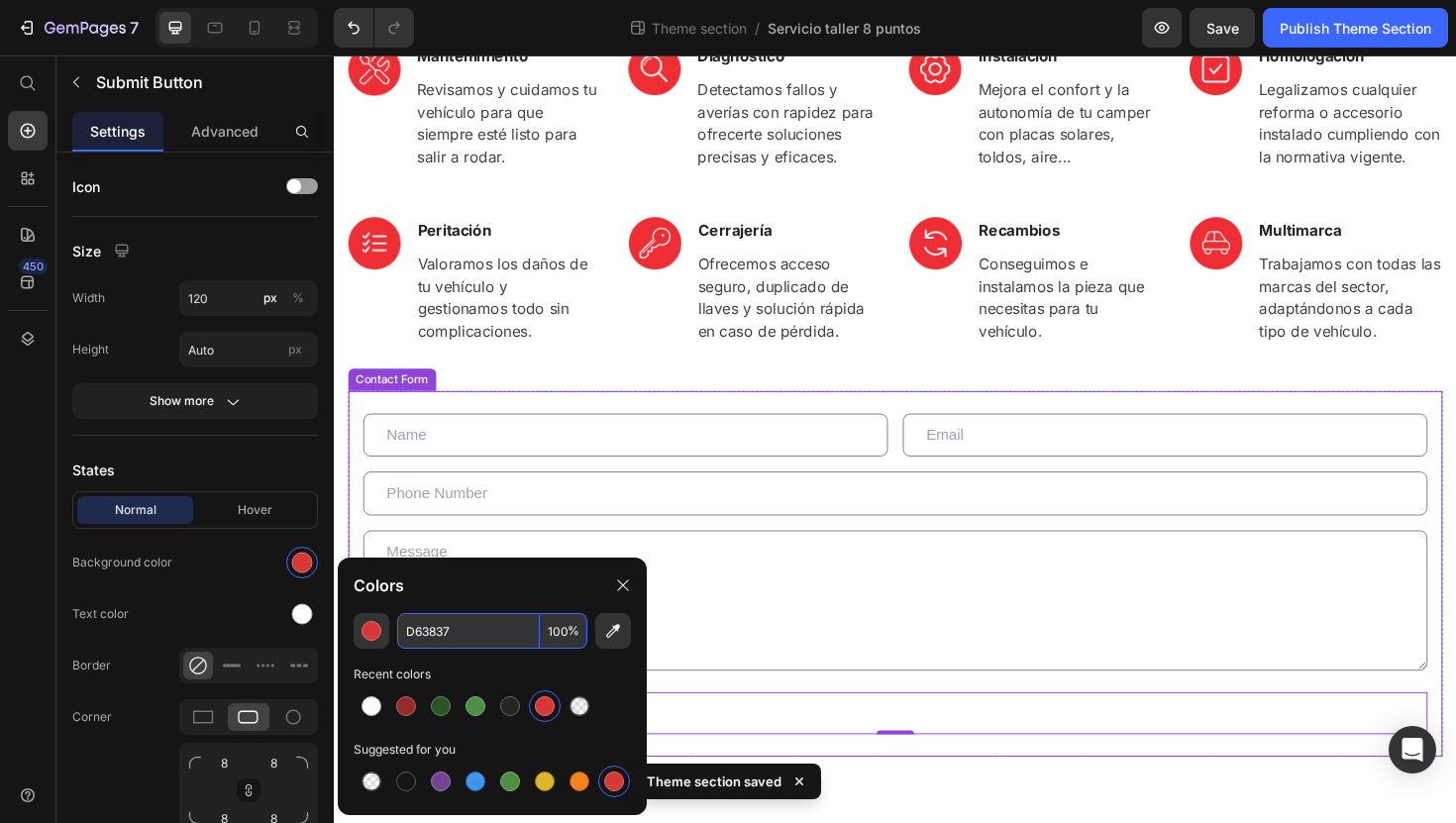 click on "Text Field Email Field Row Text Field Text Area Send Submit Button   0 Contact Form" at bounding box center [928, 604] 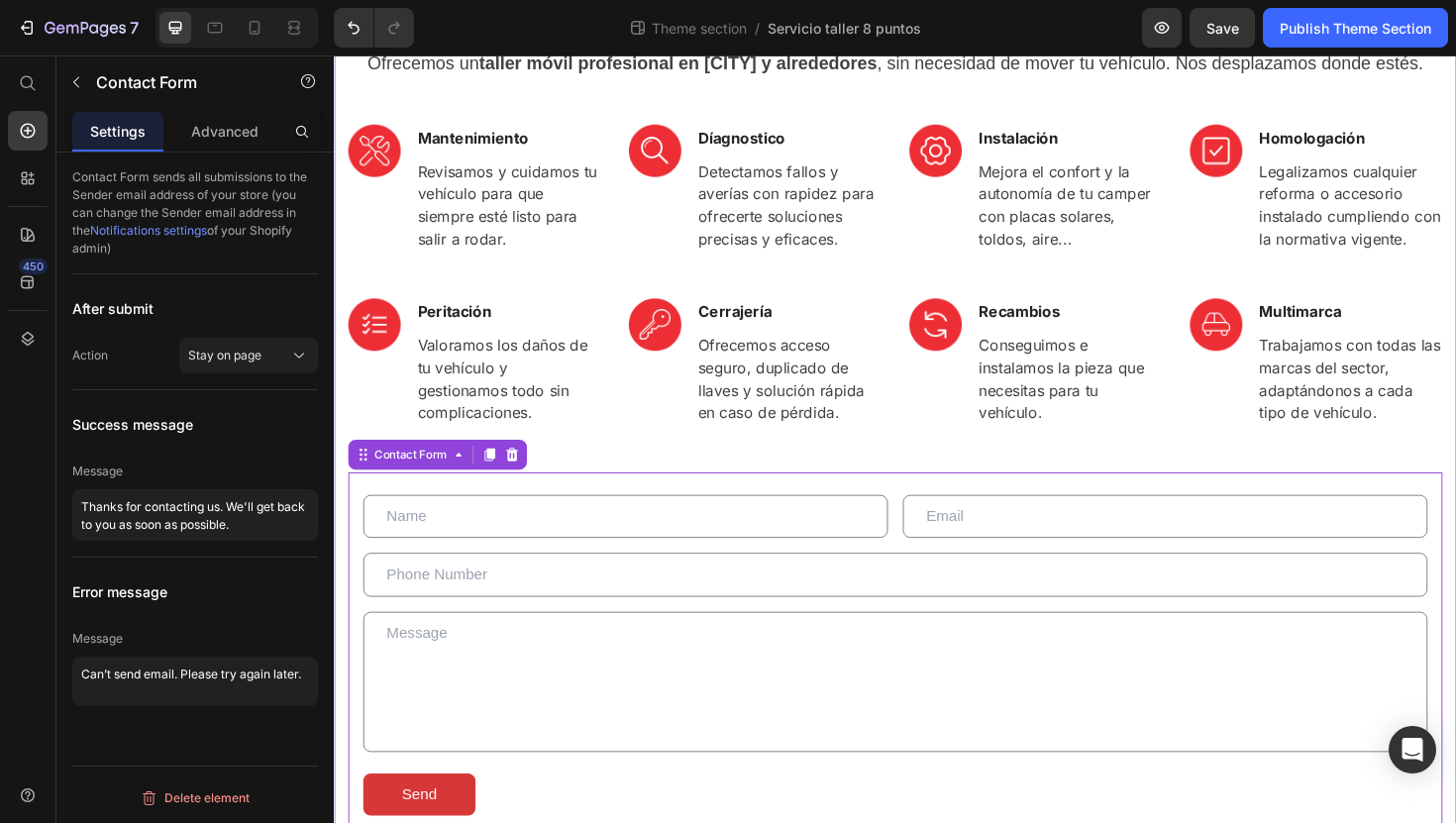 scroll, scrollTop: 33, scrollLeft: 0, axis: vertical 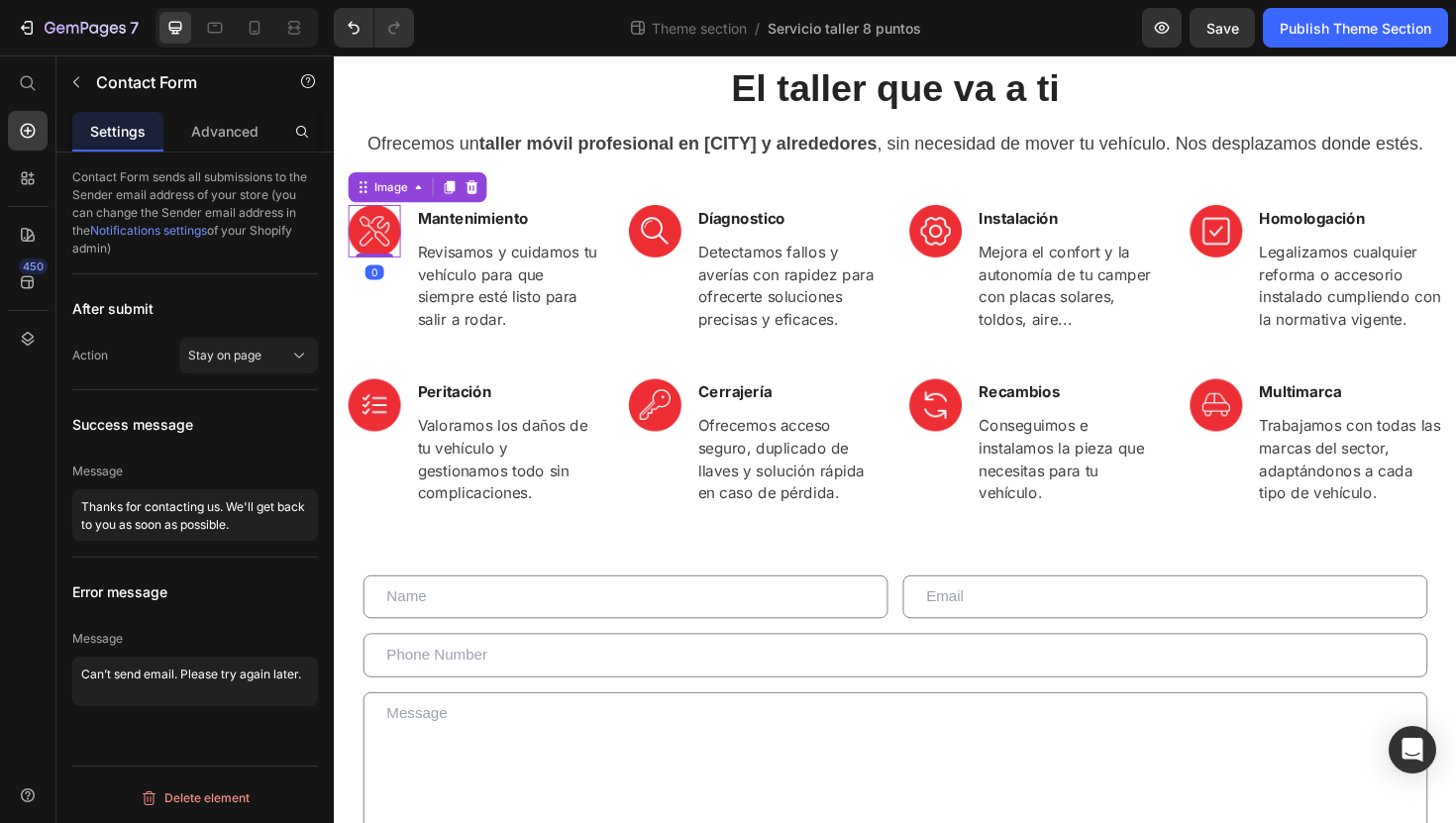 click at bounding box center (376, 242) 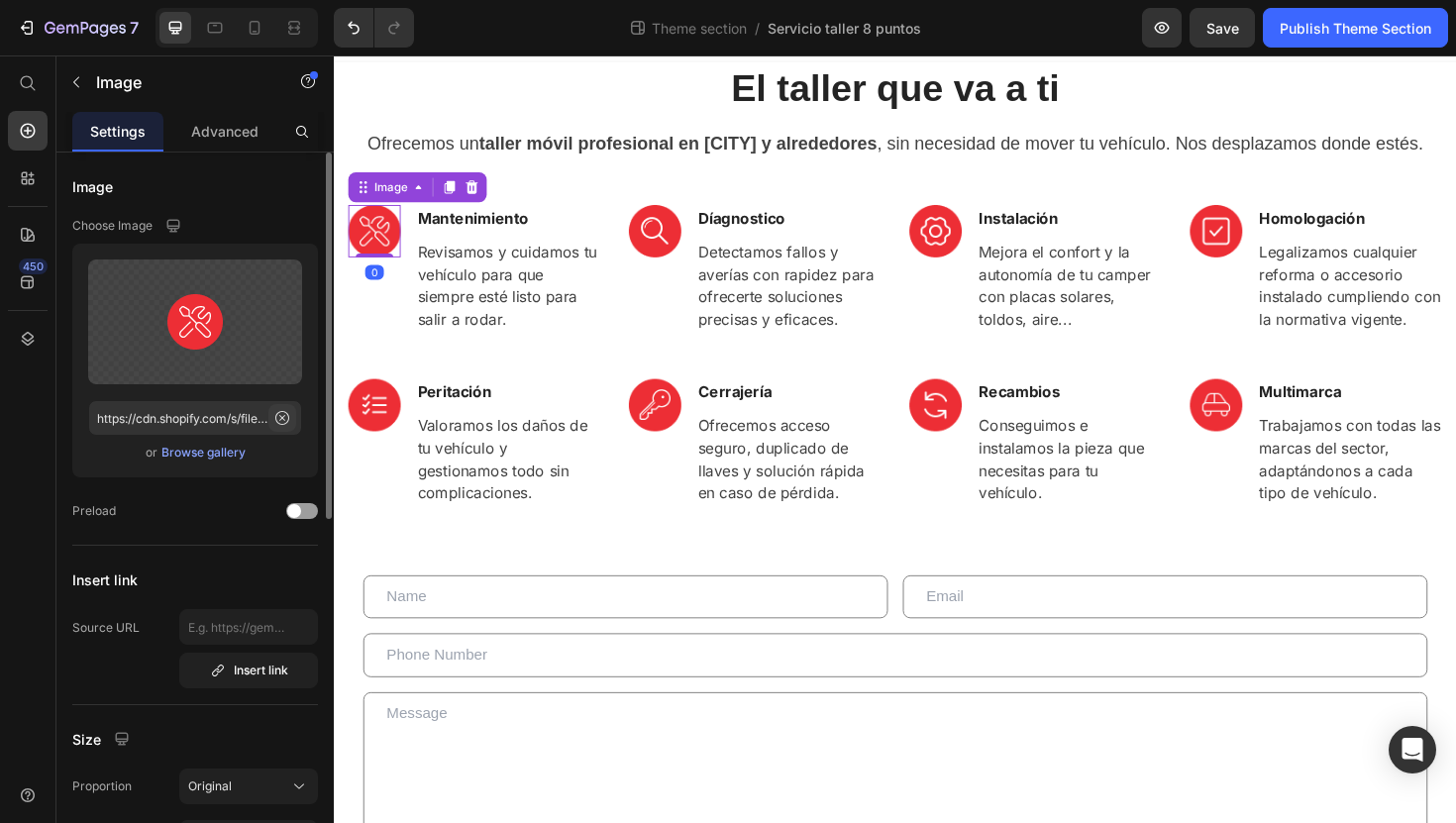 click 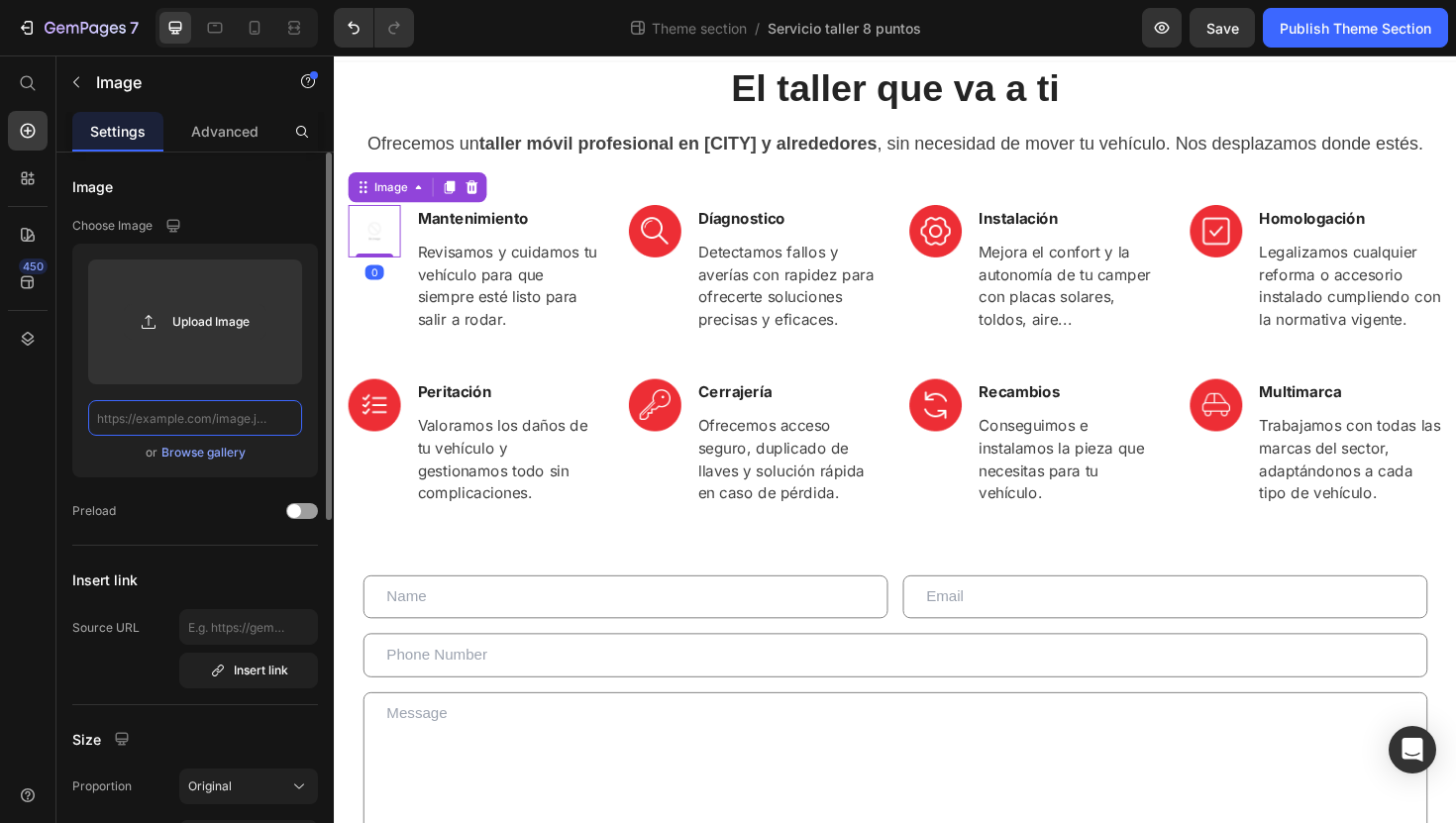 scroll, scrollTop: 0, scrollLeft: 0, axis: both 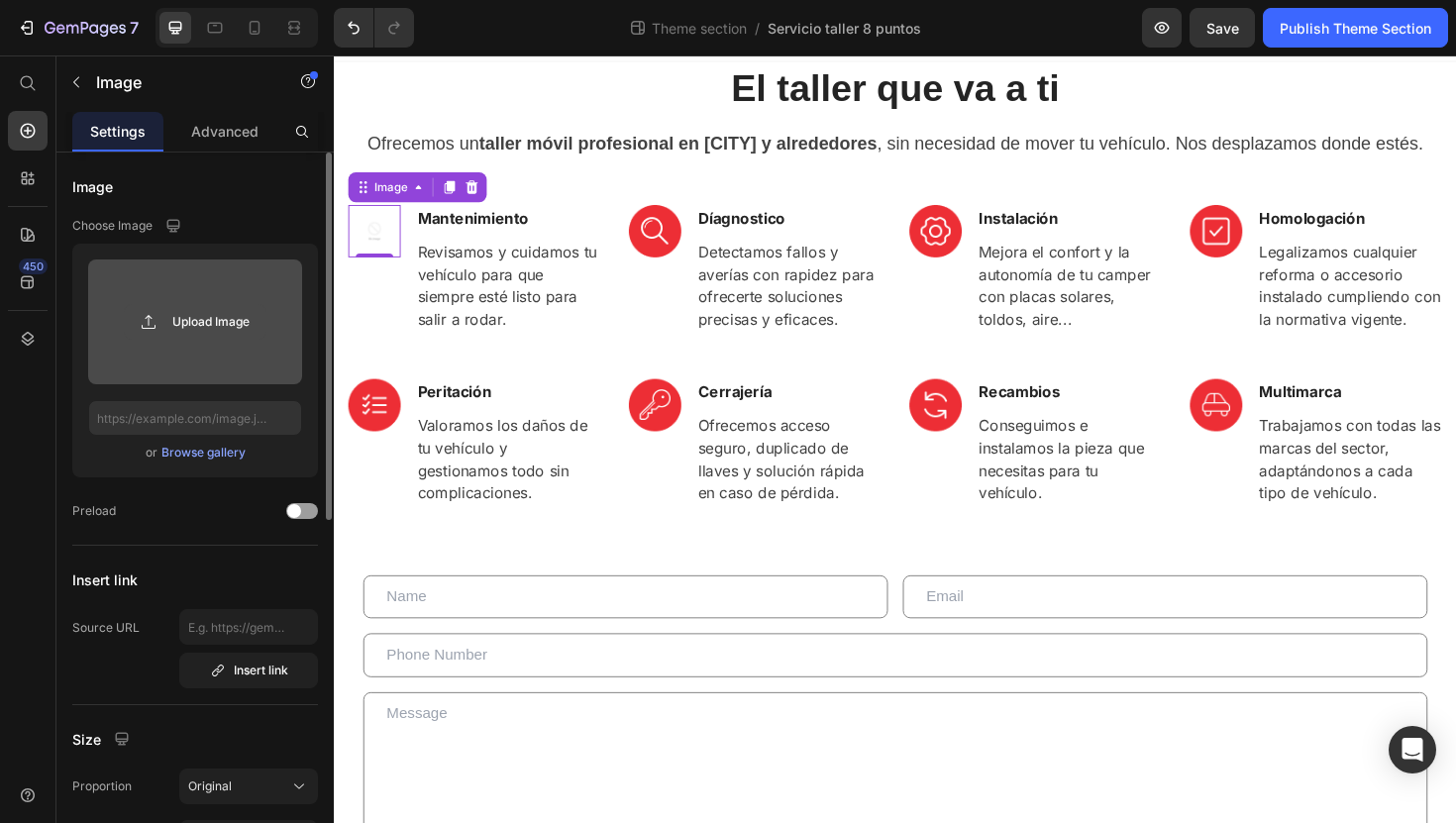 click 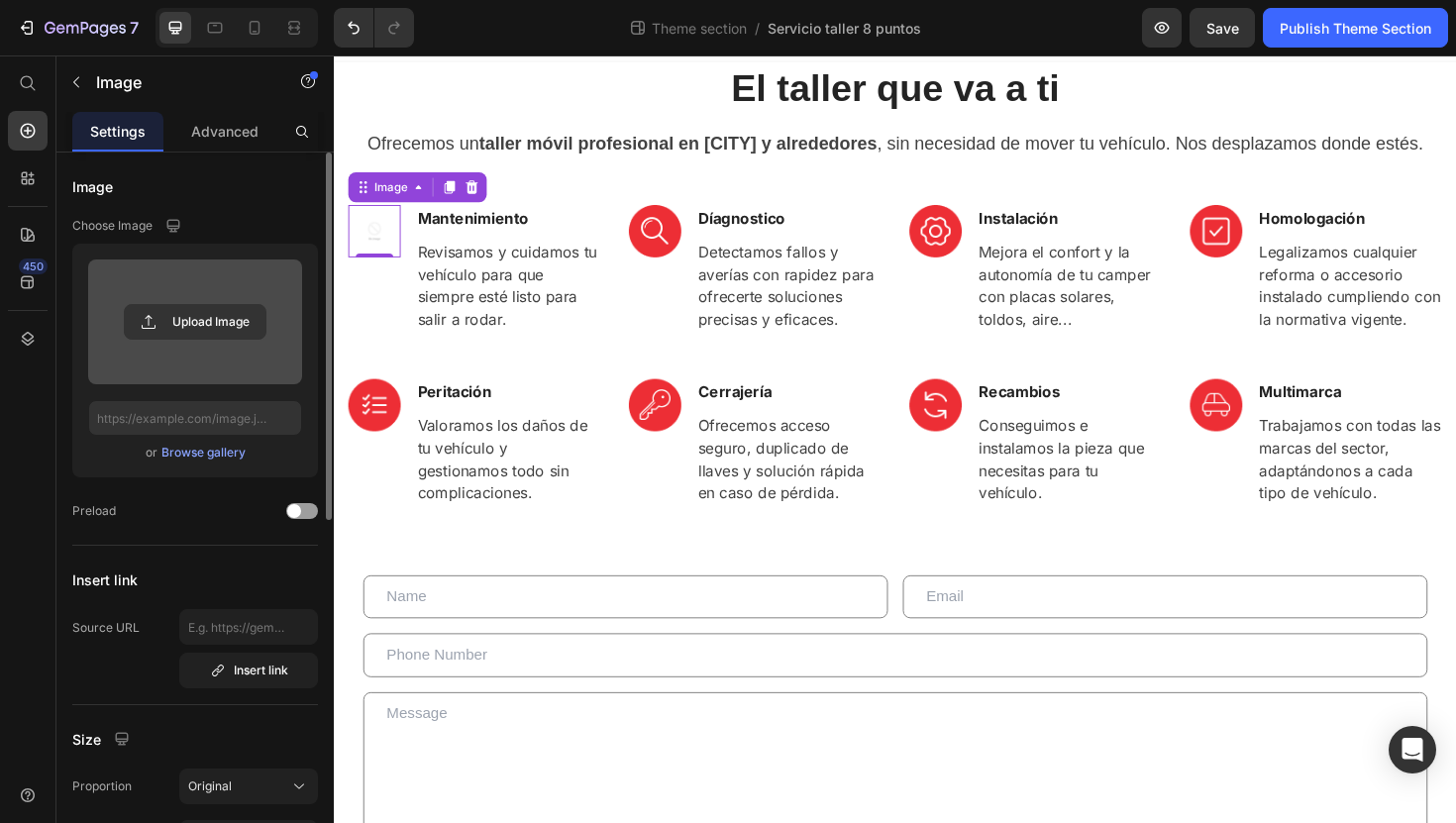 click at bounding box center [195, 322] 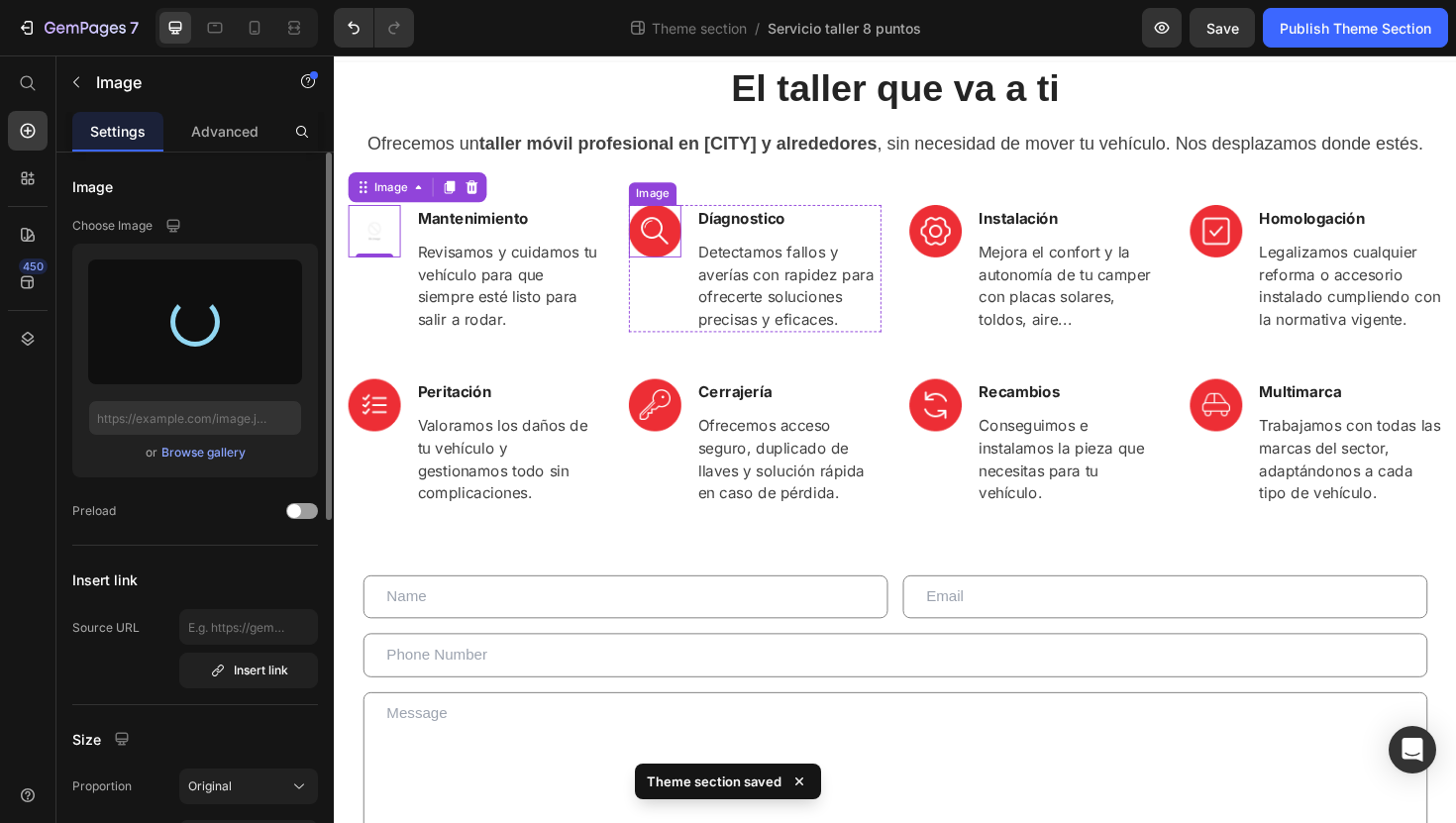 type on "https://cdn.shopify.com/s/files/1/0920/7506/5724/files/gempages_571678740883440864-aa6a0429-0a07-4955-a059-760a63b5bc7e.png" 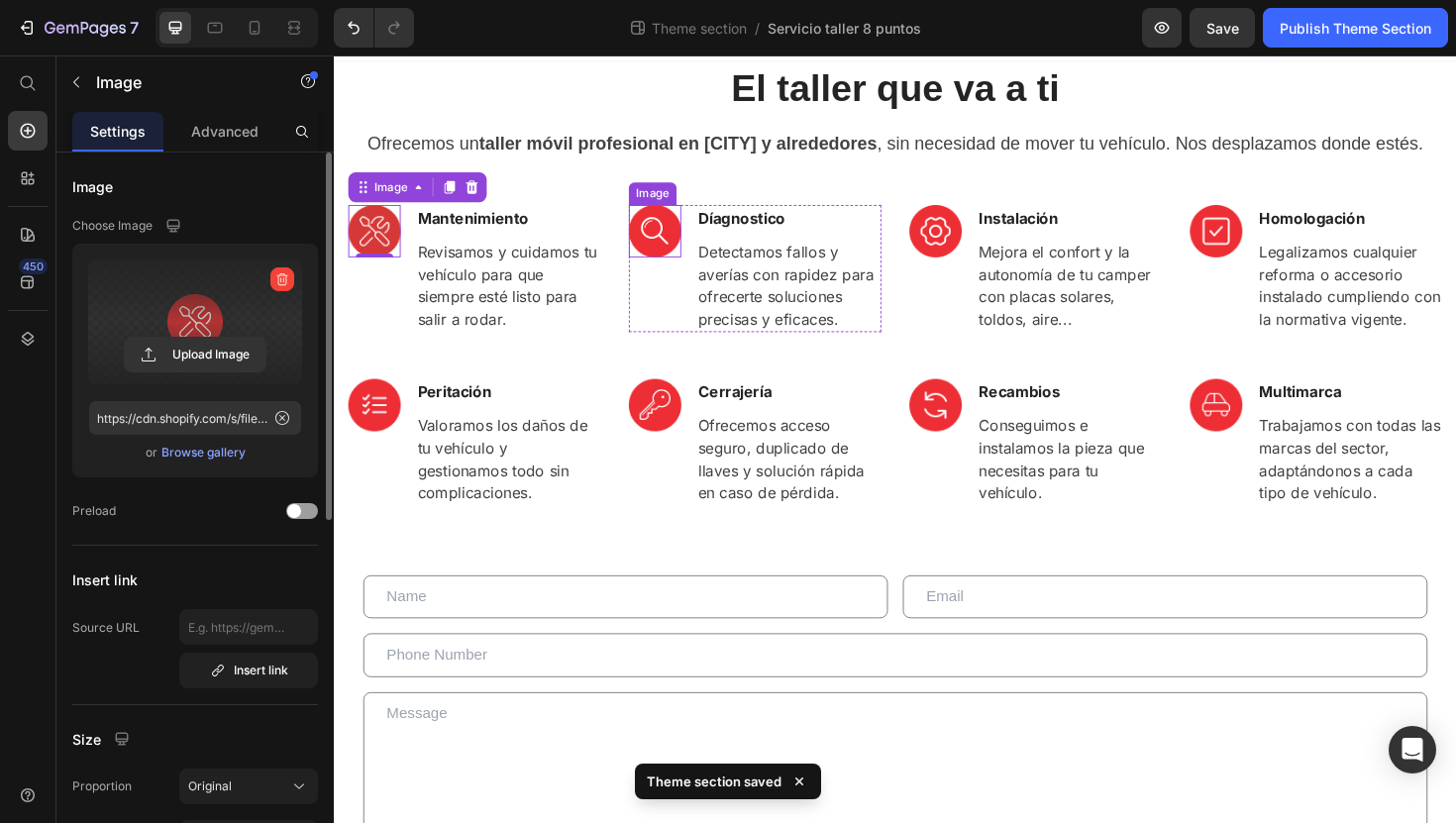 click at bounding box center (674, 242) 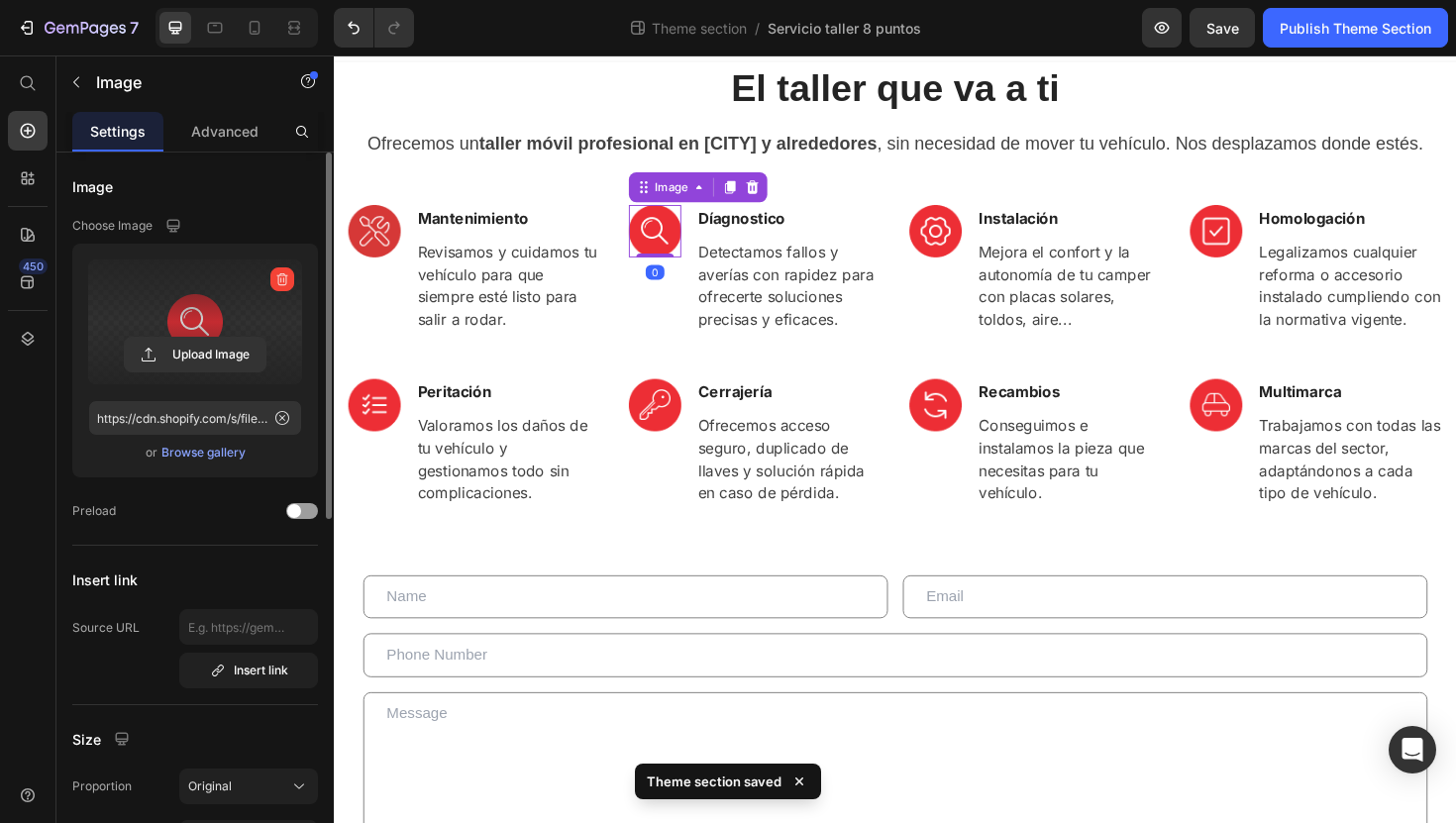 click at bounding box center (195, 322) 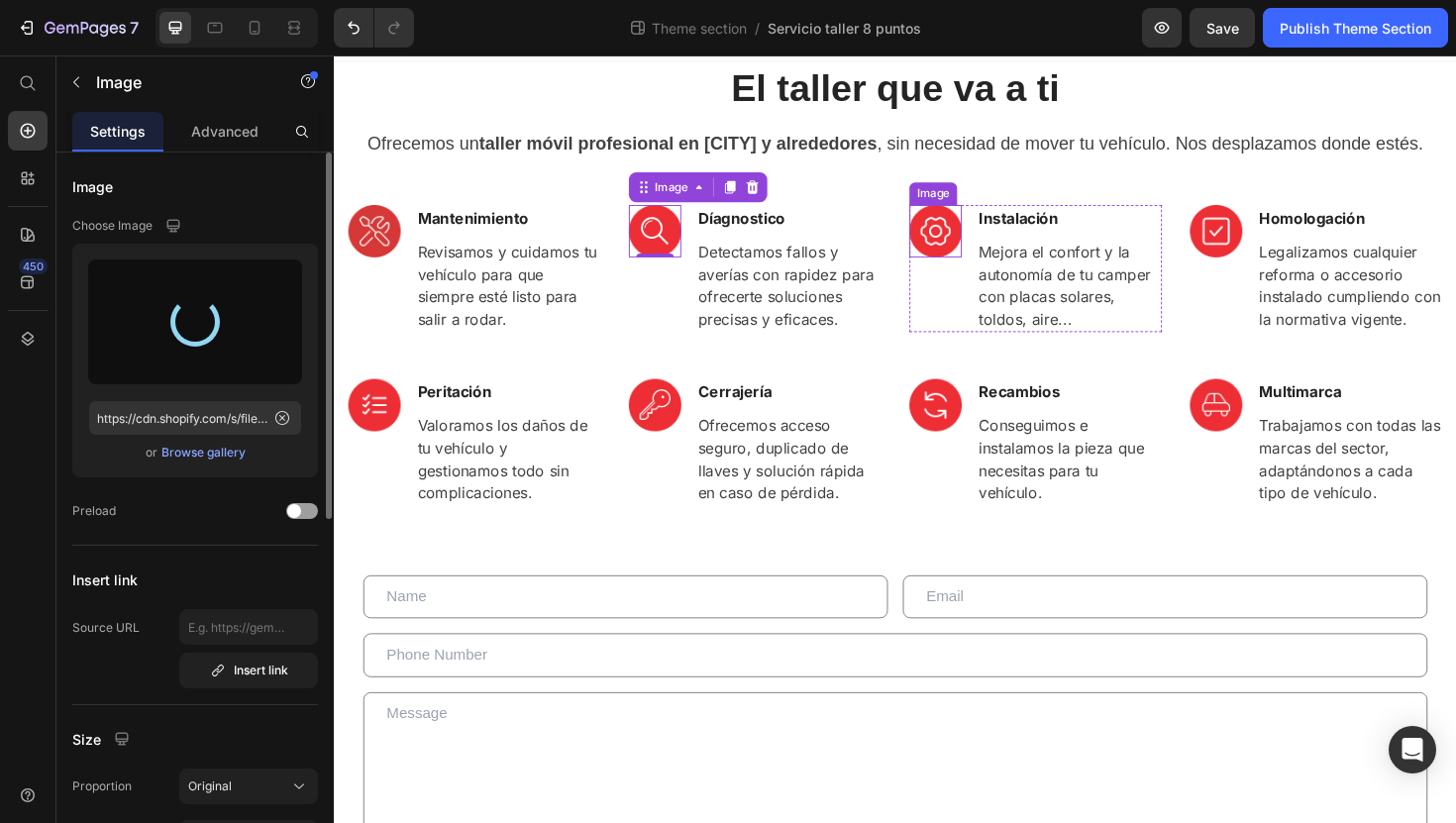 type on "https://cdn.shopify.com/s/files/1/0920/7506/5724/files/gempages_571678740883440864-f2384690-f1a2-4e31-8fbf-51e7559fdeff.png" 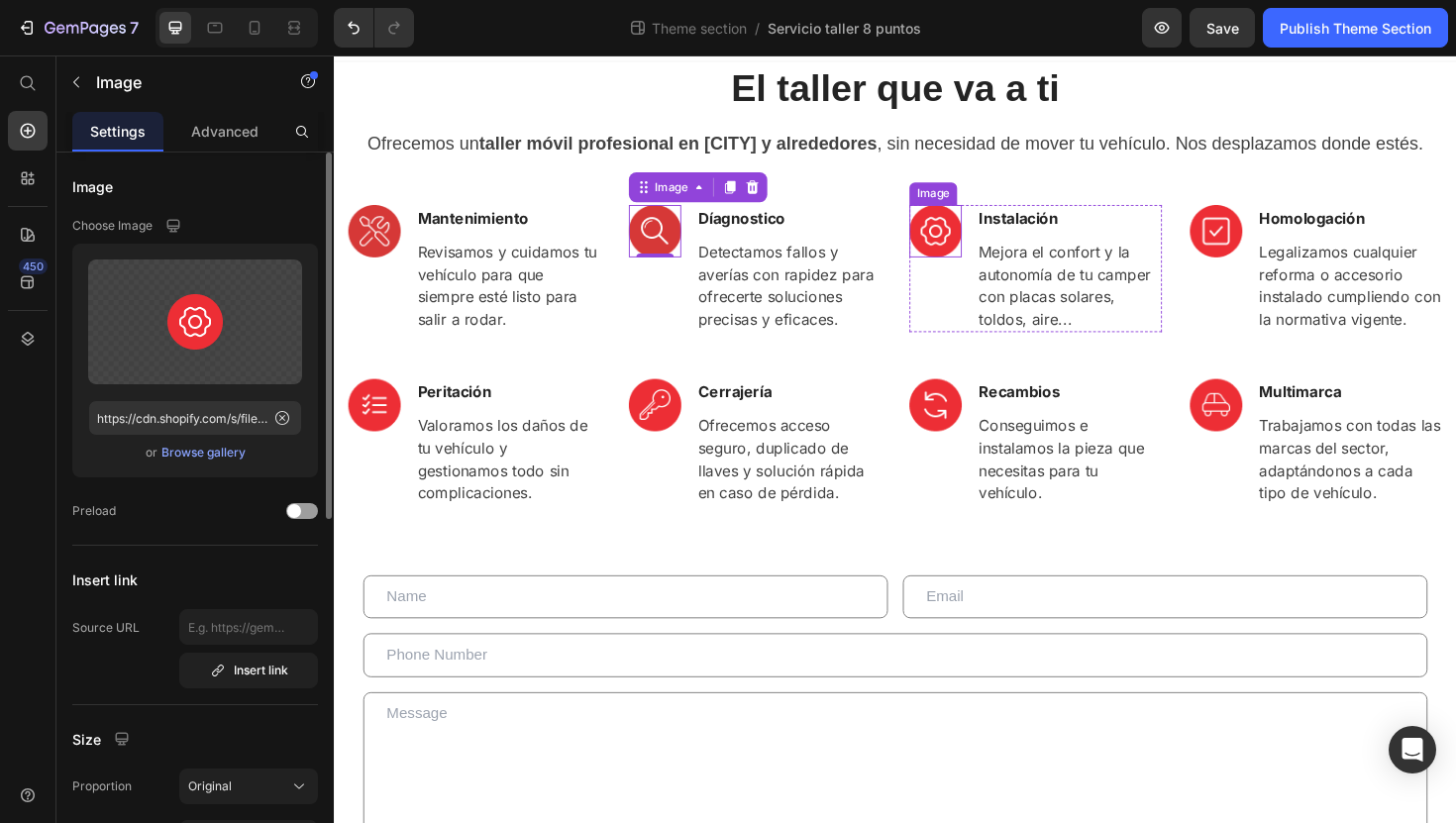 click at bounding box center [971, 242] 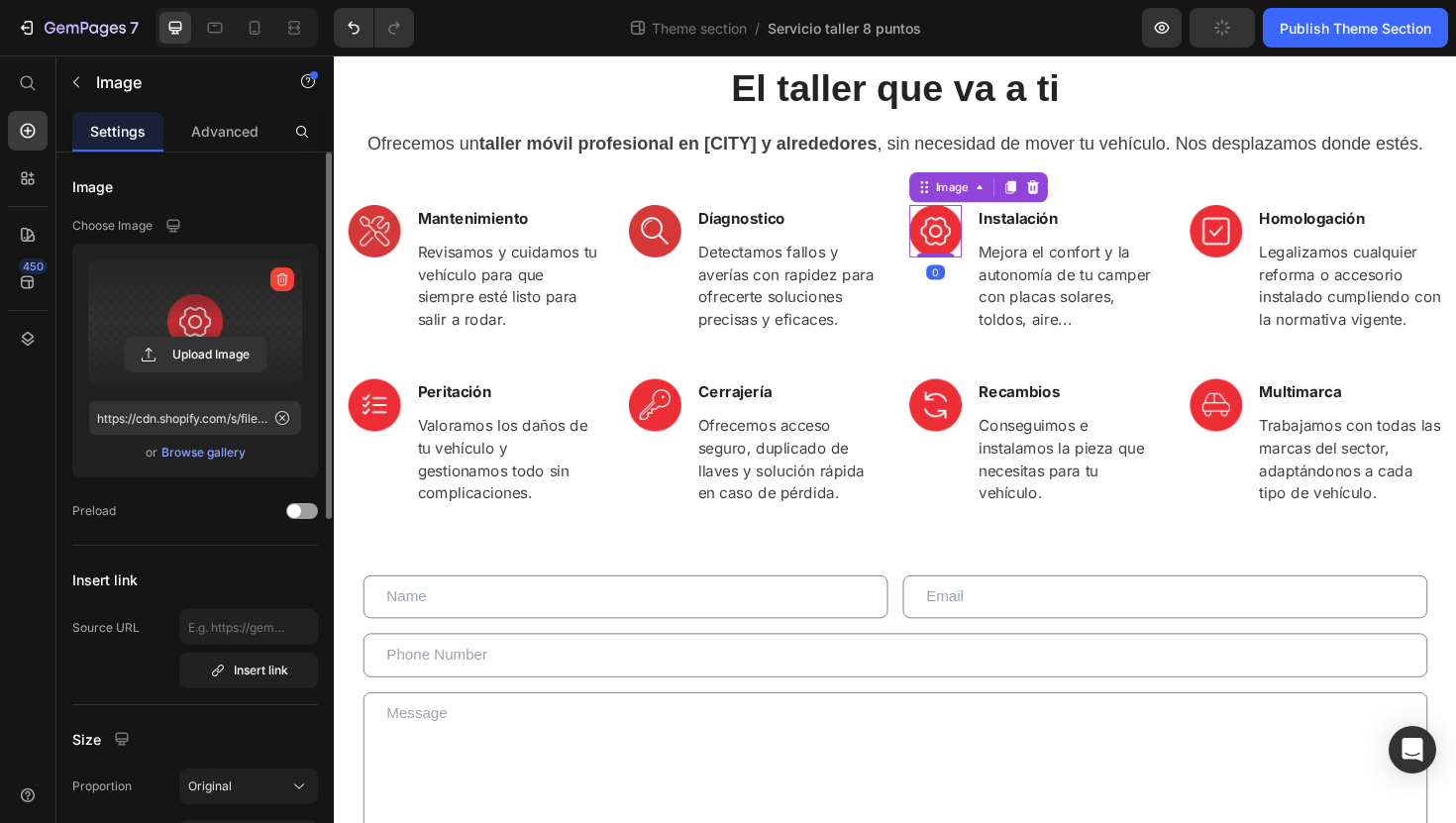 click at bounding box center (195, 322) 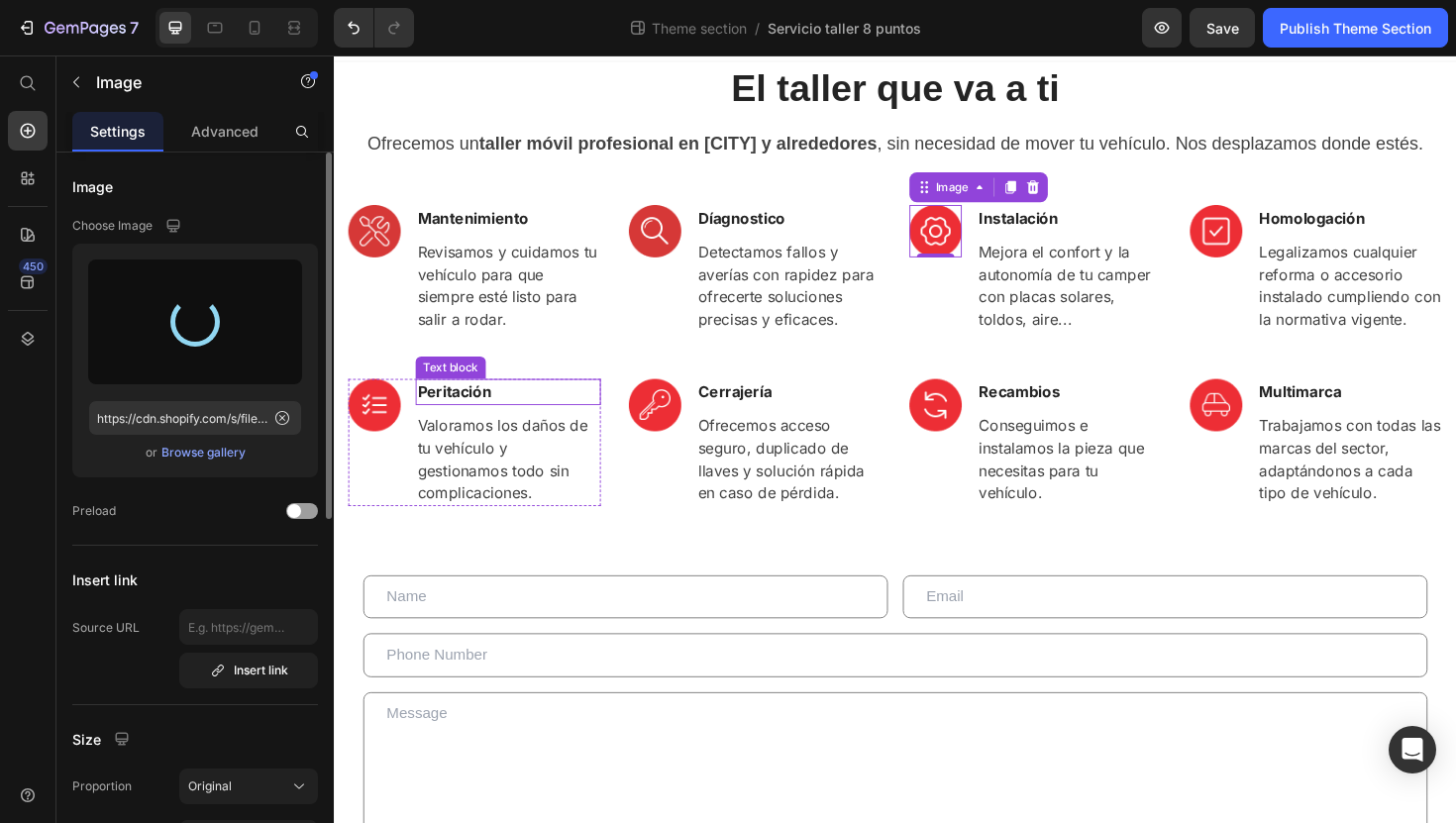type on "https://cdn.shopify.com/s/files/1/0920/7506/5724/files/gempages_571678740883440864-18ded1b3-ee72-41df-beee-f74c9d0312a2.png" 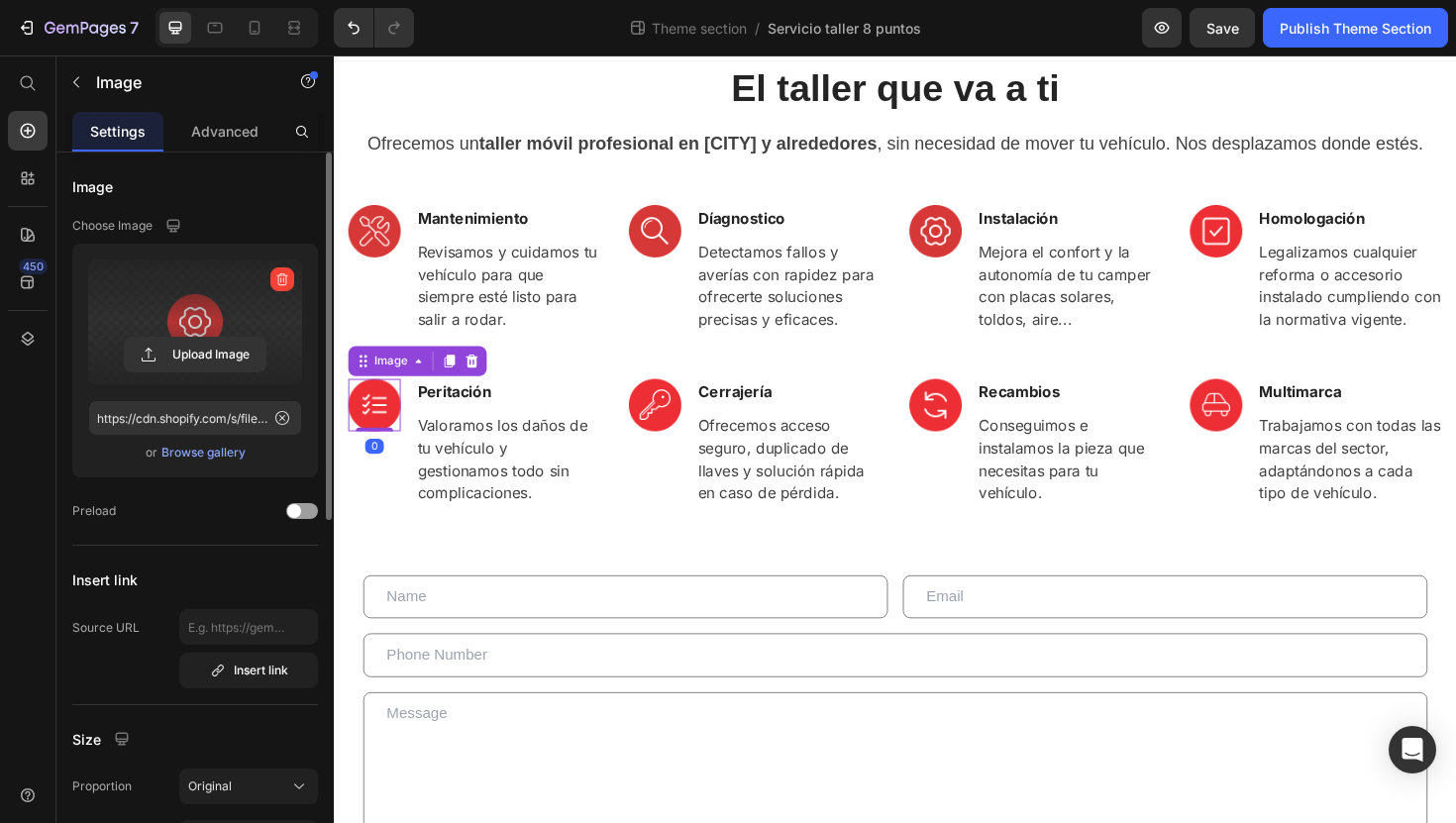 click at bounding box center (376, 426) 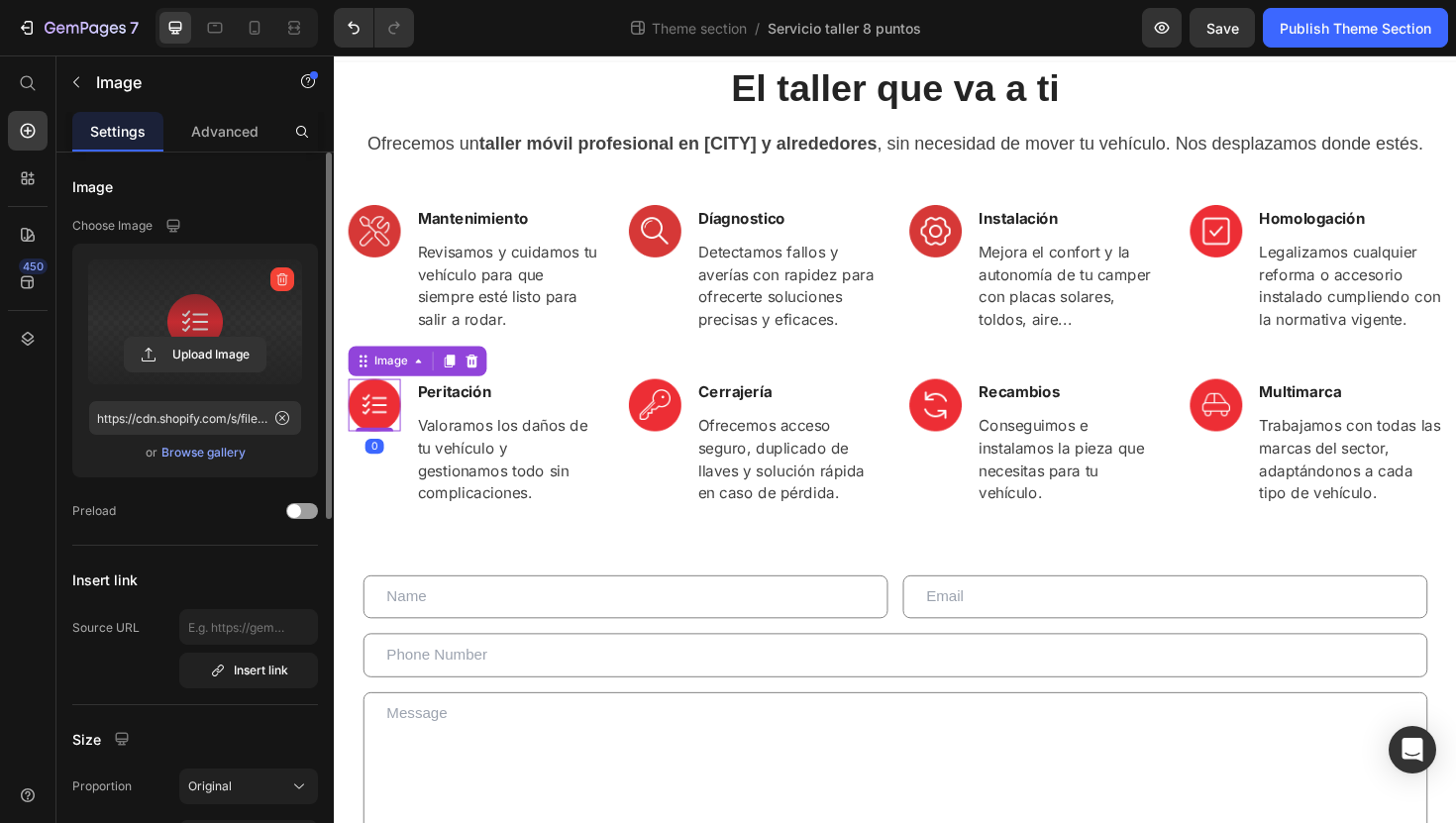 click at bounding box center [195, 322] 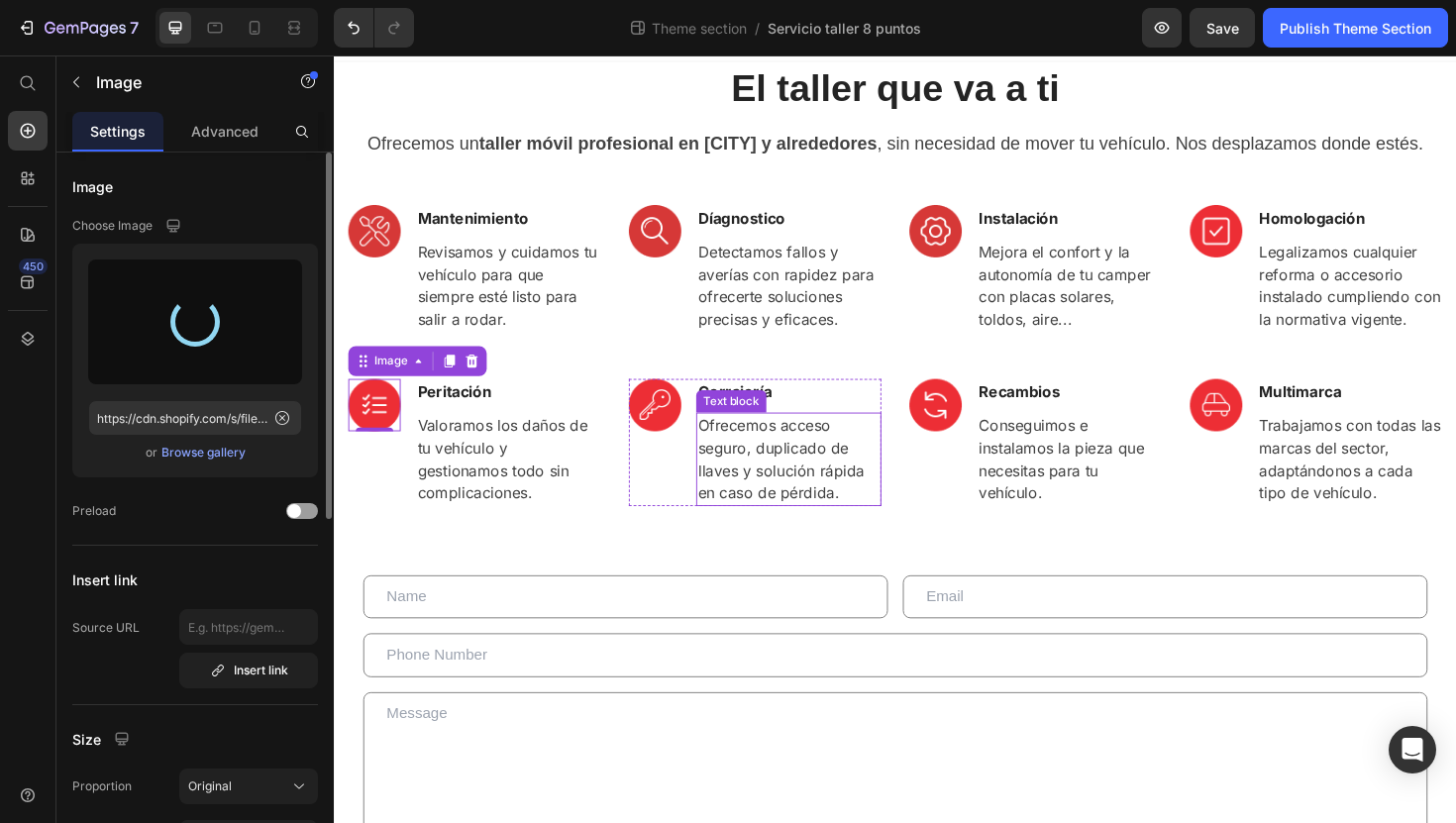 type on "https://cdn.shopify.com/s/files/1/0920/7506/5724/files/gempages_571678740883440864-5a89896f-9740-45db-8416-15ab9b483174.png" 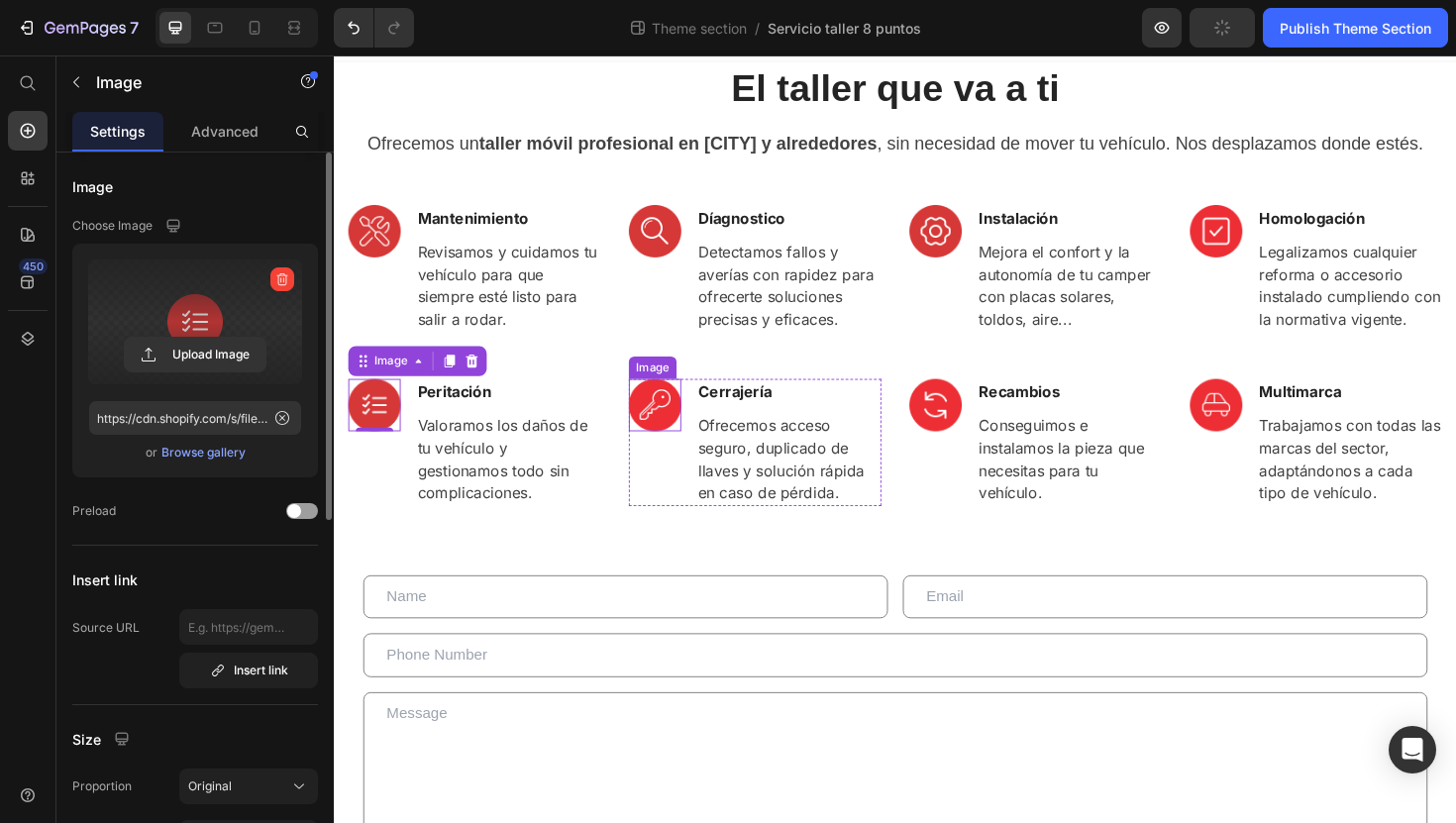 click at bounding box center (674, 426) 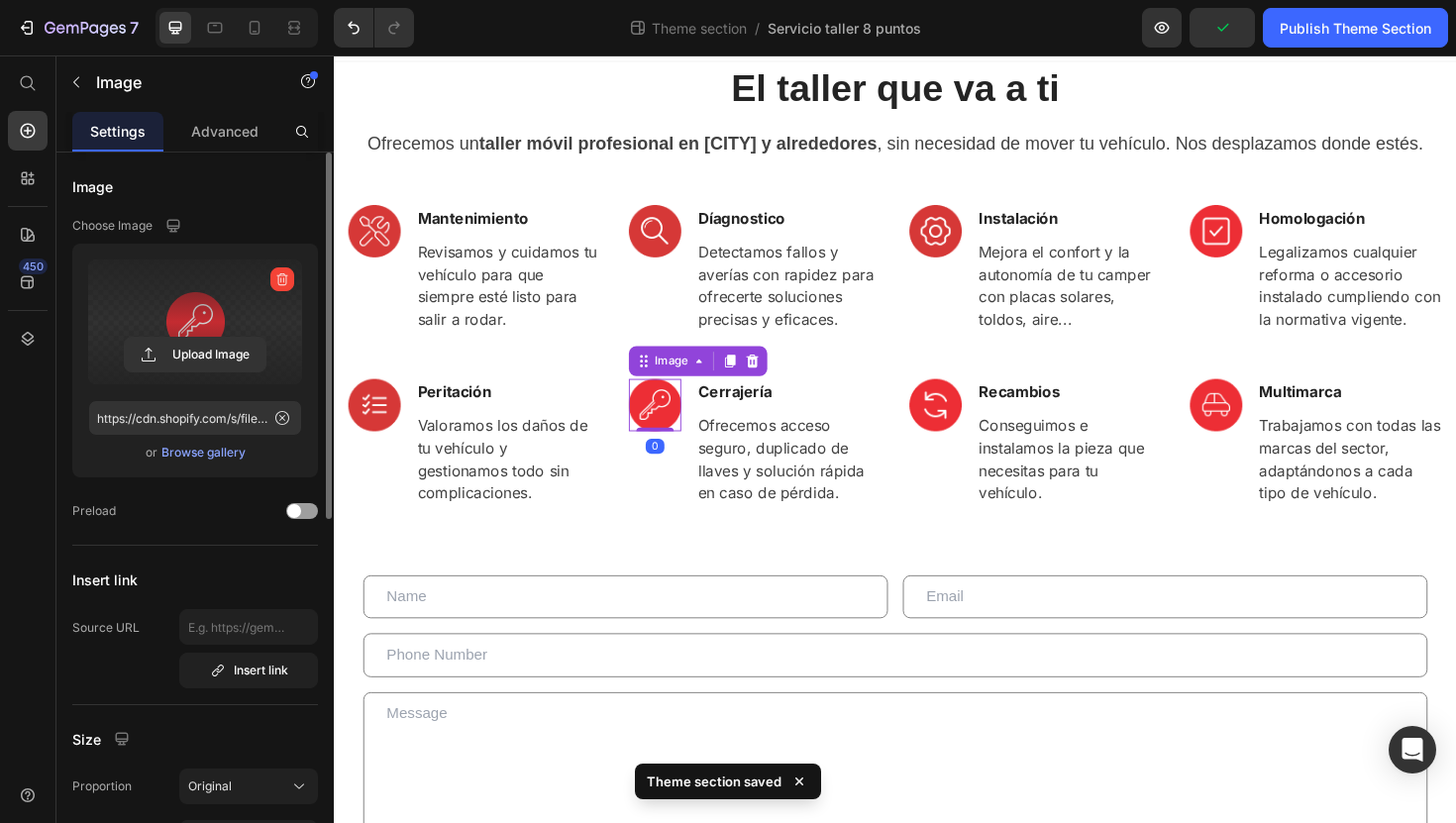click at bounding box center [195, 322] 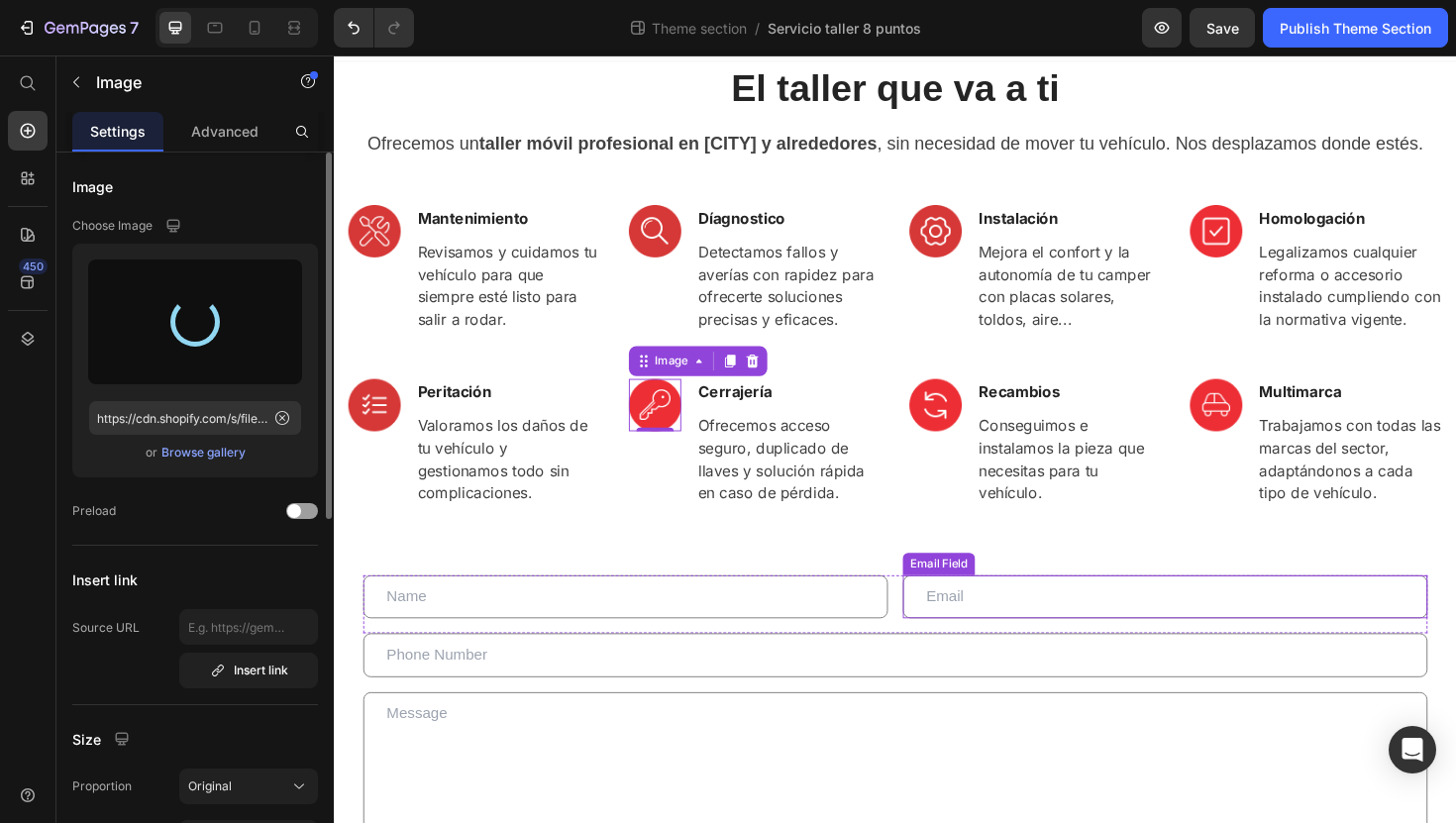 type on "https://cdn.shopify.com/s/files/1/0920/7506/5724/files/gempages_571678740883440864-afce0dae-1580-4f85-9ff7-40136bc4e110.png" 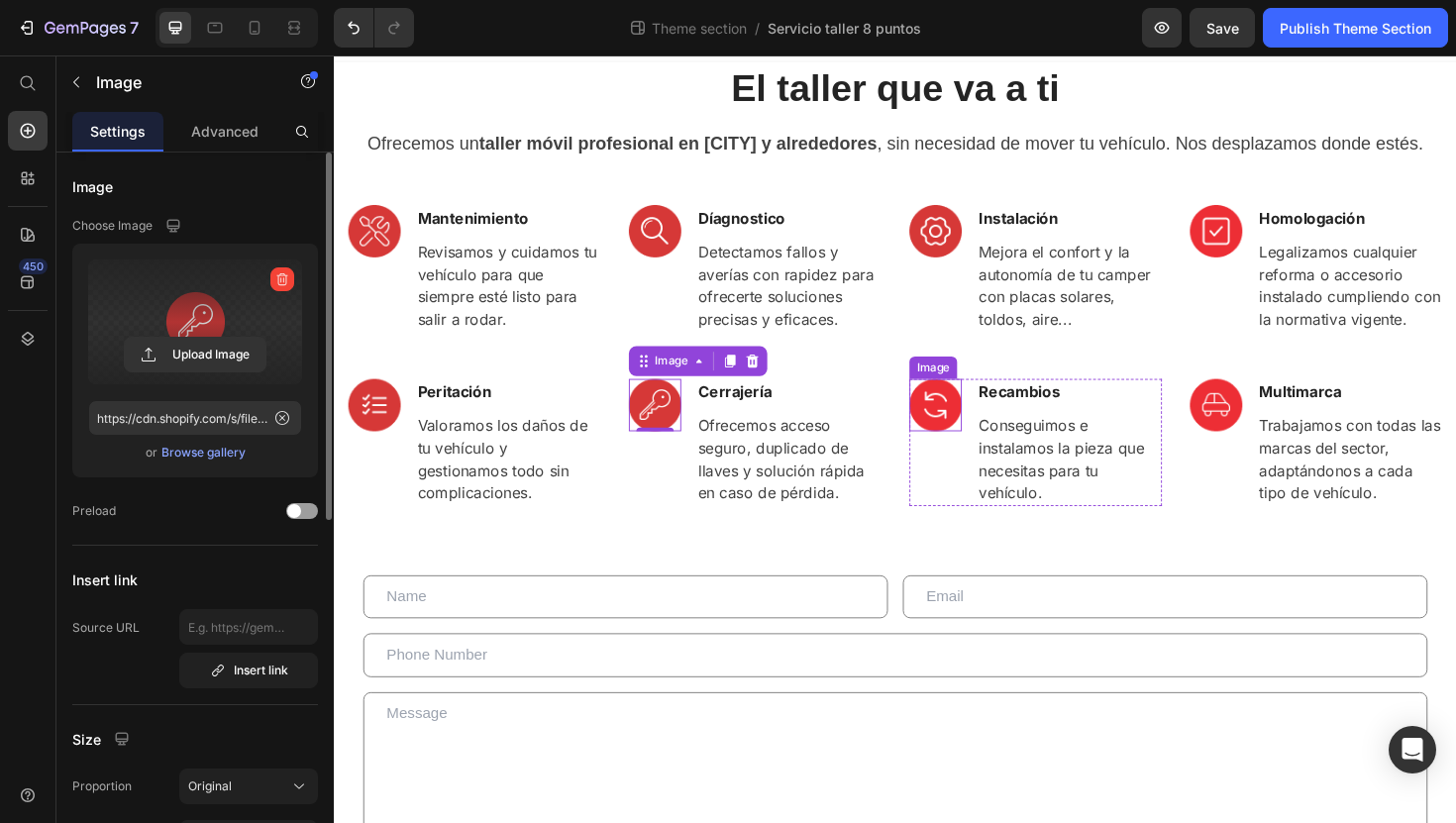 click at bounding box center (971, 426) 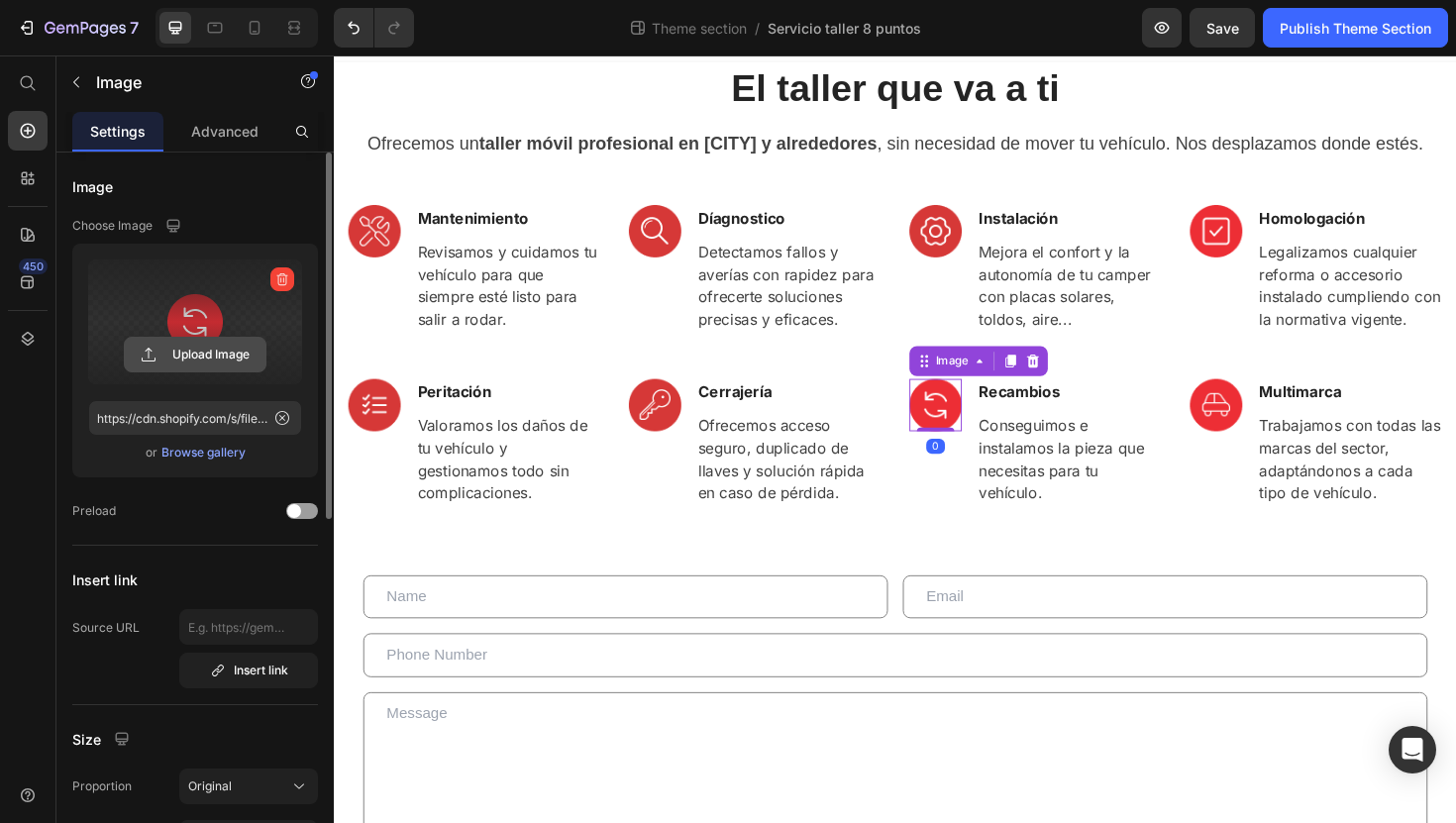 click 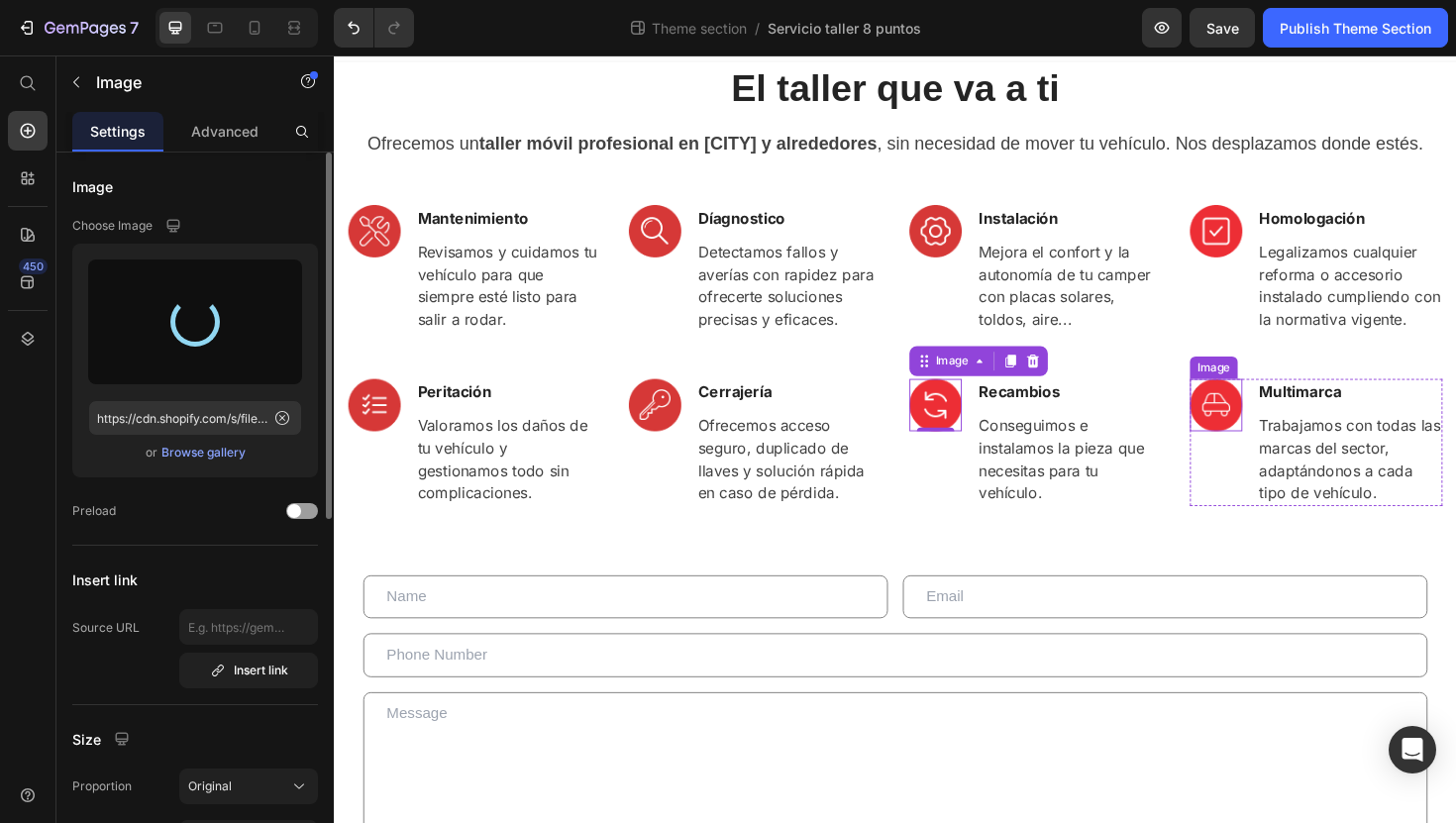 click at bounding box center (1268, 426) 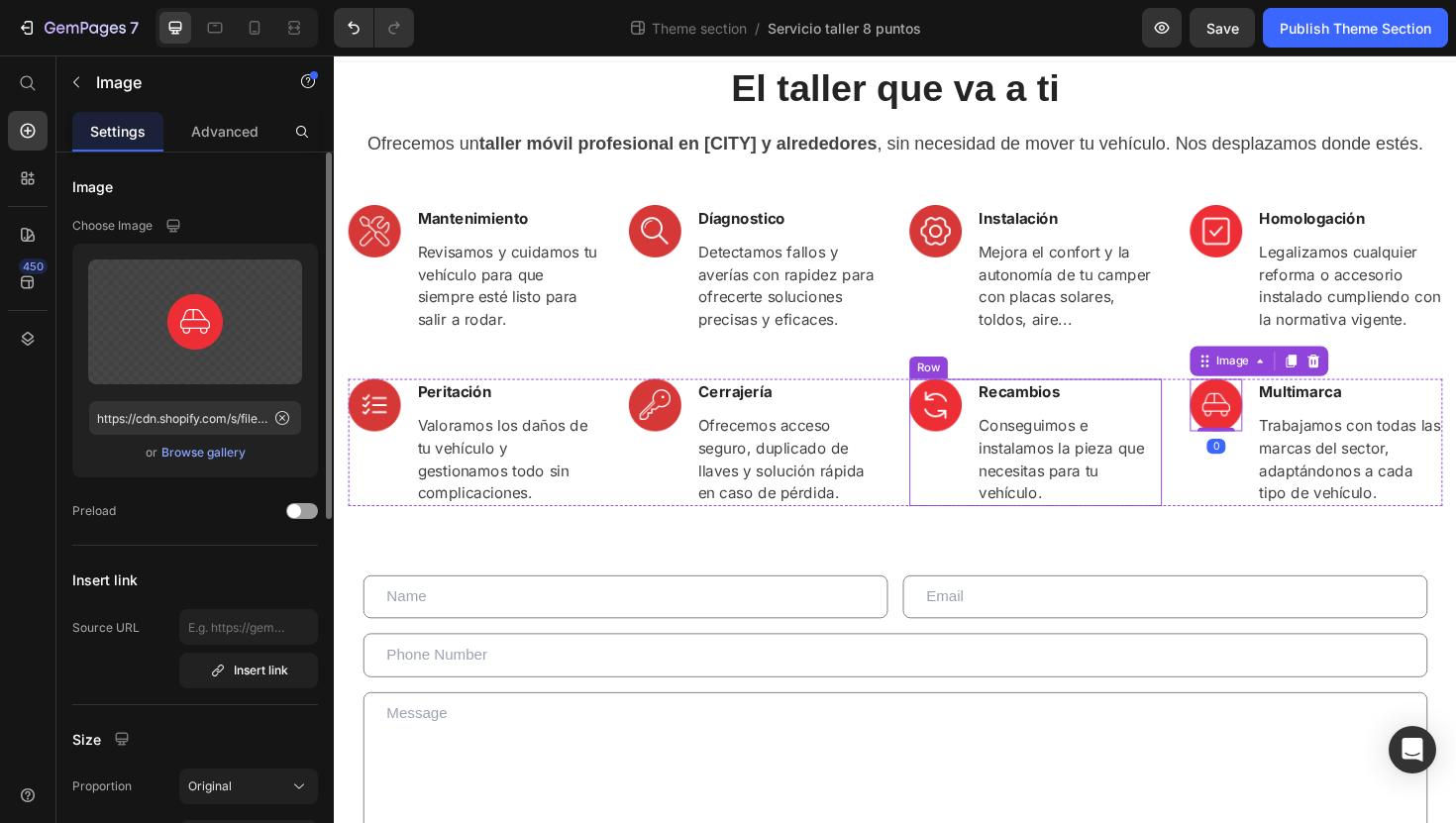 click on "Image Recambios Text block Conseguimos e instalamos la pieza que necesitas para tu vehículo. Text block Row" at bounding box center (1077, 465) 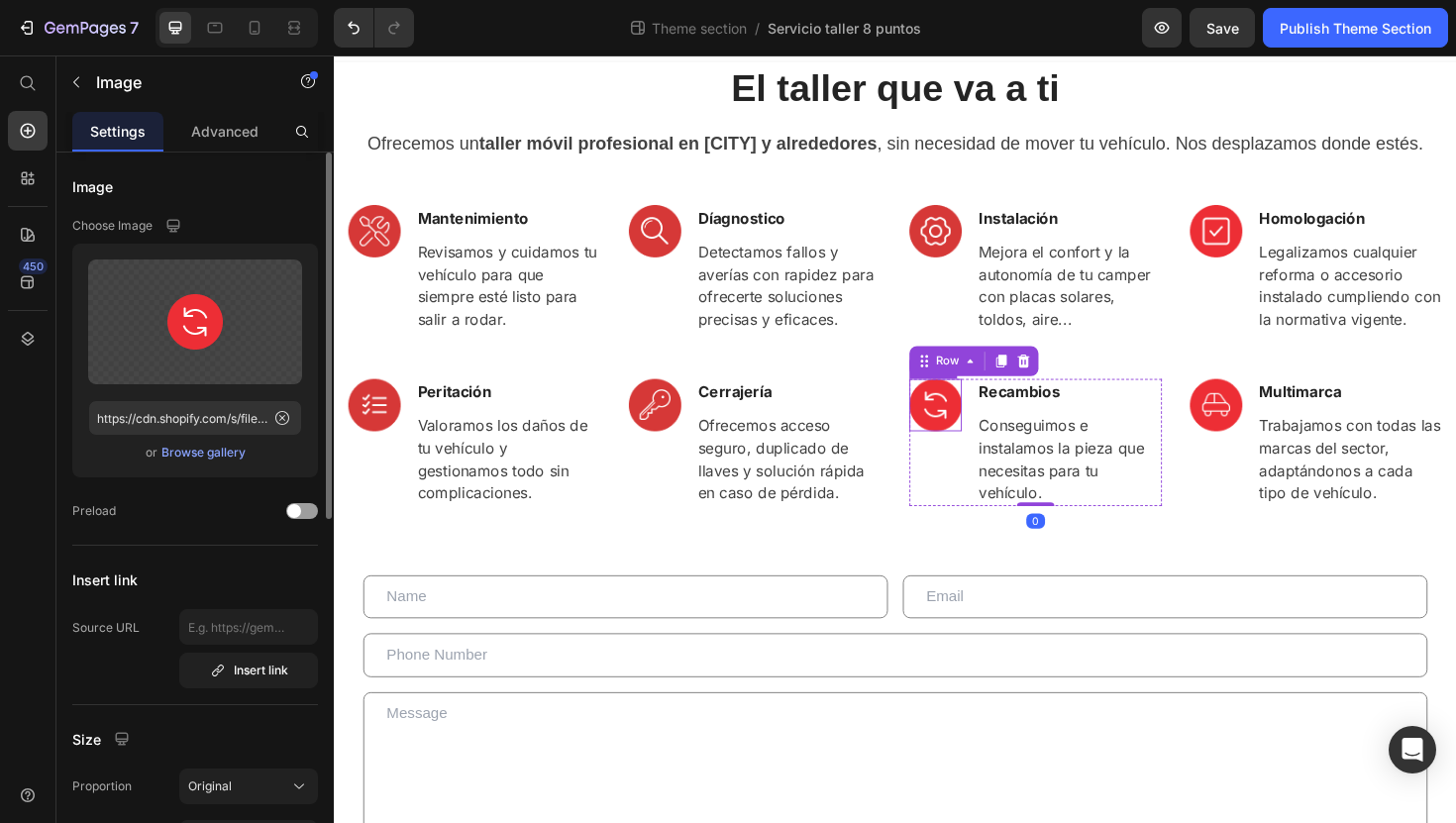 click at bounding box center [971, 426] 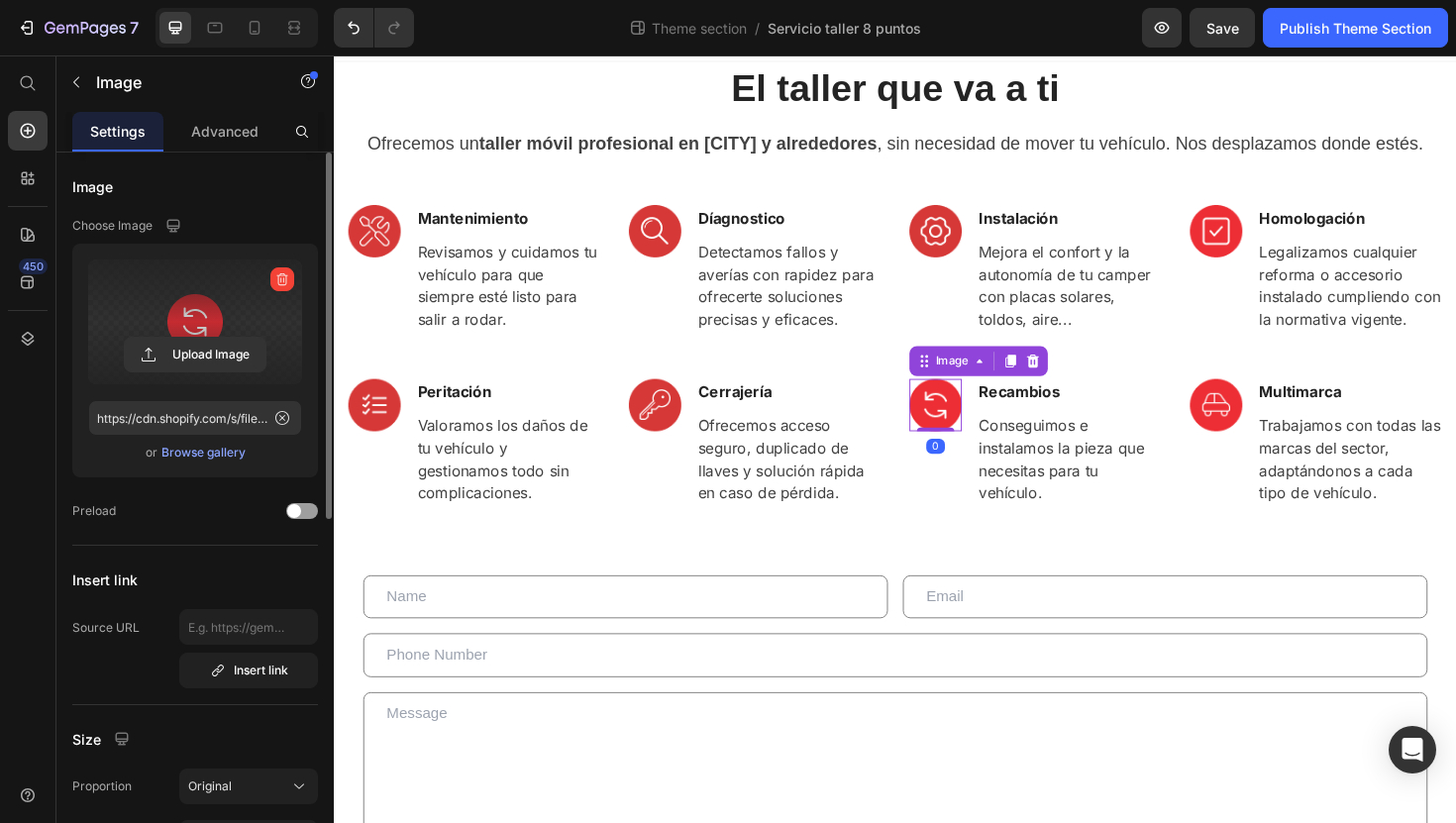 click at bounding box center [195, 322] 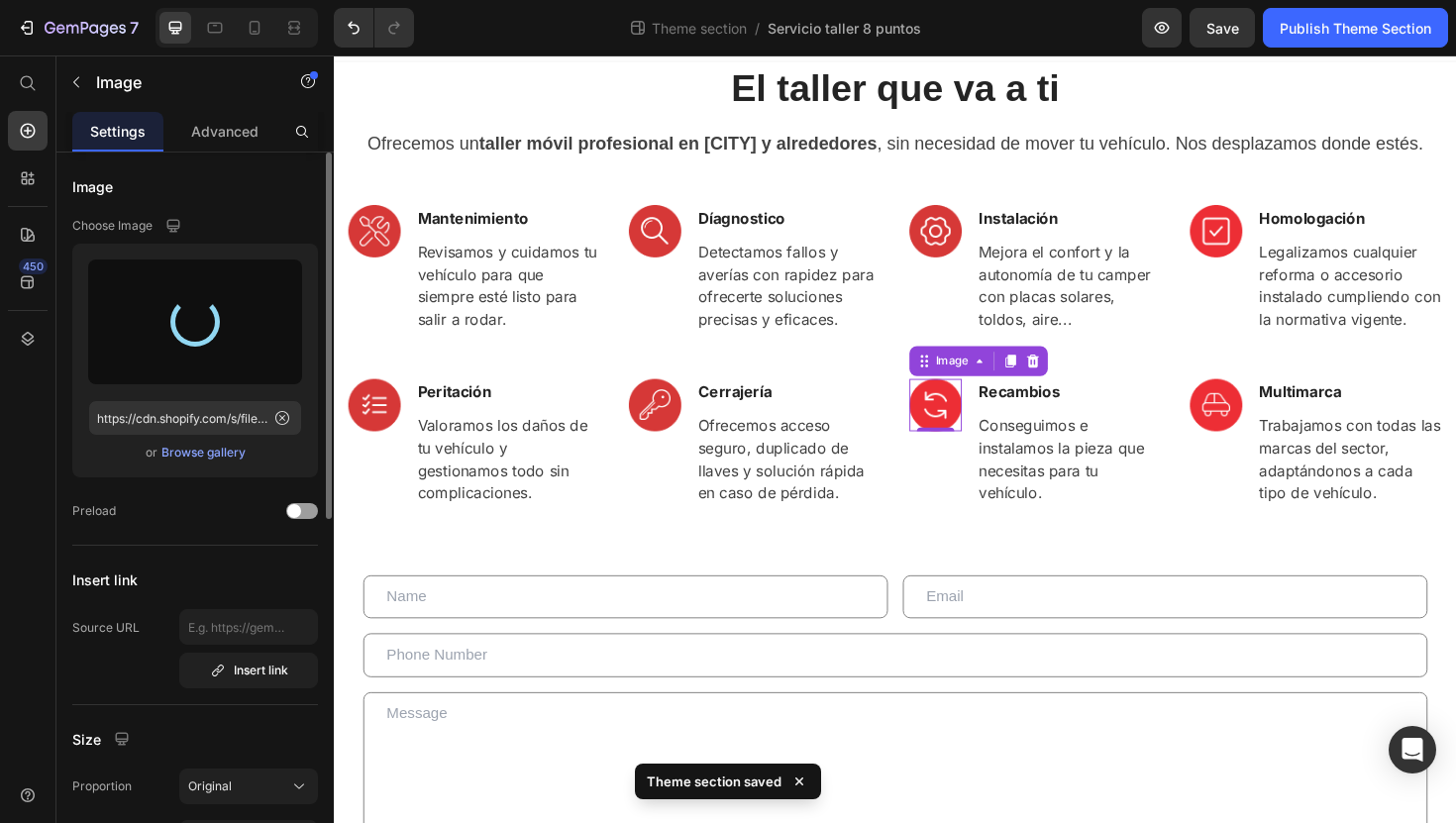 type on "https://cdn.shopify.com/s/files/1/0920/7506/5724/files/gempages_571678740883440864-3665d47a-0a3f-4fd2-92d0-2338c067bf67.png" 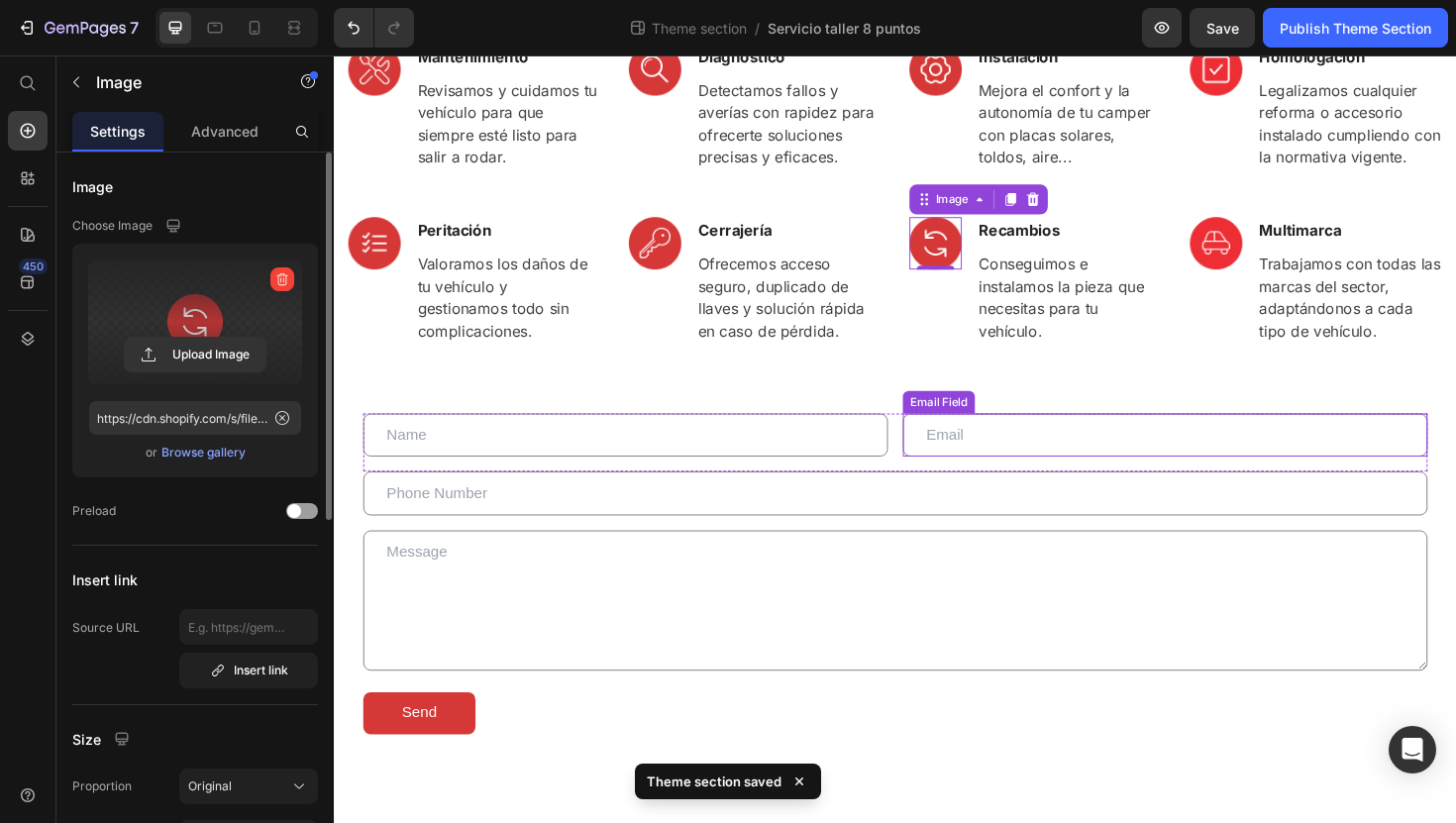 scroll, scrollTop: 203, scrollLeft: 0, axis: vertical 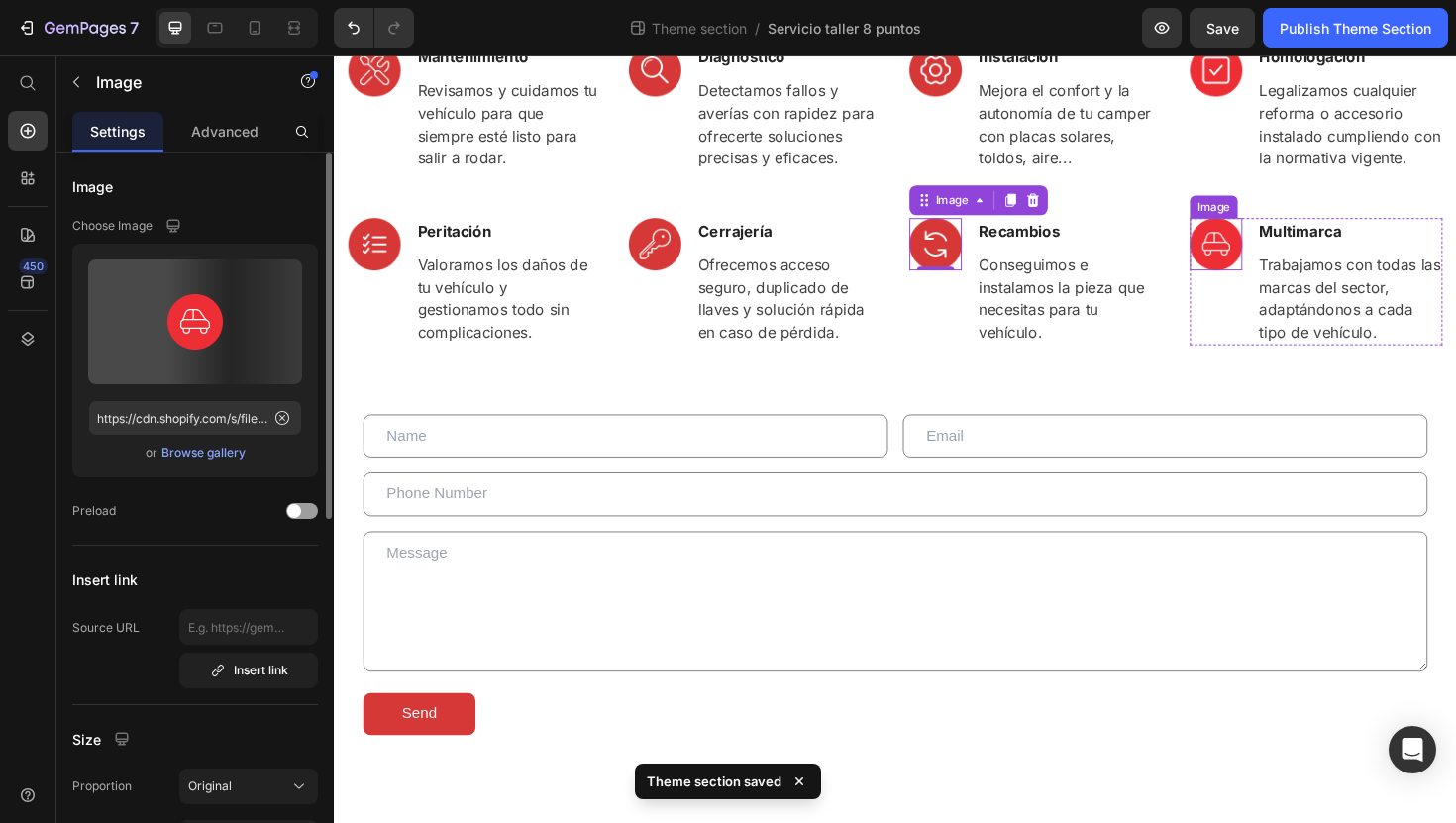 click at bounding box center (1268, 256) 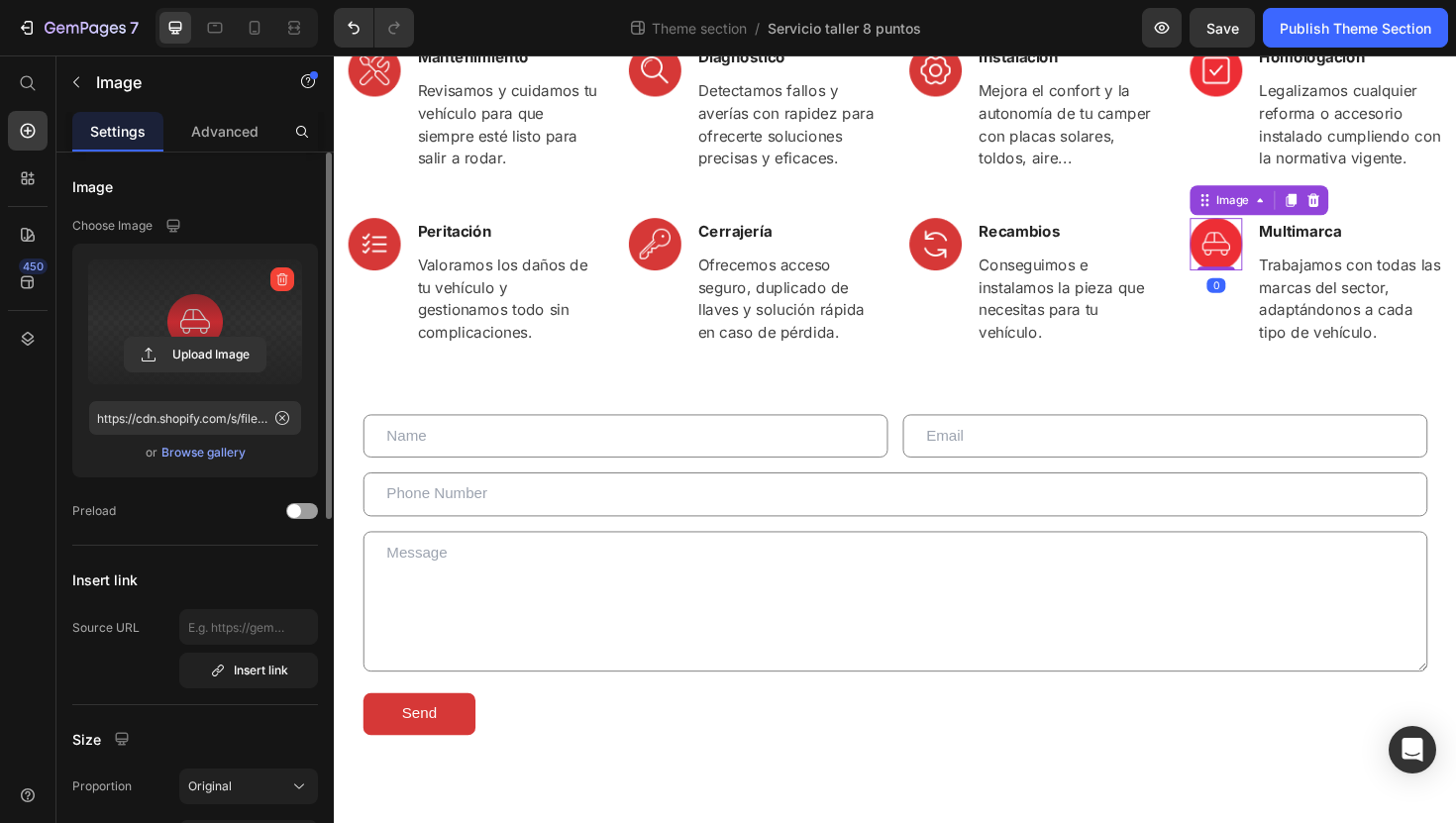 click at bounding box center (195, 322) 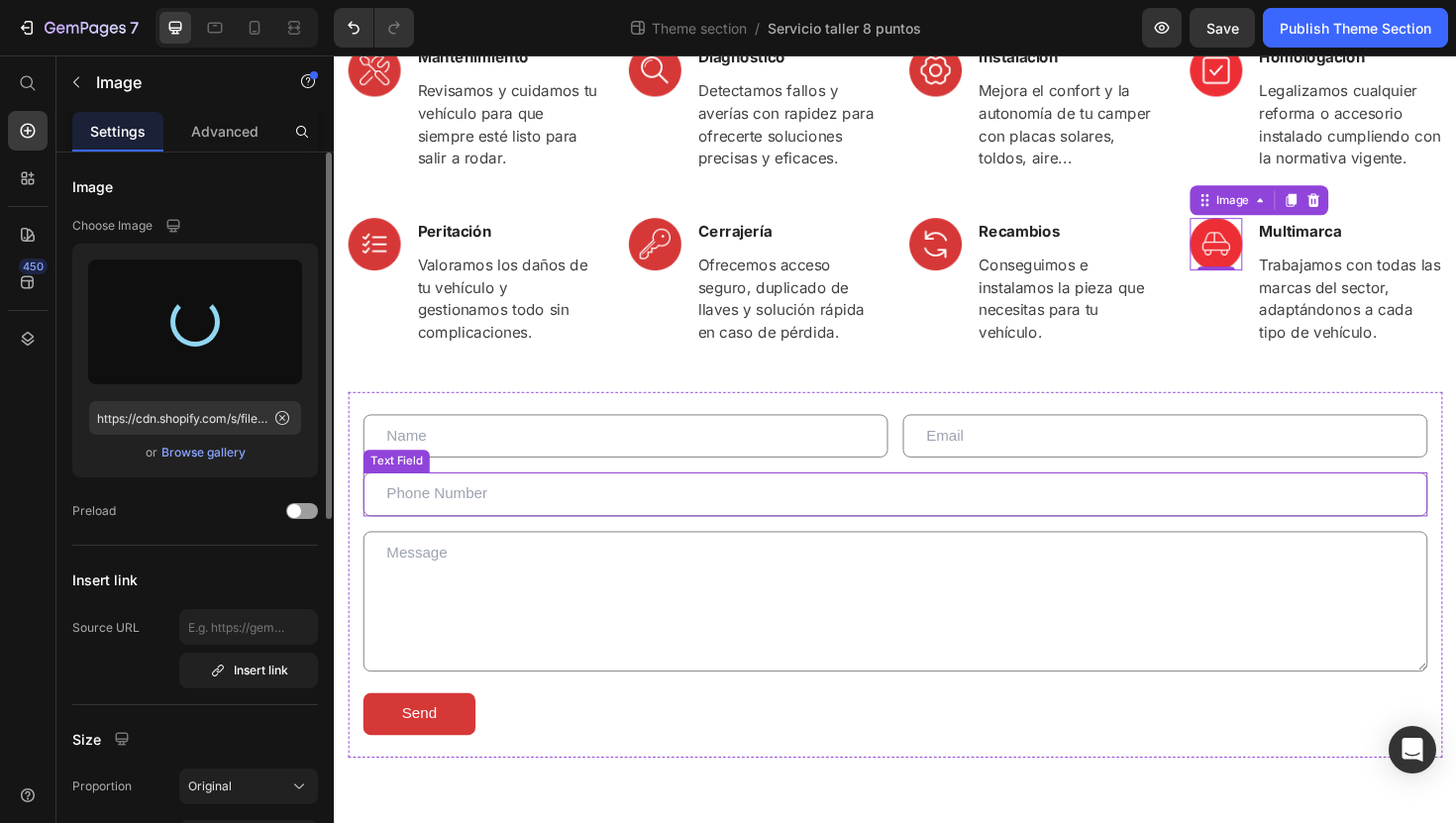 scroll, scrollTop: 204, scrollLeft: 0, axis: vertical 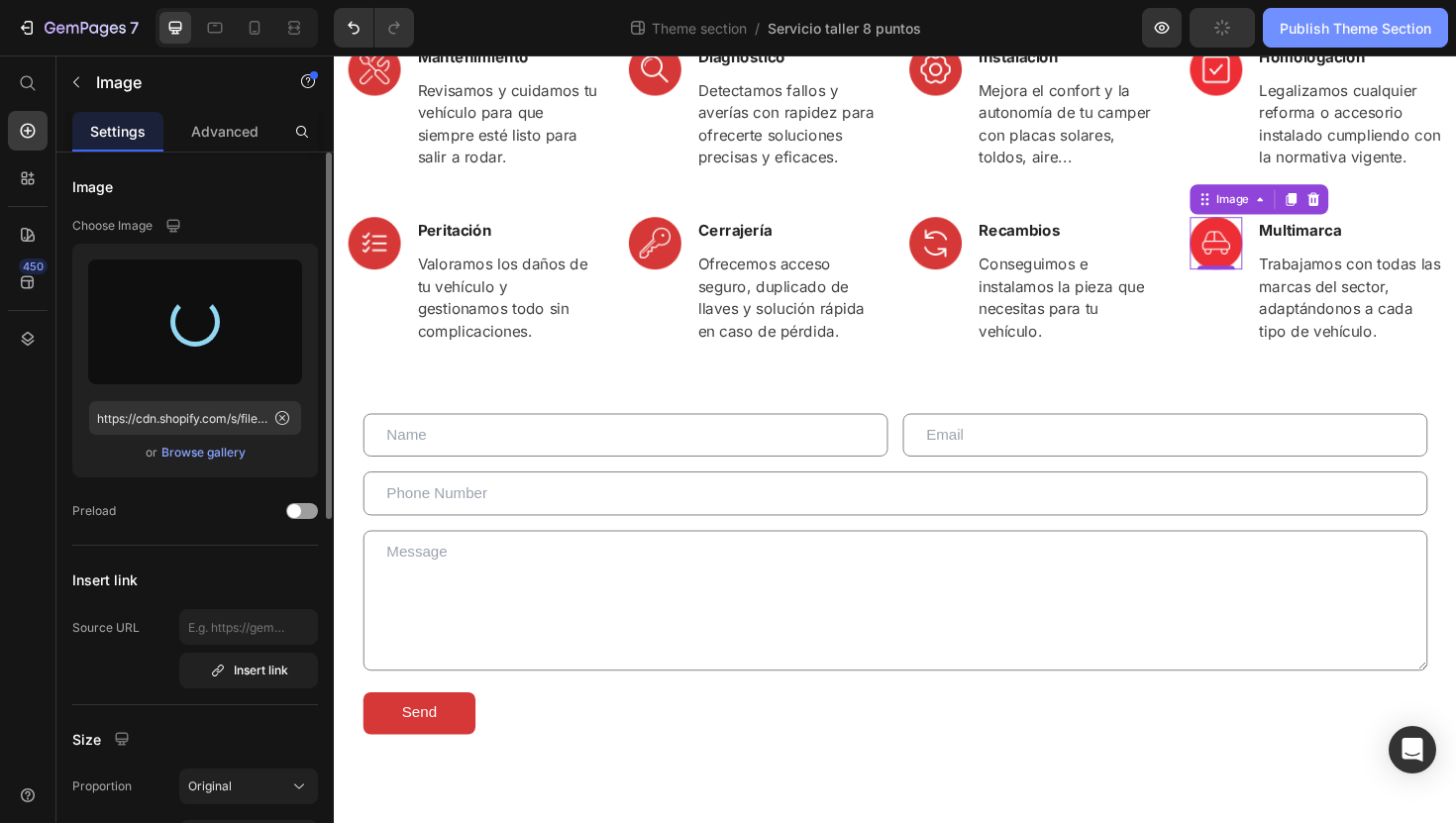 type on "https://cdn.shopify.com/s/files/1/0920/7506/5724/files/gempages_571678740883440864-d4776e8a-d668-4b5e-9664-177791adb540.png" 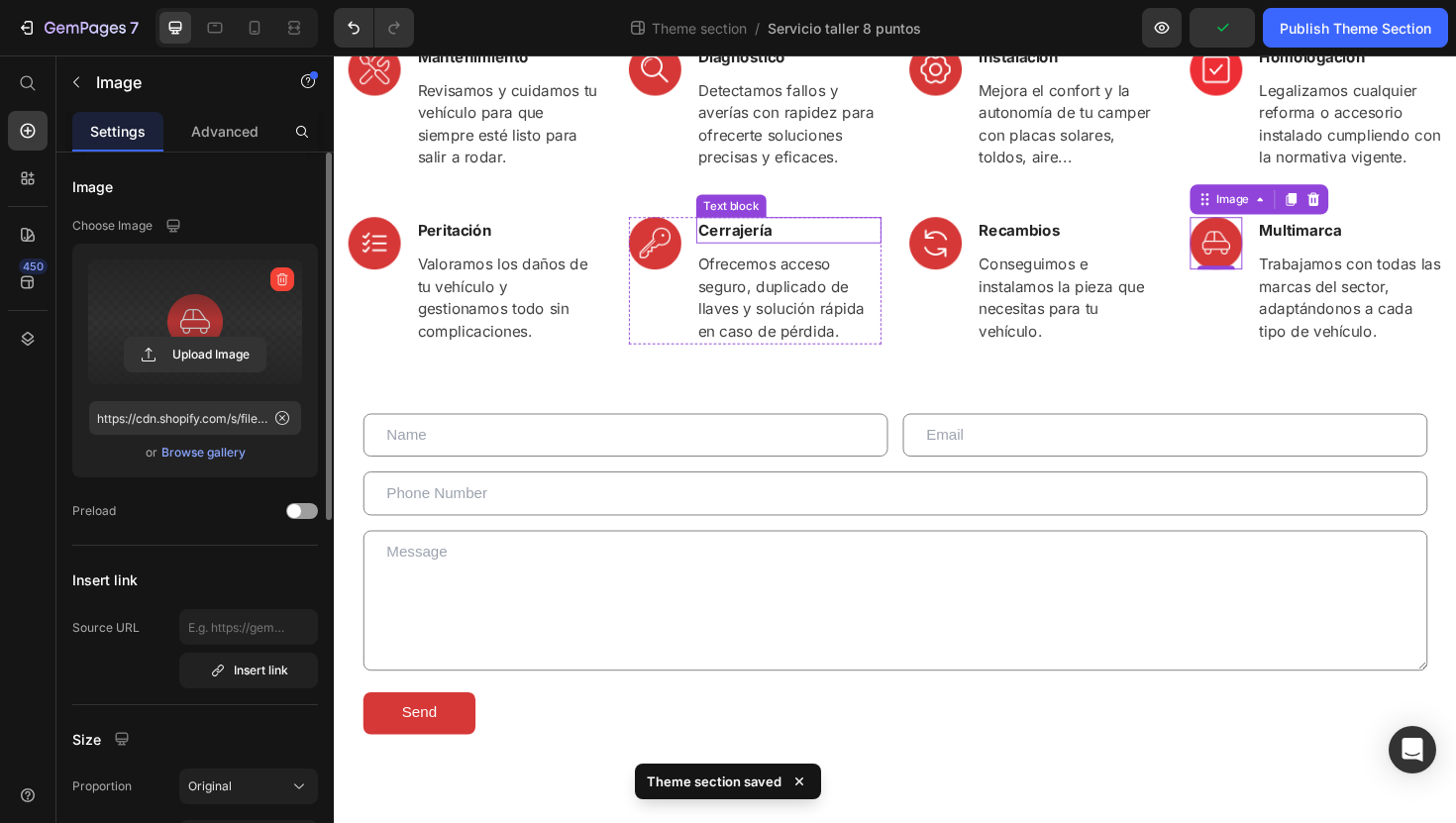 scroll, scrollTop: 0, scrollLeft: 0, axis: both 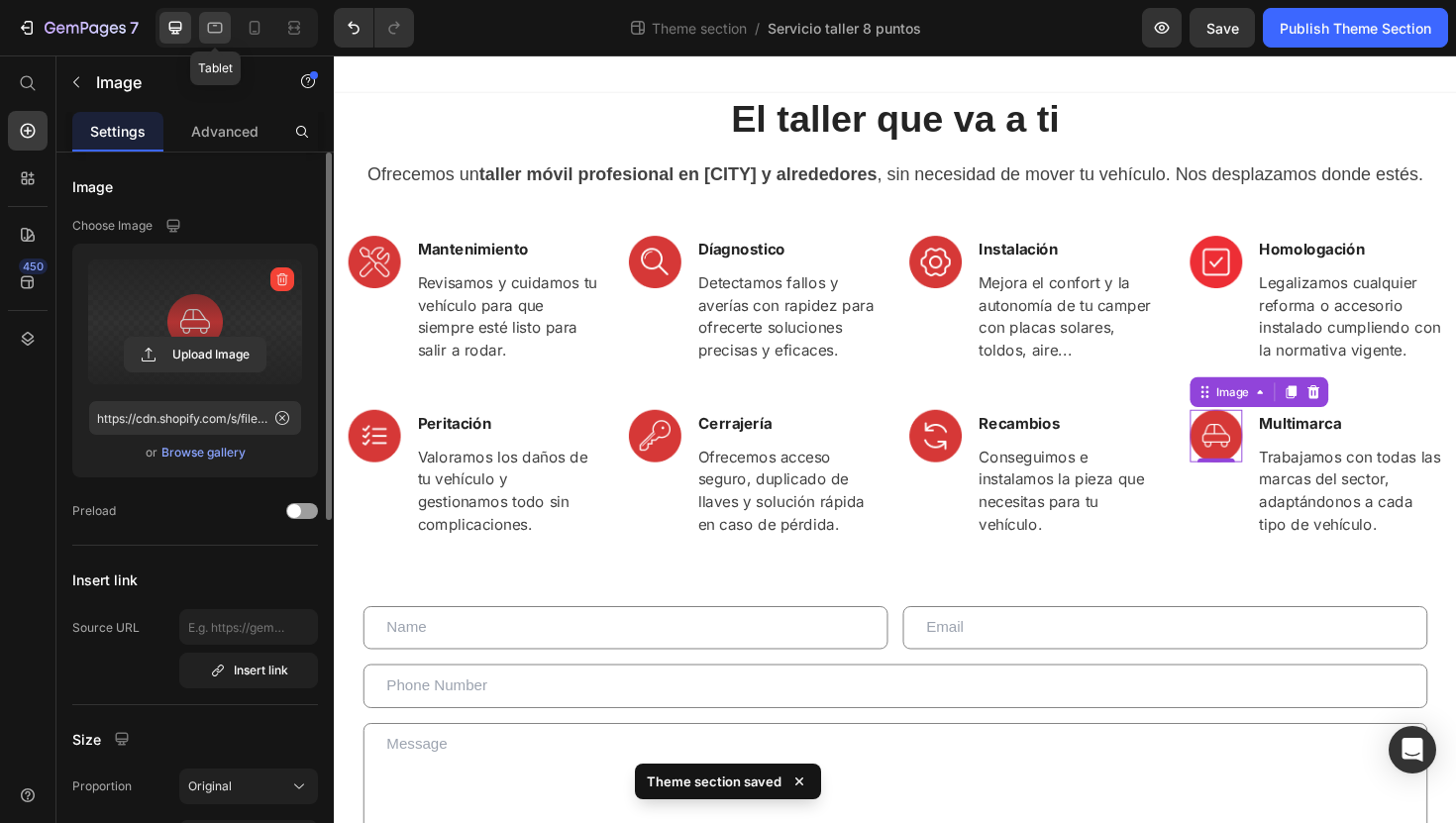 click 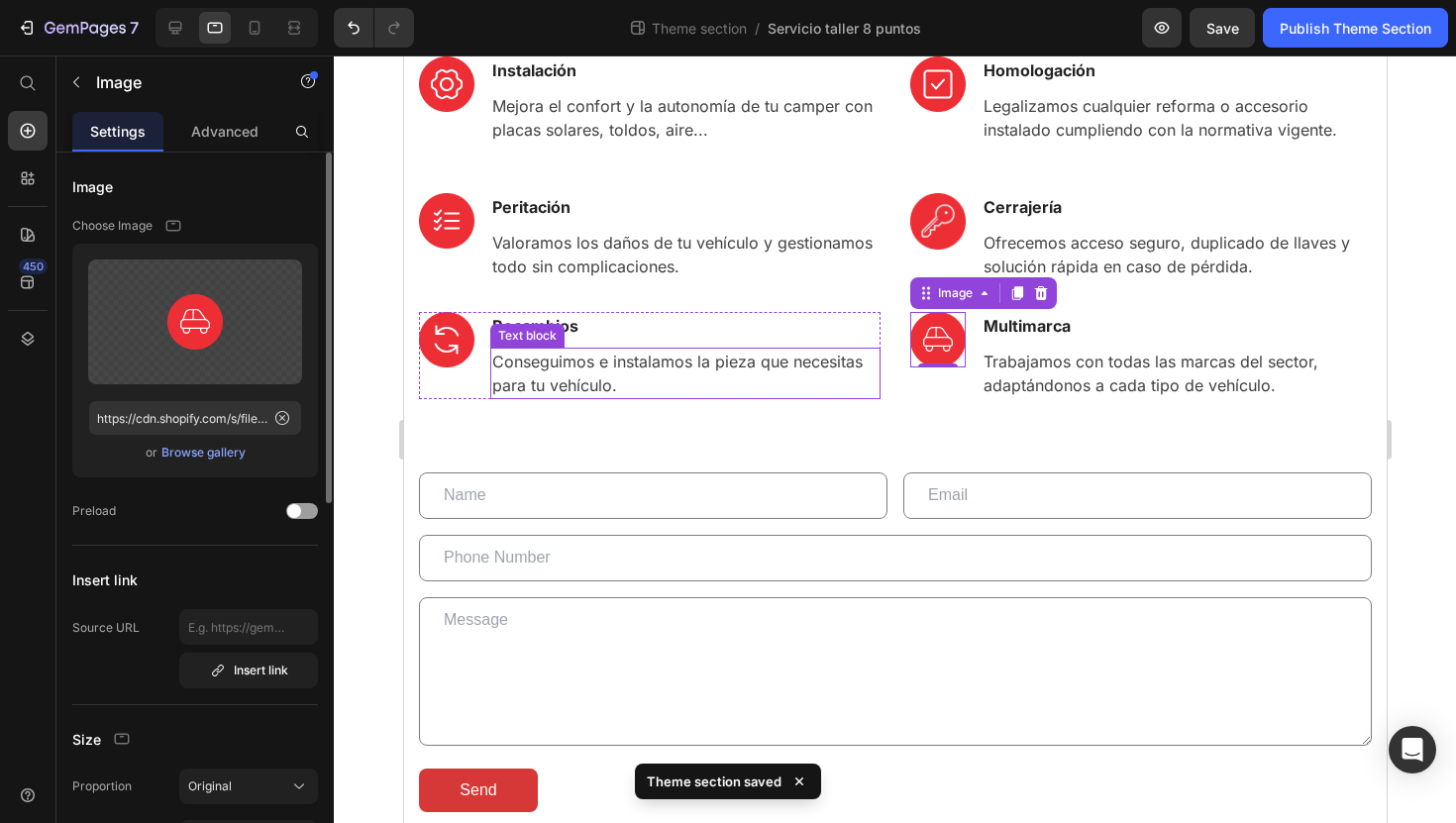 scroll, scrollTop: 133, scrollLeft: 0, axis: vertical 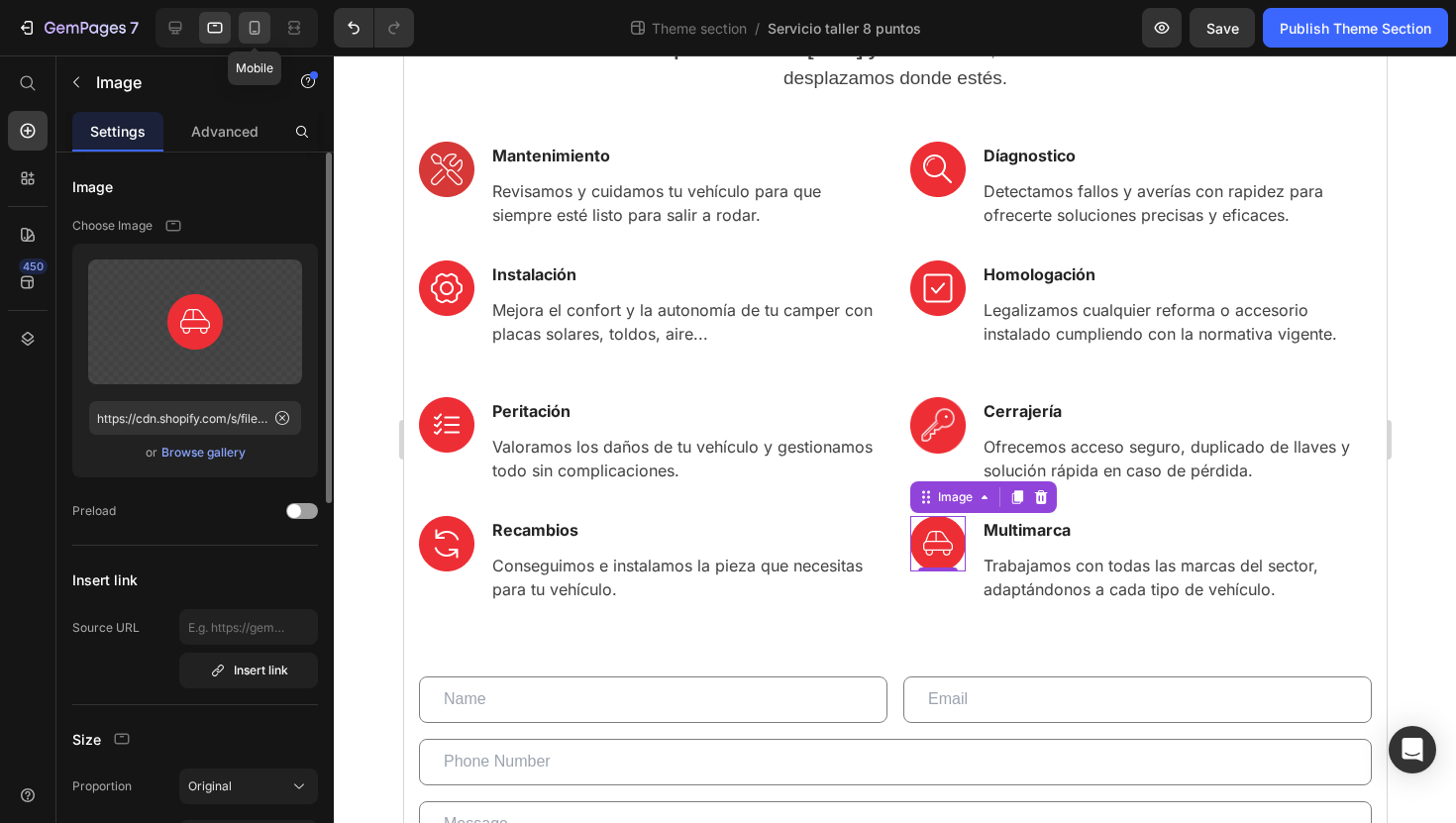 click 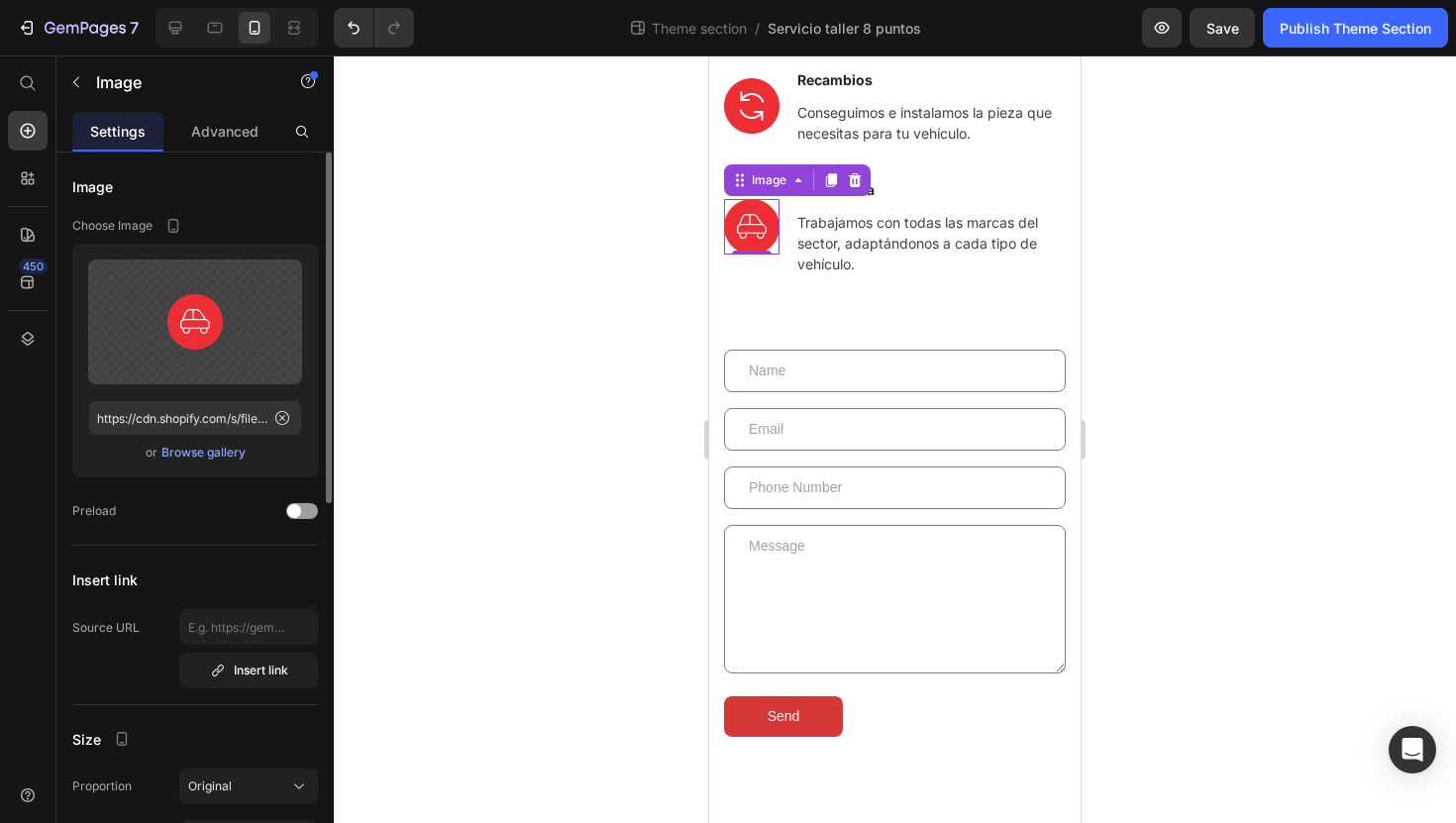 scroll, scrollTop: 1006, scrollLeft: 0, axis: vertical 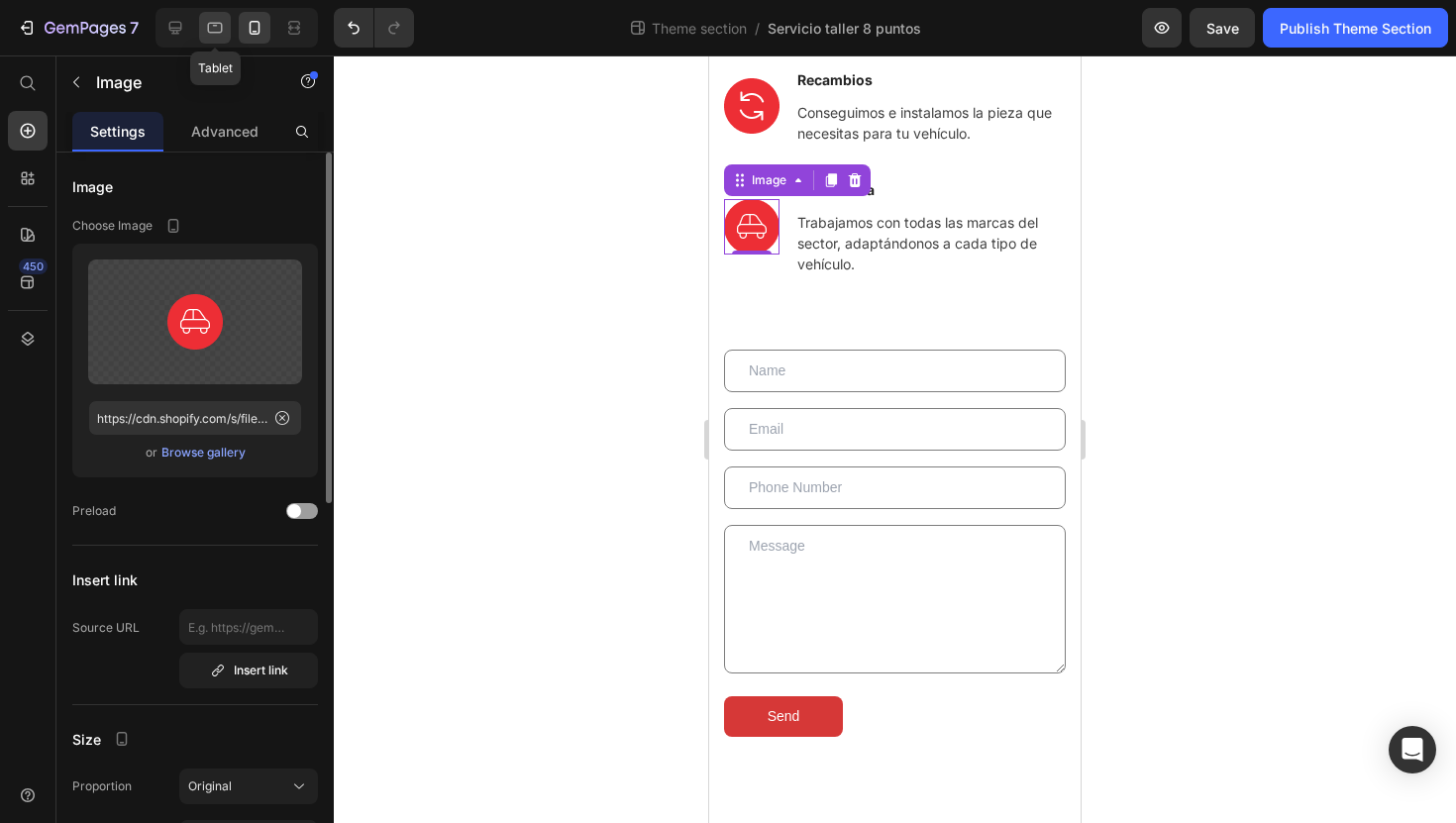 click 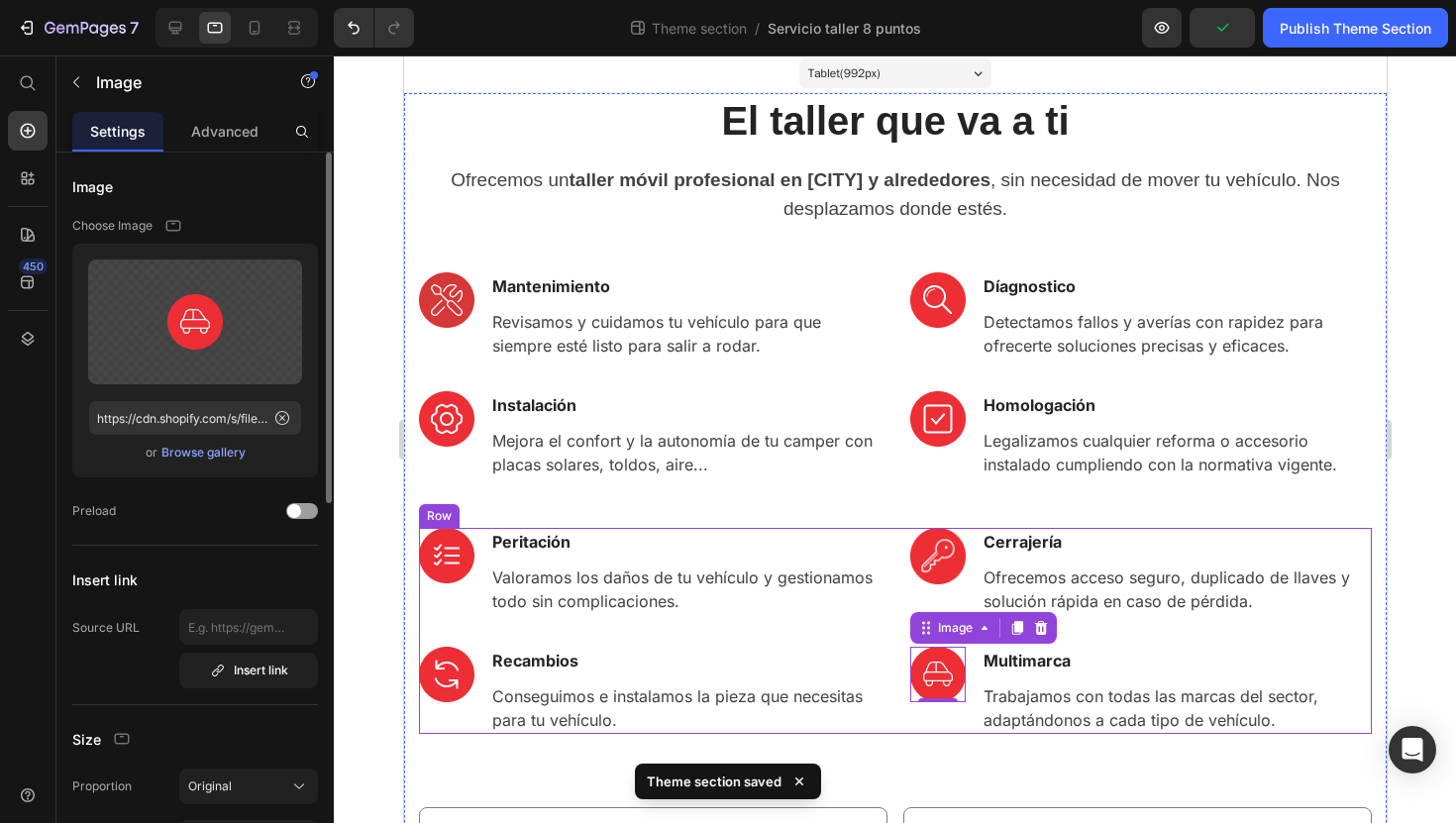scroll, scrollTop: 0, scrollLeft: 0, axis: both 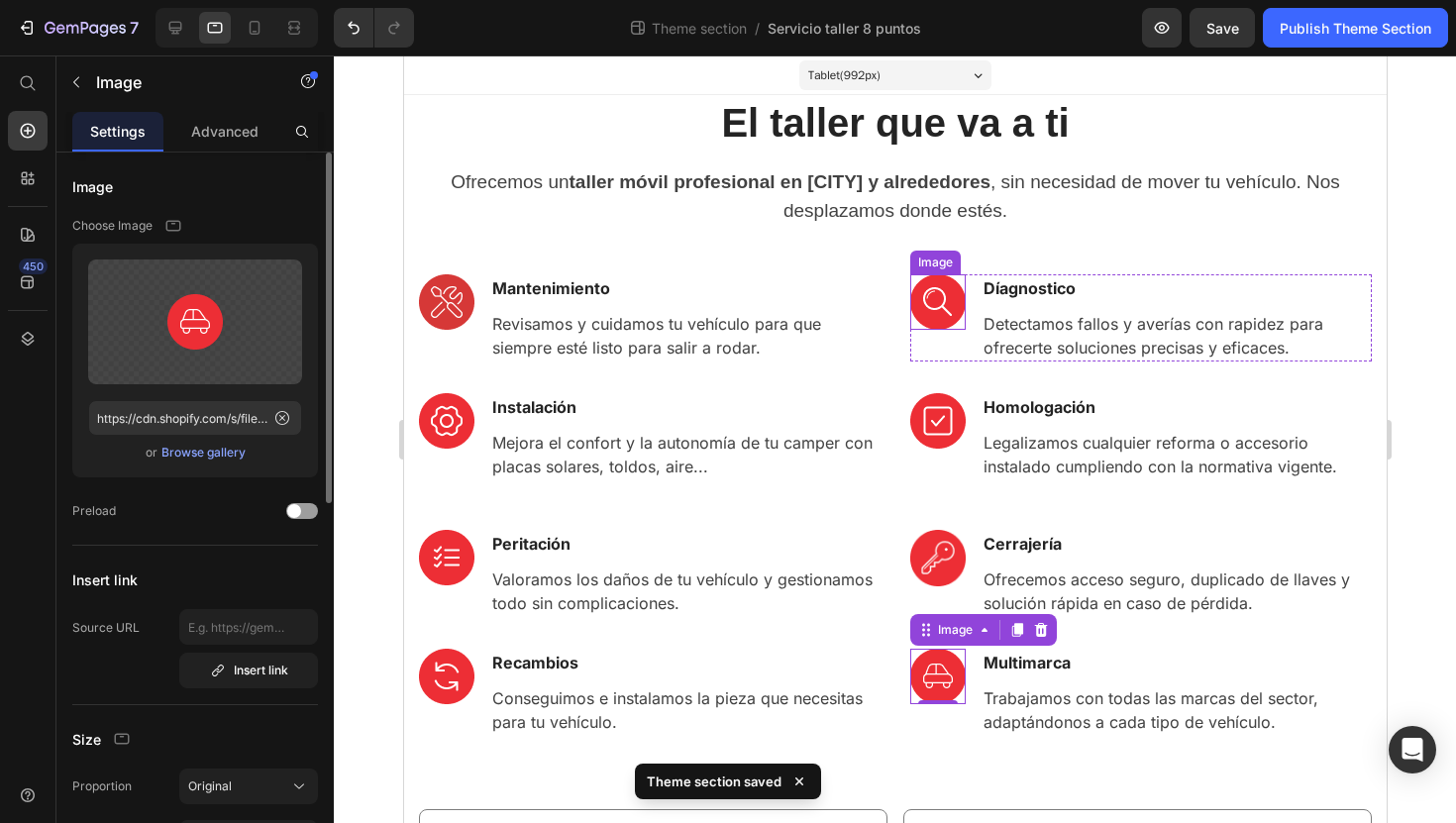 click at bounding box center (937, 302) 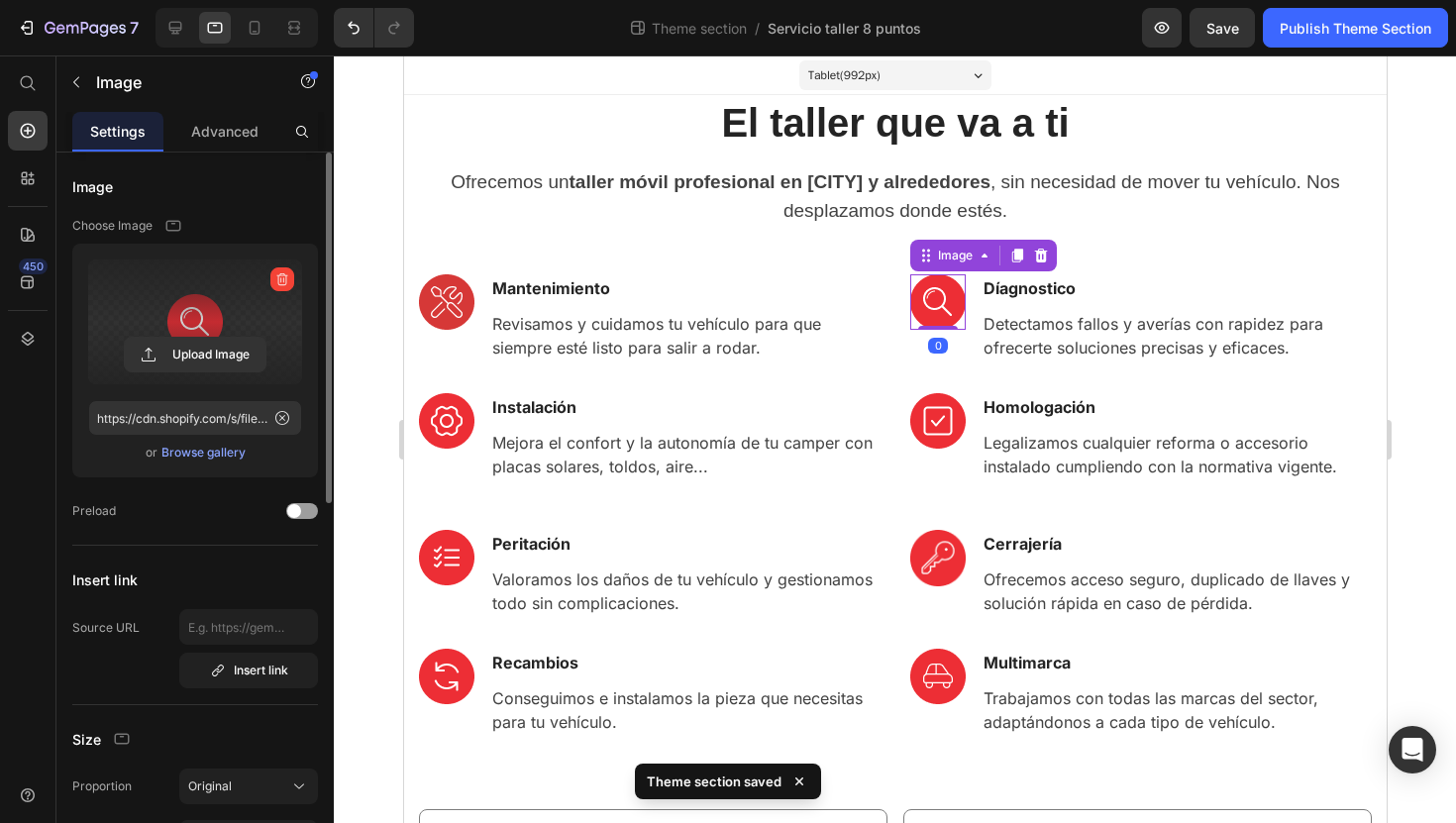 click at bounding box center [195, 322] 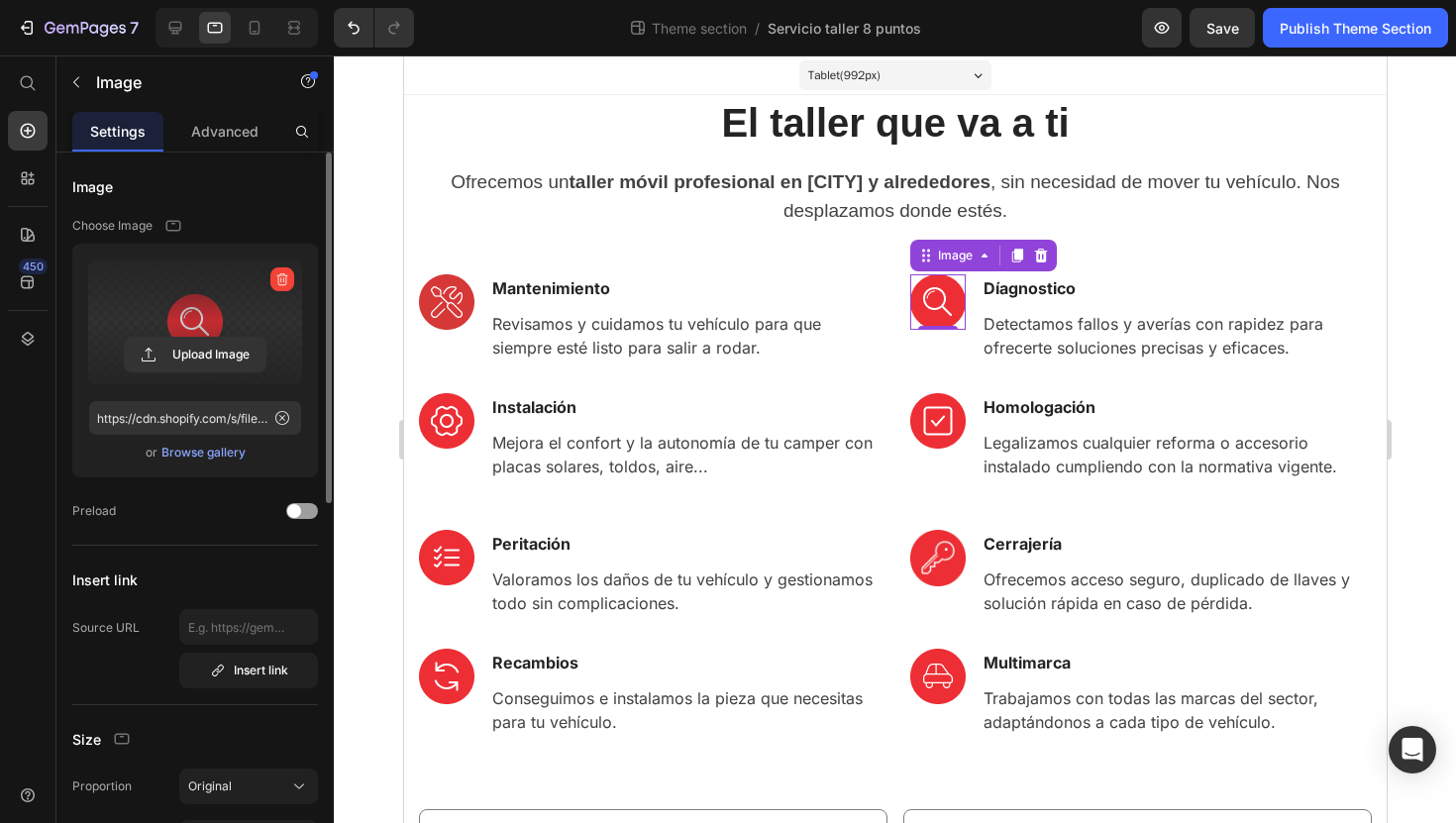 click at bounding box center [195, 322] 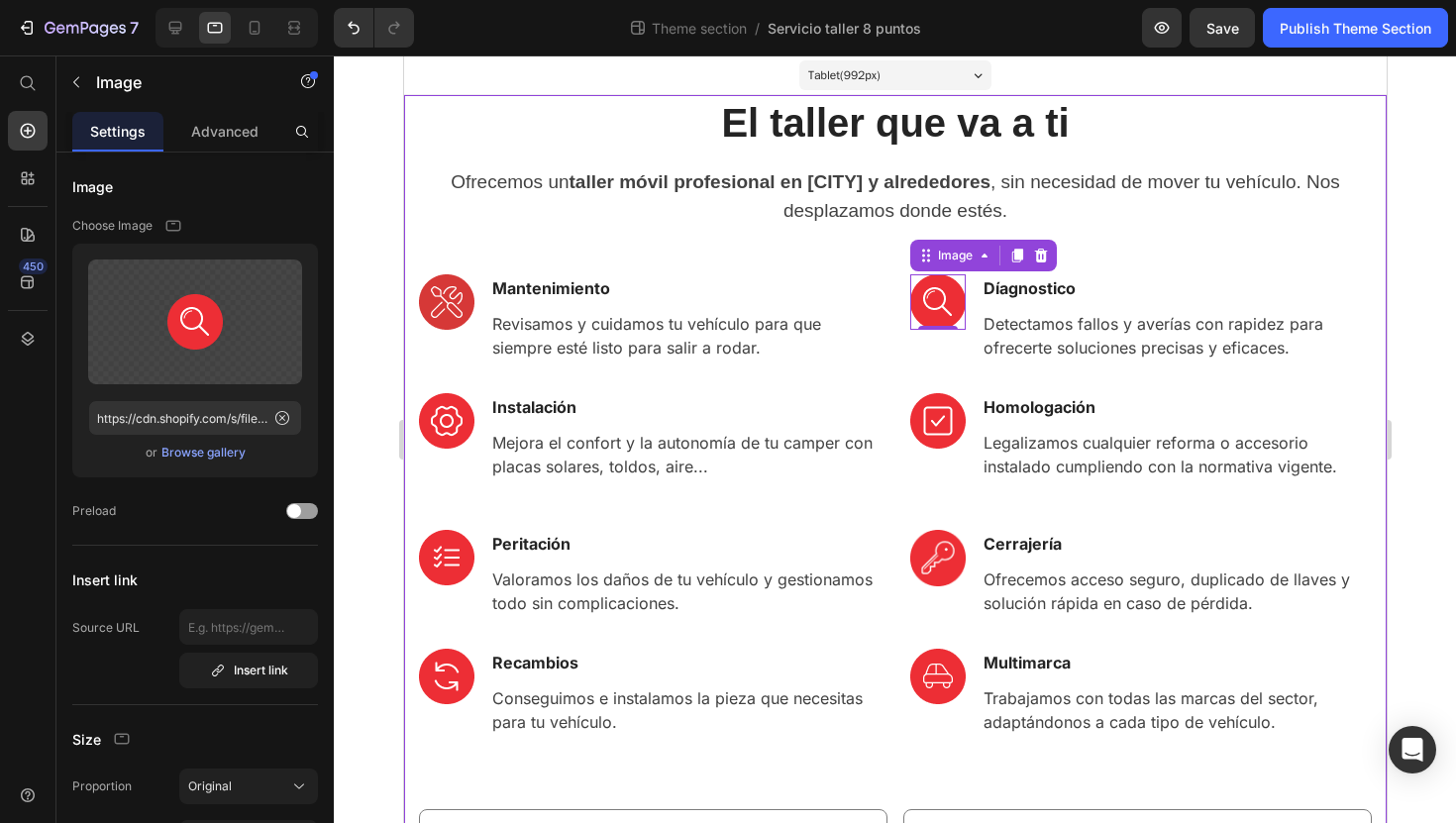type on "https://cdn.shopify.com/s/files/1/0920/7506/5724/files/gempages_571678740883440864-f2384690-f1a2-4e31-8fbf-51e7559fdeff.png" 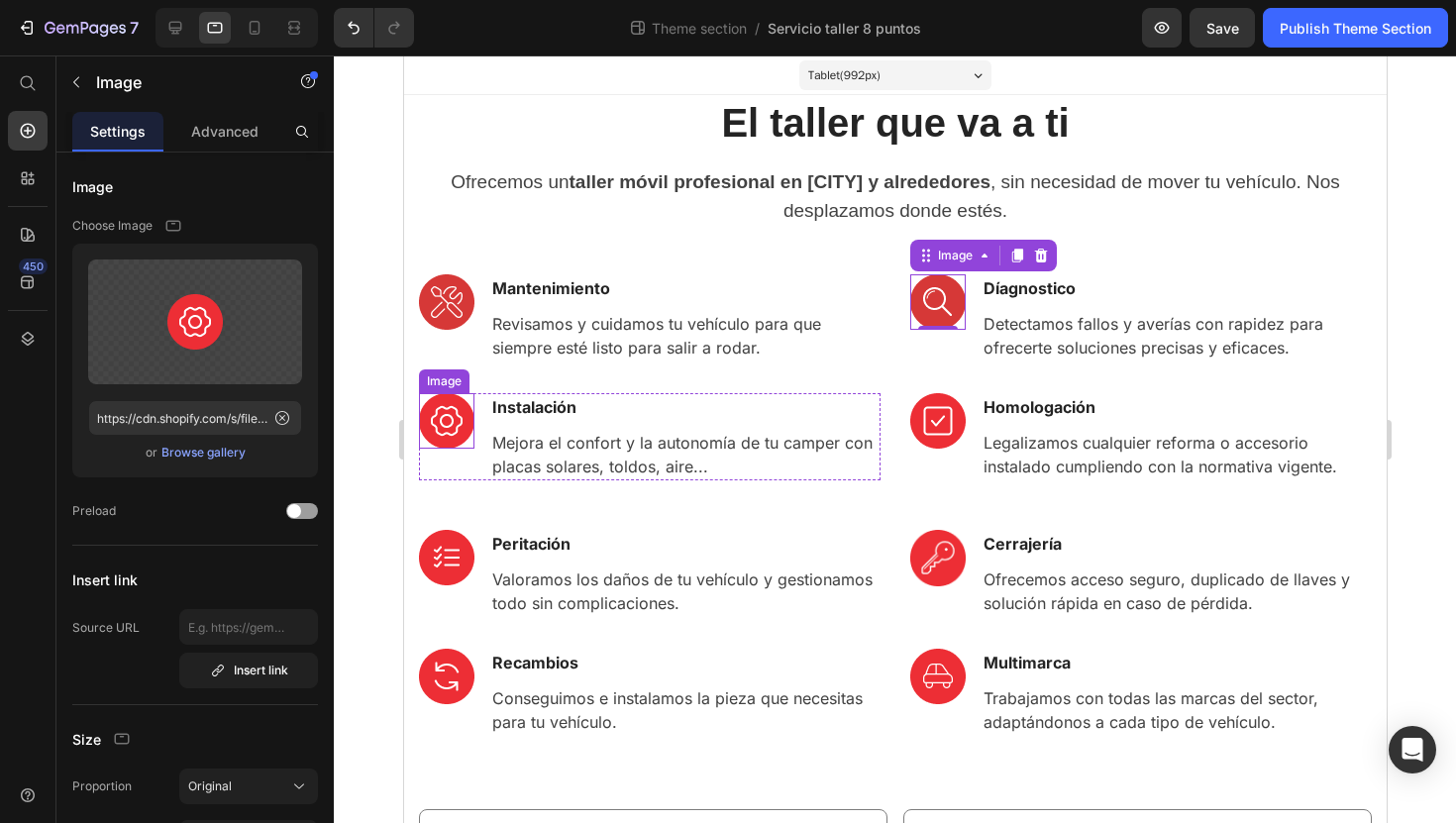 click at bounding box center [446, 421] 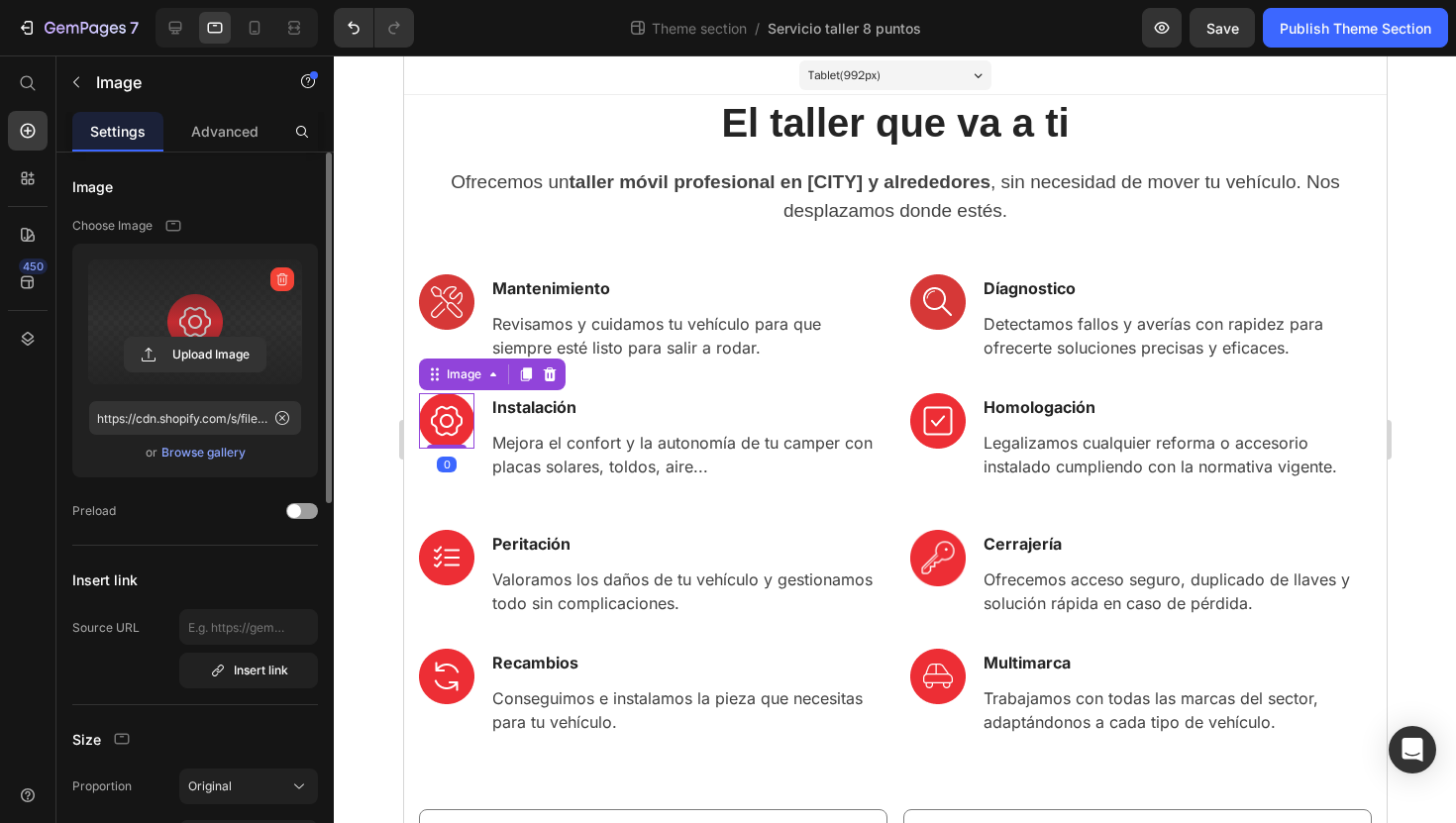 click at bounding box center [282, 279] 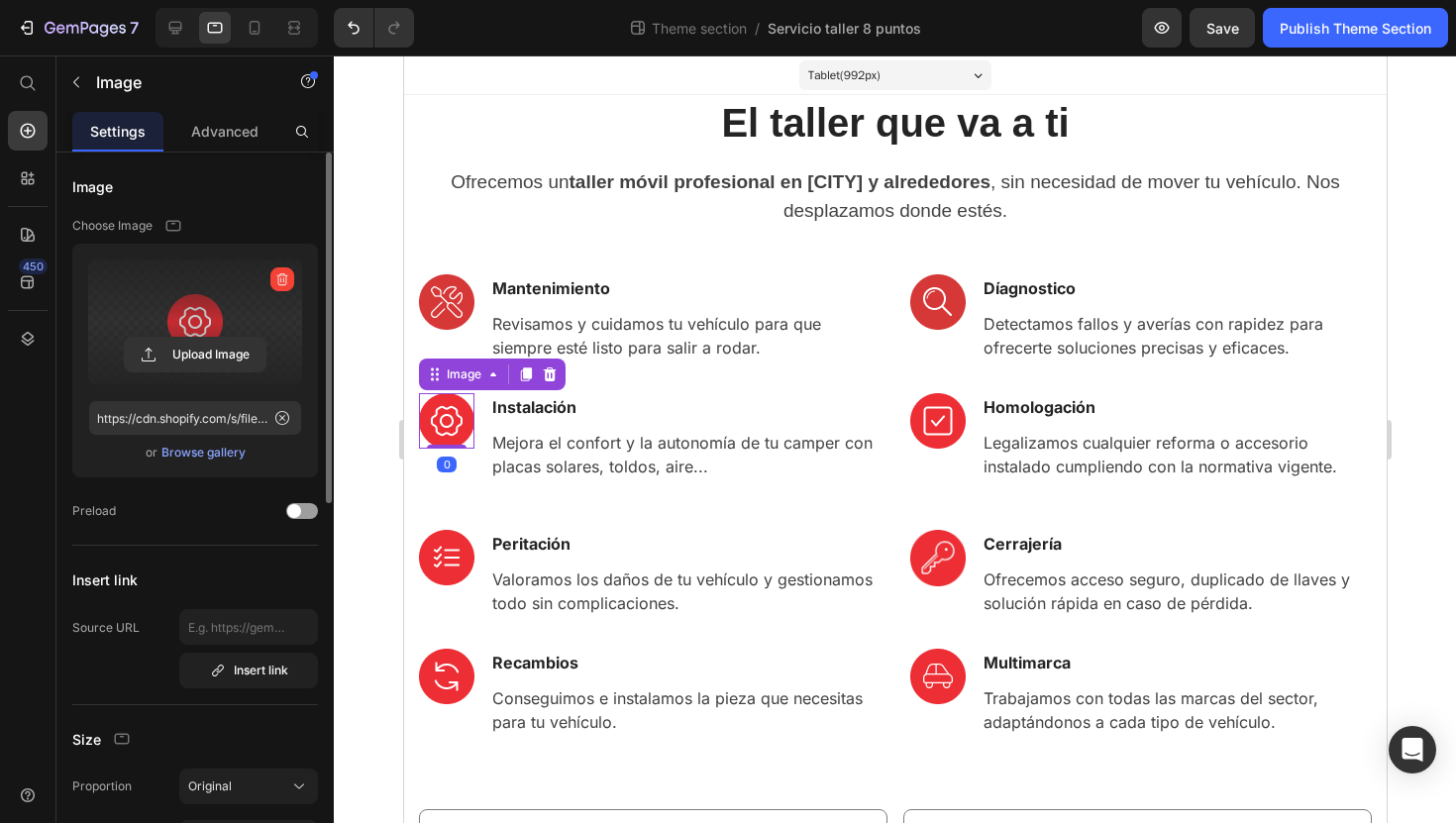 click at bounding box center [195, 322] 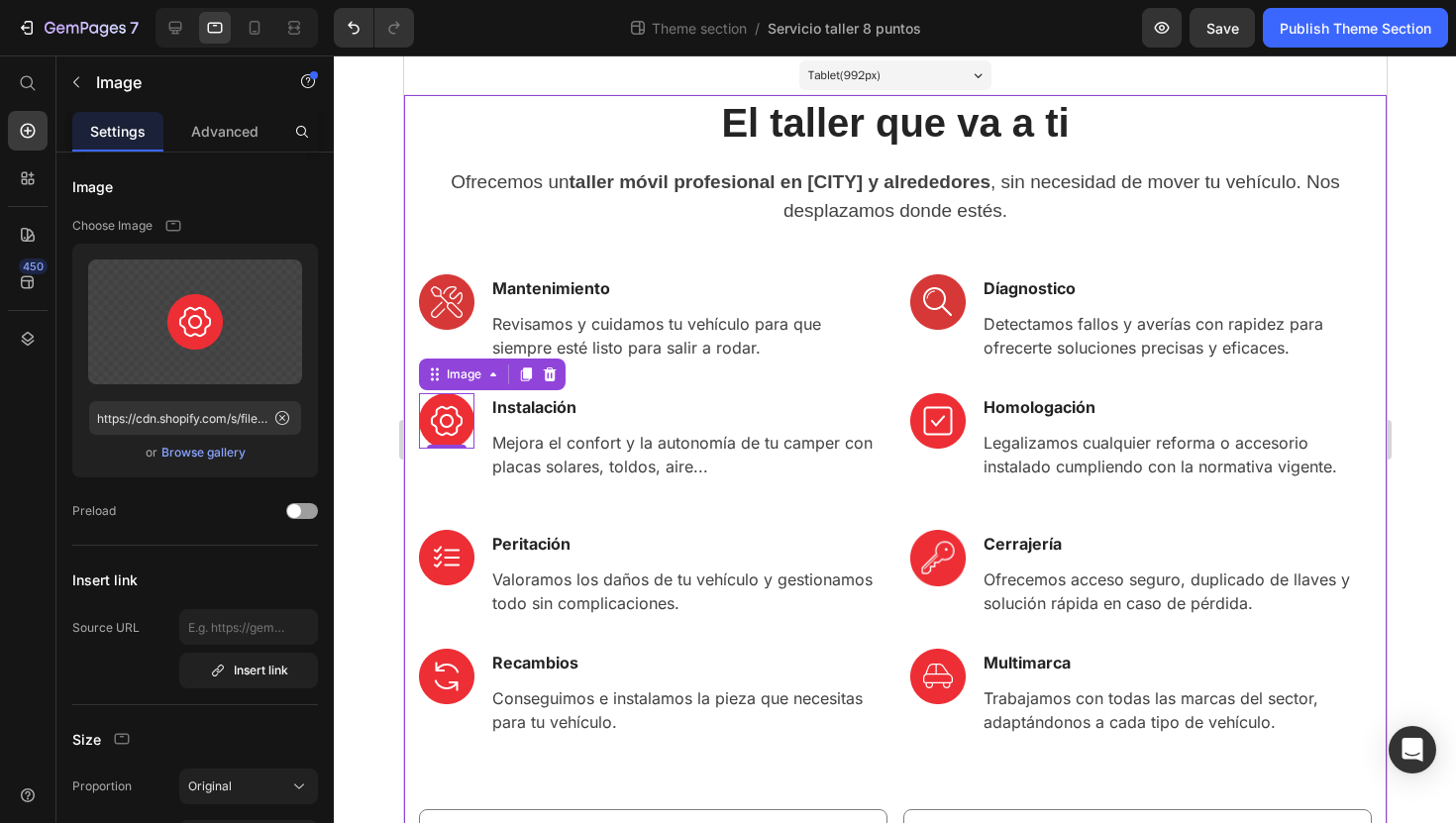 type on "https://cdn.shopify.com/s/files/1/0920/7506/5724/files/gempages_571678740883440864-18ded1b3-ee72-41df-beee-f74c9d0312a2.png" 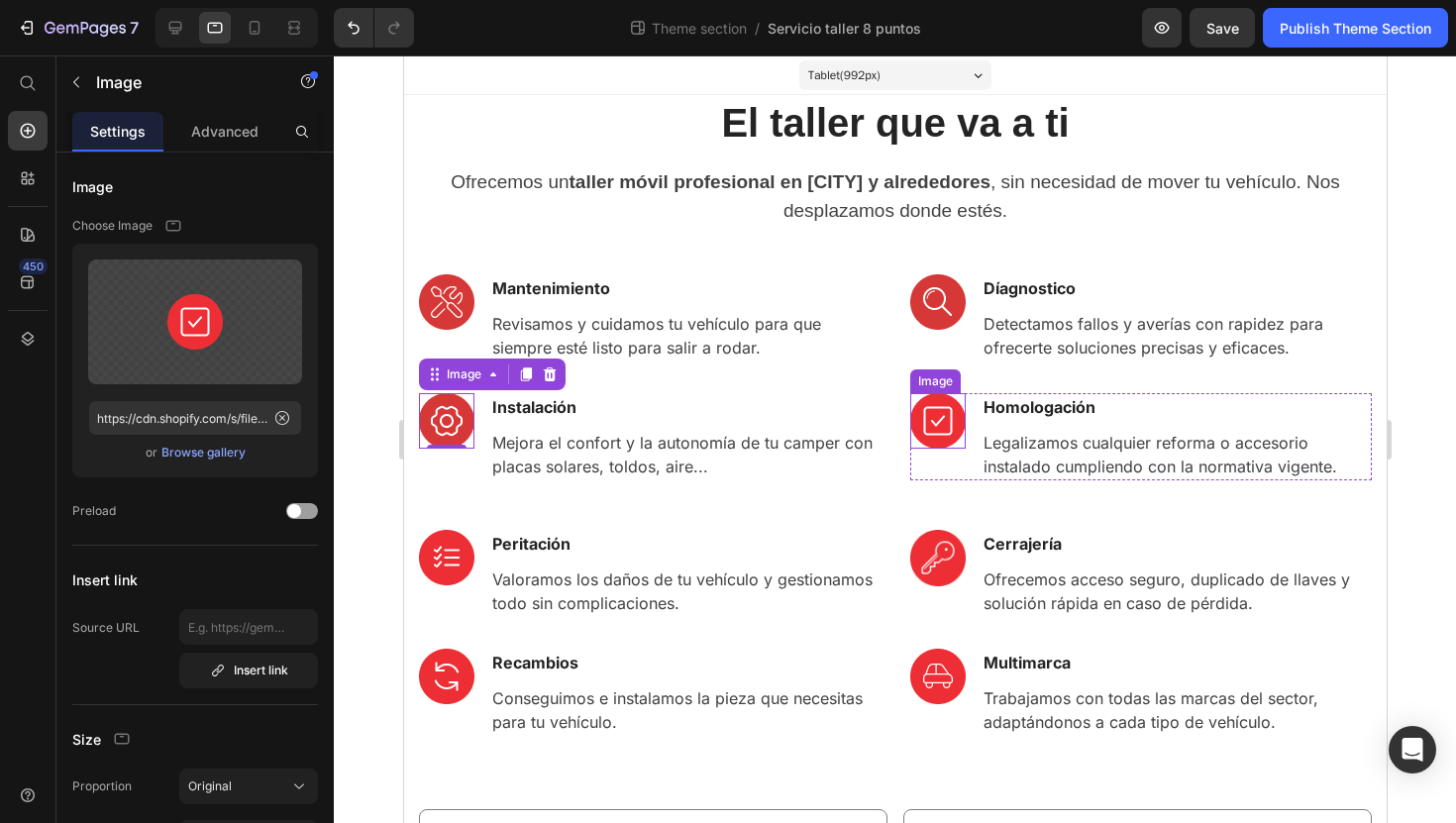 click at bounding box center [937, 421] 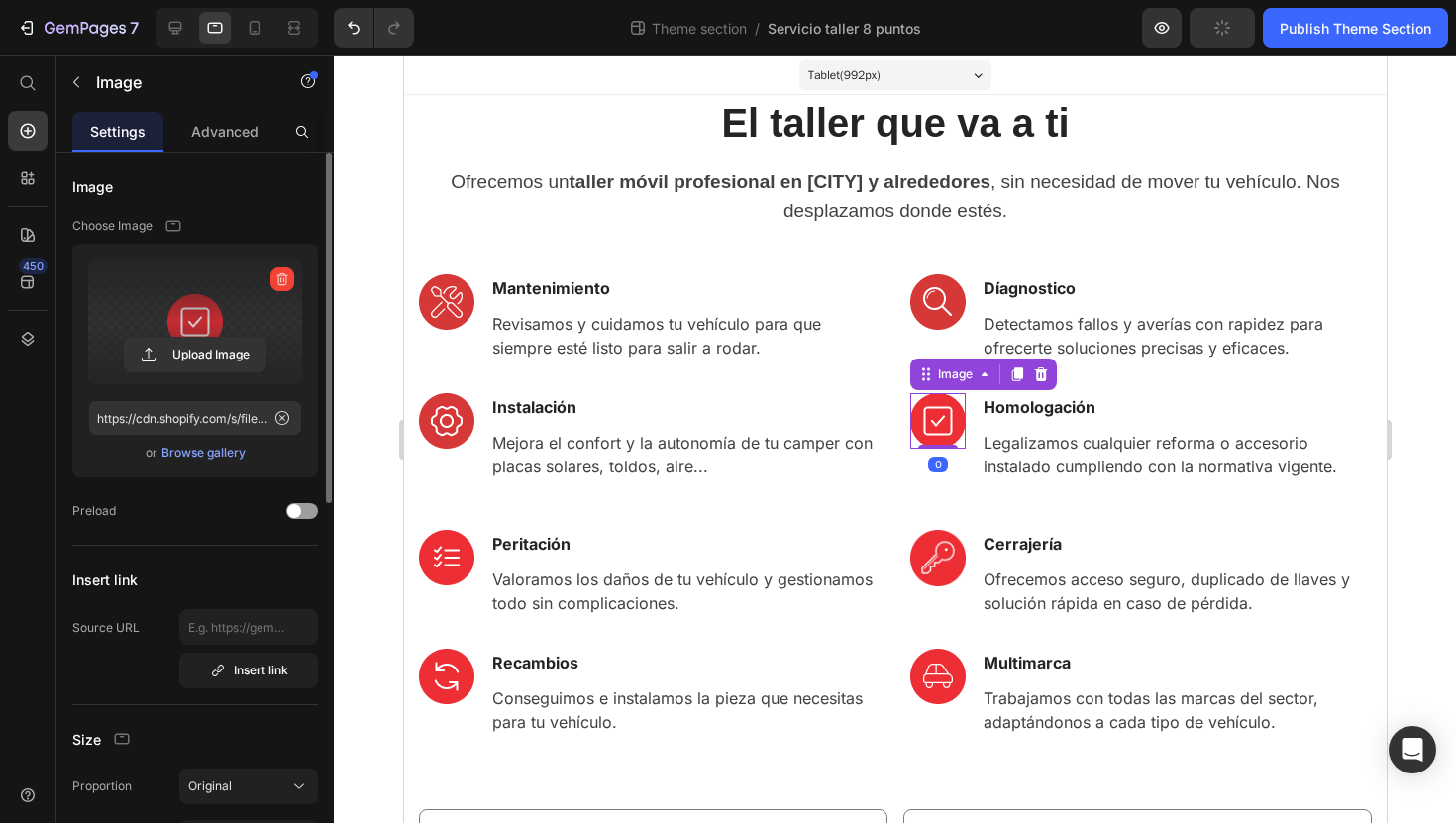 click at bounding box center (195, 322) 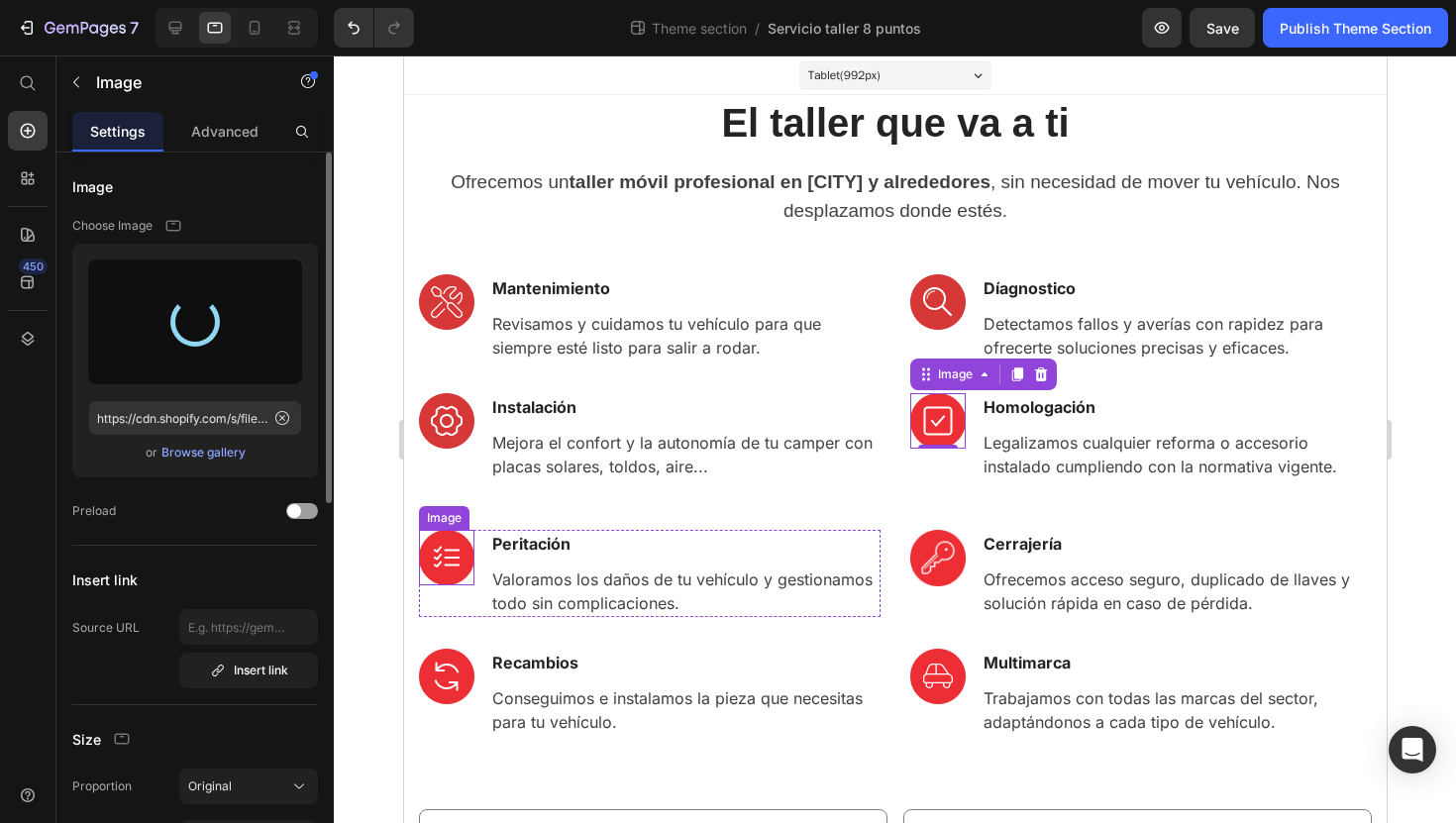 type on "https://cdn.shopify.com/s/files/1/0920/7506/5724/files/gempages_571678740883440864-1f302bc7-22c1-408f-8c9c-f670b37337b9.png" 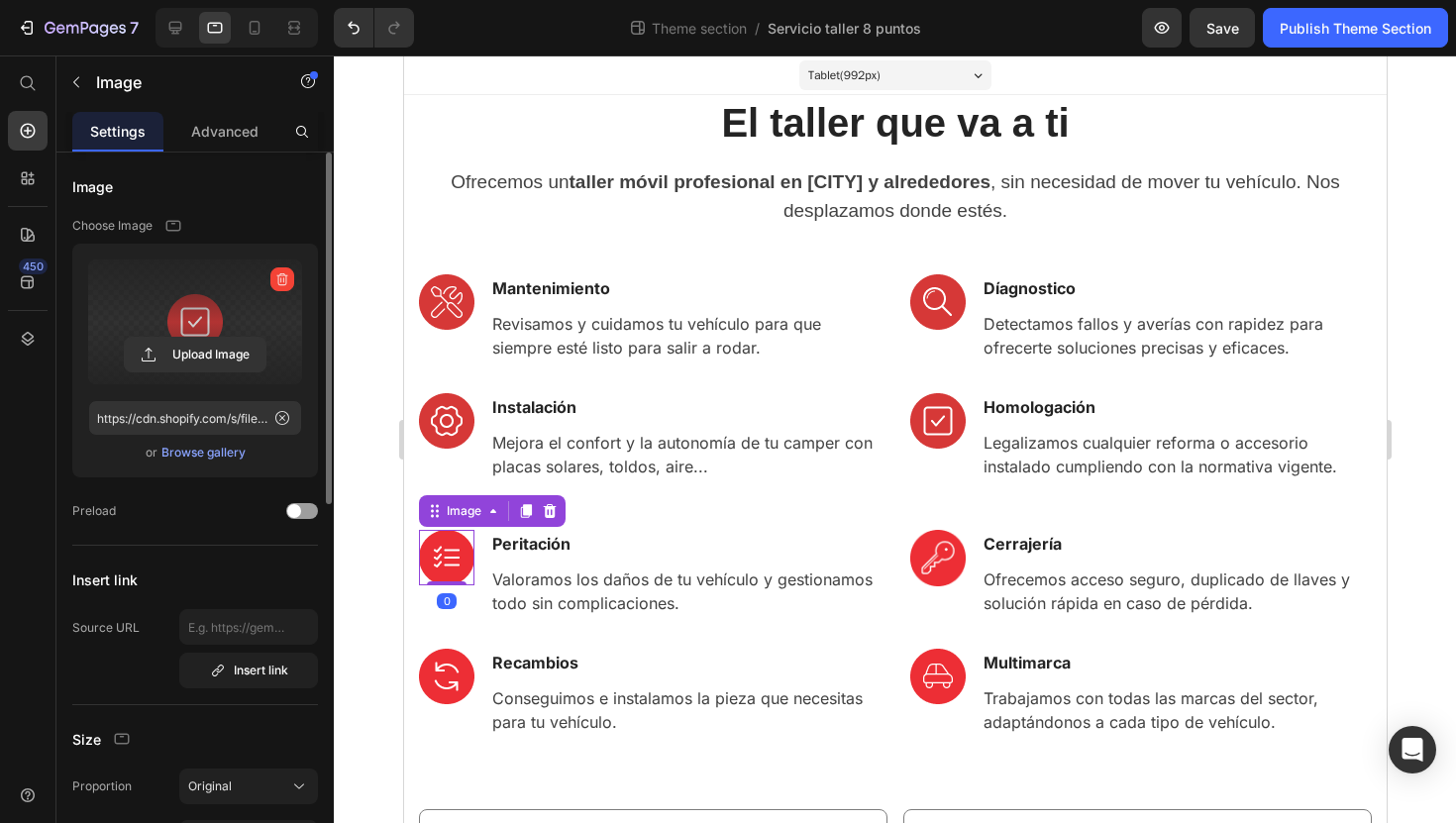 click at bounding box center [446, 558] 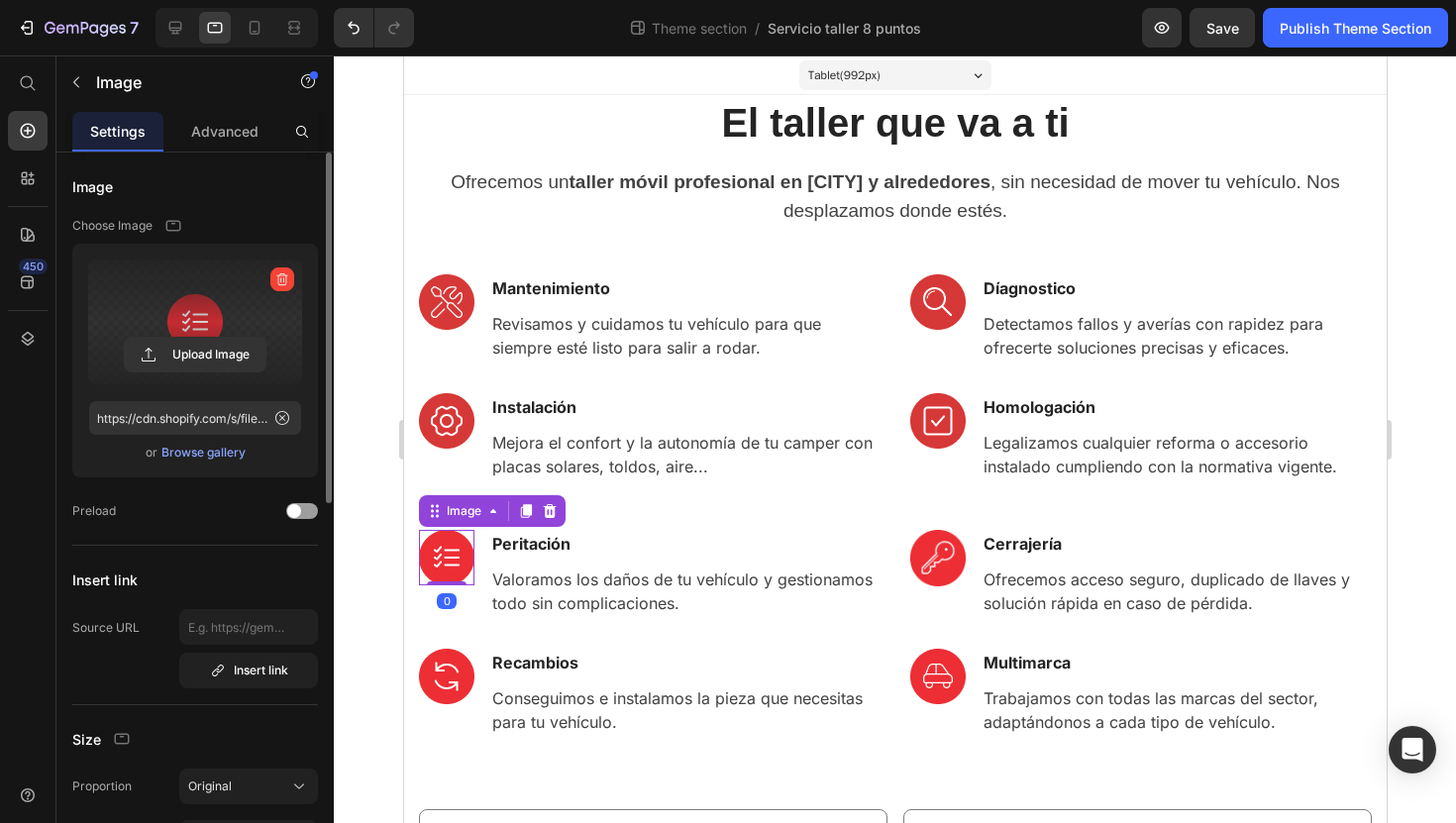 click at bounding box center [195, 322] 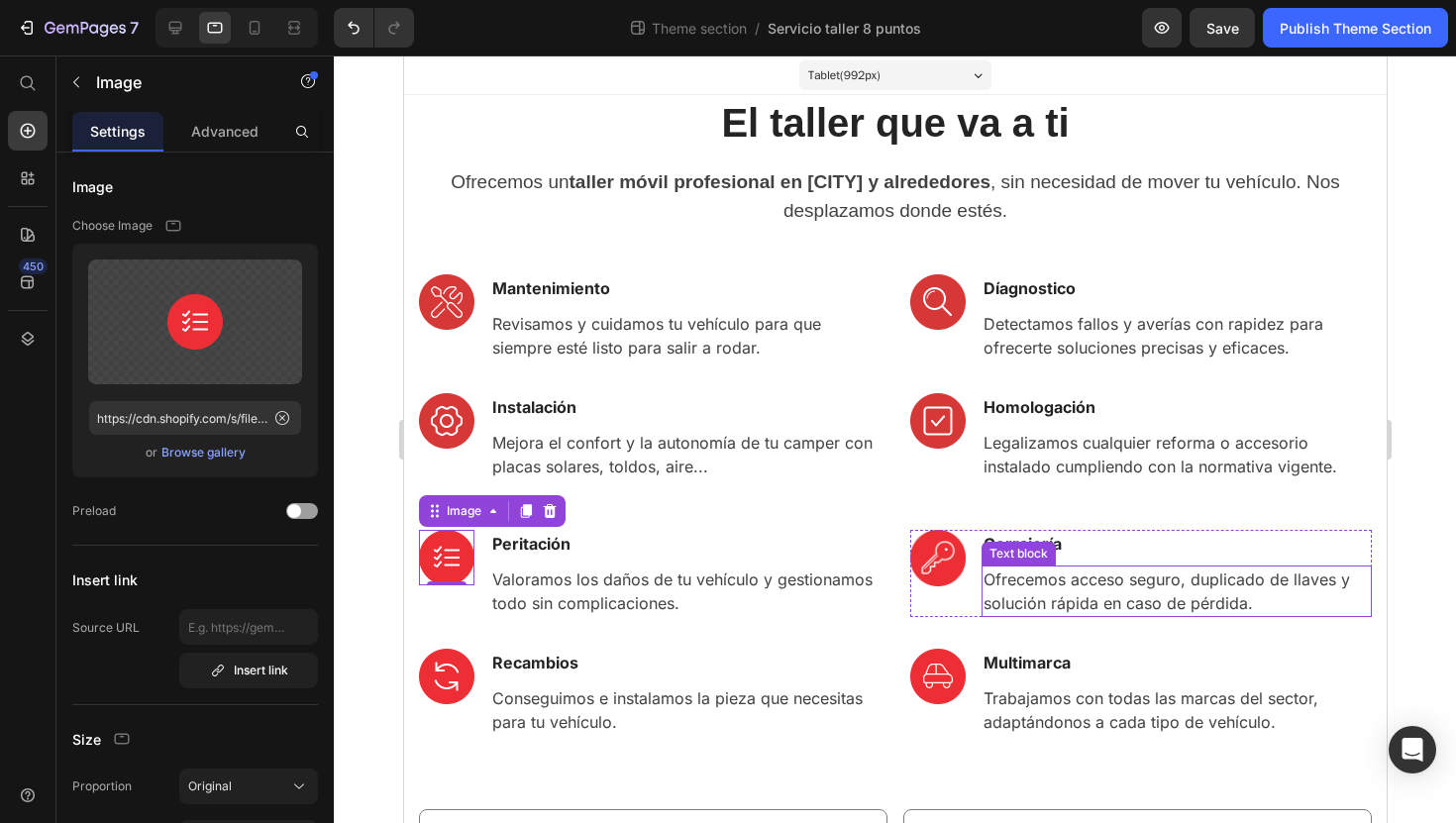 type on "https://cdn.shopify.com/s/files/1/0920/7506/5724/files/gempages_571678740883440864-5a89896f-9740-45db-8416-15ab9b483174.png" 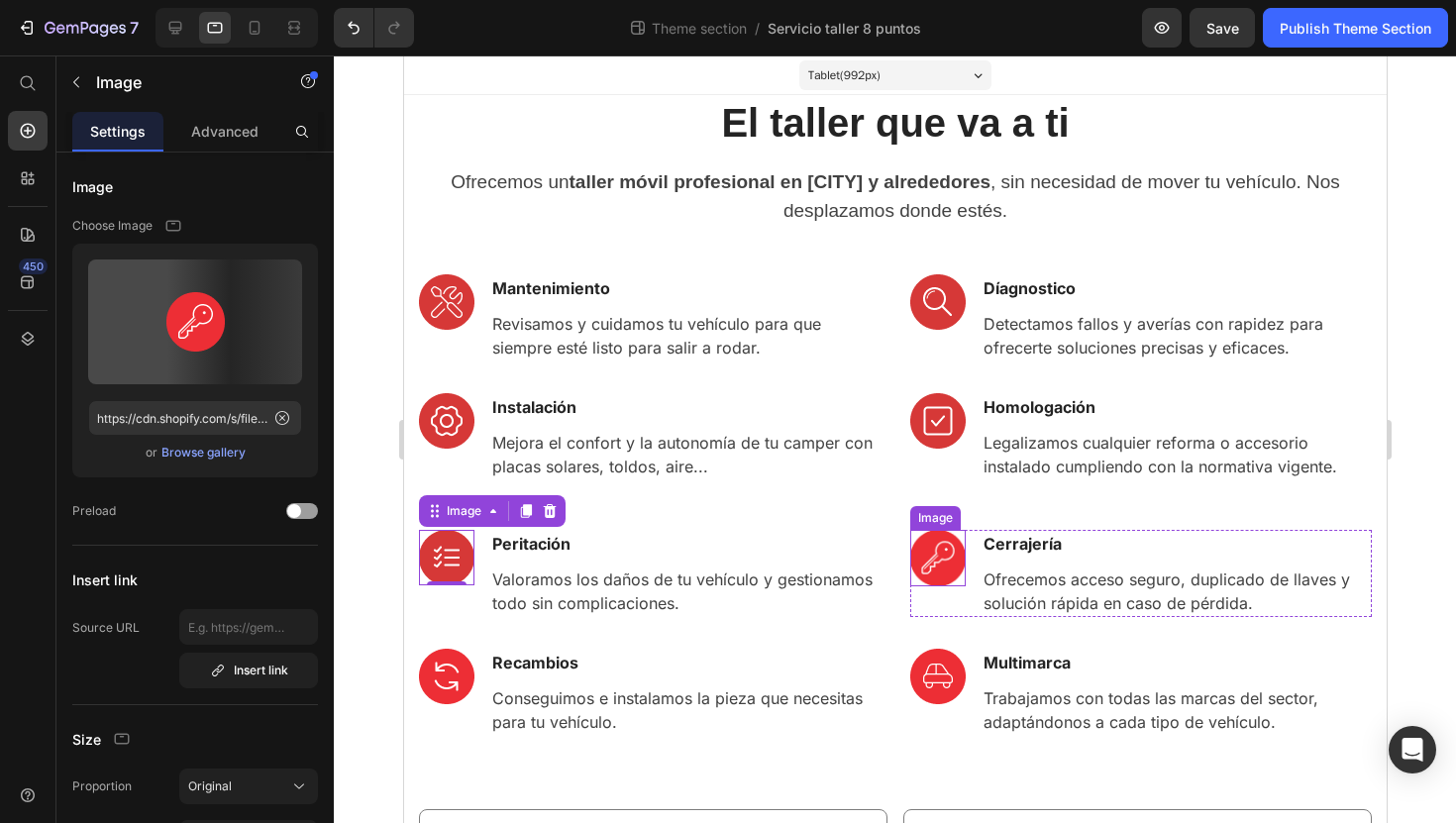 click at bounding box center [937, 558] 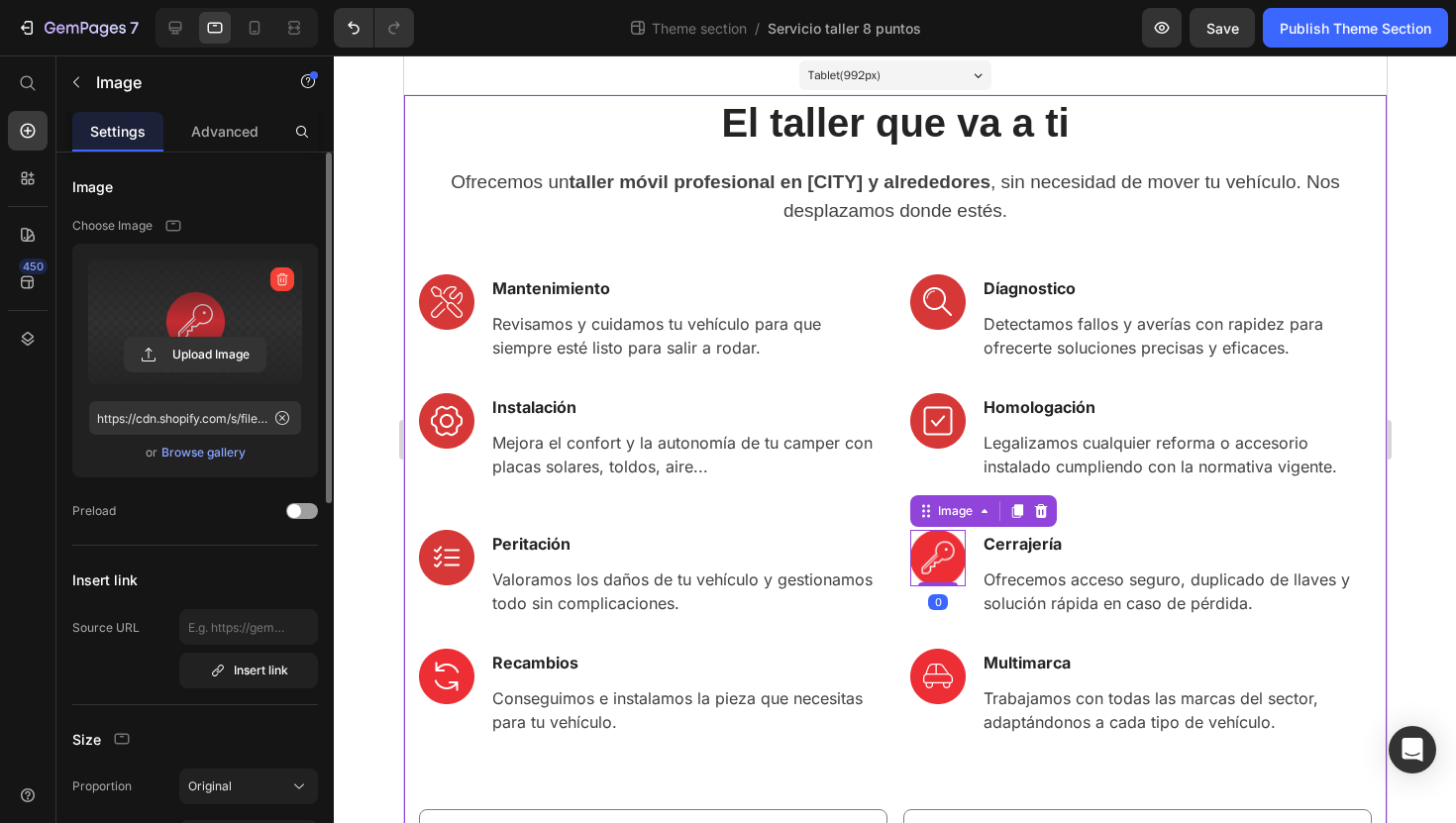 click at bounding box center (195, 322) 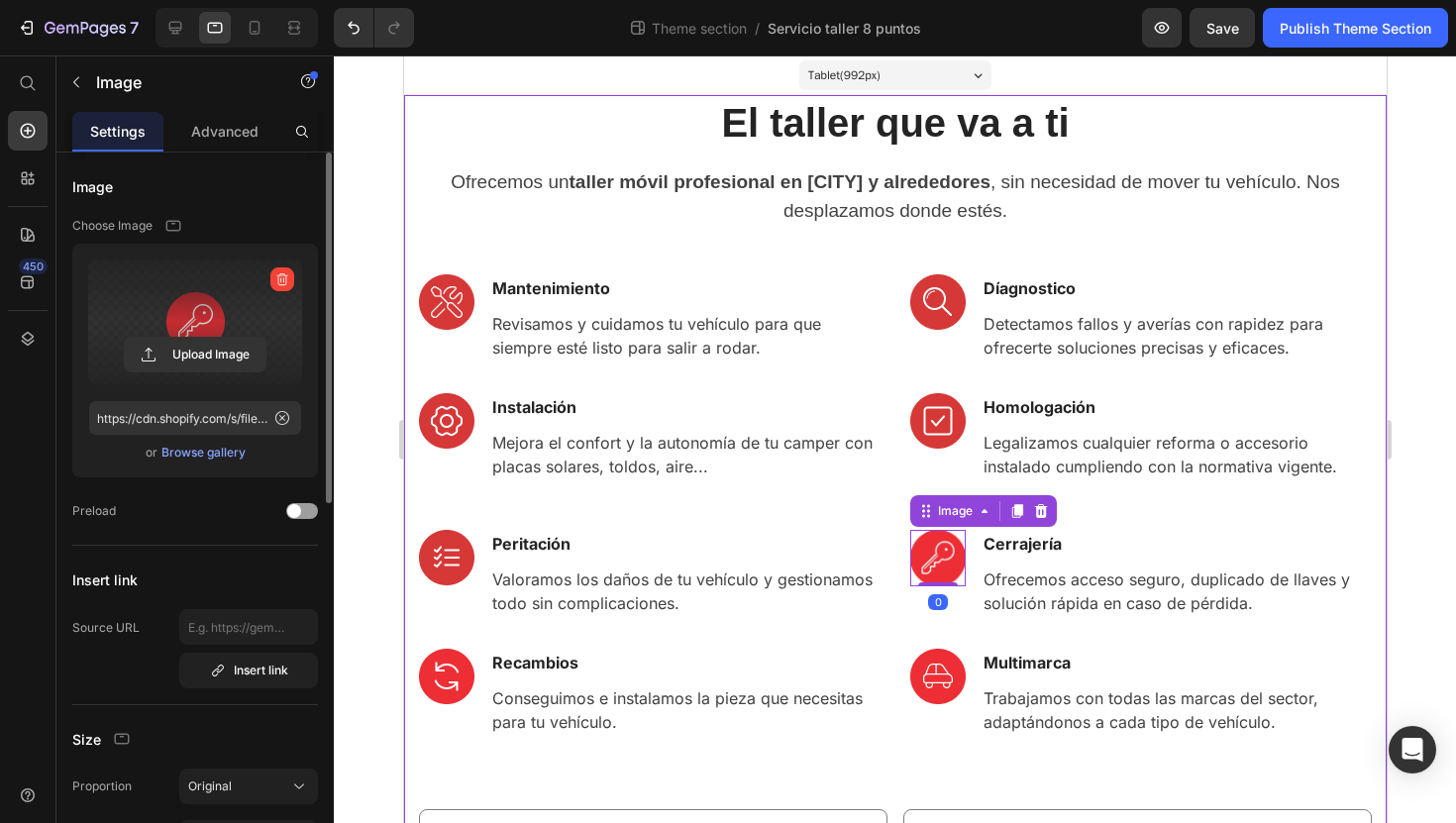 click 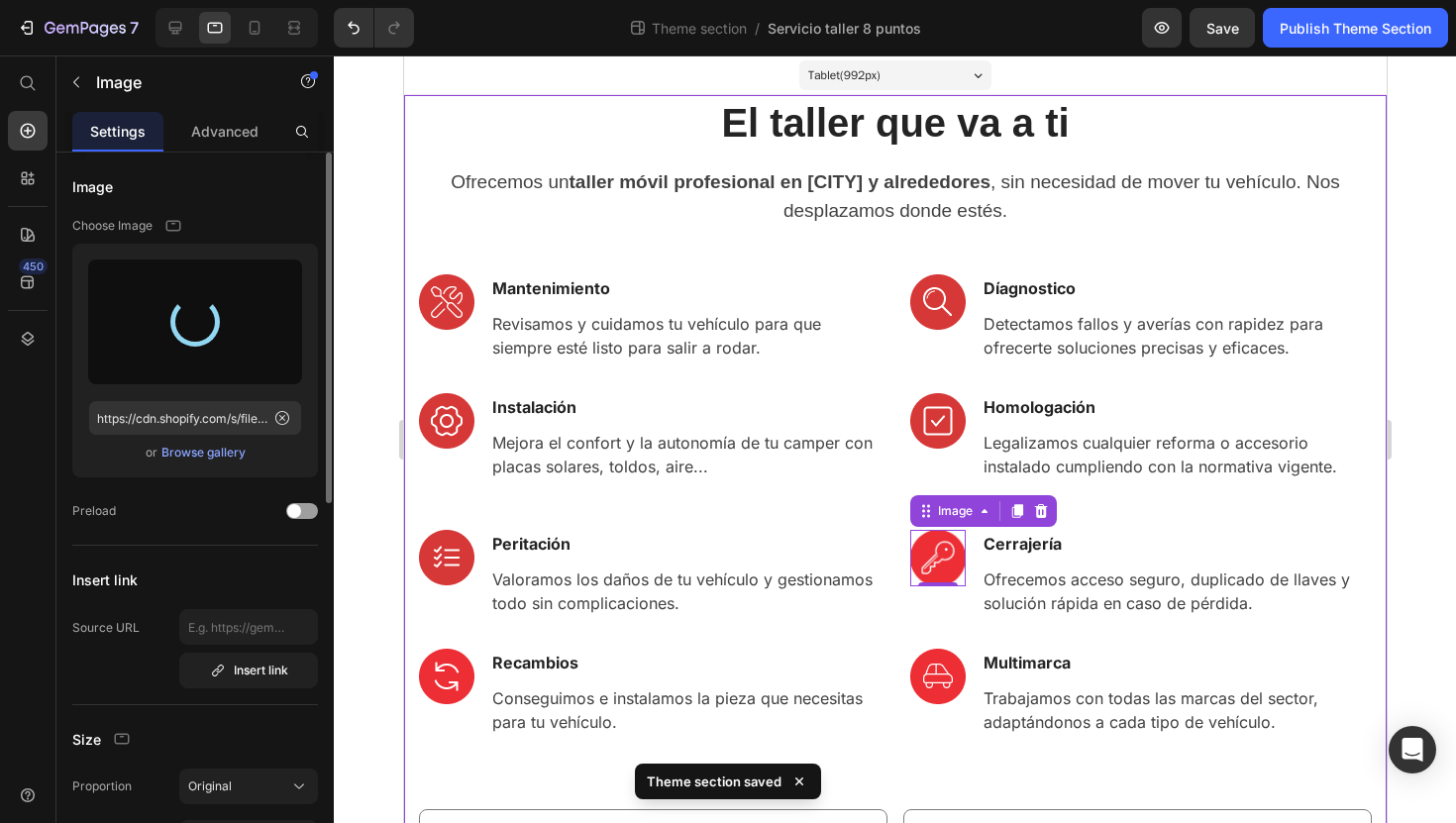 type on "https://cdn.shopify.com/s/files/1/0920/7506/5724/files/gempages_571678740883440864-afce0dae-1580-4f85-9ff7-40136bc4e110.png" 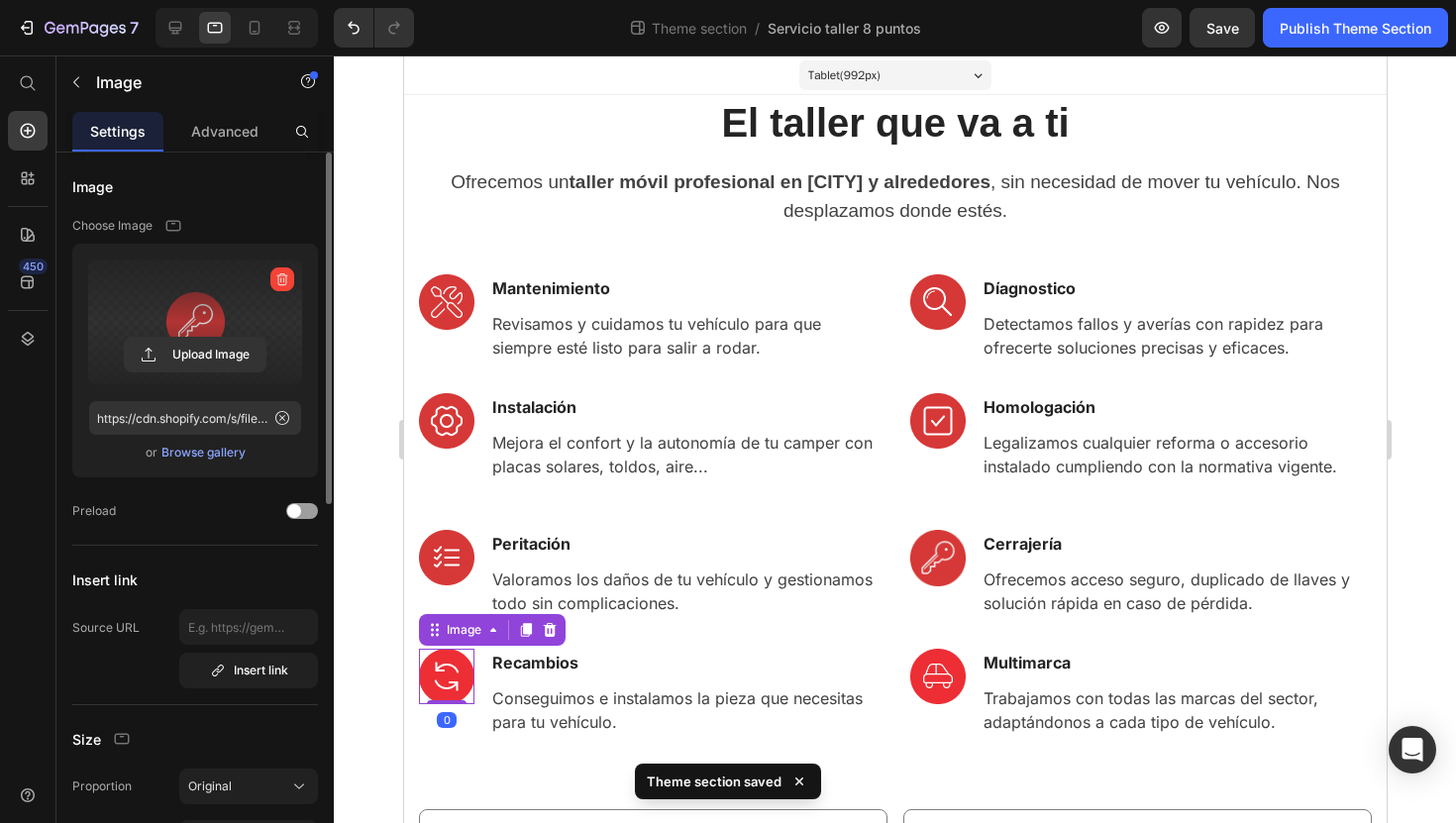click at bounding box center (446, 676) 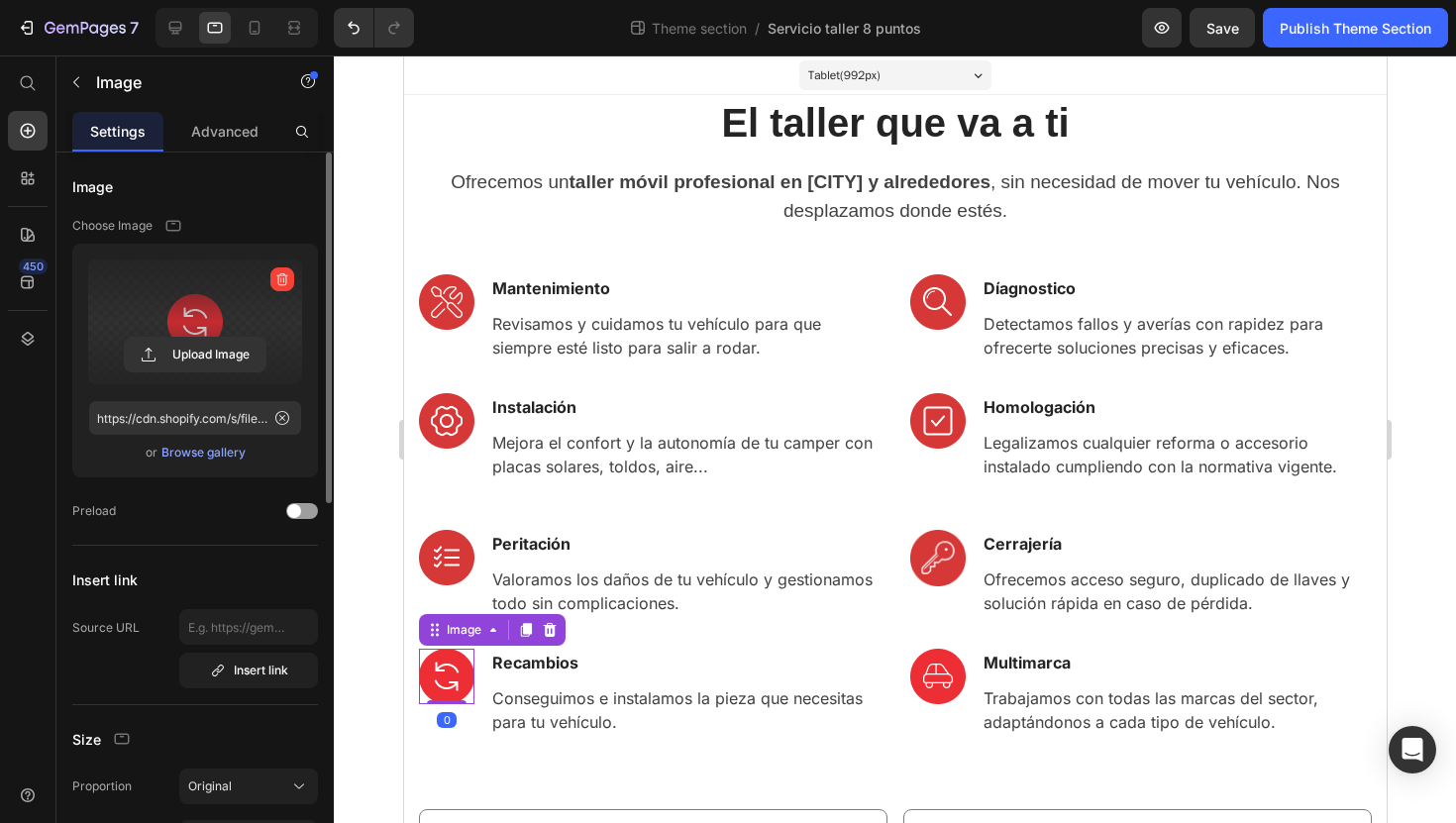 click on "Upload Image" at bounding box center [195, 355] 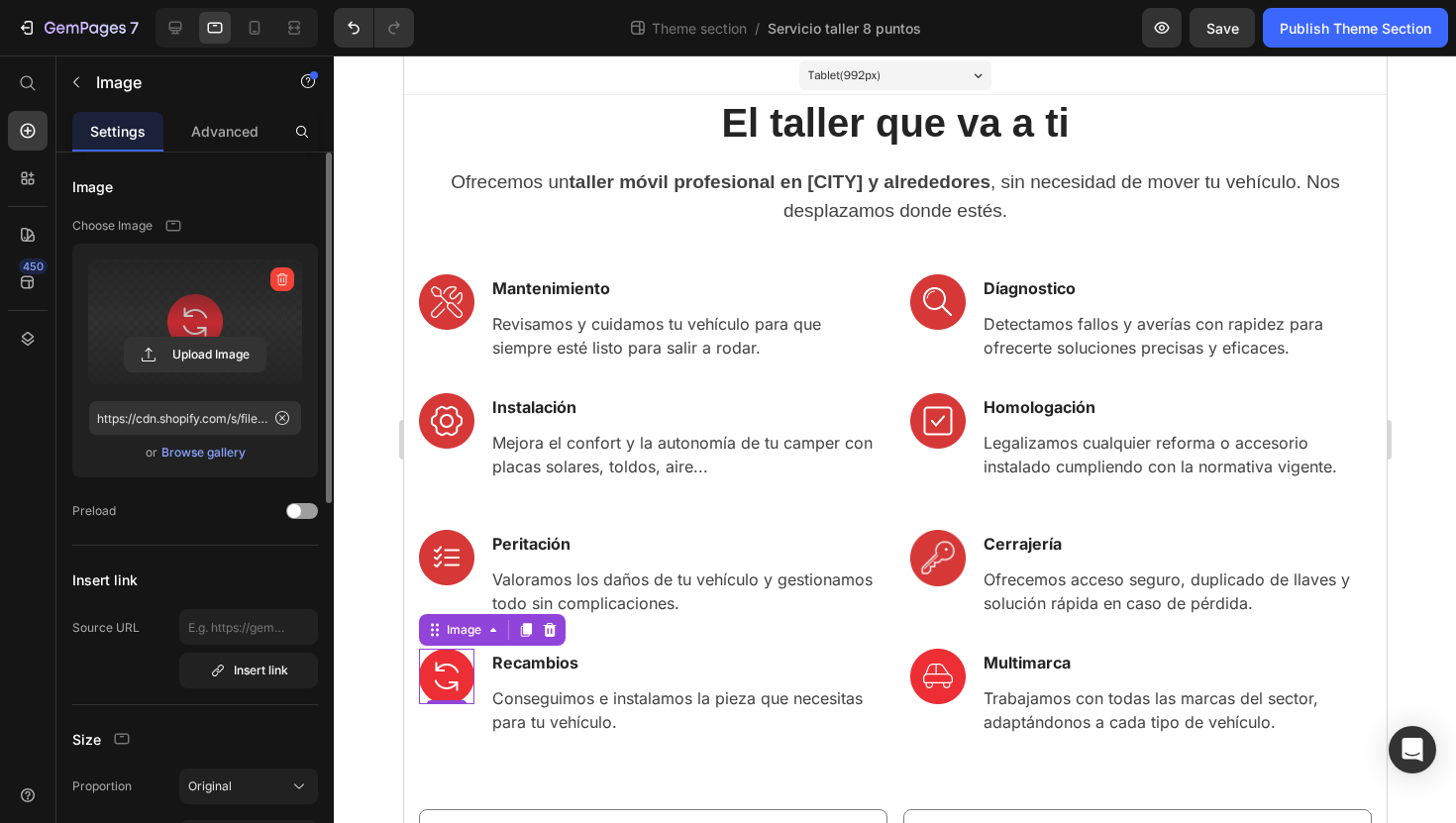 click at bounding box center [195, 322] 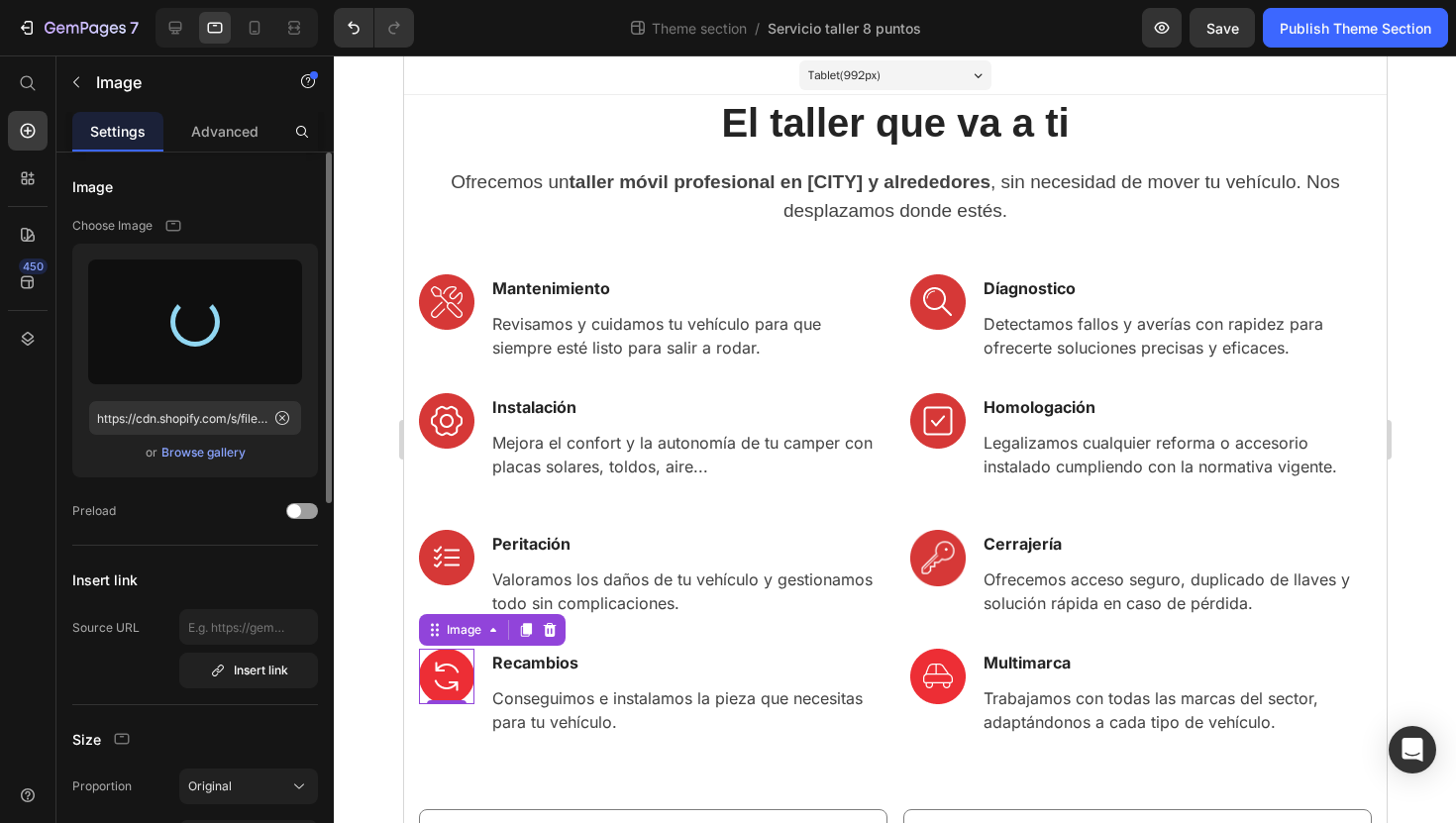 type on "https://cdn.shopify.com/s/files/1/0920/7506/5724/files/gempages_571678740883440864-3665d47a-0a3f-4fd2-92d0-2338c067bf67.png" 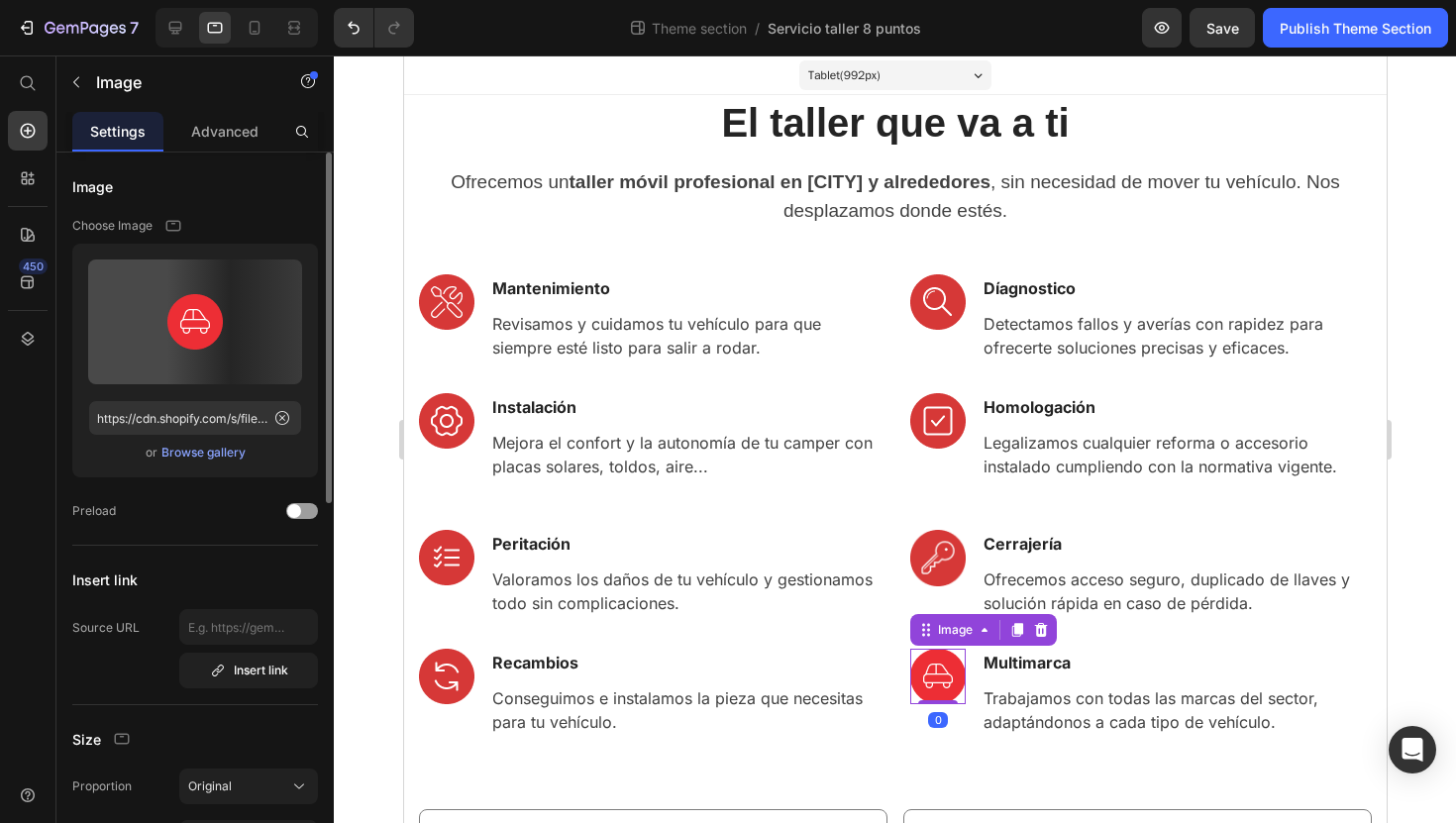 click at bounding box center [937, 676] 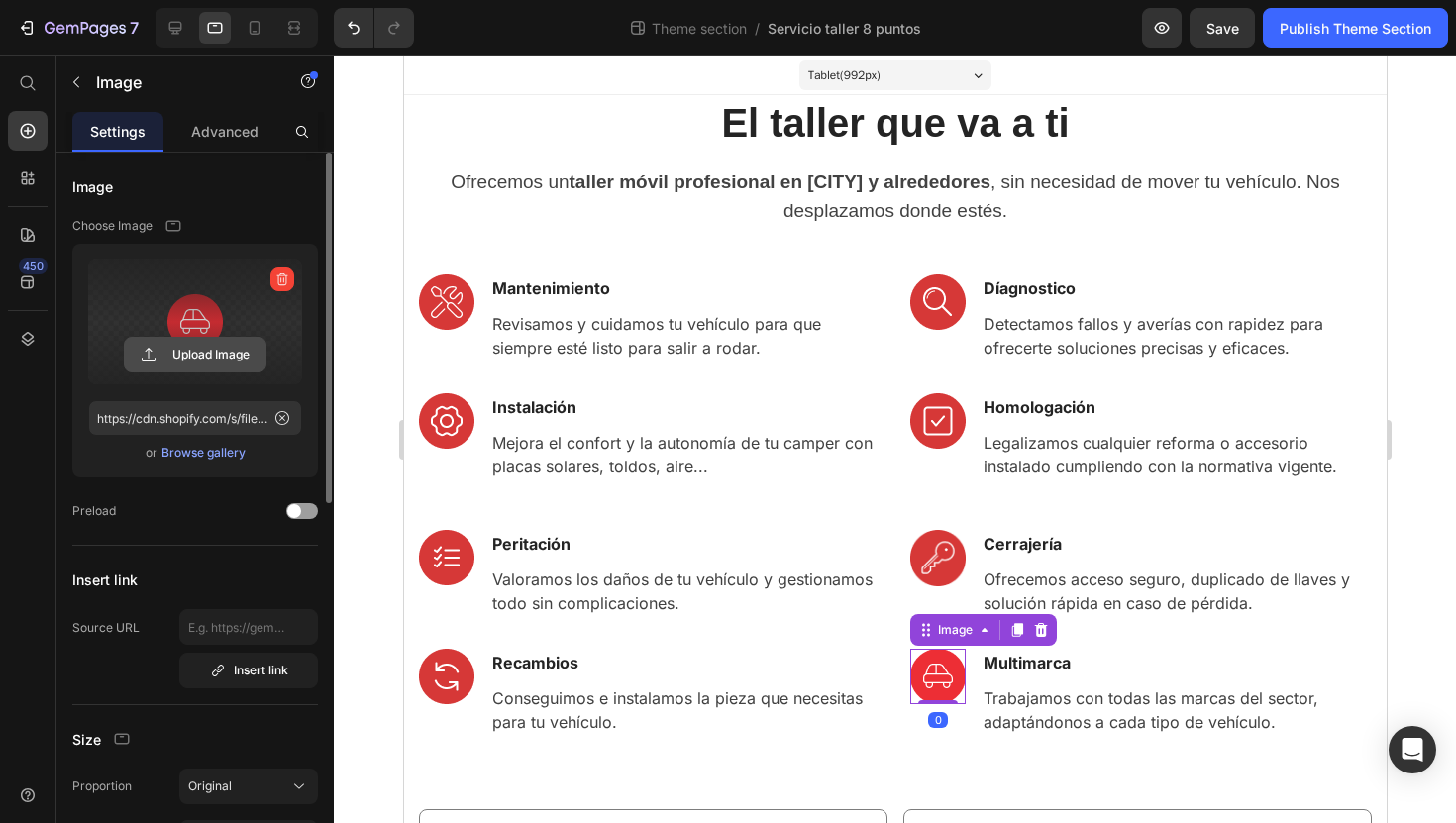 click 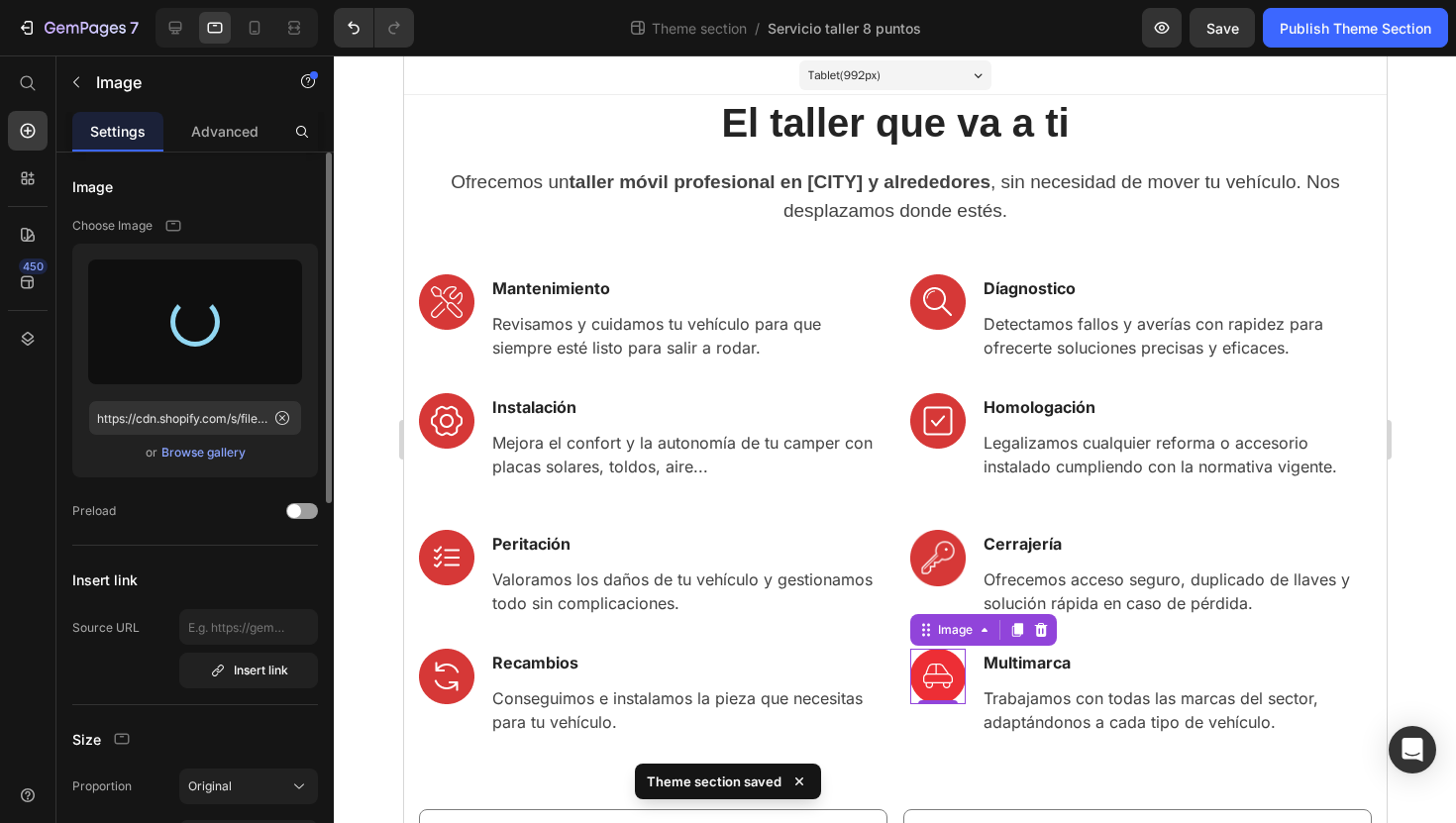 type on "https://cdn.shopify.com/s/files/1/0920/7506/5724/files/gempages_571678740883440864-d4776e8a-d668-4b5e-9664-177791adb540.png" 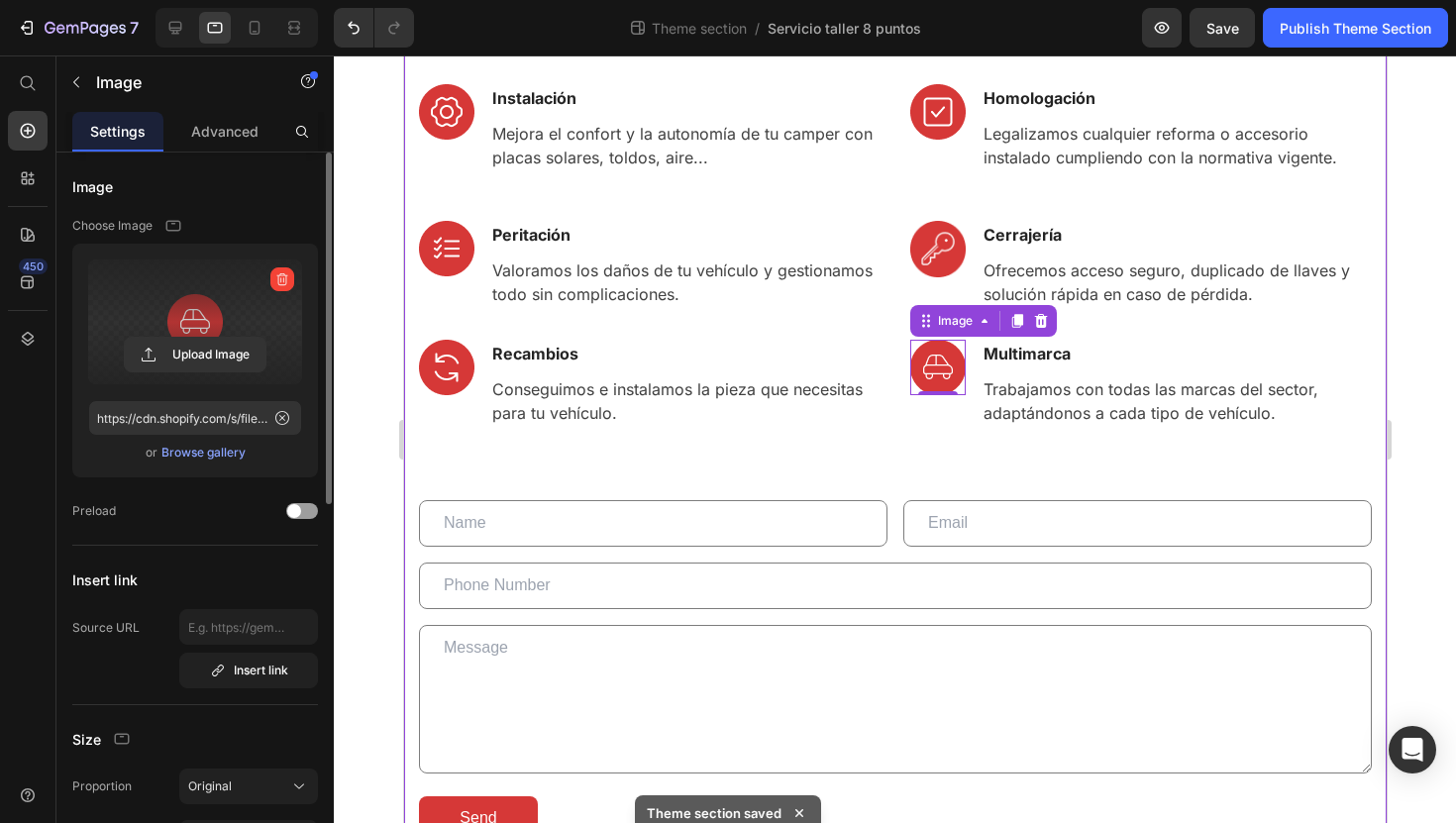 scroll, scrollTop: 231, scrollLeft: 0, axis: vertical 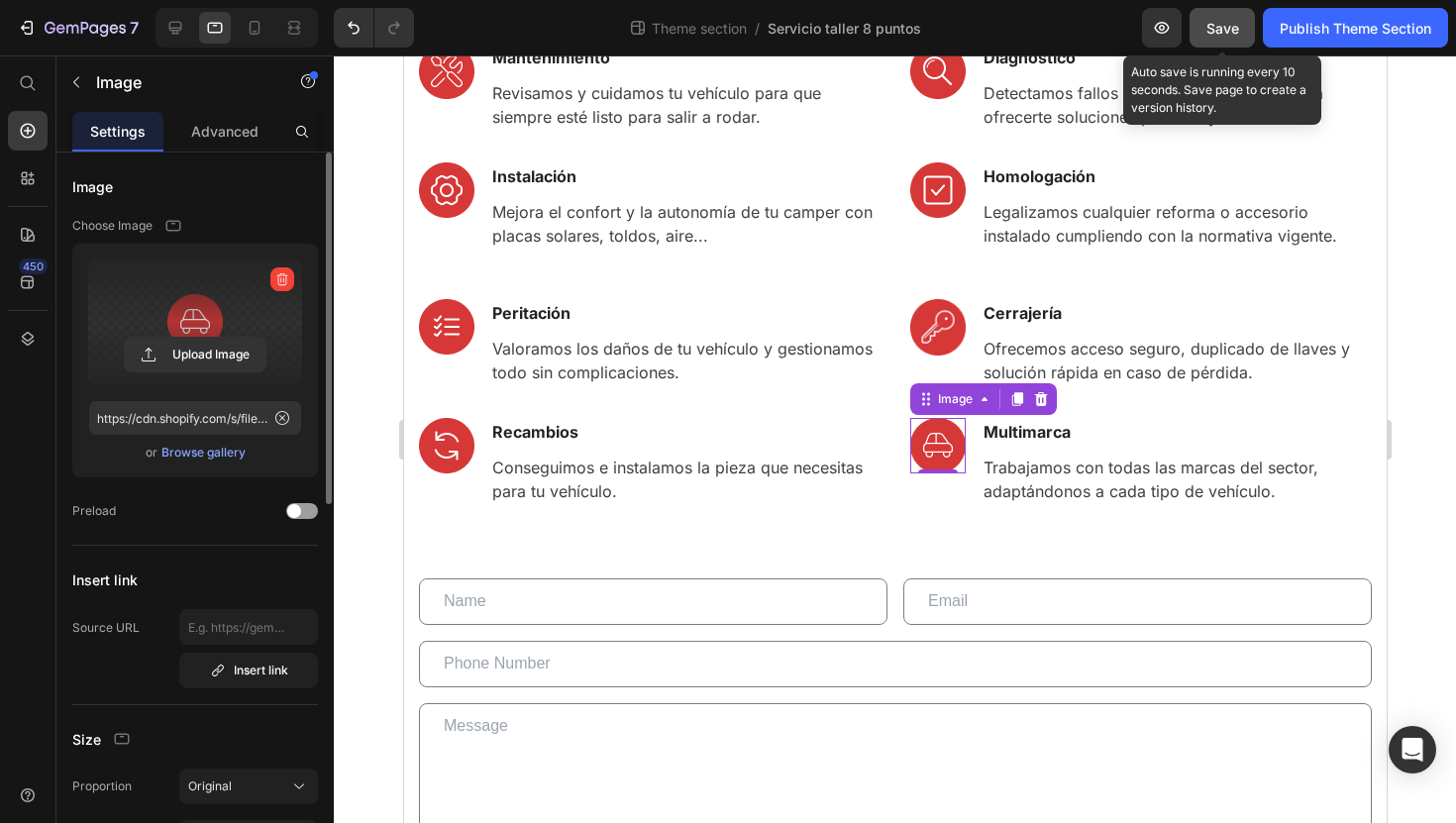 click on "Save" at bounding box center (1222, 28) 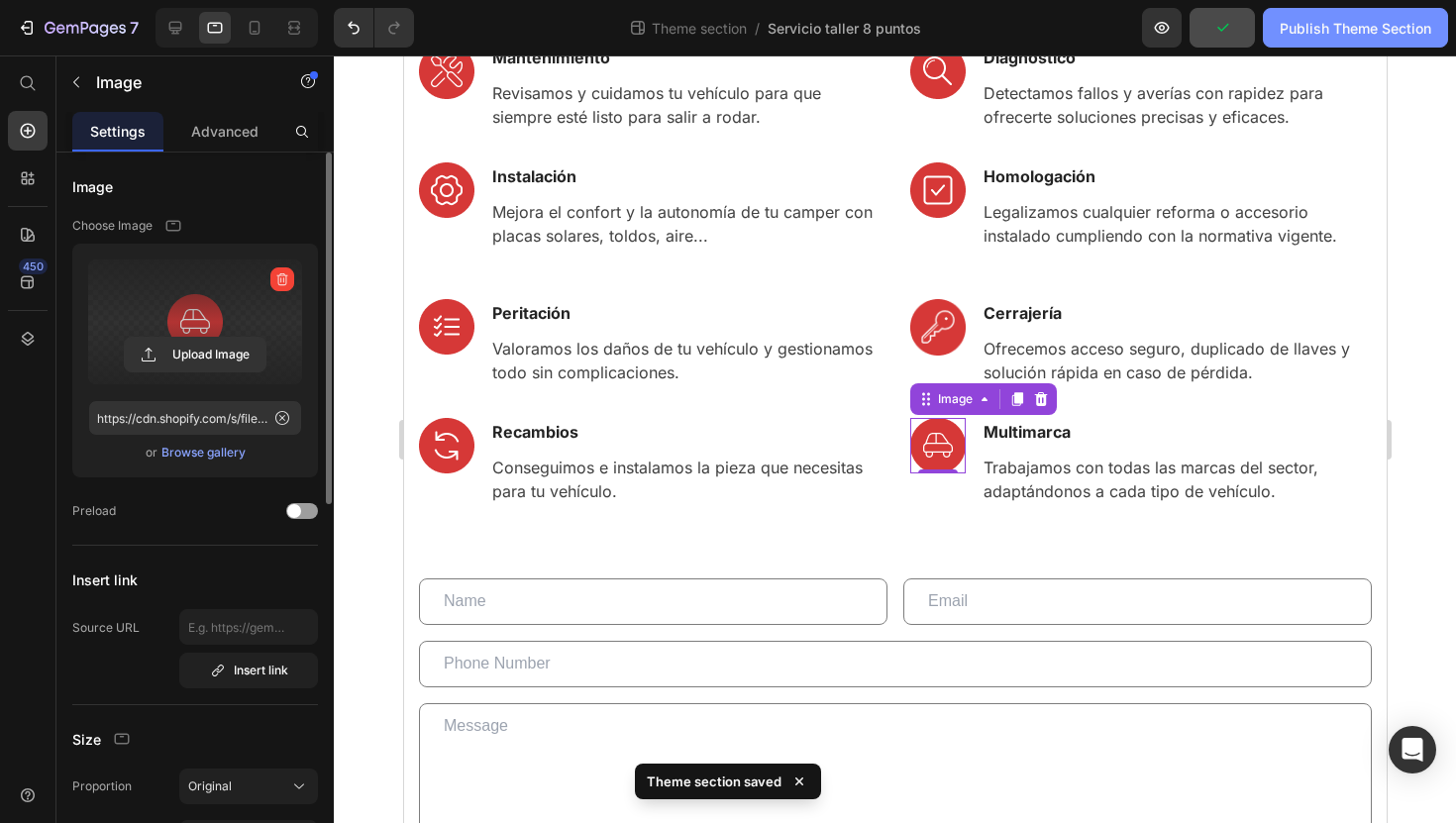 click on "Publish Theme Section" at bounding box center (1355, 28) 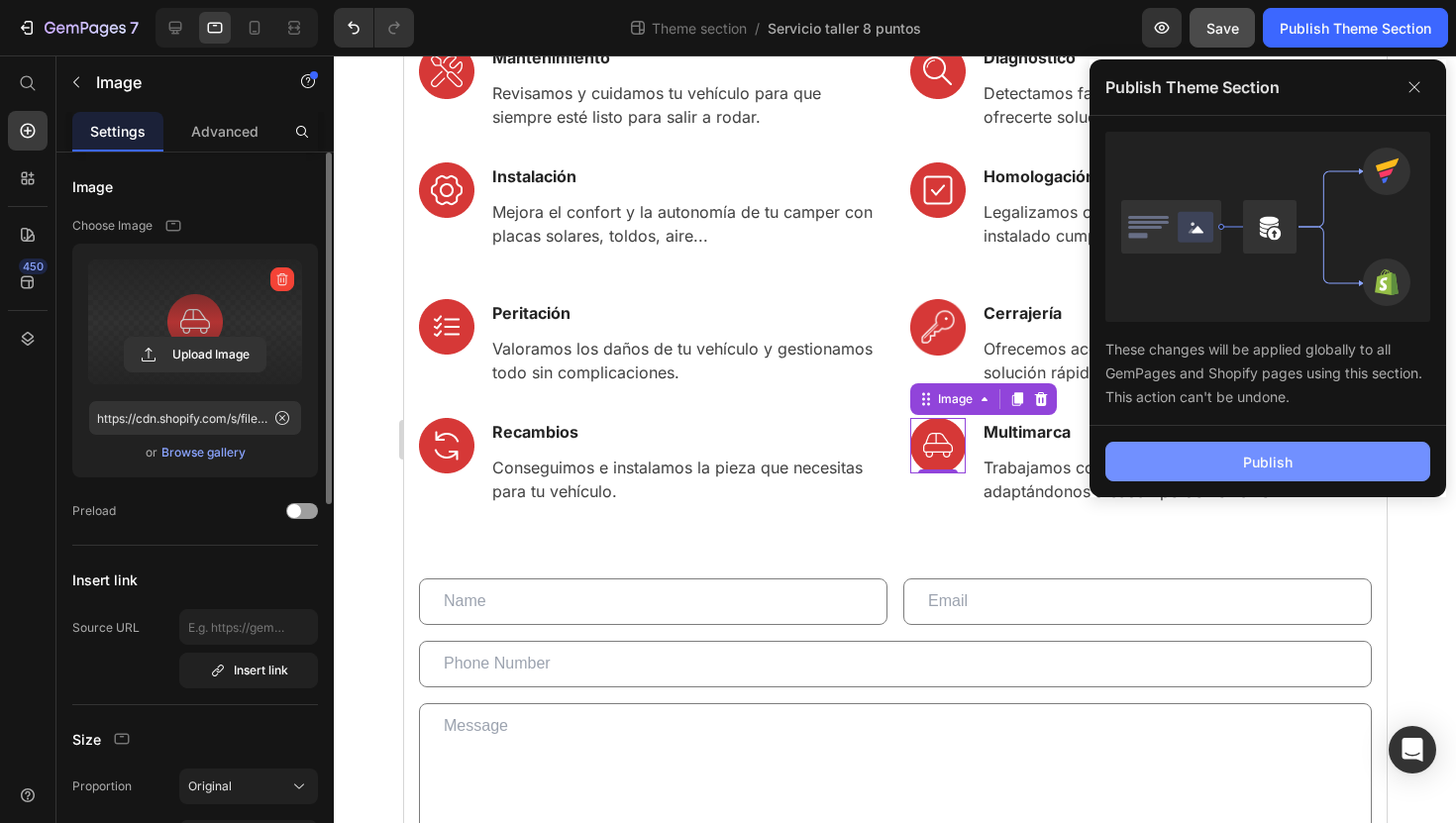 click on "Publish" 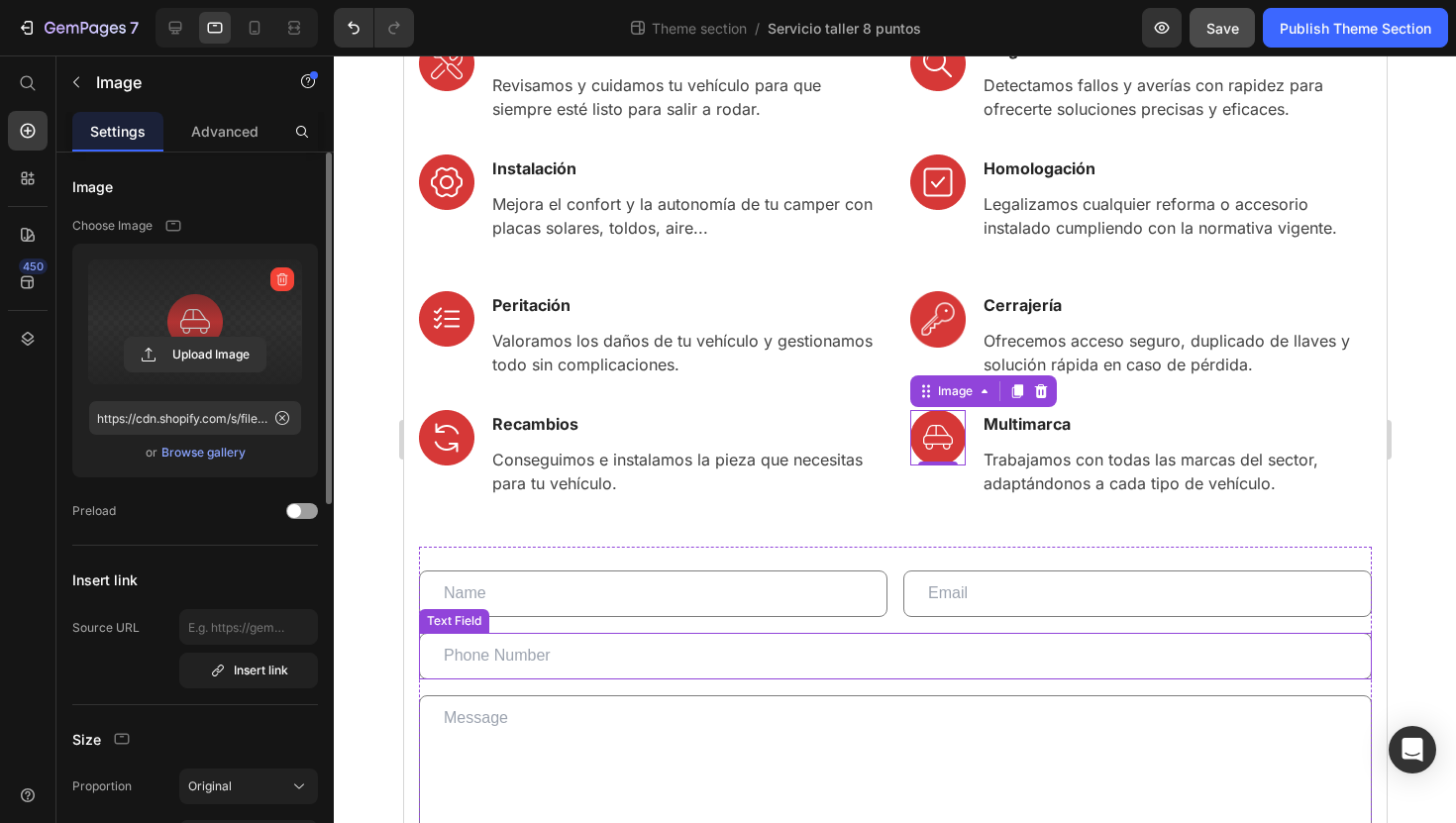 scroll, scrollTop: 0, scrollLeft: 0, axis: both 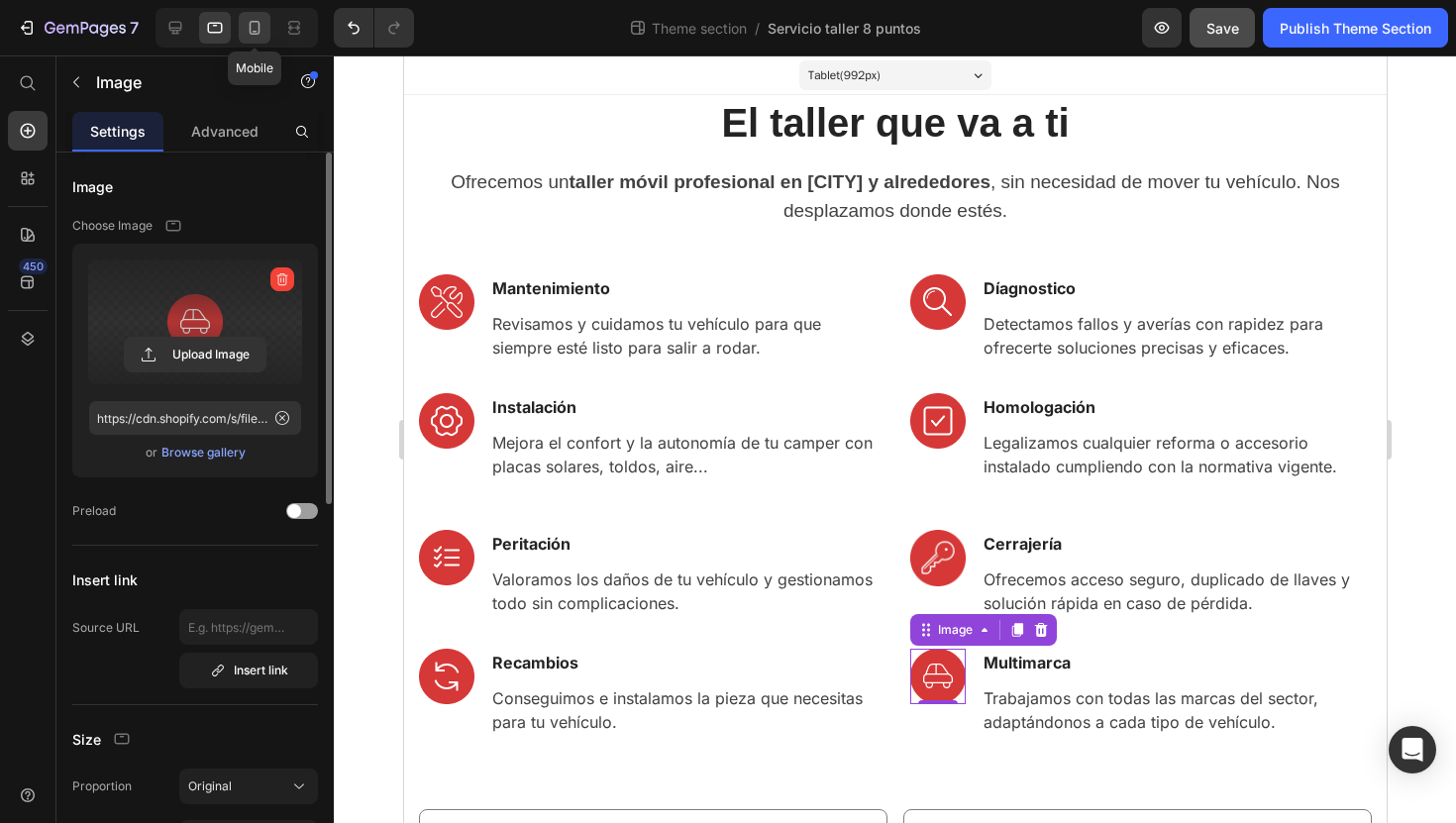 click 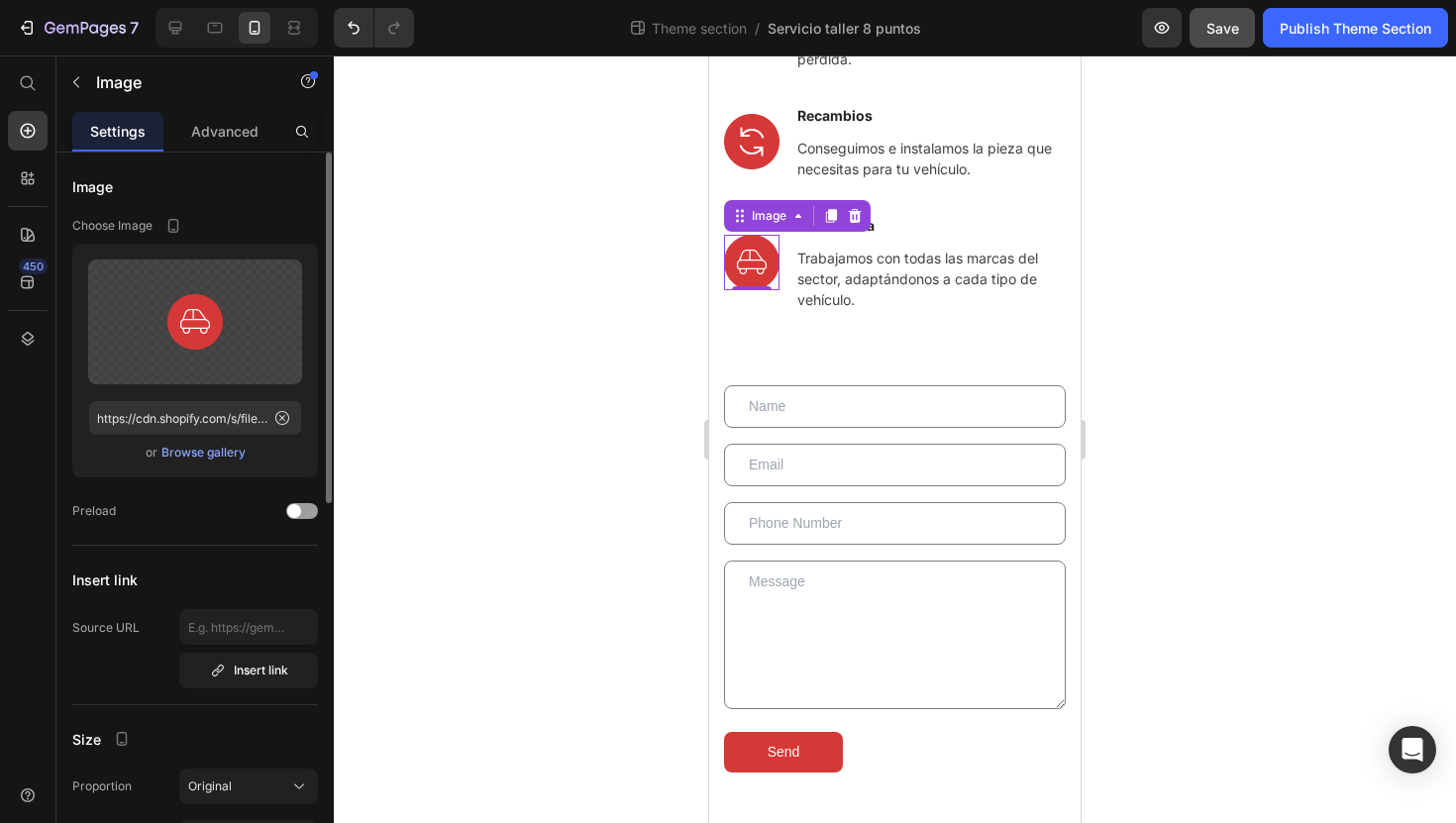 scroll, scrollTop: 1006, scrollLeft: 0, axis: vertical 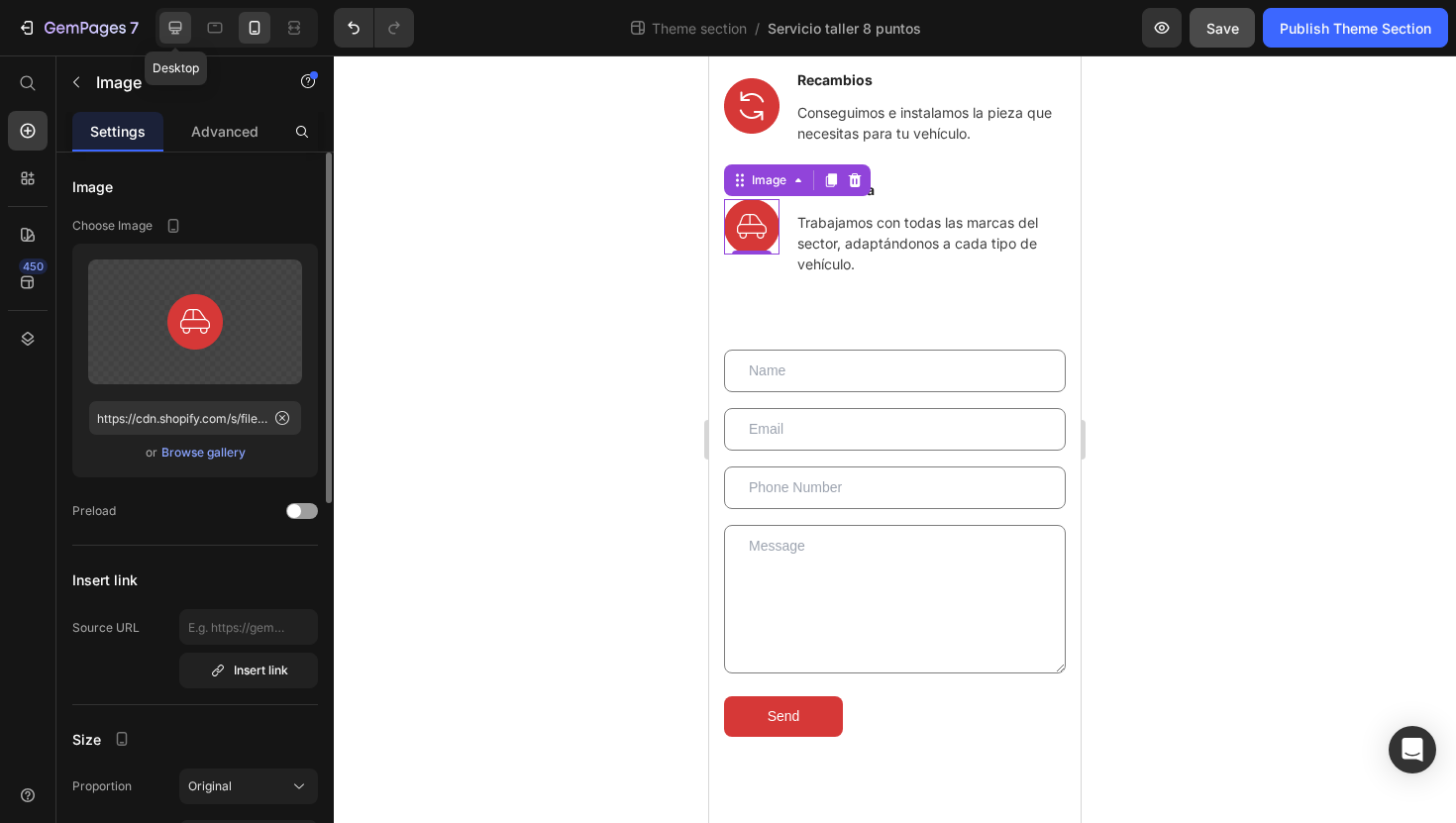 click 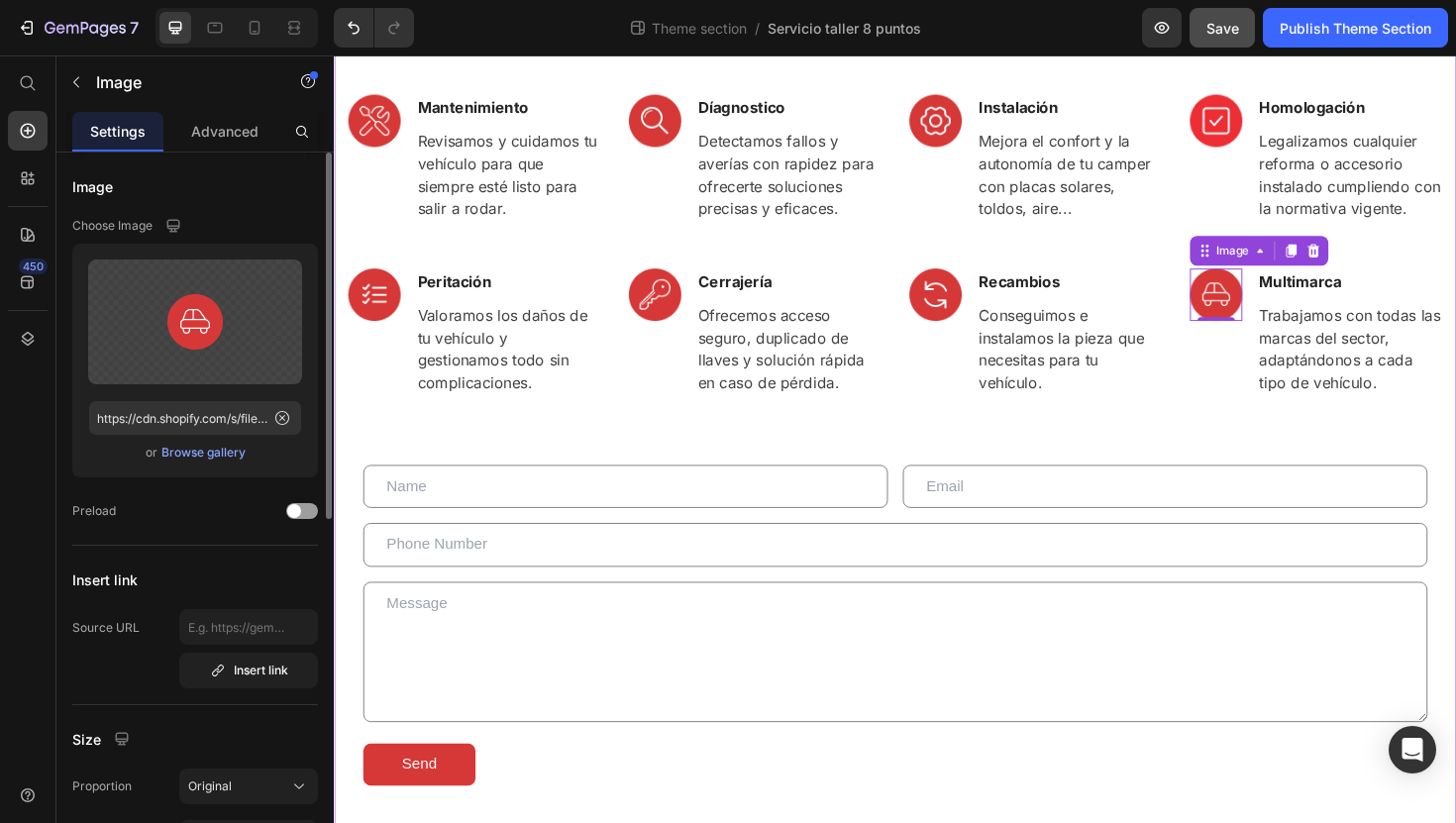 scroll, scrollTop: 136, scrollLeft: 0, axis: vertical 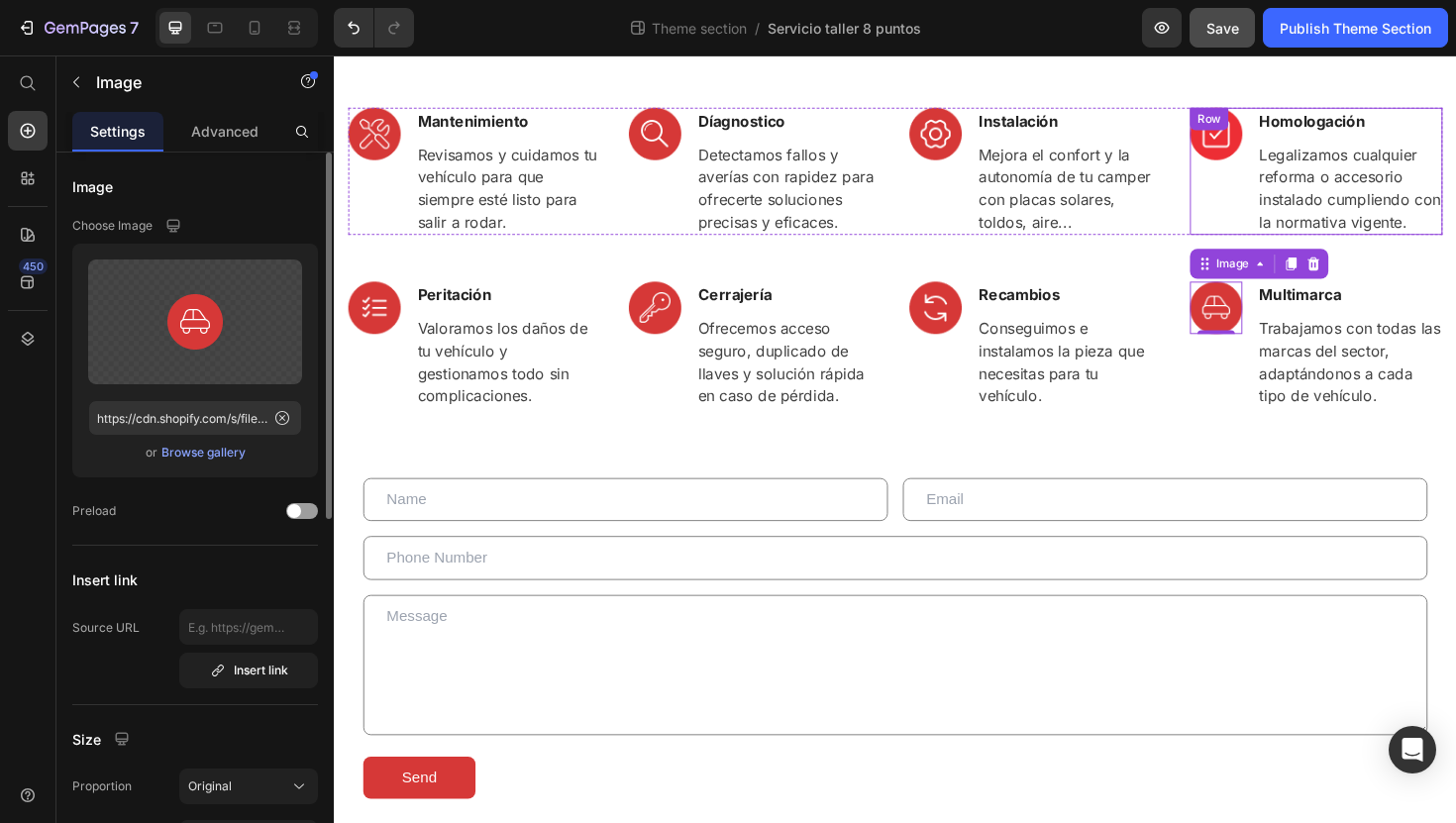 click on "Image" at bounding box center (1268, 178) 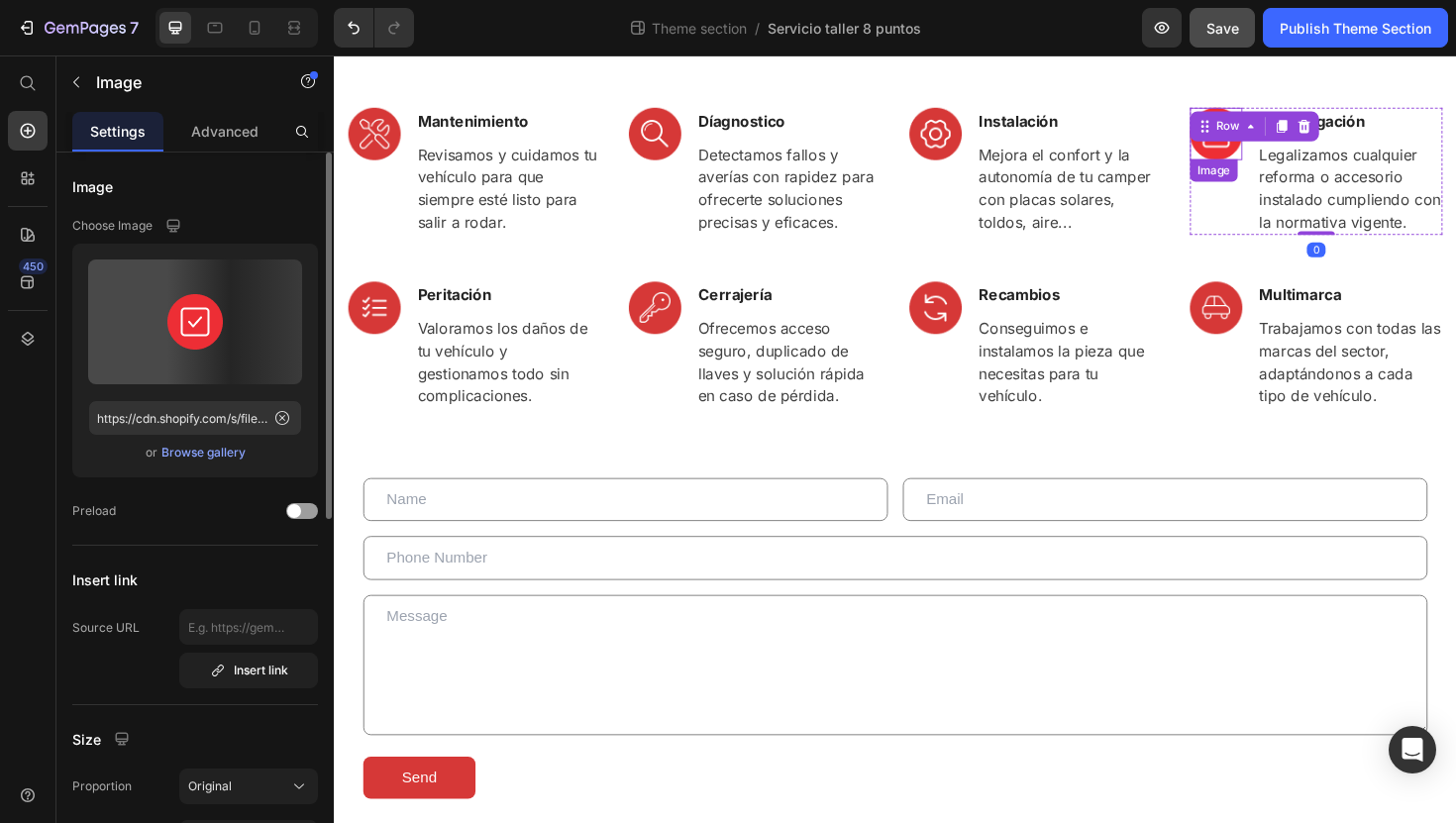 click on "Image" at bounding box center (1268, 139) 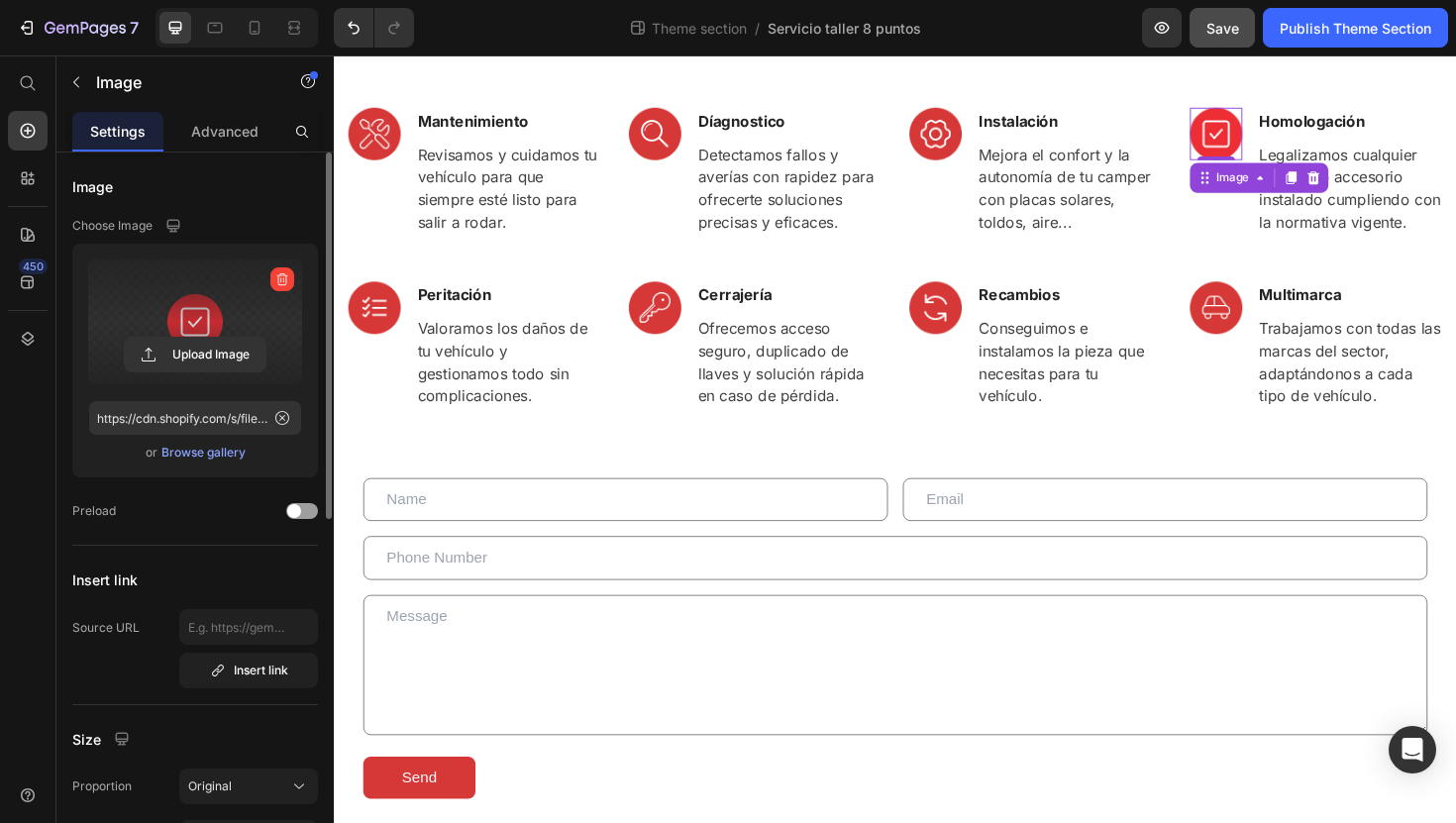 click at bounding box center [195, 322] 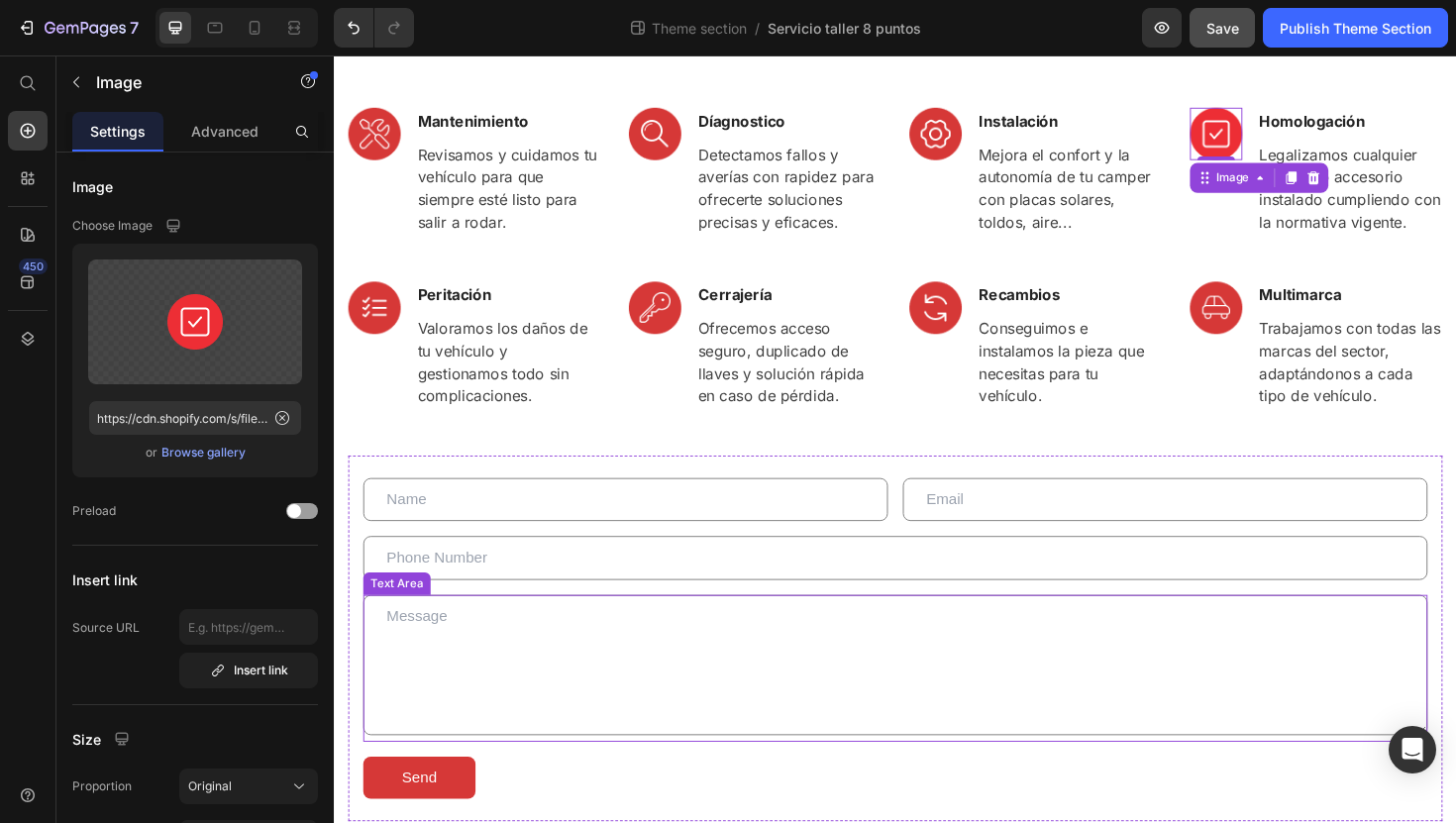 type on "https://cdn.shopify.com/s/files/1/0920/7506/5724/files/gempages_571678740883440864-1f302bc7-22c1-408f-8c9c-f670b37337b9.png" 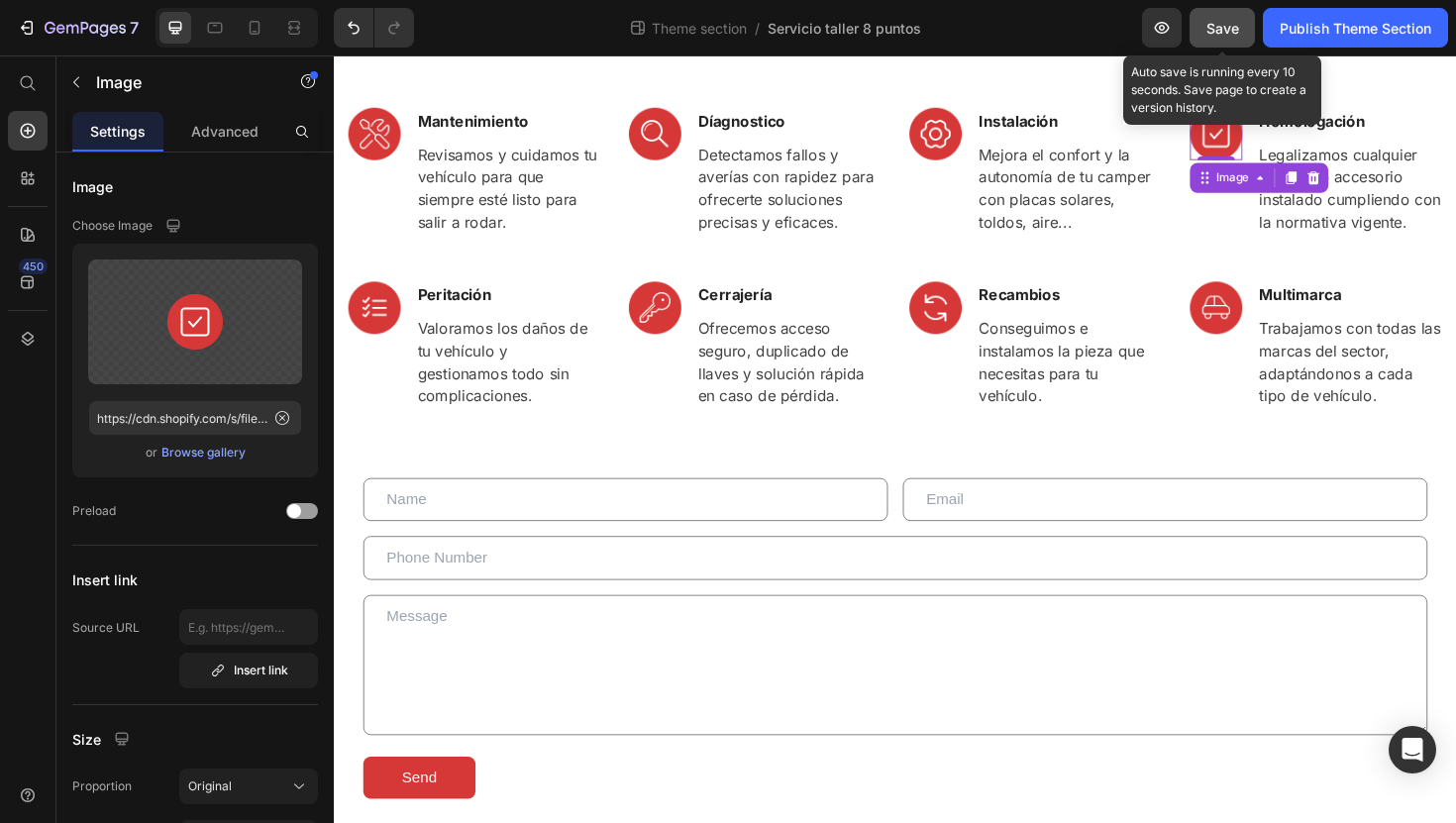 click on "Save" at bounding box center (1222, 28) 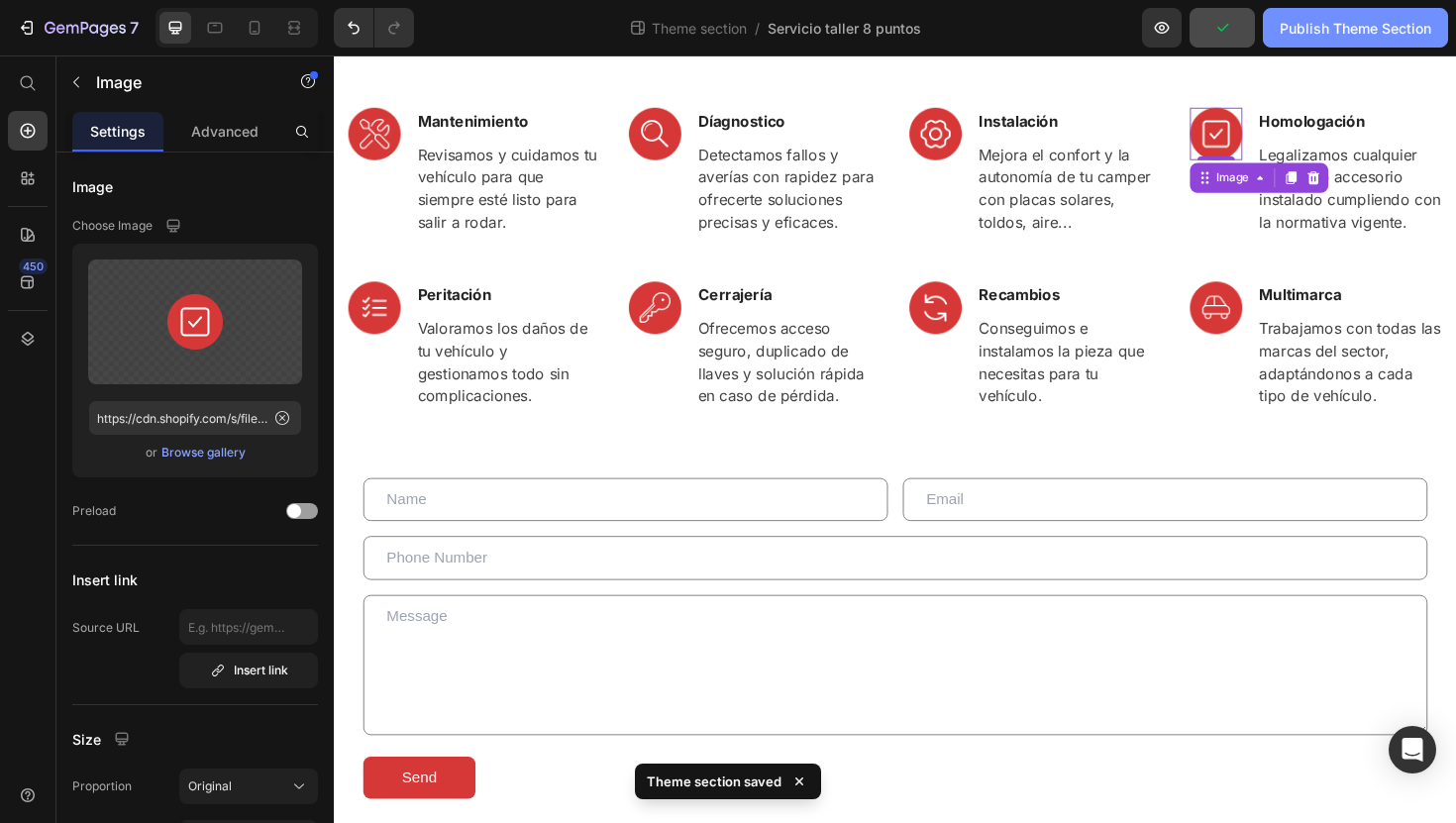 click on "Publish Theme Section" at bounding box center (1355, 28) 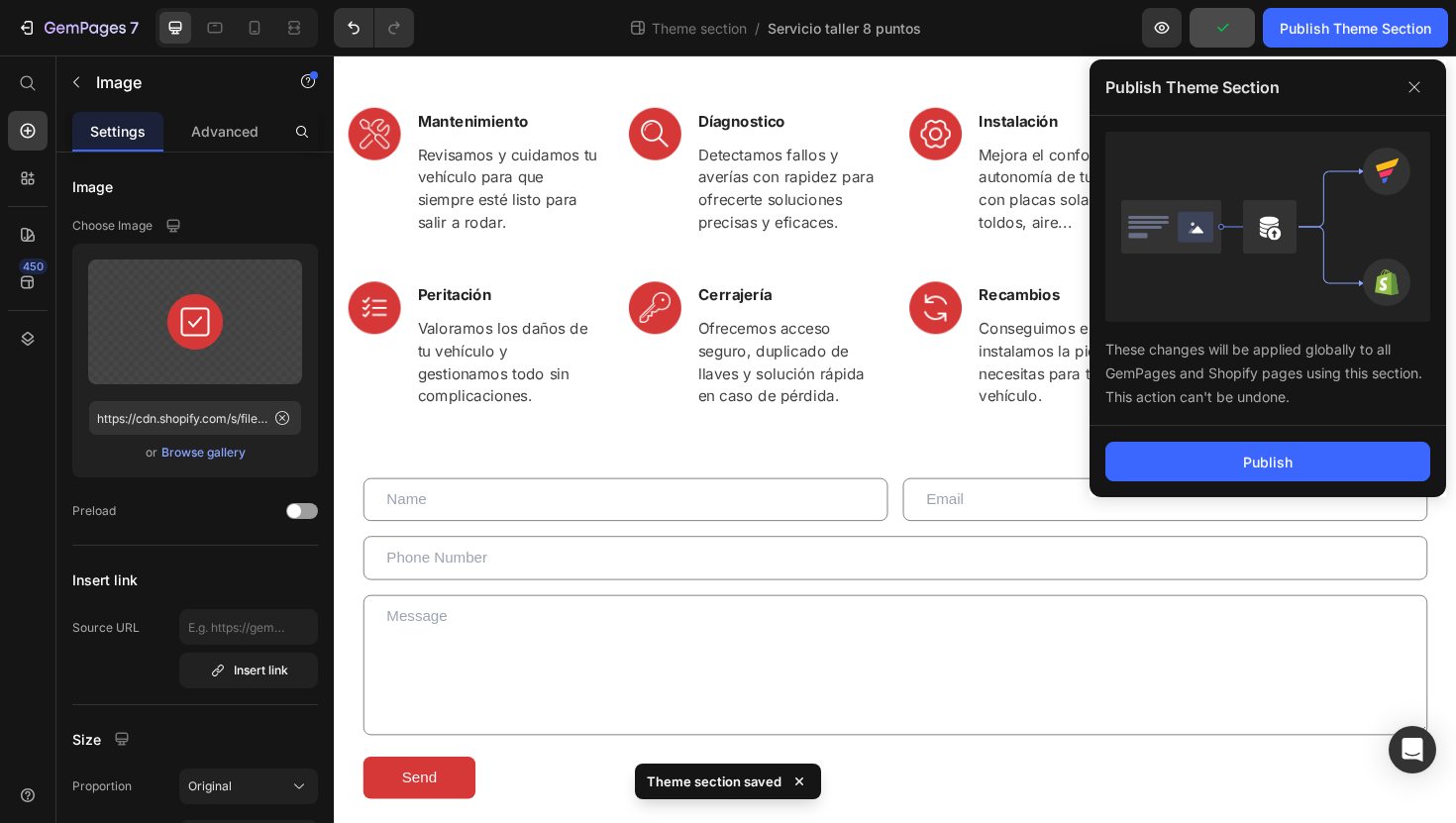click on "Publish Theme Section" at bounding box center (1268, 87) 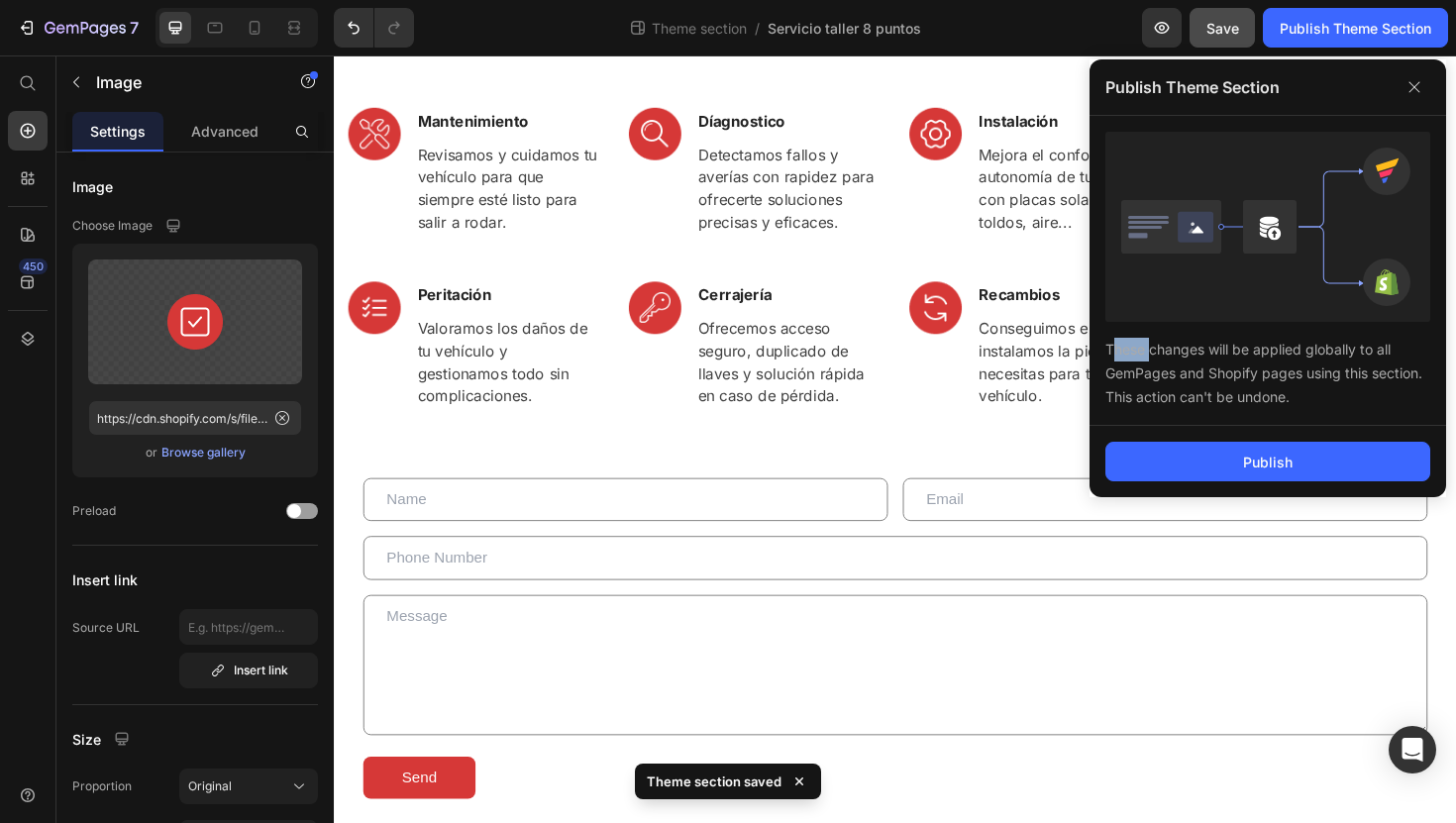 click on "Publish Theme Section" at bounding box center (1268, 87) 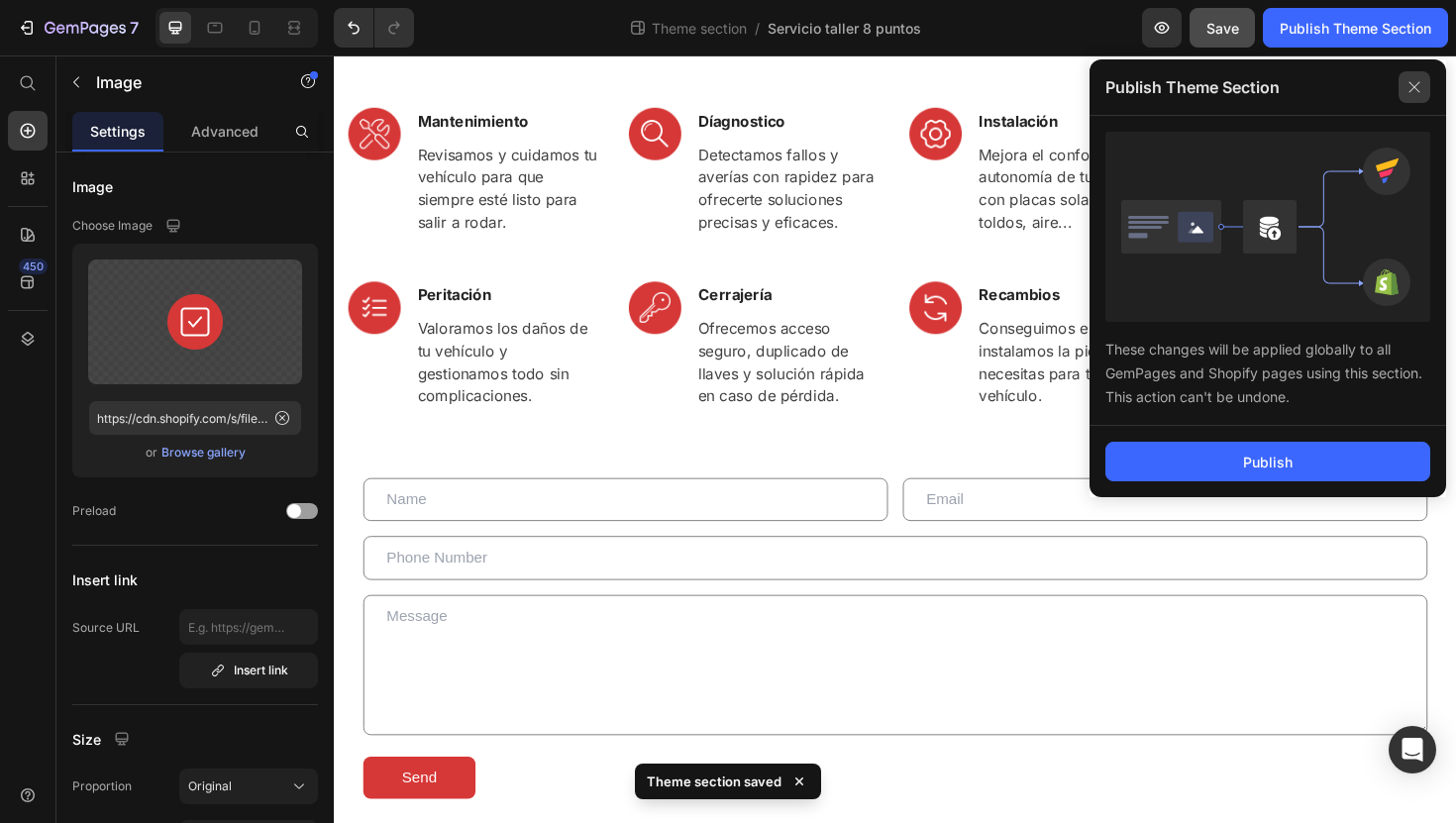 click 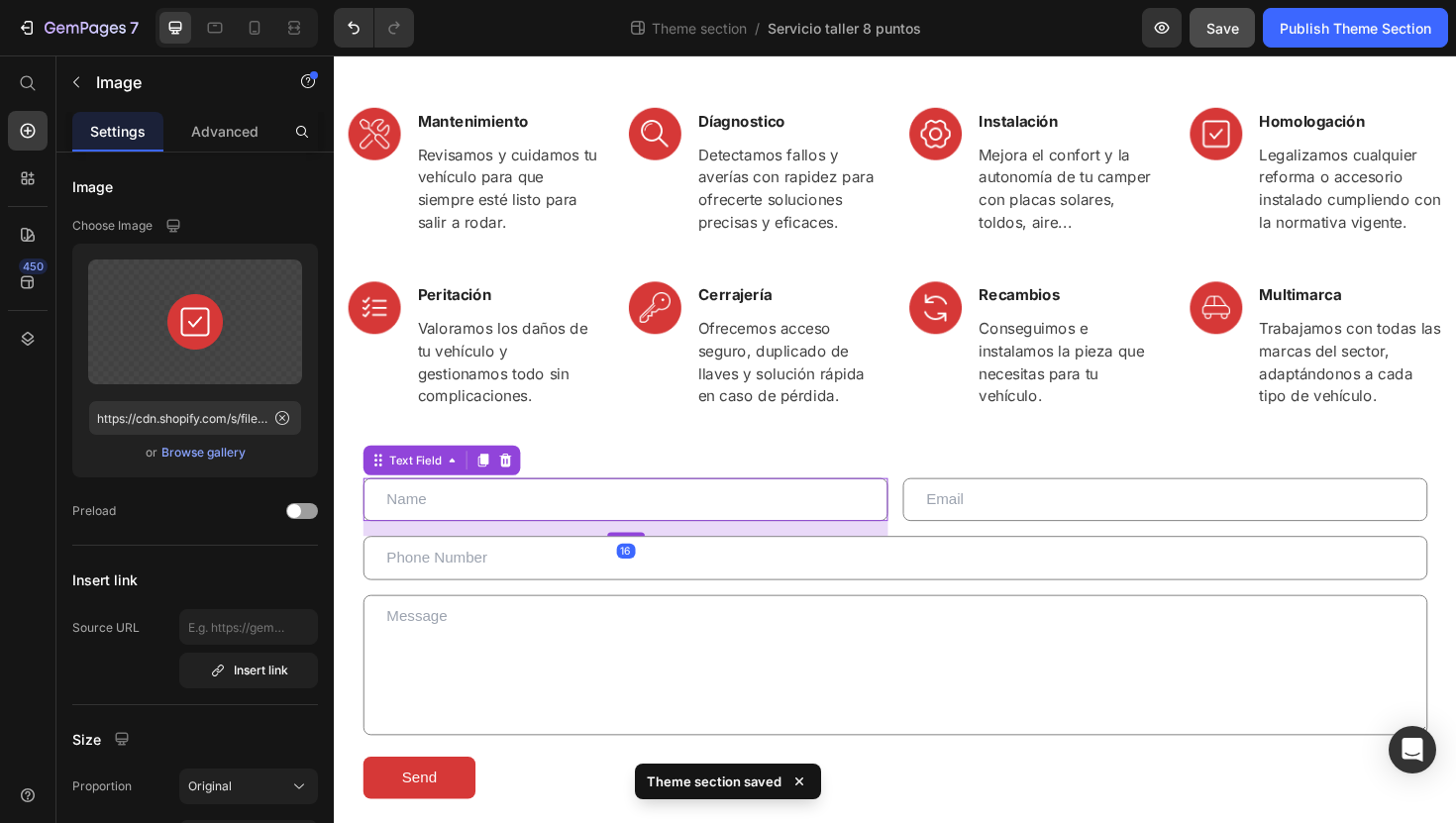 click at bounding box center [642, 526] 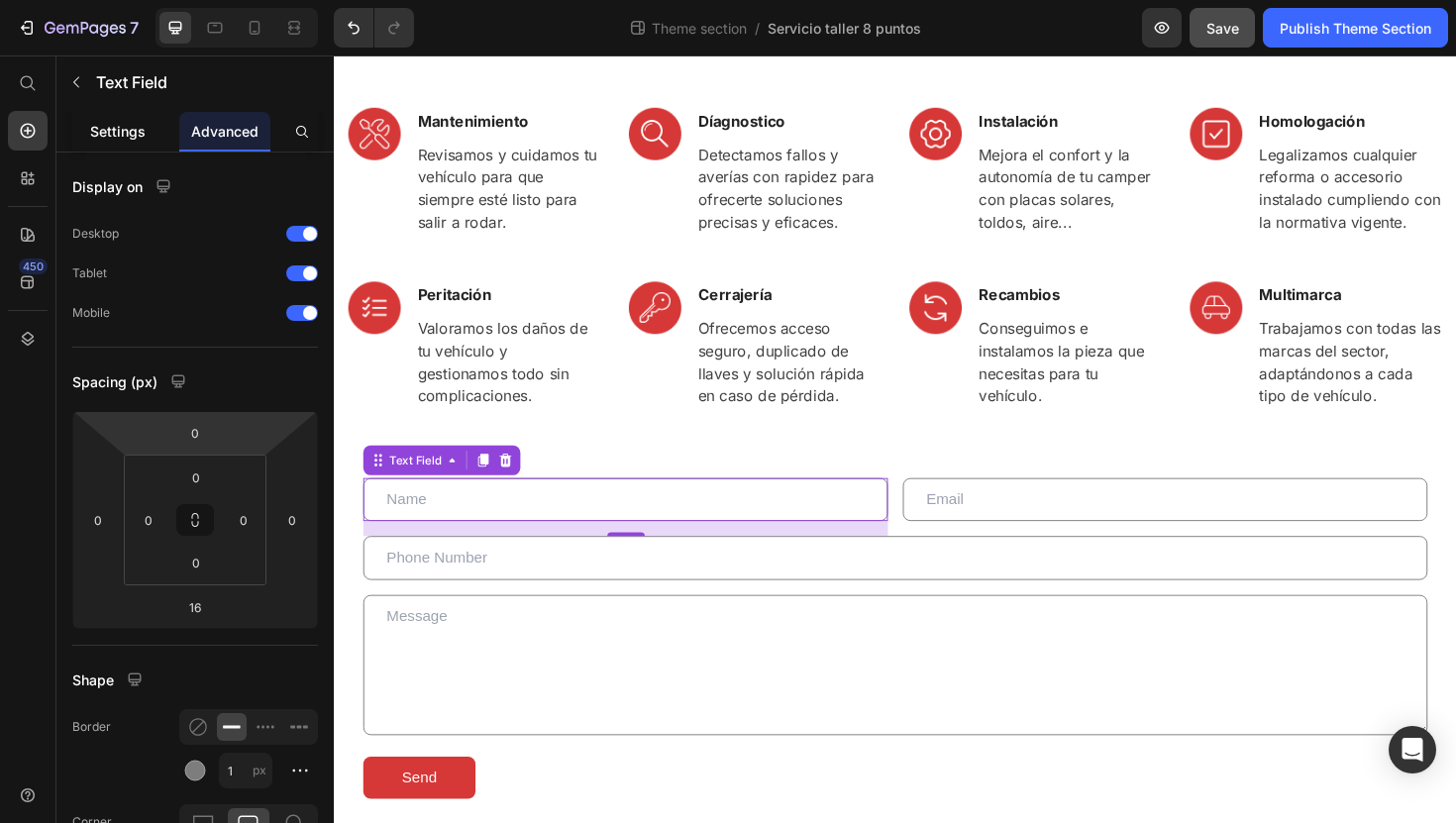 click on "Settings" 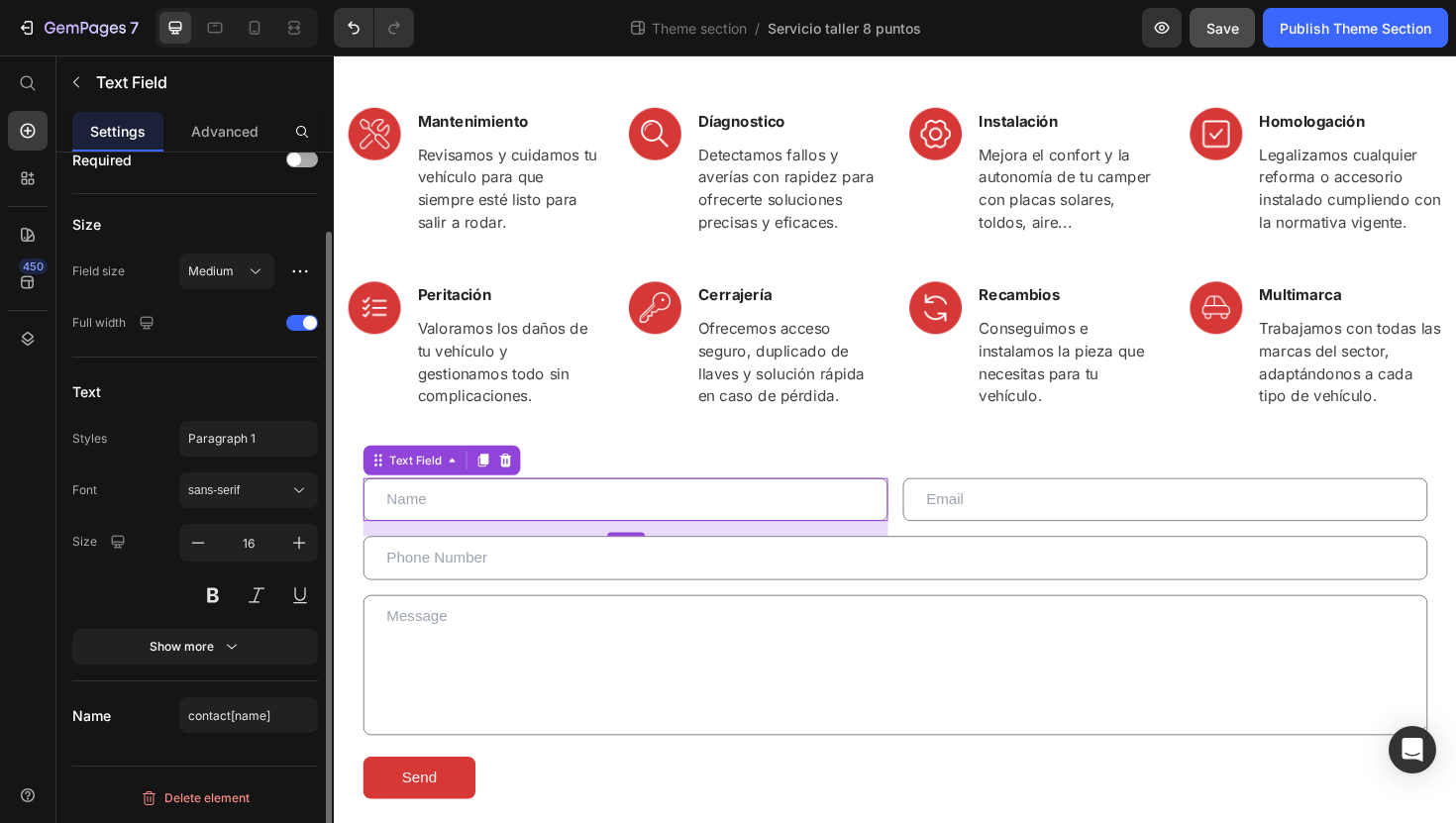 scroll, scrollTop: 0, scrollLeft: 0, axis: both 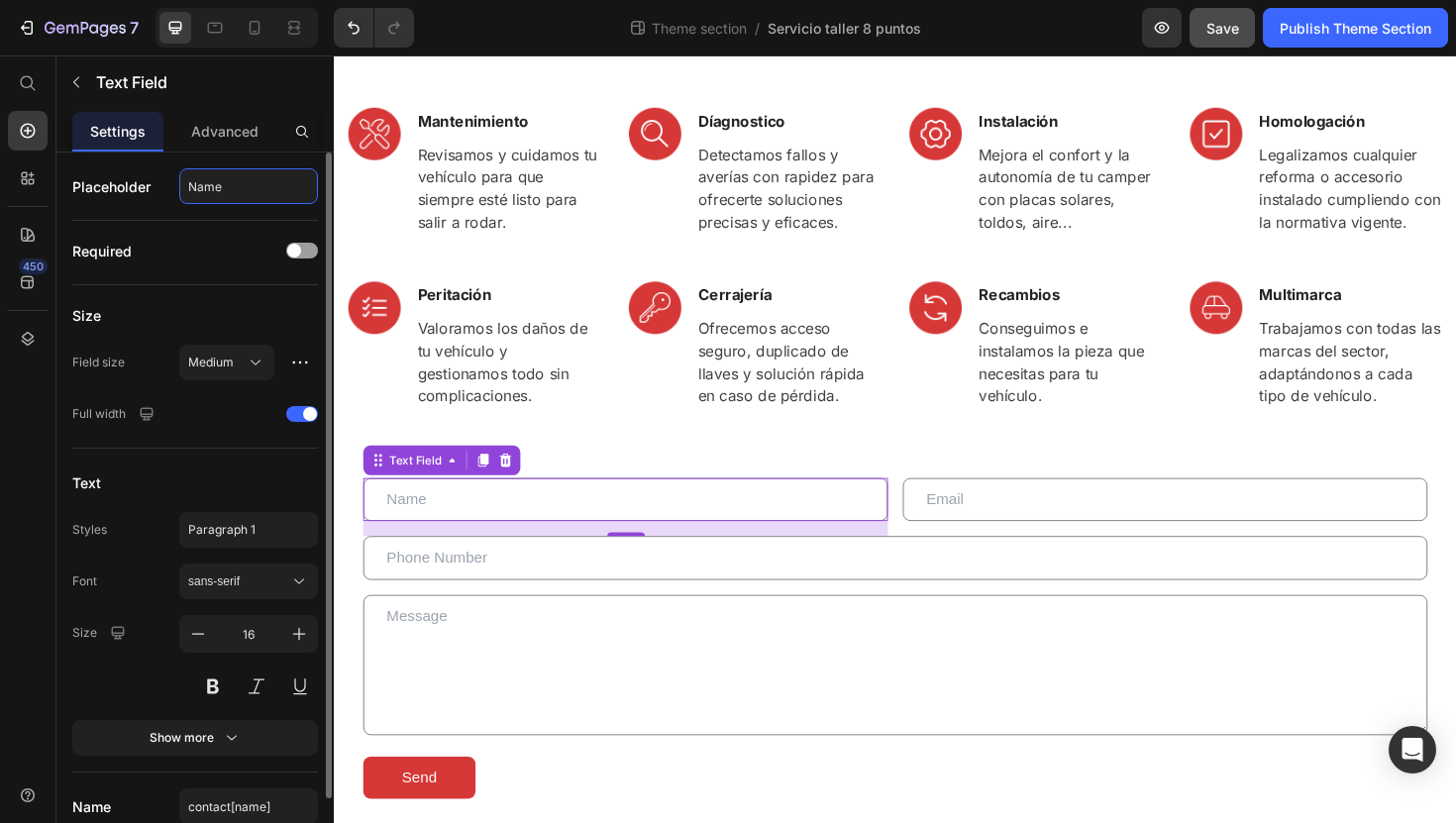click on "Name" 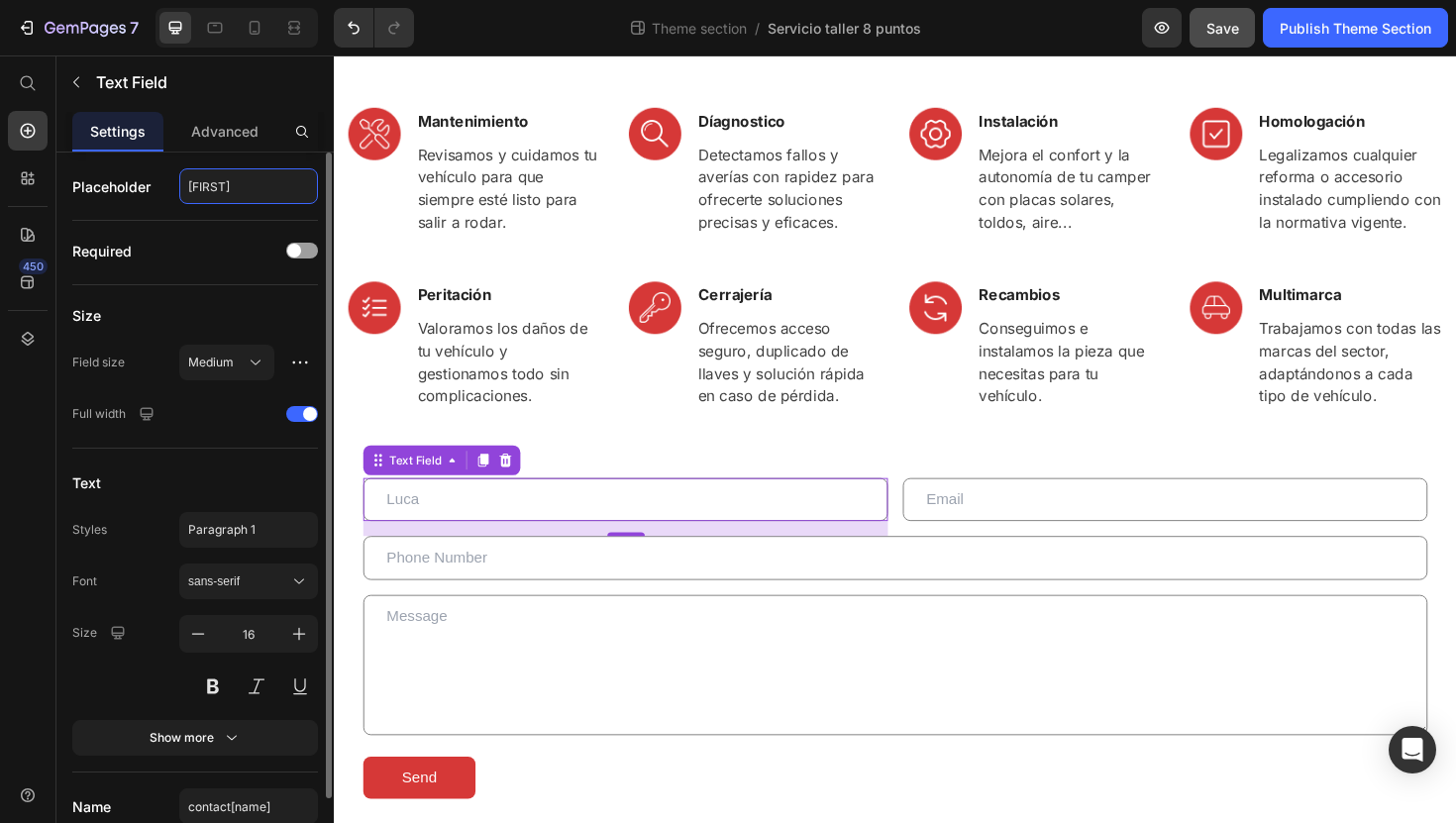 type on "Lucas" 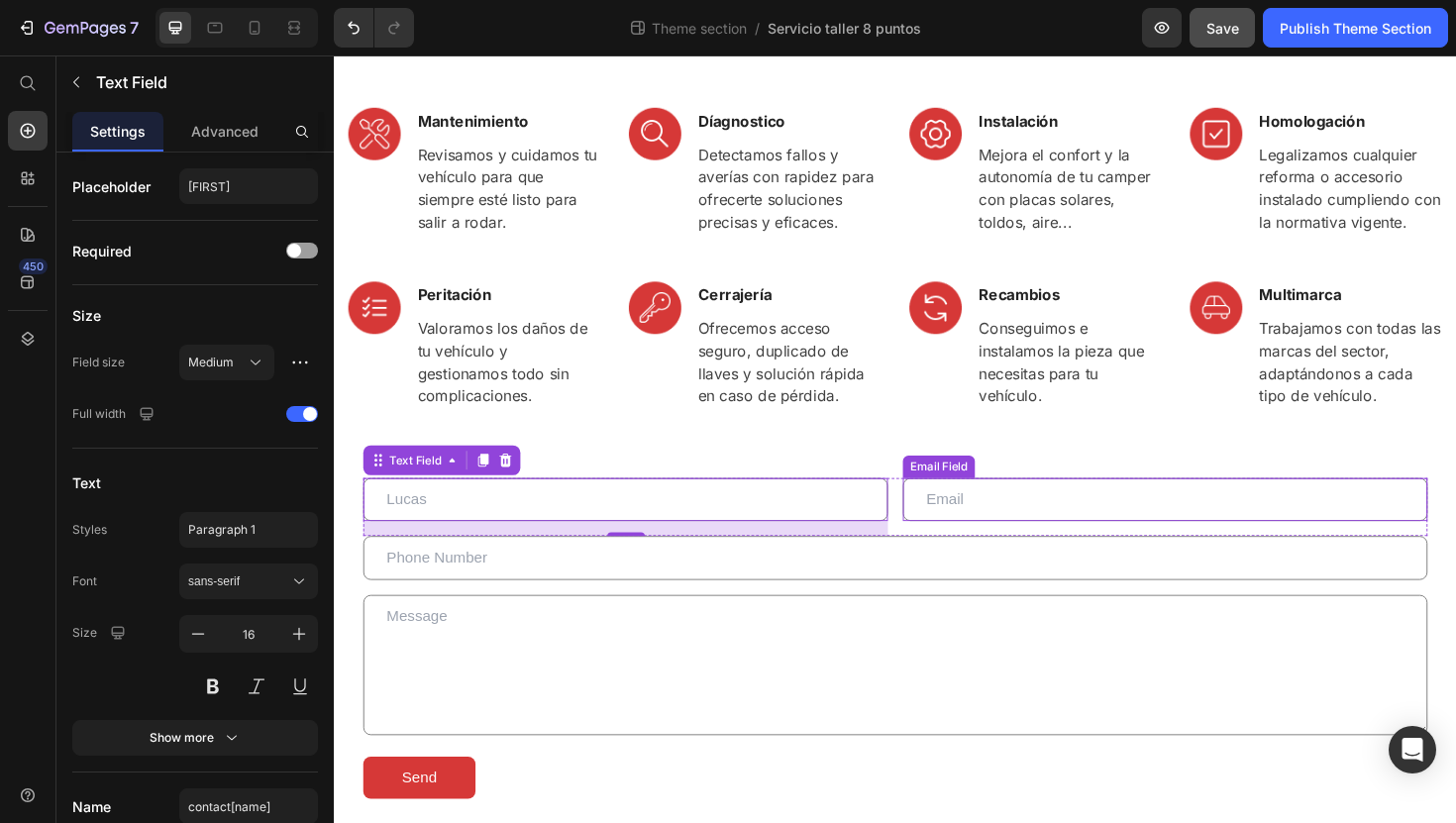 click at bounding box center [1213, 526] 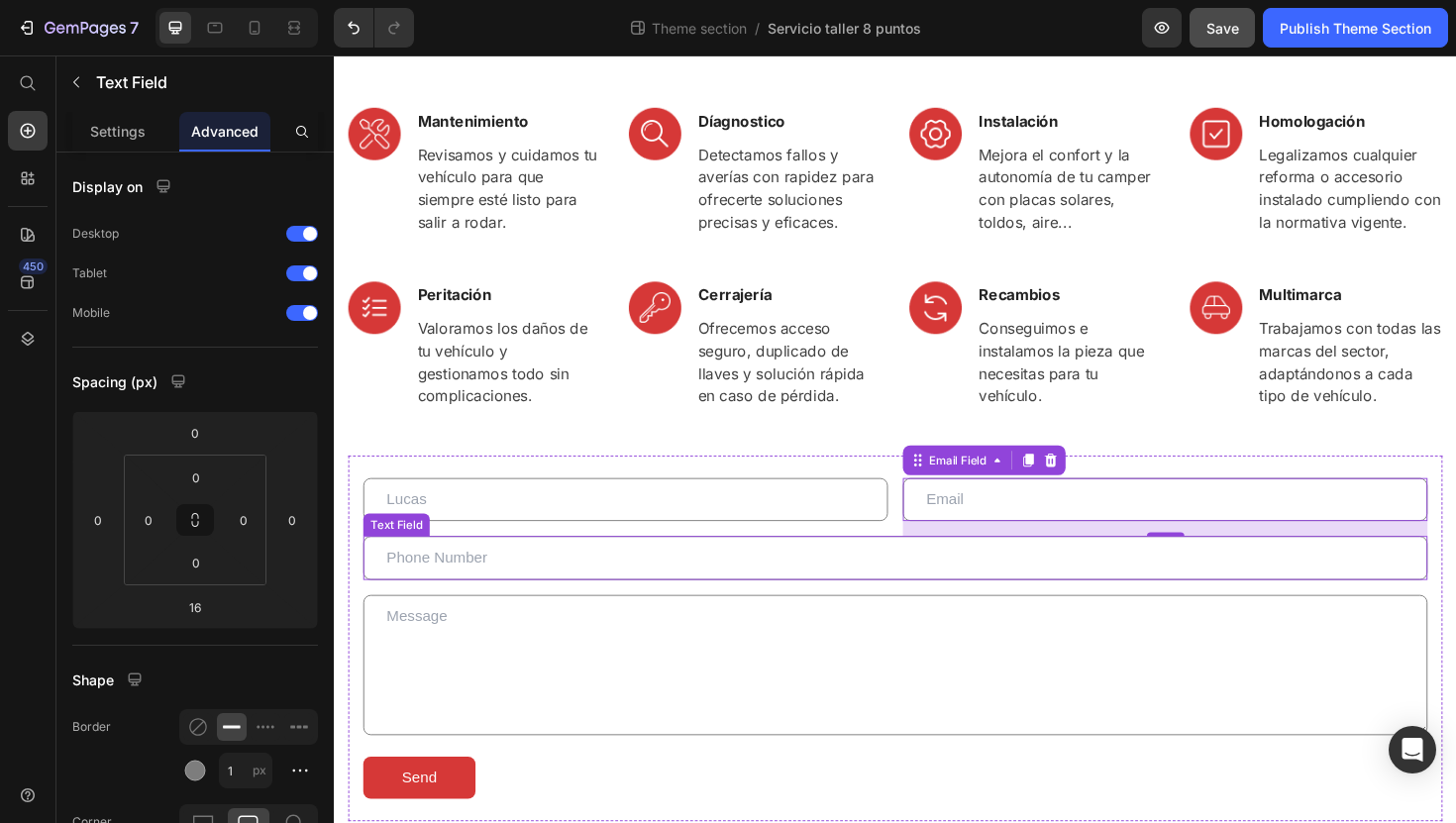 click at bounding box center [928, 587] 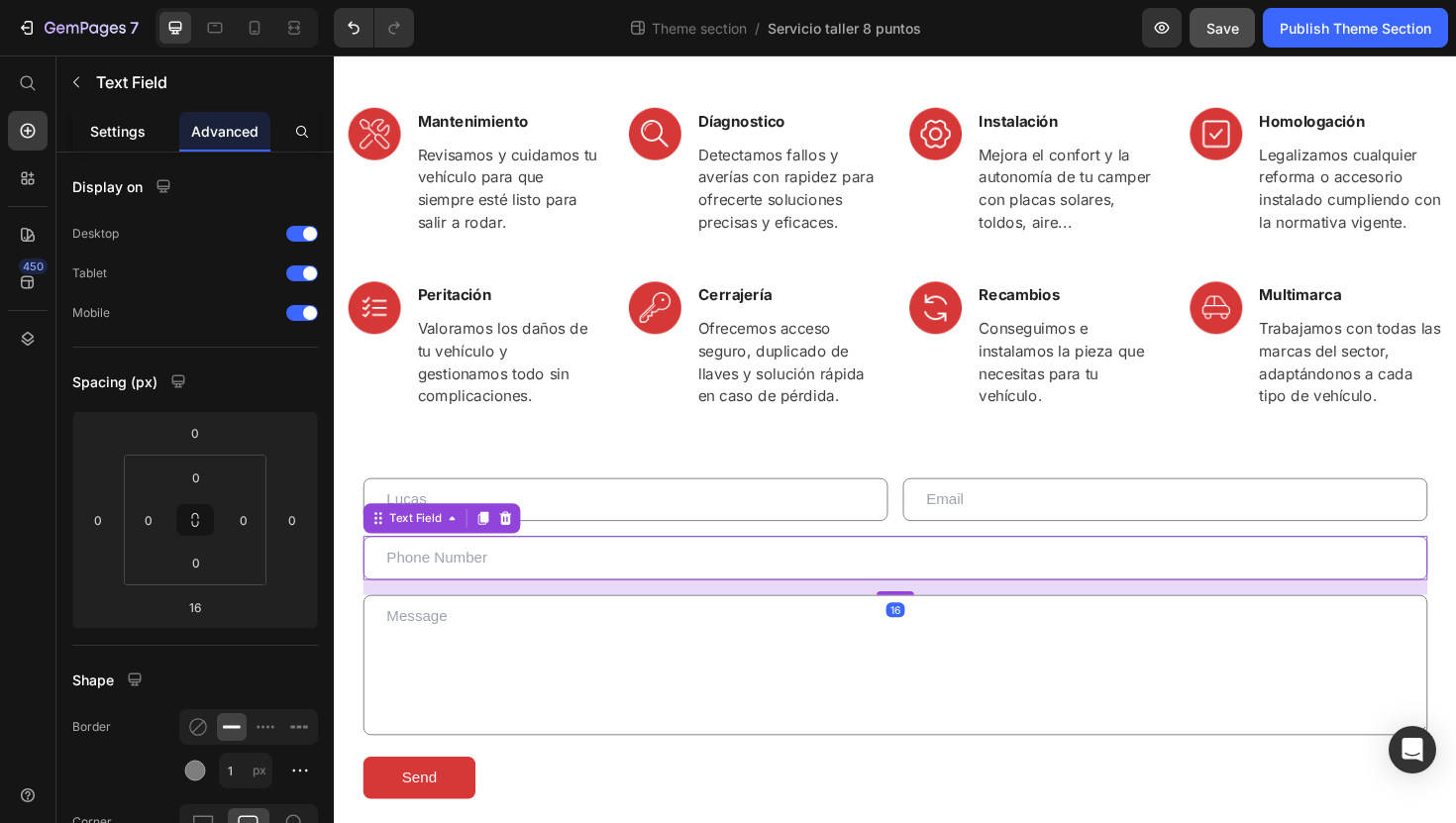 click on "Settings" at bounding box center (118, 131) 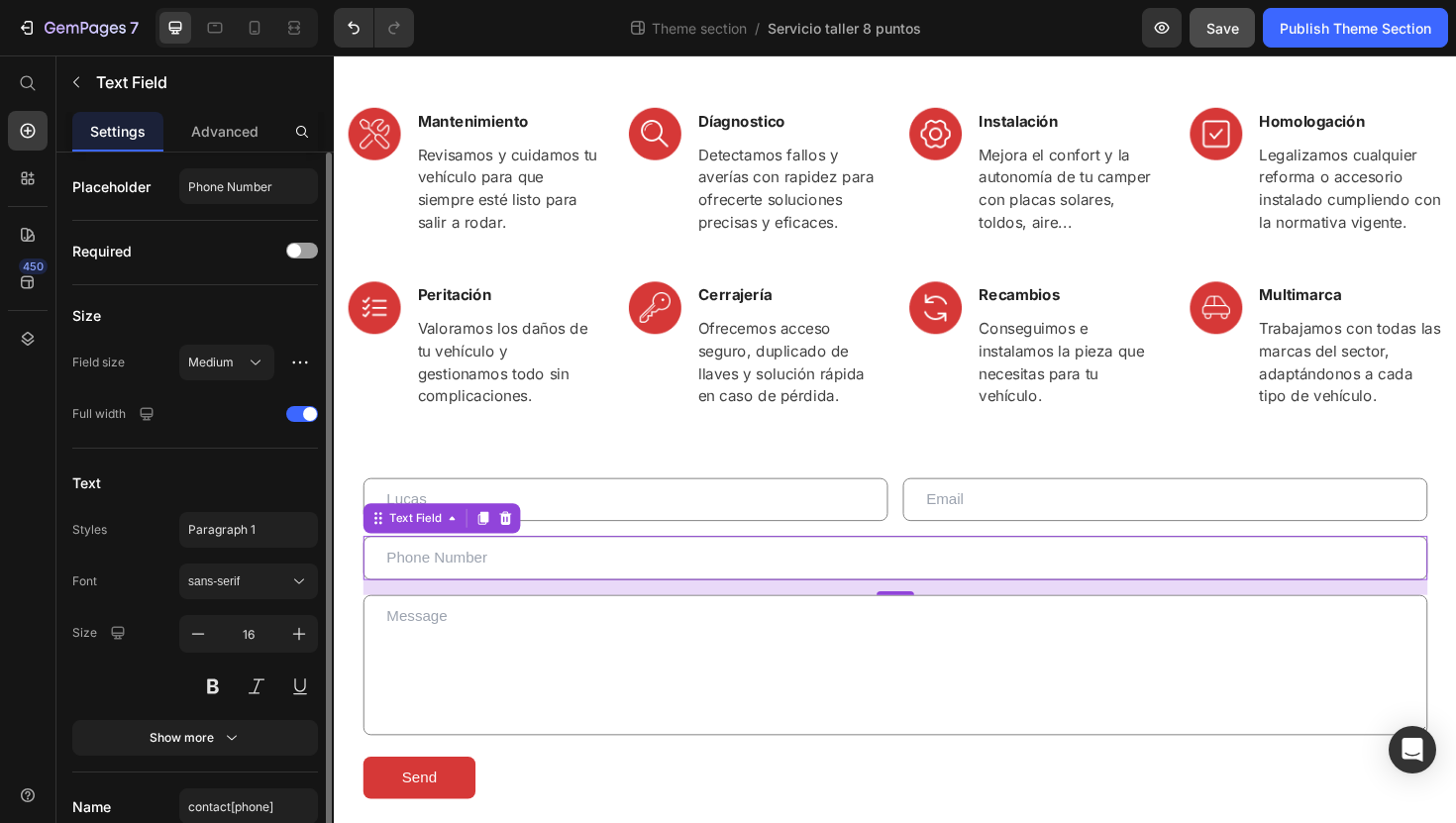 click on "Placeholder Phone Number" 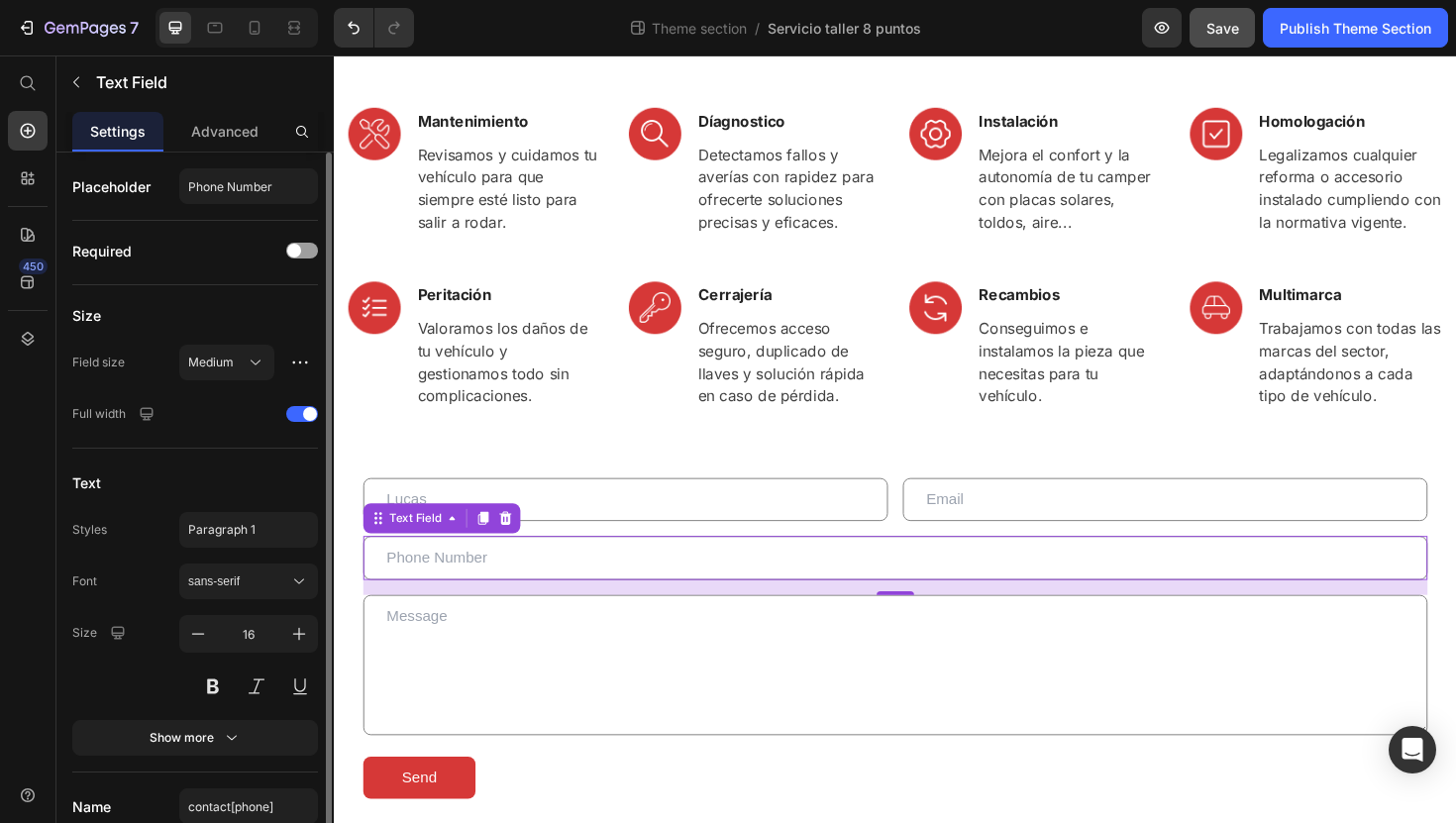 click on "Placeholder Phone Number" 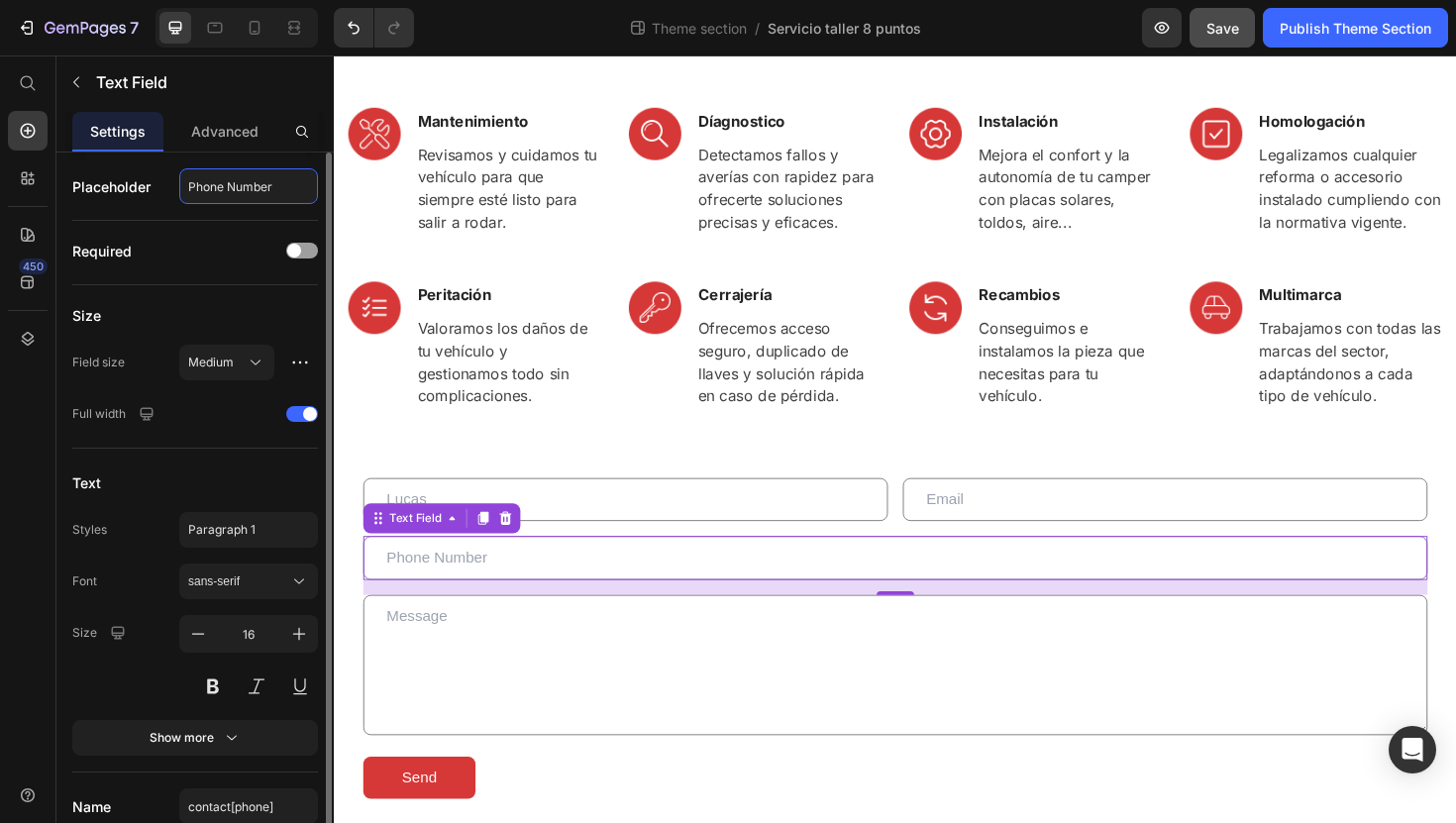 click on "Phone Number" 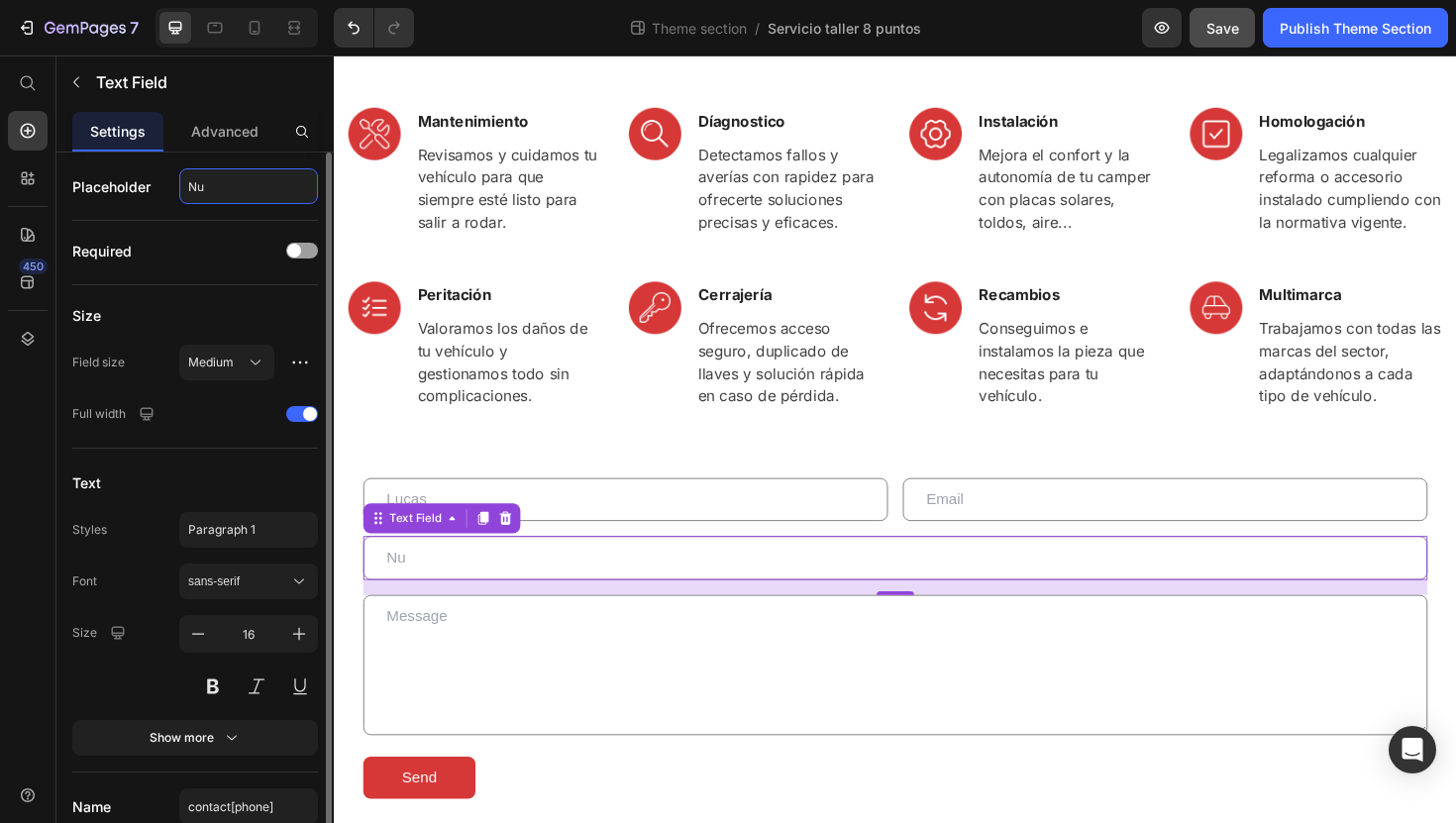 type on "N" 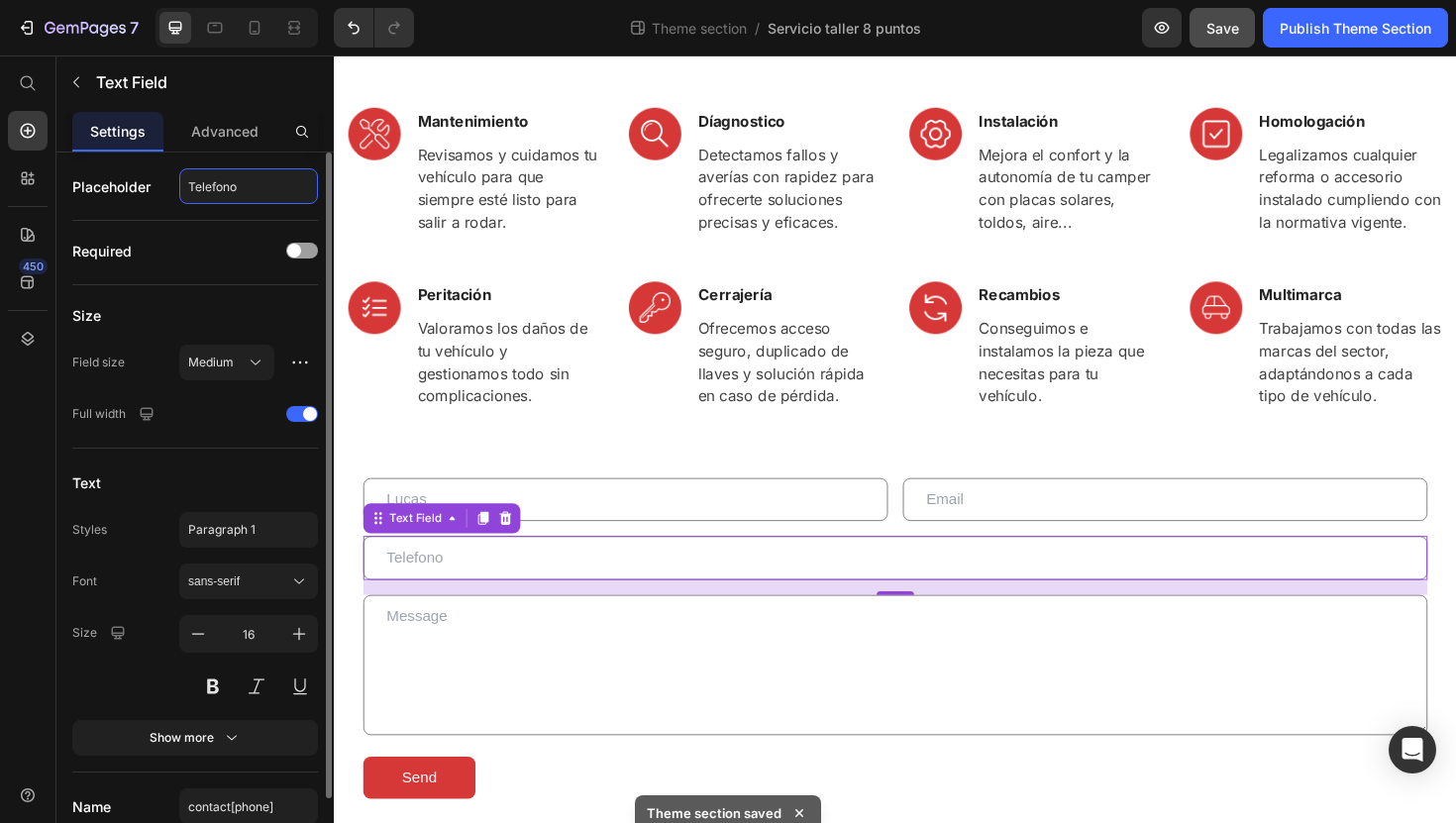 paste on "é" 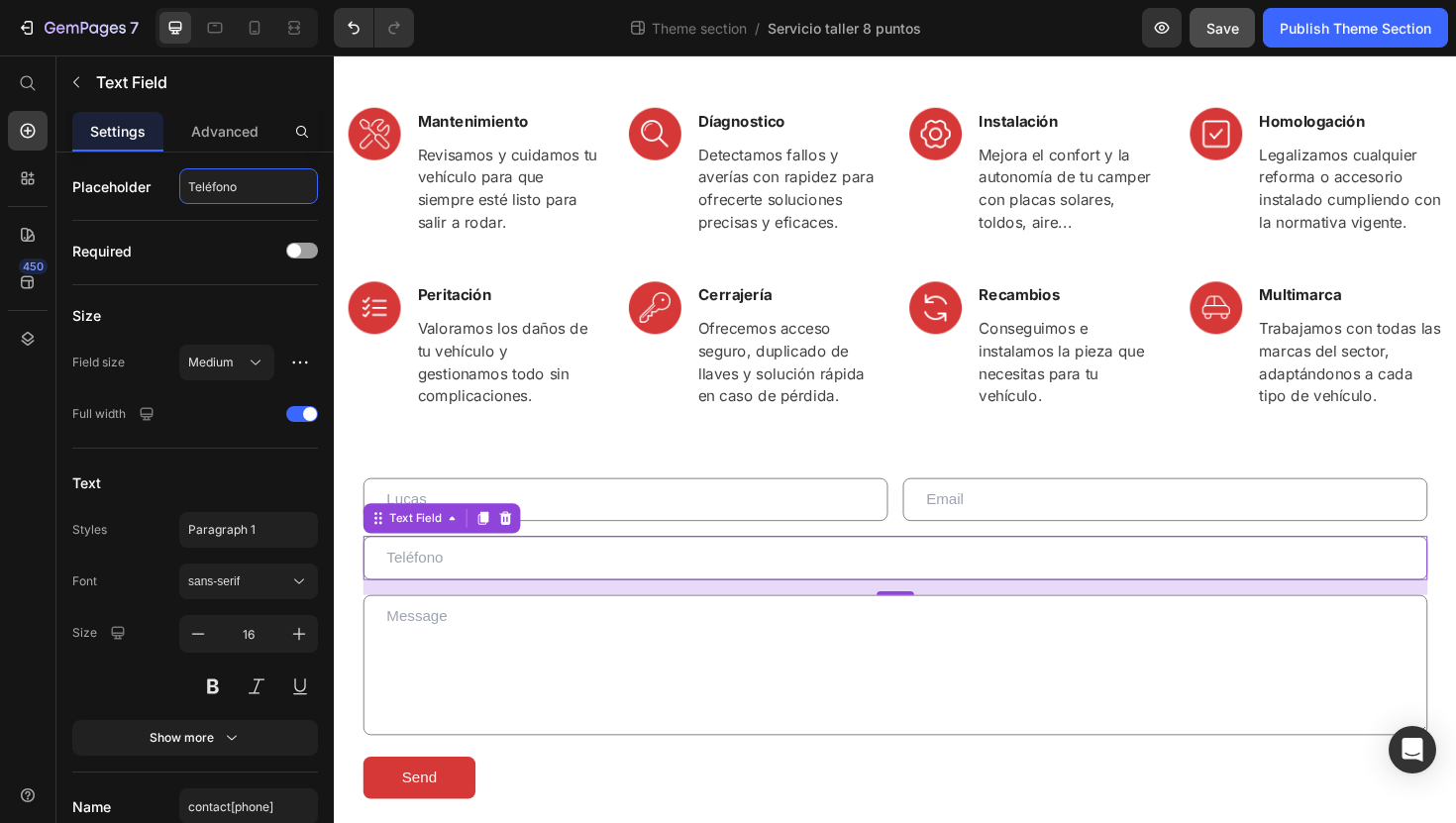 type on "Teléfono" 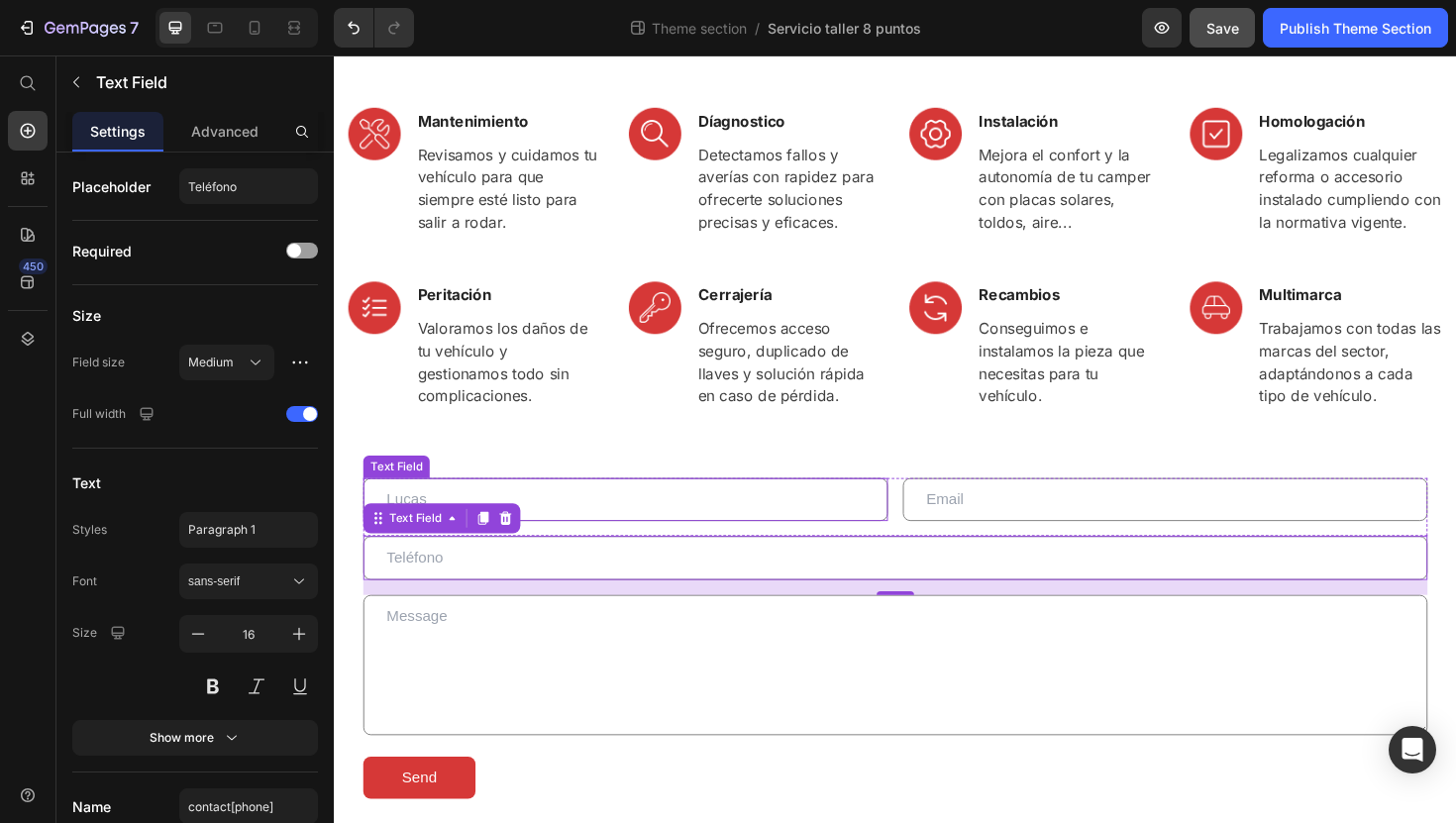 click on "Text Field" at bounding box center (642, 526) 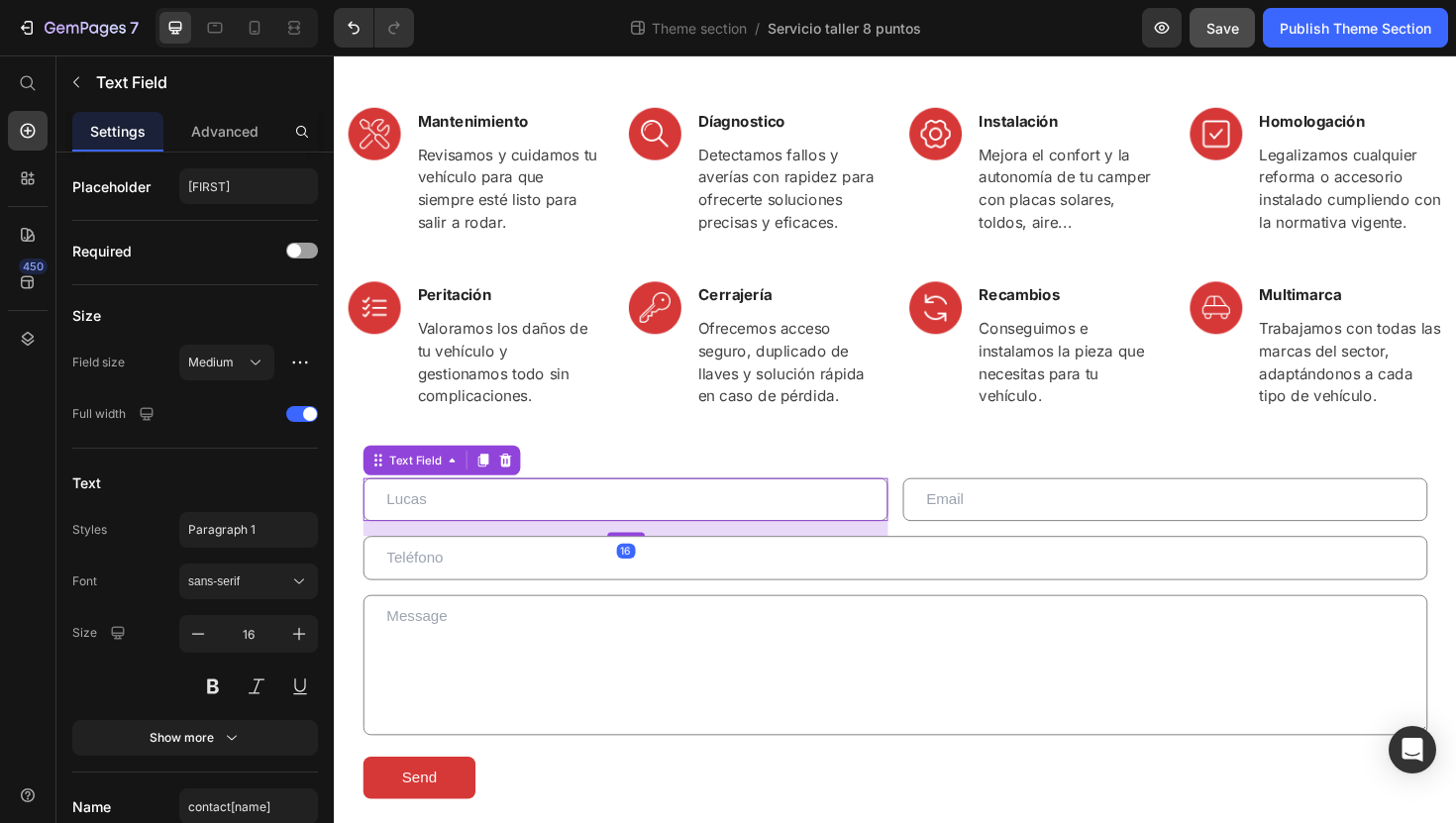 click at bounding box center [642, 526] 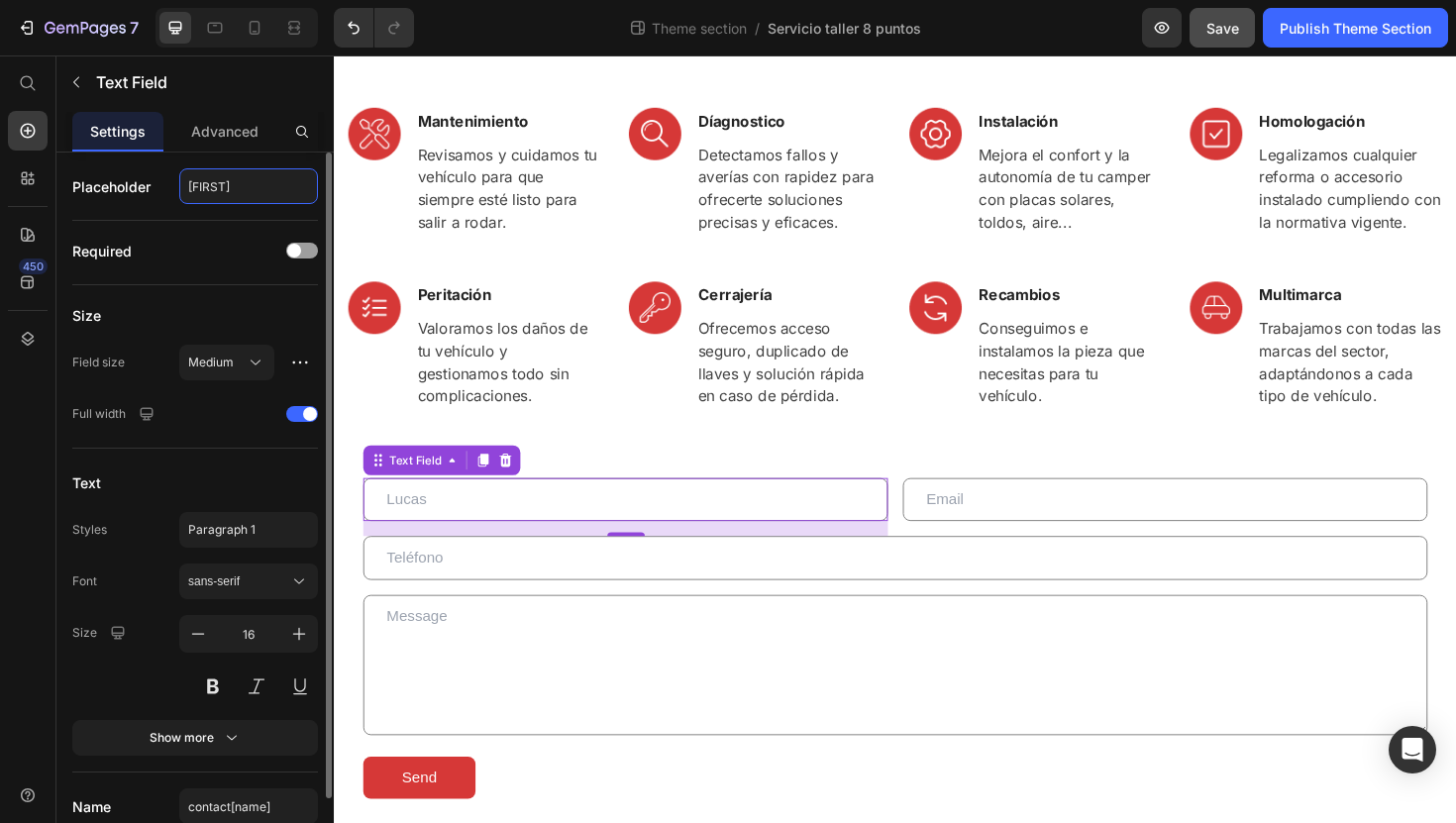 click on "Lucas" 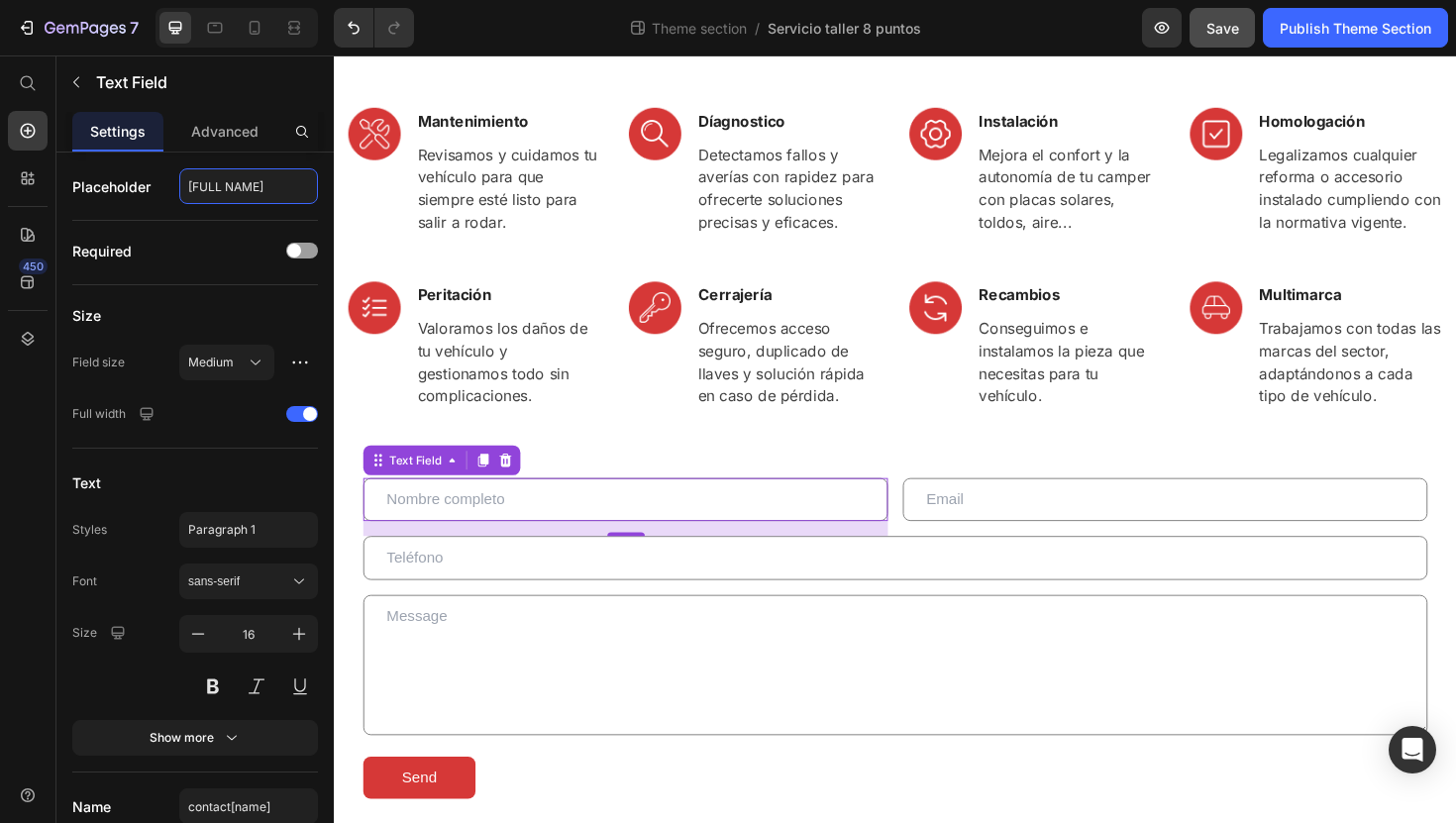type on "Nombre completo" 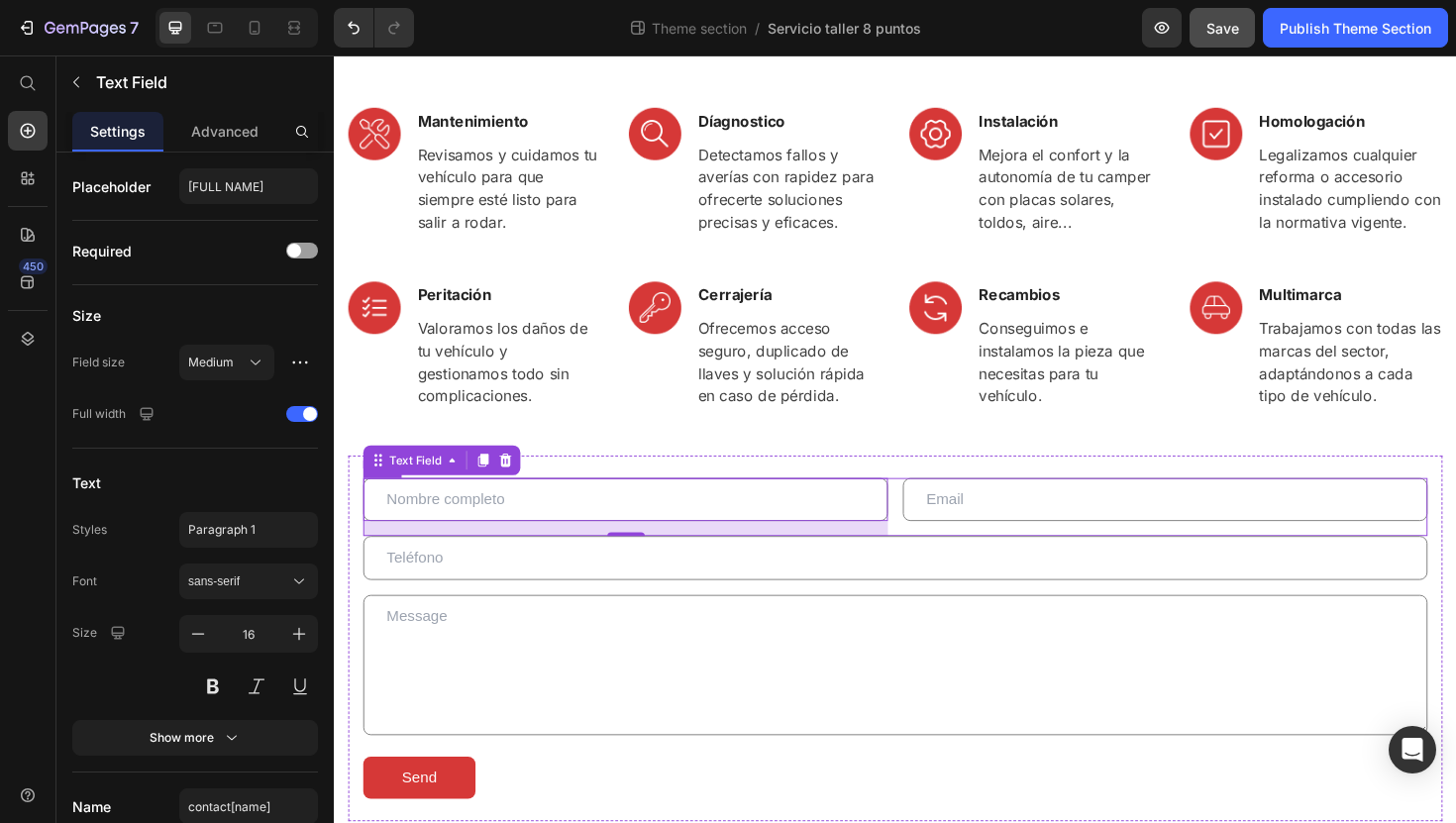 click at bounding box center (1213, 526) 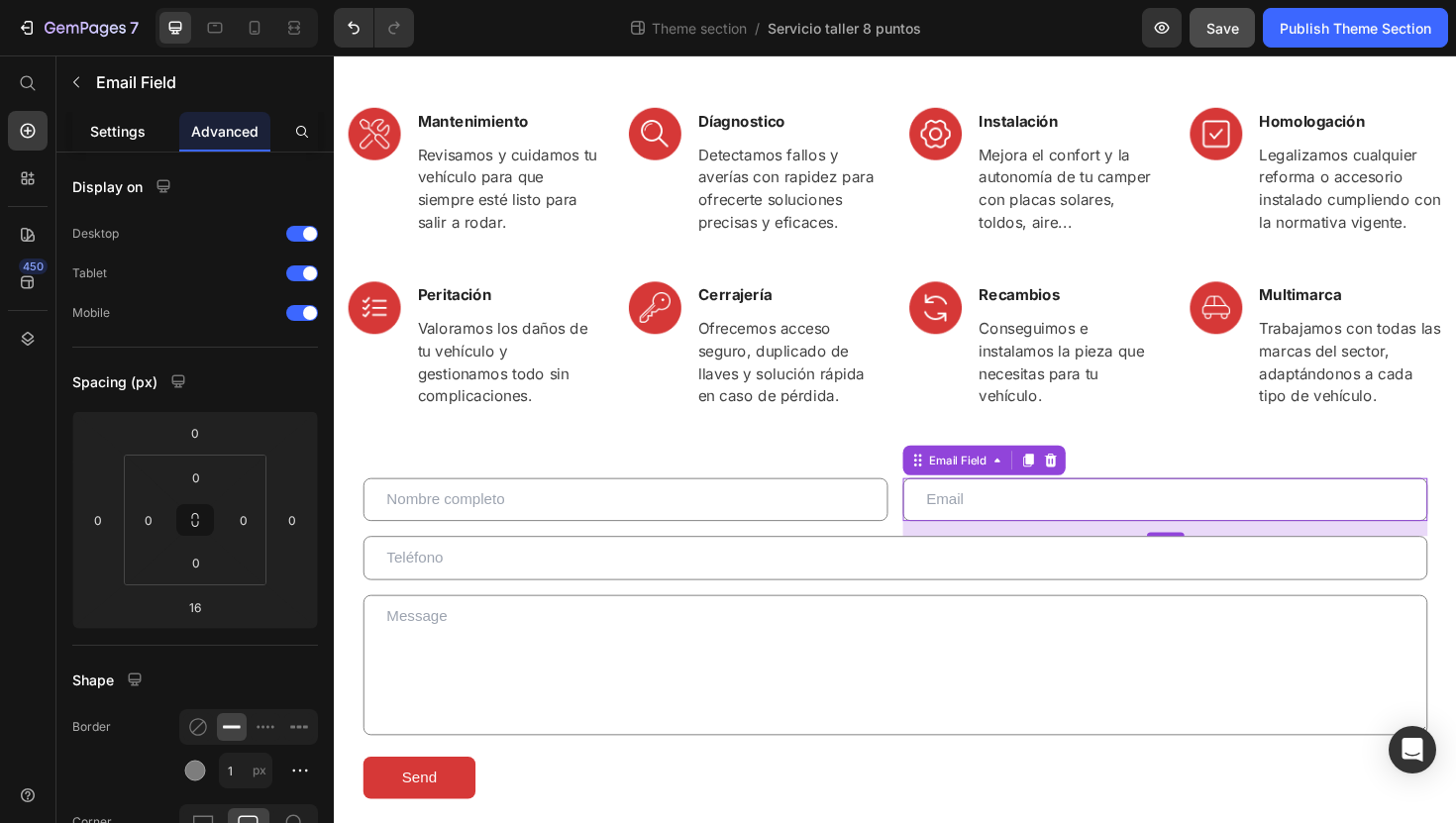 click on "Settings" at bounding box center (118, 131) 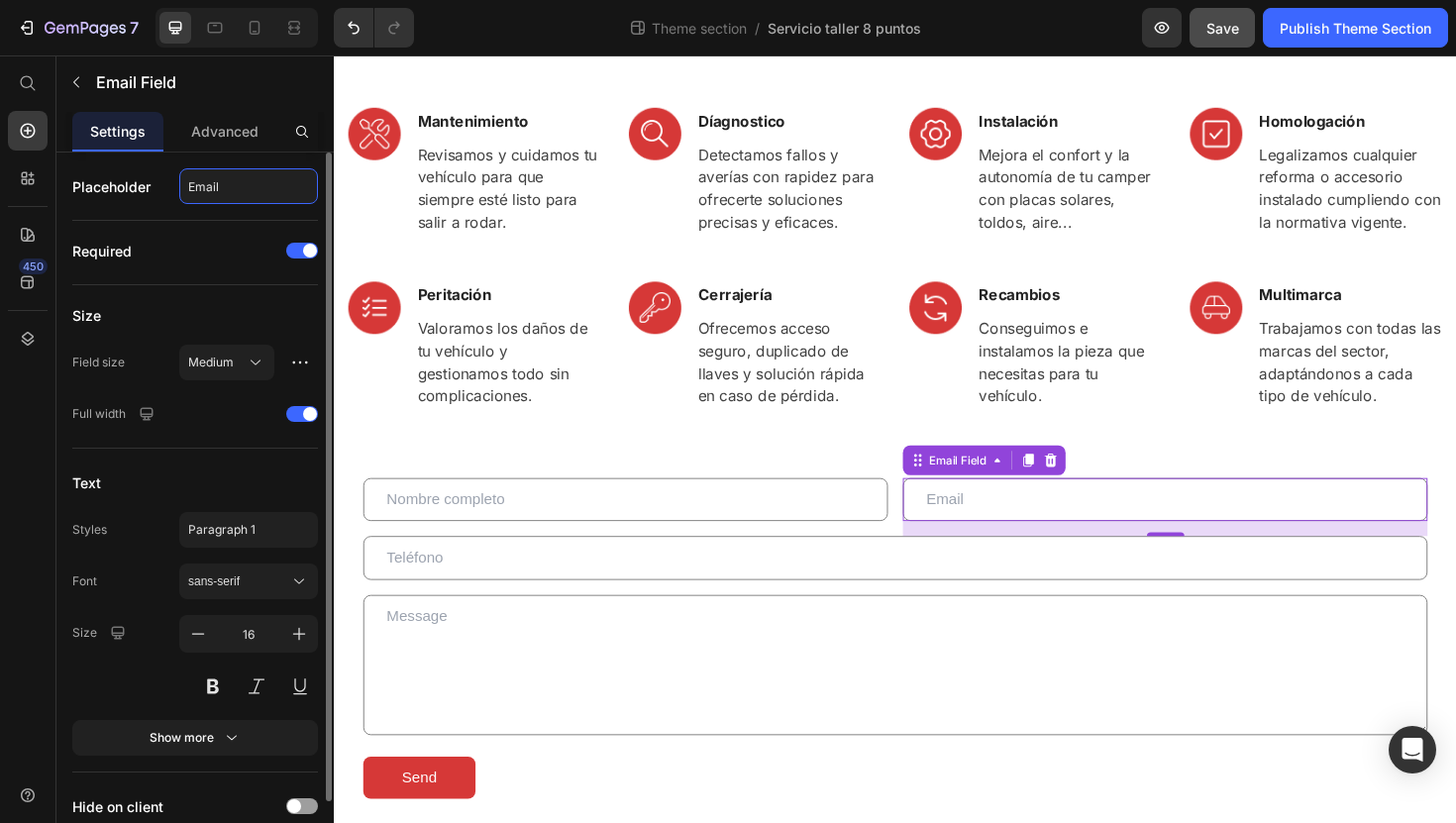 click on "Email" 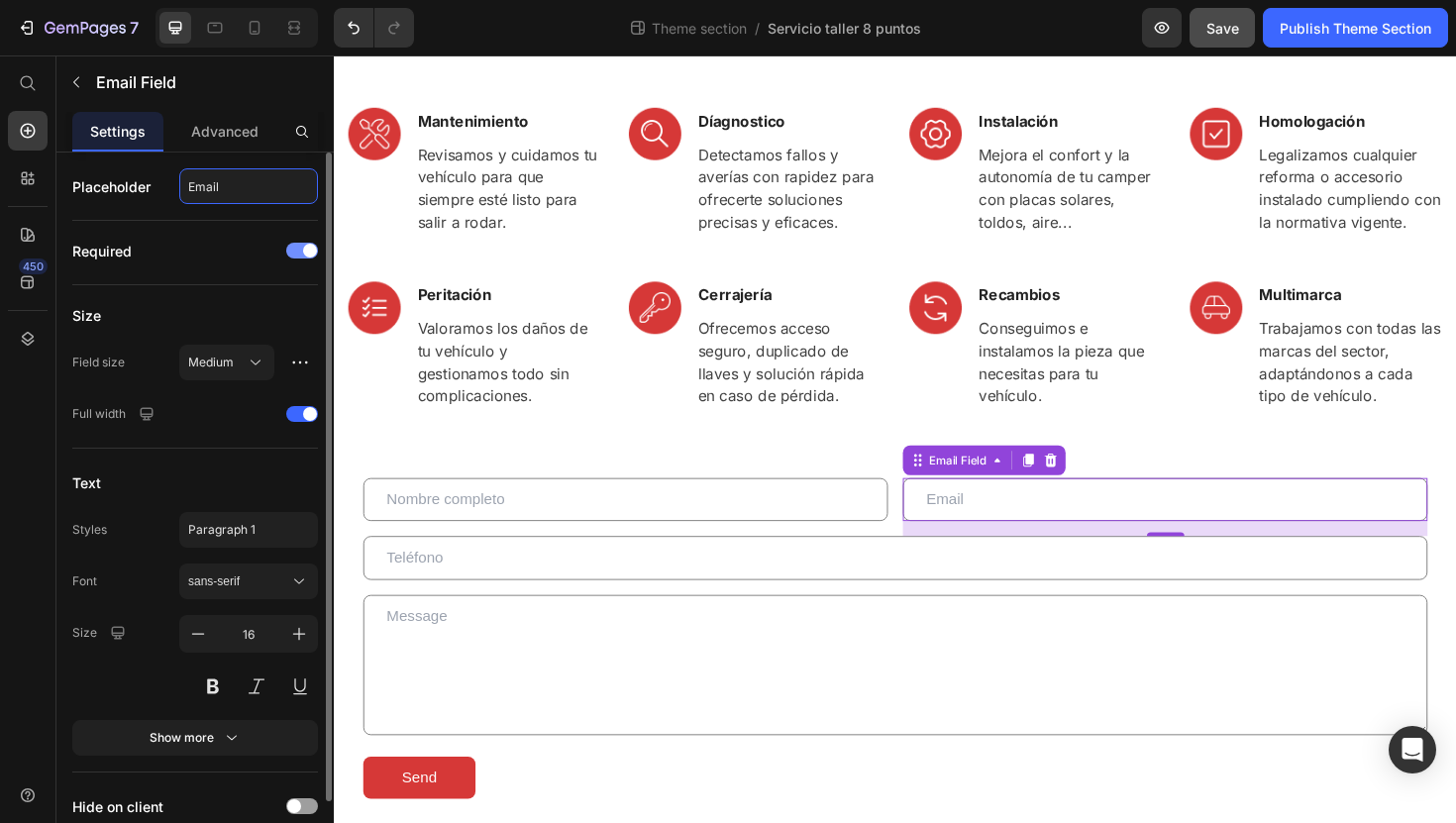 paste on "Correo electrónico" 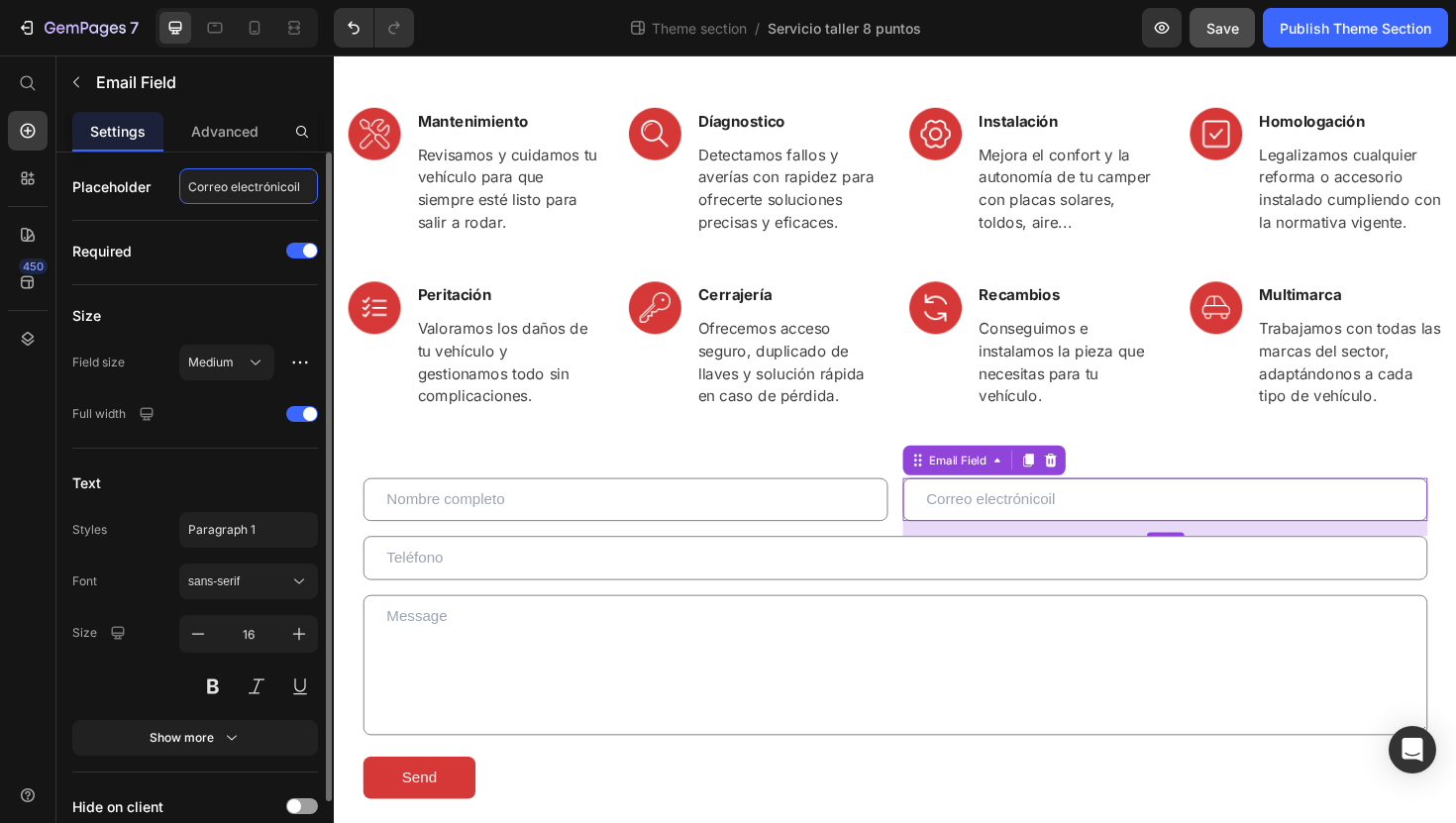 drag, startPoint x: 310, startPoint y: 184, endPoint x: 61, endPoint y: 194, distance: 249.20072 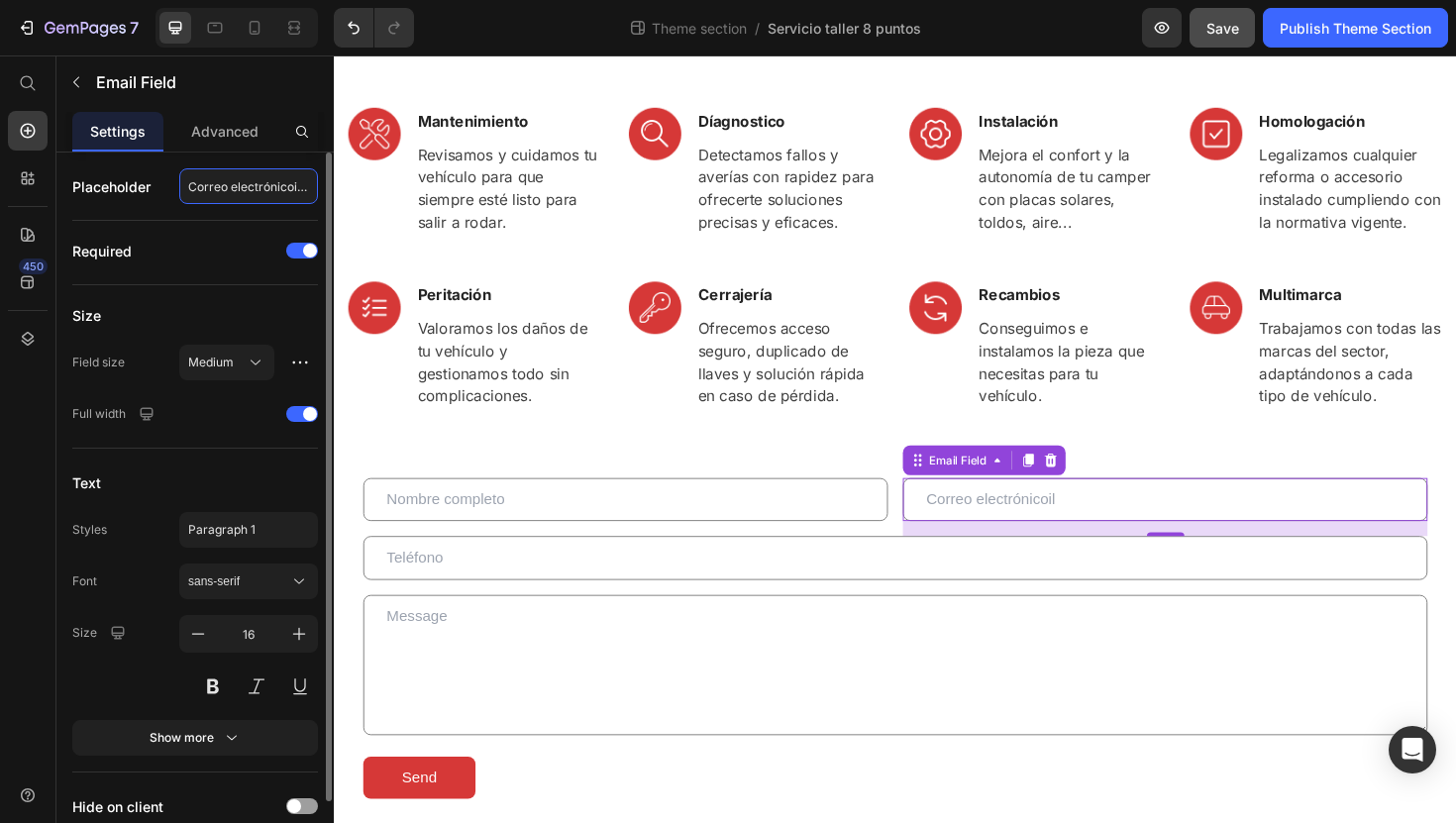 scroll, scrollTop: 0, scrollLeft: 94, axis: horizontal 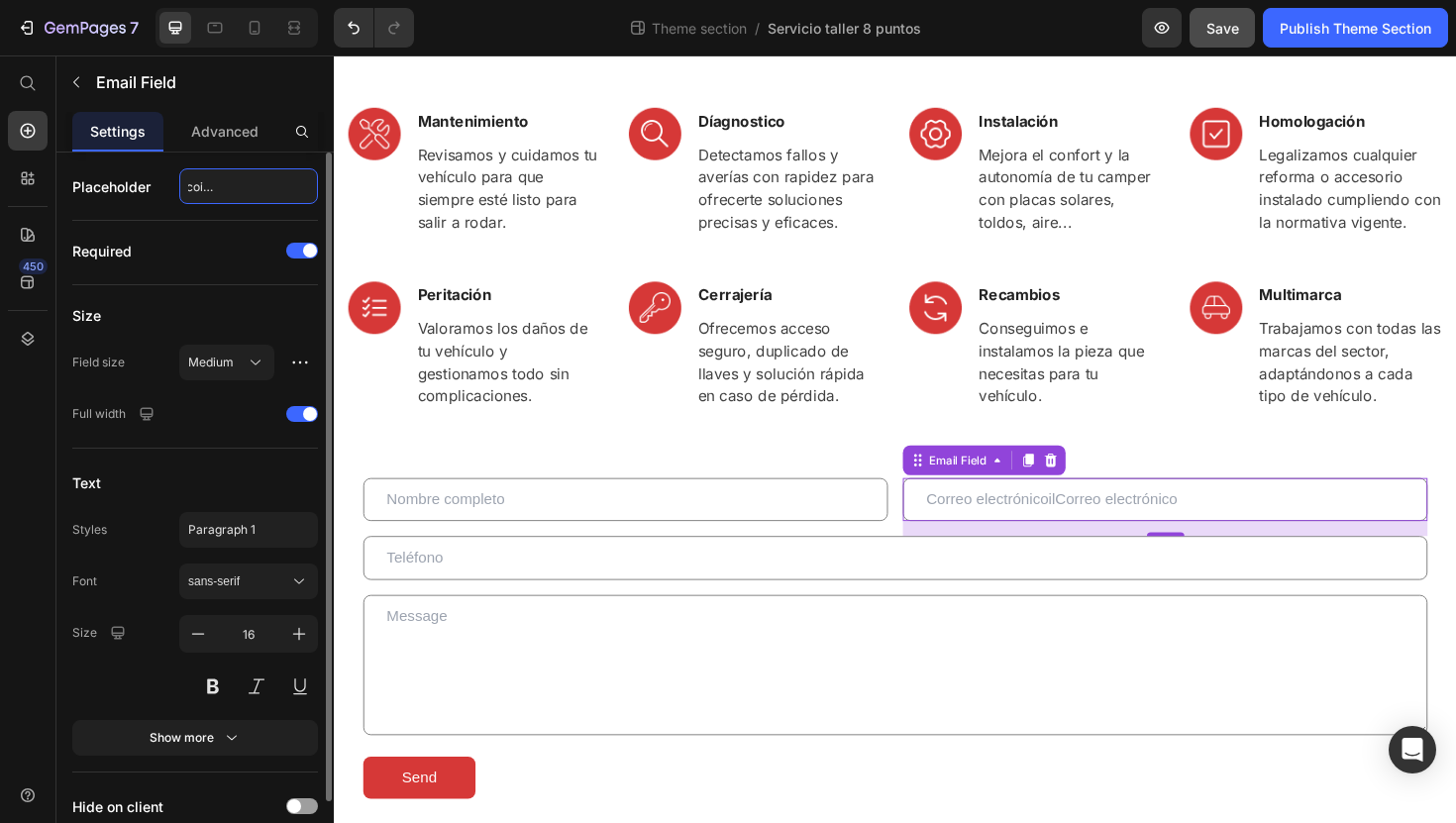 click on "Correo electrónicoilCorreo electrónico" 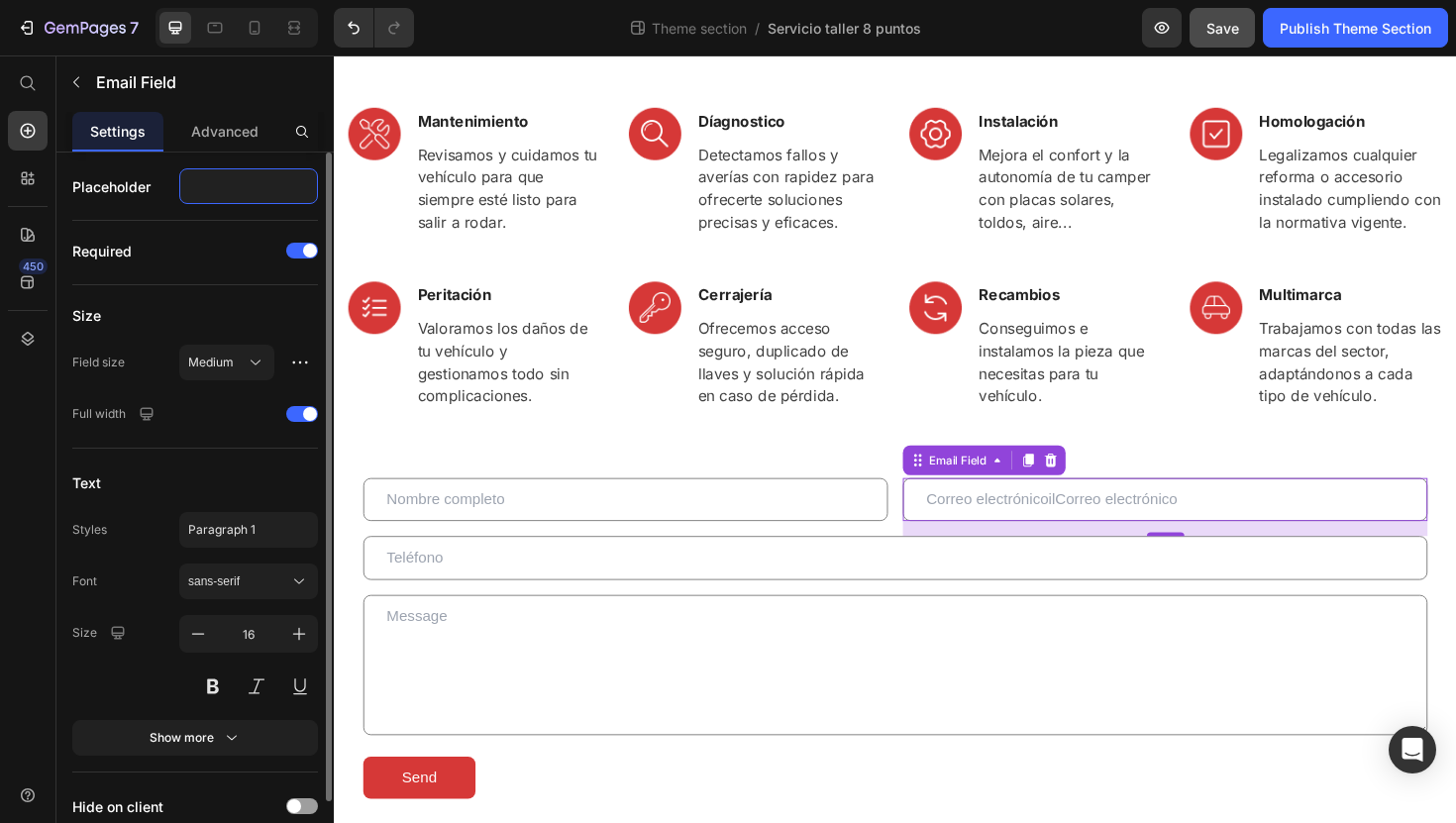 scroll, scrollTop: 0, scrollLeft: 0, axis: both 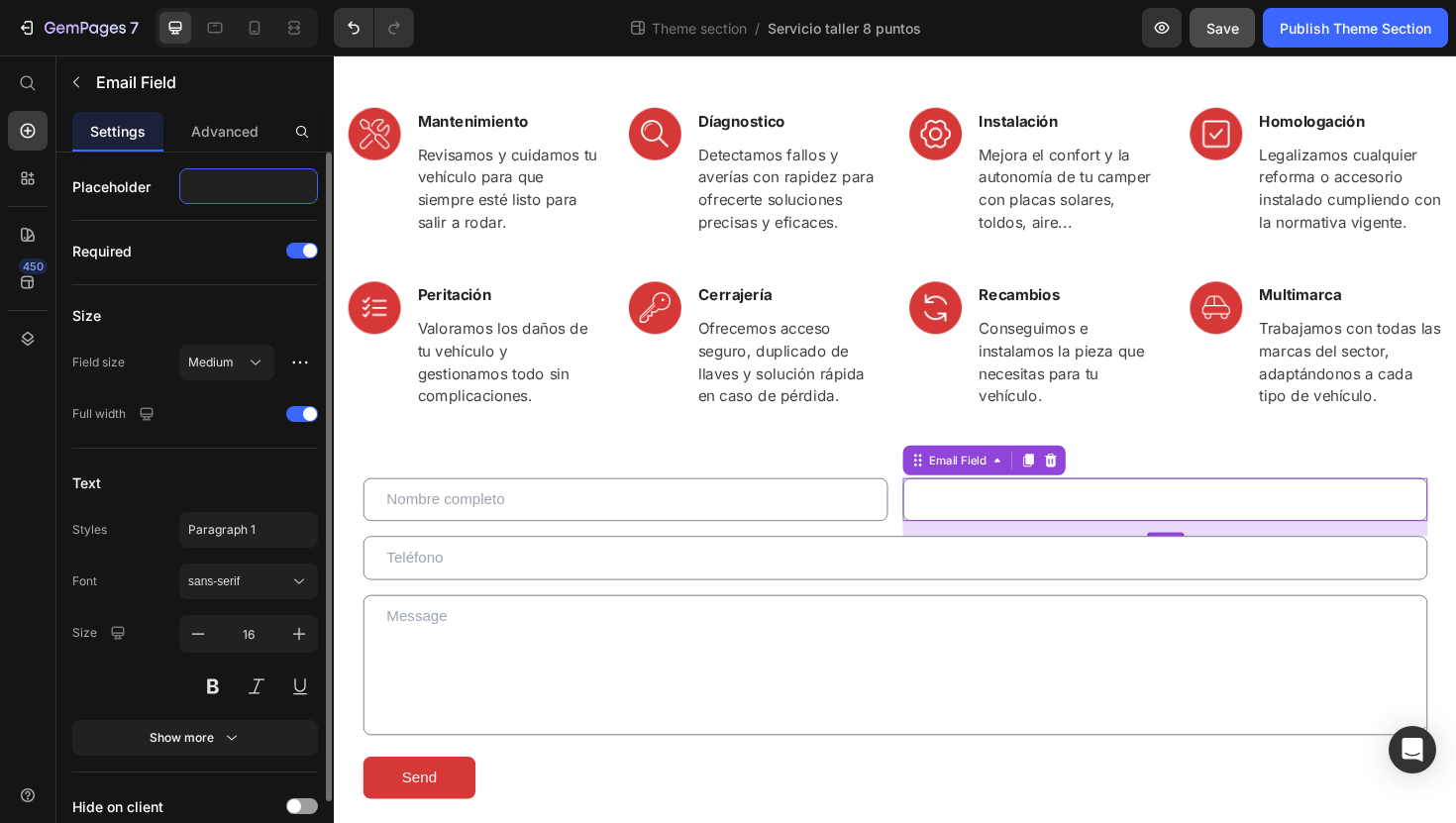 paste on "Correo electrónico" 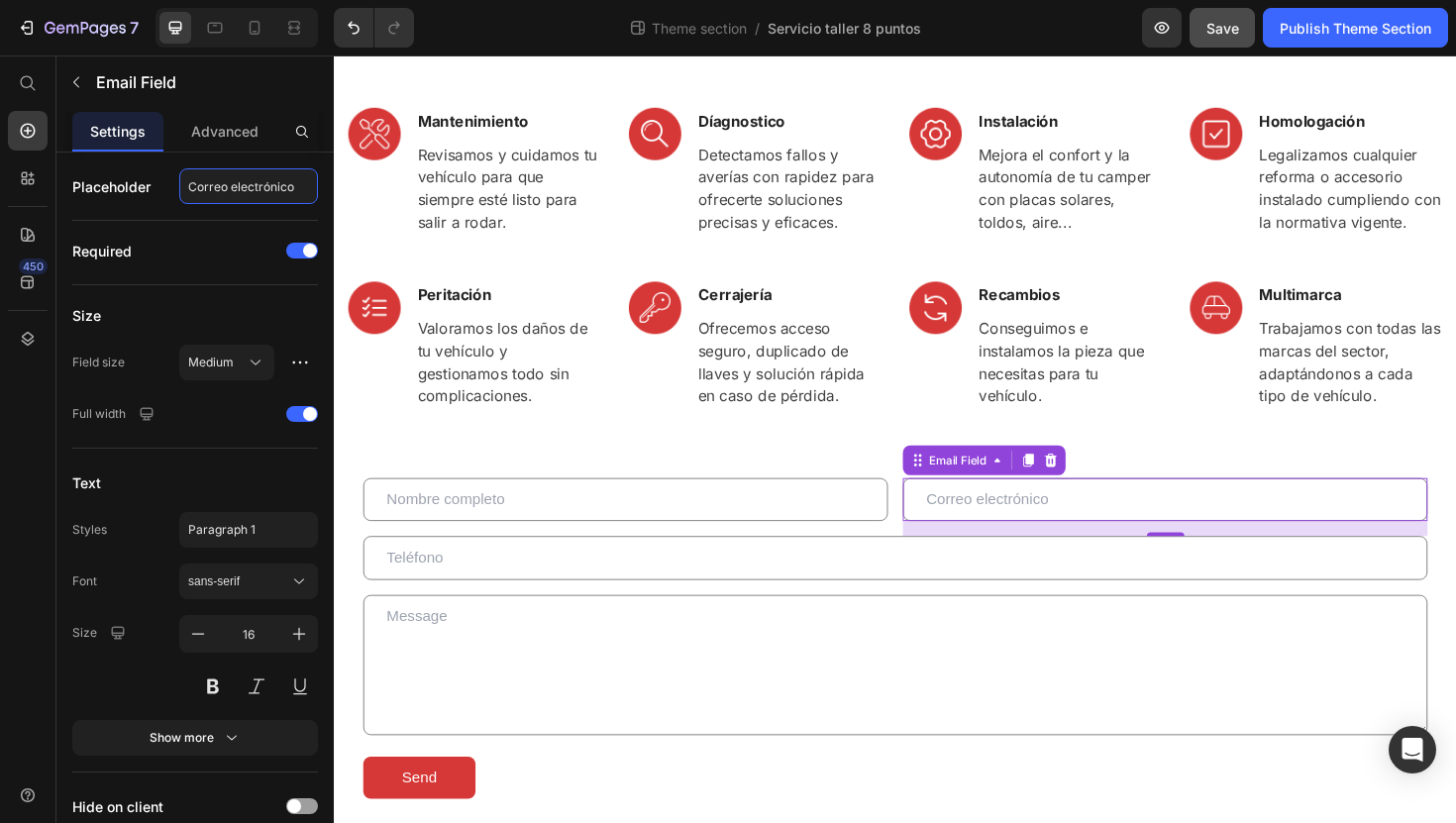 type on "Correo electrónico" 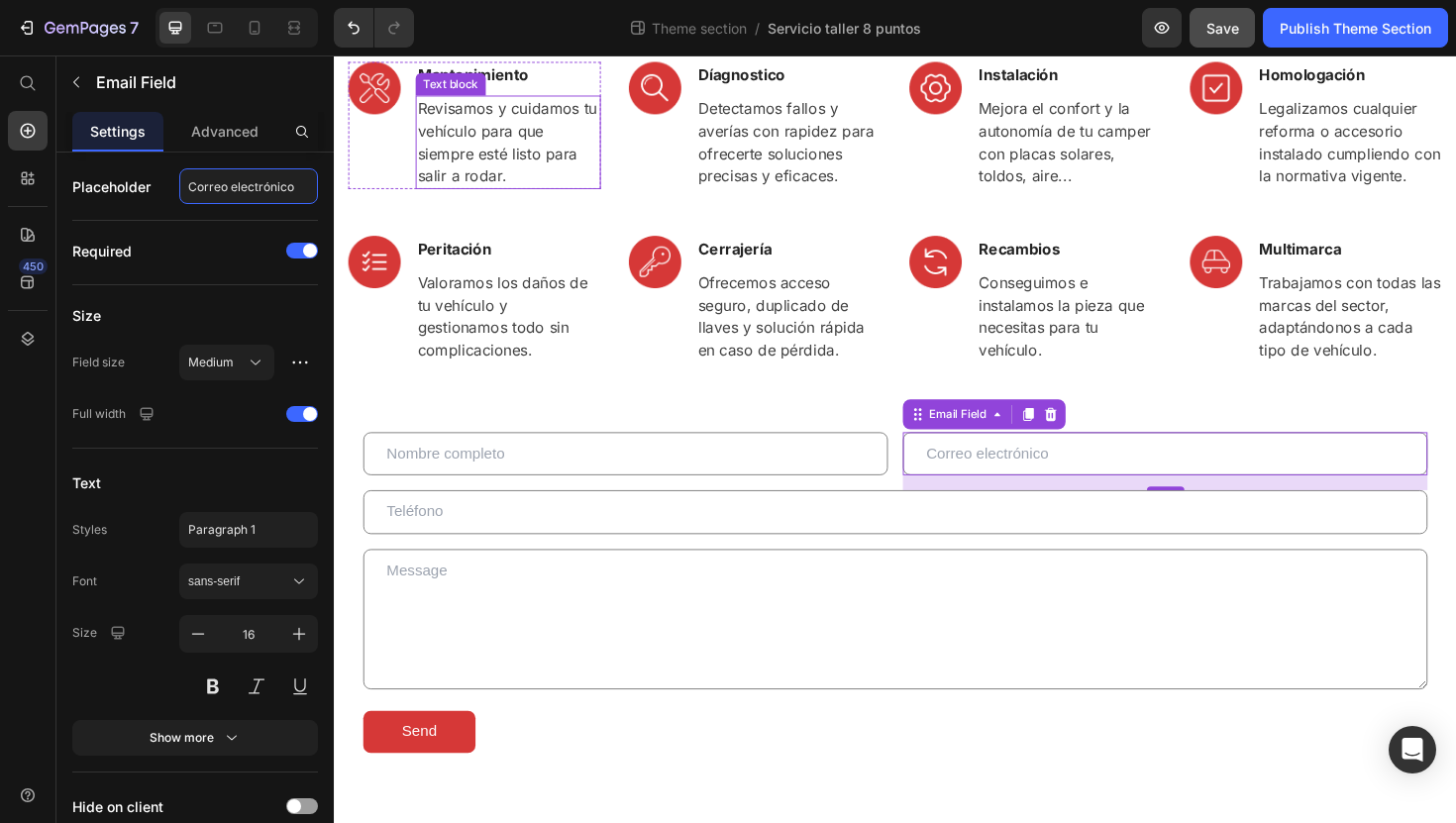 scroll, scrollTop: 204, scrollLeft: 0, axis: vertical 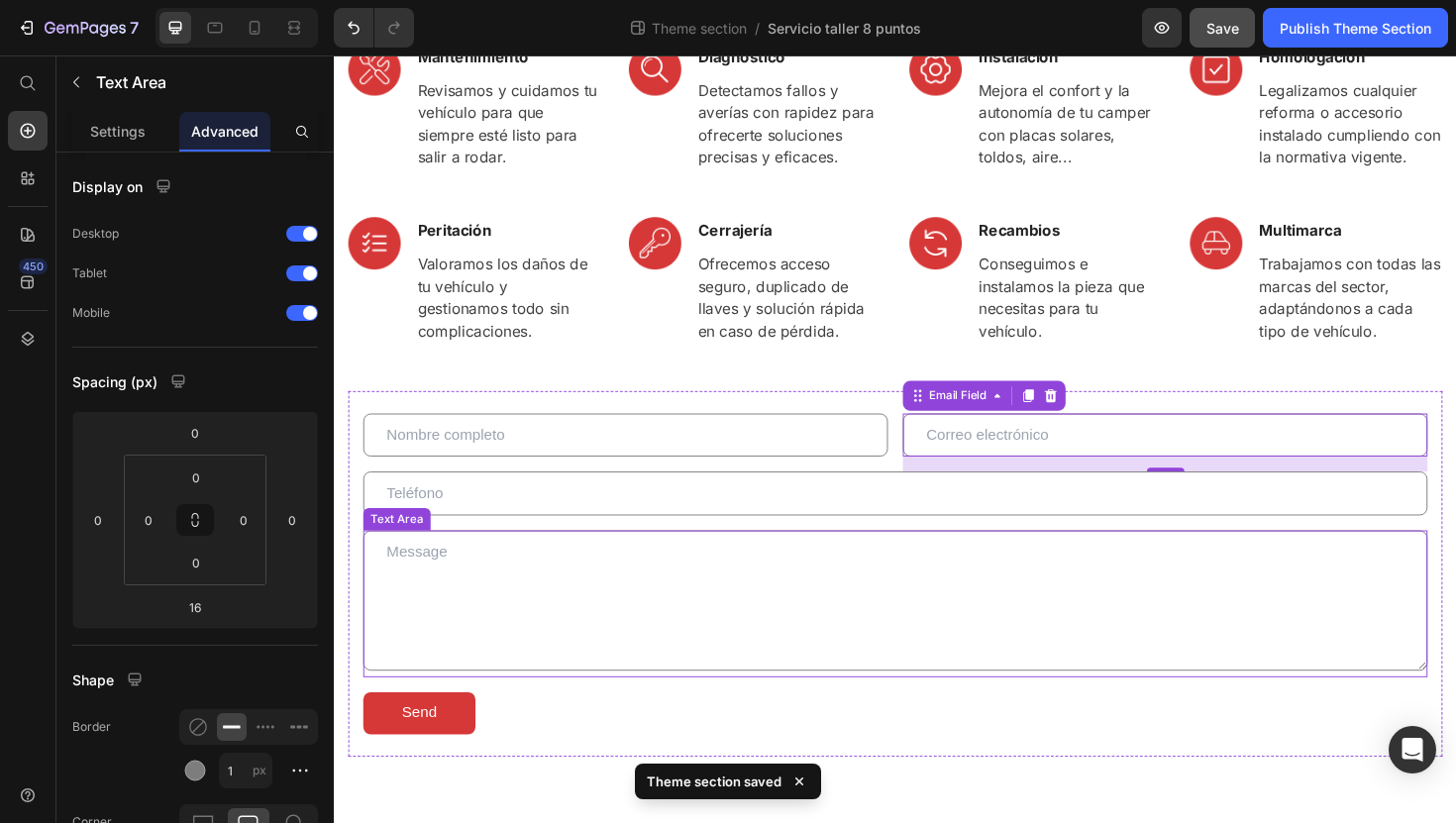 click at bounding box center (928, 633) 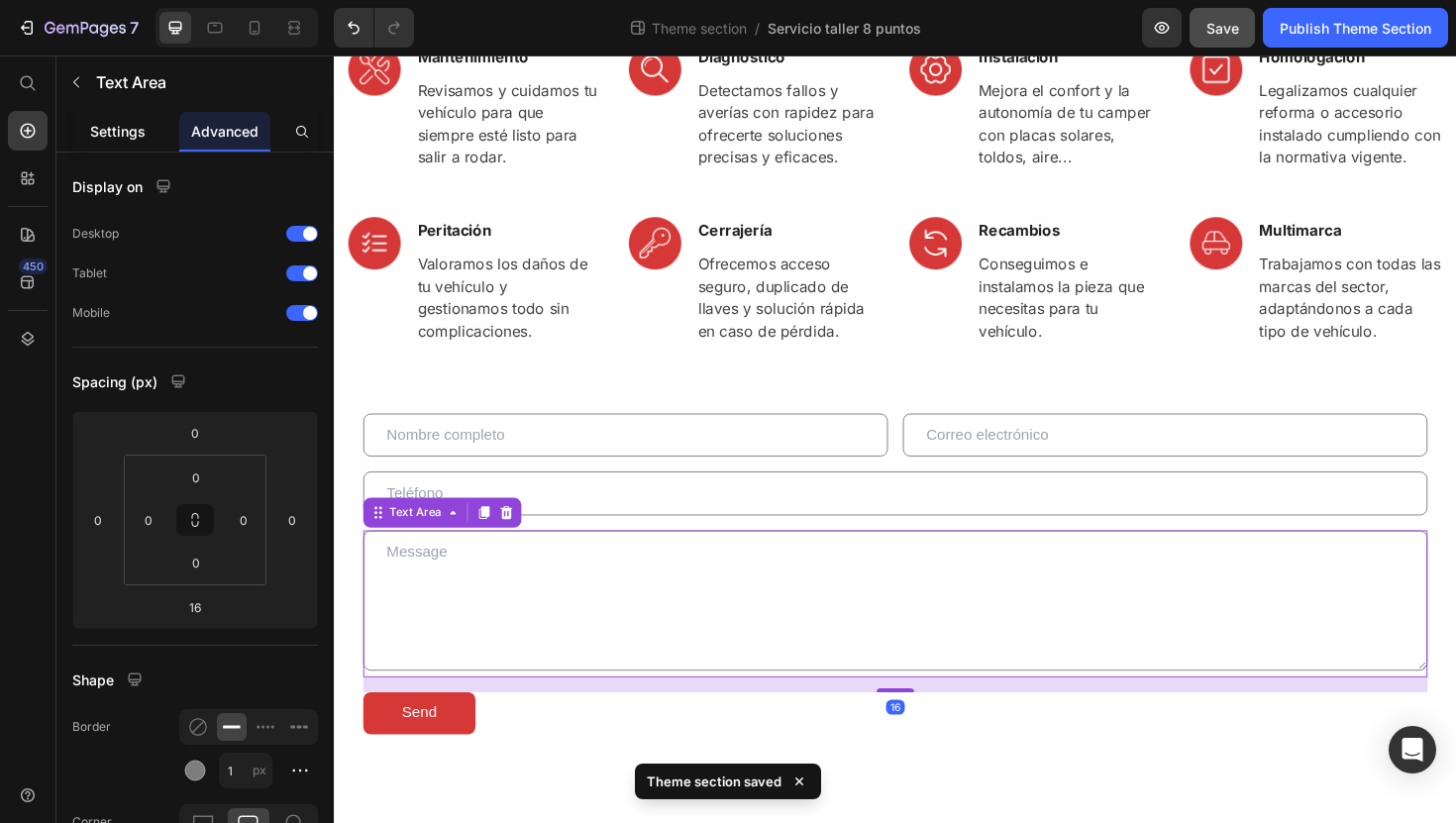 click on "Settings" at bounding box center (118, 131) 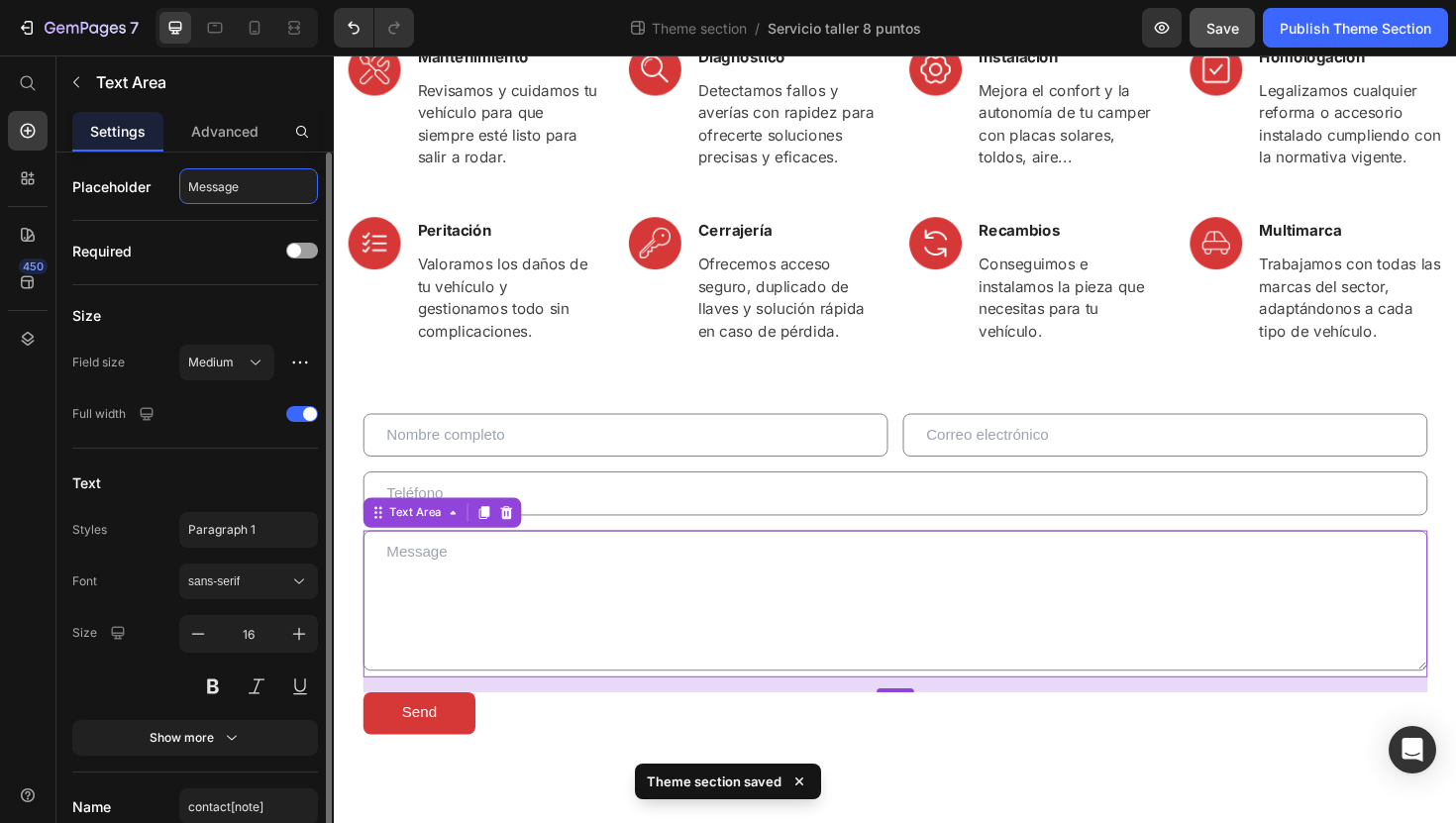click on "Message" 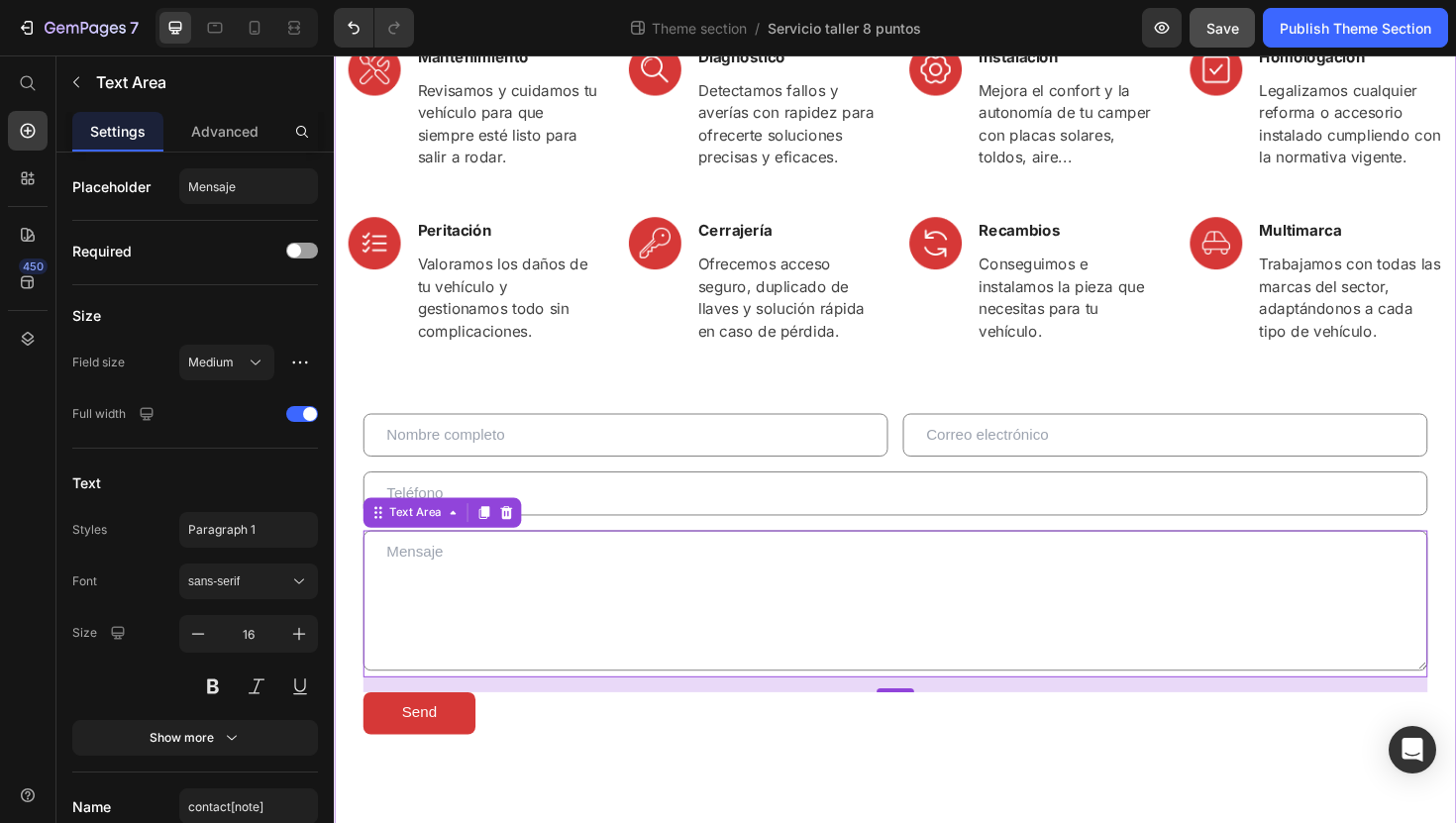 click on "El taller que va a ti Heading Ofrecemos un  taller móvil profesional en Valencia y alrededores , sin necesidad de mover tu vehículo. Nos desplazamos donde estés. Text block Row Image Mantenimiento Text block Revisamos y cuidamos tu vehículo para que siempre esté listo para salir a rodar. Text block Row Image Díagnostico Text block Detectamos fallos y averías con rapidez para ofrecerte soluciones precisas y eficaces. Text block Row Image Instalación Text block Mejora el confort y la autonomía de tu camper con placas solares, toldos, aire... Text block Row Image Homologación Text block Legalizamos cualquier reforma o accesorio instalado cumpliendo con la normativa vigente. Text block Row Row Image Peritación Text block Valoramos los daños de tu vehículo y gestionamos todo sin complicaciones. Text block Row Image Cerrajería Text block Ofrecemos acceso seguro, duplicado de llaves y solución rápida en caso de pérdida. Text block Row Image Recambios Text block Text block Row Image Multimarca Row" at bounding box center [928, 345] 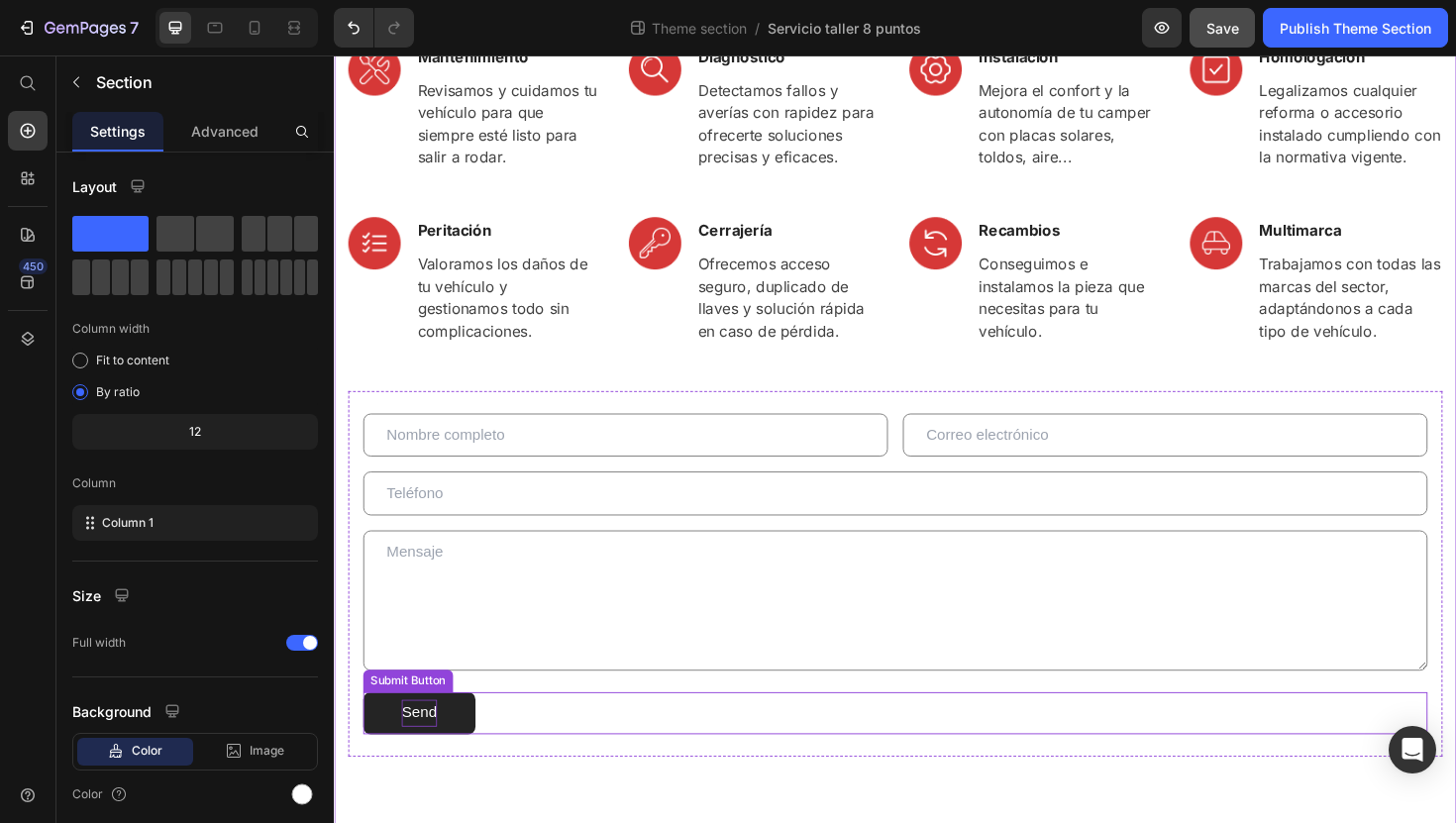 click on "Send" at bounding box center (423, 752) 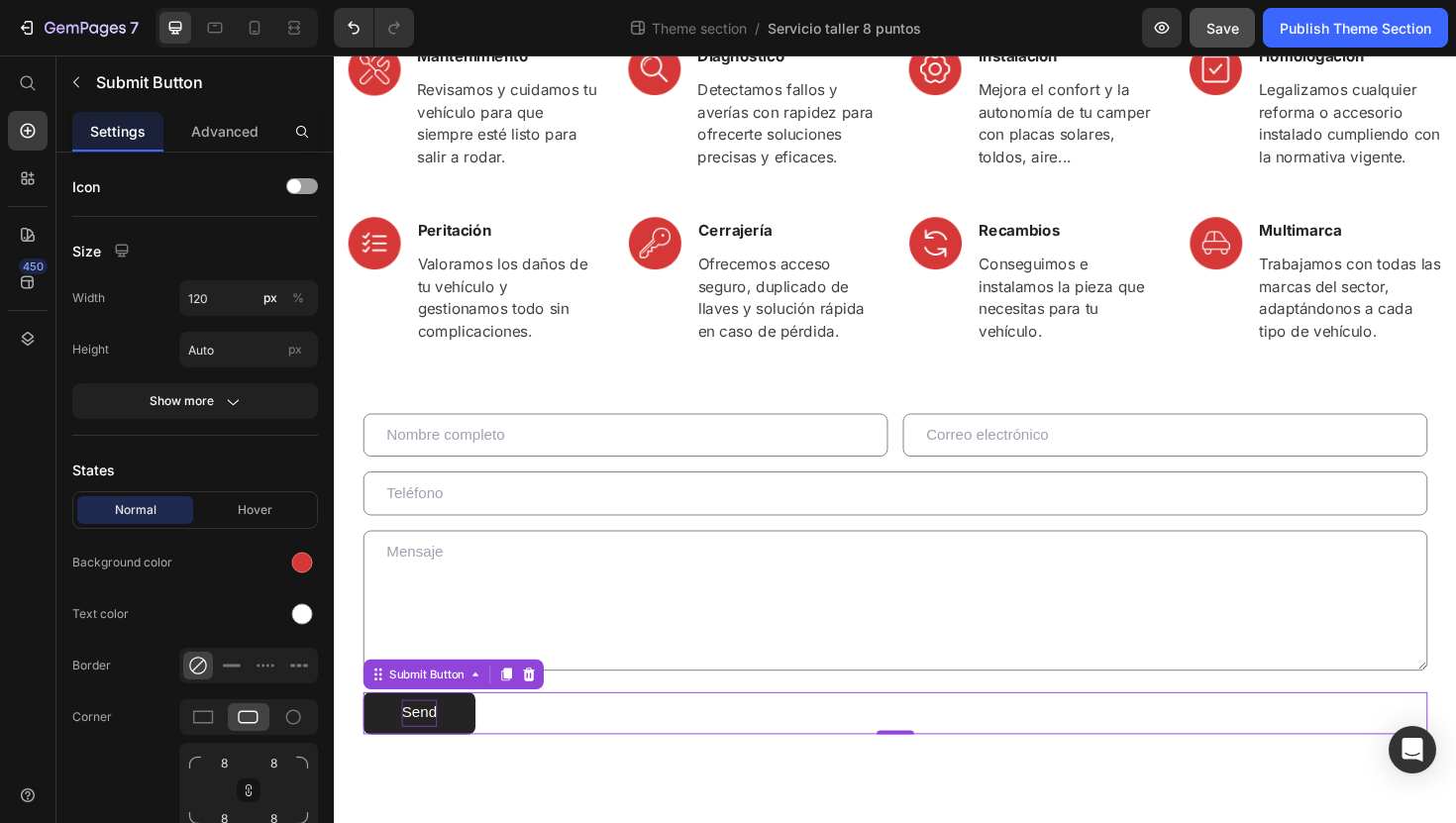 click on "Send" at bounding box center [423, 752] 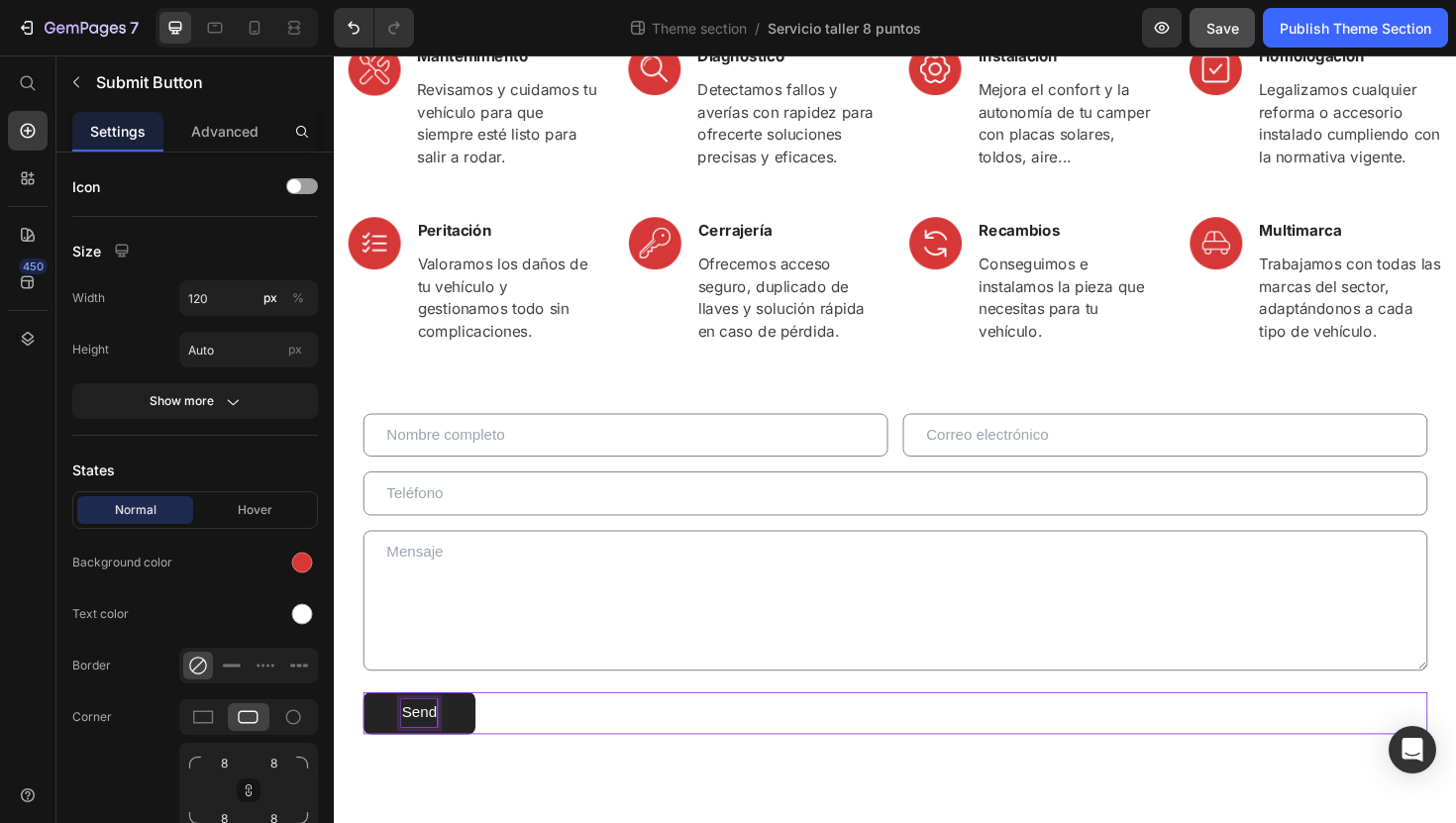 click on "Send" at bounding box center (423, 752) 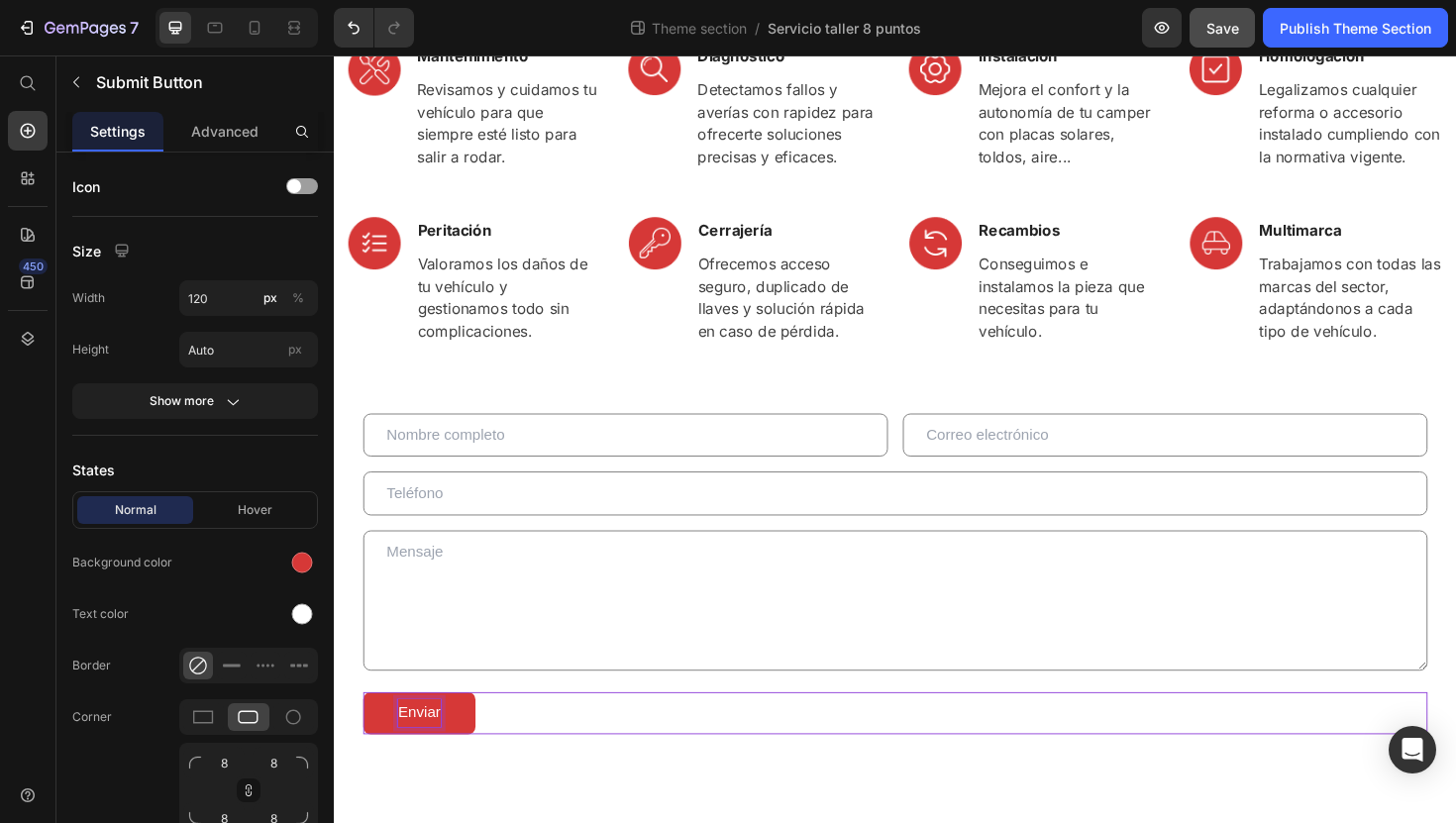 click on "Enviar Submit Button   0" at bounding box center (928, 752) 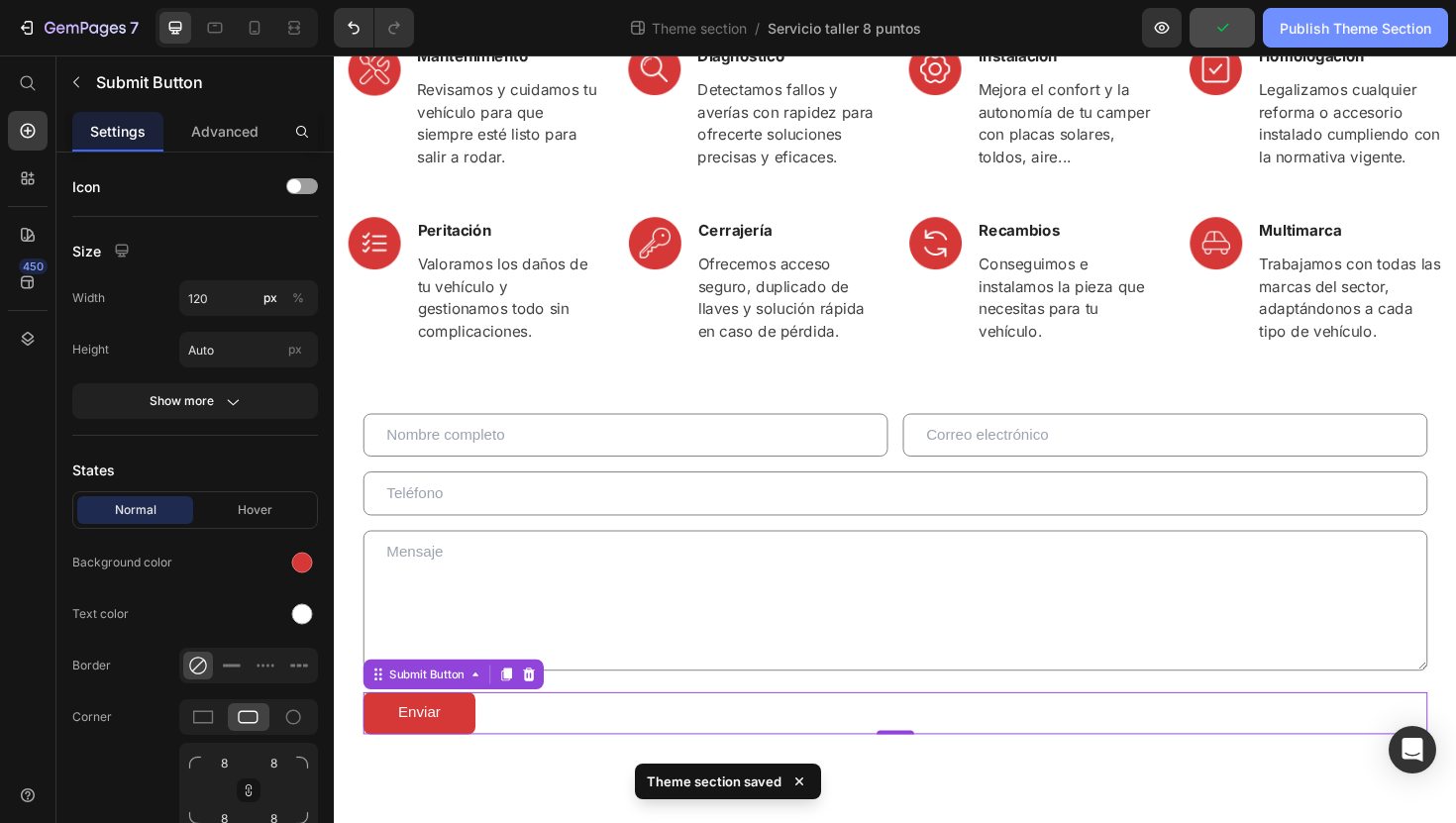 click on "Publish Theme Section" at bounding box center (1355, 28) 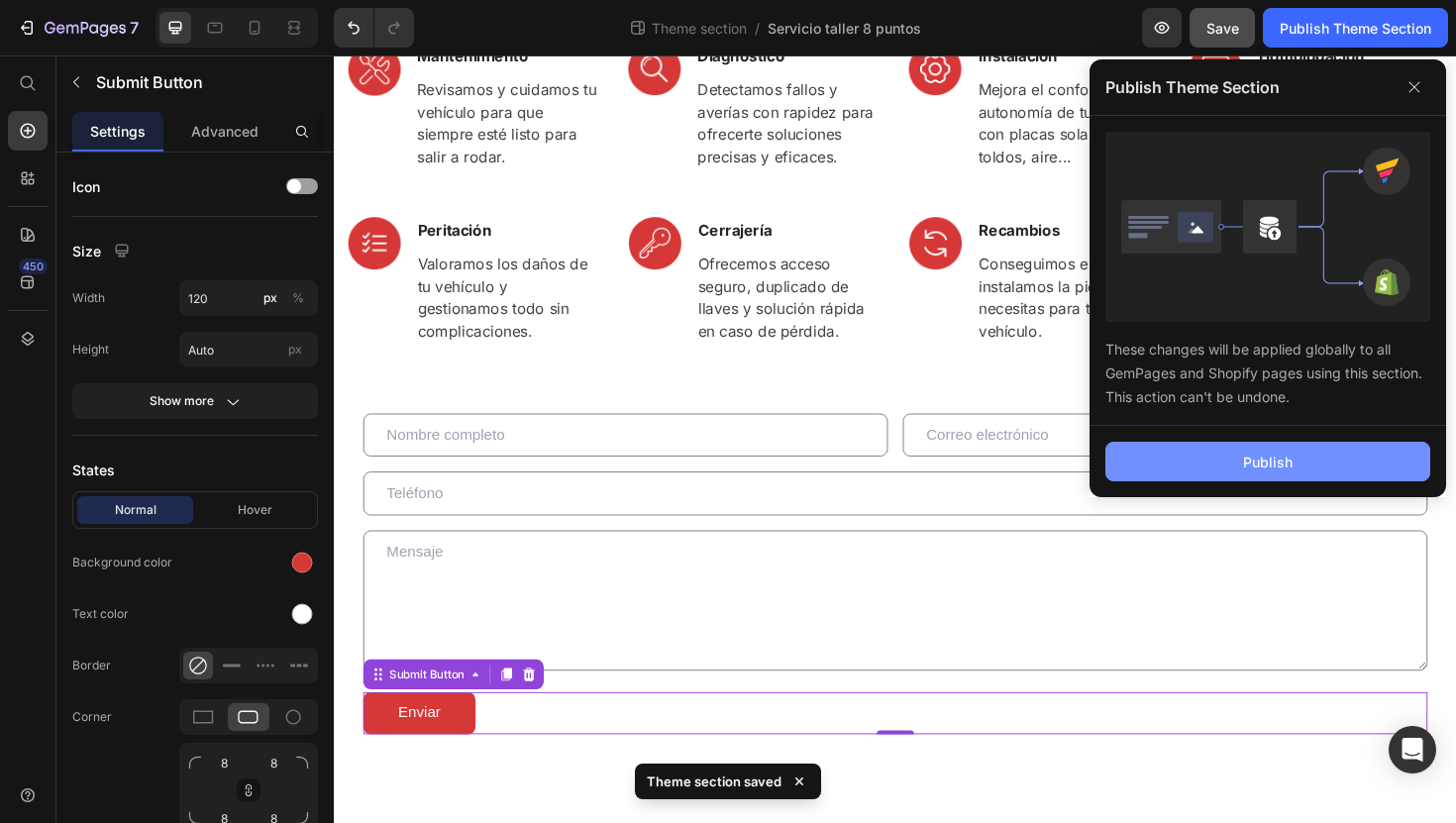 click on "Publish" at bounding box center (1268, 462) 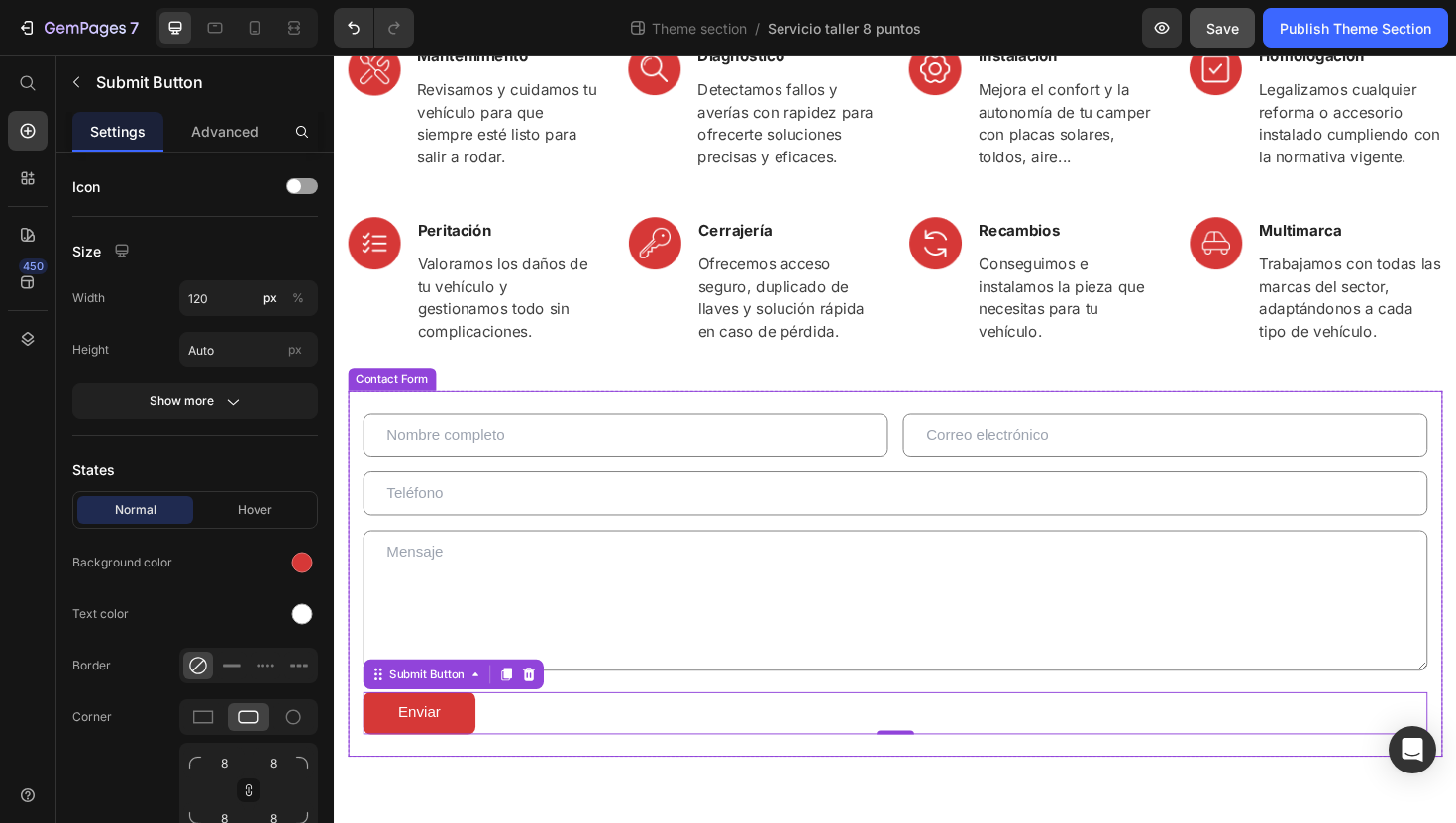 click on "Text Field Email Field Row Text Field Text Area Enviar Submit Button   0 Contact Form" at bounding box center [928, 604] 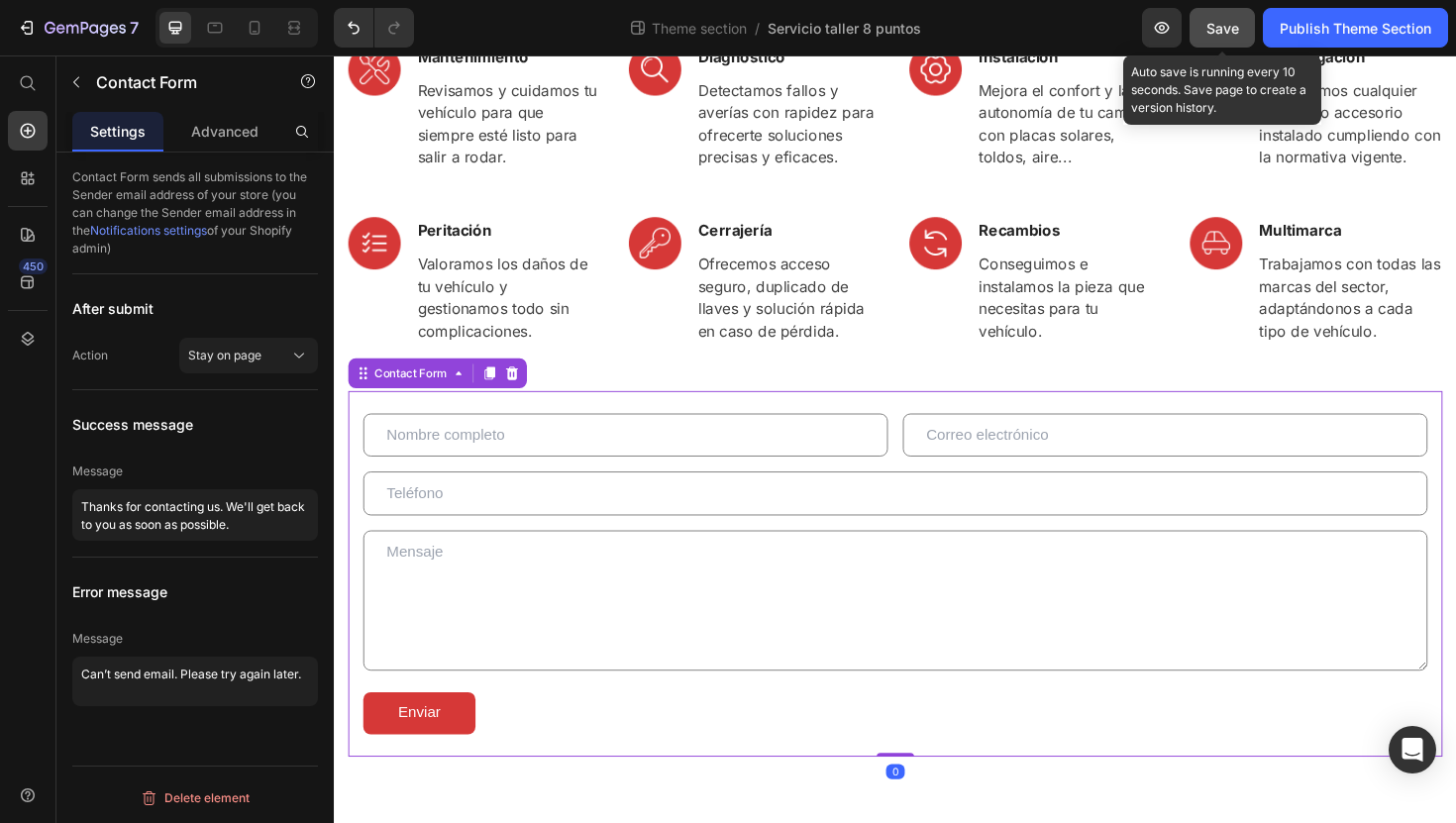 click on "Save" 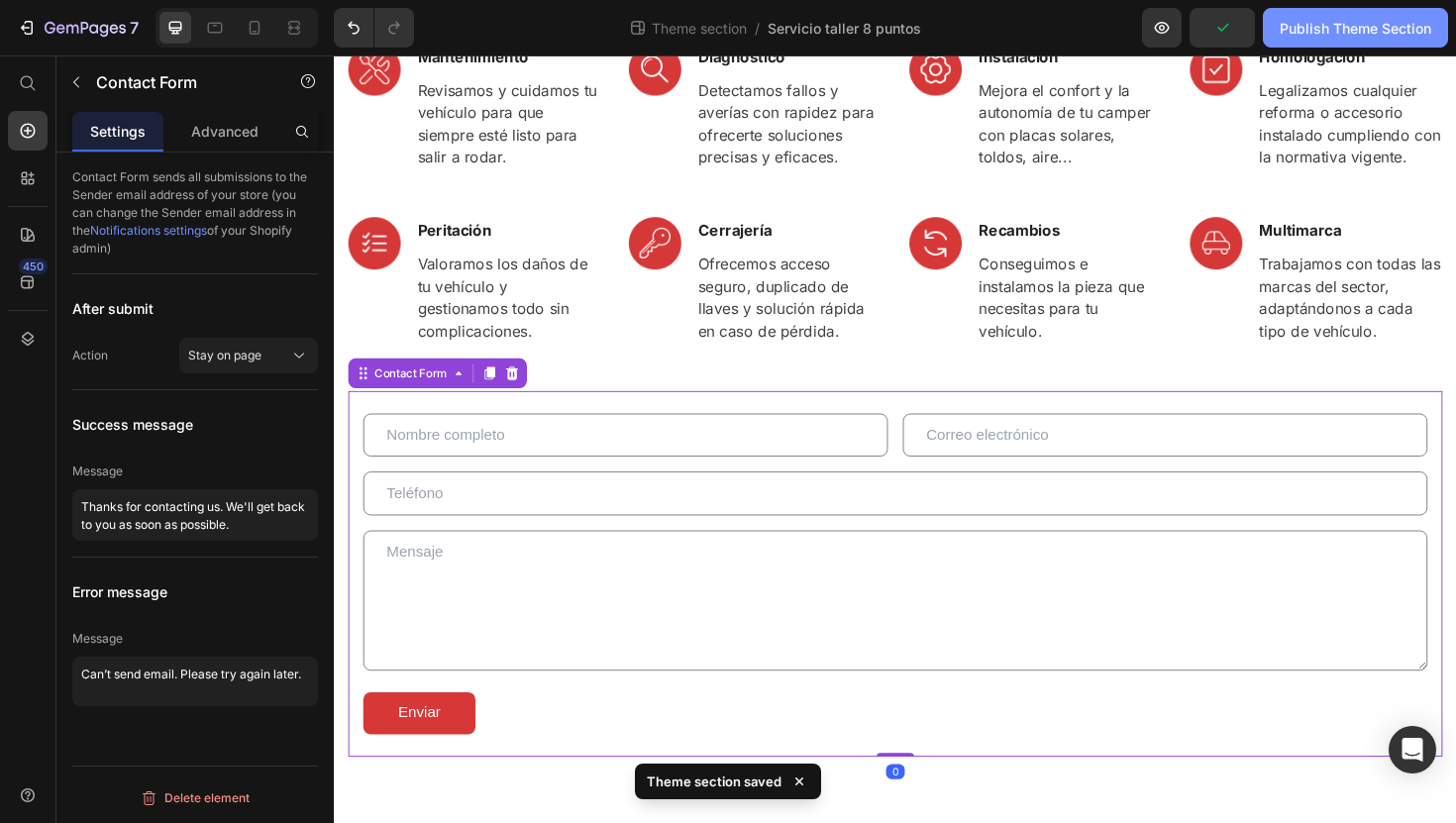 click on "Publish Theme Section" at bounding box center [1355, 28] 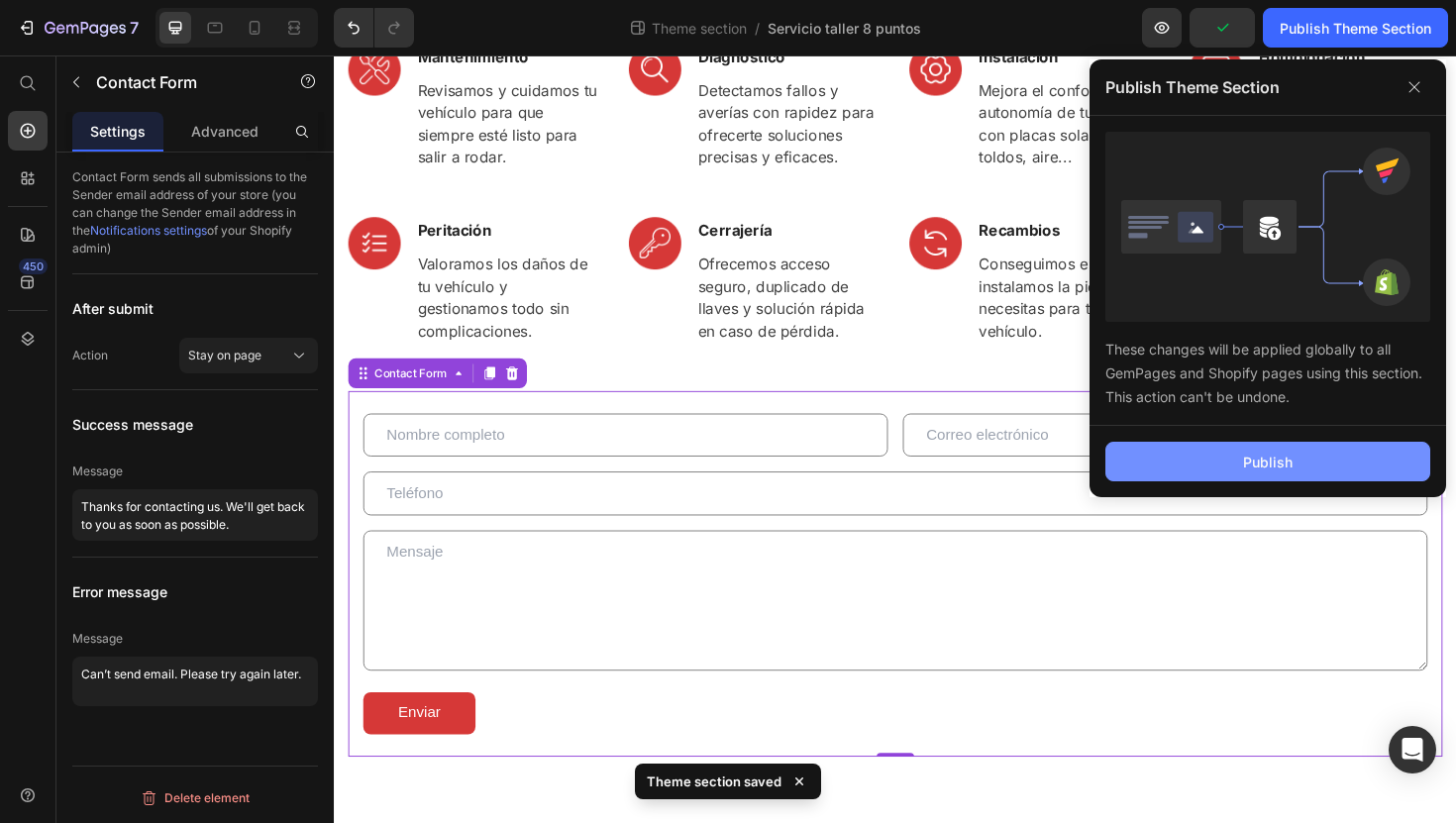 click on "Publish" 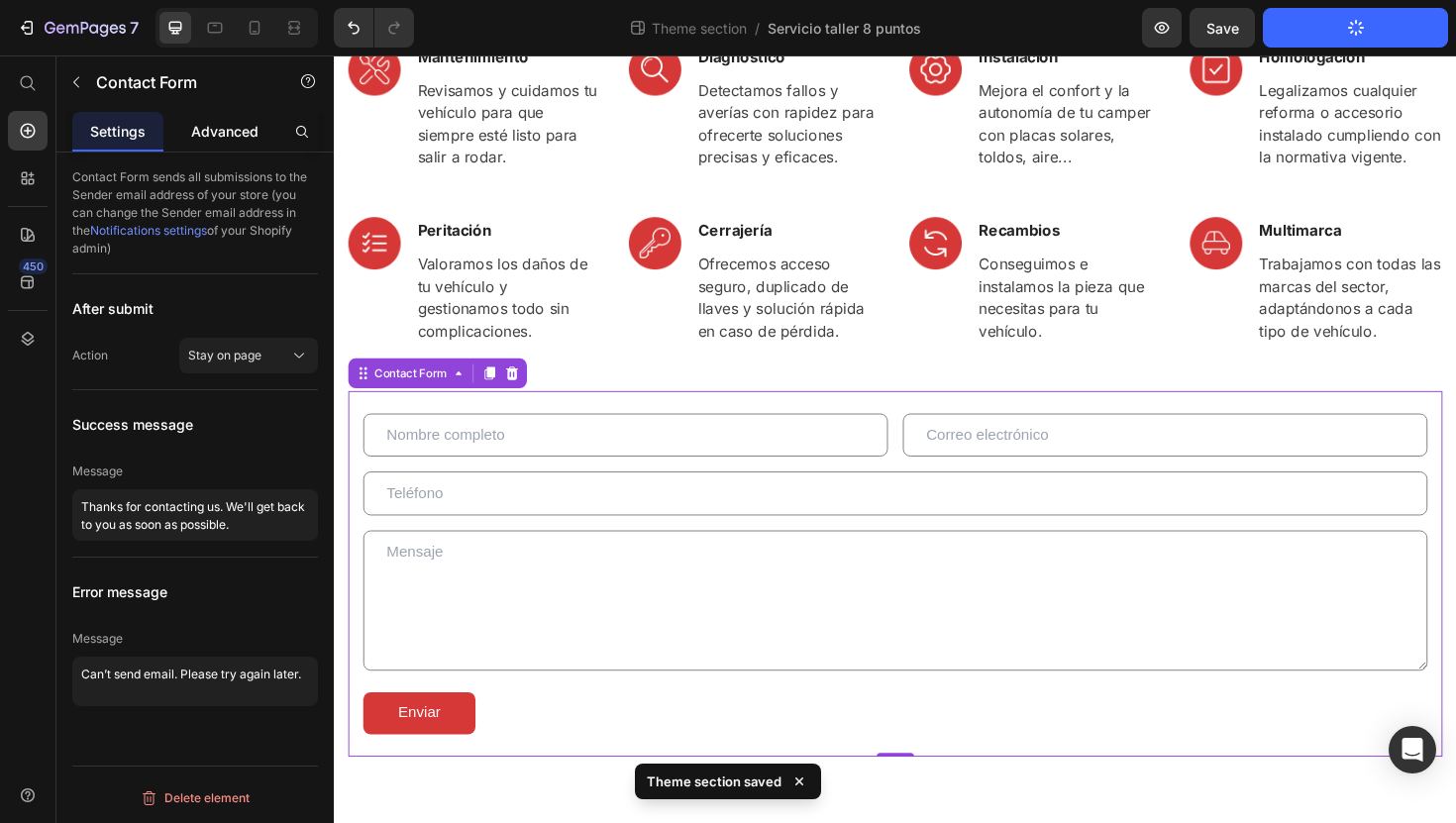 click on "Advanced" 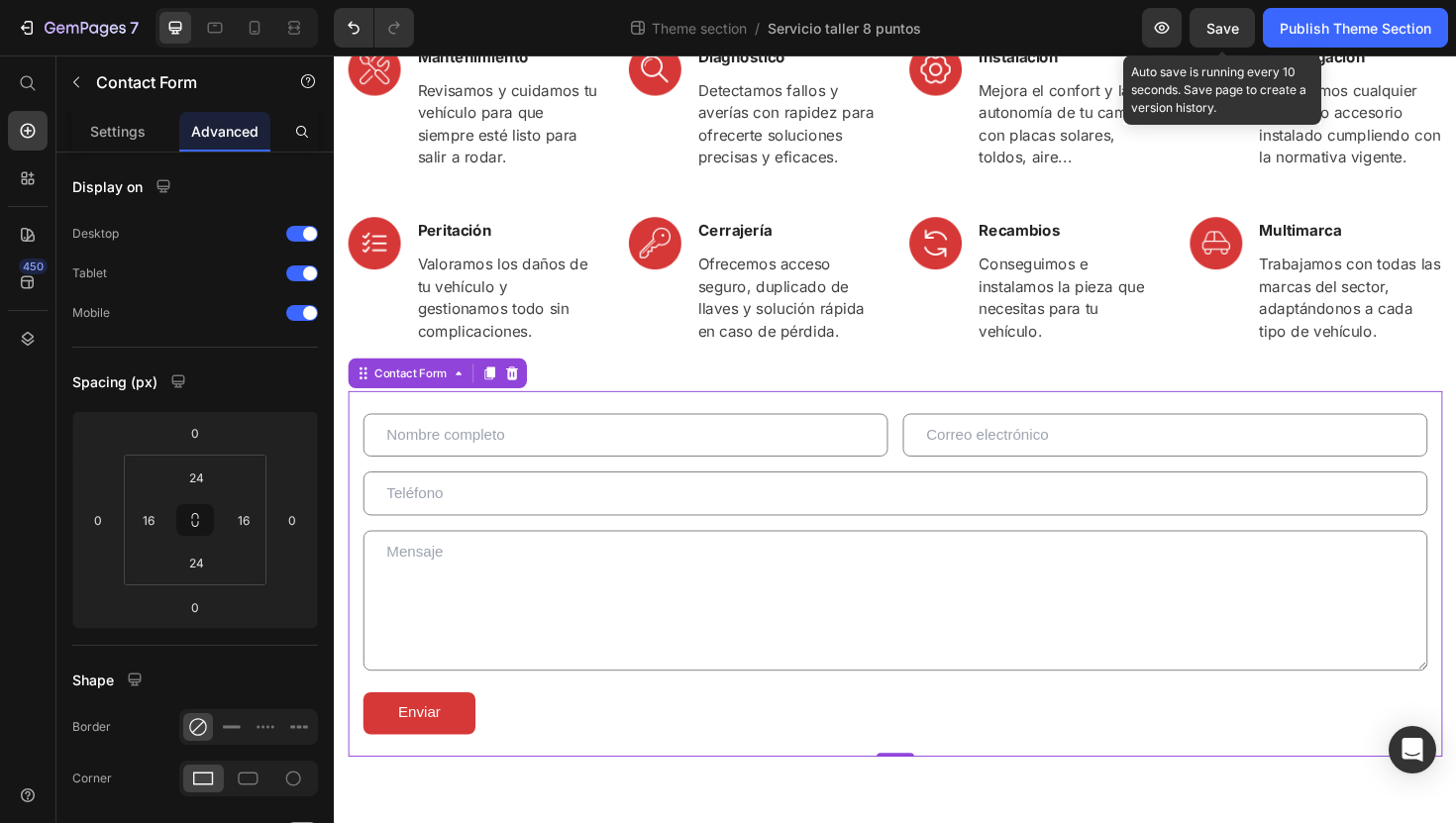 click on "Save" at bounding box center (1222, 28) 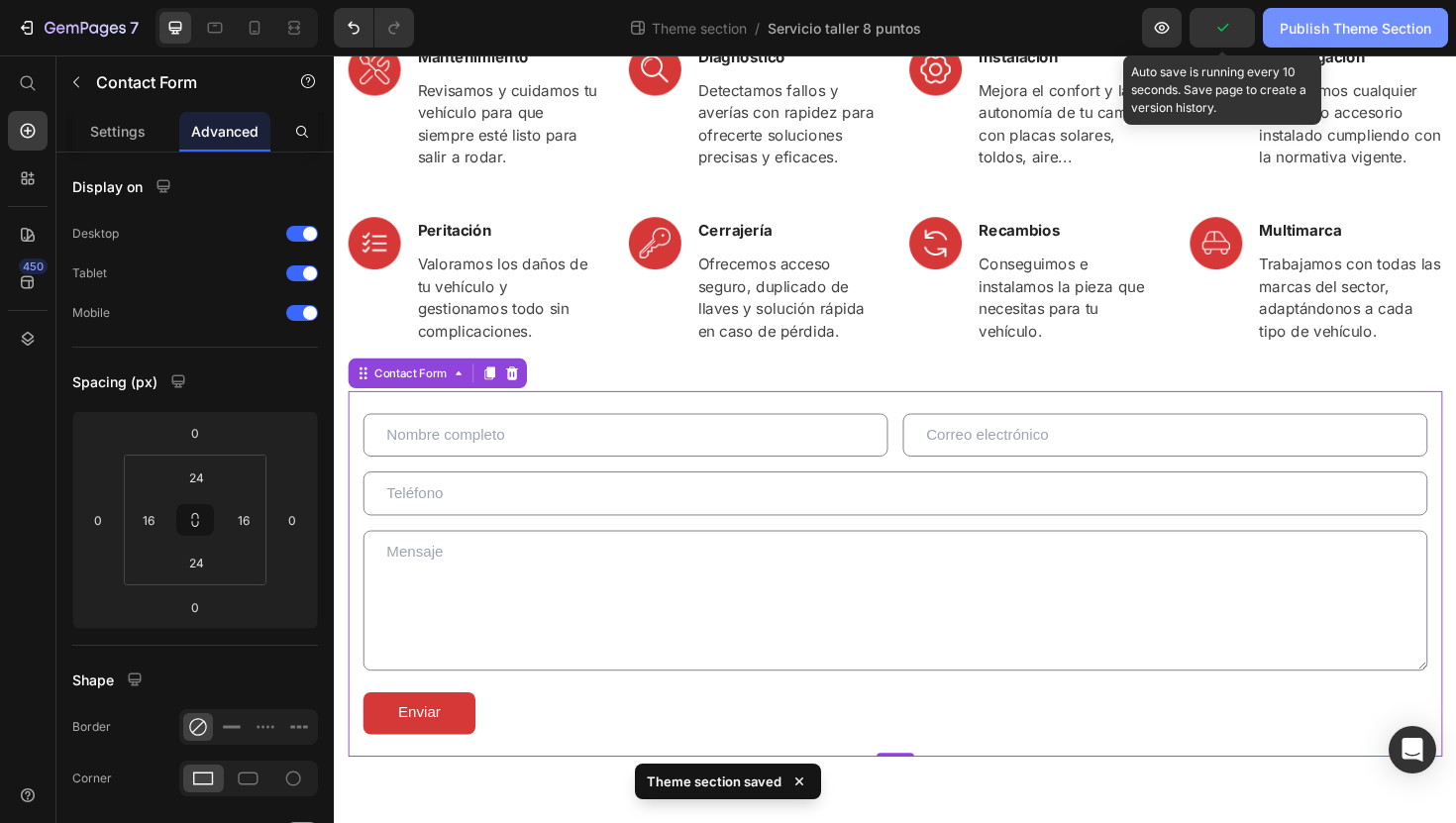 click on "Publish Theme Section" at bounding box center [1355, 28] 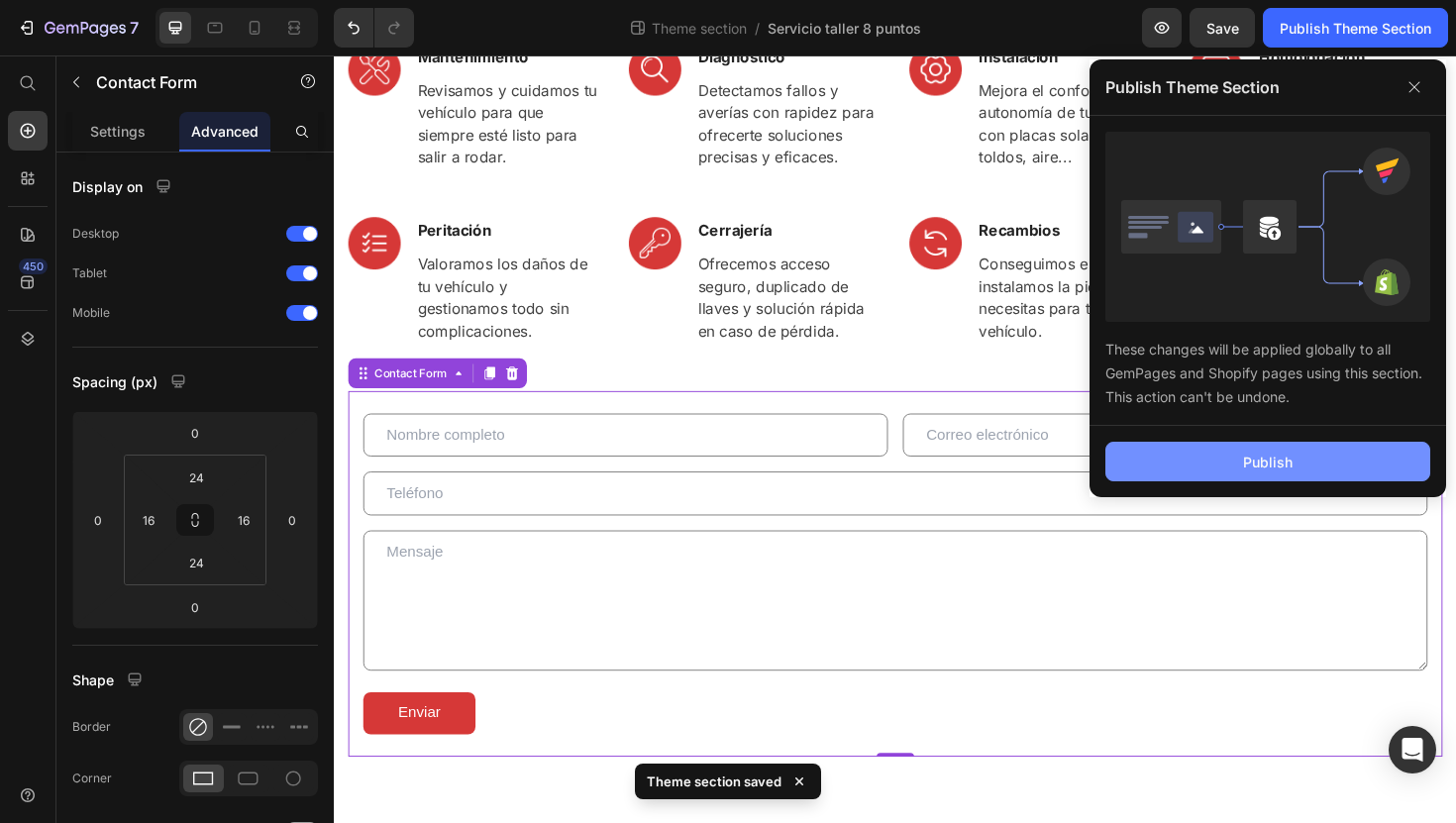 click on "Publish" 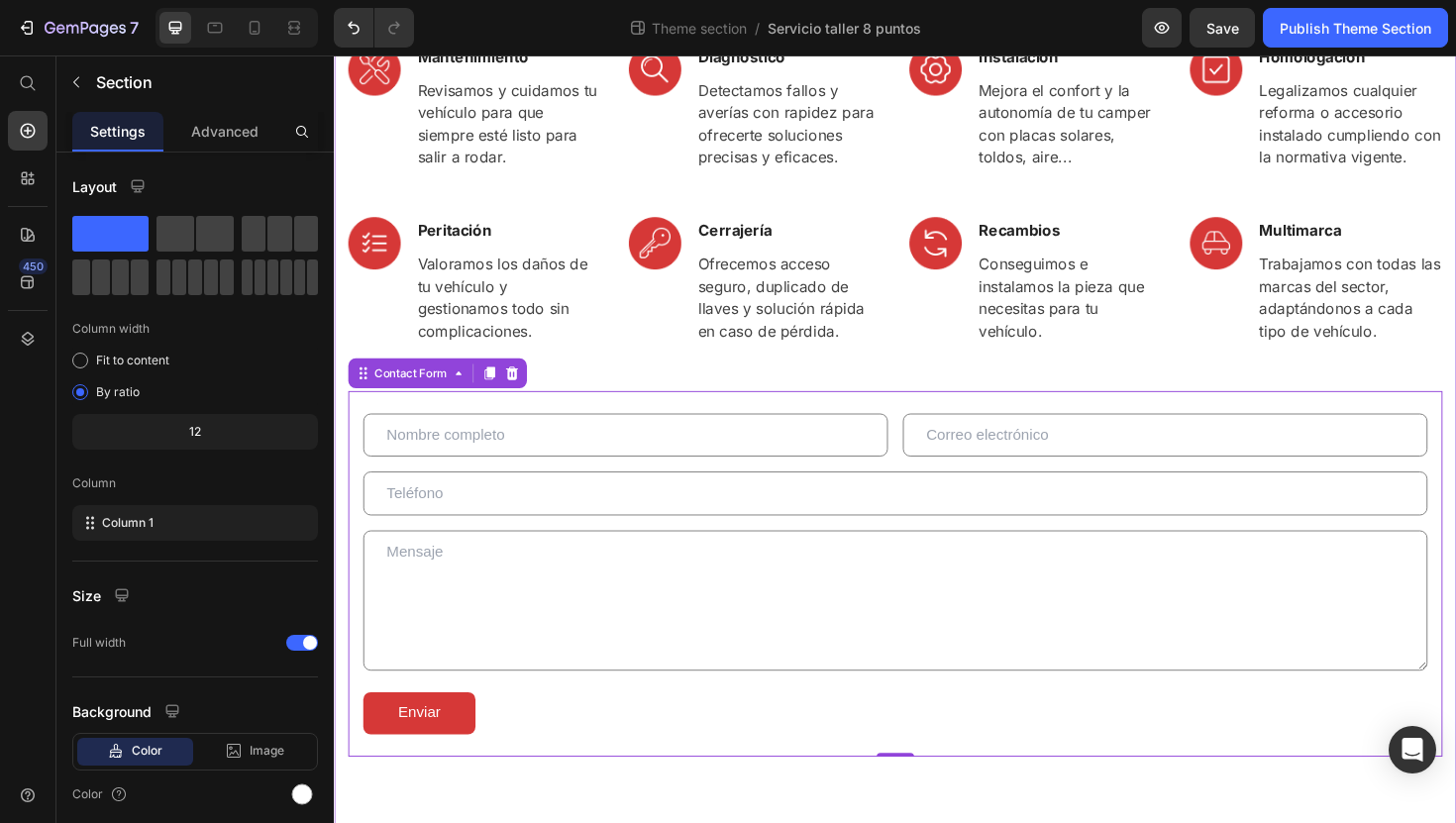 click on "El taller que va a ti Heading Ofrecemos un  taller móvil profesional en Valencia y alrededores , sin necesidad de mover tu vehículo. Nos desplazamos donde estés. Text block Row Image Mantenimiento Text block Revisamos y cuidamos tu vehículo para que siempre esté listo para salir a rodar. Text block Row Image Díagnostico Text block Detectamos fallos y averías con rapidez para ofrecerte soluciones precisas y eficaces. Text block Row Image Instalación Text block Mejora el confort y la autonomía de tu camper con placas solares, toldos, aire... Text block Row Image Homologación Text block Legalizamos cualquier reforma o accesorio instalado cumpliendo con la normativa vigente. Text block Row Row Image Peritación Text block Valoramos los daños de tu vehículo y gestionamos todo sin complicaciones. Text block Row Image Cerrajería Text block Ofrecemos acceso seguro, duplicado de llaves y solución rápida en caso de pérdida. Text block Row Image Recambios Text block Text block Row Image Multimarca Row" at bounding box center (928, 345) 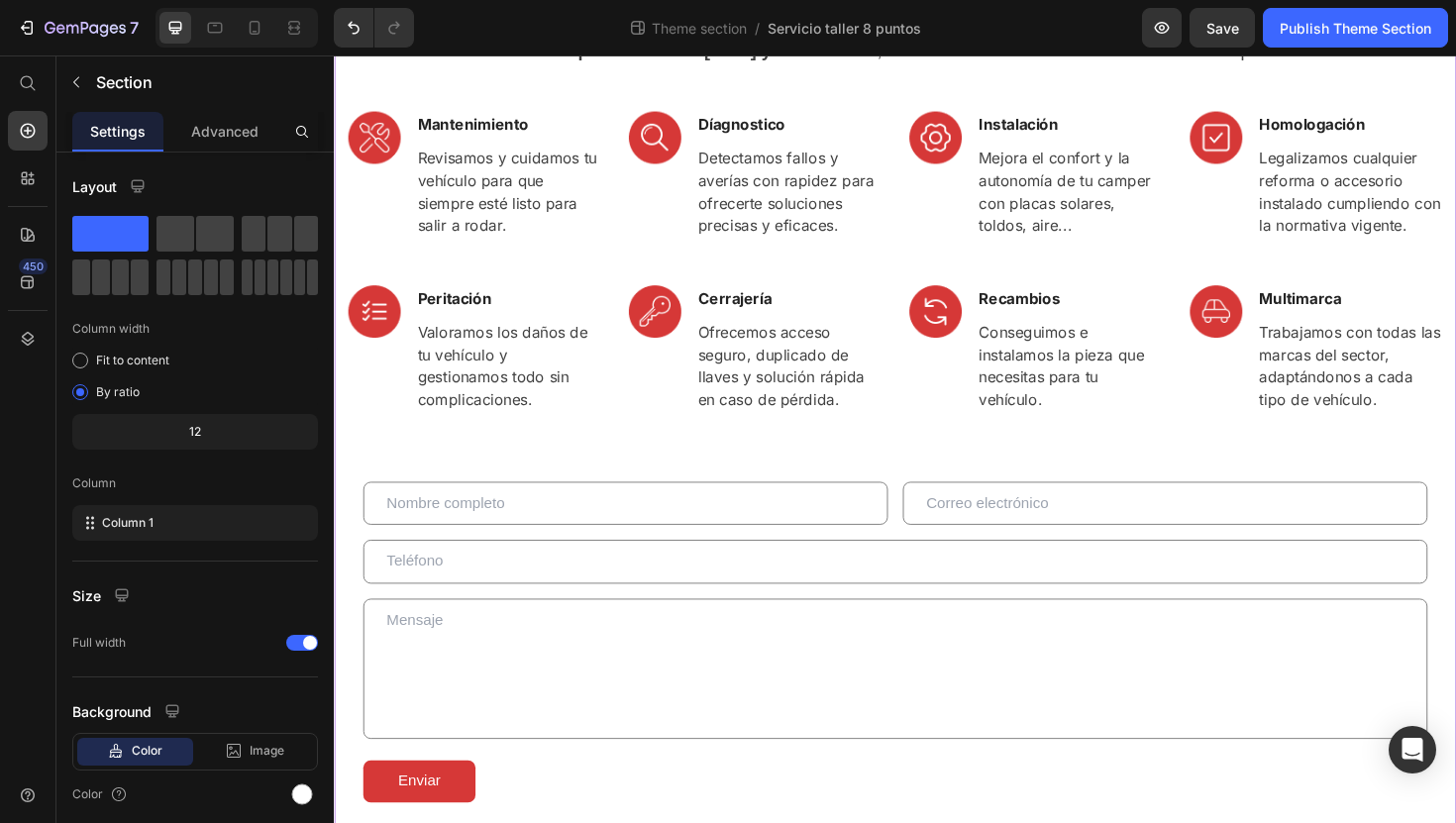 scroll, scrollTop: 0, scrollLeft: 0, axis: both 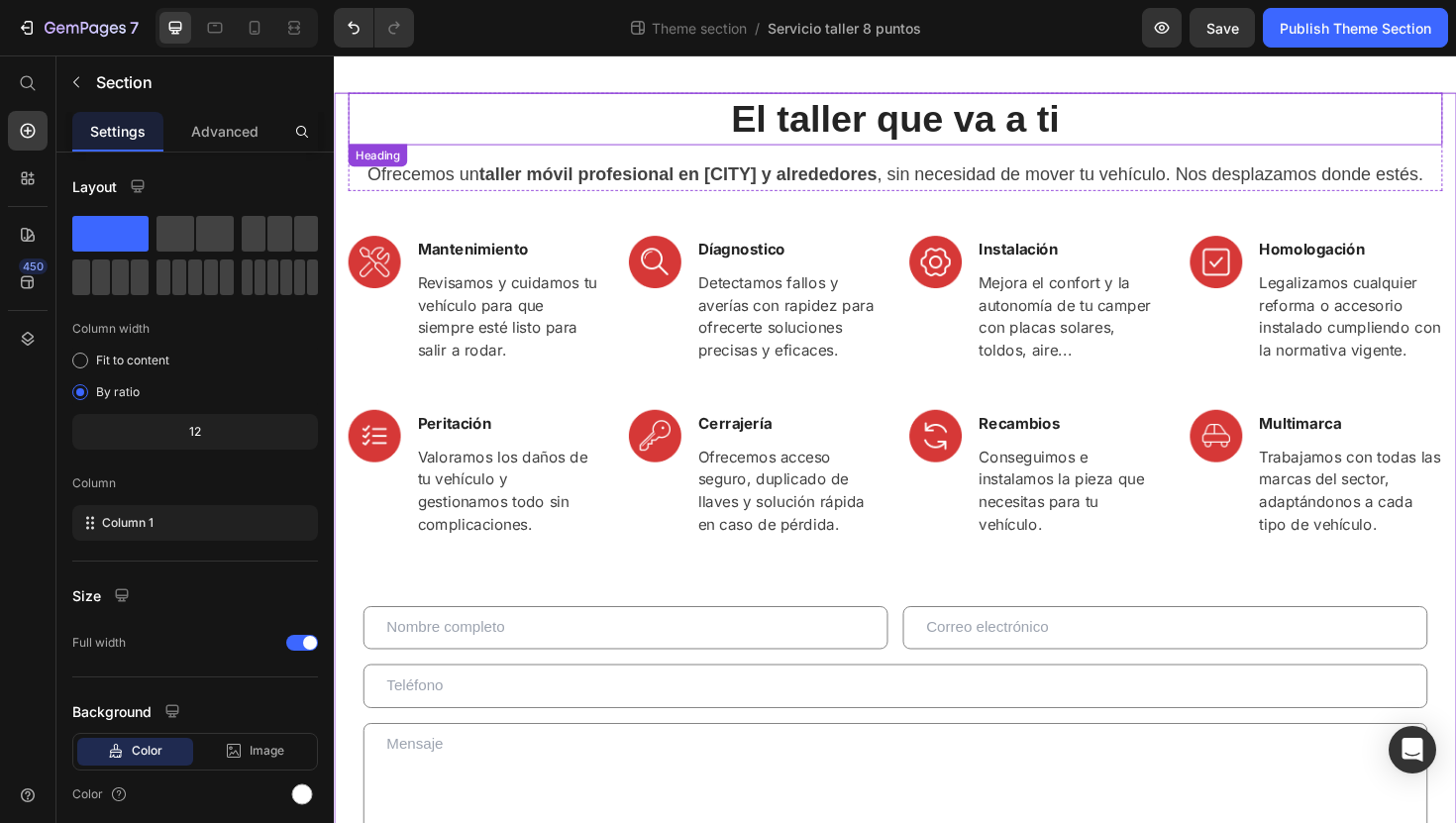 click on "El taller que va a ti" at bounding box center (928, 123) 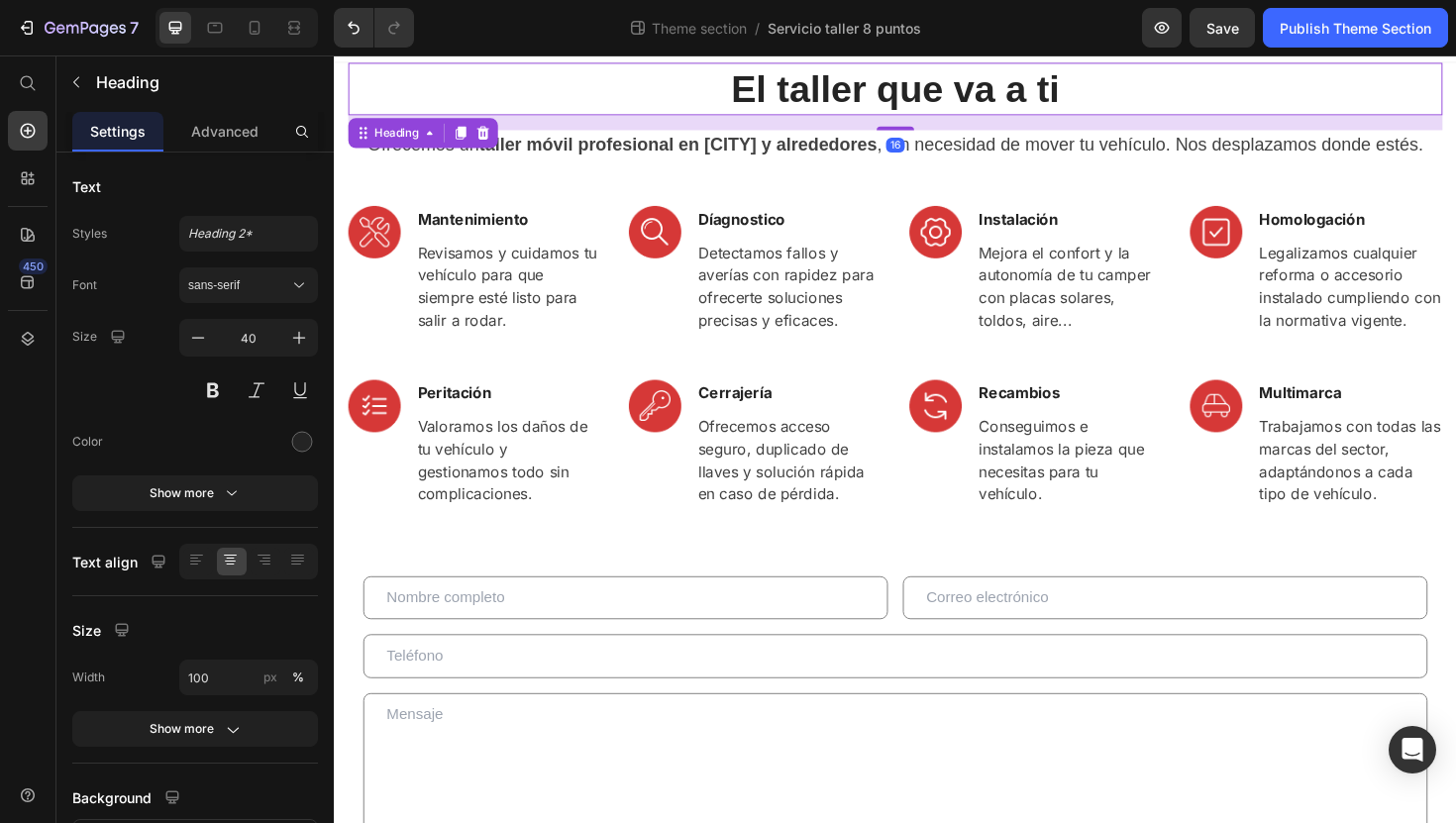 scroll, scrollTop: 47, scrollLeft: 0, axis: vertical 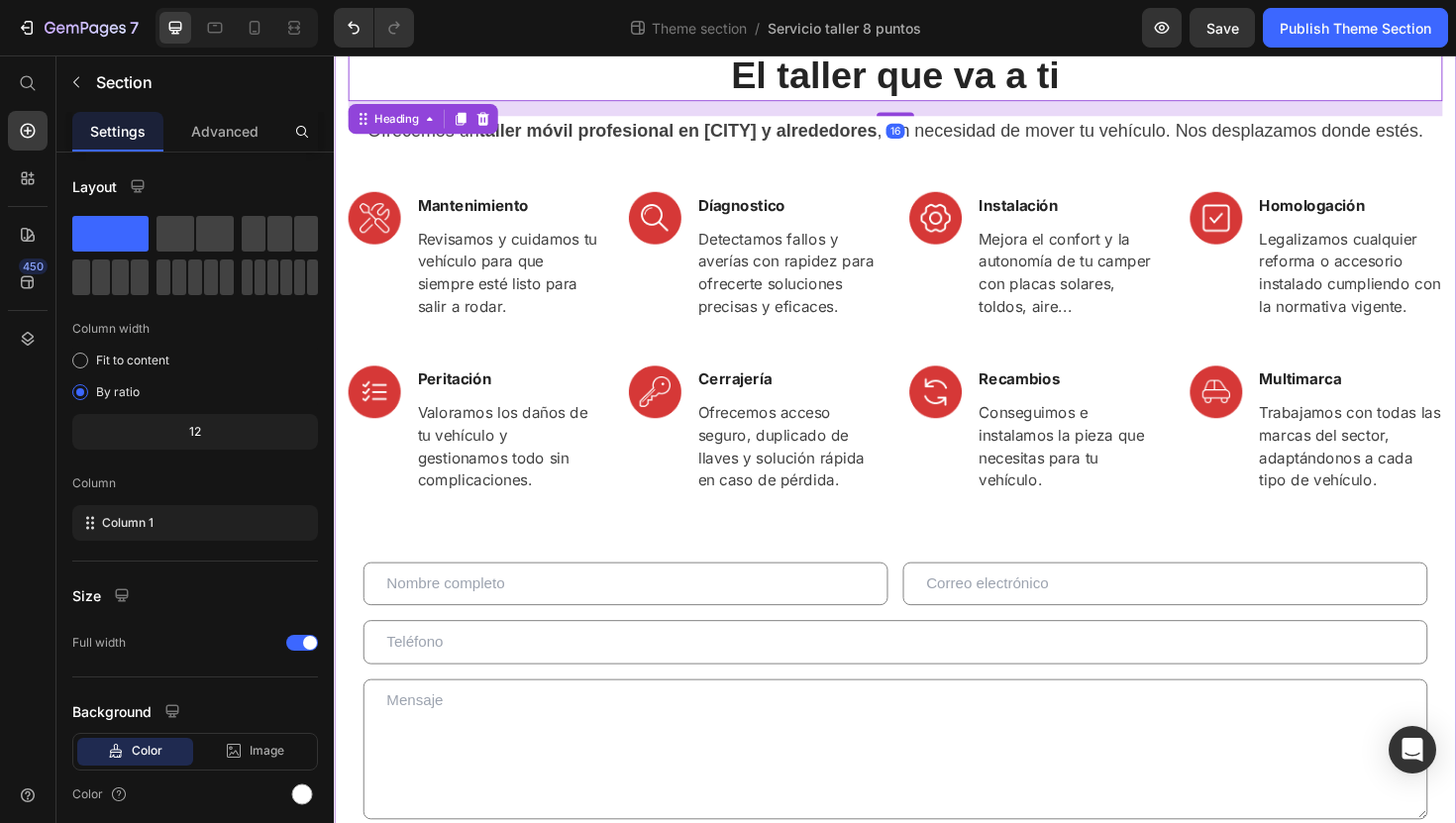 click on "El taller que va a ti Heading   16 Ofrecemos un  taller móvil profesional en Valencia y alrededores , sin necesidad de mover tu vehículo. Nos desplazamos donde estés. Text block Row Image Mantenimiento Text block Revisamos y cuidamos tu vehículo para que siempre esté listo para salir a rodar. Text block Row Image Díagnostico Text block Detectamos fallos y averías con rapidez para ofrecerte soluciones precisas y eficaces. Text block Row Image Instalación Text block Mejora el confort y la autonomía de tu camper con placas solares, toldos, aire... Text block Row Image Homologación Text block Legalizamos cualquier reforma o accesorio instalado cumpliendo con la normativa vigente. Text block Row Row Image Peritación Text block Valoramos los daños de tu vehículo y gestionamos todo sin complicaciones. Text block Row Image Cerrajería Text block Ofrecemos acceso seguro, duplicado de llaves y solución rápida en caso de pérdida. Text block Row Image Recambios Text block Text block Row Image Multimarca" at bounding box center (928, 502) 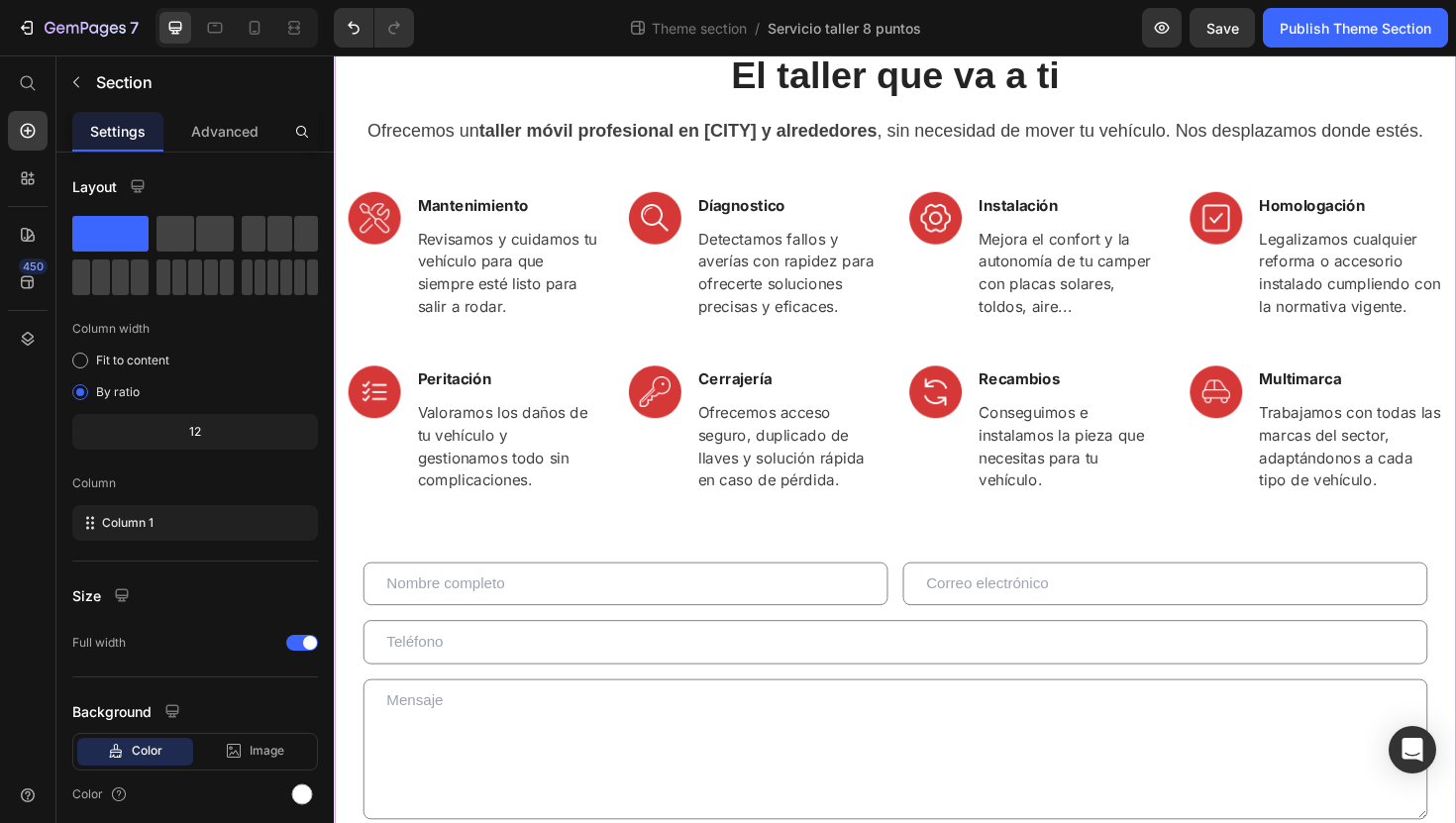 scroll, scrollTop: 204, scrollLeft: 0, axis: vertical 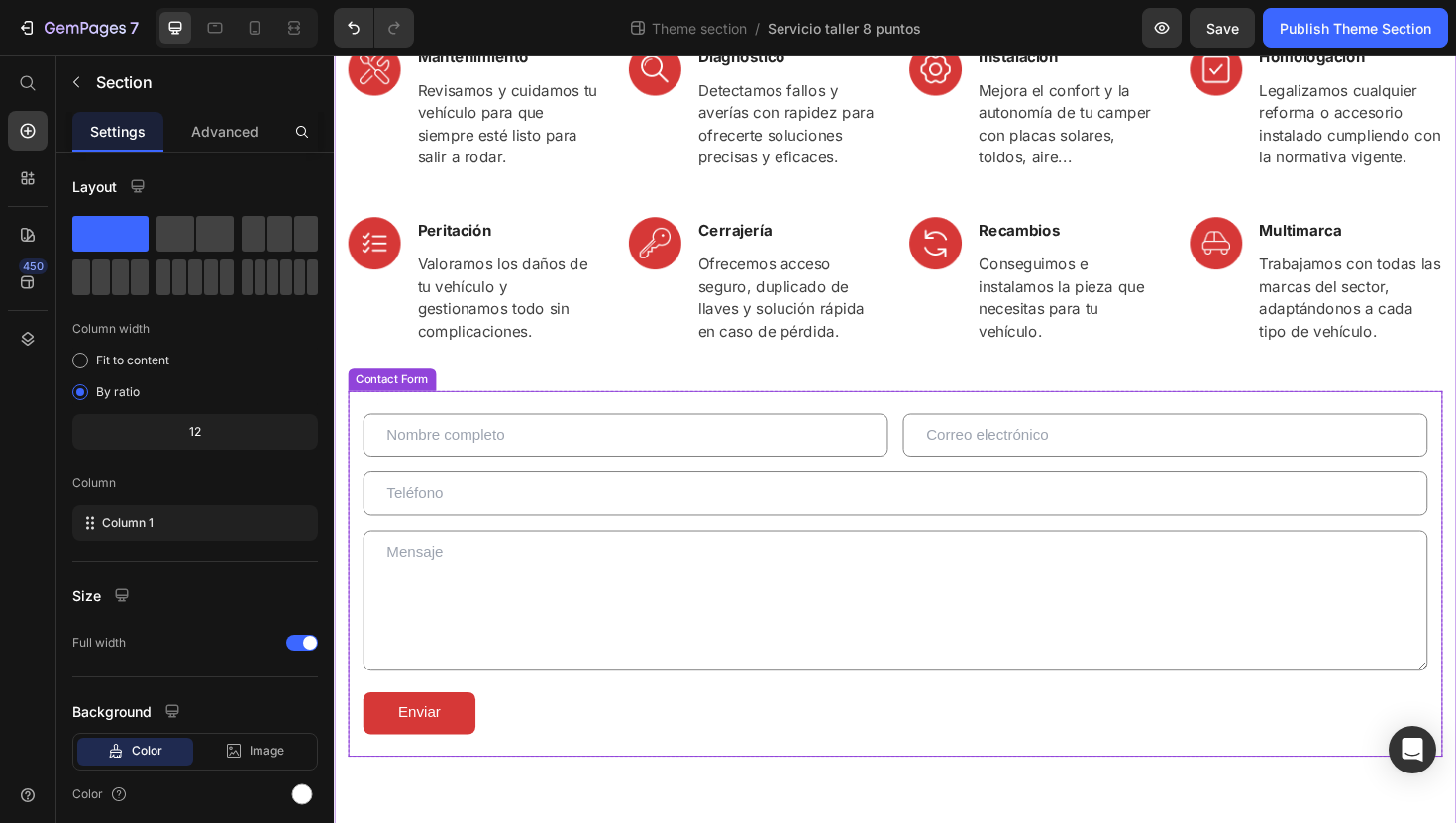 click on "Text Field Email Field Row Text Field Text Area Enviar Submit Button Contact Form" at bounding box center (928, 604) 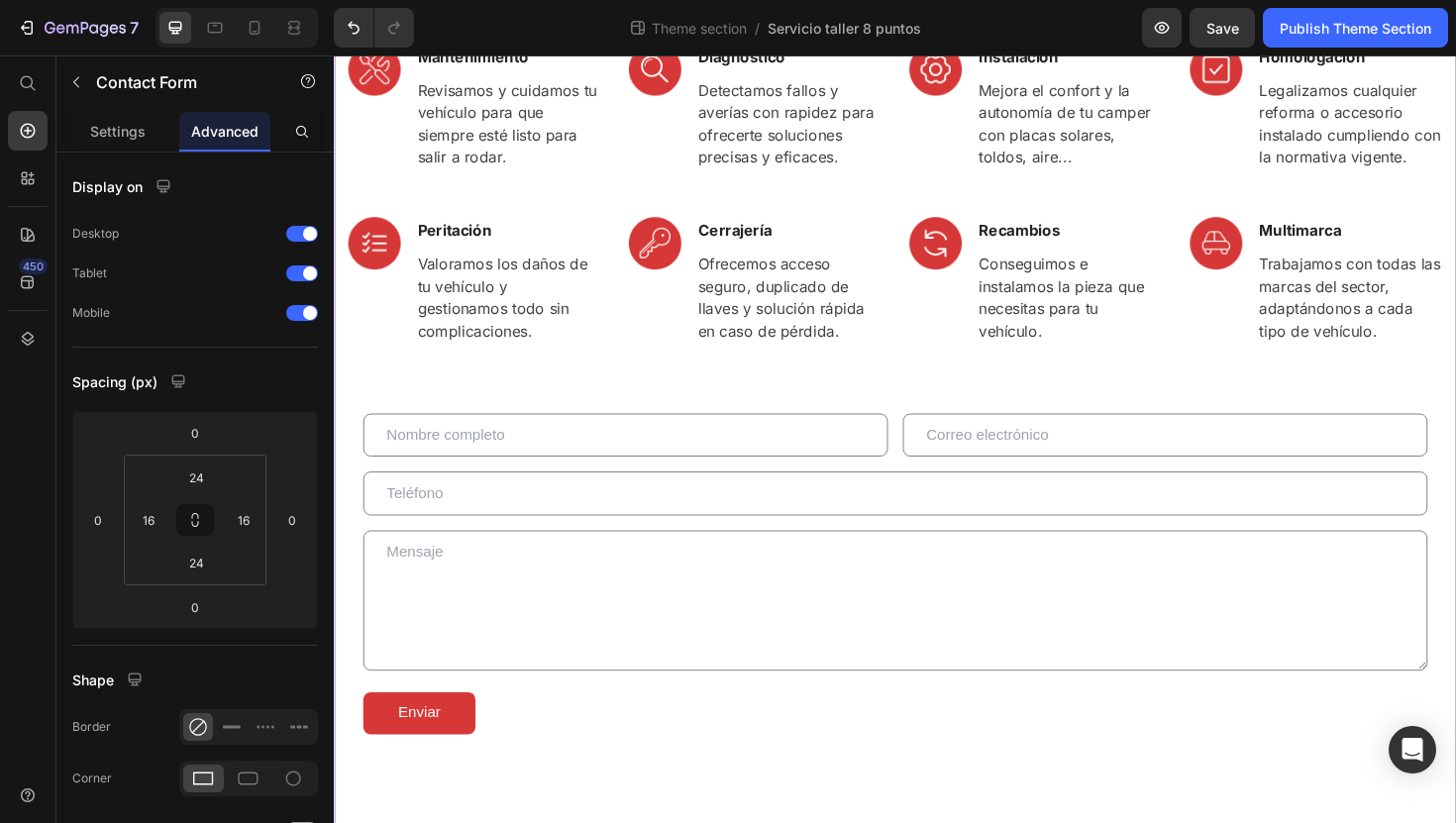 click on "El taller que va a ti Heading Ofrecemos un  taller móvil profesional en Valencia y alrededores , sin necesidad de mover tu vehículo. Nos desplazamos donde estés. Text block Row Image Mantenimiento Text block Revisamos y cuidamos tu vehículo para que siempre esté listo para salir a rodar. Text block Row Image Díagnostico Text block Detectamos fallos y averías con rapidez para ofrecerte soluciones precisas y eficaces. Text block Row Image Instalación Text block Mejora el confort y la autonomía de tu camper con placas solares, toldos, aire... Text block Row Image Homologación Text block Legalizamos cualquier reforma o accesorio instalado cumpliendo con la normativa vigente. Text block Row Row Image Peritación Text block Valoramos los daños de tu vehículo y gestionamos todo sin complicaciones. Text block Row Image Cerrajería Text block Ofrecemos acceso seguro, duplicado de llaves y solución rápida en caso de pérdida. Text block Row Image Recambios Text block Text block Row Image Multimarca Row" at bounding box center (928, 345) 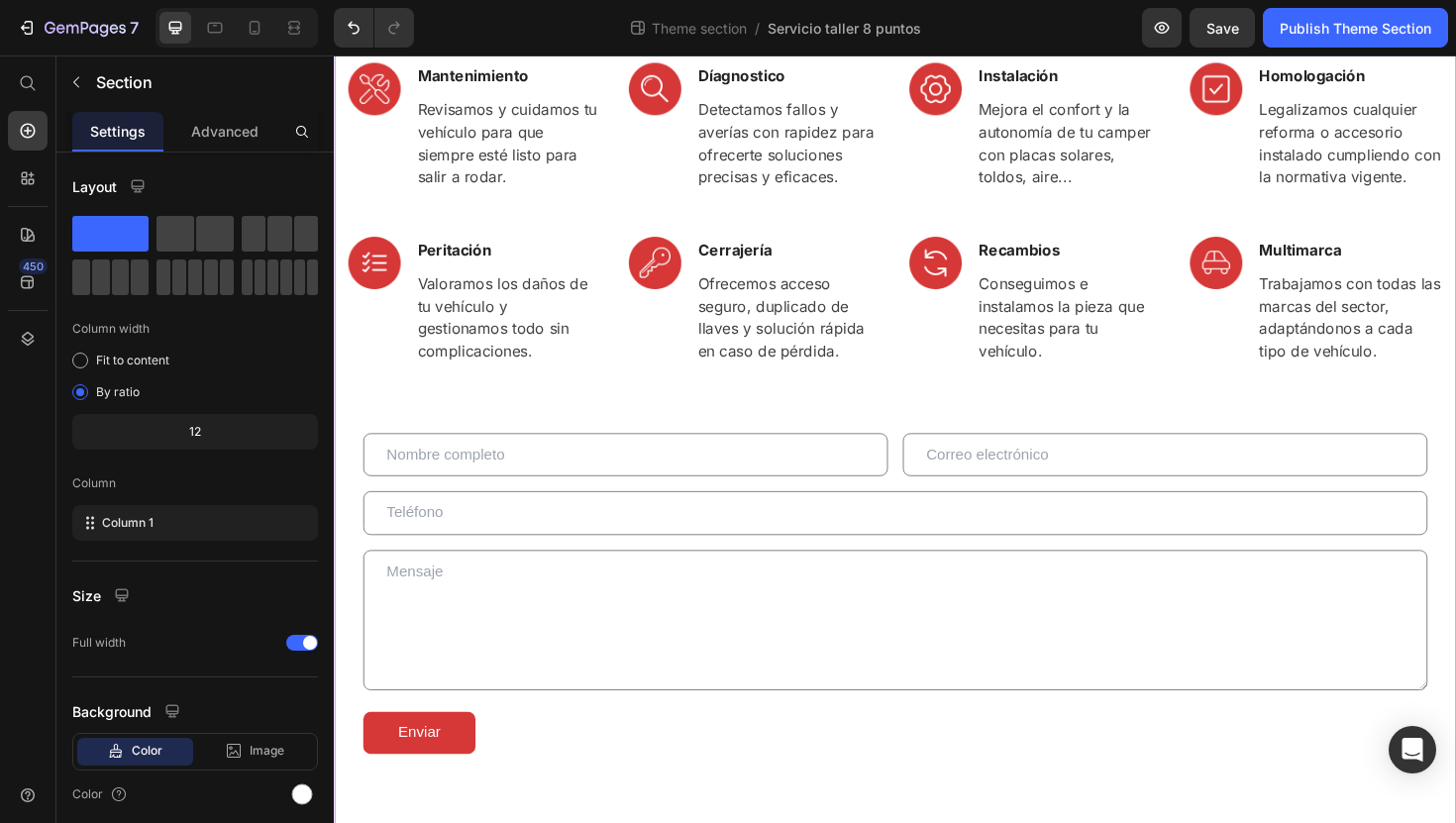 scroll, scrollTop: 177, scrollLeft: 0, axis: vertical 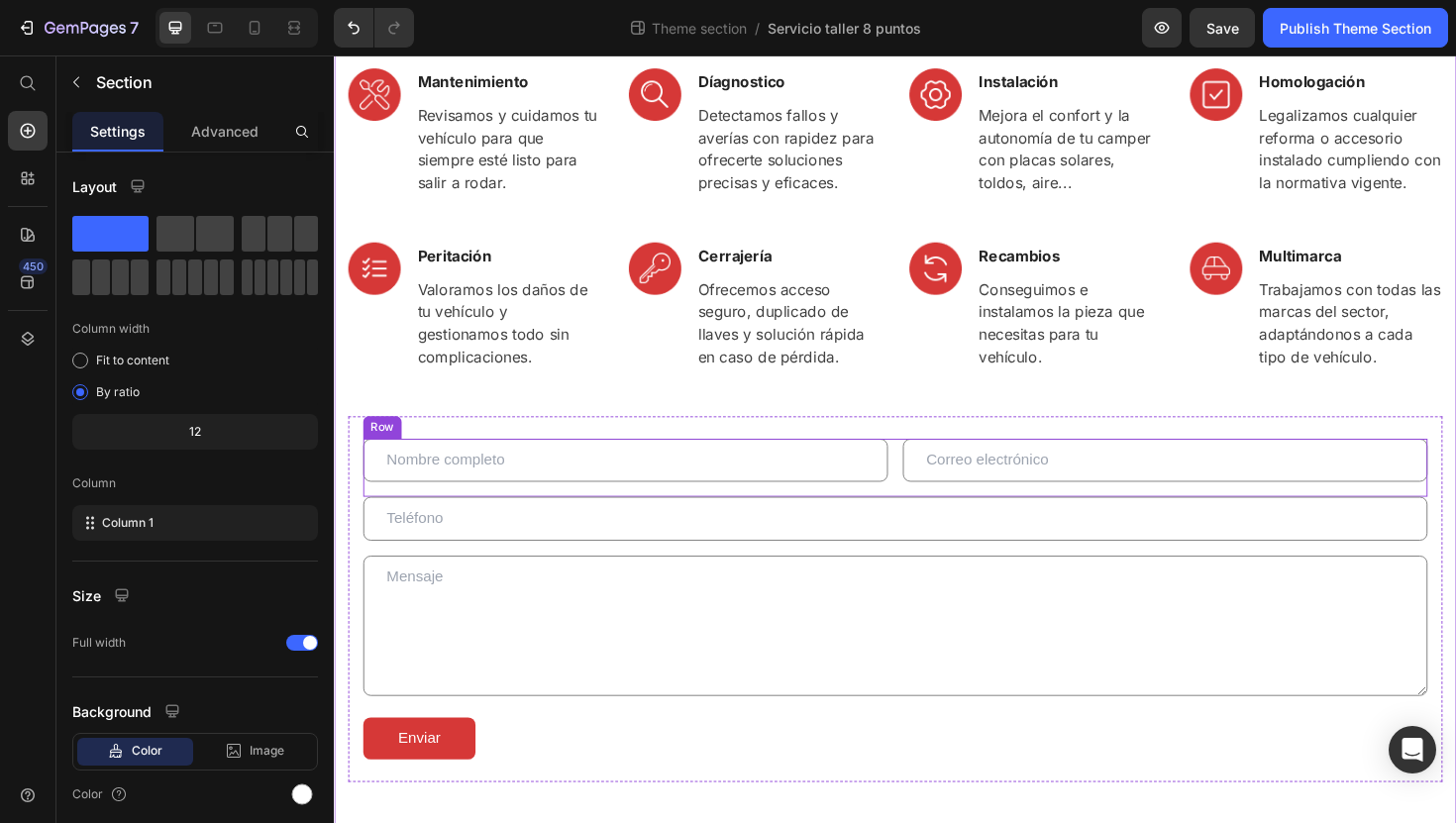 click on "Text Field" at bounding box center (642, 492) 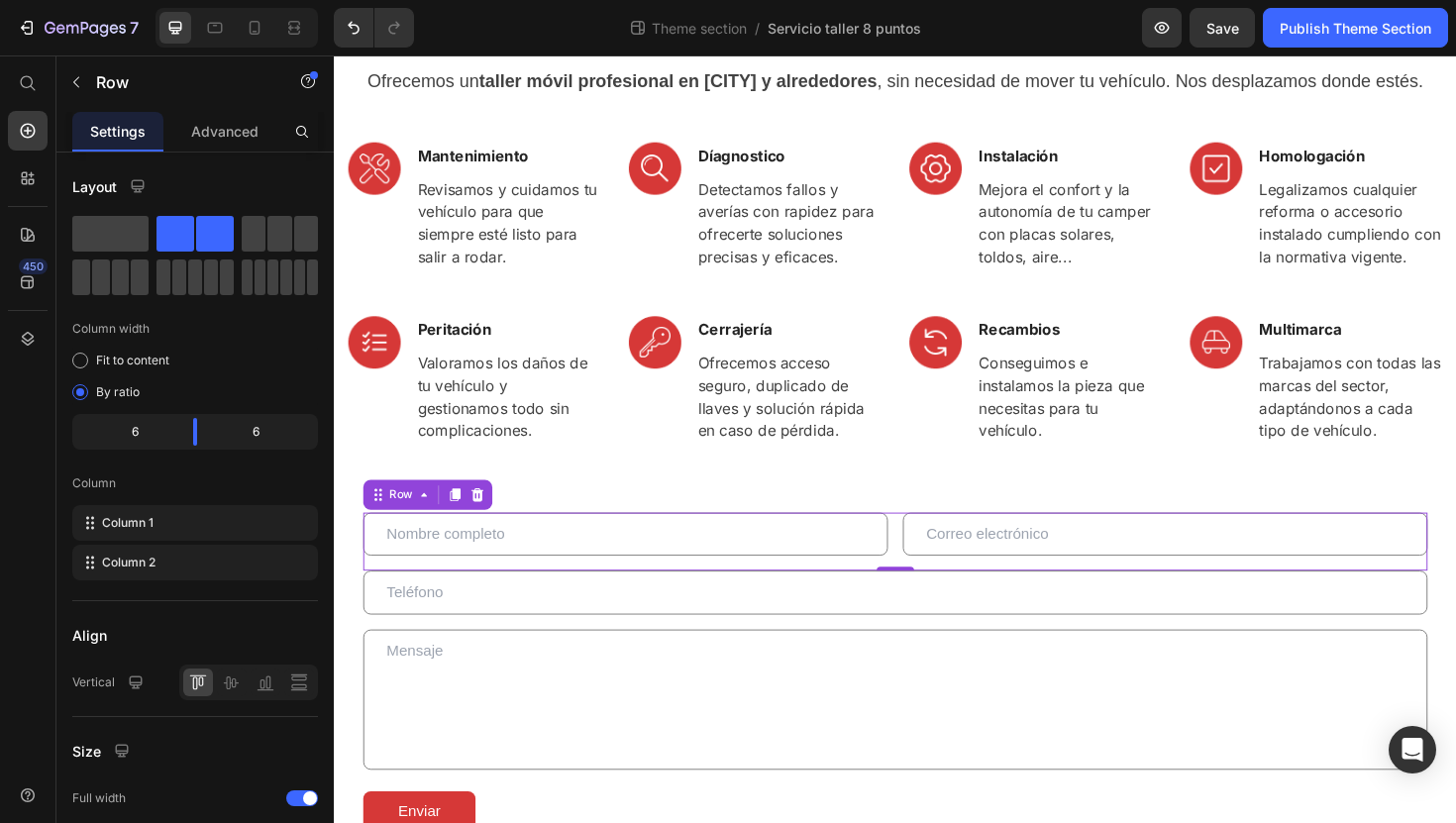 scroll, scrollTop: 204, scrollLeft: 0, axis: vertical 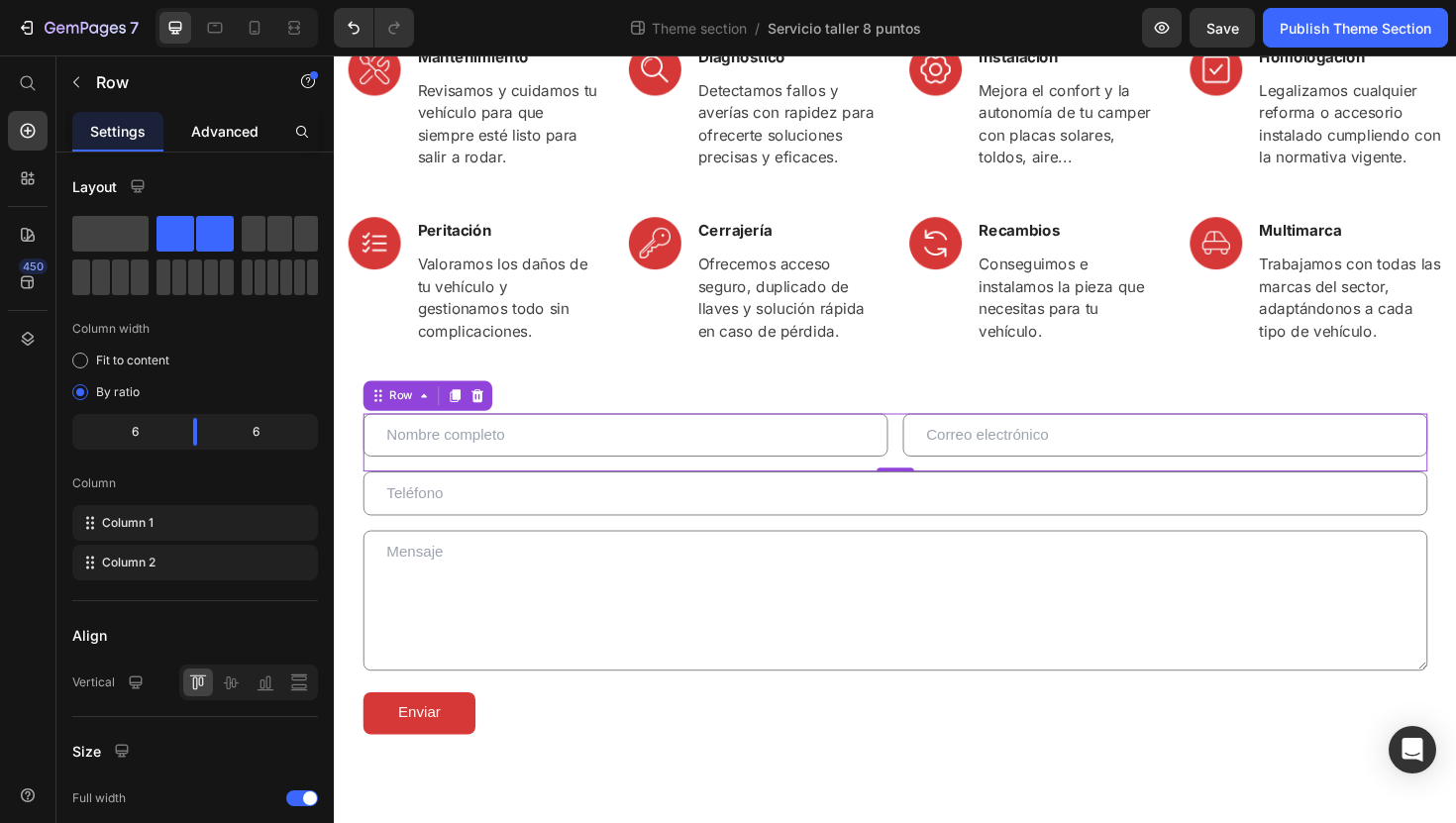 click on "Advanced" at bounding box center (225, 131) 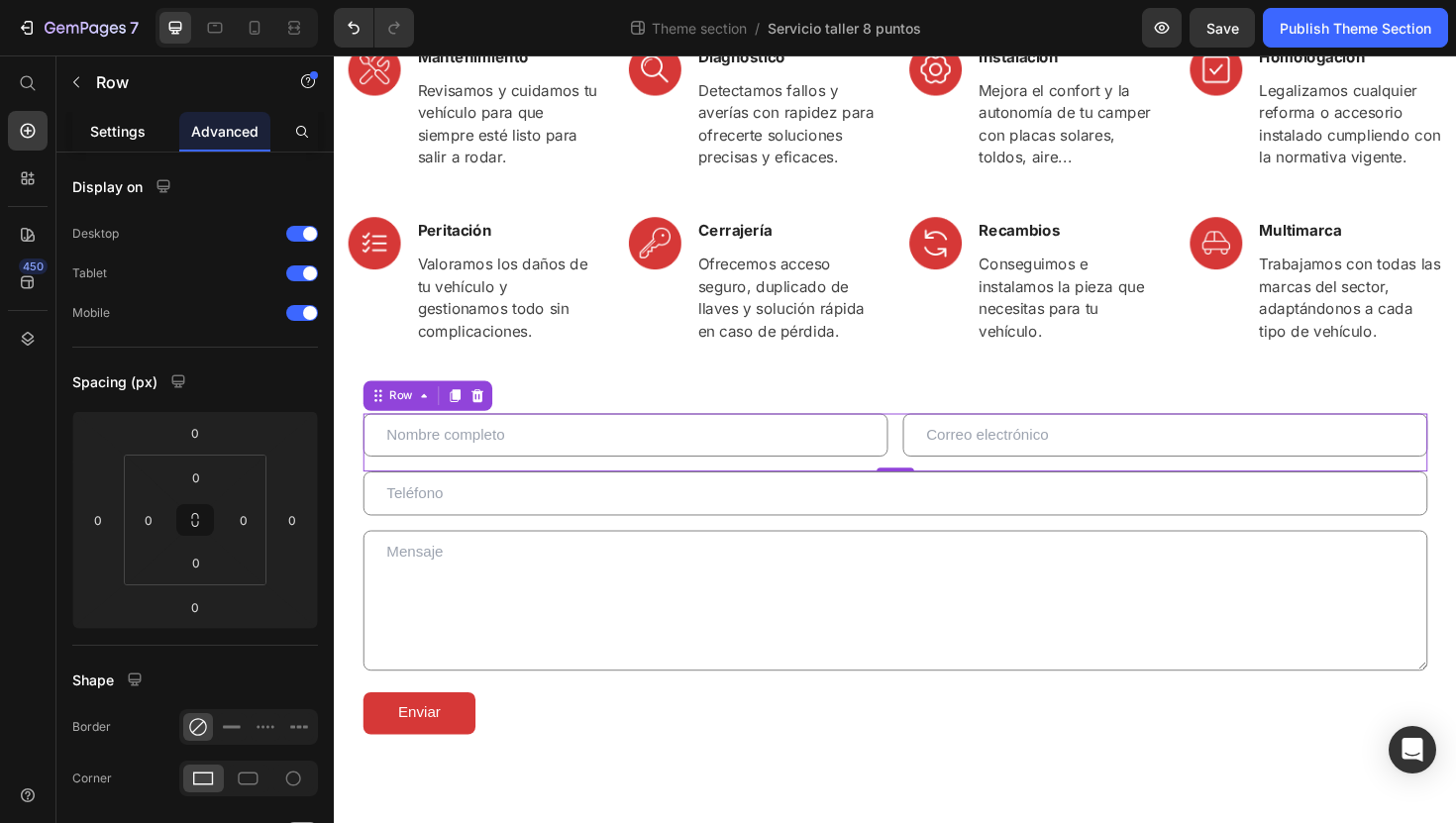 click on "Settings" 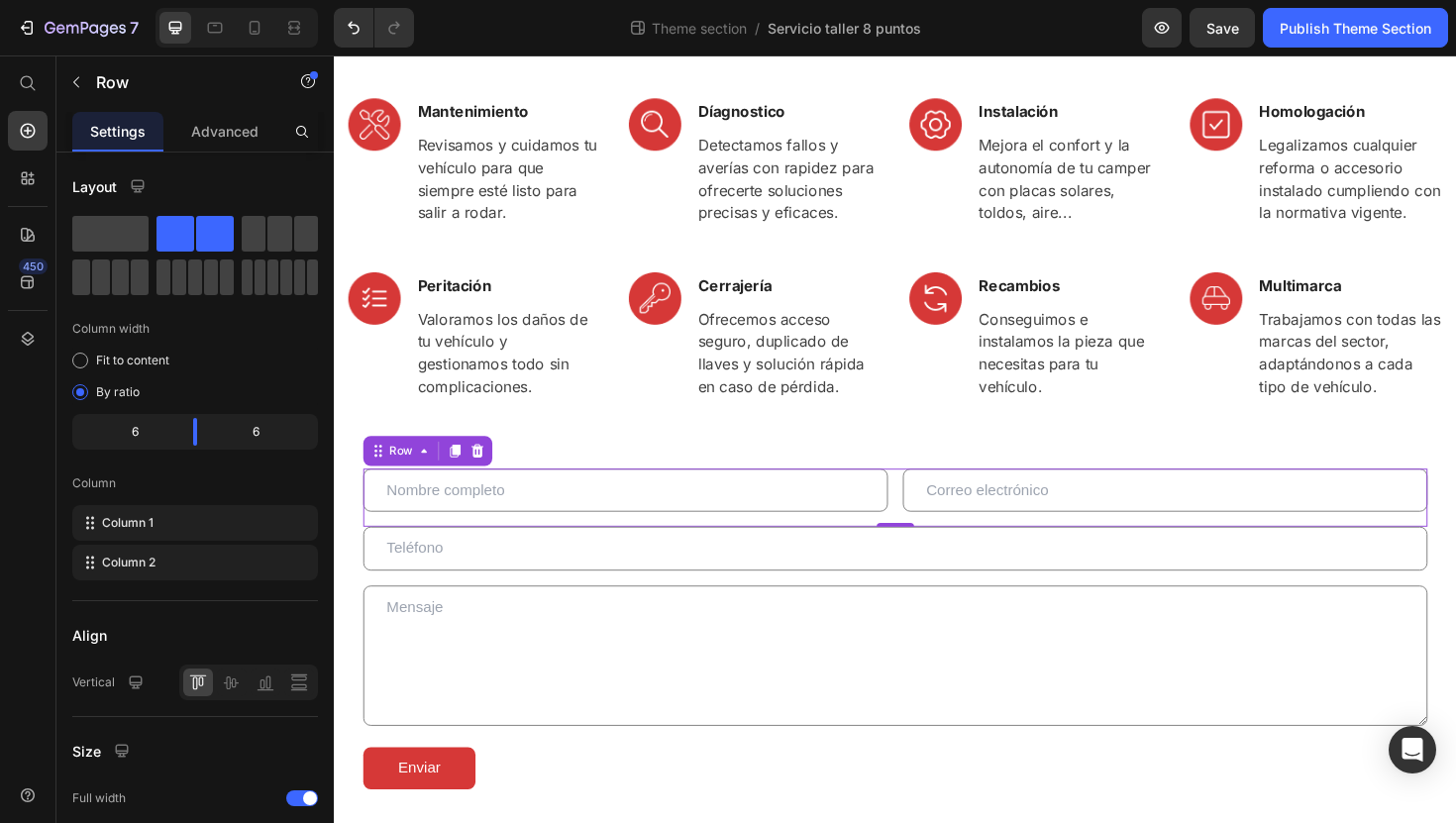 scroll, scrollTop: 204, scrollLeft: 0, axis: vertical 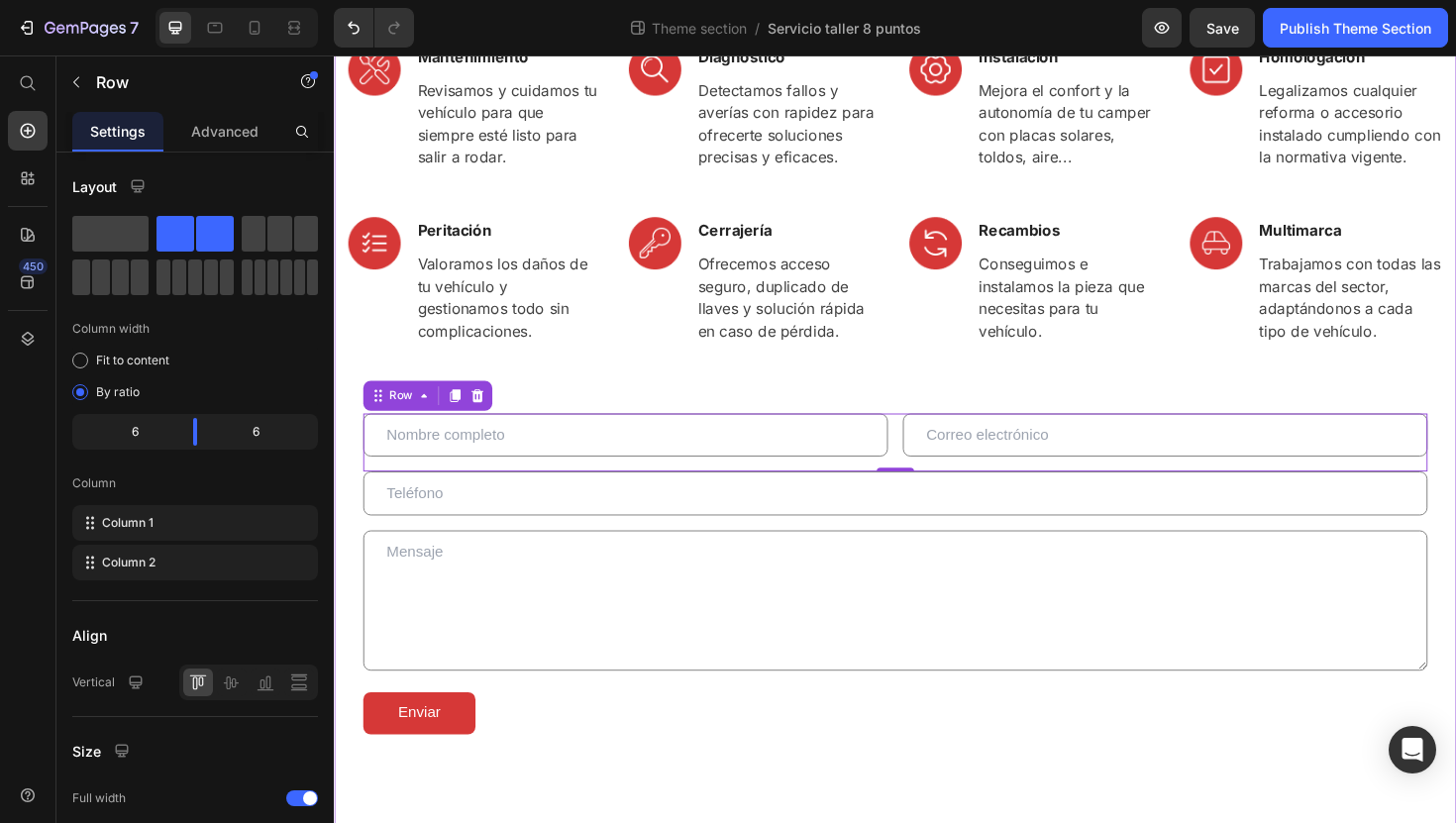 click on "El taller que va a ti Heading Ofrecemos un  taller móvil profesional en Valencia y alrededores , sin necesidad de mover tu vehículo. Nos desplazamos donde estés. Text block Row Image Mantenimiento Text block Revisamos y cuidamos tu vehículo para que siempre esté listo para salir a rodar. Text block Row Image Díagnostico Text block Detectamos fallos y averías con rapidez para ofrecerte soluciones precisas y eficaces. Text block Row Image Instalación Text block Mejora el confort y la autonomía de tu camper con placas solares, toldos, aire... Text block Row Image Homologación Text block Legalizamos cualquier reforma o accesorio instalado cumpliendo con la normativa vigente. Text block Row Row Image Peritación Text block Valoramos los daños de tu vehículo y gestionamos todo sin complicaciones. Text block Row Image Cerrajería Text block Ofrecemos acceso seguro, duplicado de llaves y solución rápida en caso de pérdida. Text block Row Image Recambios Text block Text block Row Image Multimarca Row" at bounding box center [928, 345] 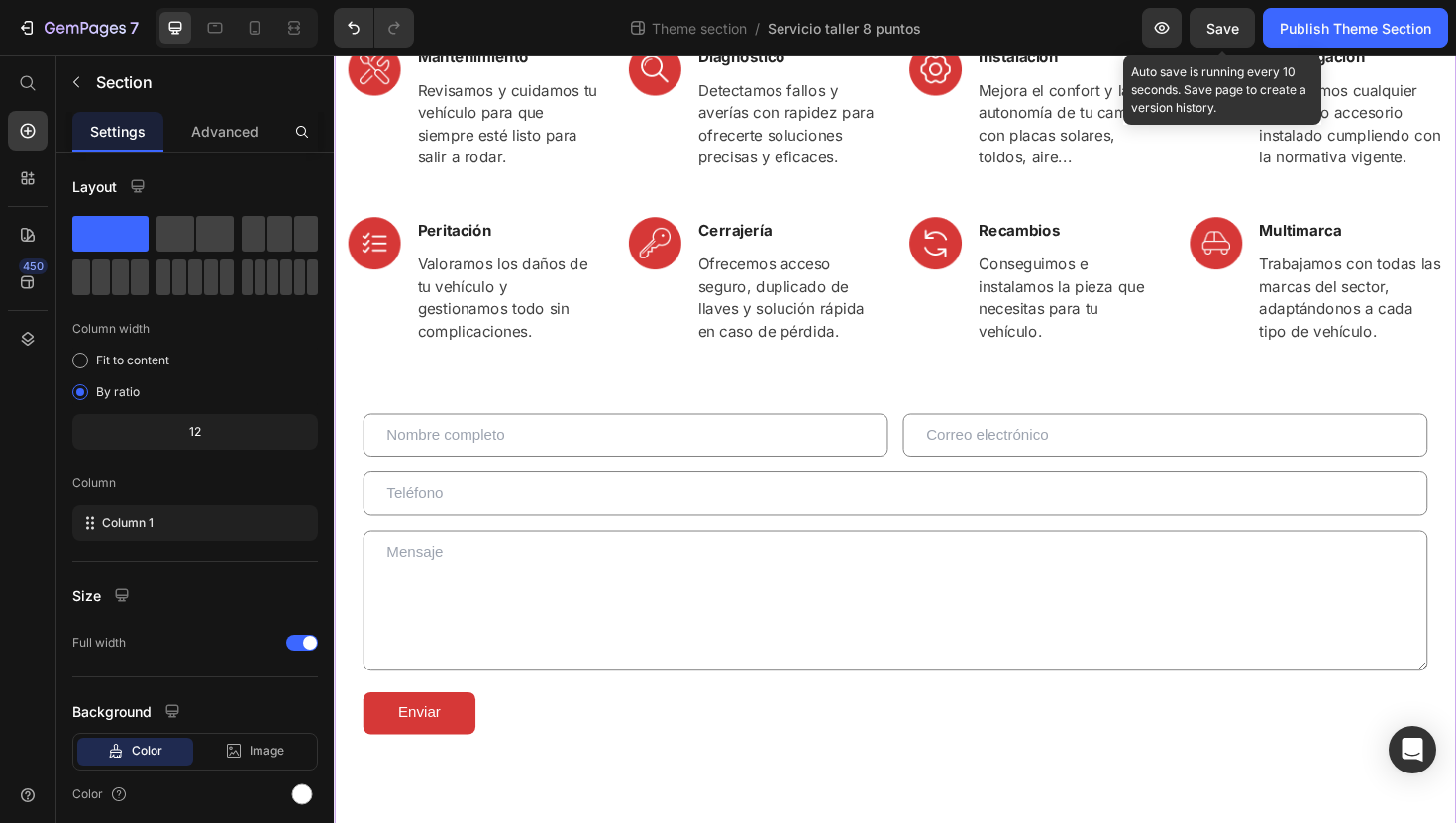 click on "Save" at bounding box center [1222, 28] 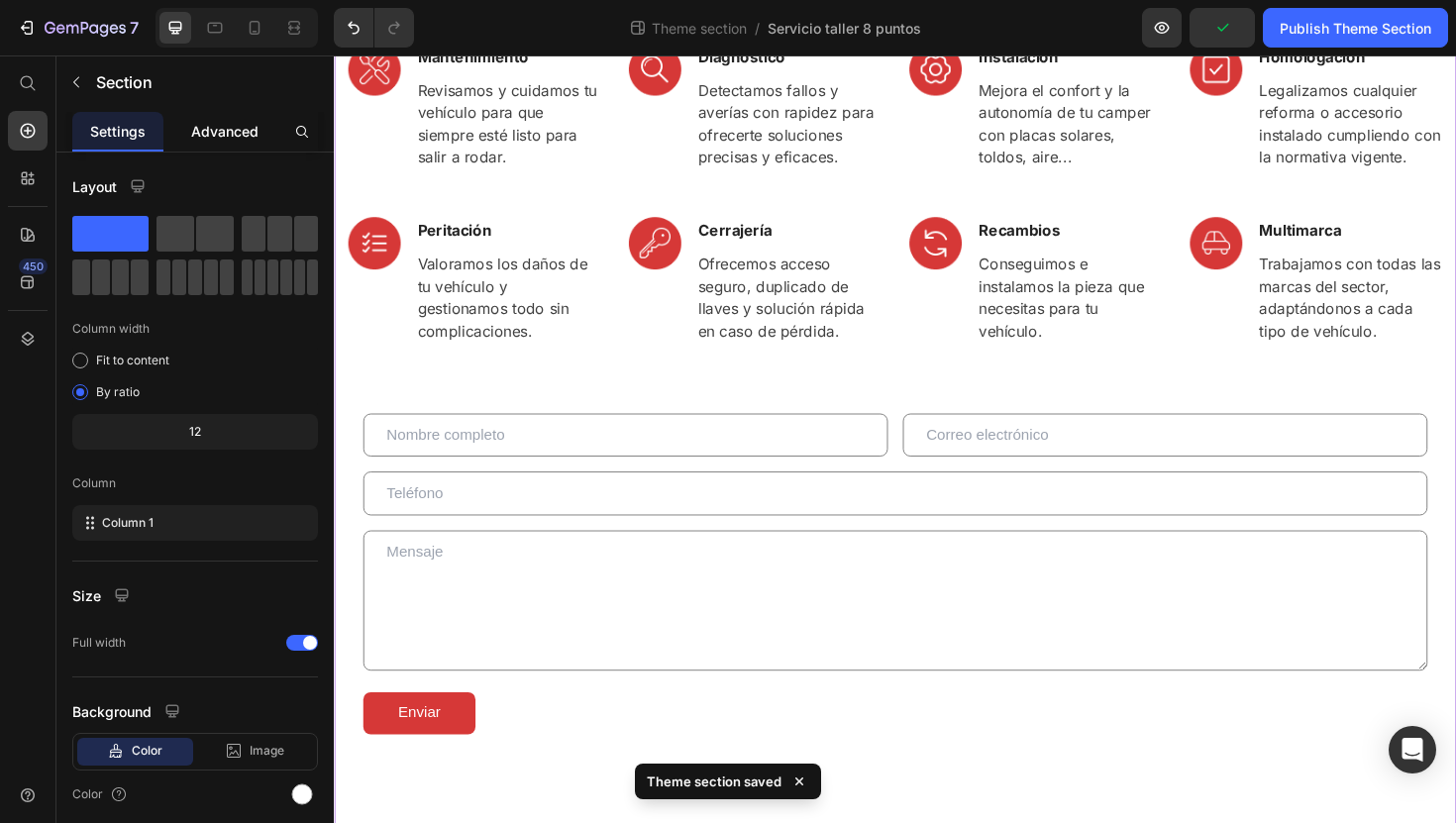 click on "Advanced" 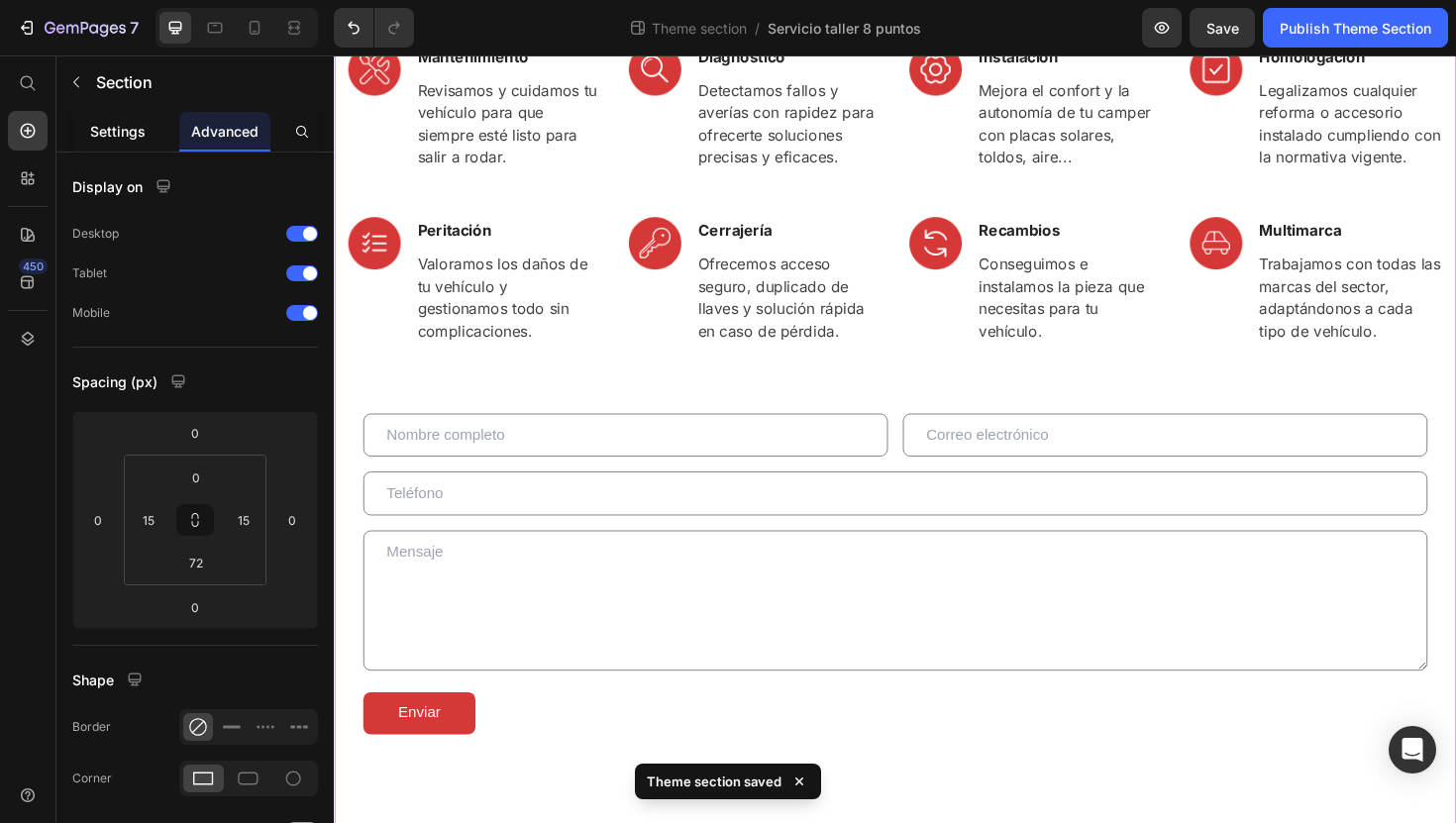 click on "Settings" 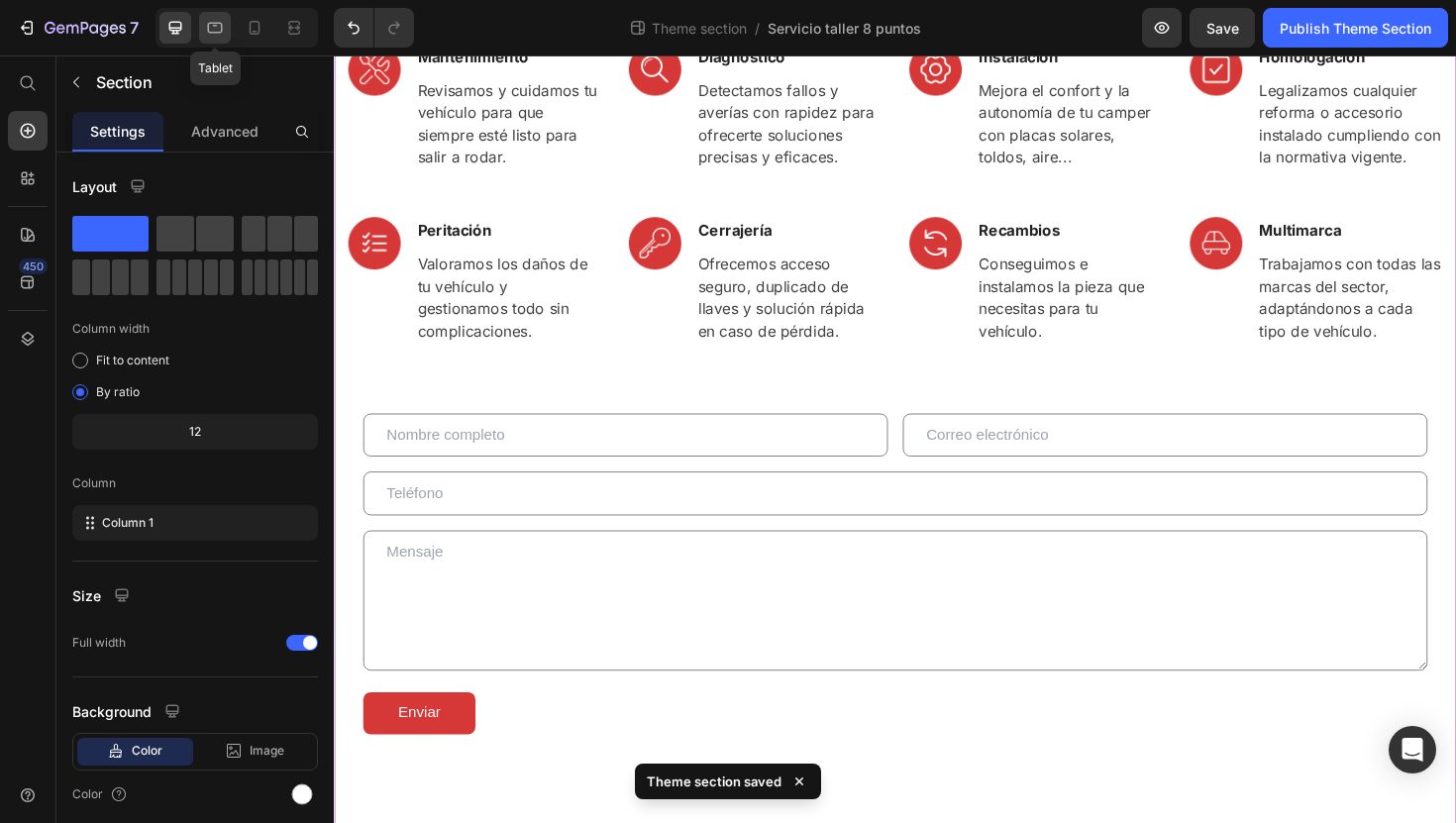 click 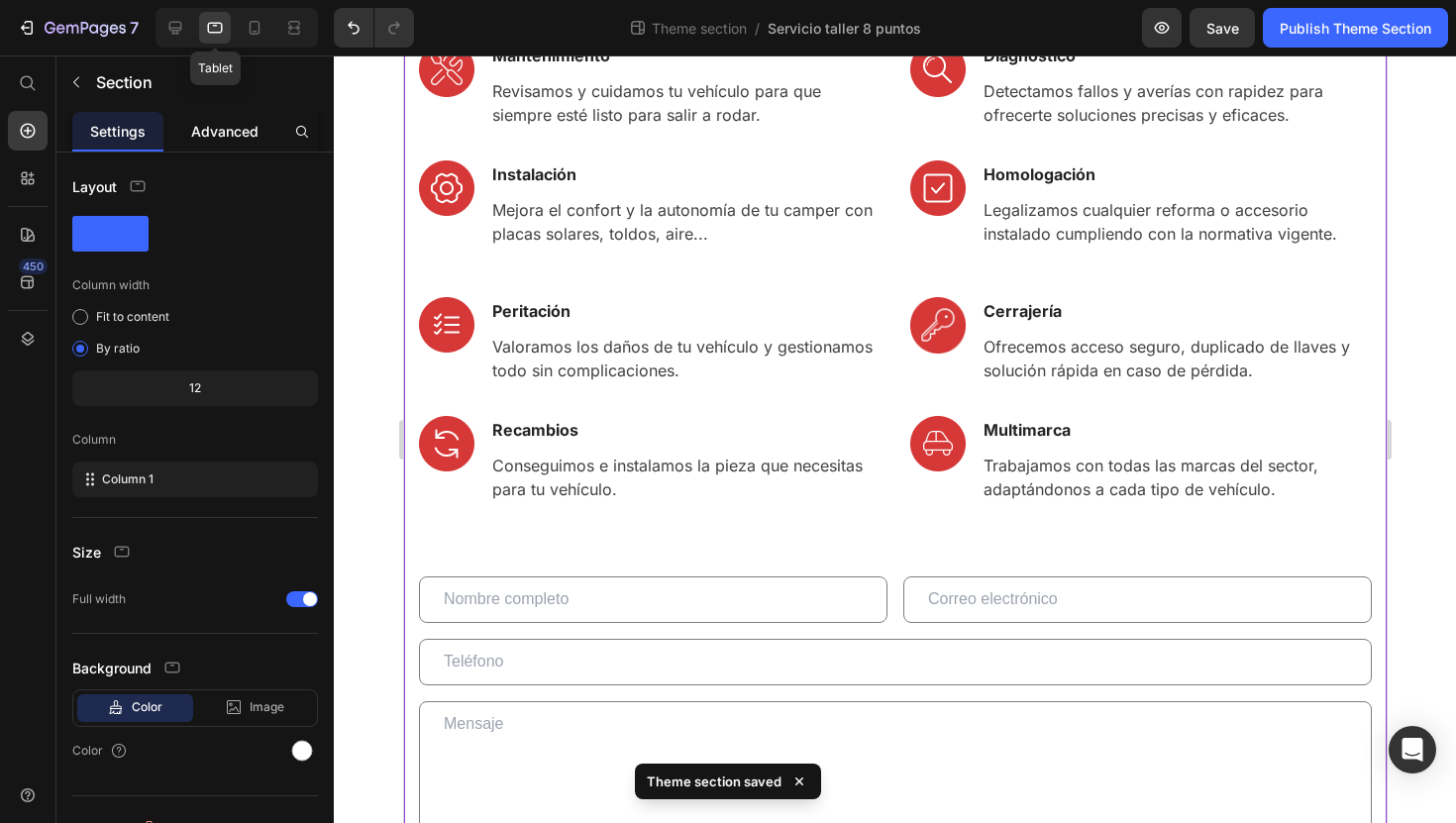 scroll, scrollTop: 60, scrollLeft: 0, axis: vertical 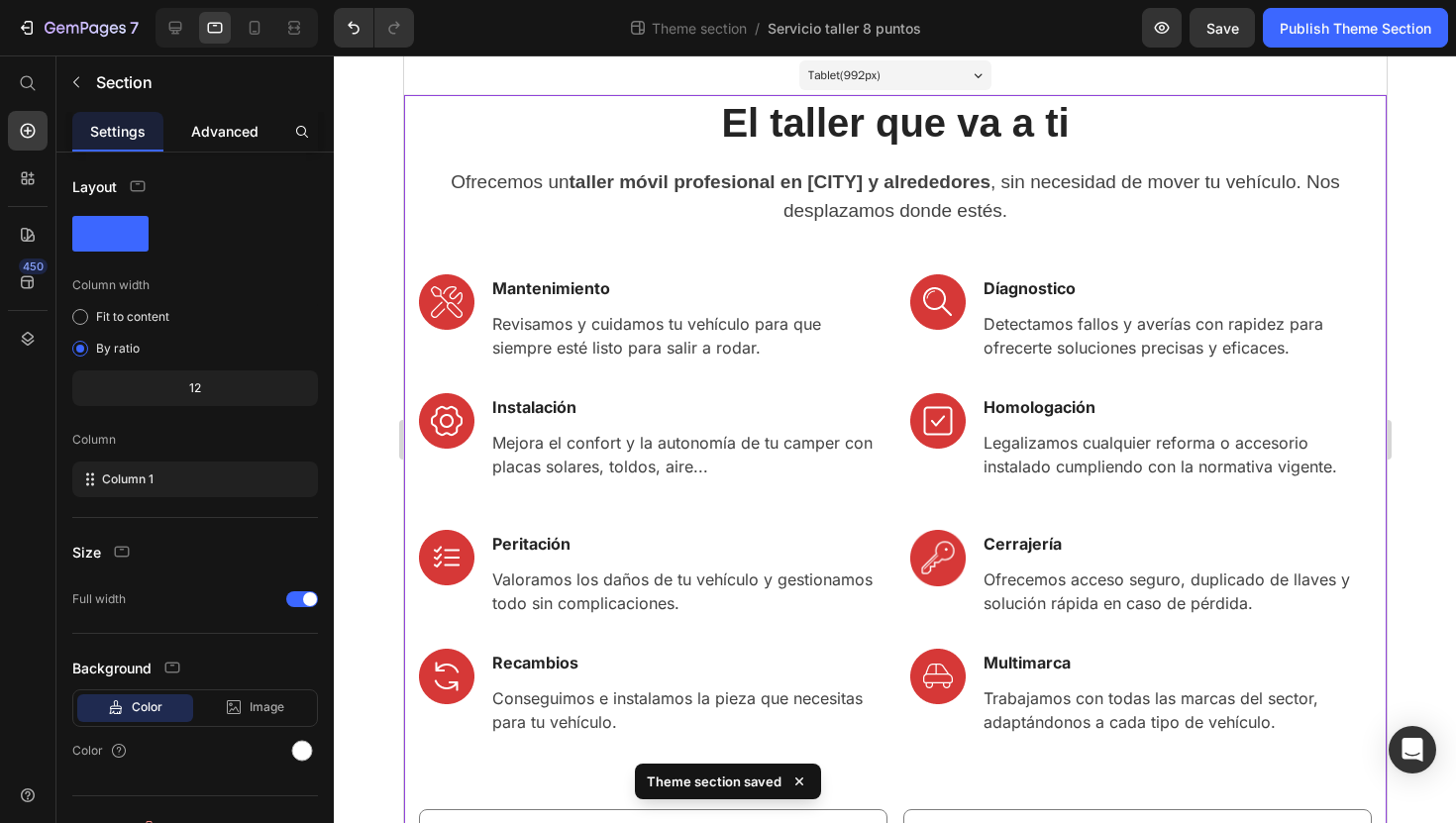 click on "Advanced" 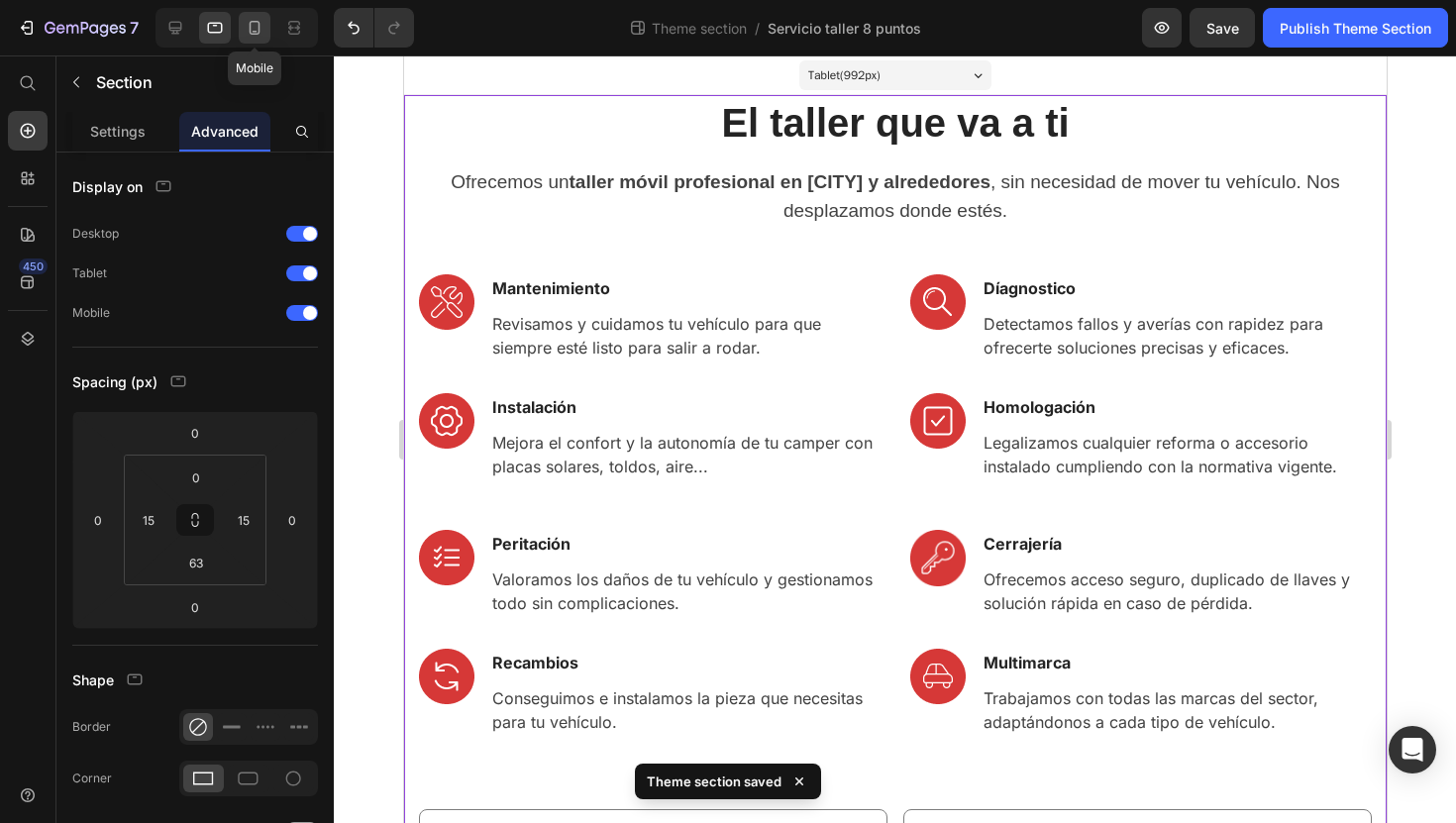 click 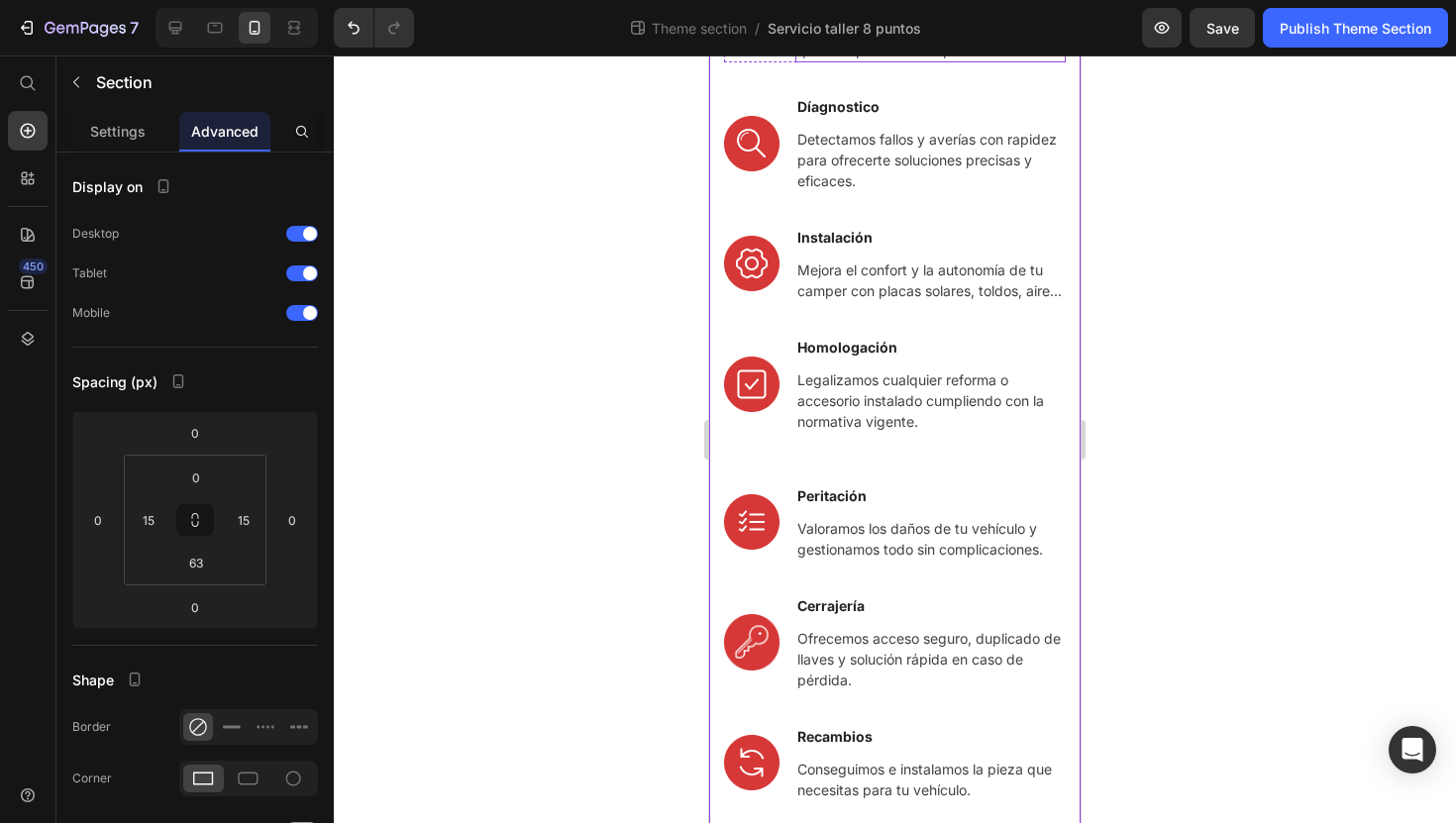 scroll, scrollTop: 282, scrollLeft: 0, axis: vertical 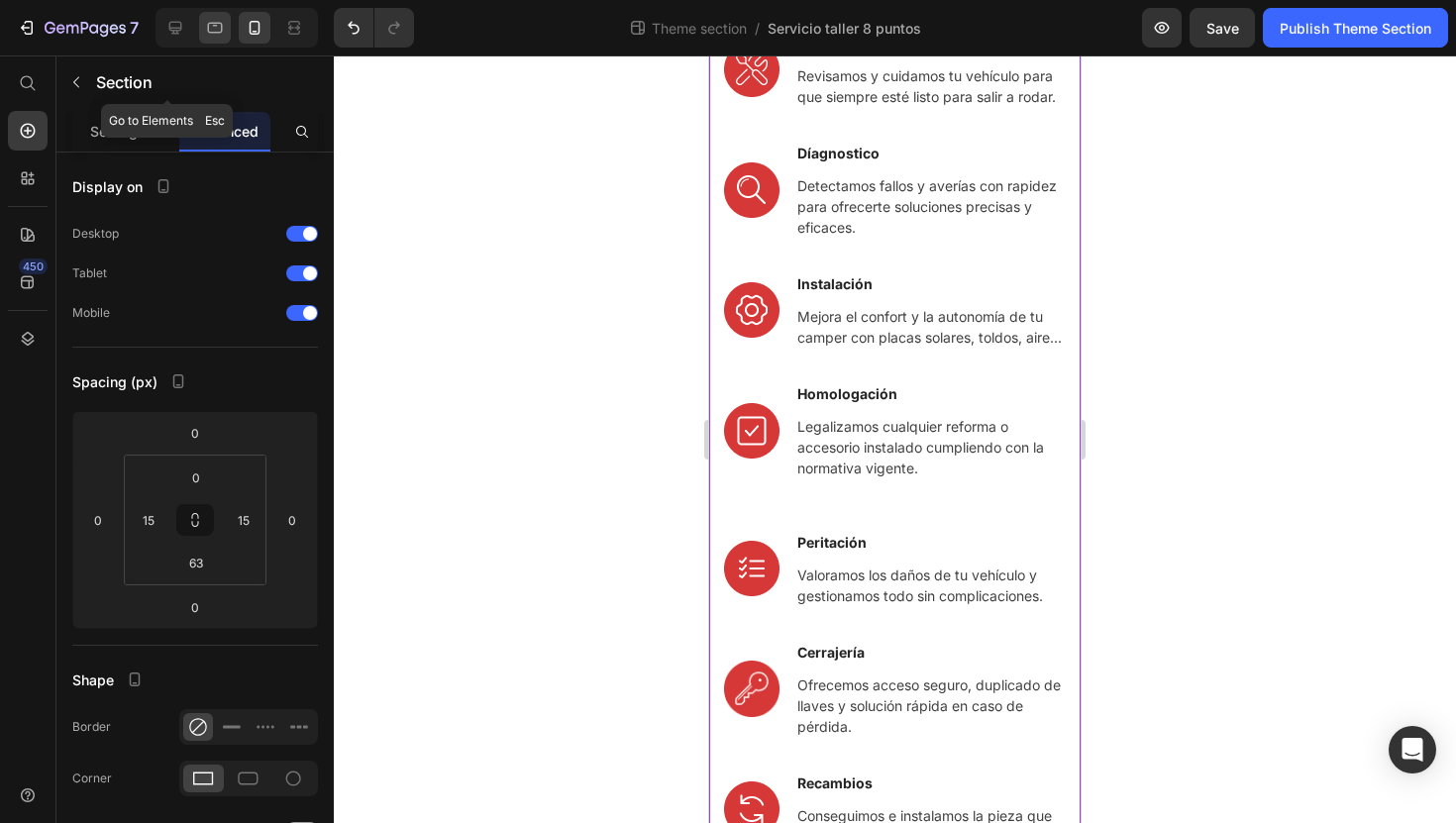 click 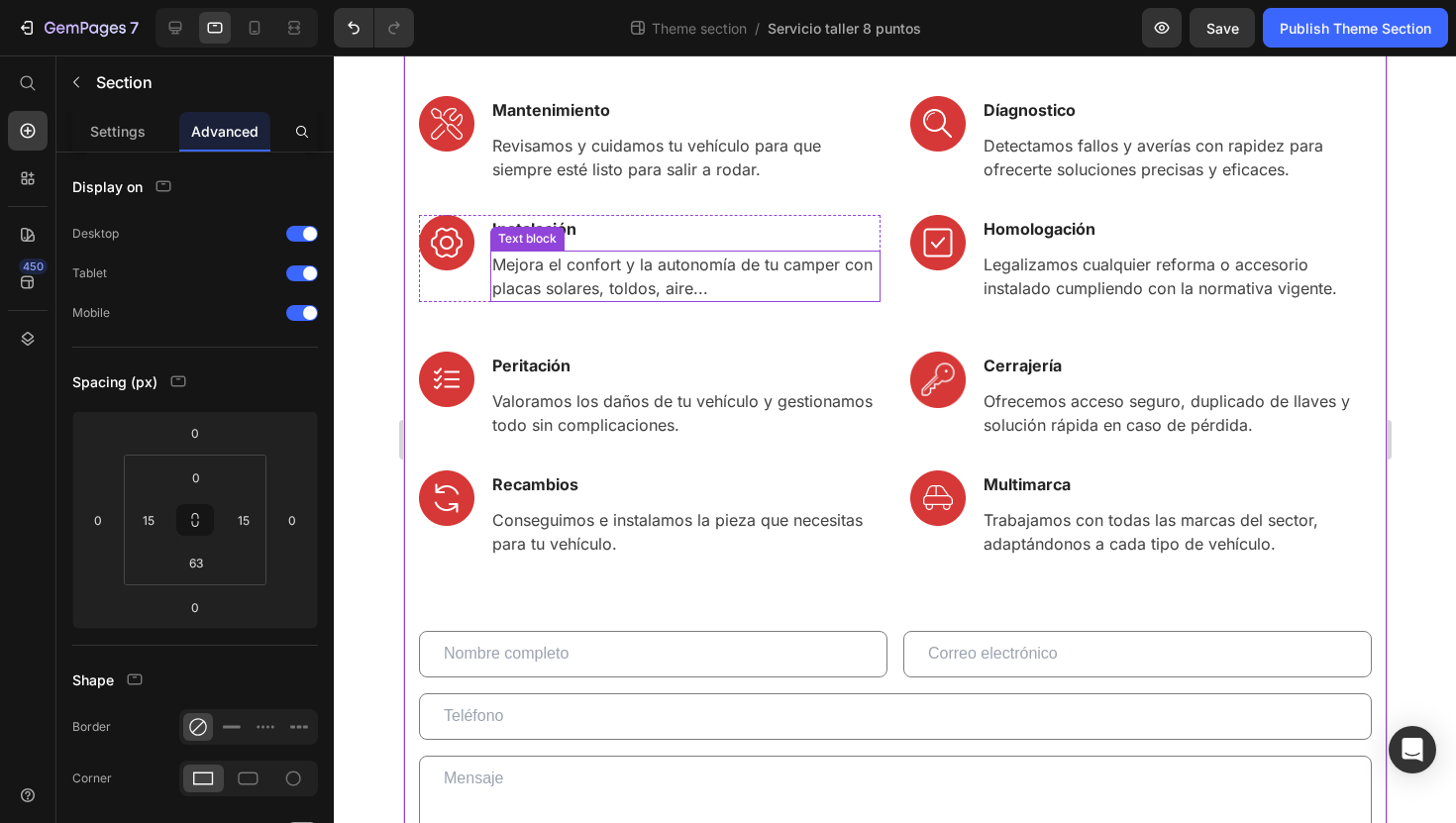 scroll, scrollTop: 0, scrollLeft: 0, axis: both 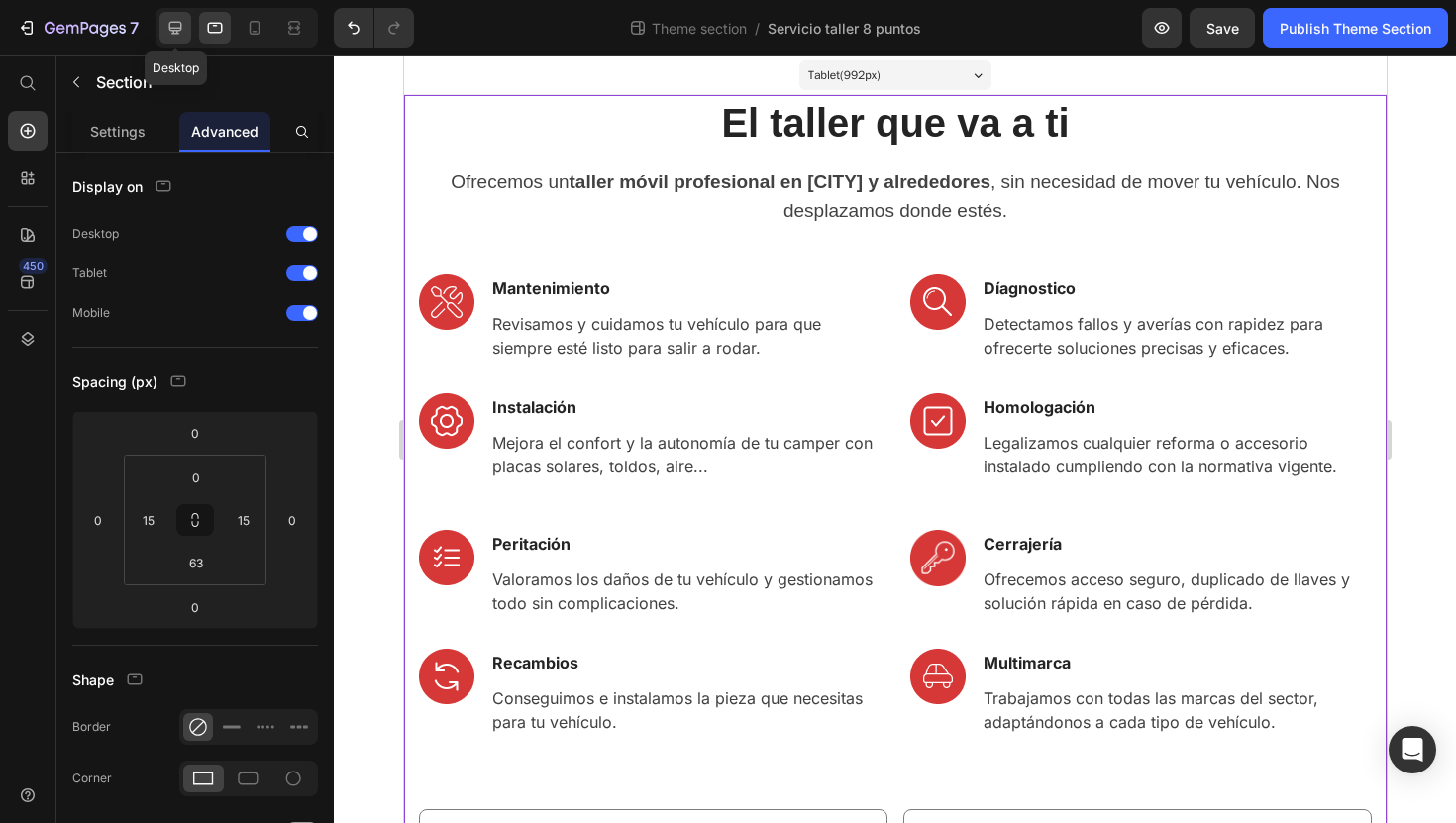 click 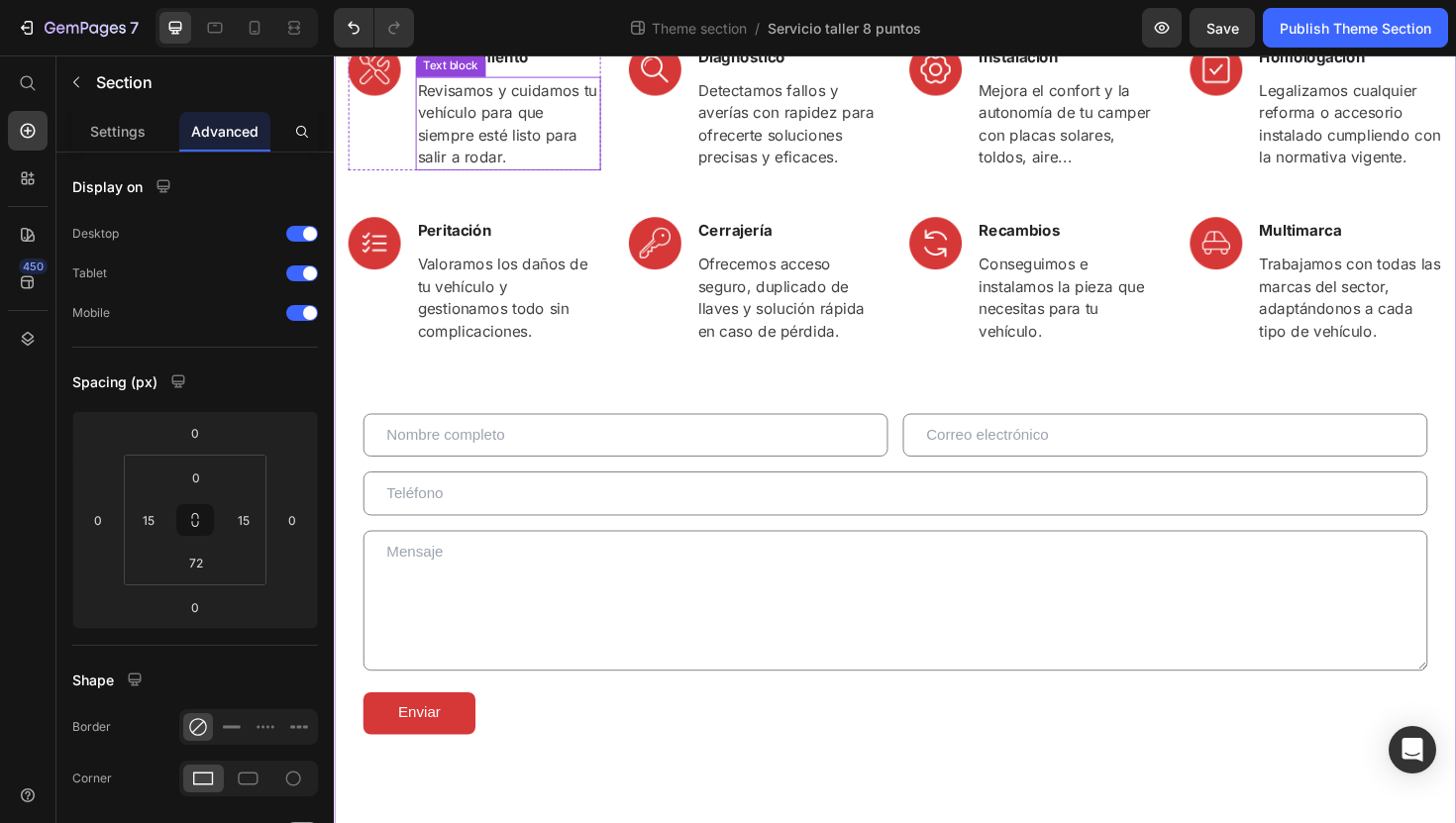 scroll, scrollTop: 0, scrollLeft: 0, axis: both 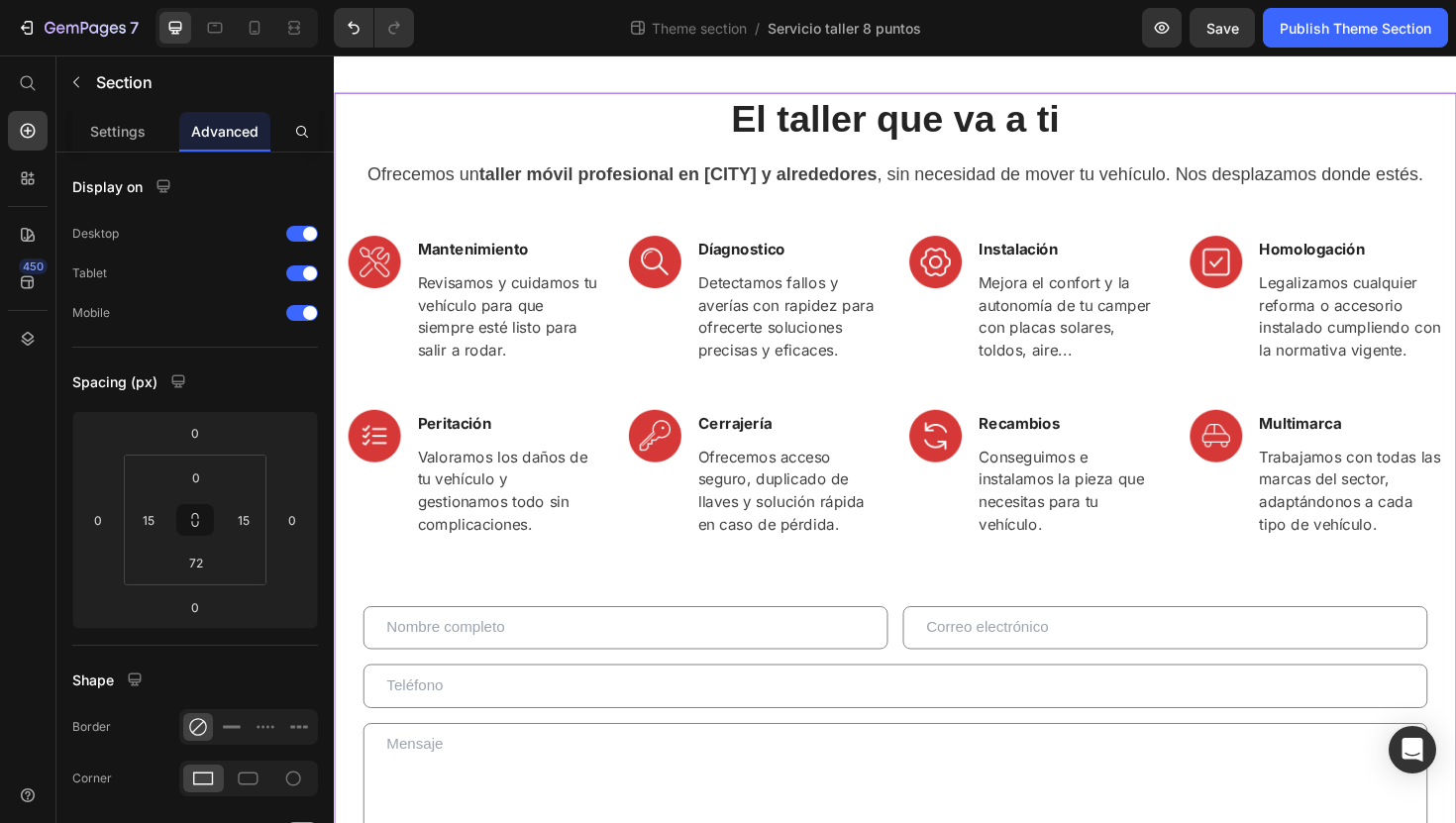 click on "Save" at bounding box center [1222, 28] 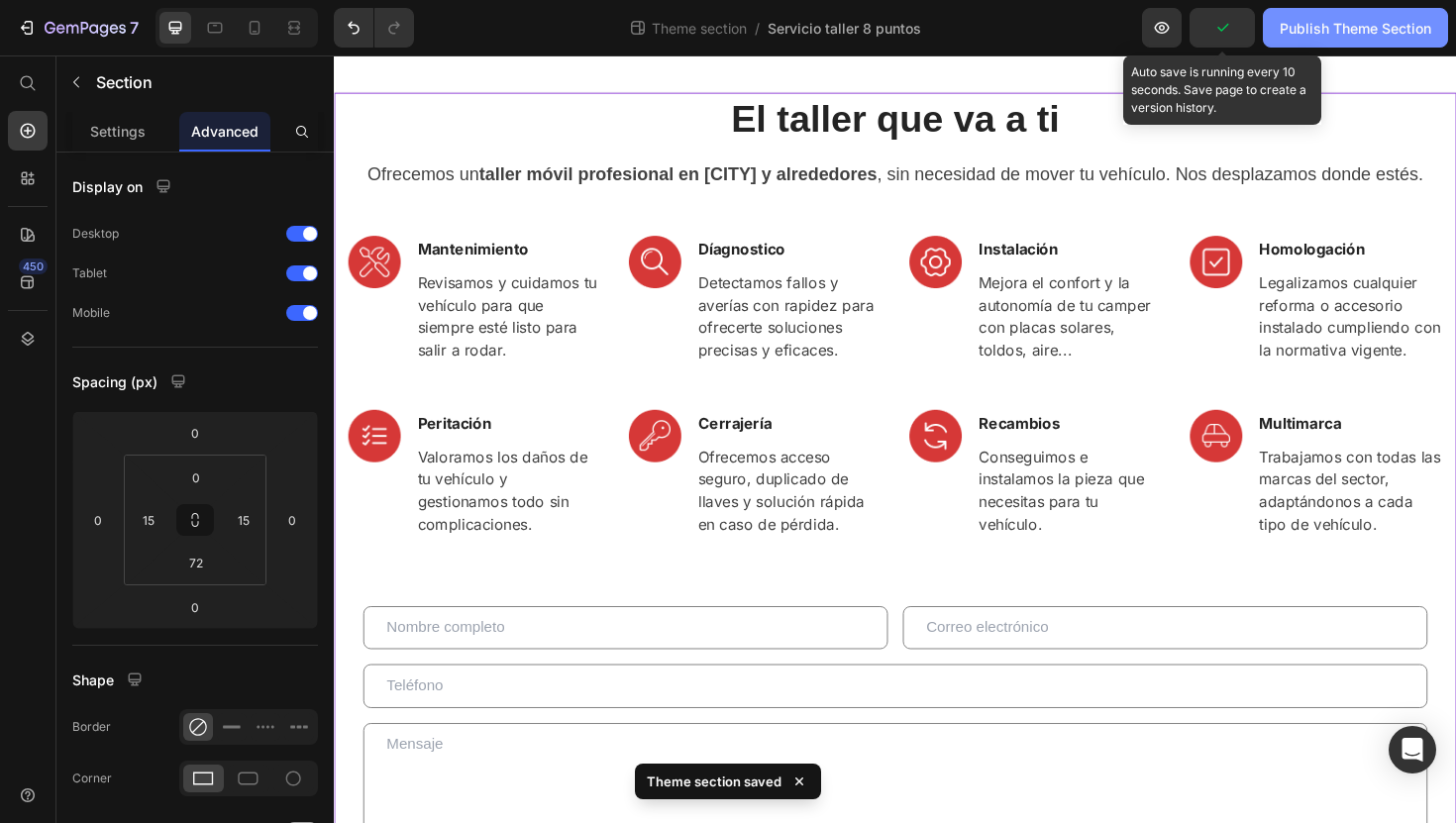 click on "Publish Theme Section" at bounding box center [1355, 28] 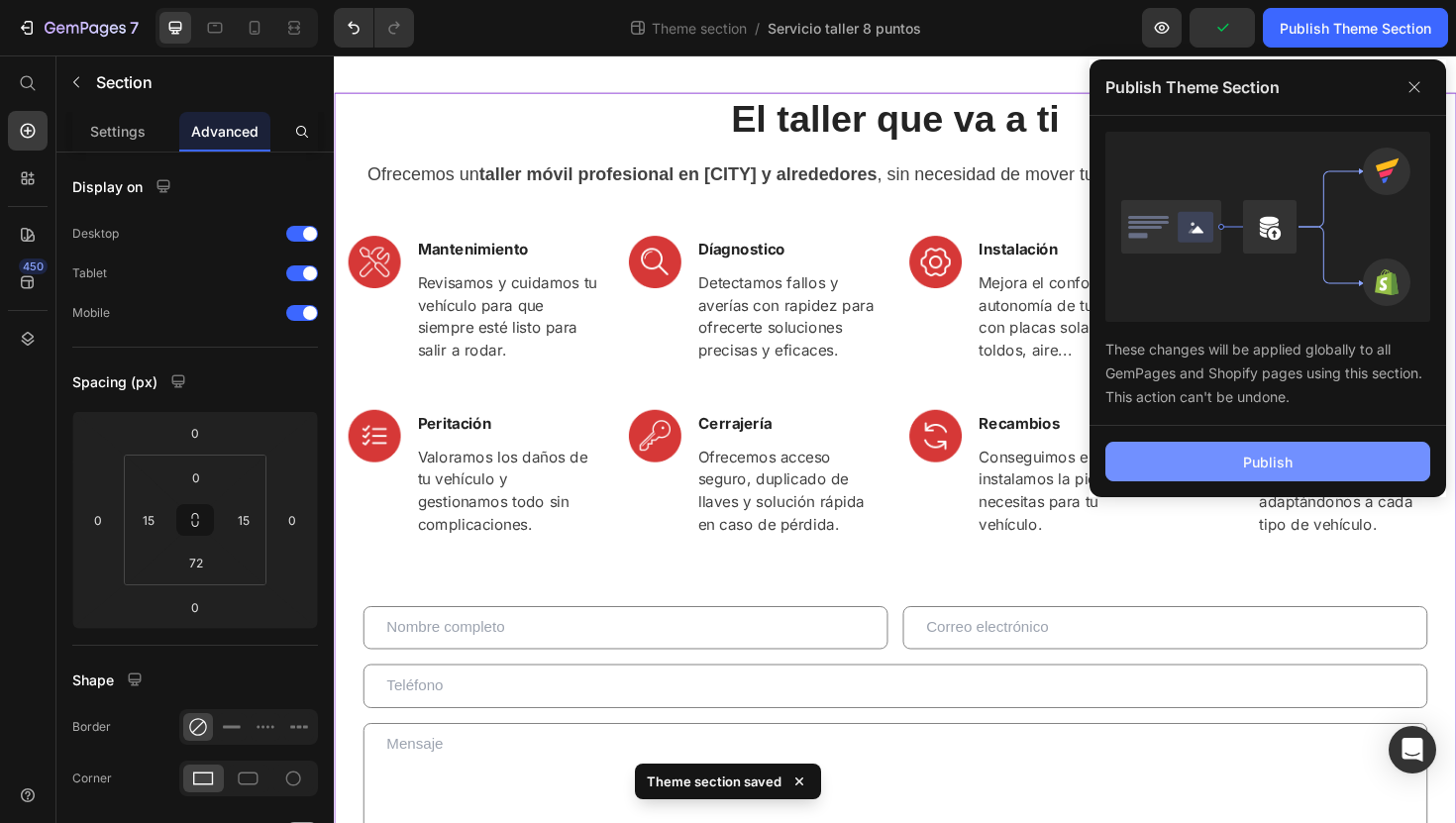 click on "Publish" 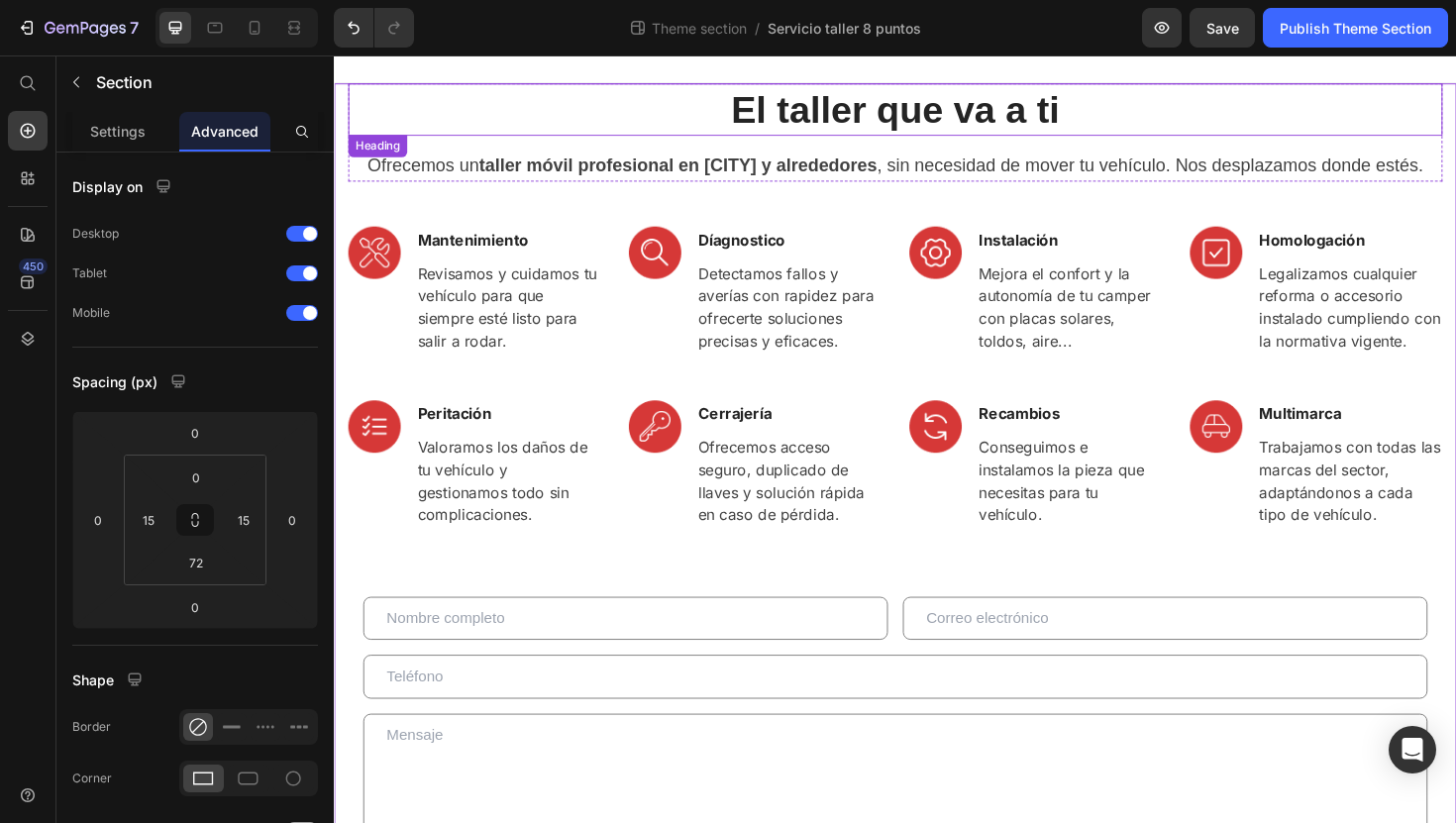 scroll, scrollTop: 0, scrollLeft: 0, axis: both 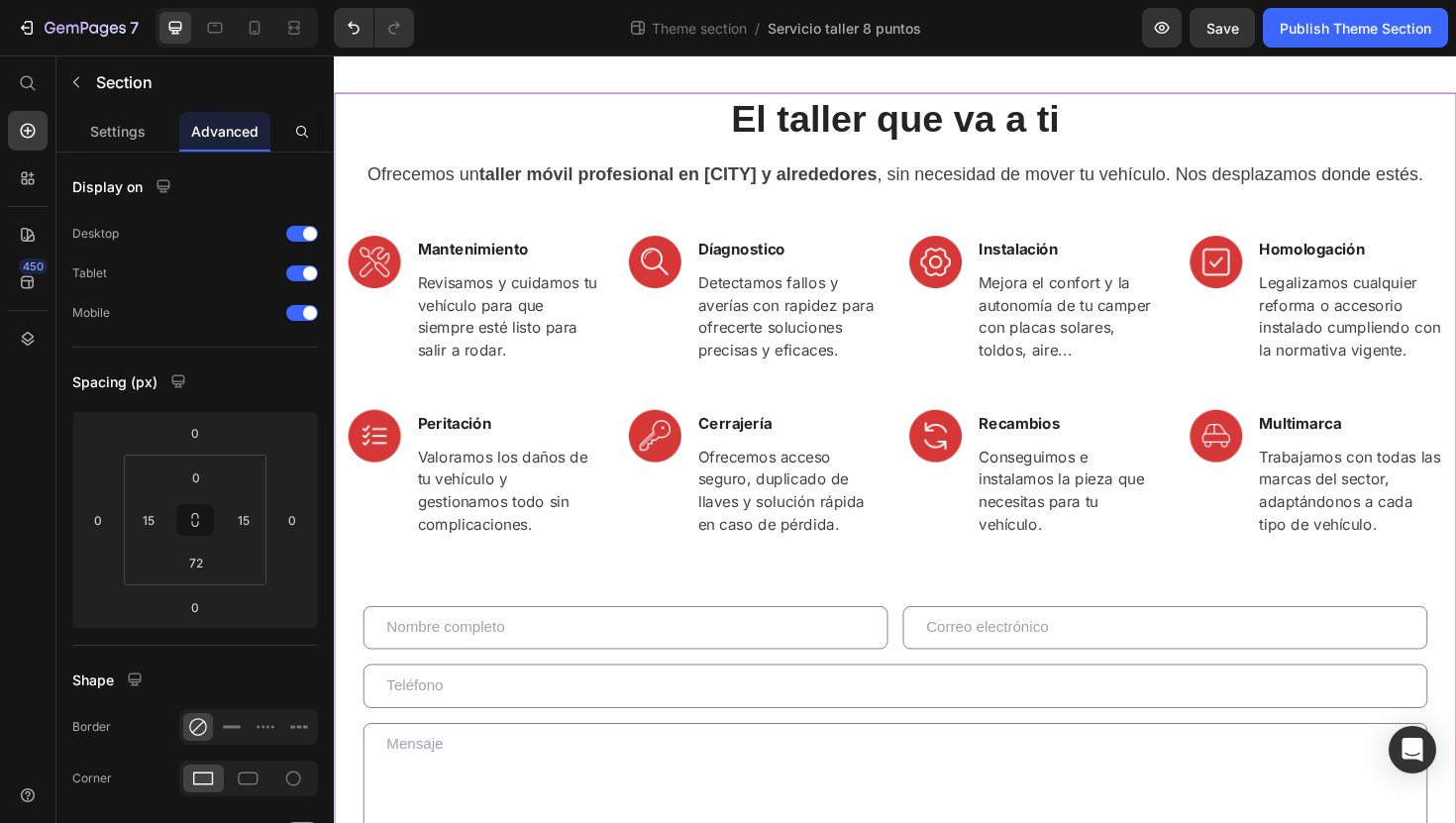 click on "El taller que va a ti Heading Ofrecemos un  taller móvil profesional en Valencia y alrededores , sin necesidad de mover tu vehículo. Nos desplazamos donde estés. Text block Row Image Mantenimiento Text block Revisamos y cuidamos tu vehículo para que siempre esté listo para salir a rodar. Text block Row Image Díagnostico Text block Detectamos fallos y averías con rapidez para ofrecerte soluciones precisas y eficaces. Text block Row Image Instalación Text block Mejora el confort y la autonomía de tu camper con placas solares, toldos, aire... Text block Row Image Homologación Text block Legalizamos cualquier reforma o accesorio instalado cumpliendo con la normativa vigente. Text block Row Row Image Peritación Text block Valoramos los daños de tu vehículo y gestionamos todo sin complicaciones. Text block Row Image Cerrajería Text block Ofrecemos acceso seguro, duplicado de llaves y solución rápida en caso de pérdida. Text block Row Image Recambios Text block Text block Row Image Multimarca Row" at bounding box center (928, 584) 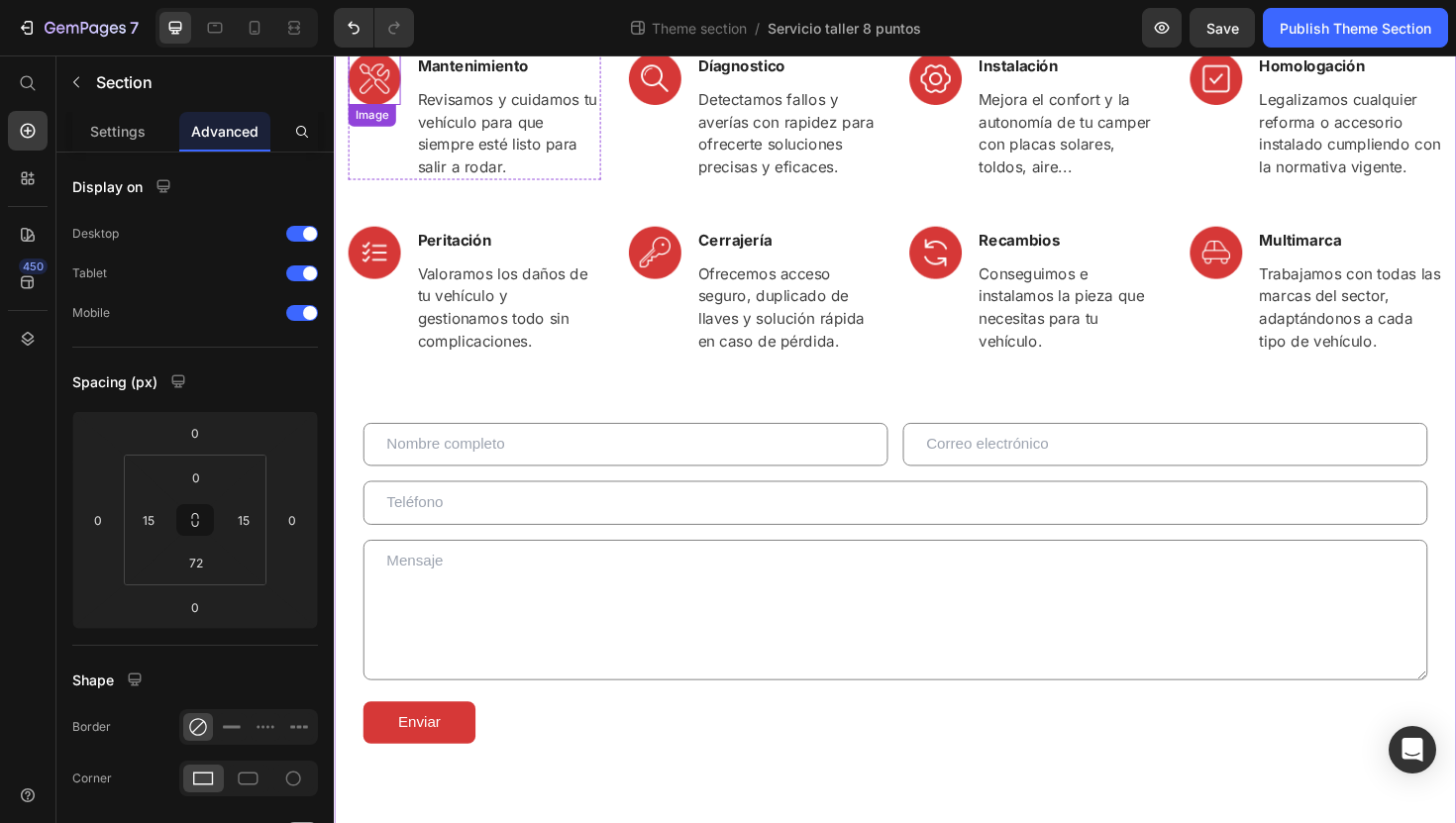 scroll, scrollTop: 204, scrollLeft: 0, axis: vertical 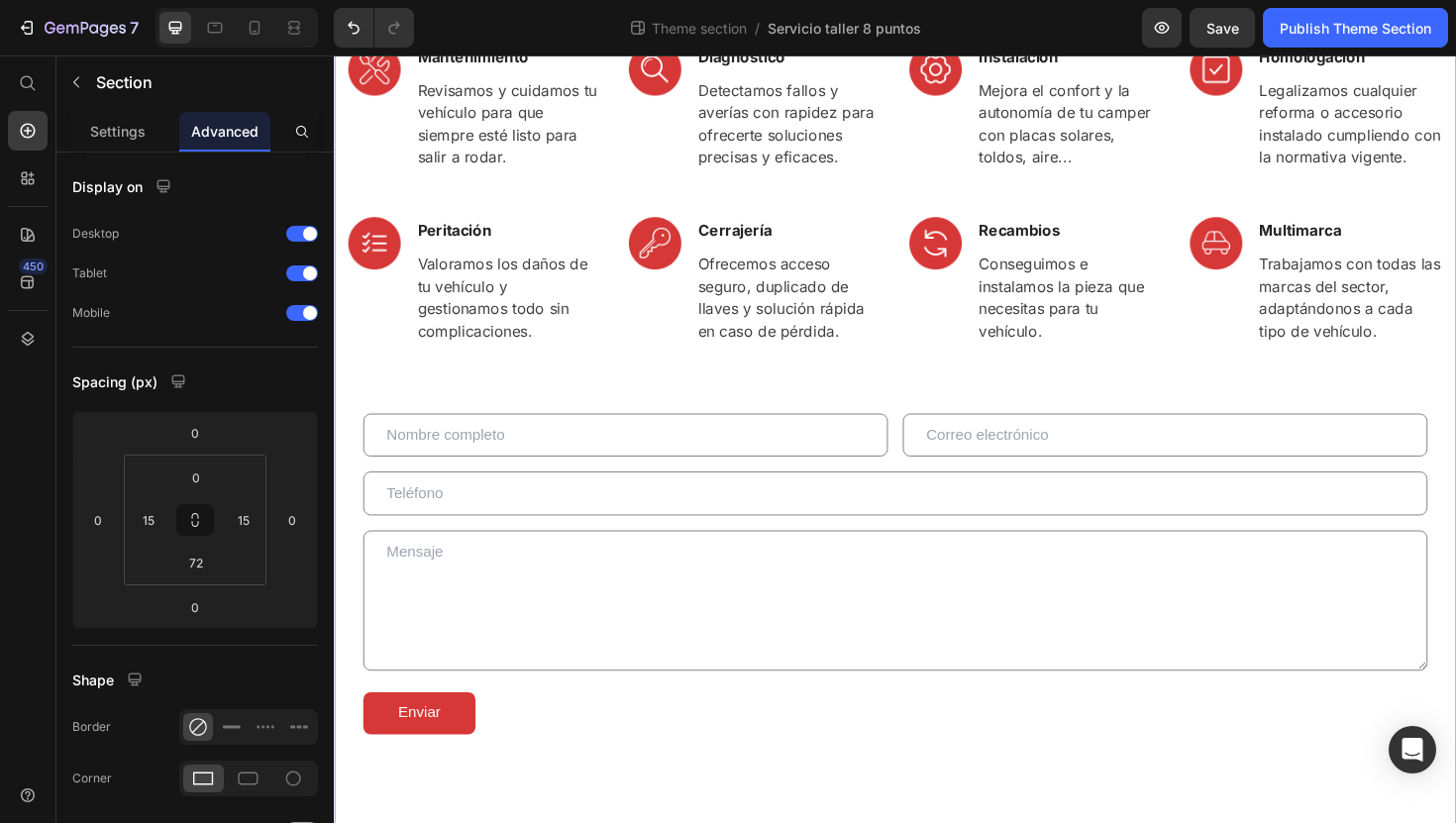 click on "El taller que va a ti Heading Ofrecemos un  taller móvil profesional en Valencia y alrededores , sin necesidad de mover tu vehículo. Nos desplazamos donde estés. Text block Row Image Mantenimiento Text block Revisamos y cuidamos tu vehículo para que siempre esté listo para salir a rodar. Text block Row Image Díagnostico Text block Detectamos fallos y averías con rapidez para ofrecerte soluciones precisas y eficaces. Text block Row Image Instalación Text block Mejora el confort y la autonomía de tu camper con placas solares, toldos, aire... Text block Row Image Homologación Text block Legalizamos cualquier reforma o accesorio instalado cumpliendo con la normativa vigente. Text block Row Row Image Peritación Text block Valoramos los daños de tu vehículo y gestionamos todo sin complicaciones. Text block Row Image Cerrajería Text block Ofrecemos acceso seguro, duplicado de llaves y solución rápida en caso de pérdida. Text block Row Image Recambios Text block Text block Row Image Multimarca Row" at bounding box center [928, 380] 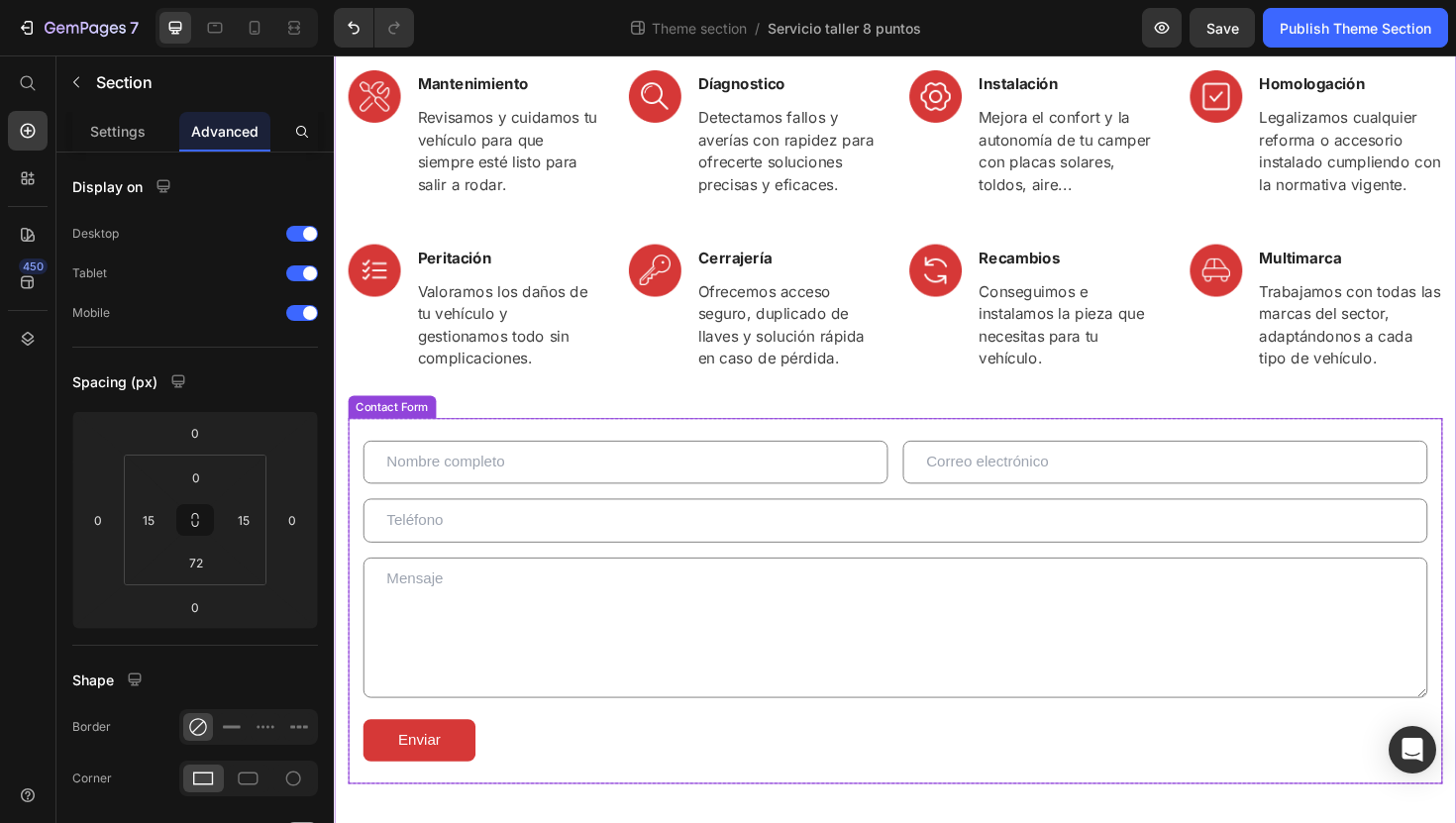 scroll, scrollTop: 182, scrollLeft: 0, axis: vertical 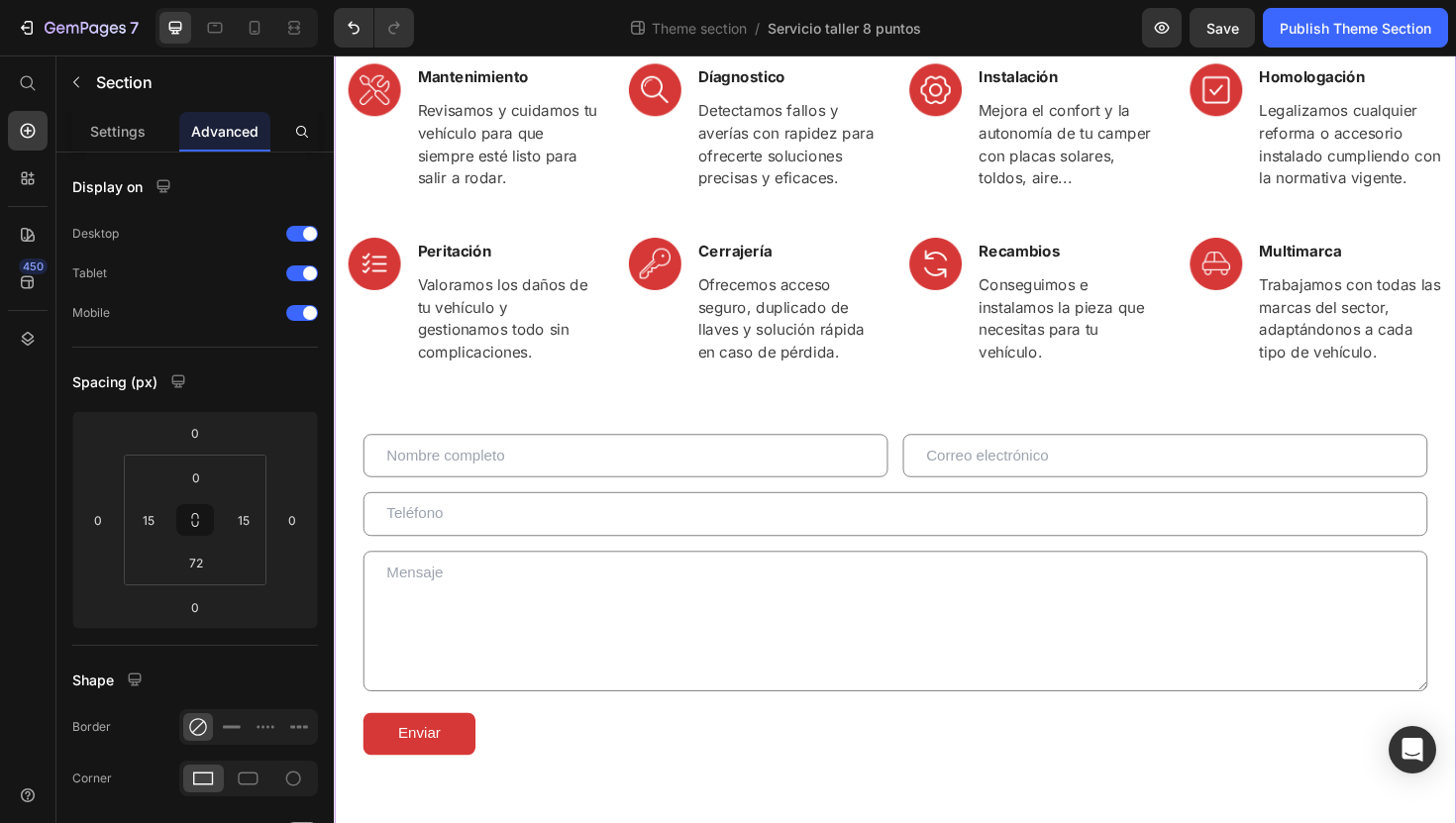 click on "El taller que va a ti Heading Ofrecemos un  taller móvil profesional en Valencia y alrededores , sin necesidad de mover tu vehículo. Nos desplazamos donde estés. Text block Row Image Mantenimiento Text block Revisamos y cuidamos tu vehículo para que siempre esté listo para salir a rodar. Text block Row Image Díagnostico Text block Detectamos fallos y averías con rapidez para ofrecerte soluciones precisas y eficaces. Text block Row Image Instalación Text block Mejora el confort y la autonomía de tu camper con placas solares, toldos, aire... Text block Row Image Homologación Text block Legalizamos cualquier reforma o accesorio instalado cumpliendo con la normativa vigente. Text block Row Row Image Peritación Text block Valoramos los daños de tu vehículo y gestionamos todo sin complicaciones. Text block Row Image Cerrajería Text block Ofrecemos acceso seguro, duplicado de llaves y solución rápida en caso de pérdida. Text block Row Image Recambios Text block Text block Row Image Multimarca Row" at bounding box center [928, 402] 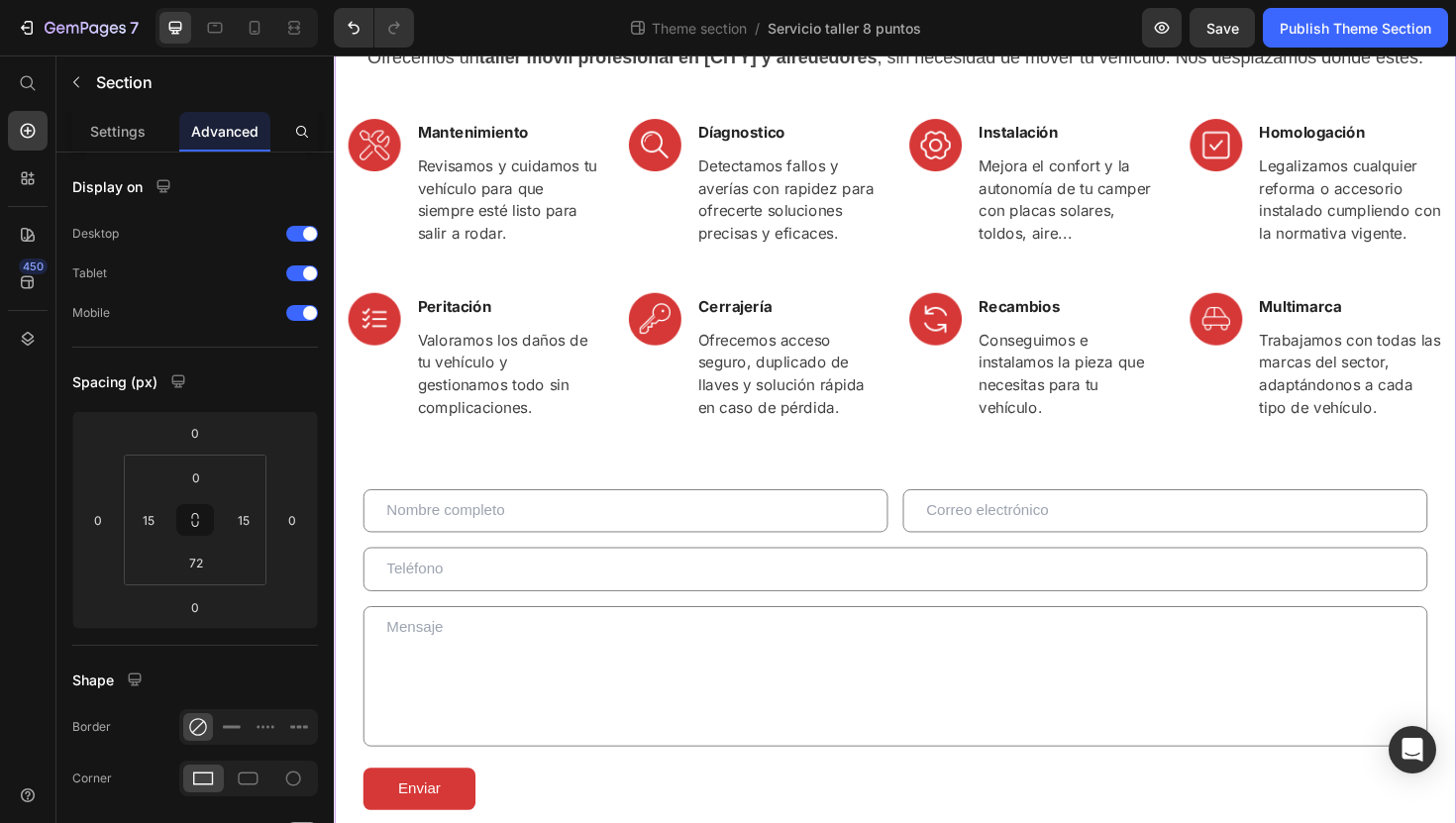 scroll, scrollTop: 72, scrollLeft: 0, axis: vertical 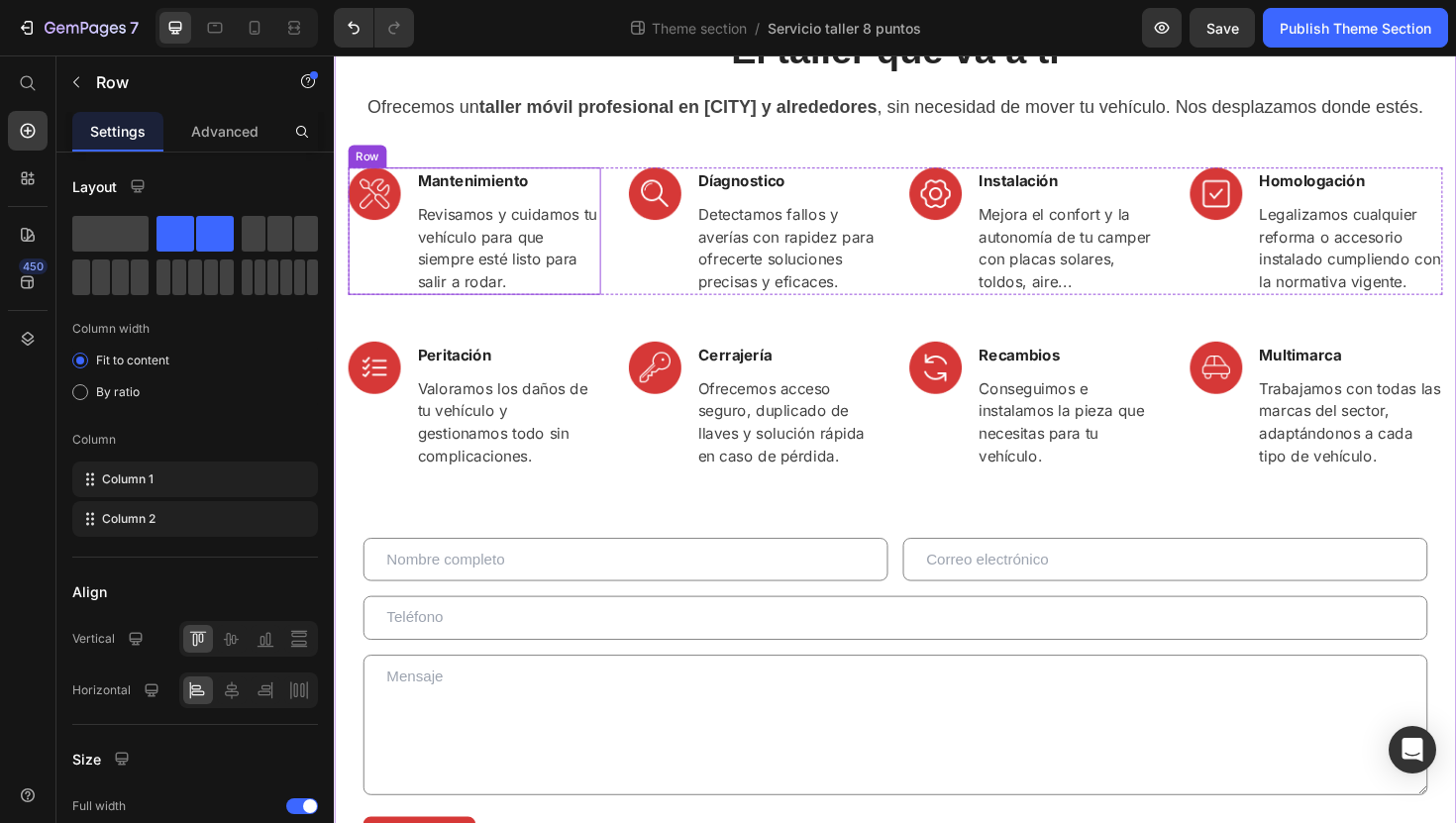 click on "Image" at bounding box center (376, 242) 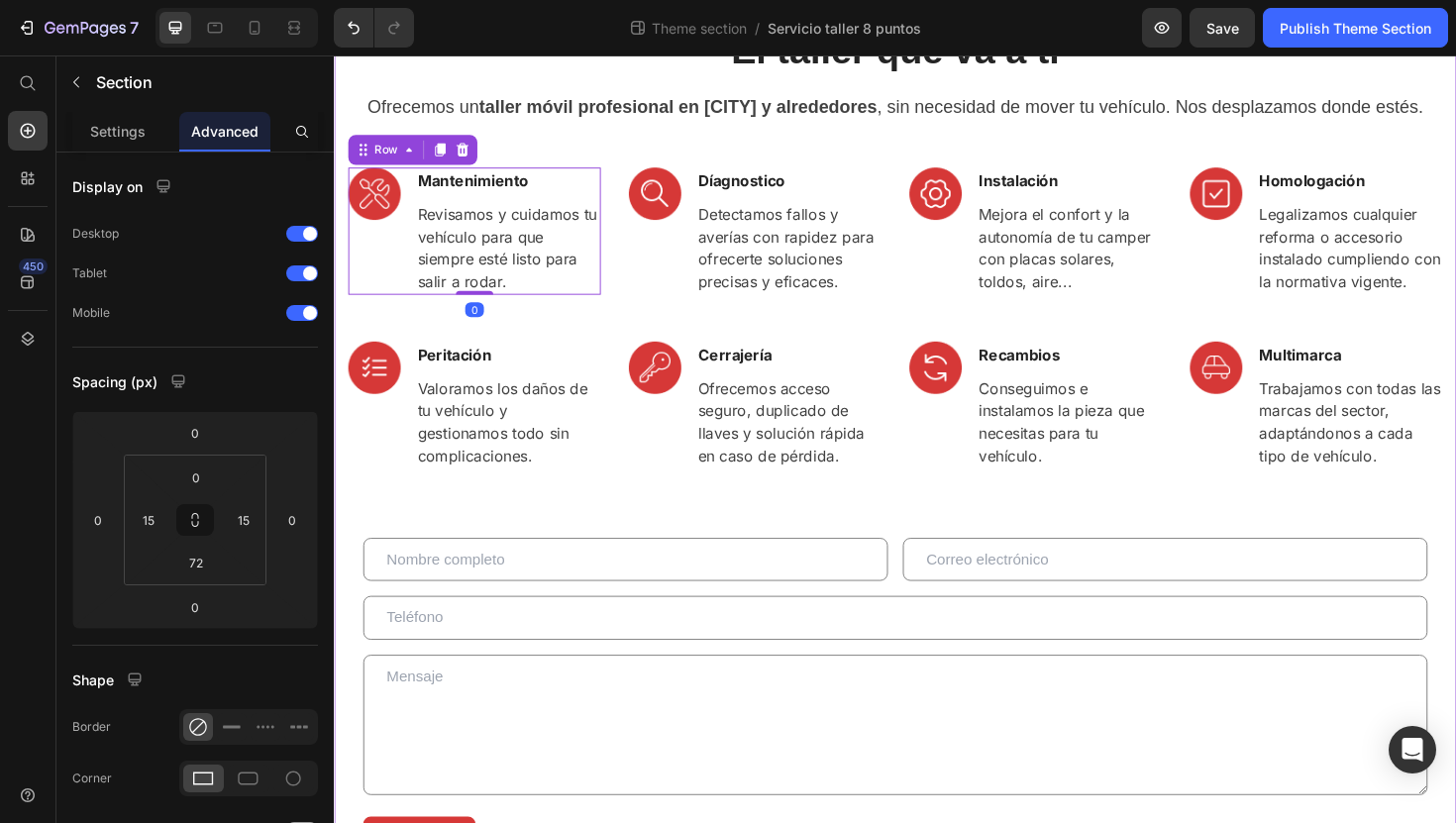 click on "El taller que va a ti Heading Ofrecemos un  taller móvil profesional en Valencia y alrededores , sin necesidad de mover tu vehículo. Nos desplazamos donde estés. Text block Row Image Mantenimiento Text block Revisamos y cuidamos tu vehículo para que siempre esté listo para salir a rodar. Text block Row   0 Image Díagnostico Text block Detectamos fallos y averías con rapidez para ofrecerte soluciones precisas y eficaces. Text block Row Image Instalación Text block Mejora el confort y la autonomía de tu camper con placas solares, toldos, aire... Text block Row Image Homologación Text block Legalizamos cualquier reforma o accesorio instalado cumpliendo con la normativa vigente. Text block Row Row Image Peritación Text block Valoramos los daños de tu vehículo y gestionamos todo sin complicaciones. Text block Row Image Cerrajería Text block Ofrecemos acceso seguro, duplicado de llaves y solución rápida en caso de pérdida. Text block Row Image Recambios Text block Text block Row Image Multimarca" at bounding box center [928, 476] 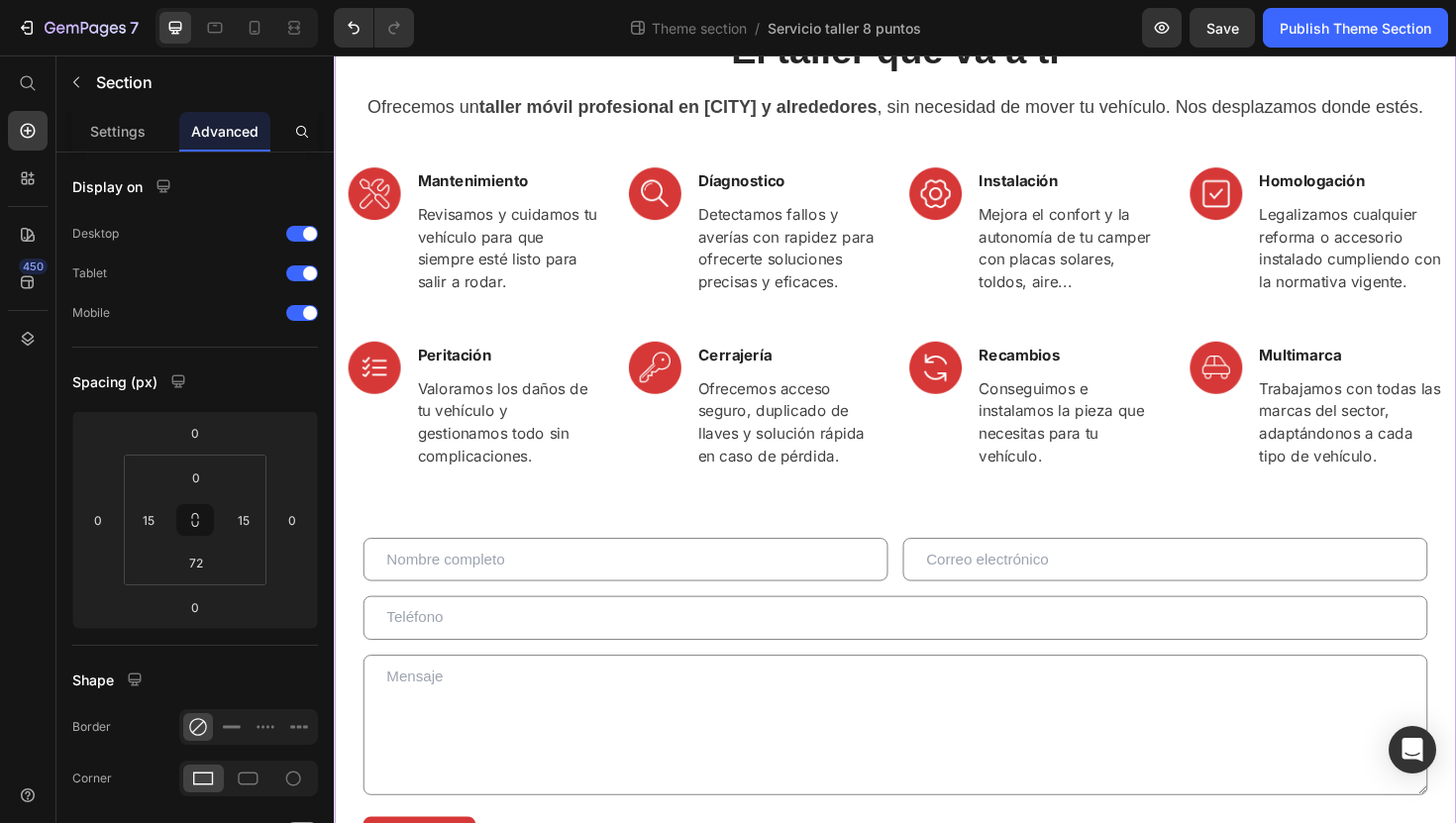 click on "El taller que va a ti Heading Ofrecemos un  taller móvil profesional en Valencia y alrededores , sin necesidad de mover tu vehículo. Nos desplazamos donde estés. Text block Row Image Mantenimiento Text block Revisamos y cuidamos tu vehículo para que siempre esté listo para salir a rodar. Text block Row Image Díagnostico Text block Detectamos fallos y averías con rapidez para ofrecerte soluciones precisas y eficaces. Text block Row Image Instalación Text block Mejora el confort y la autonomía de tu camper con placas solares, toldos, aire... Text block Row Image Homologación Text block Legalizamos cualquier reforma o accesorio instalado cumpliendo con la normativa vigente. Text block Row Row Image Peritación Text block Valoramos los daños de tu vehículo y gestionamos todo sin complicaciones. Text block Row Image Cerrajería Text block Ofrecemos acceso seguro, duplicado de llaves y solución rápida en caso de pérdida. Text block Row Image Recambios Text block Text block Row Image Multimarca Row" at bounding box center (928, 476) 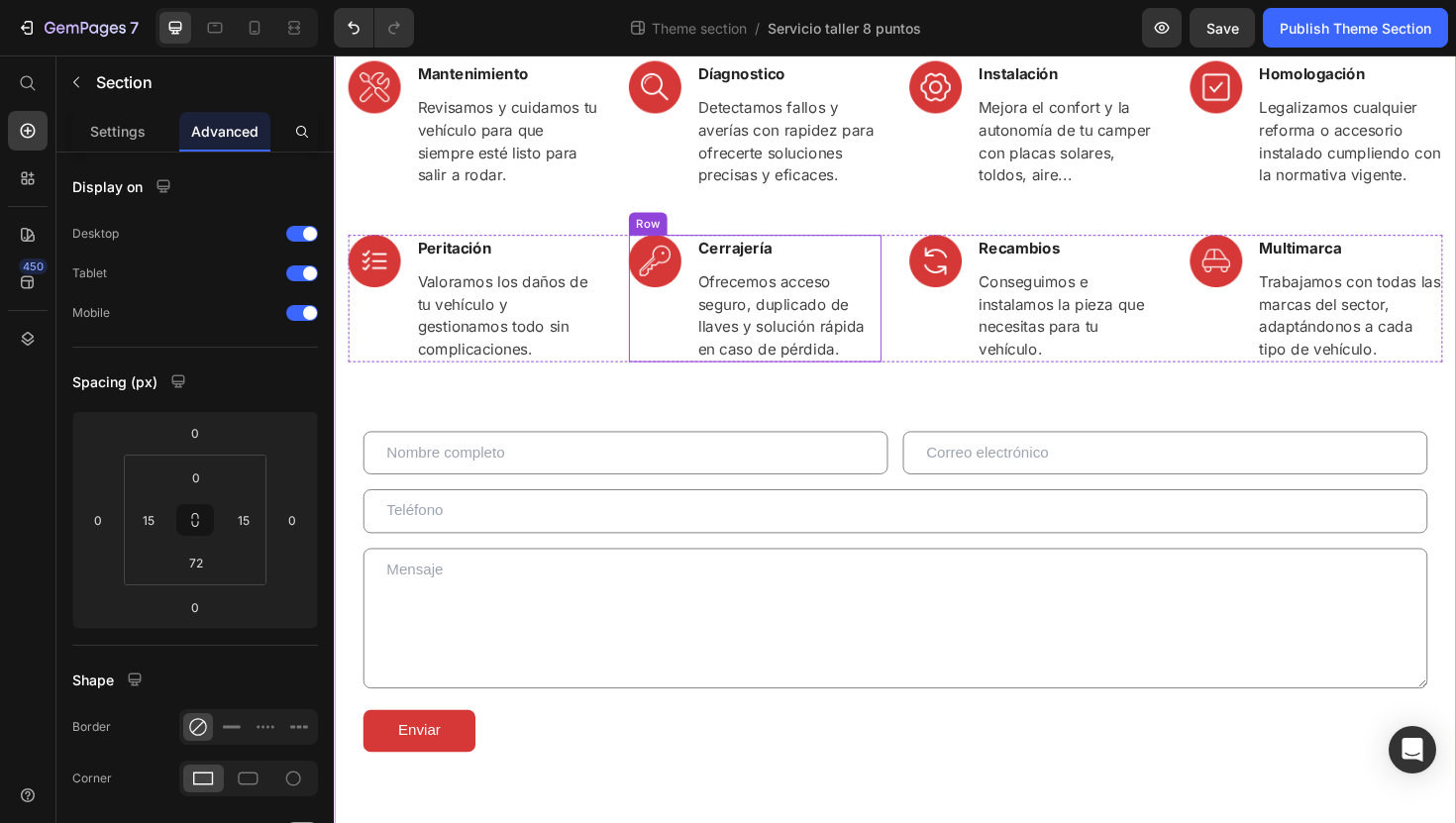 scroll, scrollTop: 204, scrollLeft: 0, axis: vertical 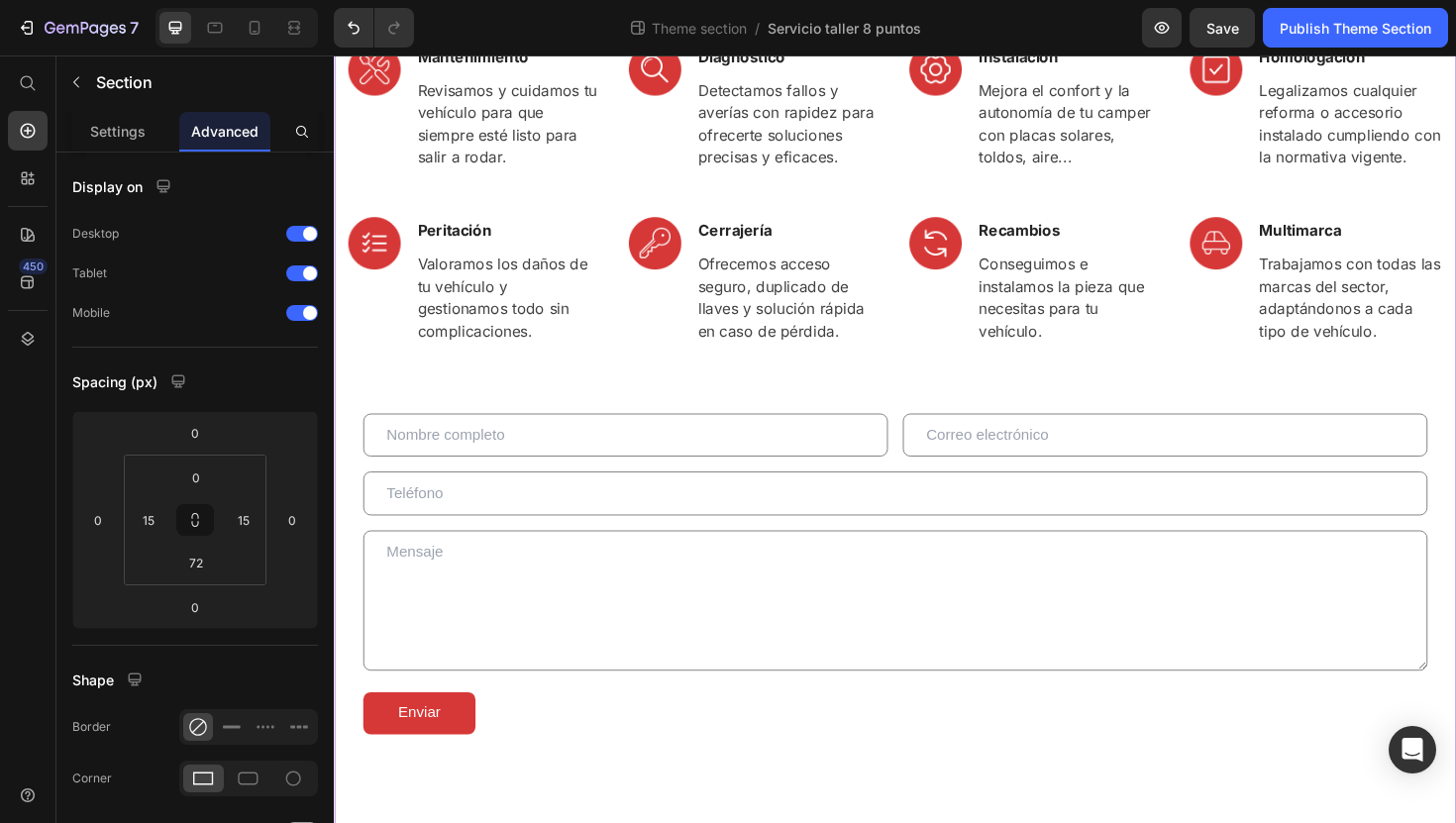 click on "El taller que va a ti Heading Ofrecemos un  taller móvil profesional en Valencia y alrededores , sin necesidad de mover tu vehículo. Nos desplazamos donde estés. Text block Row Image Mantenimiento Text block Revisamos y cuidamos tu vehículo para que siempre esté listo para salir a rodar. Text block Row Image Díagnostico Text block Detectamos fallos y averías con rapidez para ofrecerte soluciones precisas y eficaces. Text block Row Image Instalación Text block Mejora el confort y la autonomía de tu camper con placas solares, toldos, aire... Text block Row Image Homologación Text block Legalizamos cualquier reforma o accesorio instalado cumpliendo con la normativa vigente. Text block Row Row Image Peritación Text block Valoramos los daños de tu vehículo y gestionamos todo sin complicaciones. Text block Row Image Cerrajería Text block Ofrecemos acceso seguro, duplicado de llaves y solución rápida en caso de pérdida. Text block Row Image Recambios Text block Text block Row Image Multimarca Row" at bounding box center [928, 345] 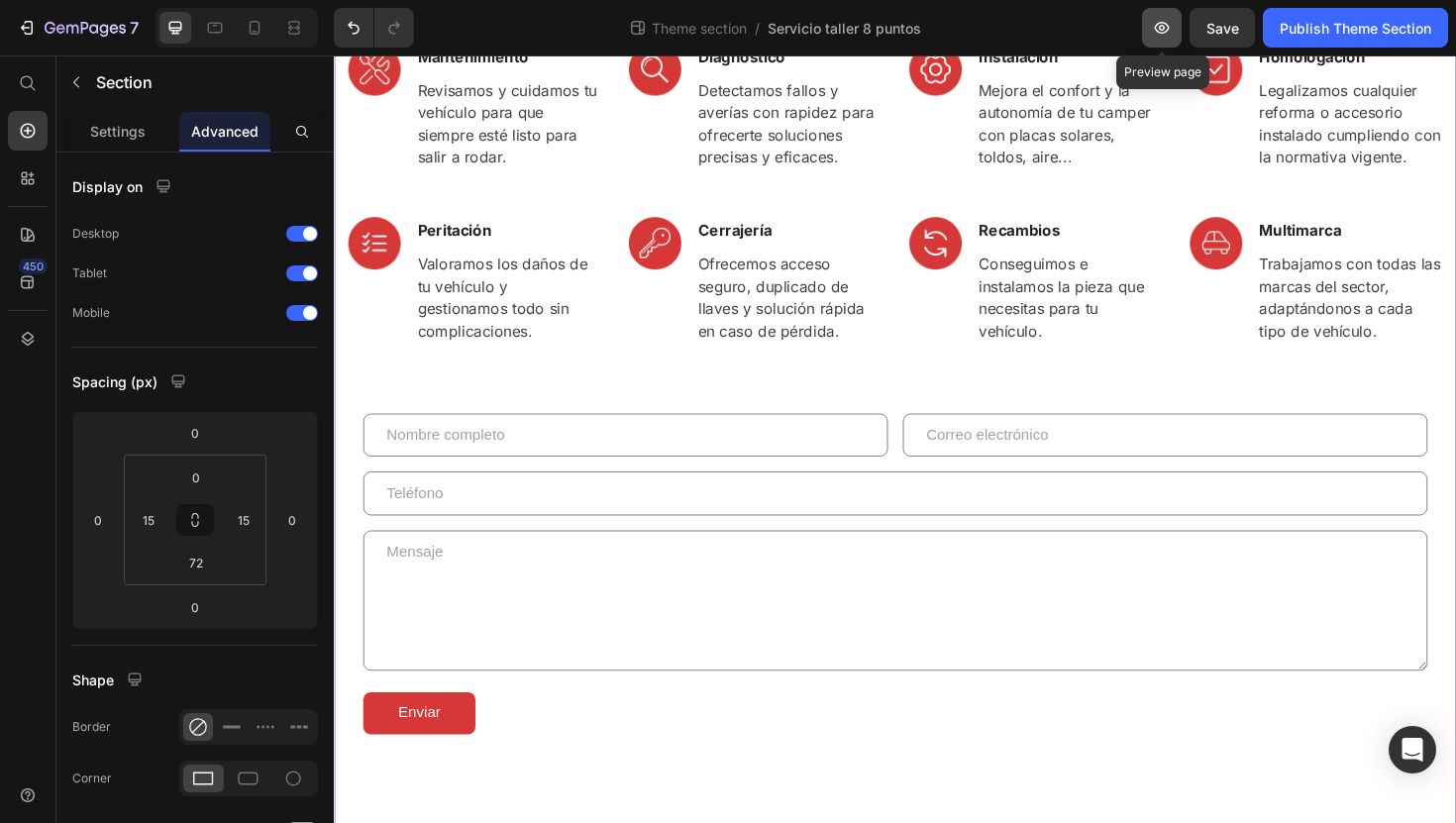 click 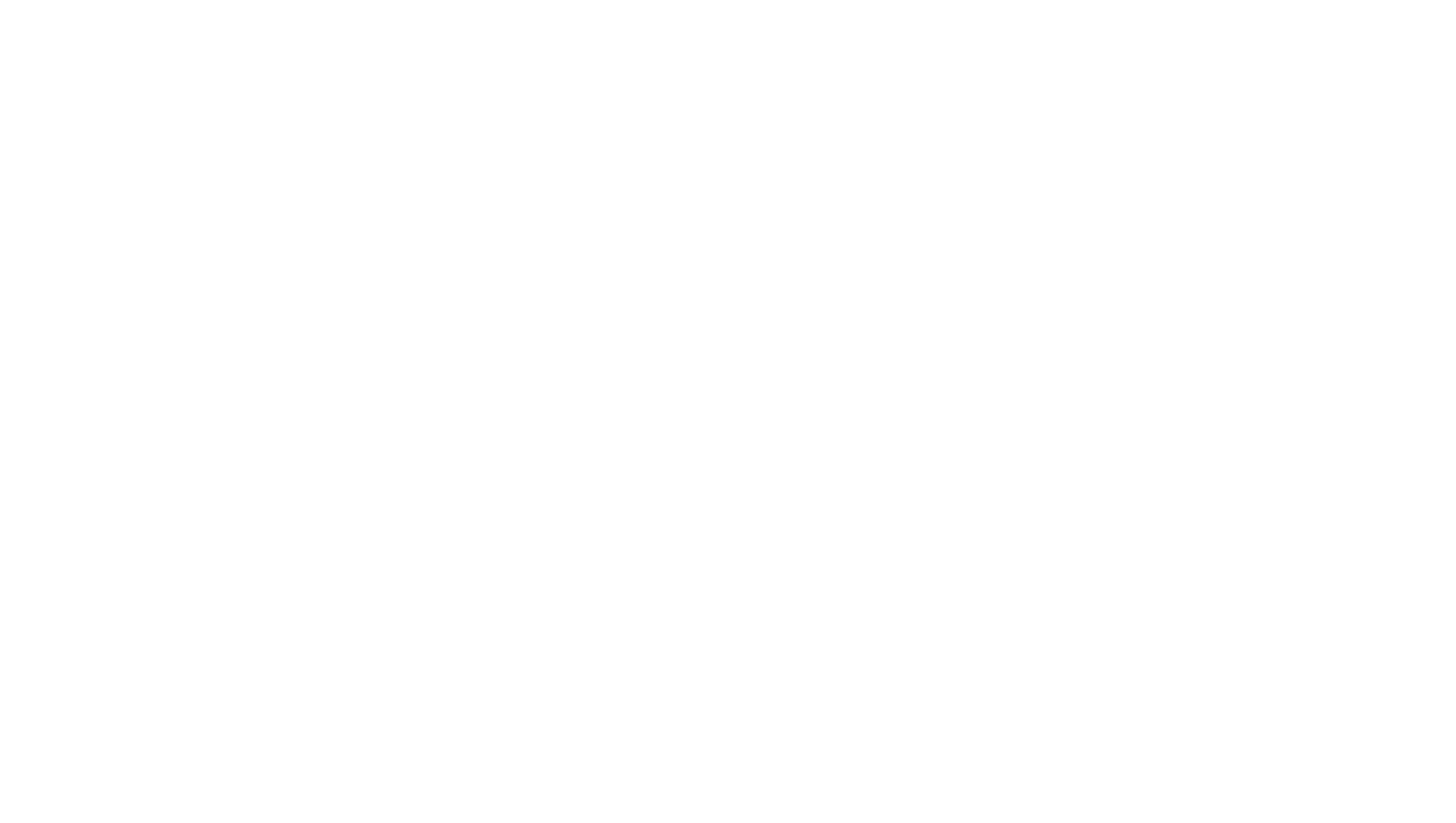 scroll, scrollTop: 0, scrollLeft: 0, axis: both 